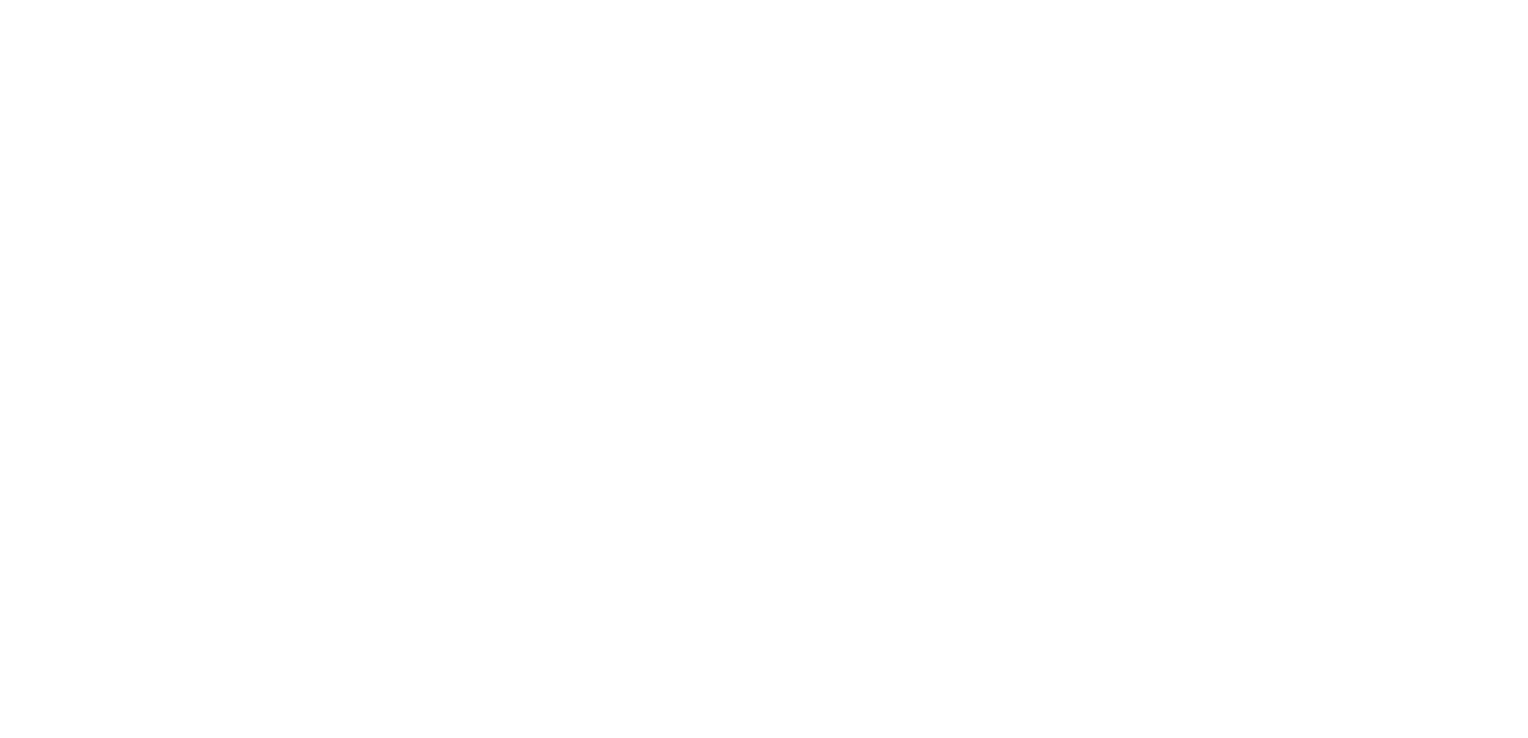 scroll, scrollTop: 0, scrollLeft: 0, axis: both 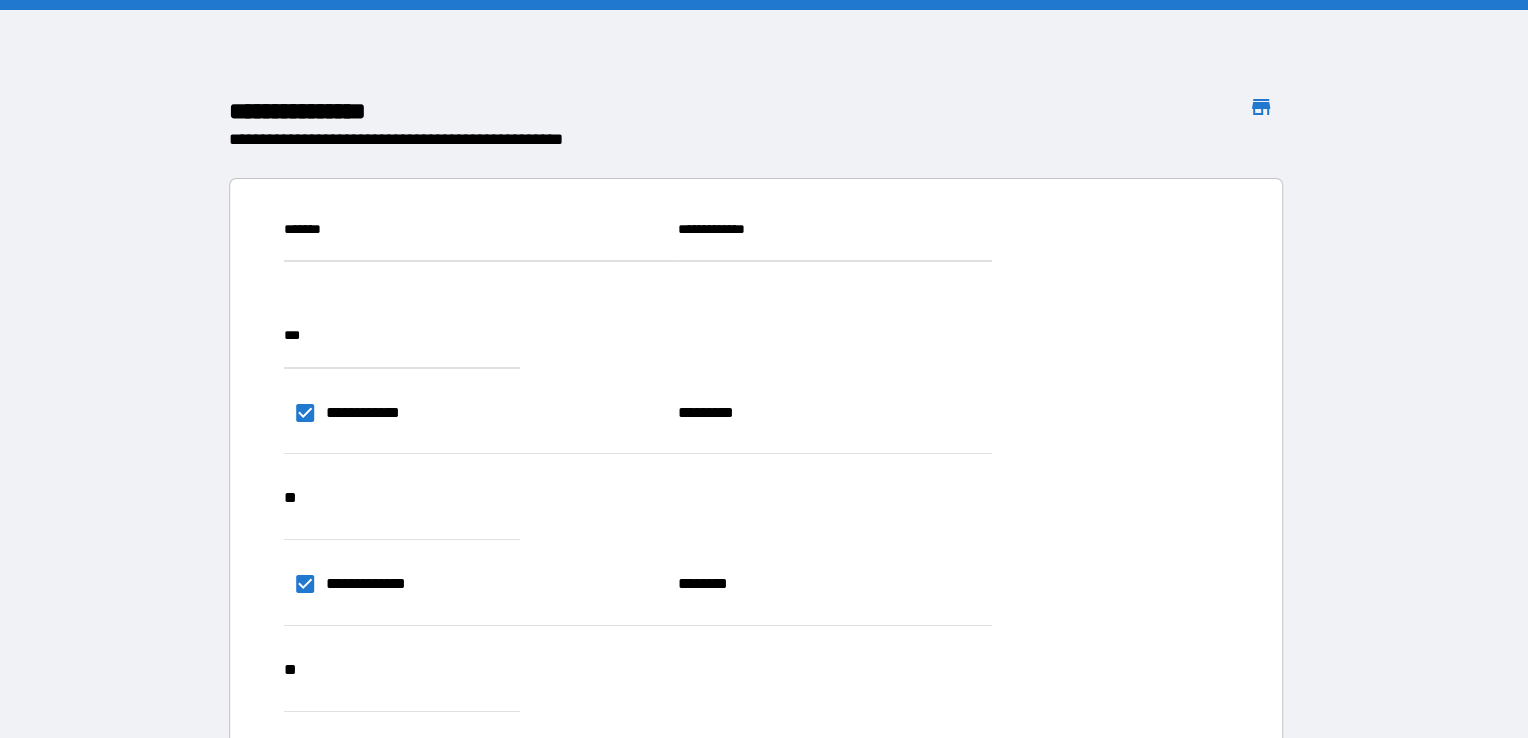 click on "**********" at bounding box center (1199, 956) 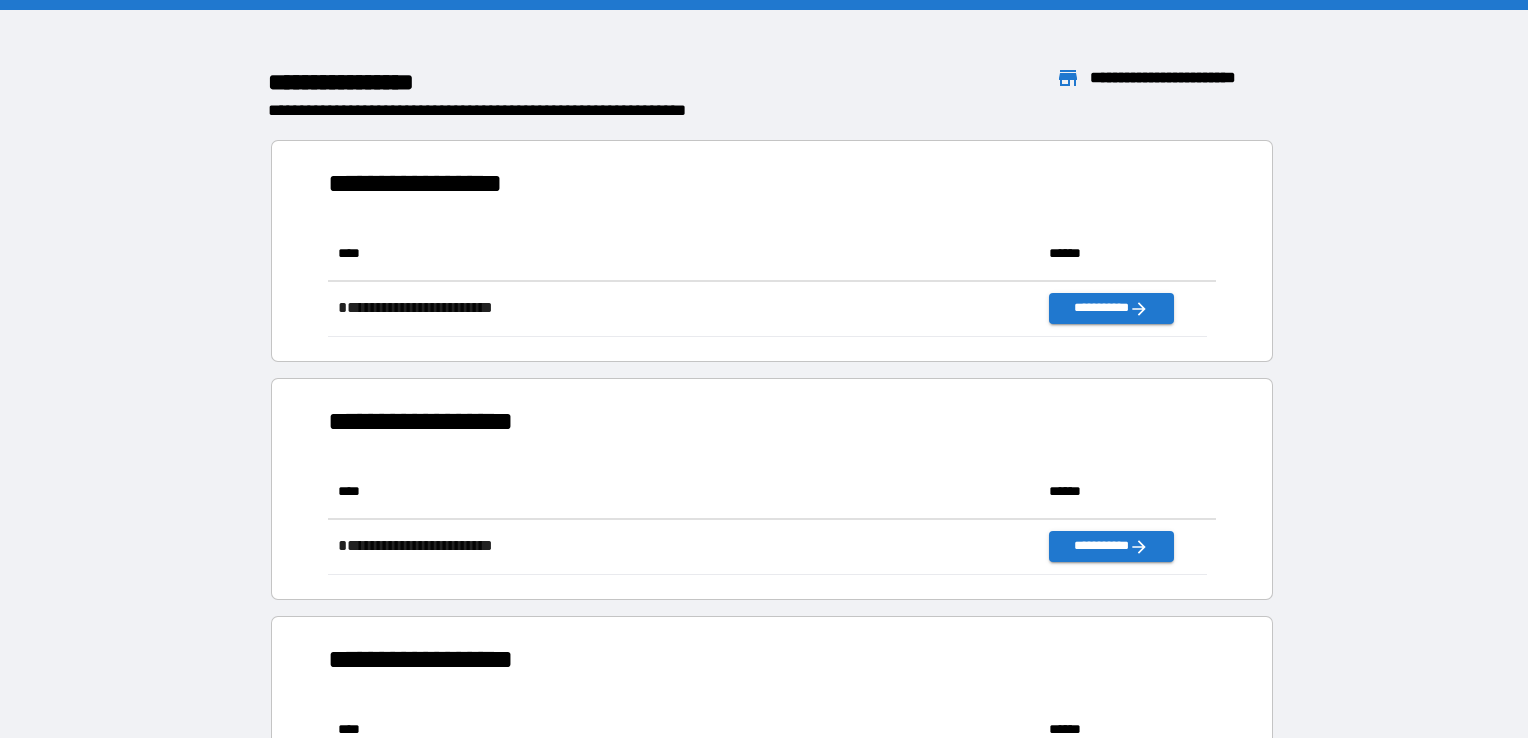 scroll, scrollTop: 16, scrollLeft: 16, axis: both 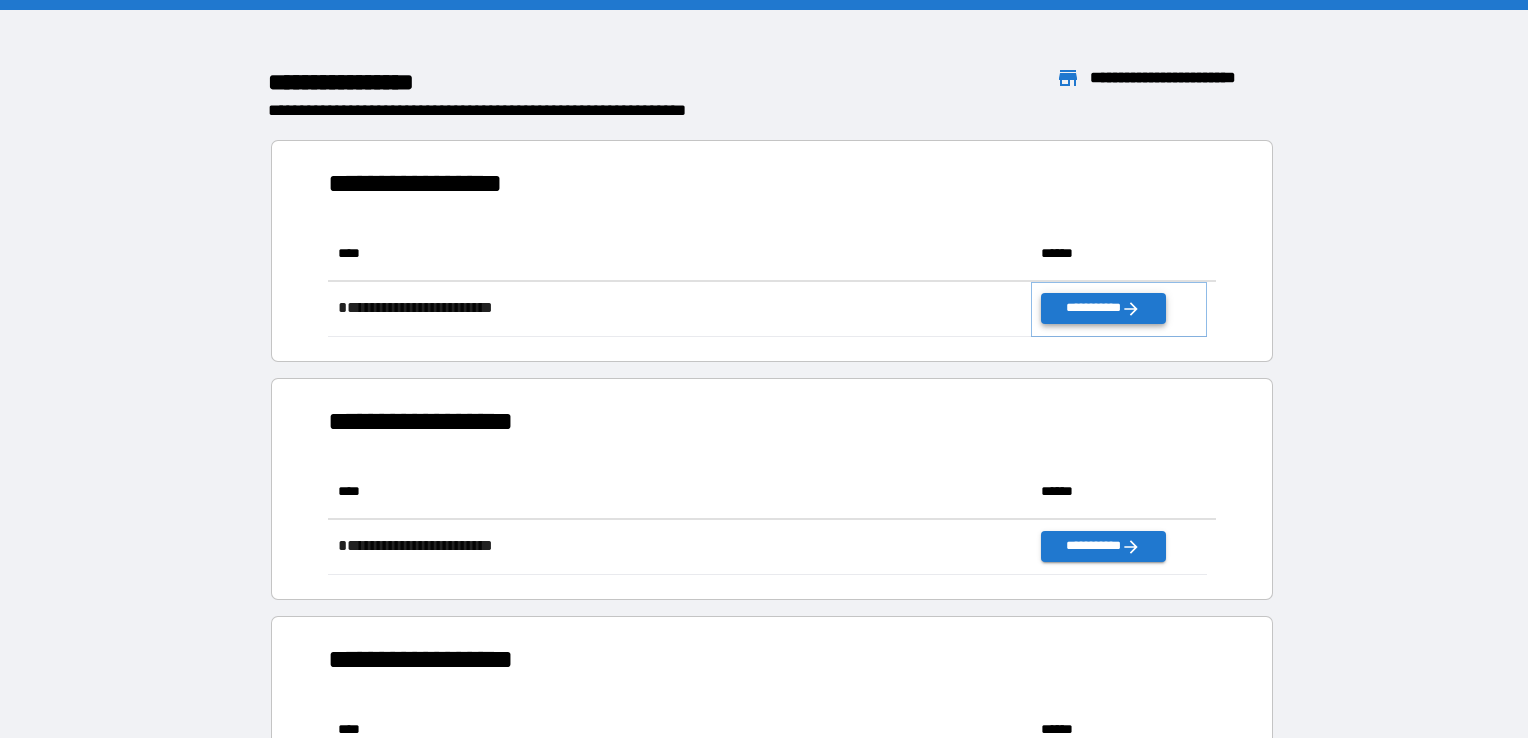 click on "**********" at bounding box center (1103, 308) 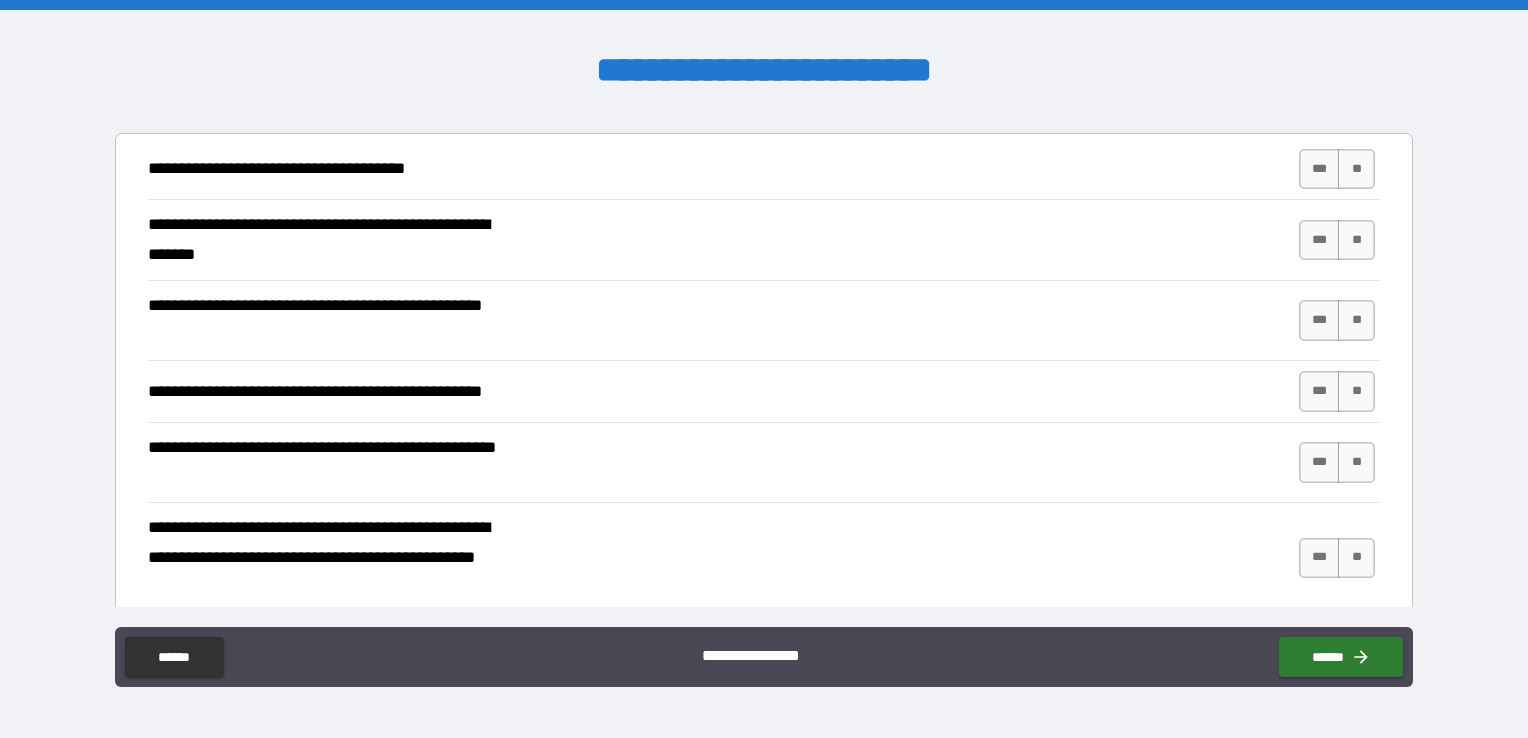 scroll, scrollTop: 376, scrollLeft: 0, axis: vertical 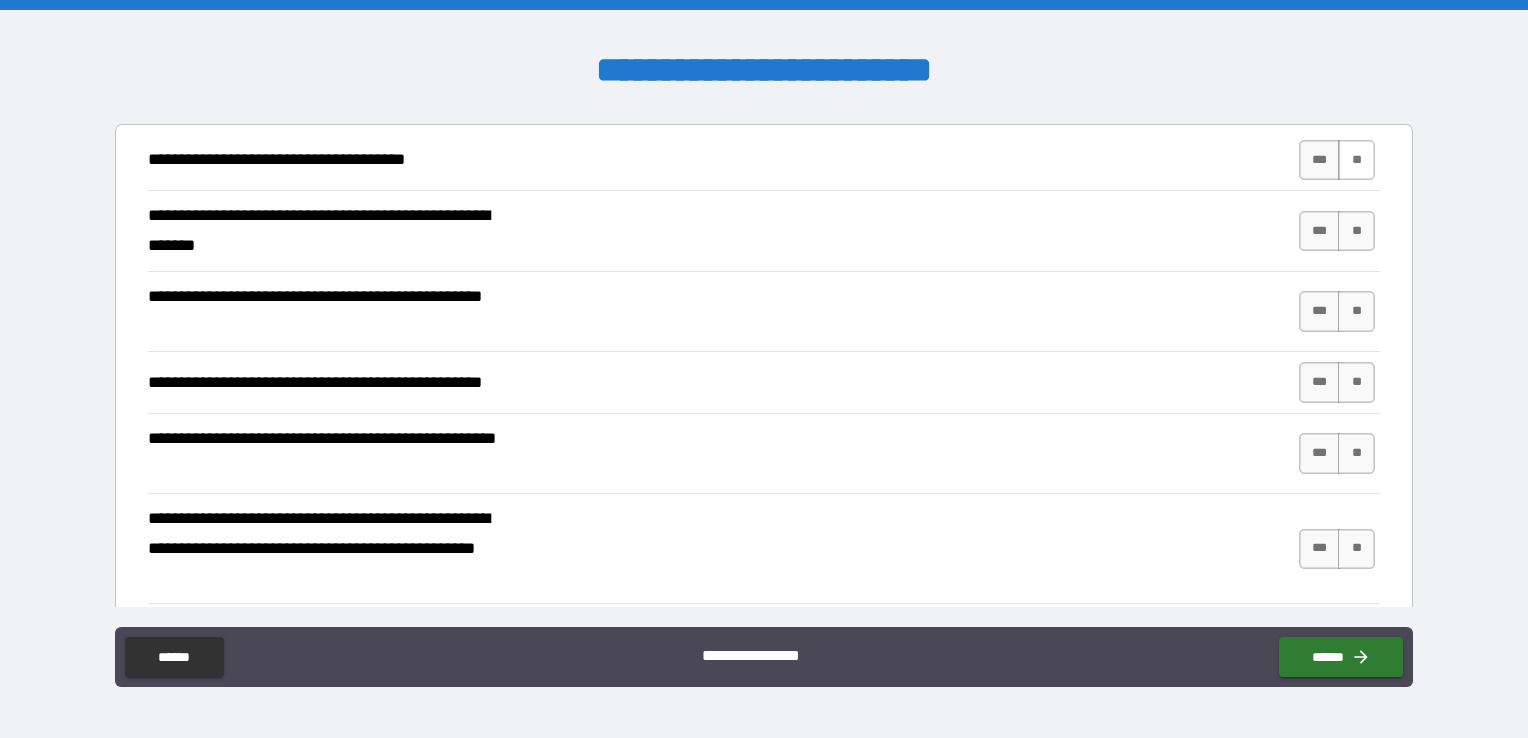 click on "**" at bounding box center [1356, 160] 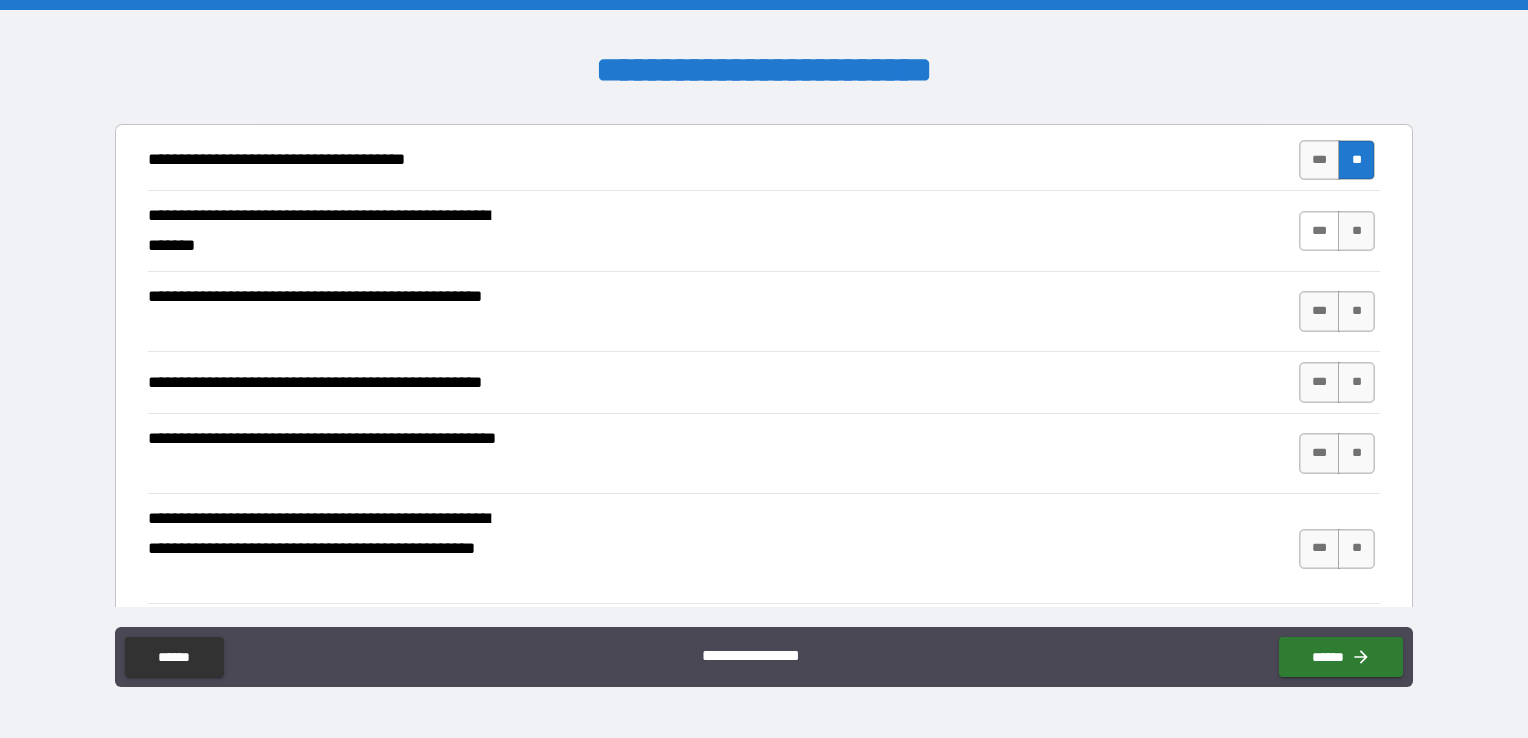 click on "***" at bounding box center [1320, 231] 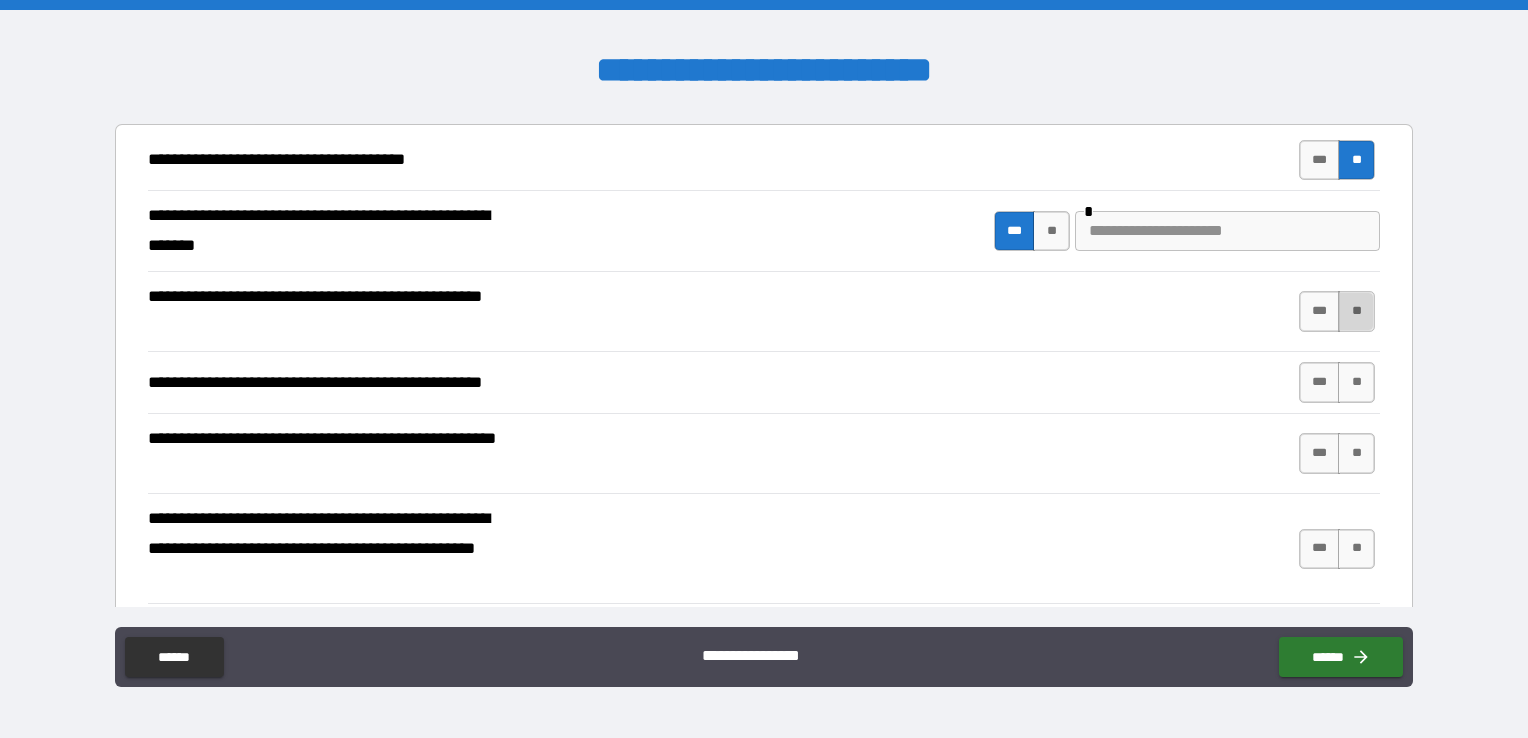 click on "**" at bounding box center (1356, 311) 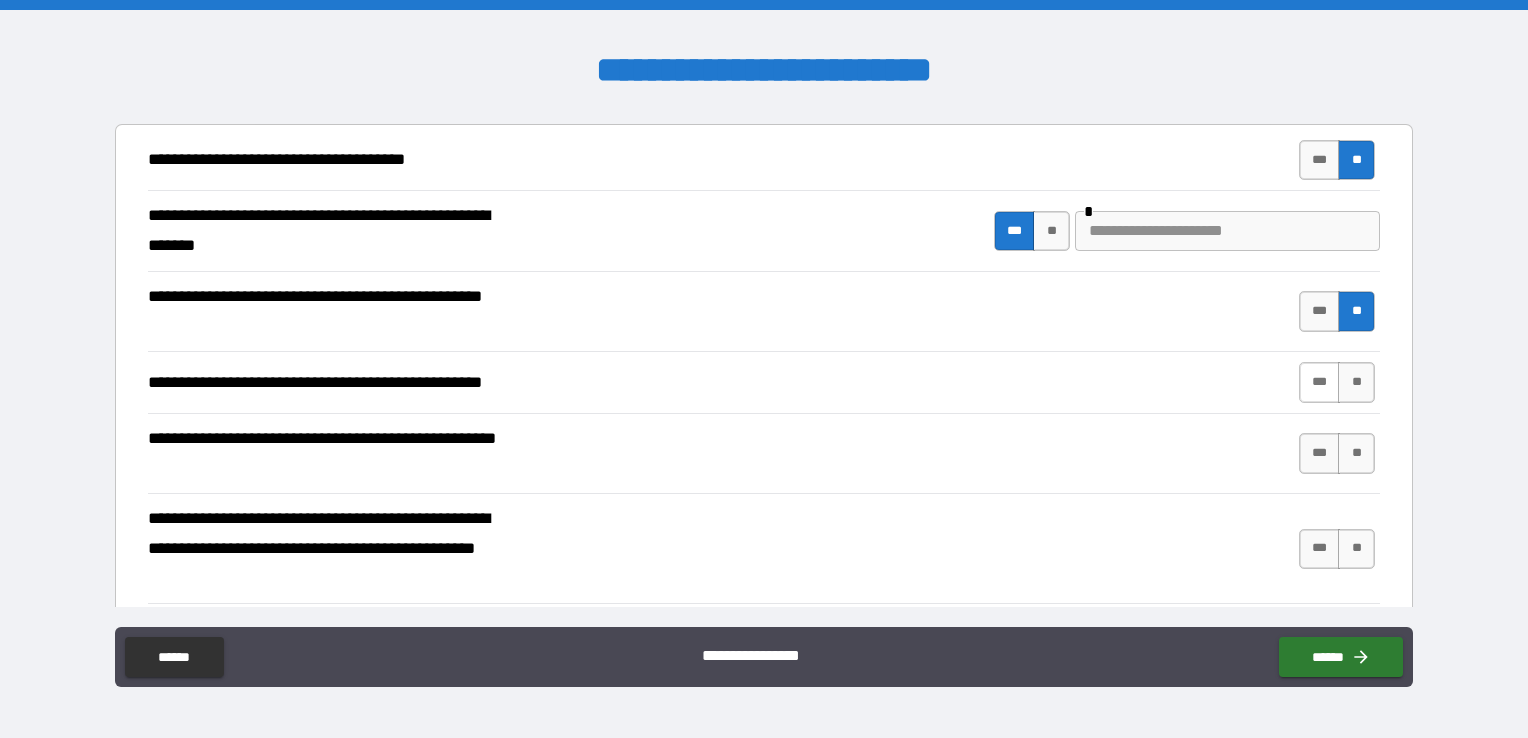 click on "***" at bounding box center (1320, 382) 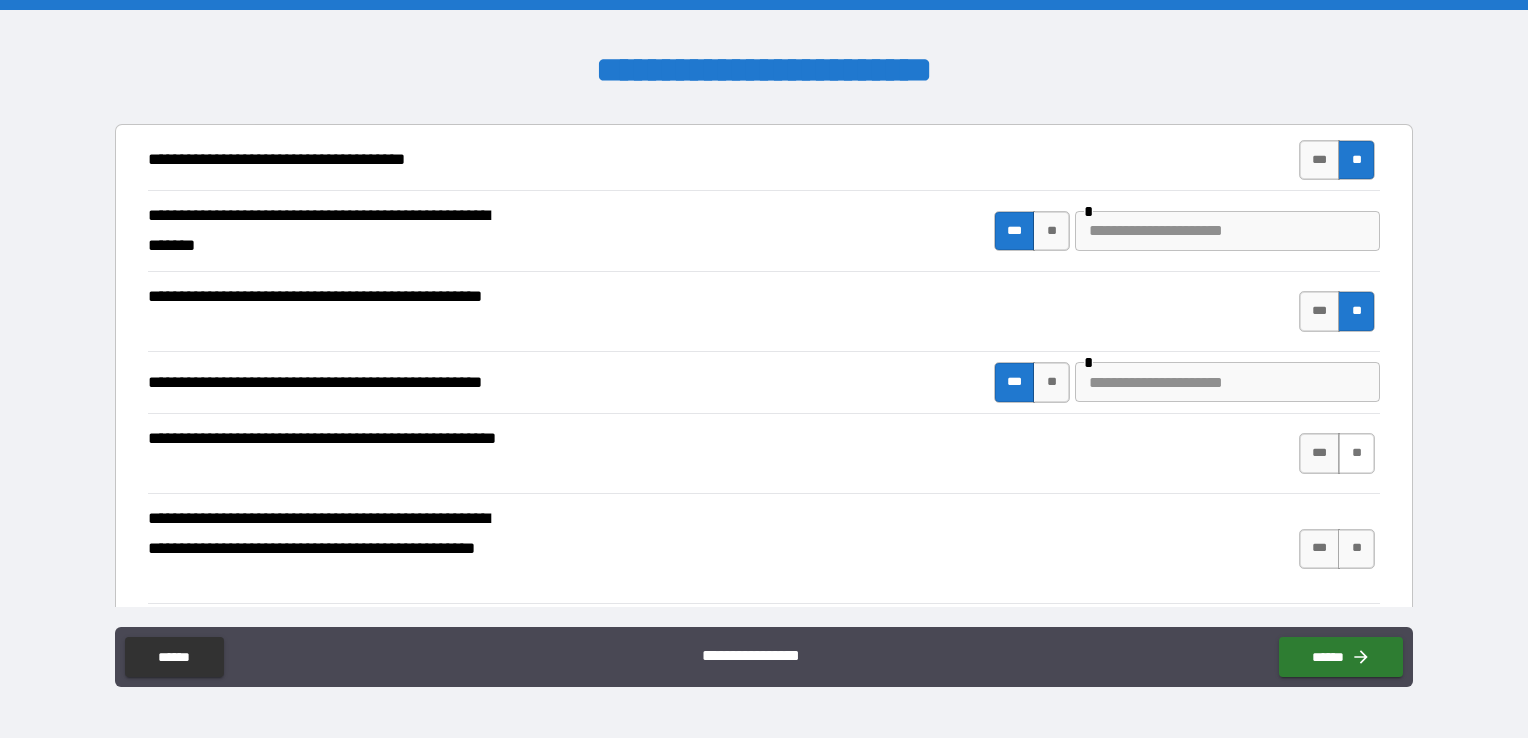click on "**" at bounding box center (1356, 453) 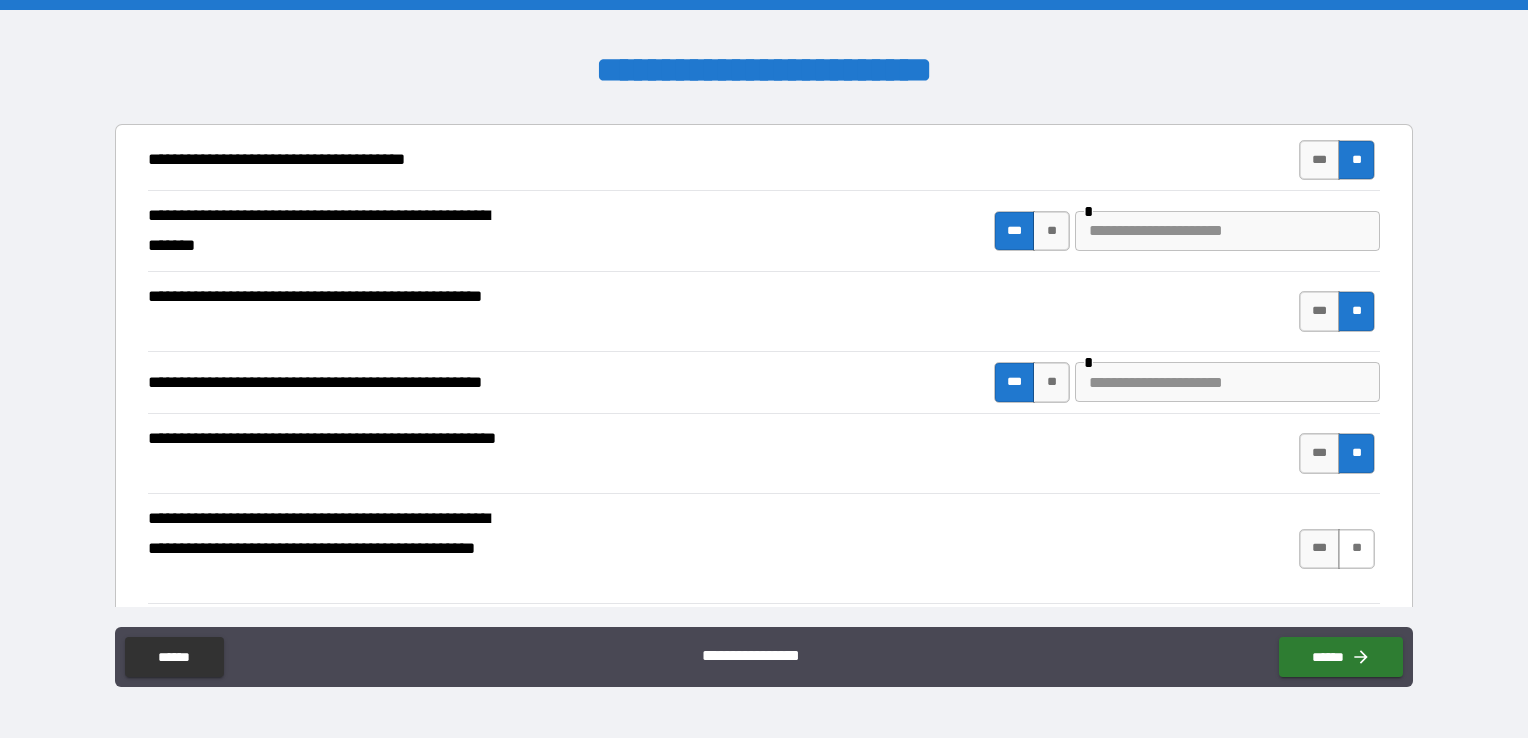 click on "**" at bounding box center [1356, 549] 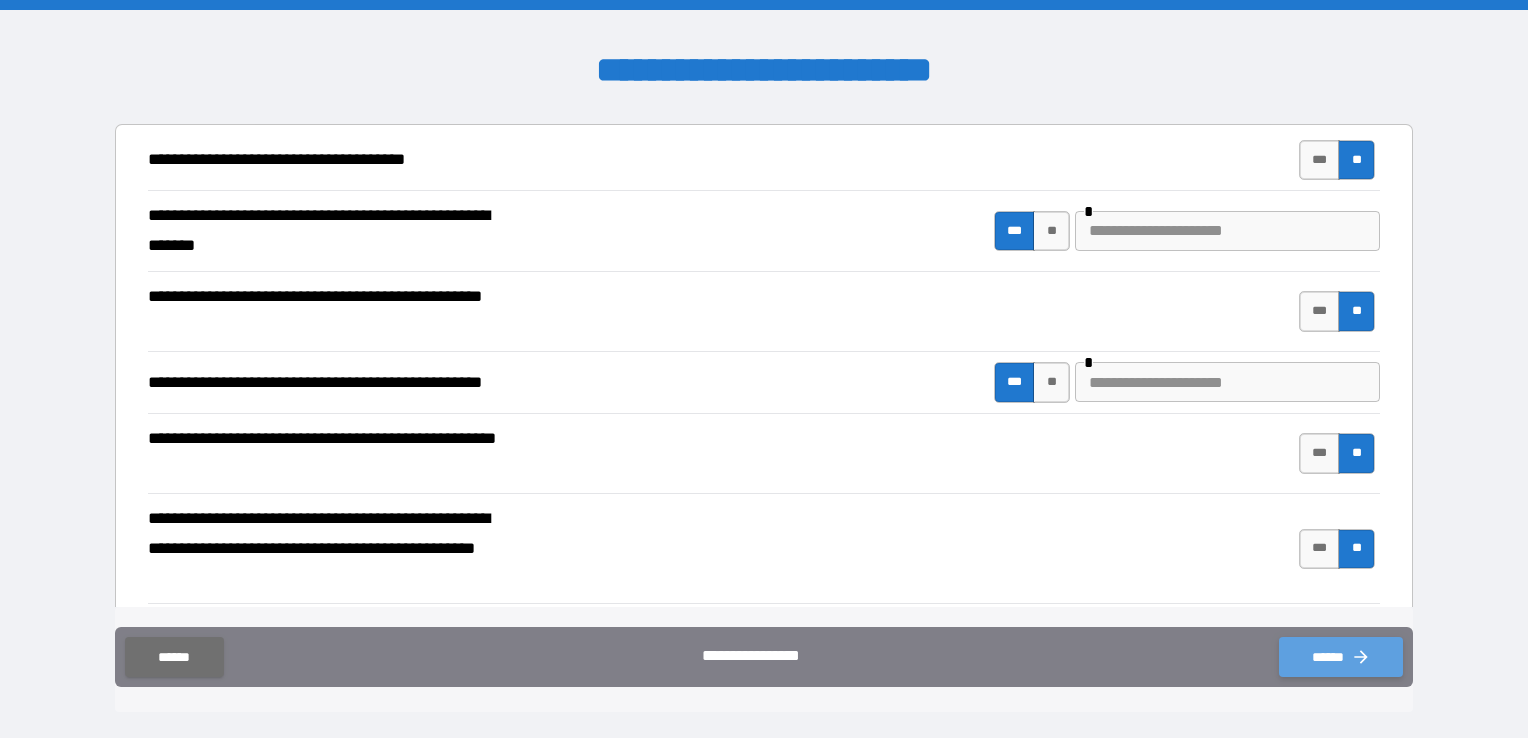 click on "******" at bounding box center (1341, 657) 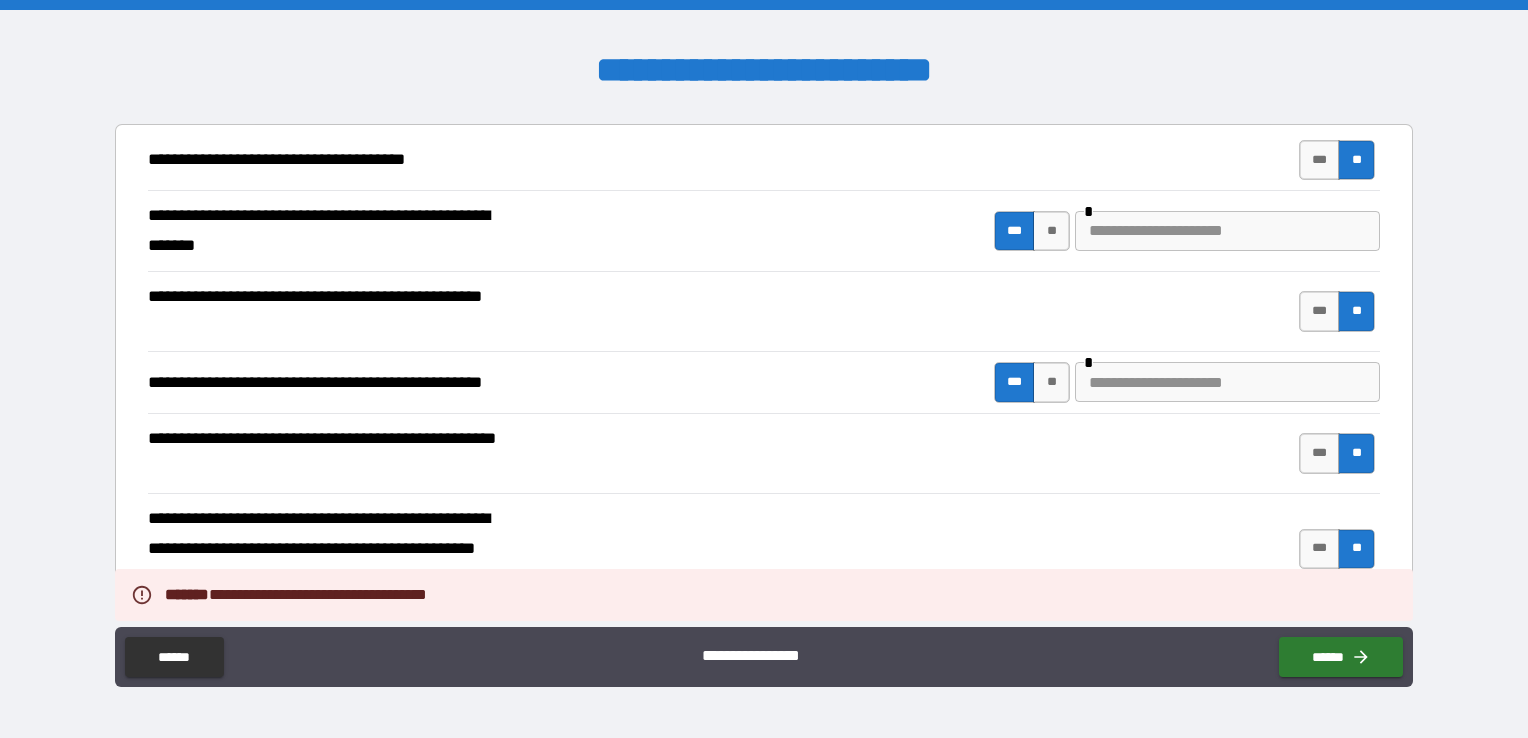 click at bounding box center [1227, 231] 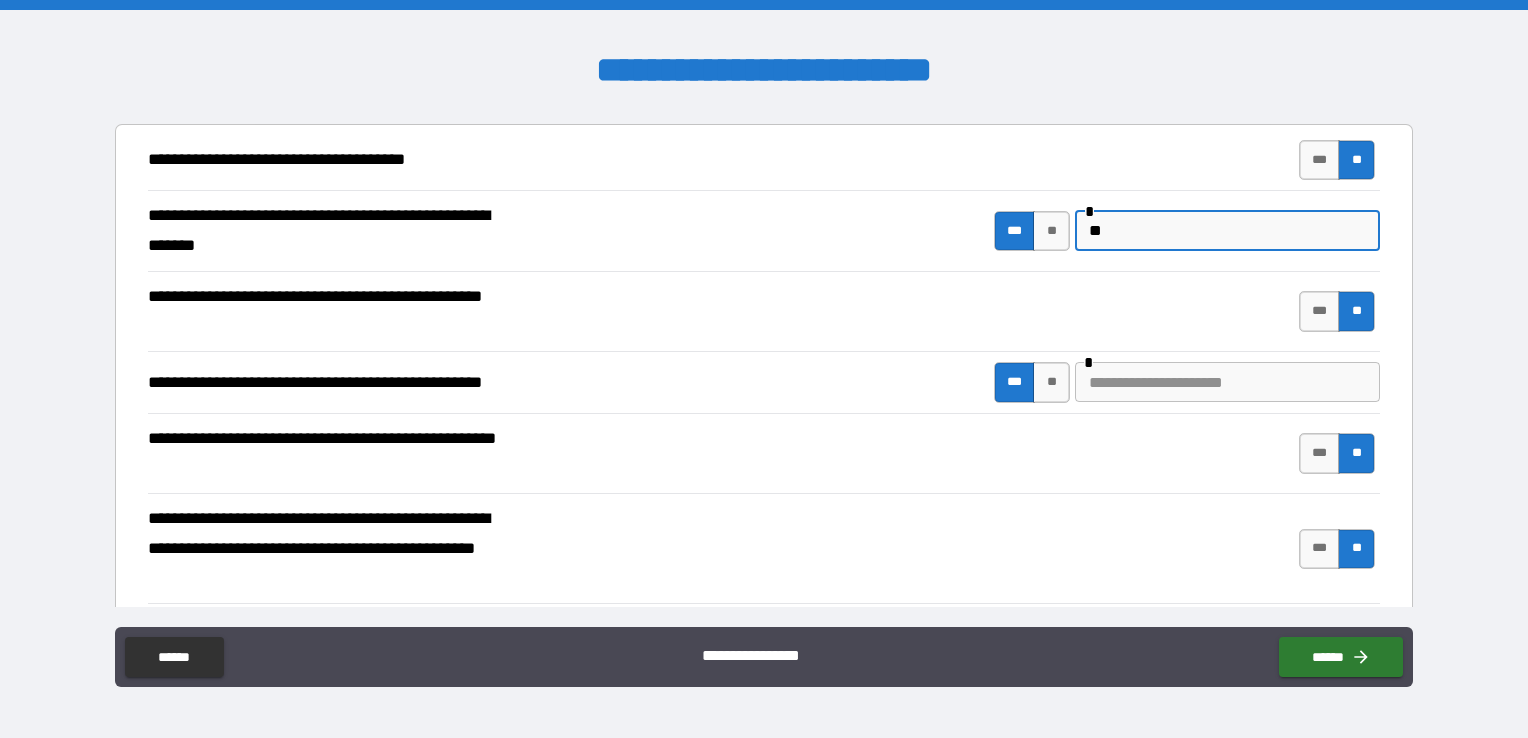 type on "*" 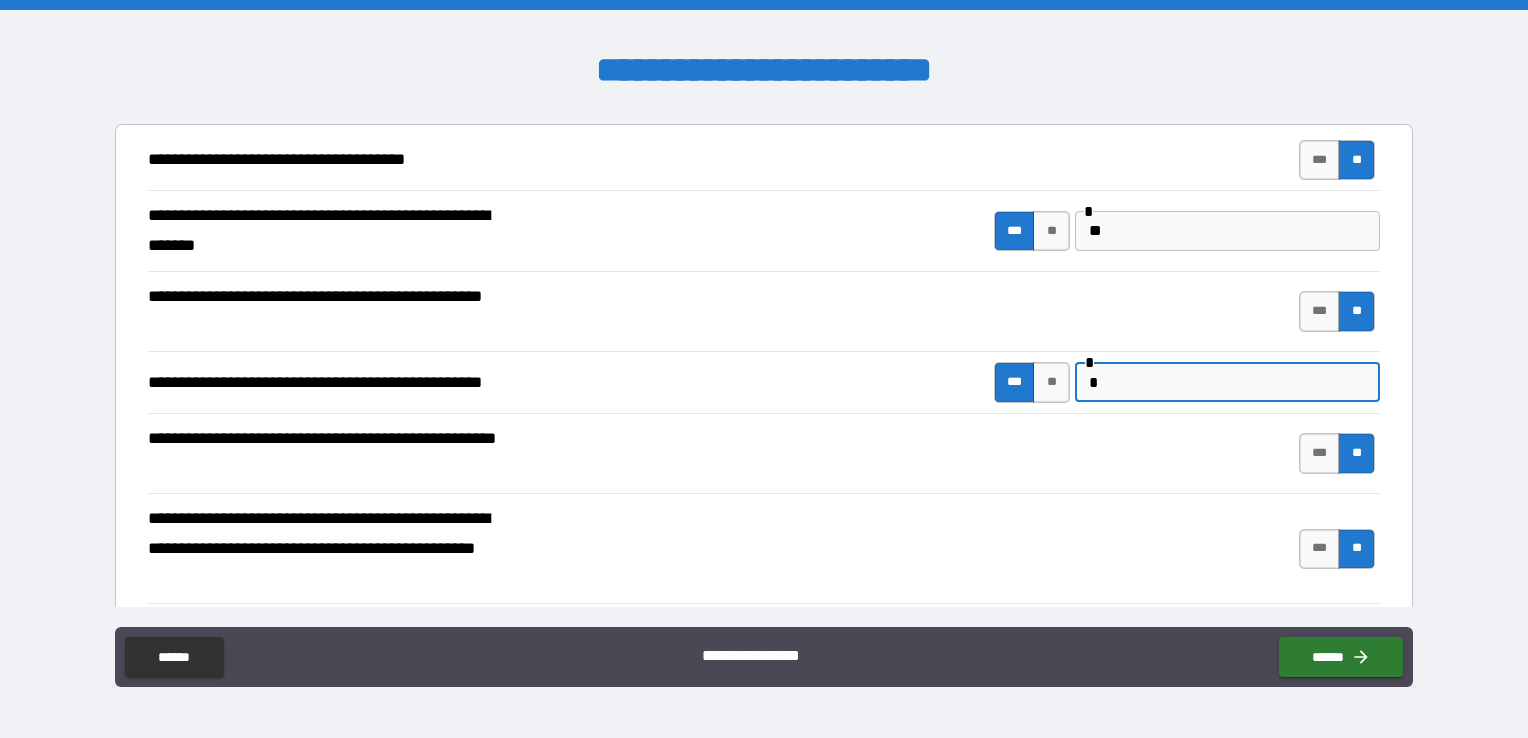 type on "**" 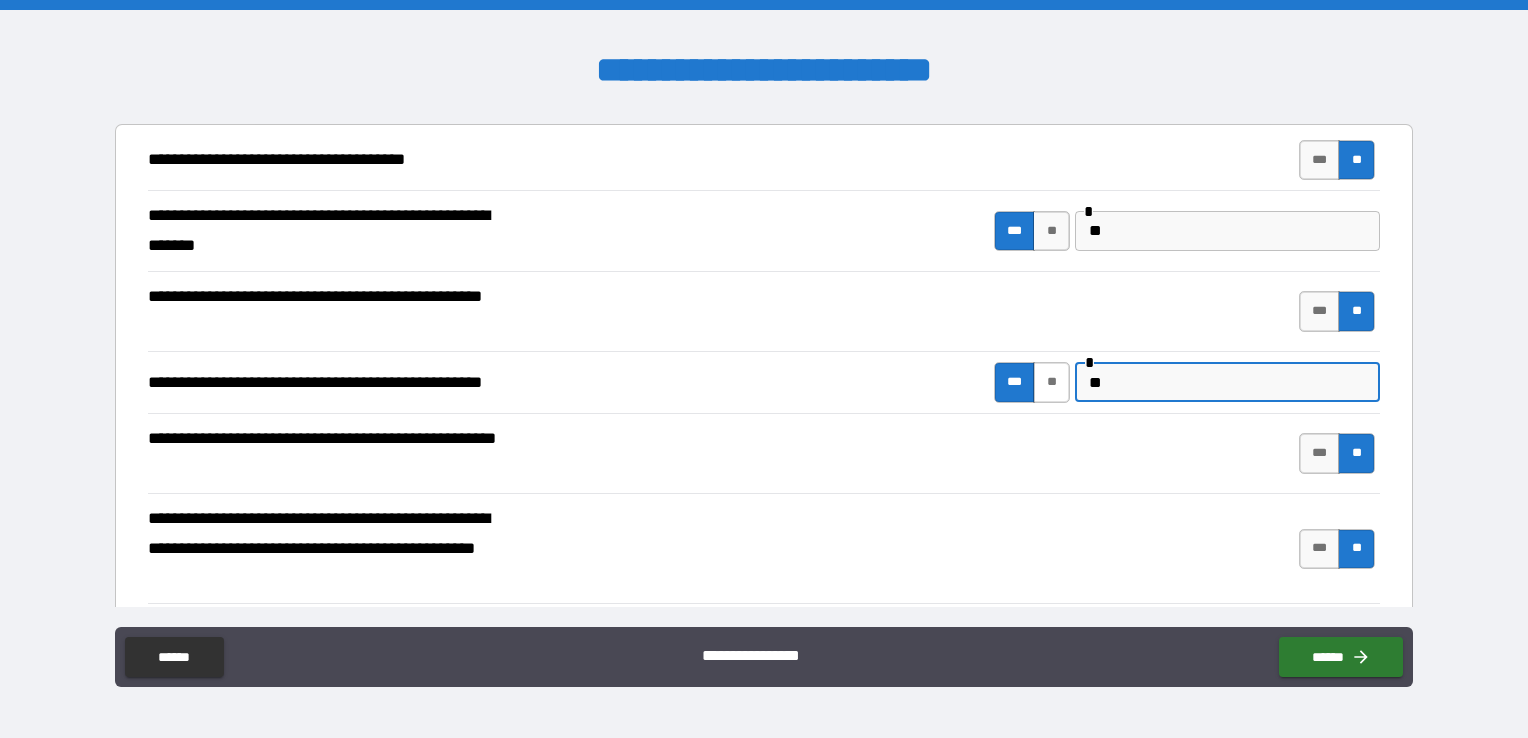 click on "**" at bounding box center (1051, 382) 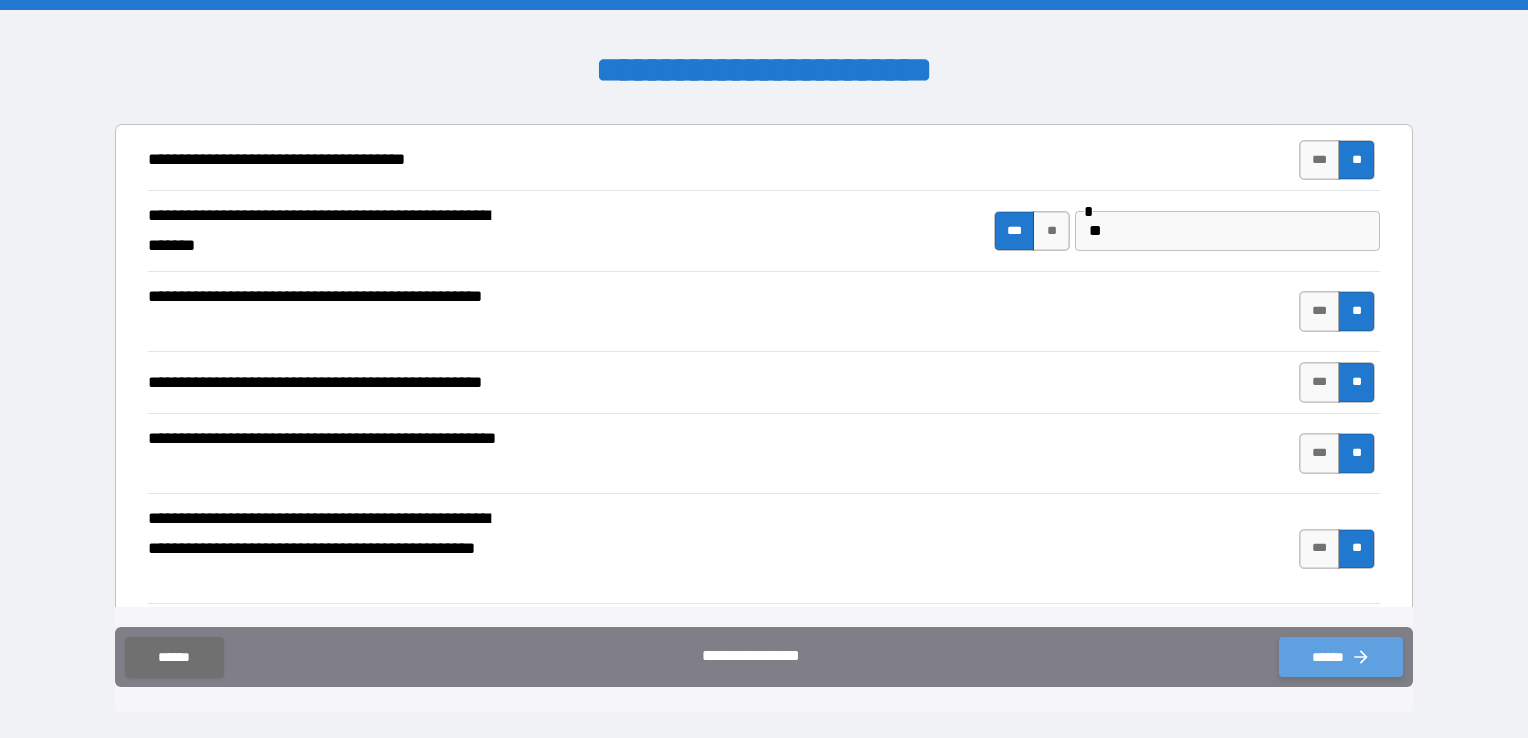 click on "******" at bounding box center (1341, 657) 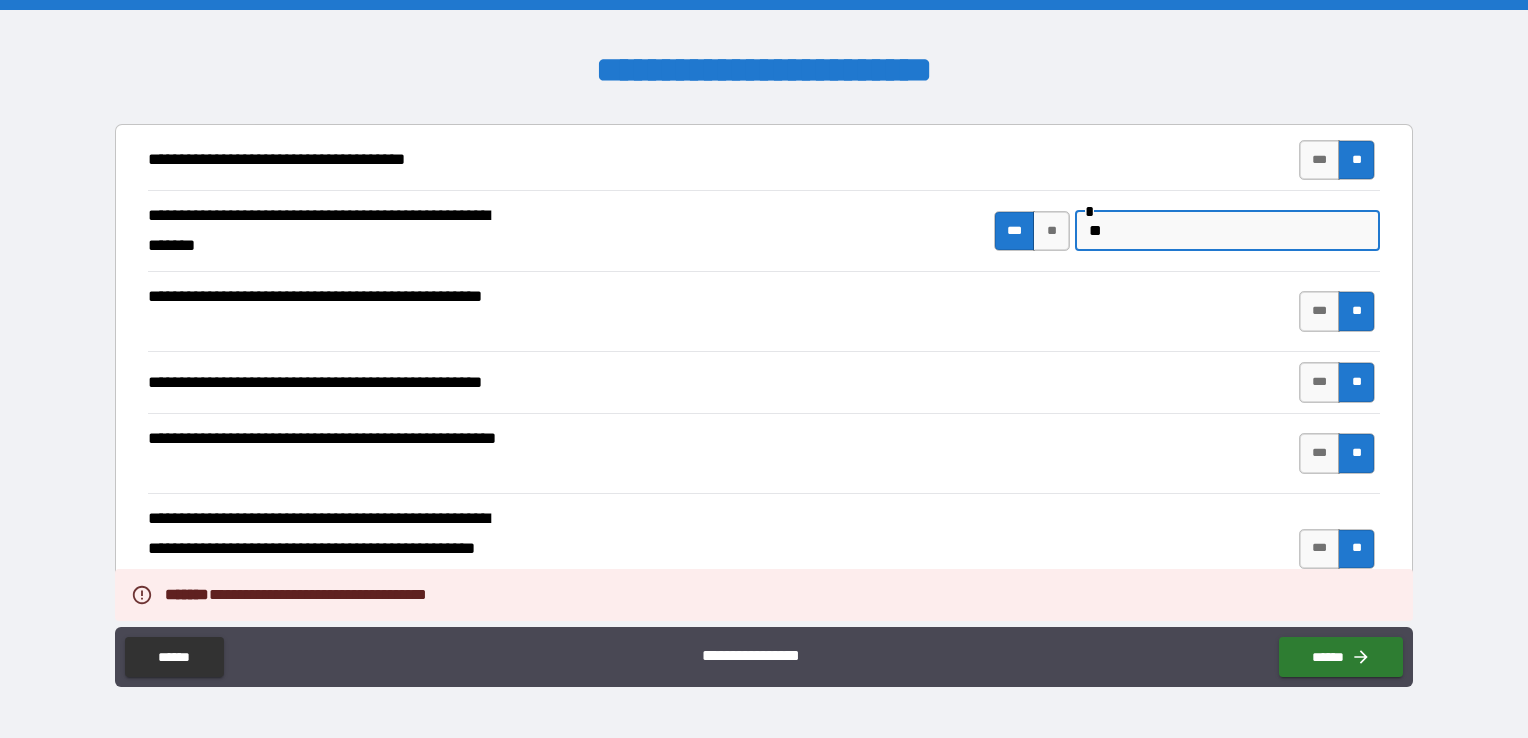 click on "**" at bounding box center (1227, 231) 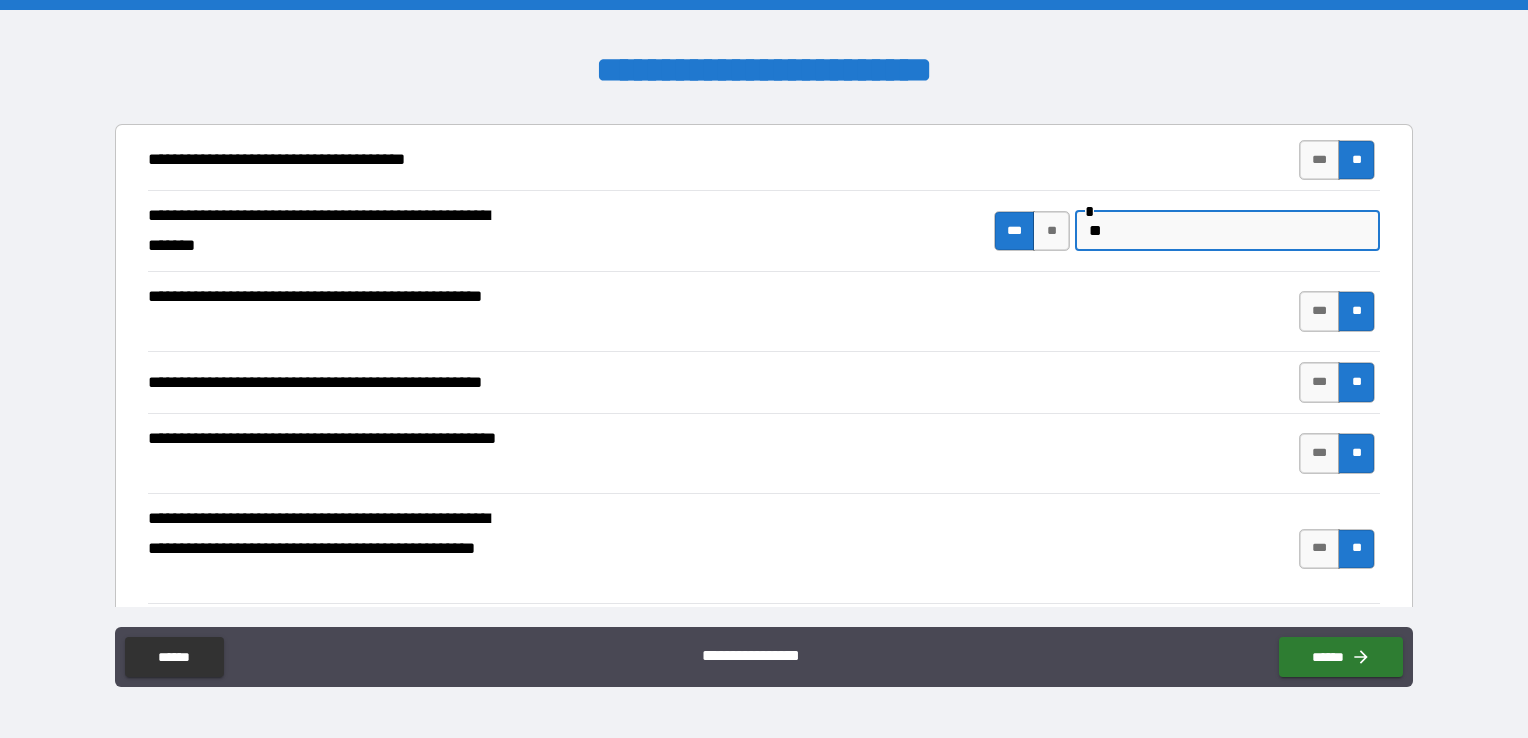drag, startPoint x: 1116, startPoint y: 226, endPoint x: 1078, endPoint y: 229, distance: 38.118237 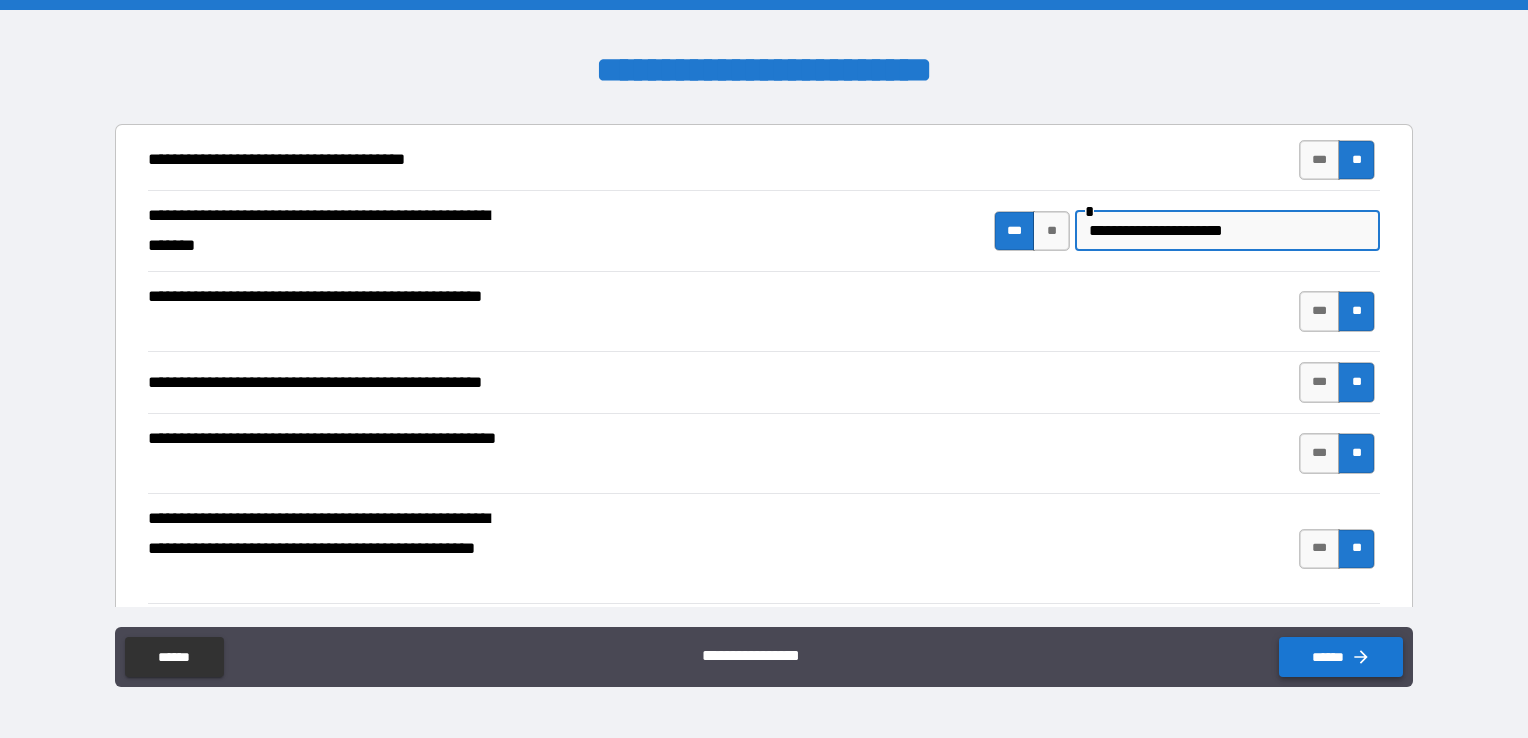 type on "**********" 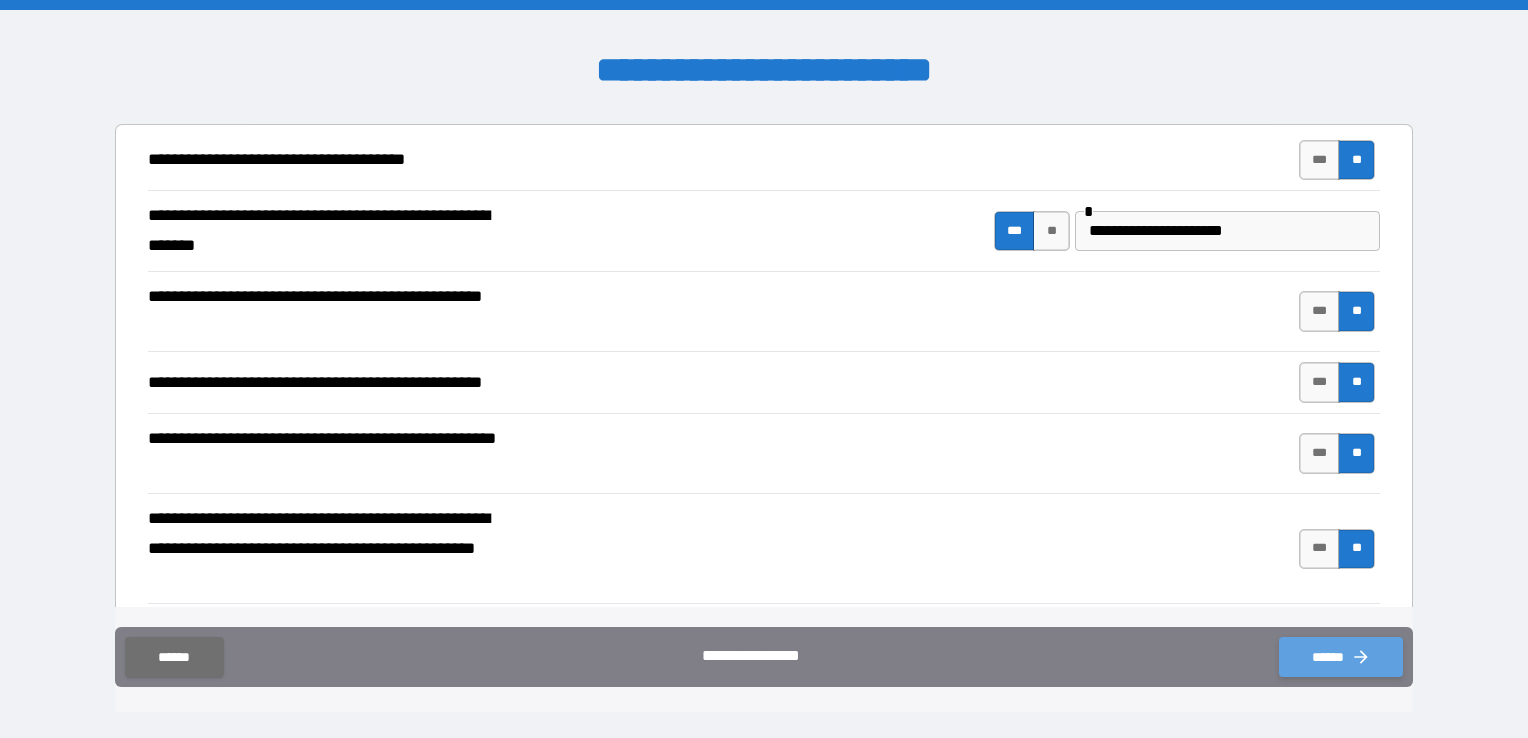 click on "******" at bounding box center (1341, 657) 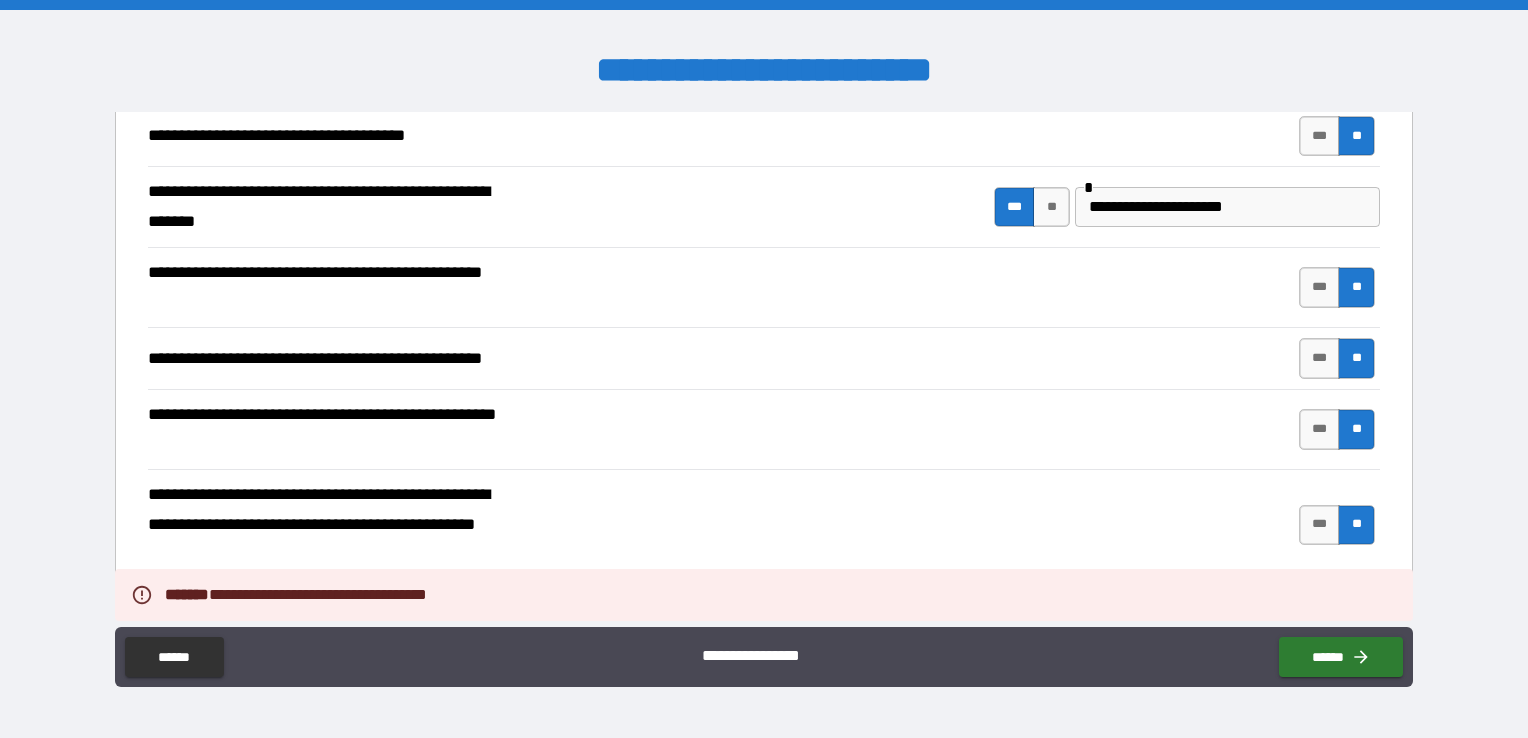 scroll, scrollTop: 396, scrollLeft: 0, axis: vertical 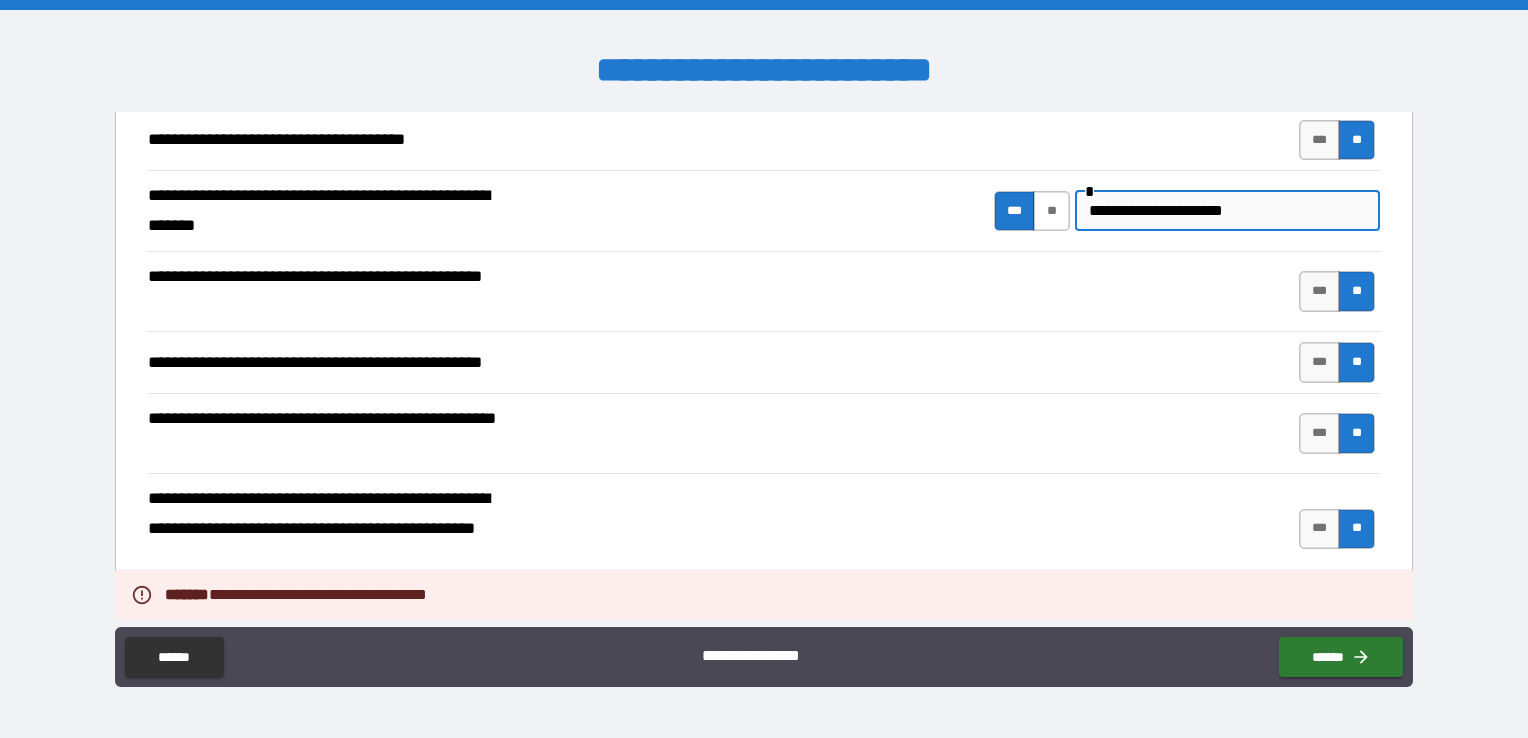 drag, startPoint x: 1201, startPoint y: 206, endPoint x: 1048, endPoint y: 209, distance: 153.0294 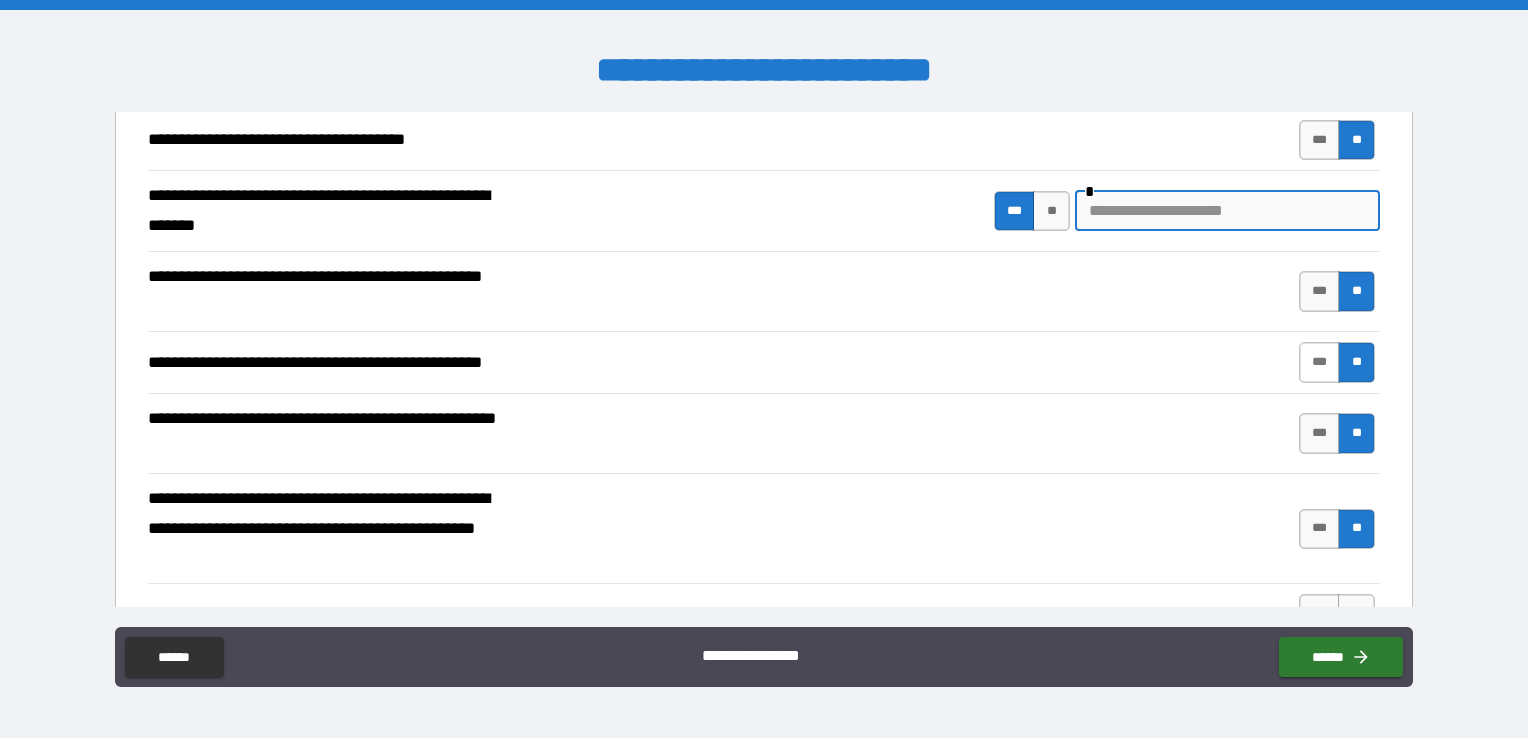 type 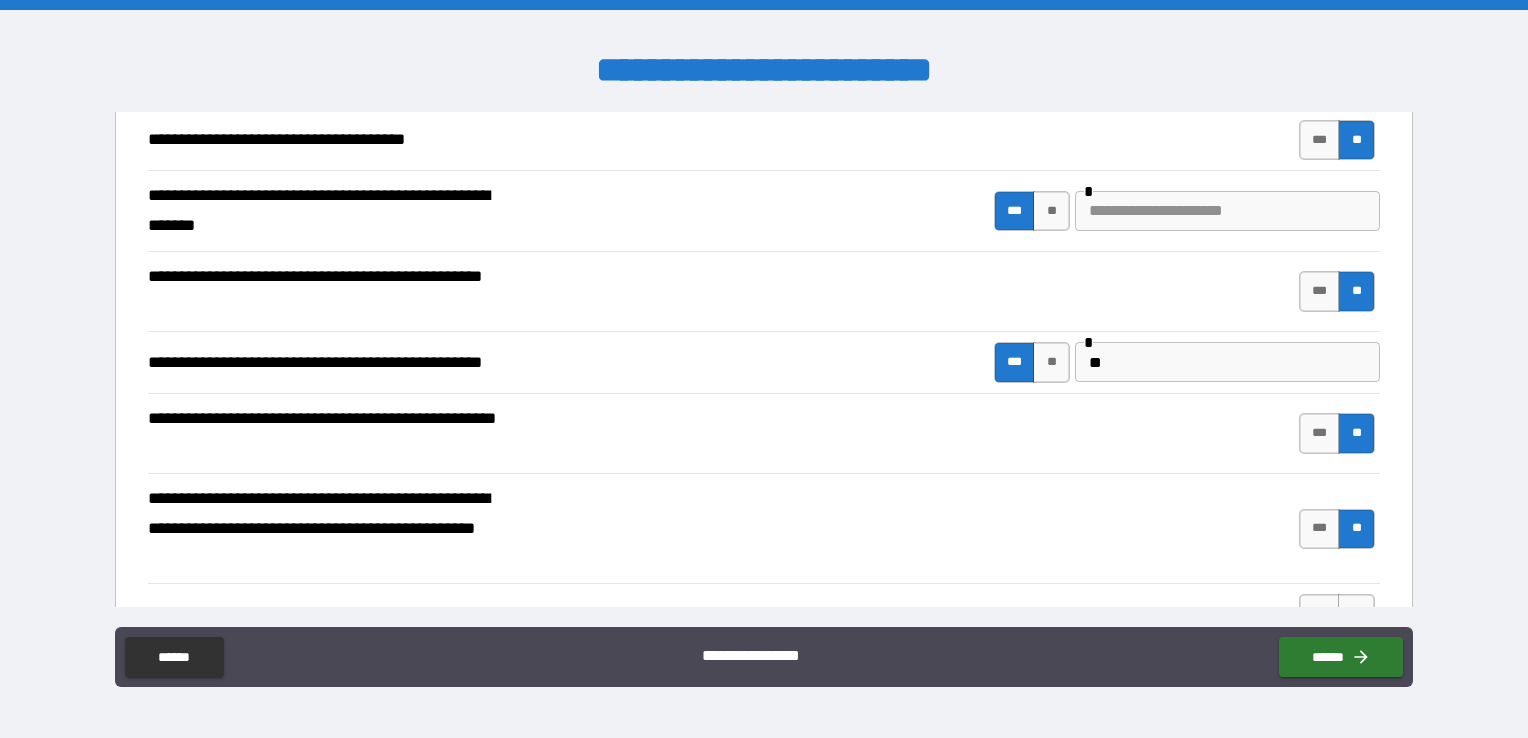 scroll, scrollTop: 516, scrollLeft: 0, axis: vertical 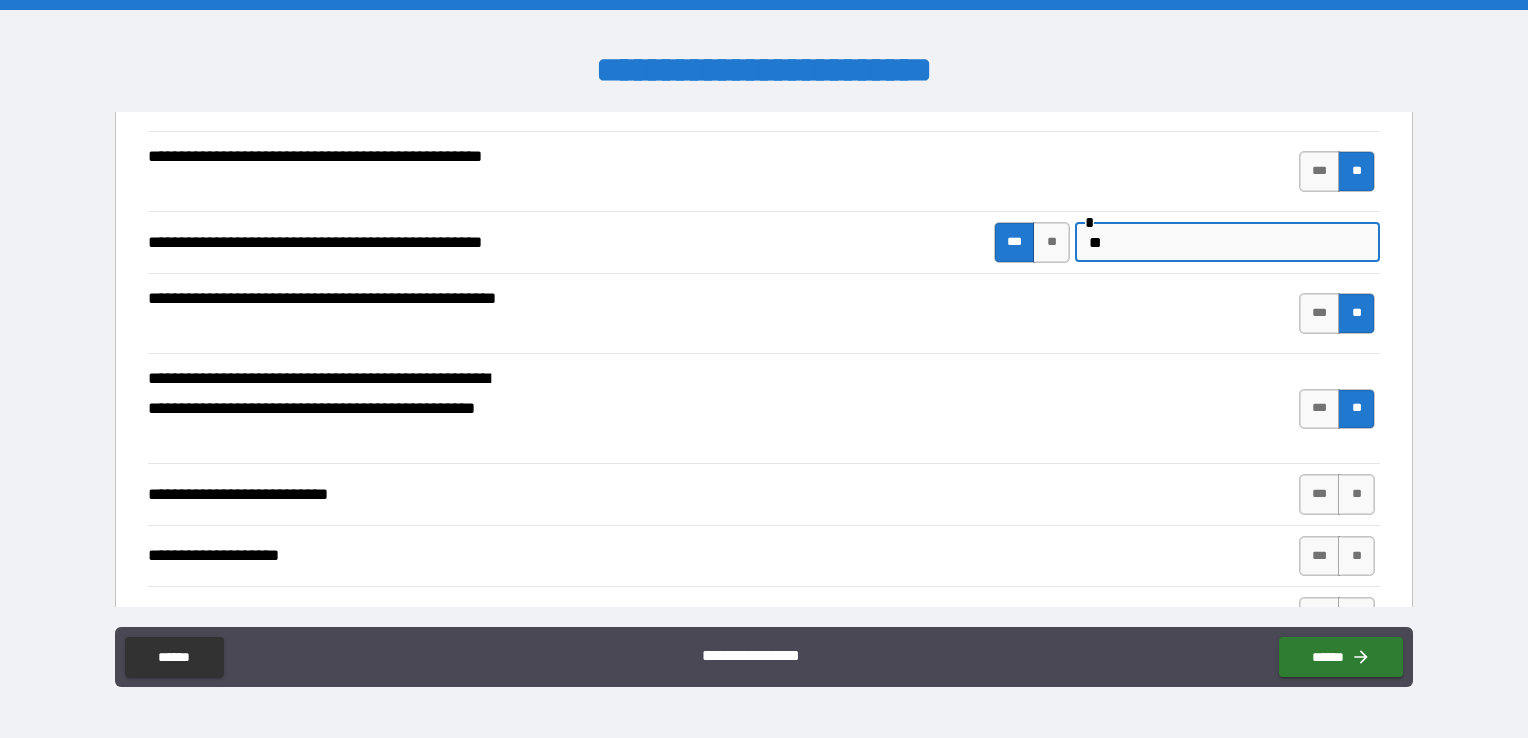 drag, startPoint x: 1139, startPoint y: 235, endPoint x: 1075, endPoint y: 238, distance: 64.070274 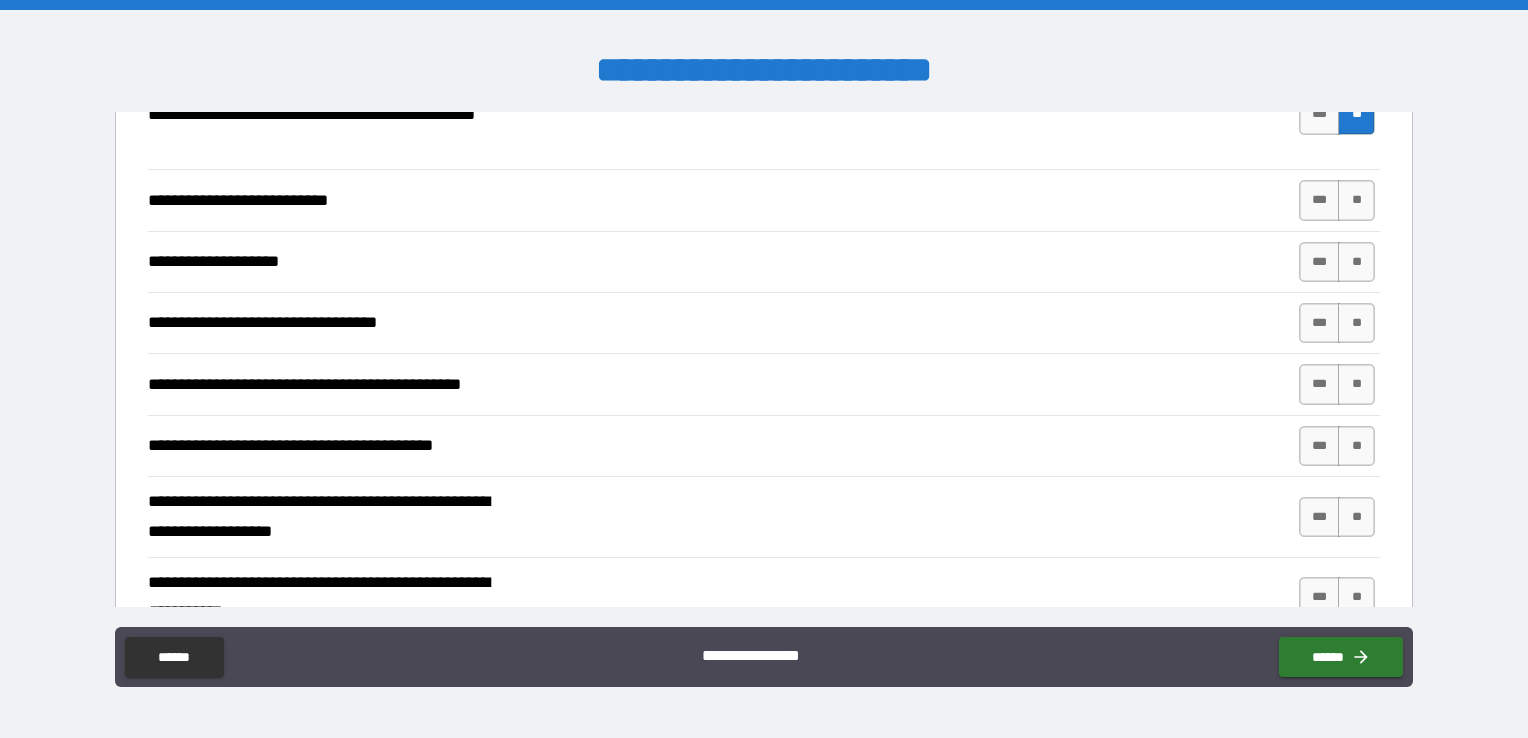 scroll, scrollTop: 818, scrollLeft: 0, axis: vertical 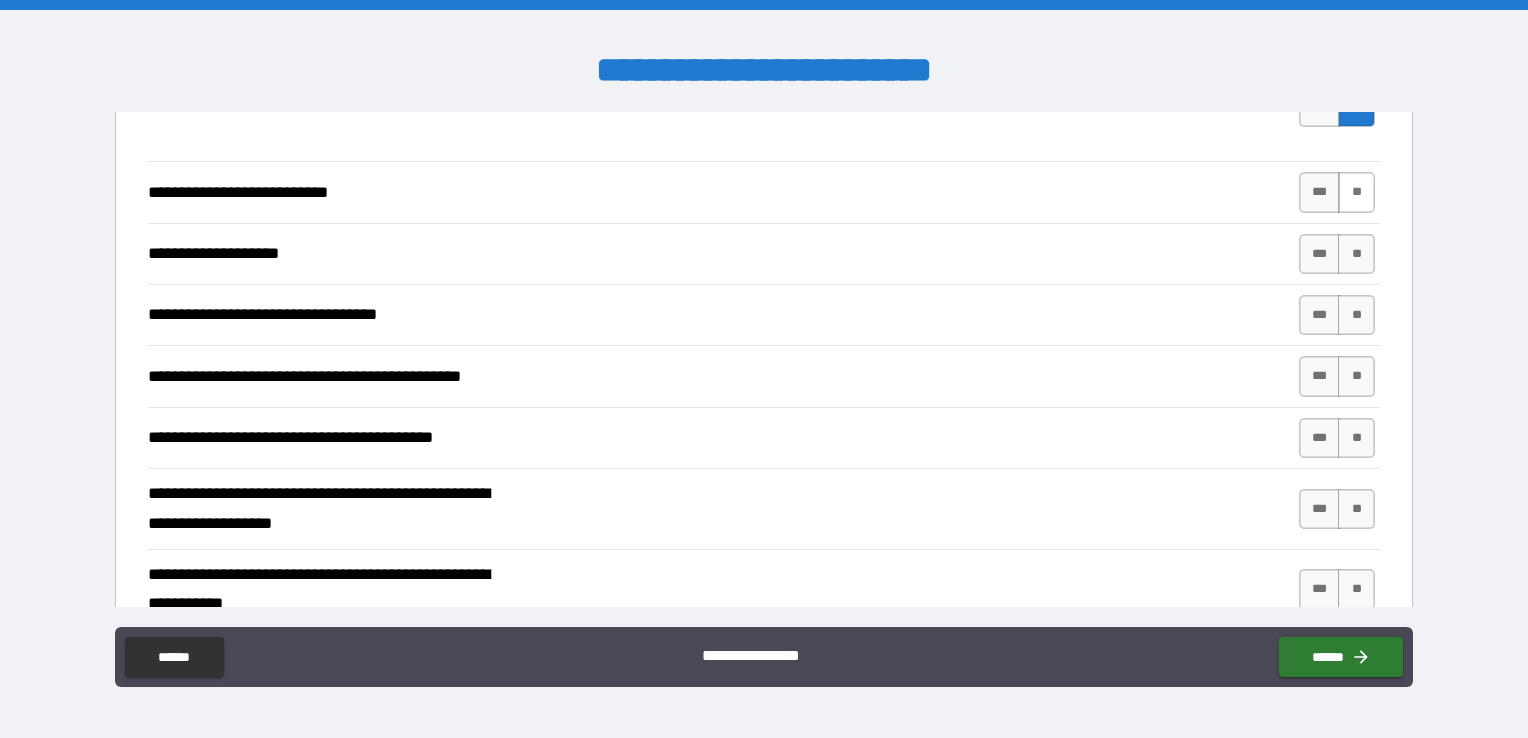 type 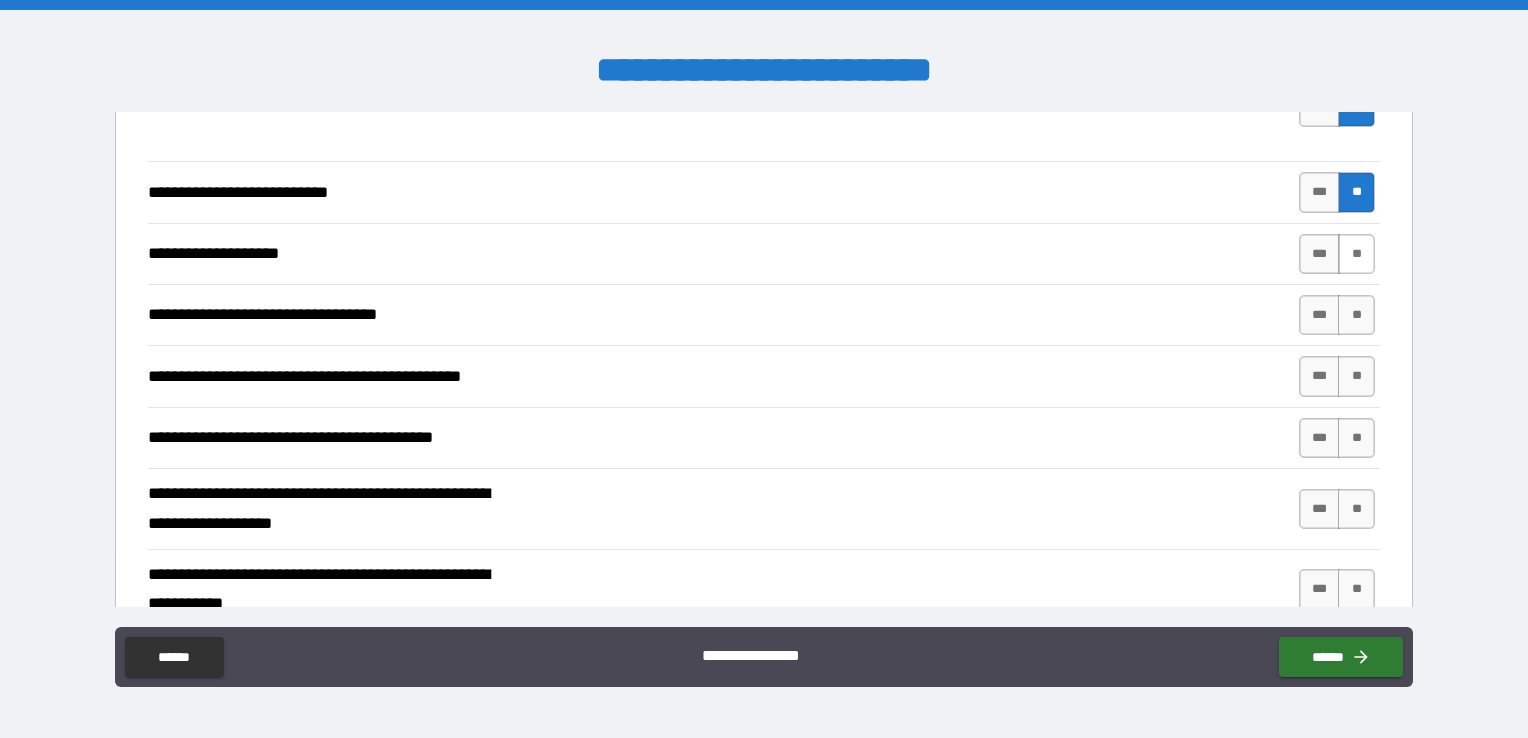 click on "**" at bounding box center [1356, 254] 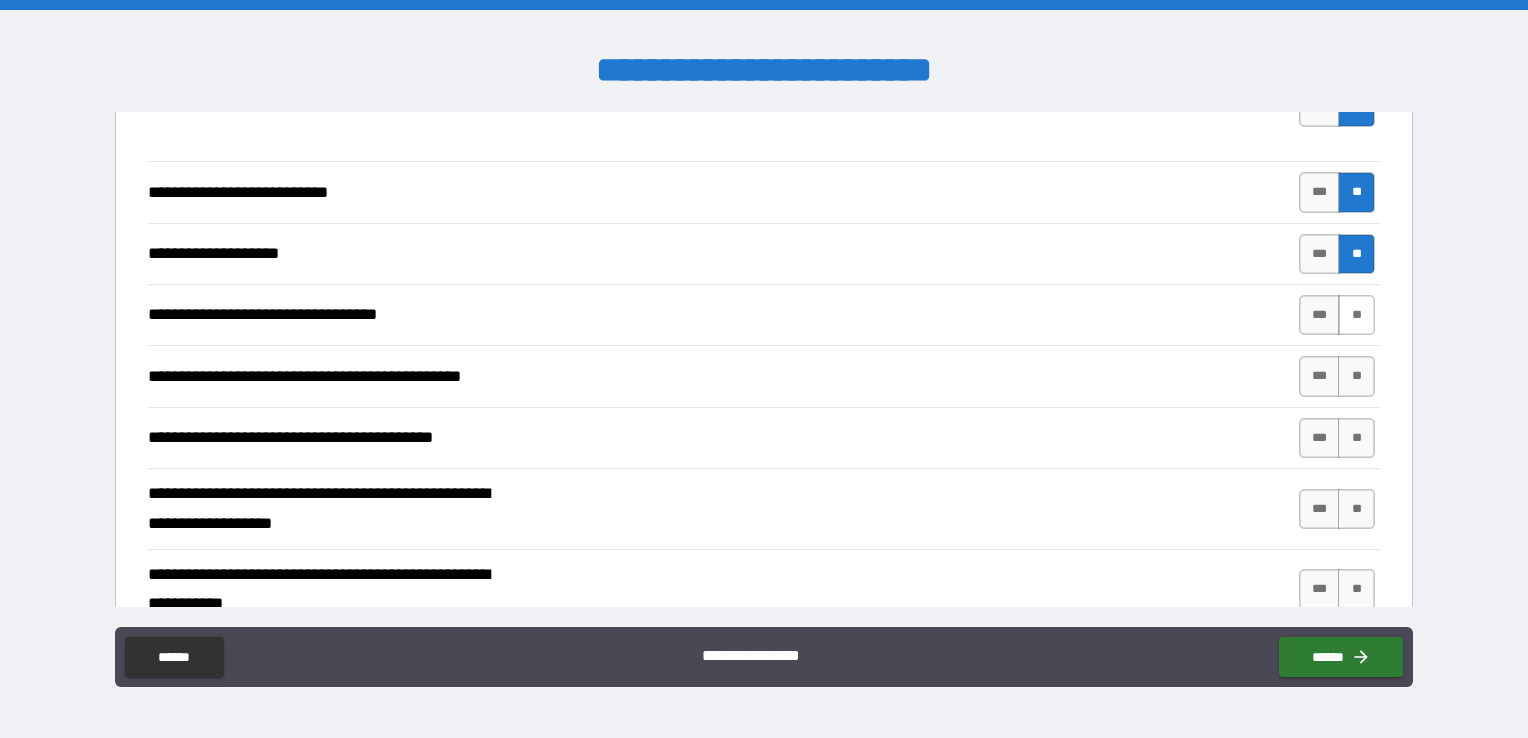 click on "**" at bounding box center [1356, 315] 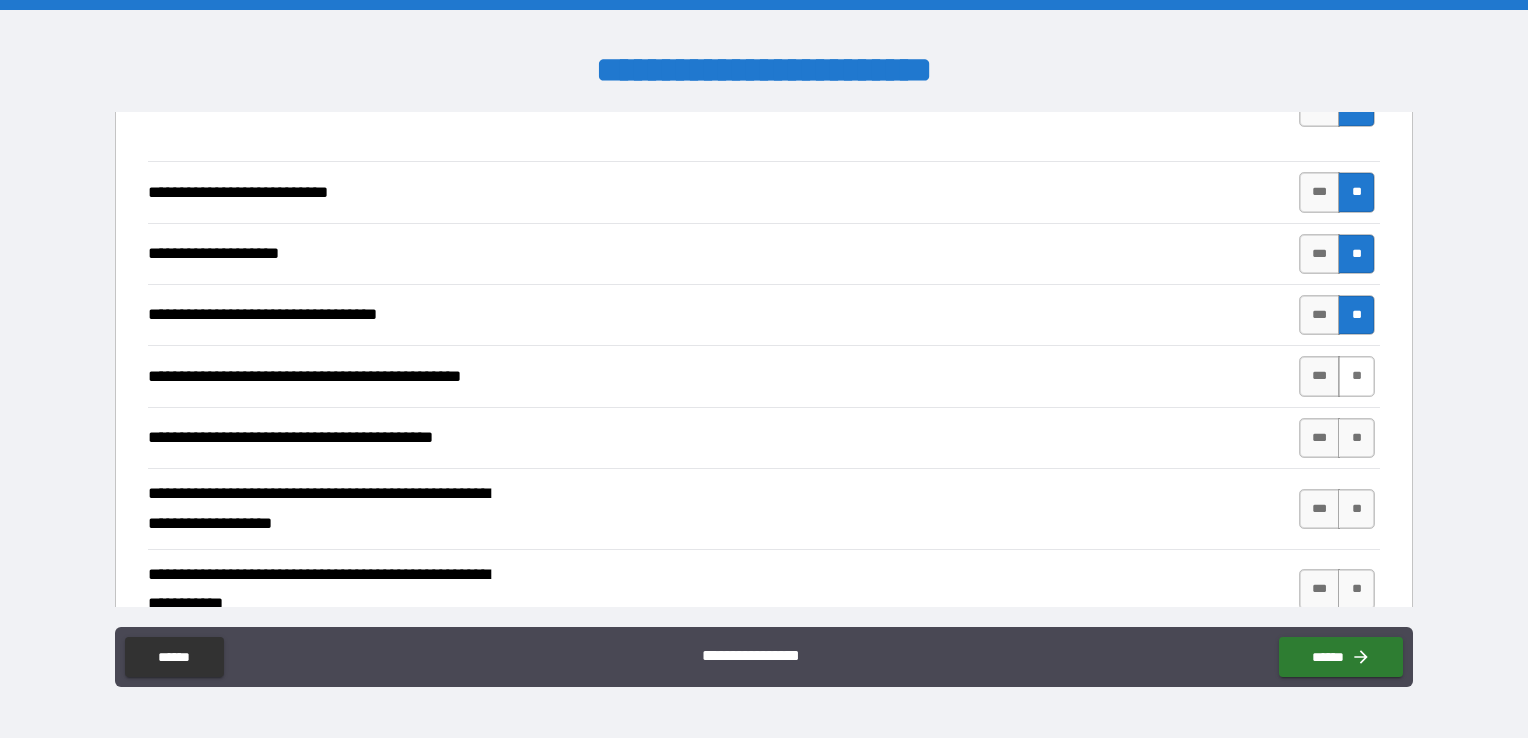 click on "**" at bounding box center (1356, 376) 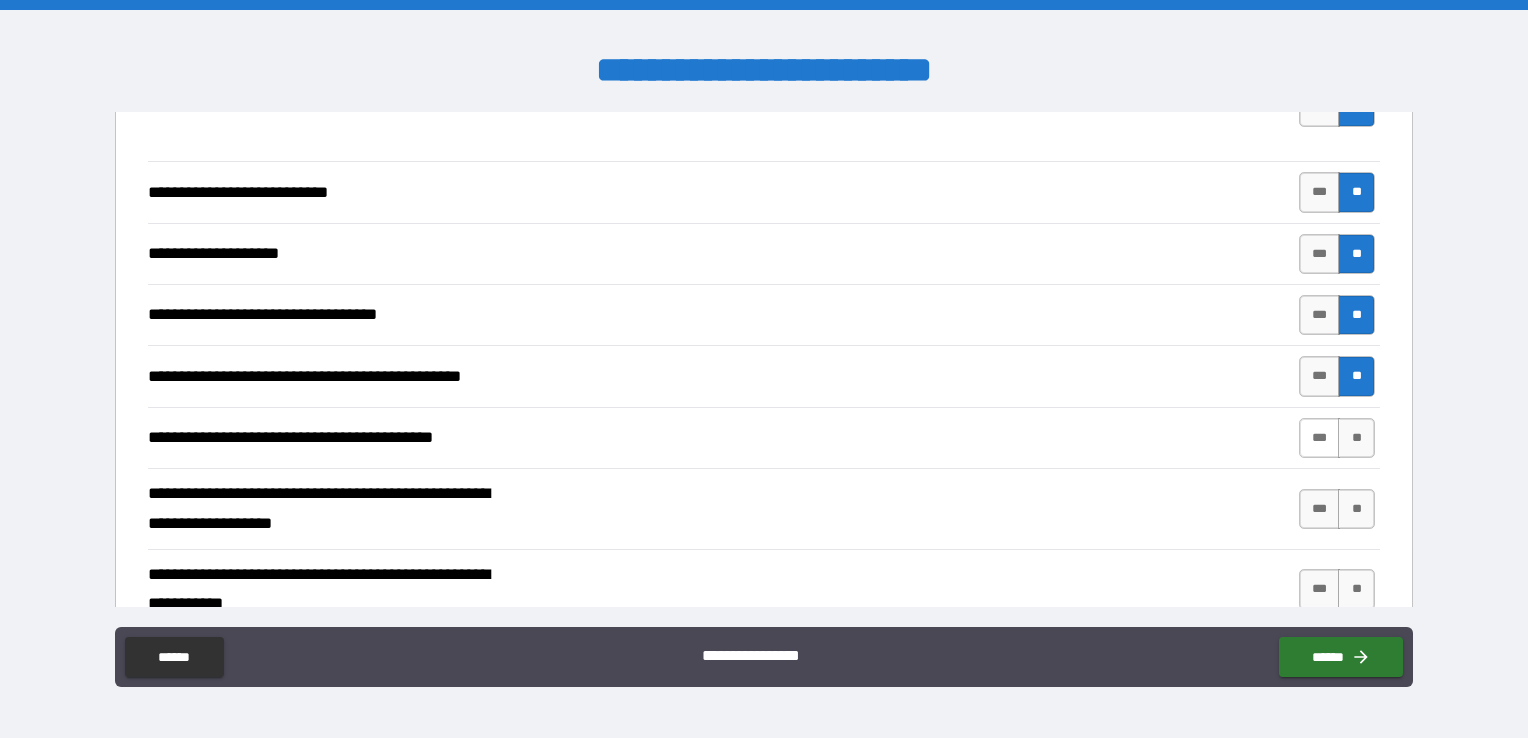 click on "***" at bounding box center (1320, 438) 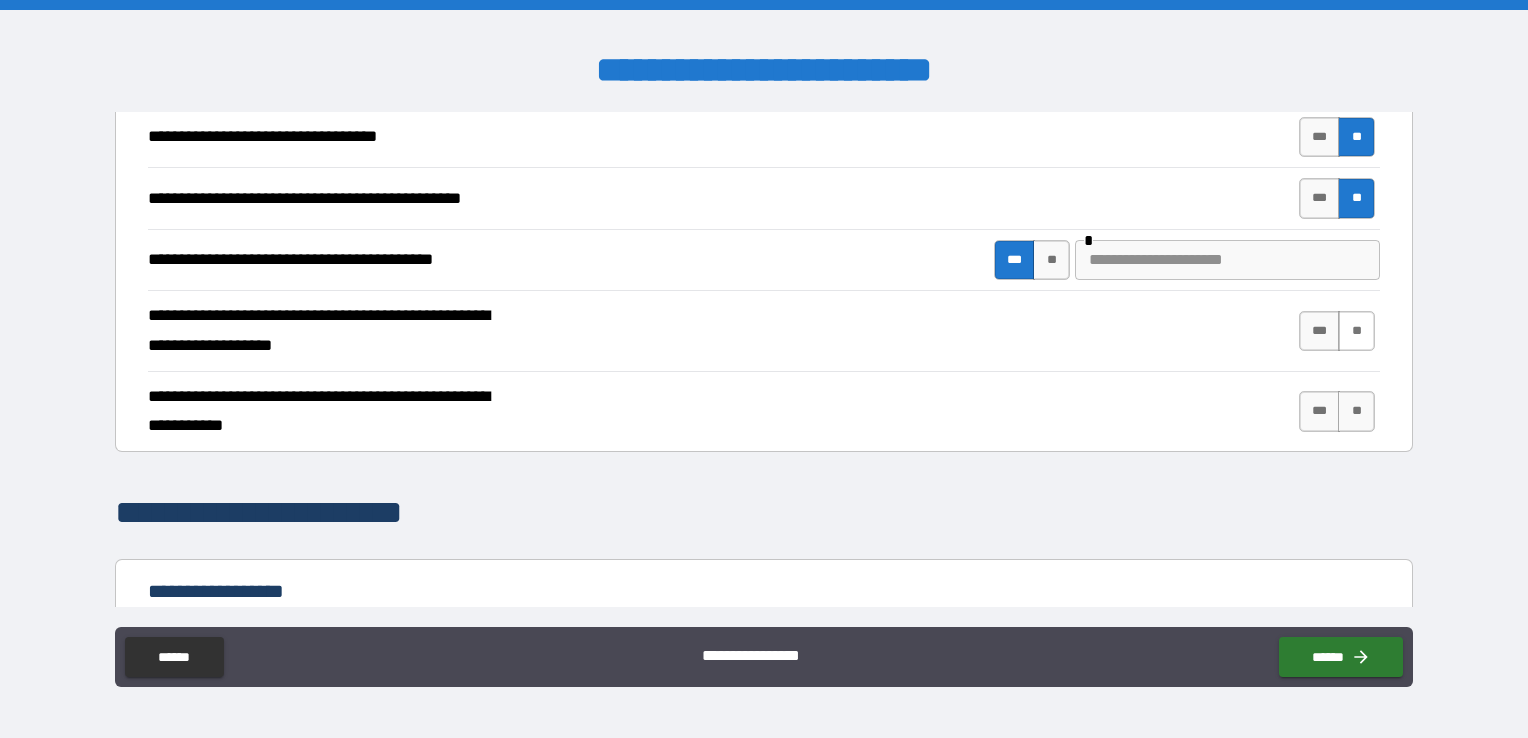 scroll, scrollTop: 1006, scrollLeft: 0, axis: vertical 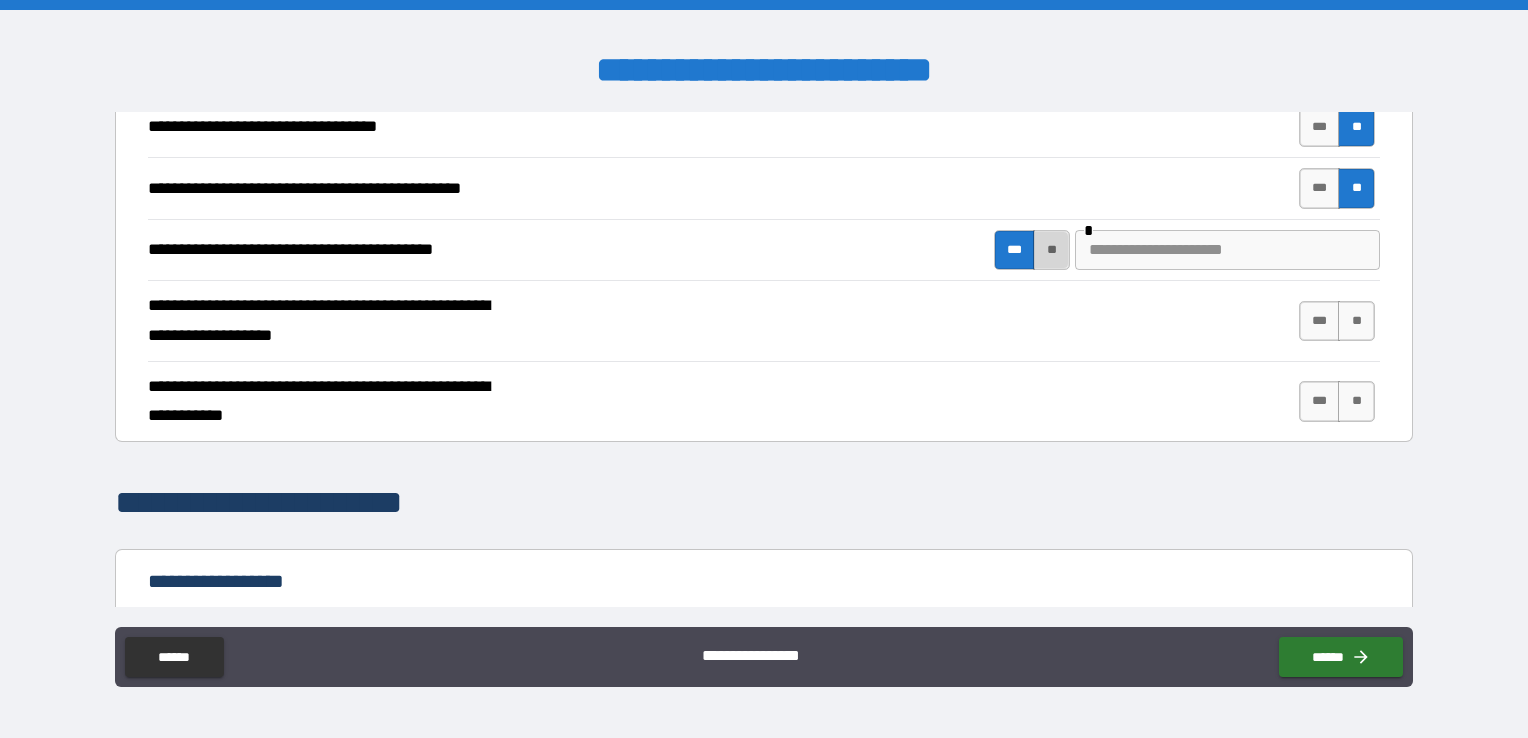 click on "**" at bounding box center [1051, 250] 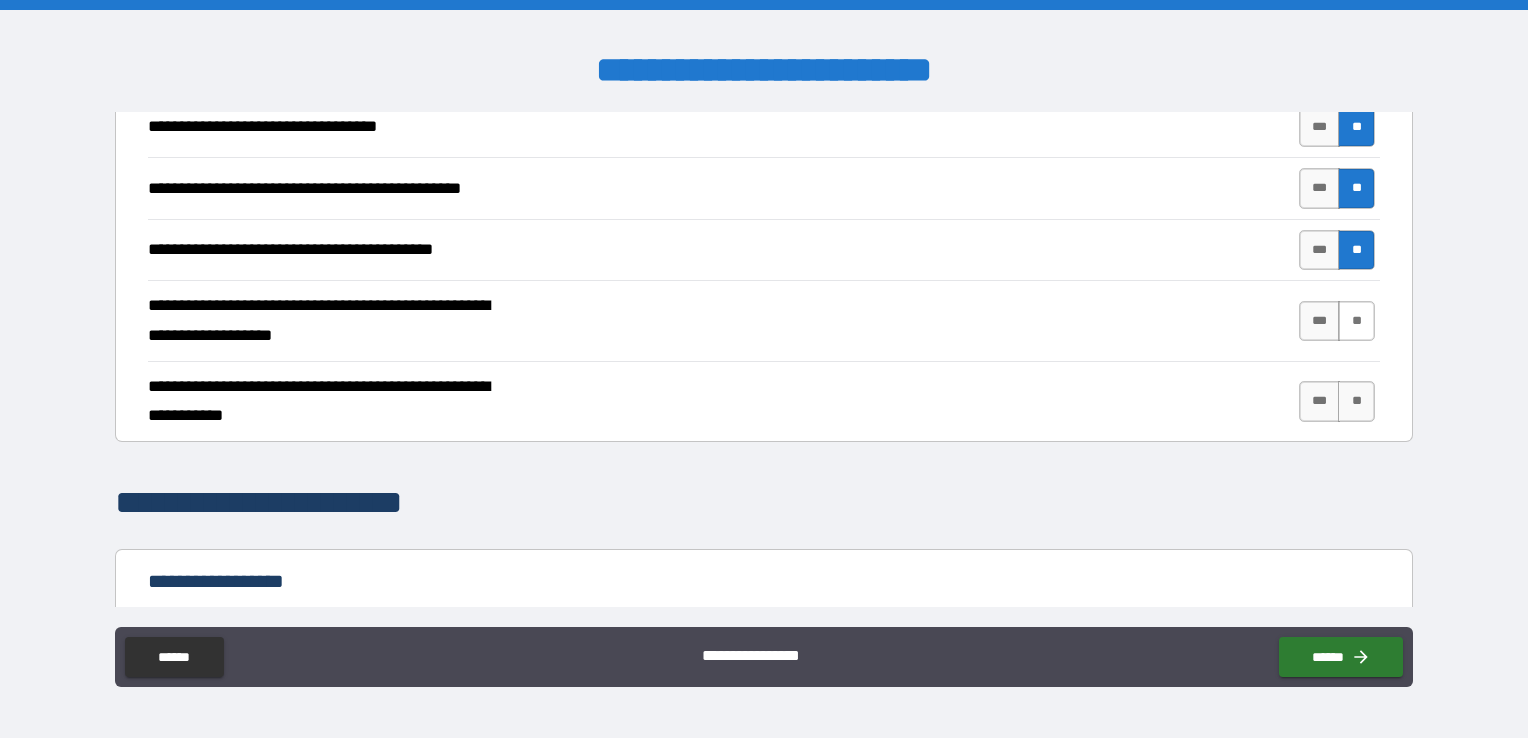 click on "**" at bounding box center (1356, 321) 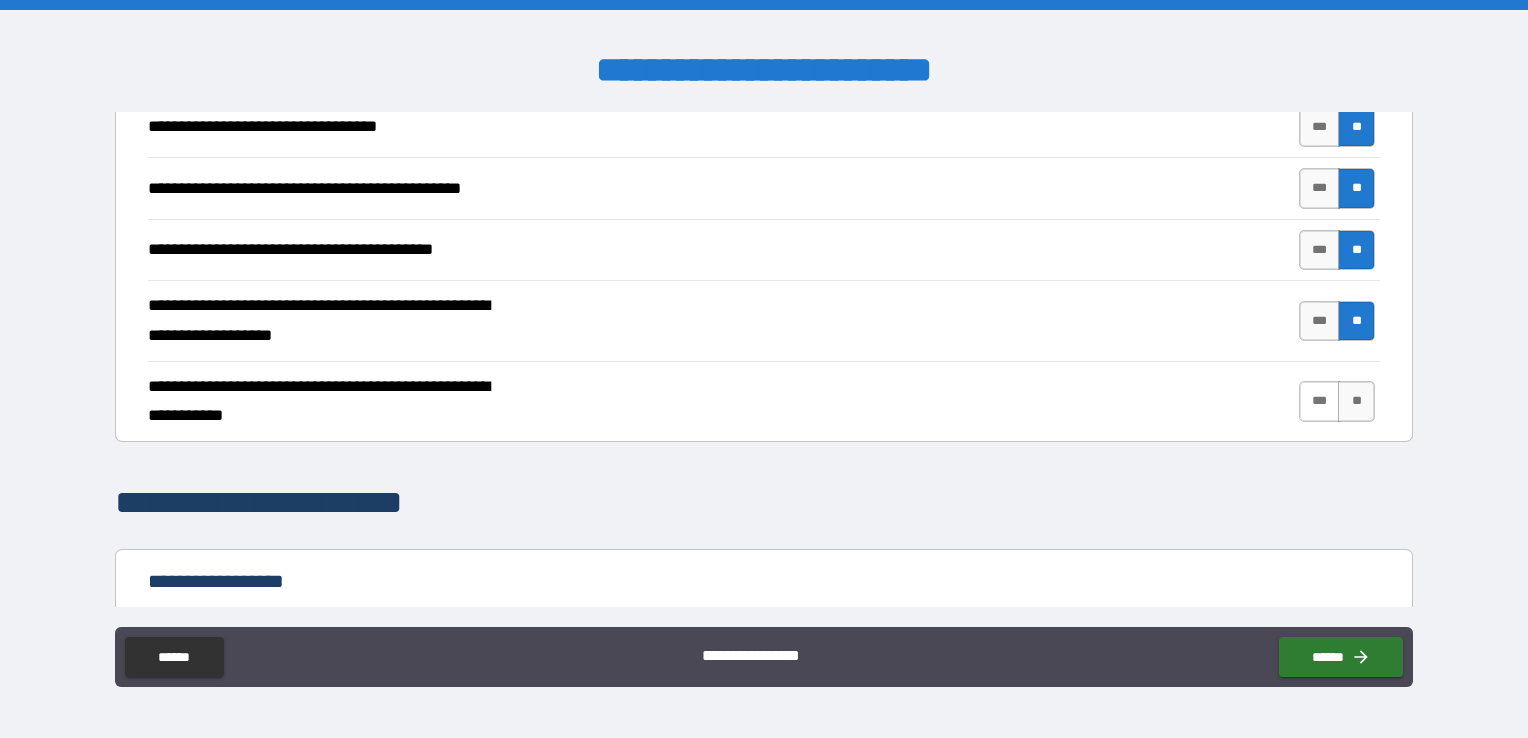 click on "***" at bounding box center (1320, 401) 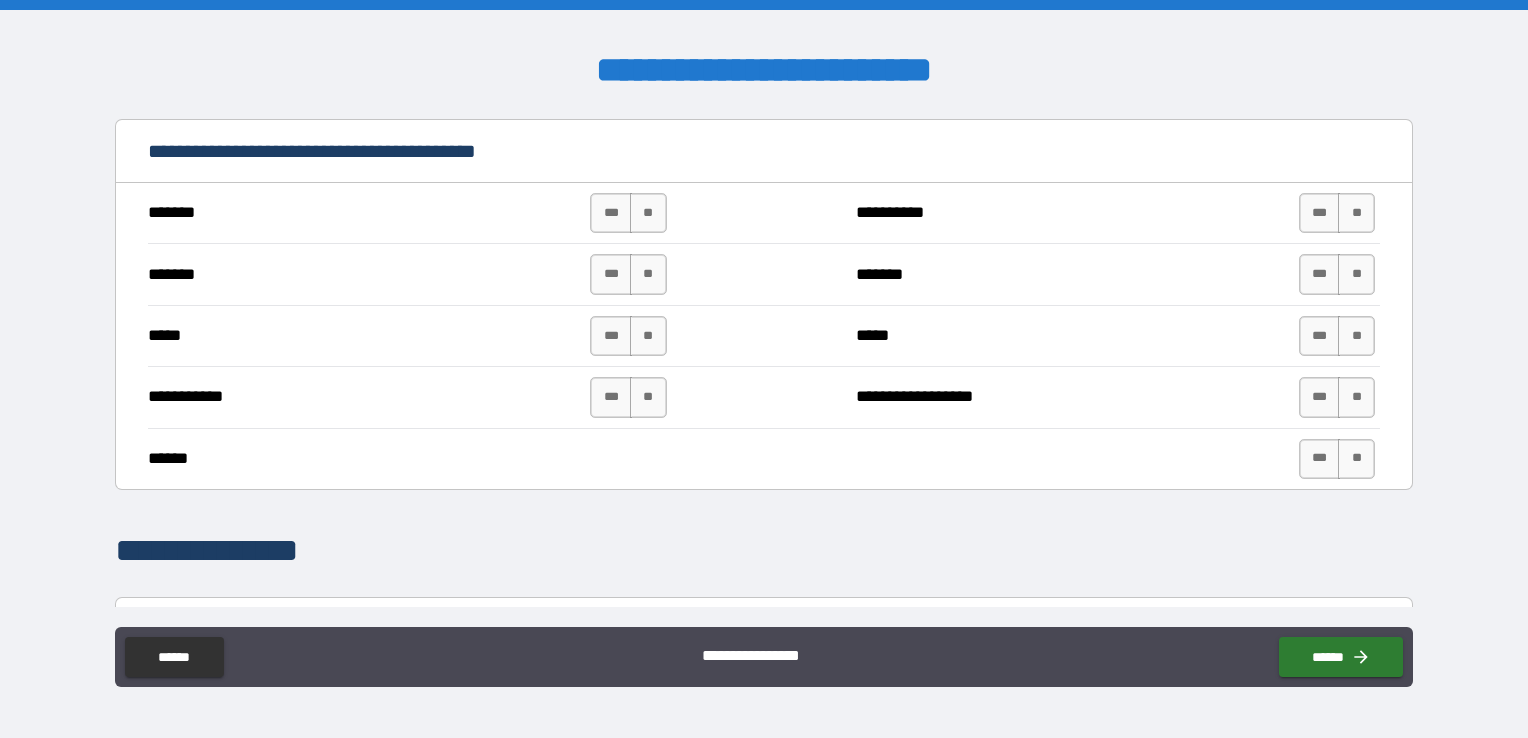 scroll, scrollTop: 1700, scrollLeft: 0, axis: vertical 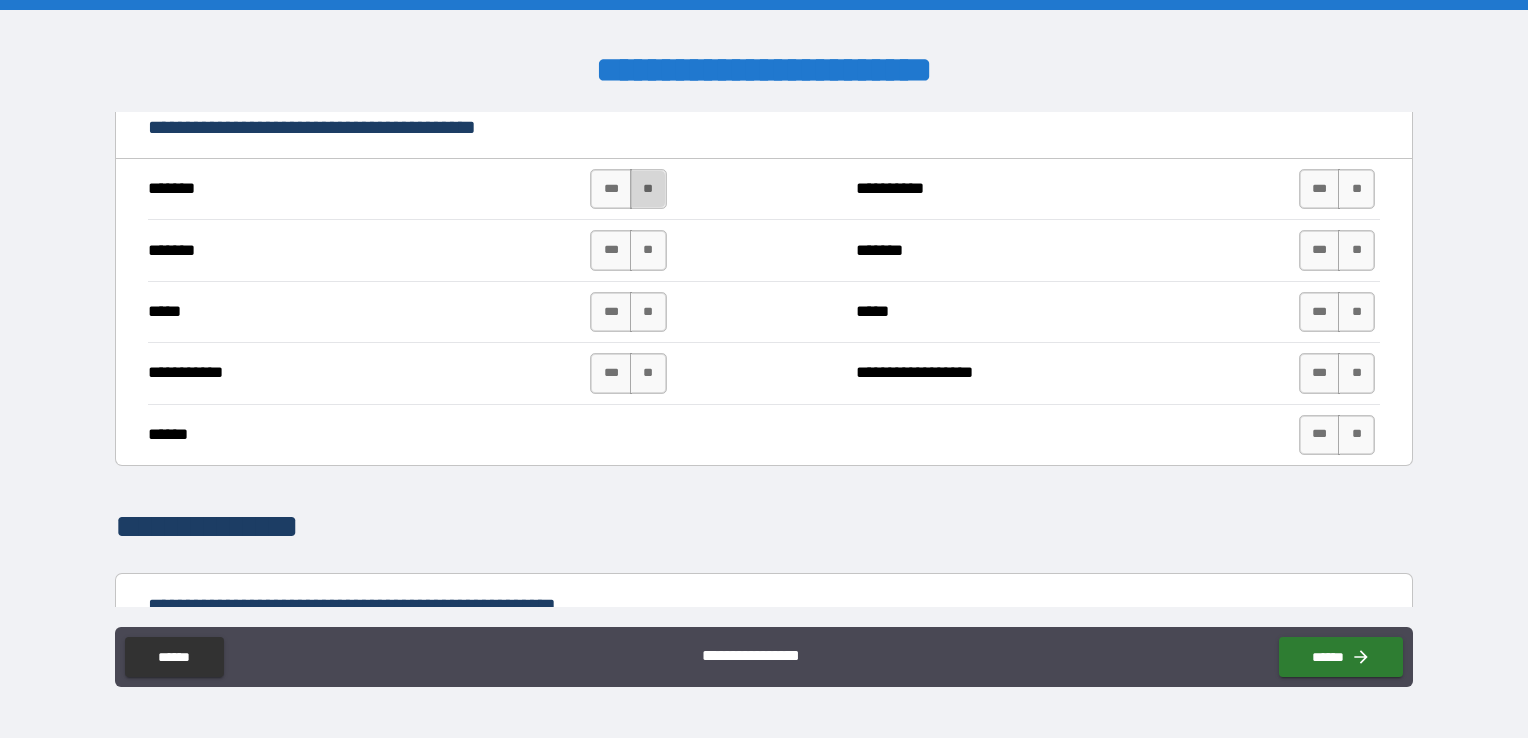 click on "**" at bounding box center [648, 189] 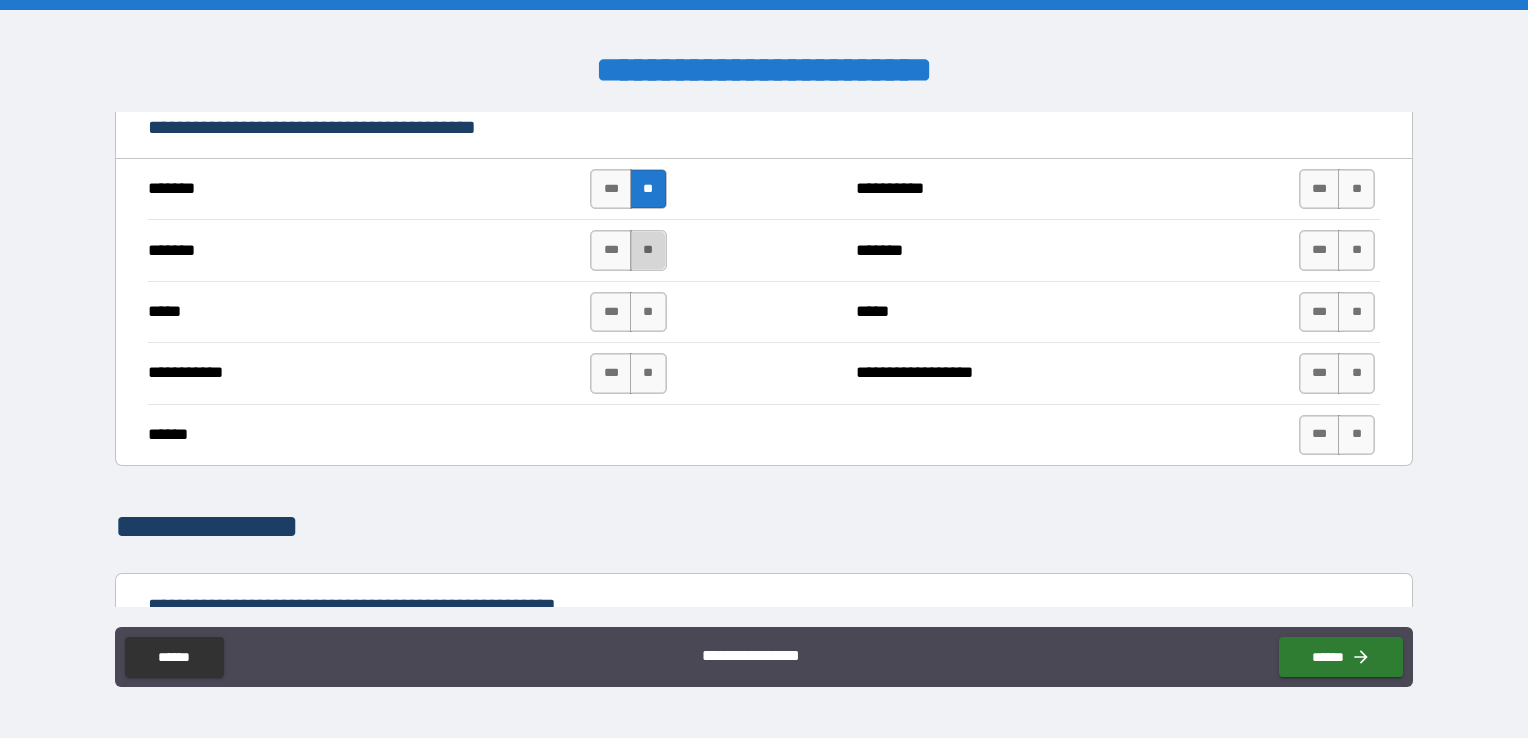 click on "**" at bounding box center [648, 250] 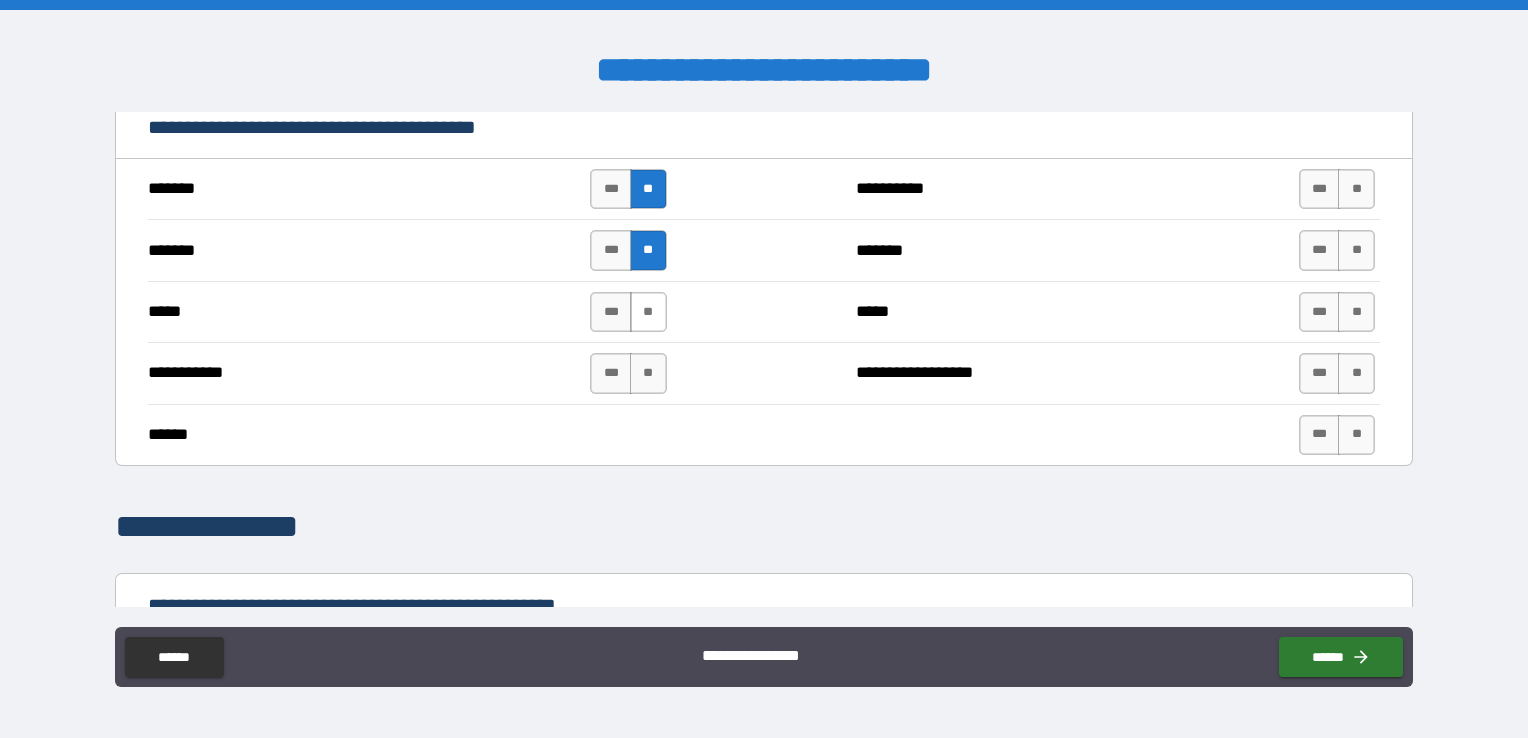 click on "**" at bounding box center [648, 312] 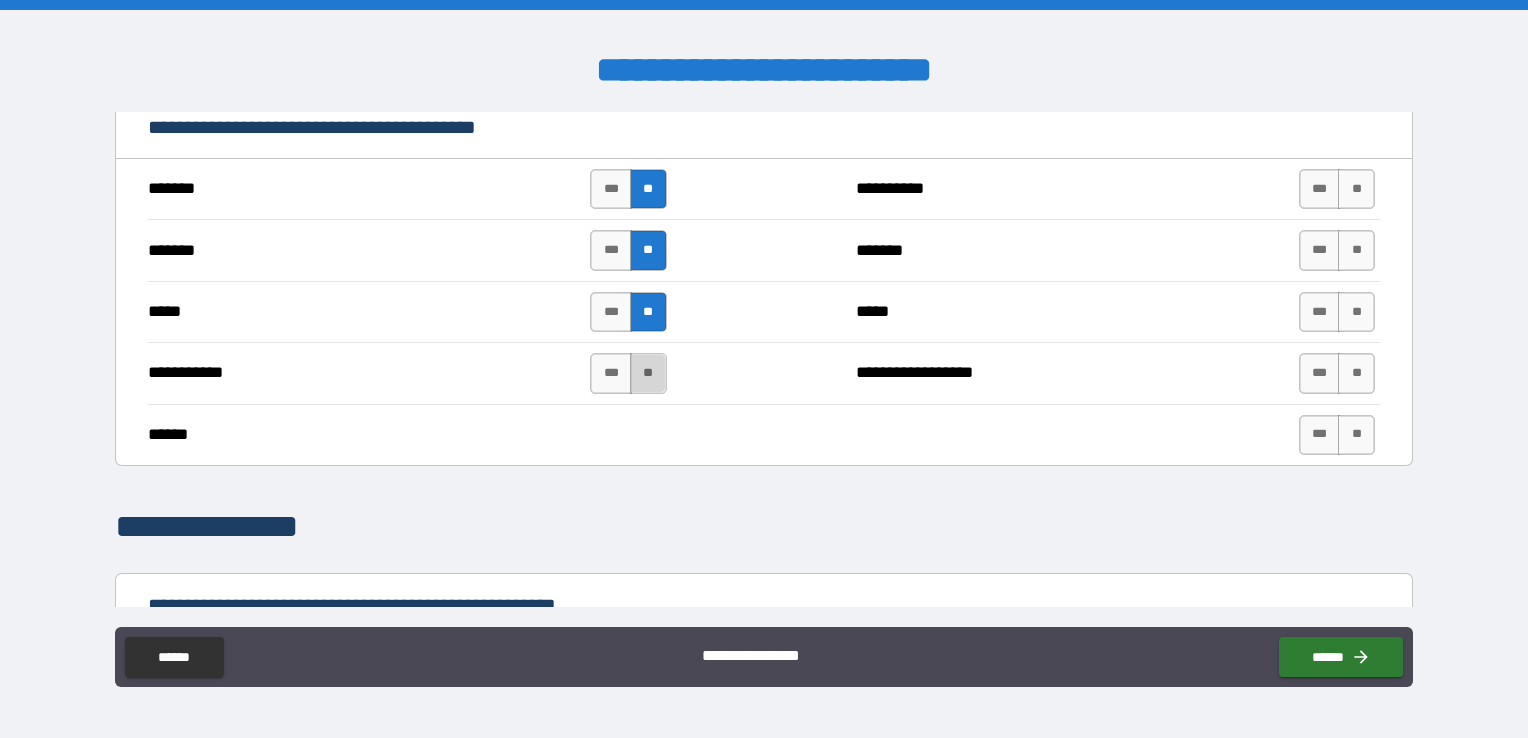 click on "**" at bounding box center (648, 373) 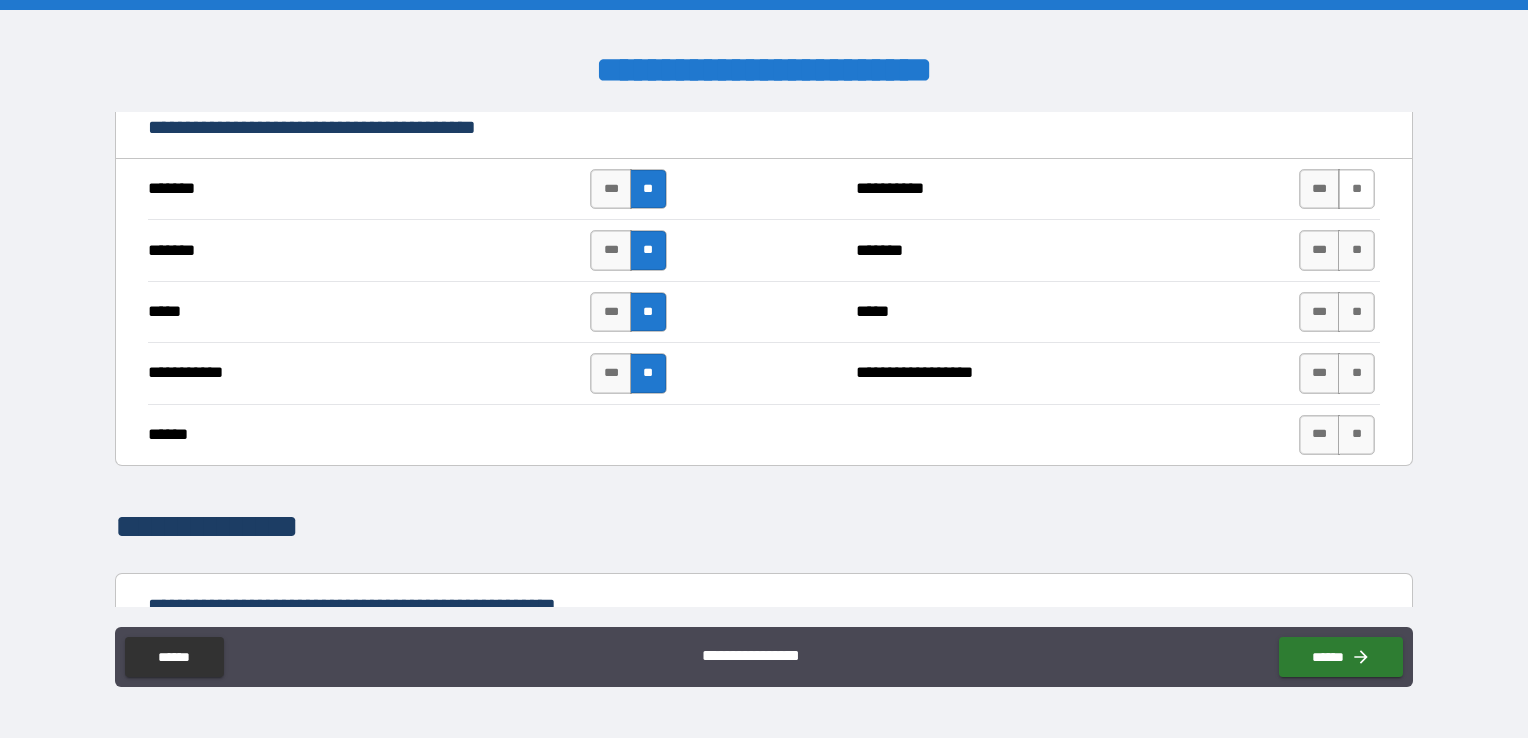click on "**" at bounding box center [1356, 189] 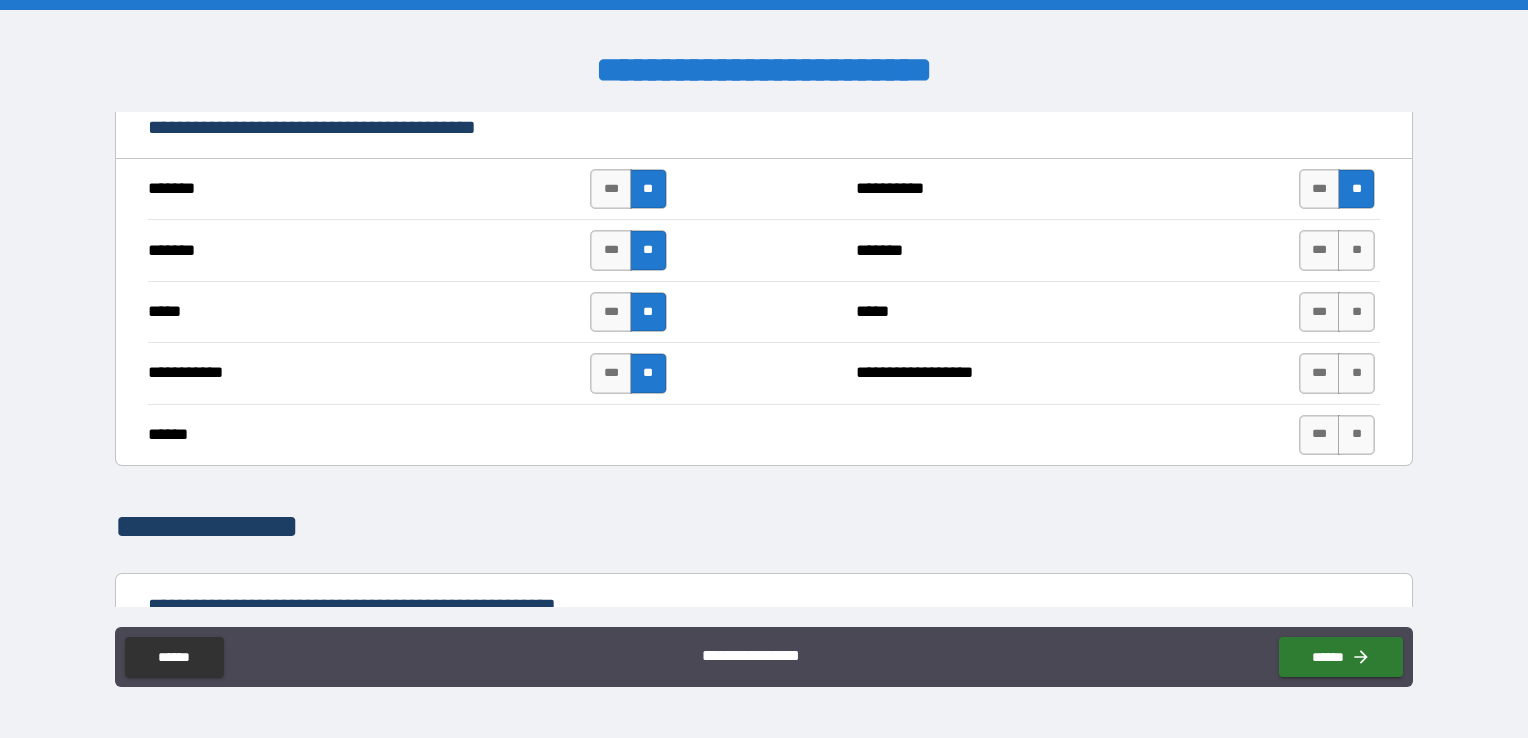 click on "******* *** ** ******* *** **" at bounding box center (764, 249) 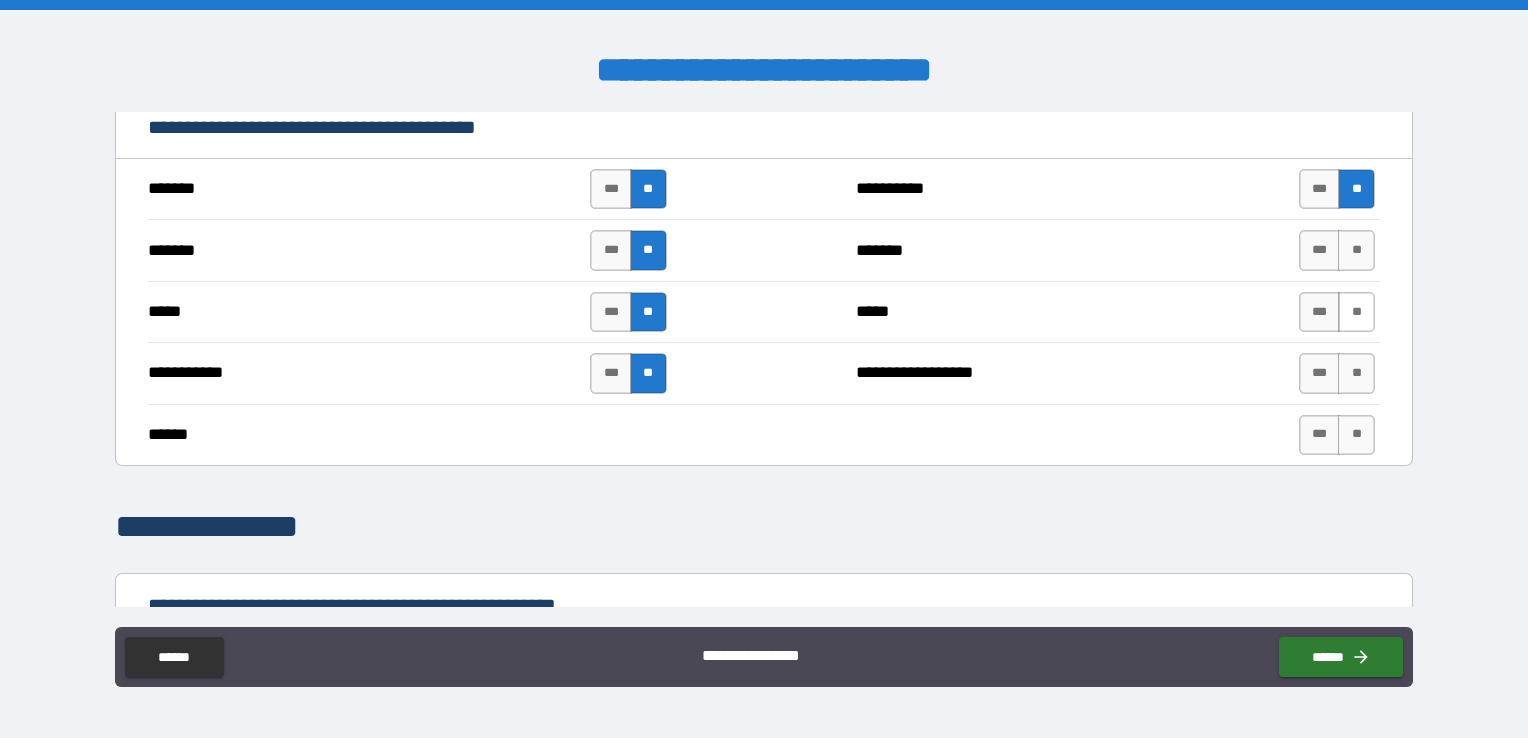click on "**" at bounding box center [1356, 312] 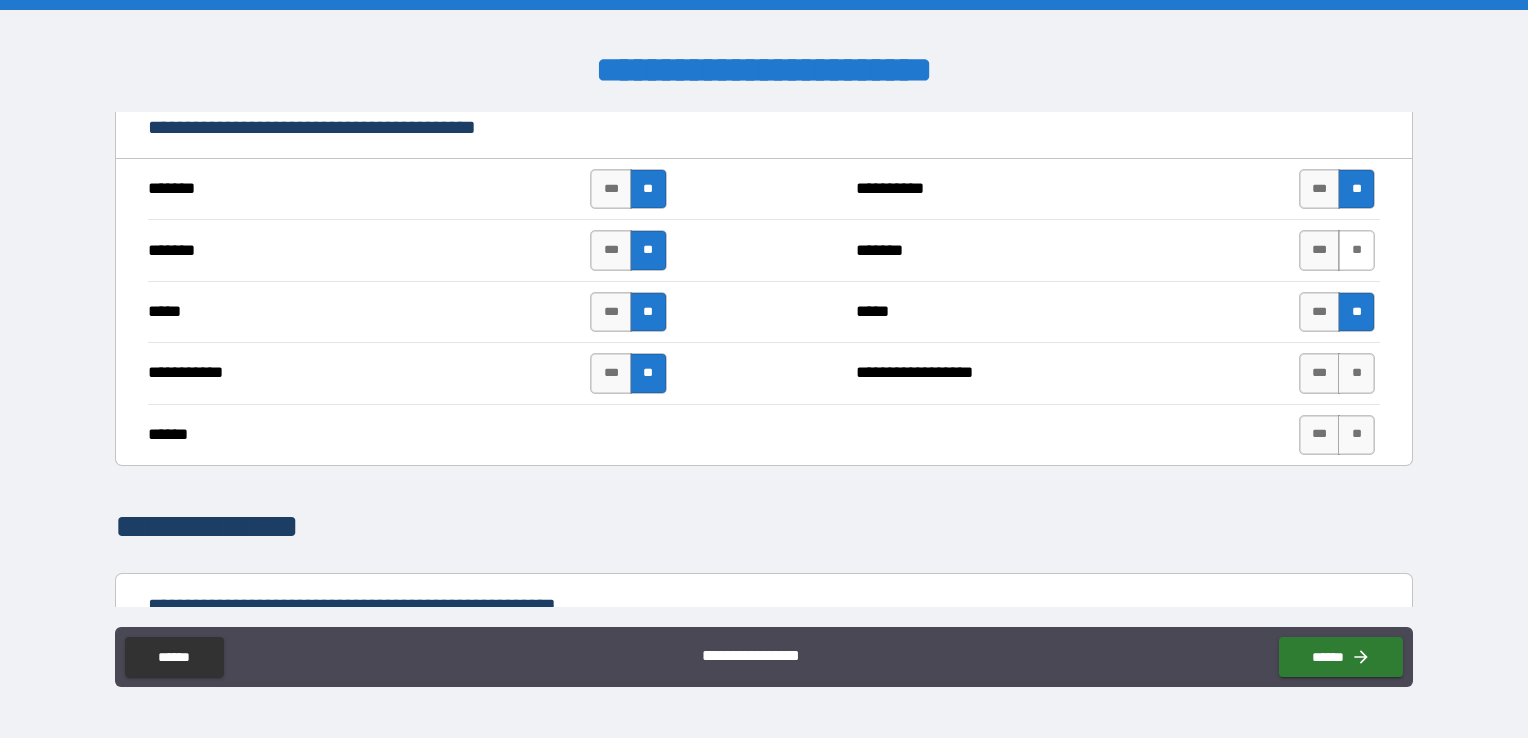 click on "**" at bounding box center [1356, 250] 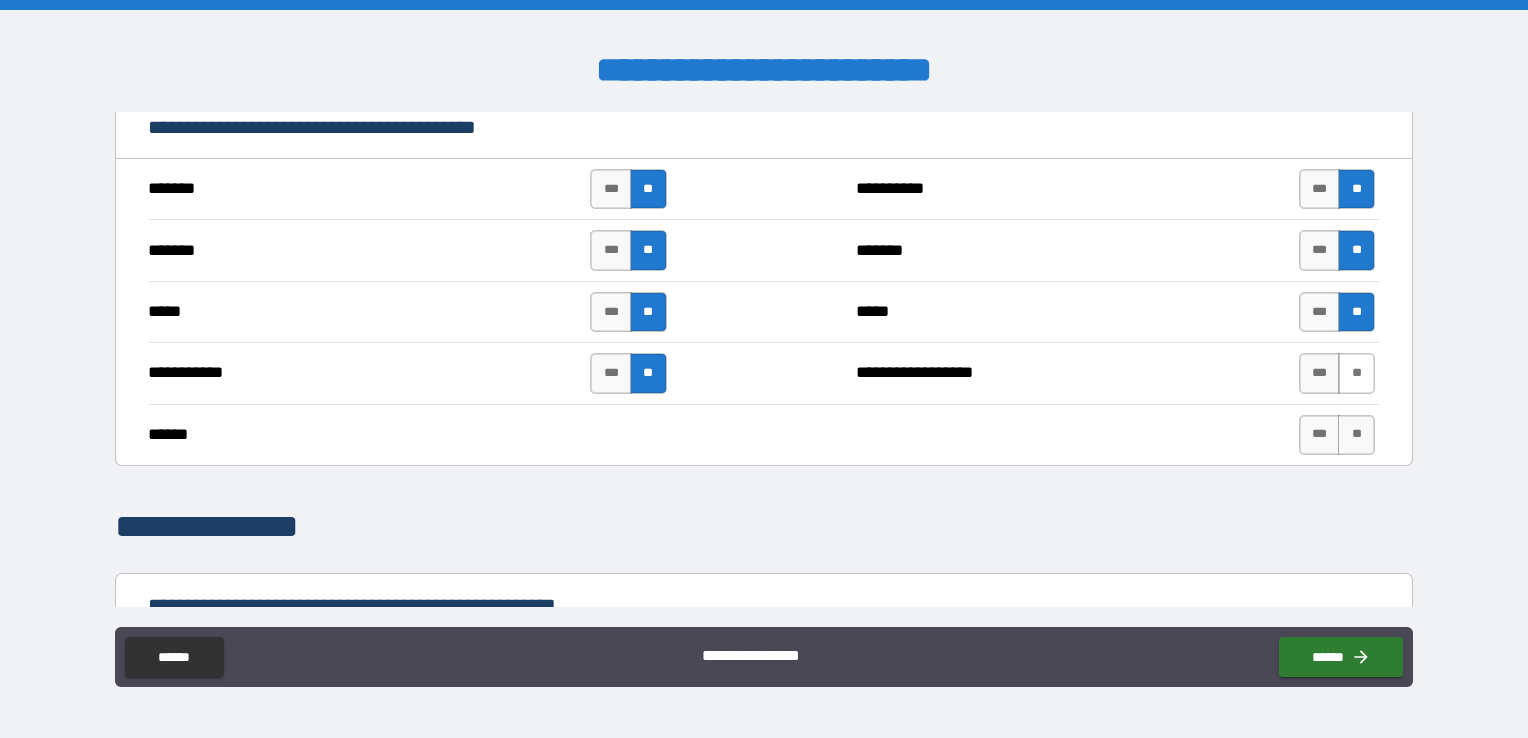 click on "**" at bounding box center (1356, 373) 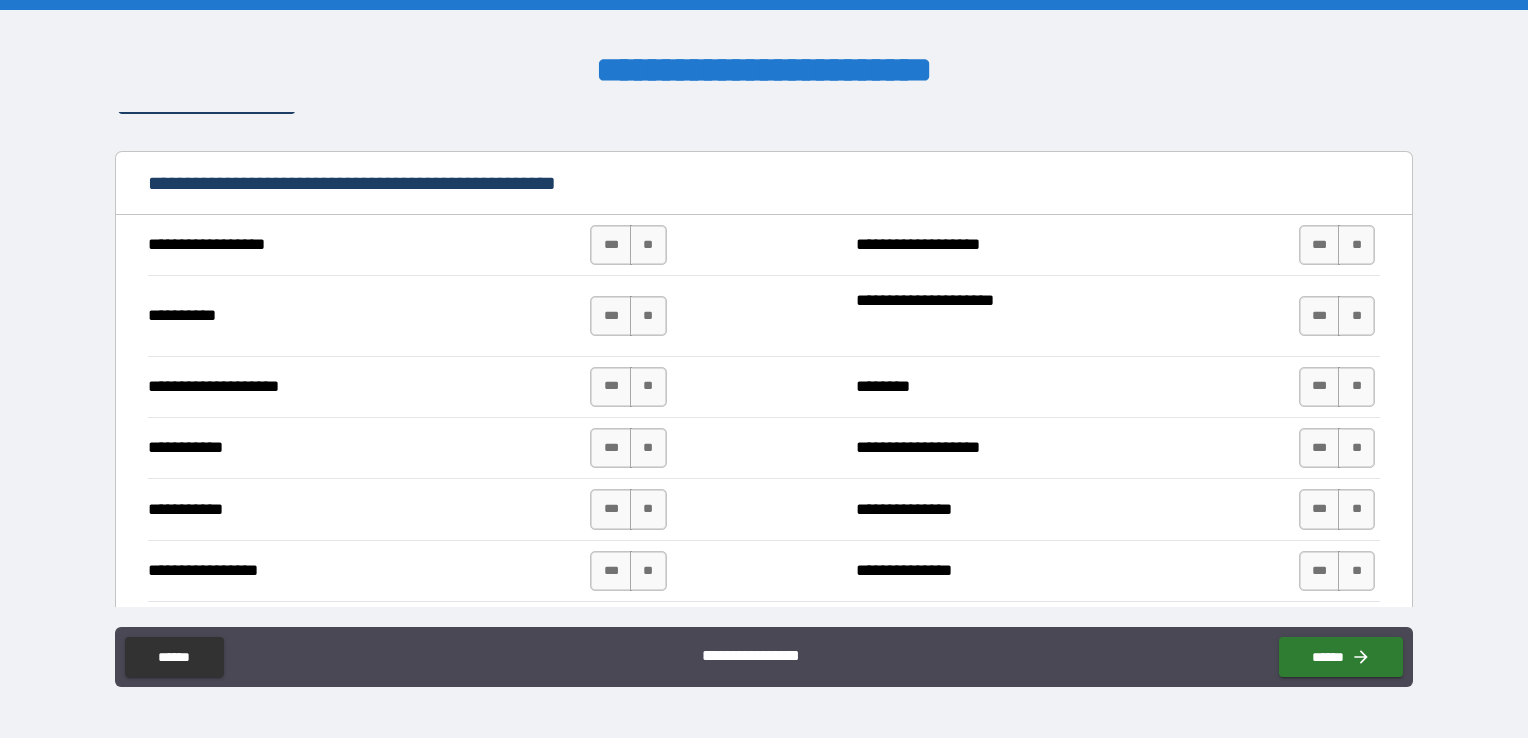 scroll, scrollTop: 2123, scrollLeft: 0, axis: vertical 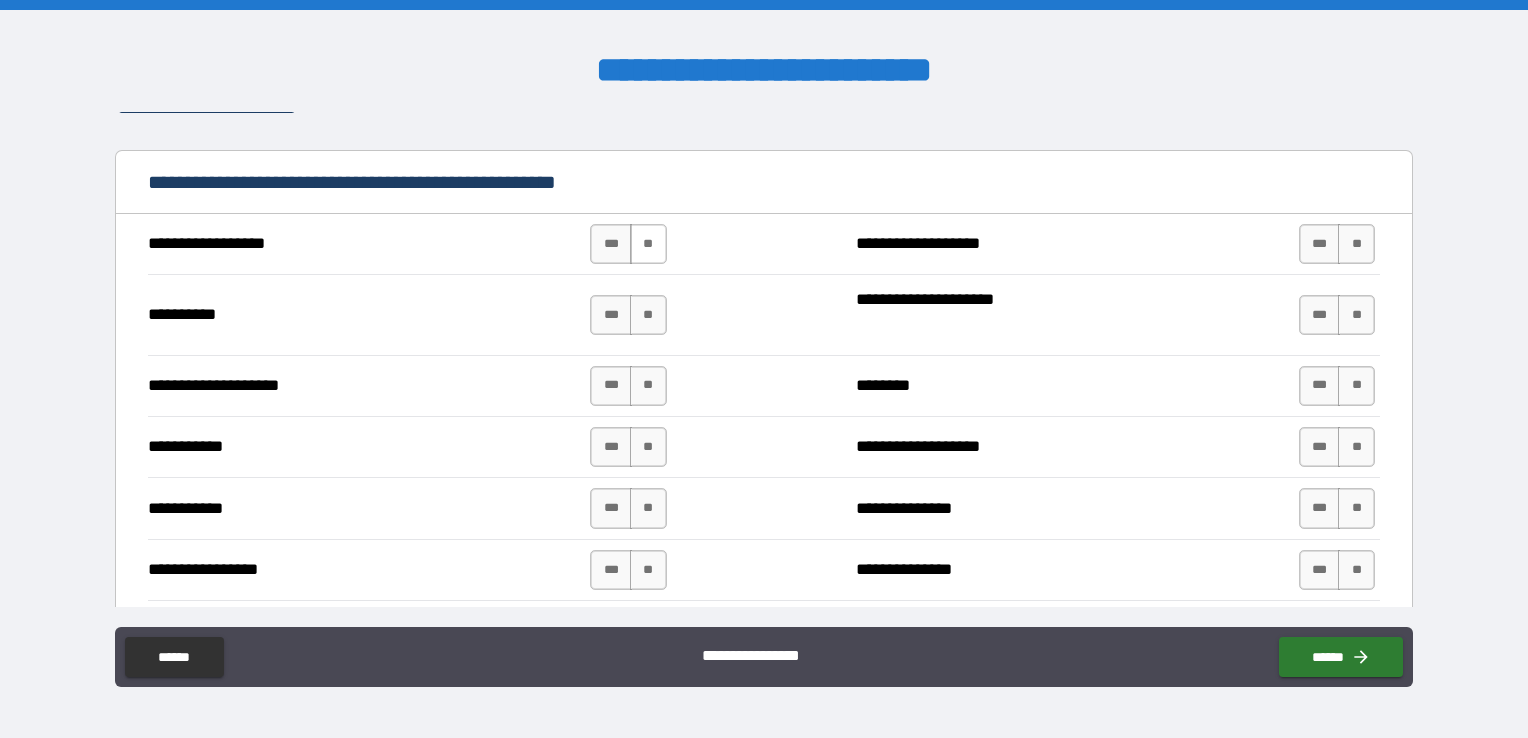 click on "**" at bounding box center (648, 244) 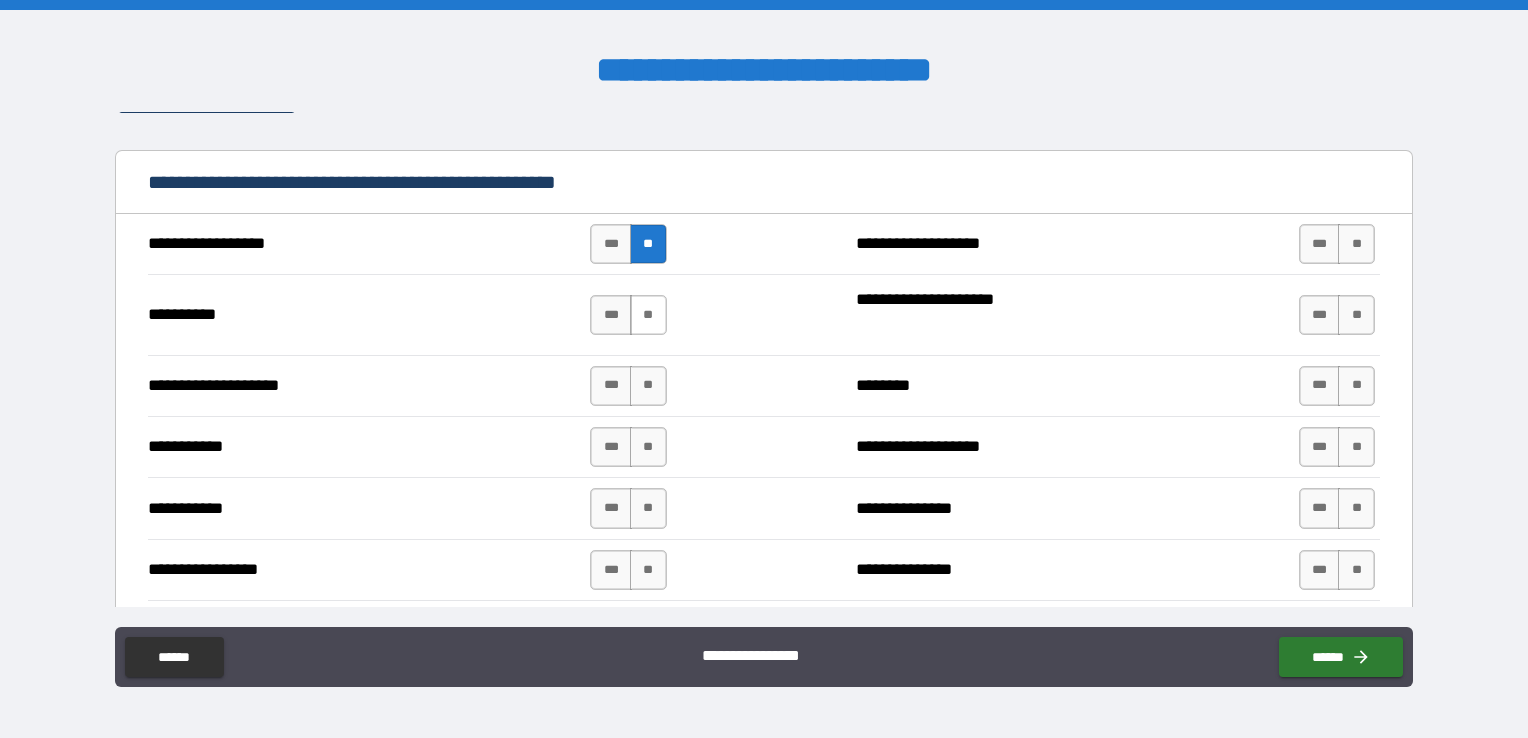 click on "**" at bounding box center [648, 315] 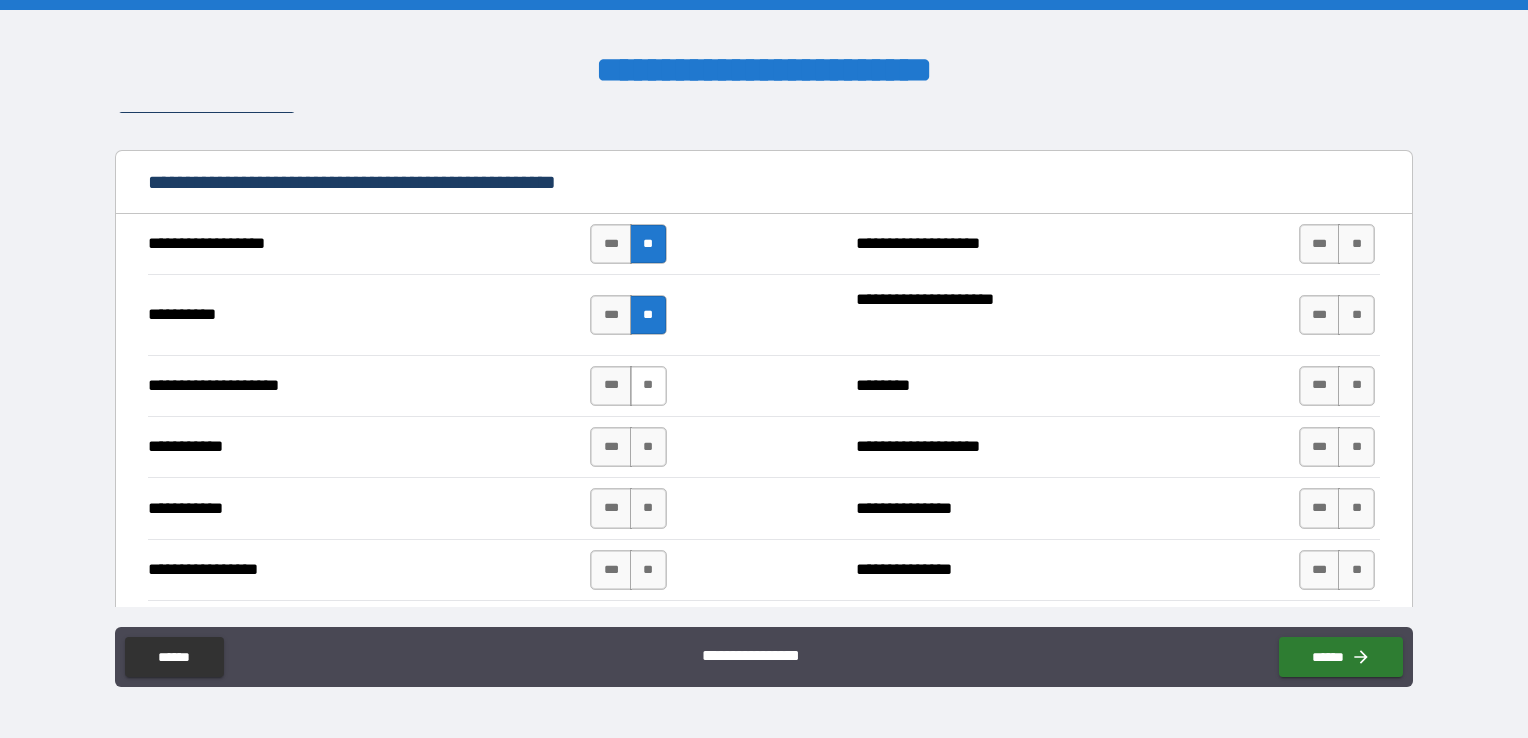 click on "**" at bounding box center [648, 386] 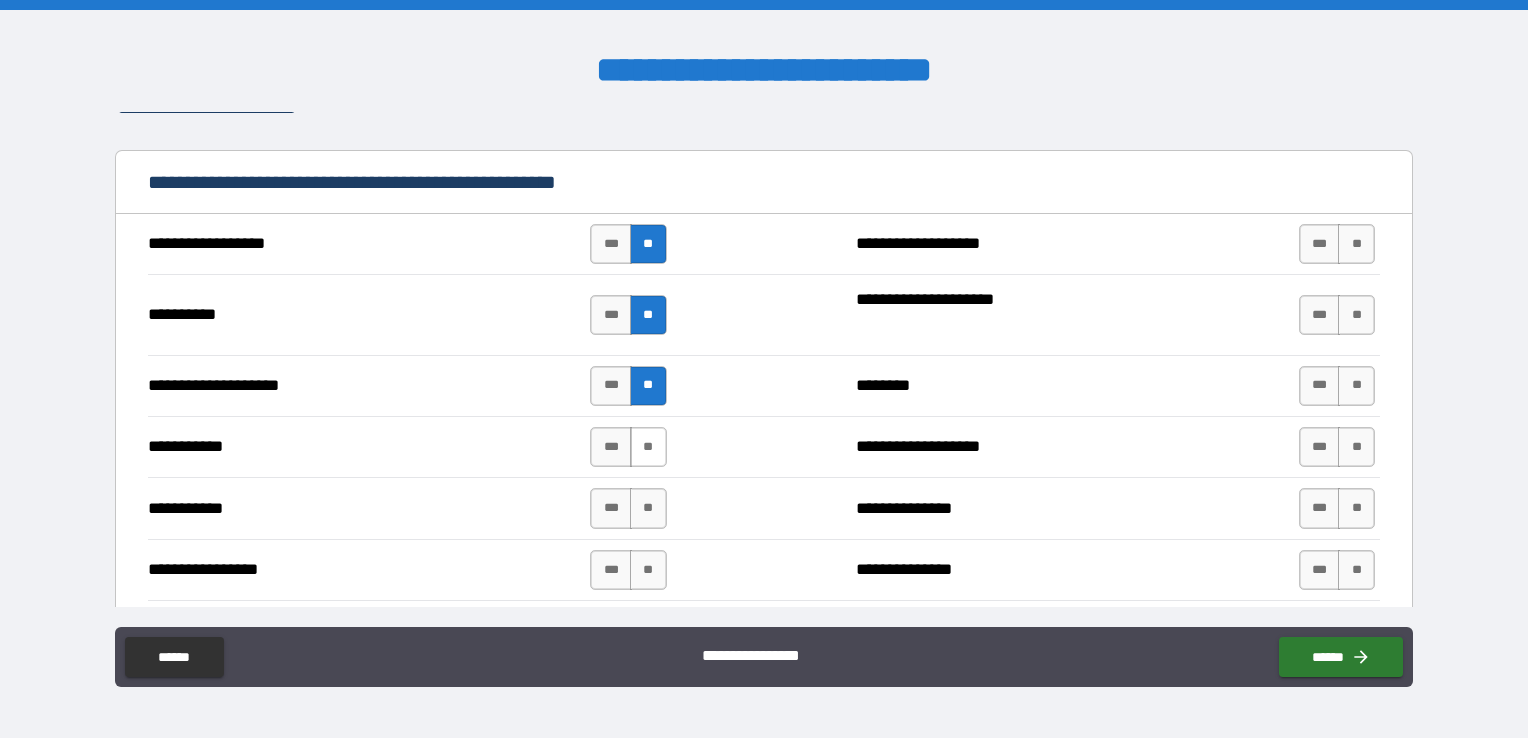 click on "**" at bounding box center (648, 447) 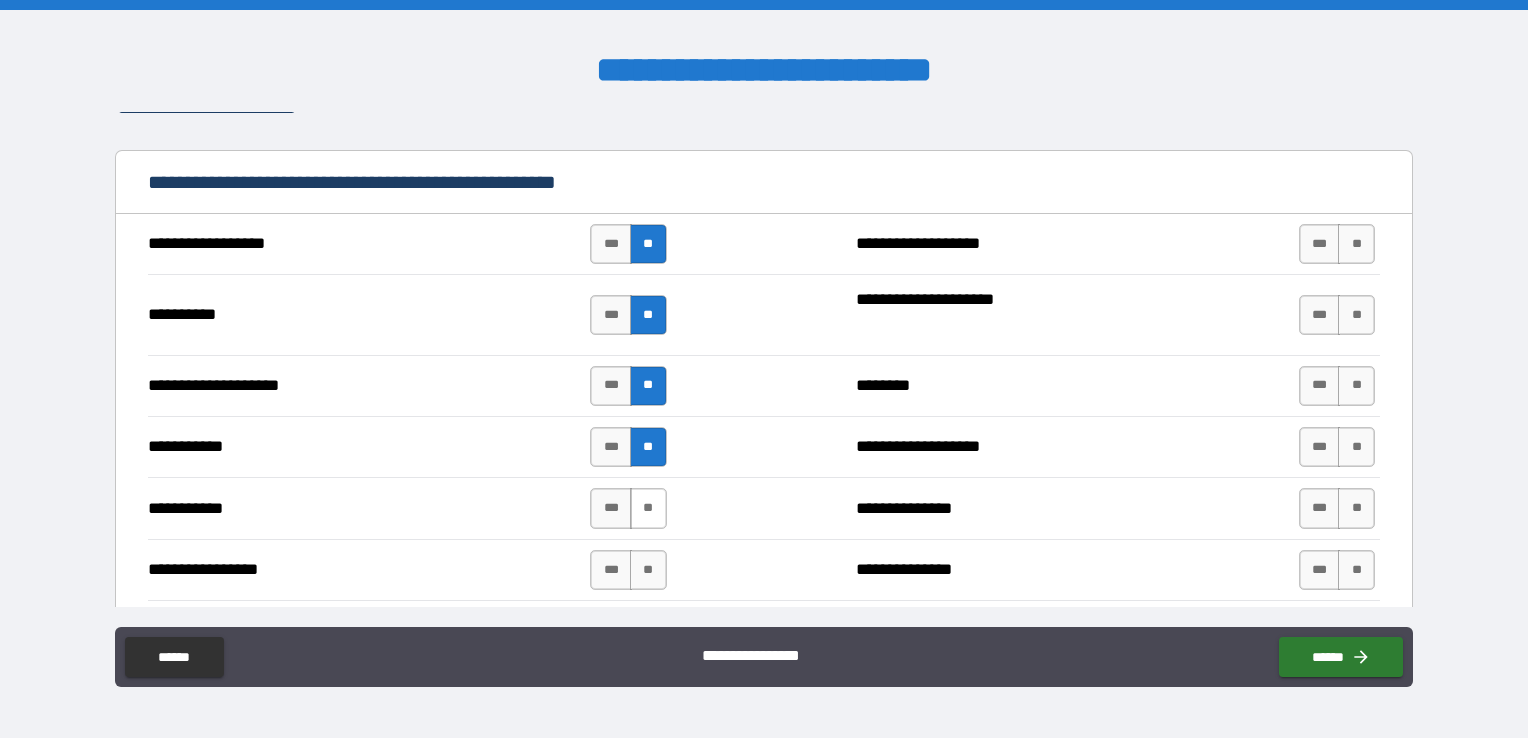 click on "**" at bounding box center (648, 508) 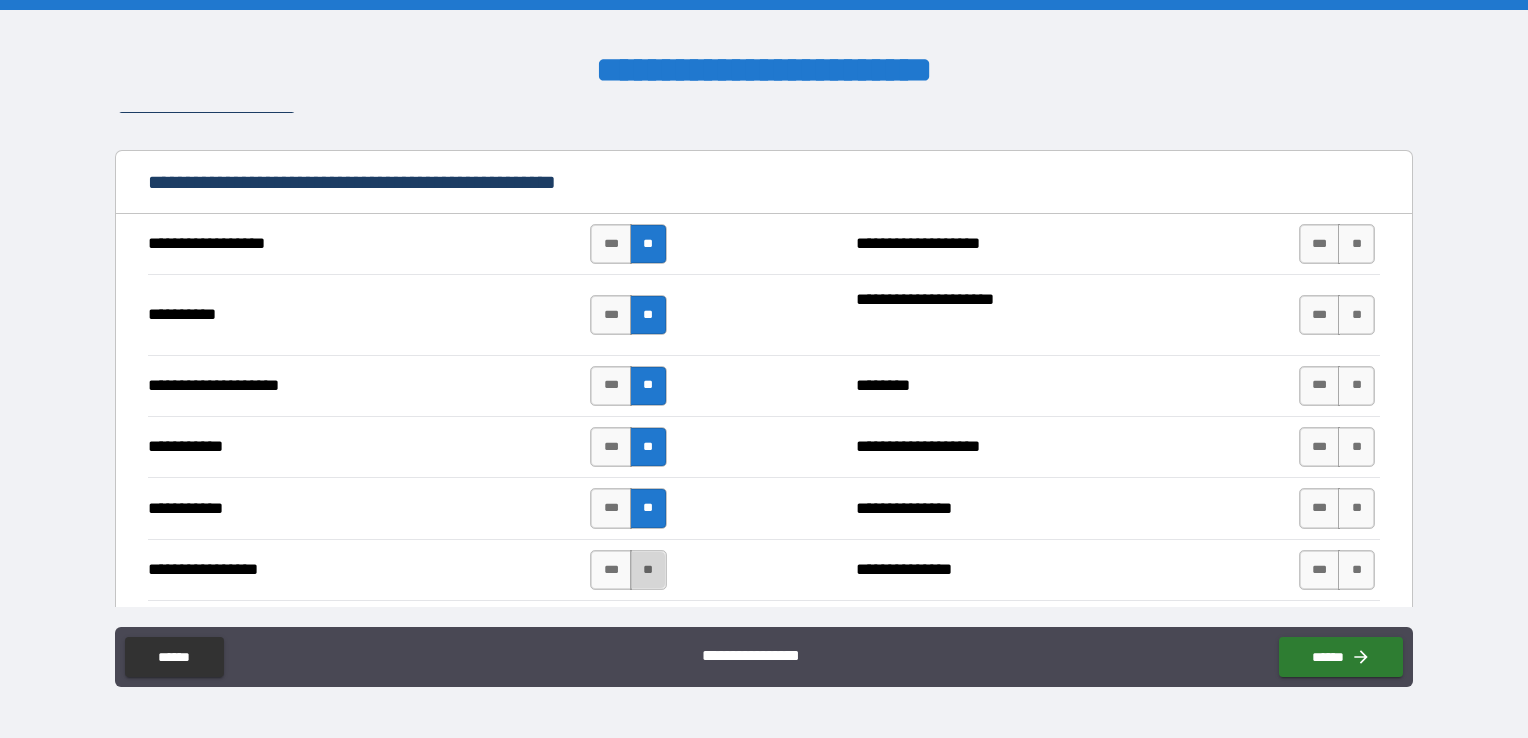 click on "**" at bounding box center (648, 570) 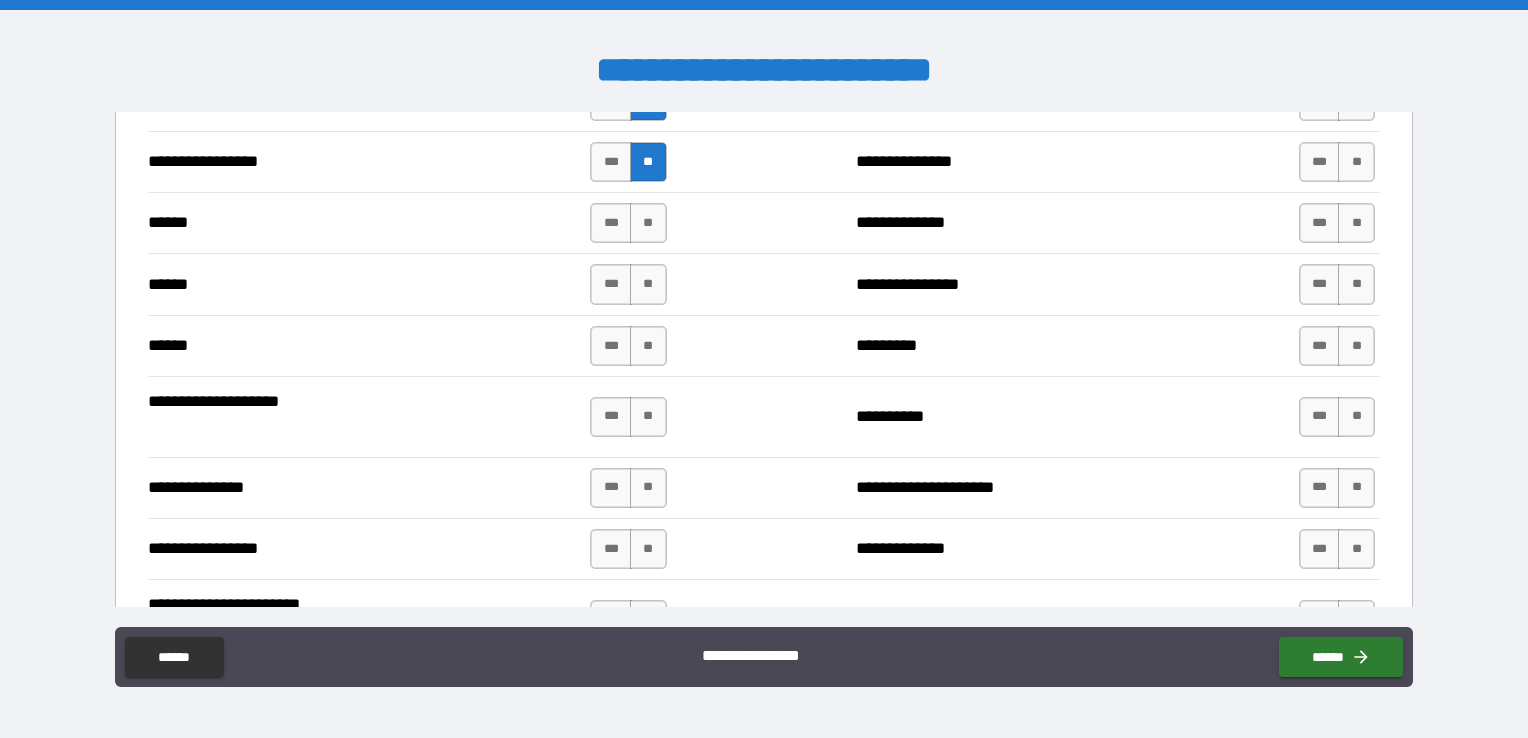 scroll, scrollTop: 2532, scrollLeft: 0, axis: vertical 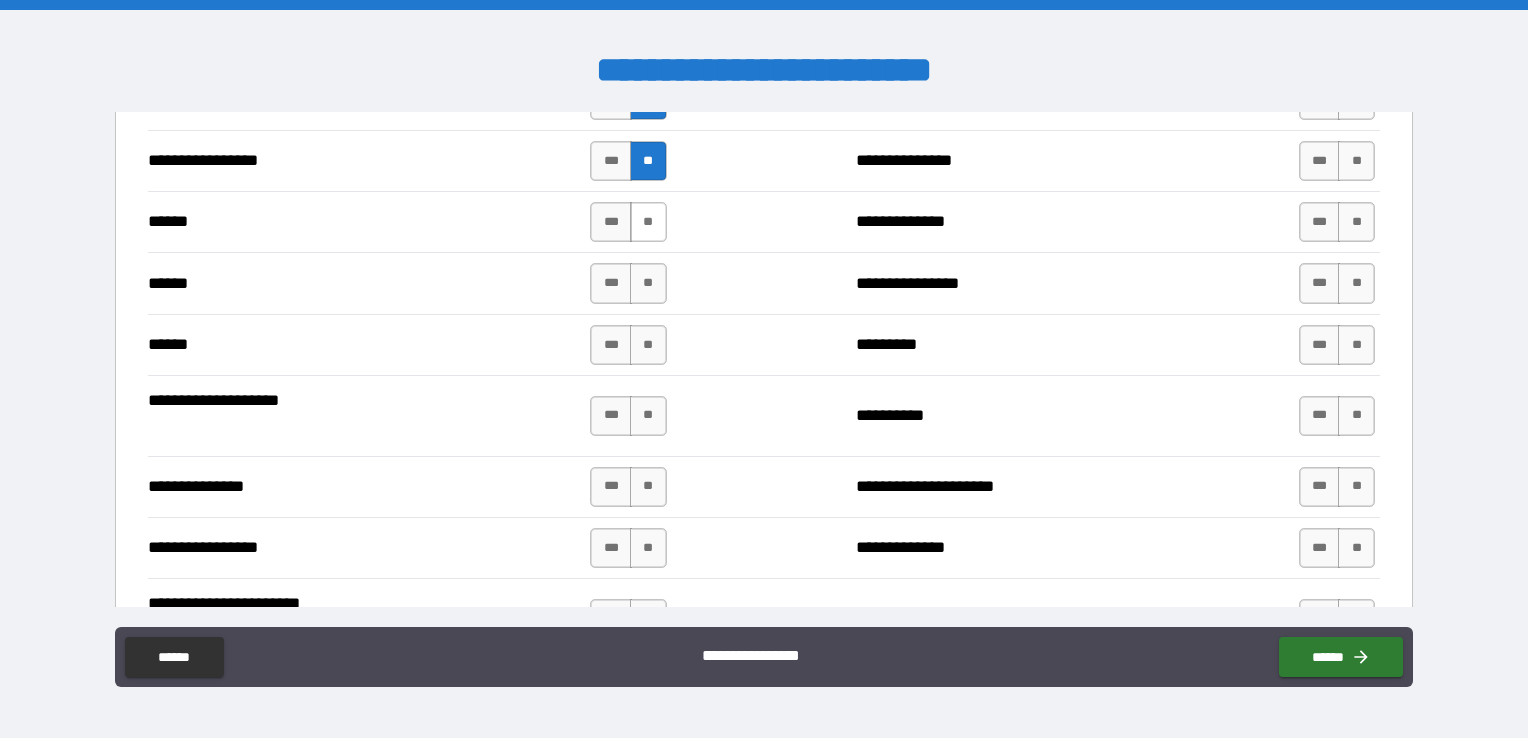 click on "**" at bounding box center [648, 222] 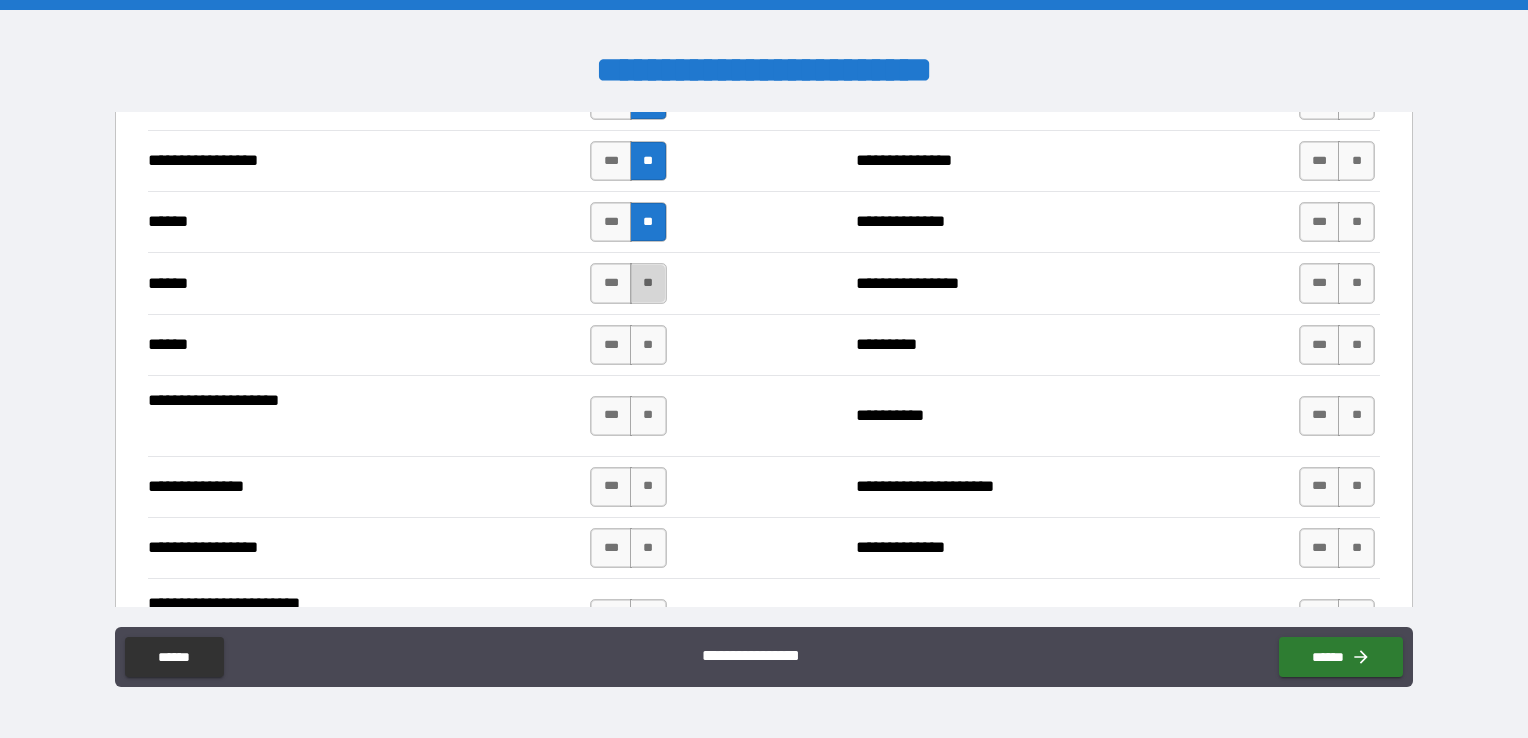 click on "**" at bounding box center [648, 283] 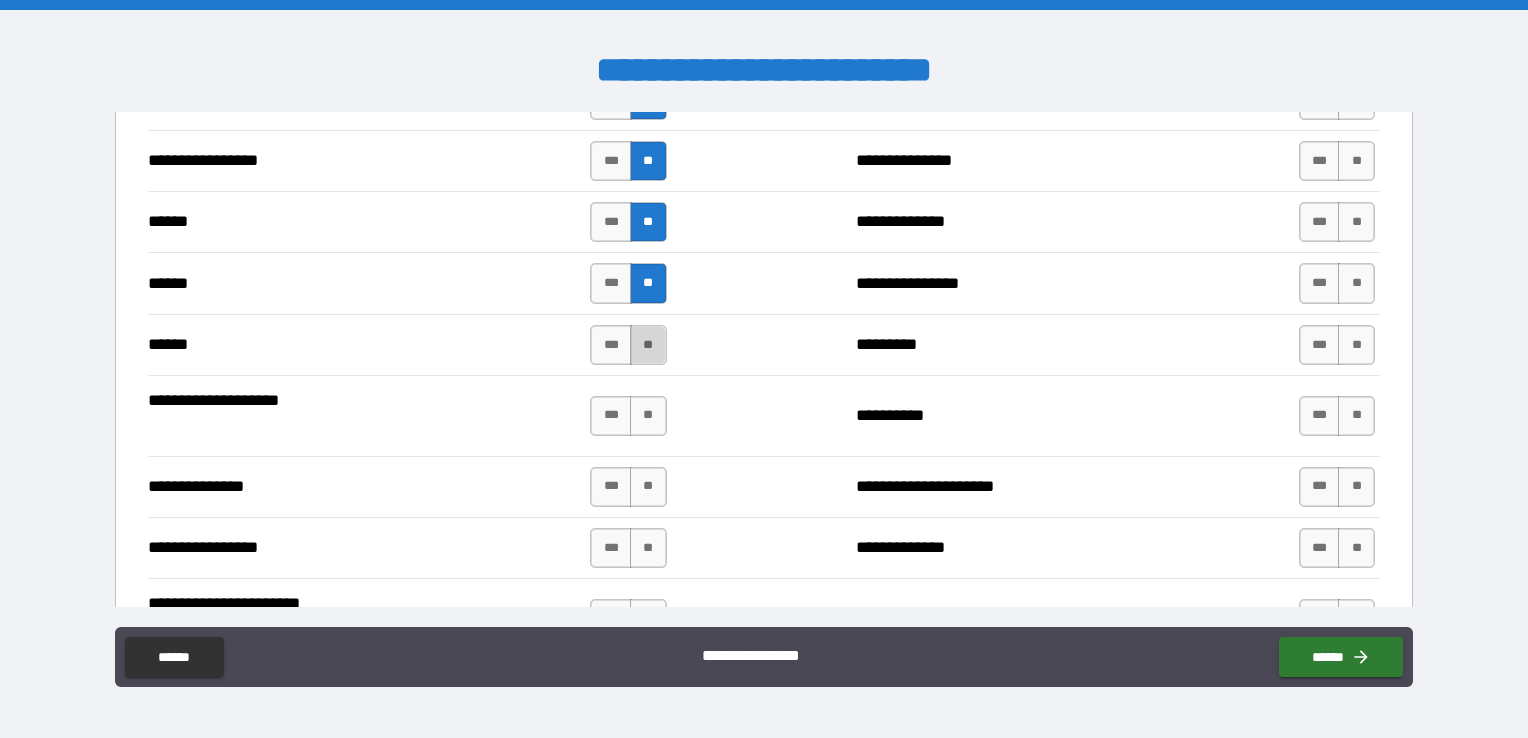 click on "**" at bounding box center [648, 345] 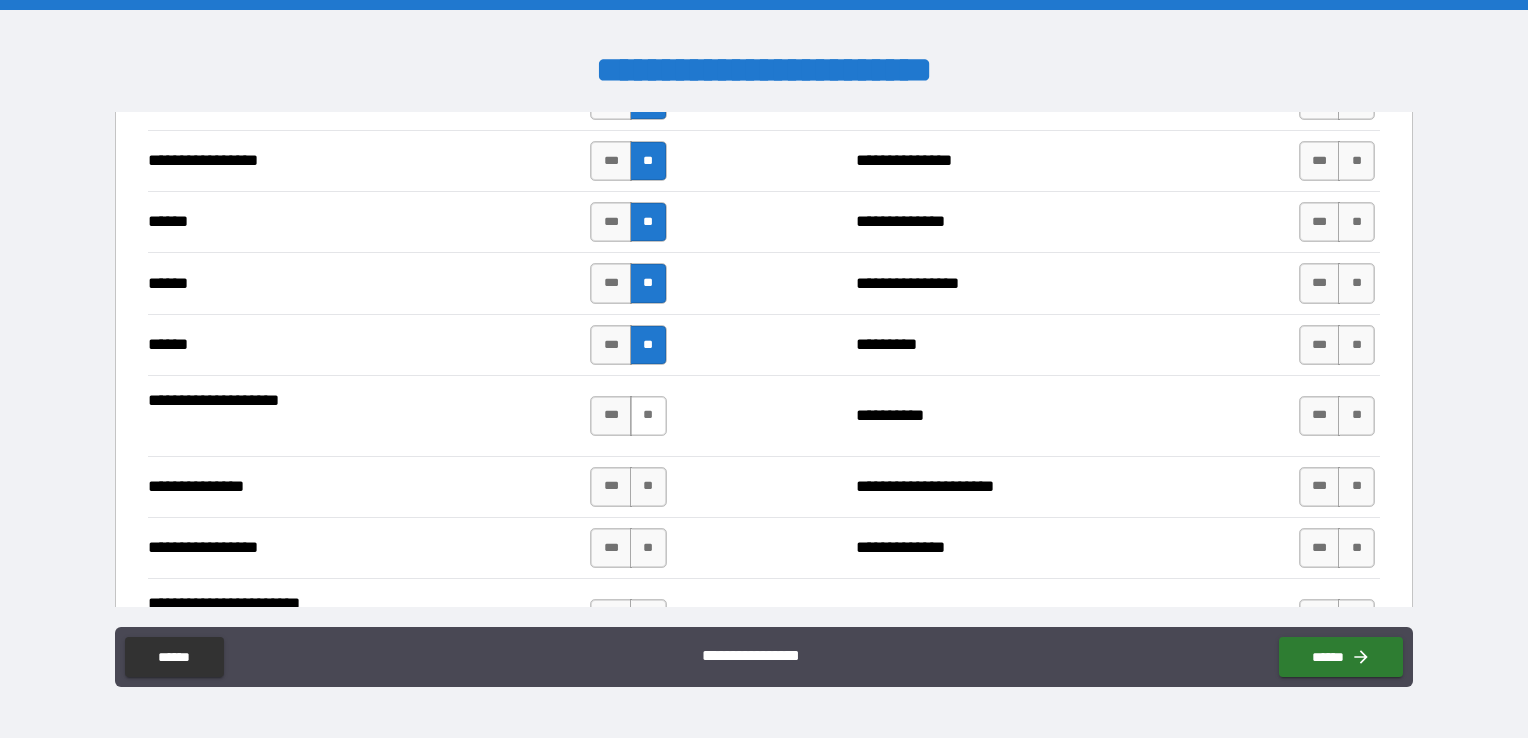 click on "**" at bounding box center [648, 416] 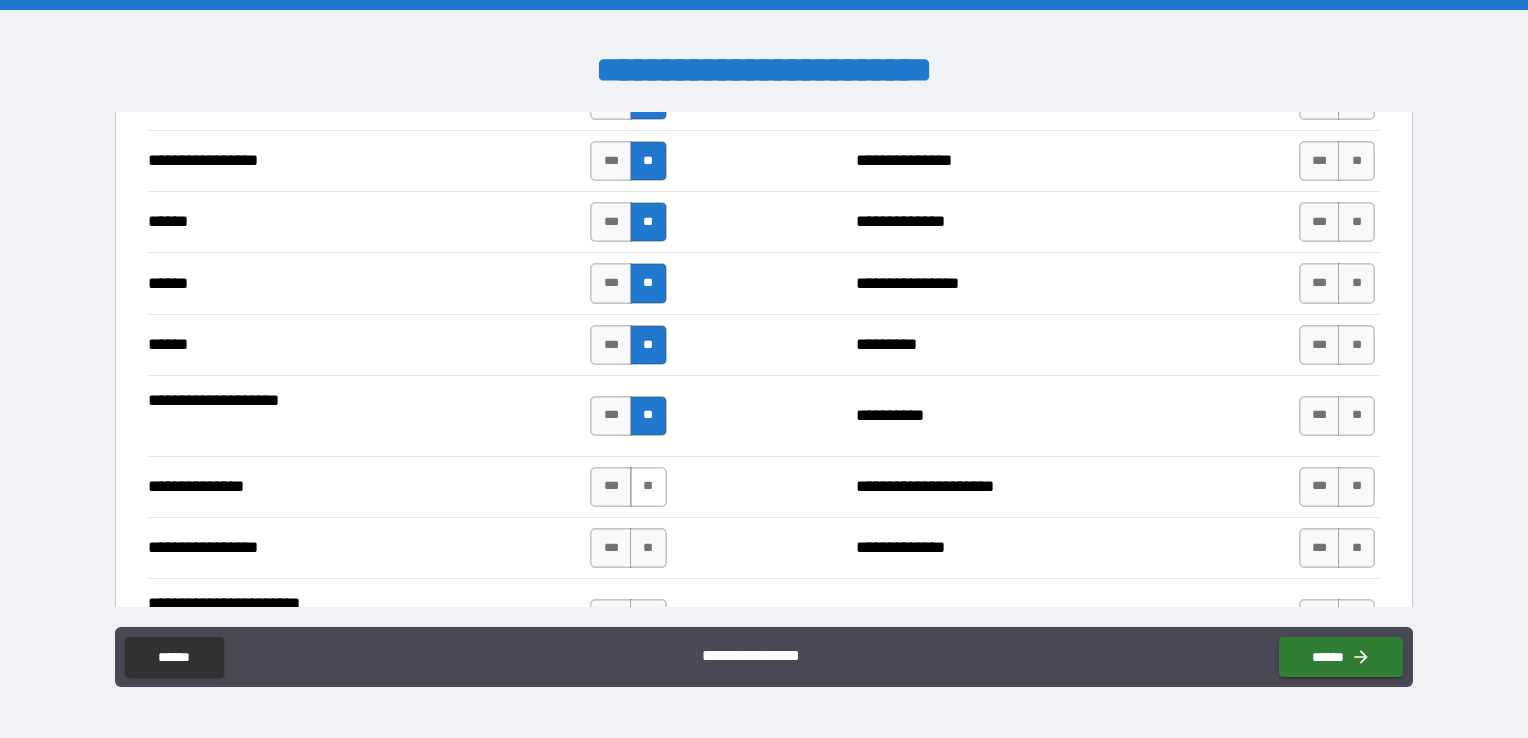 click on "**" at bounding box center (648, 487) 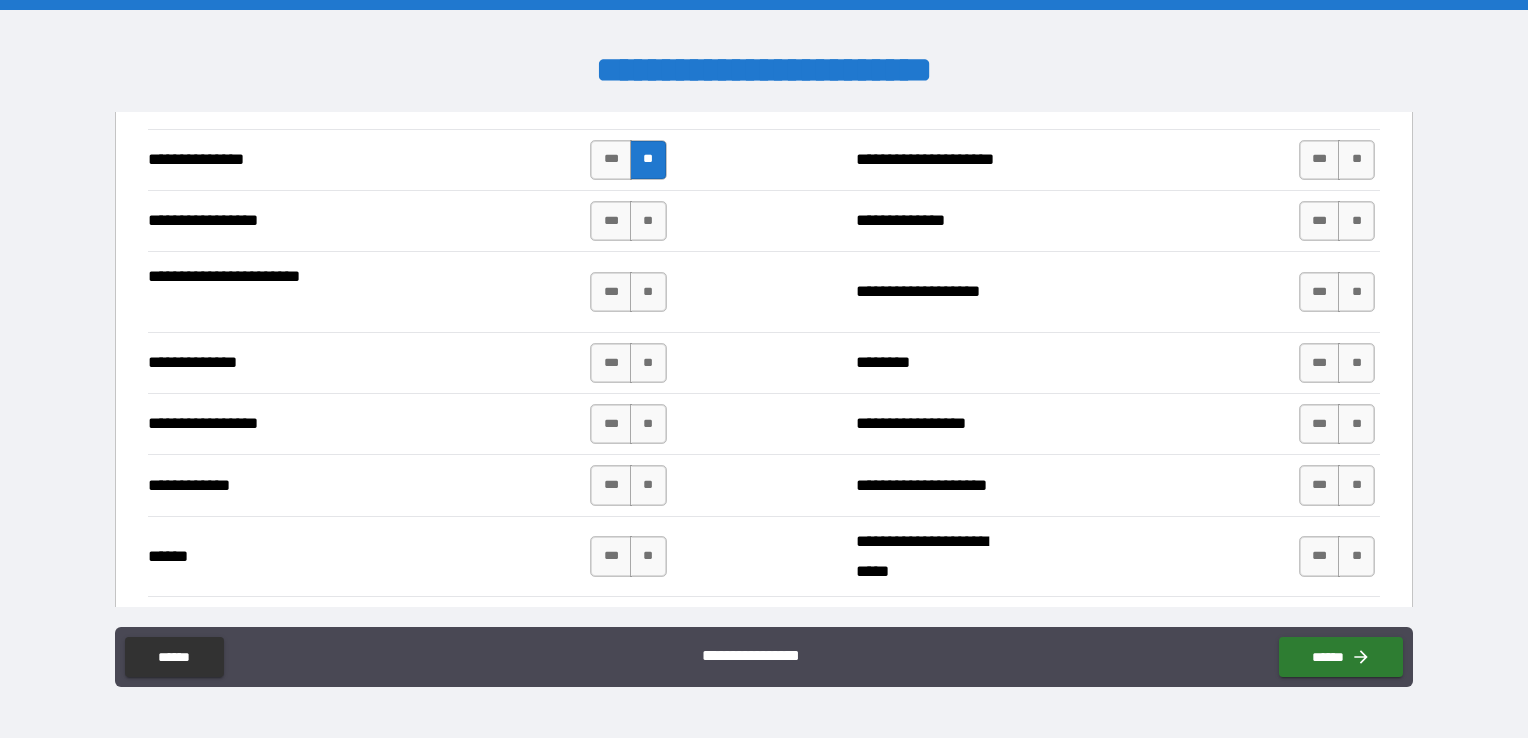 scroll, scrollTop: 2860, scrollLeft: 0, axis: vertical 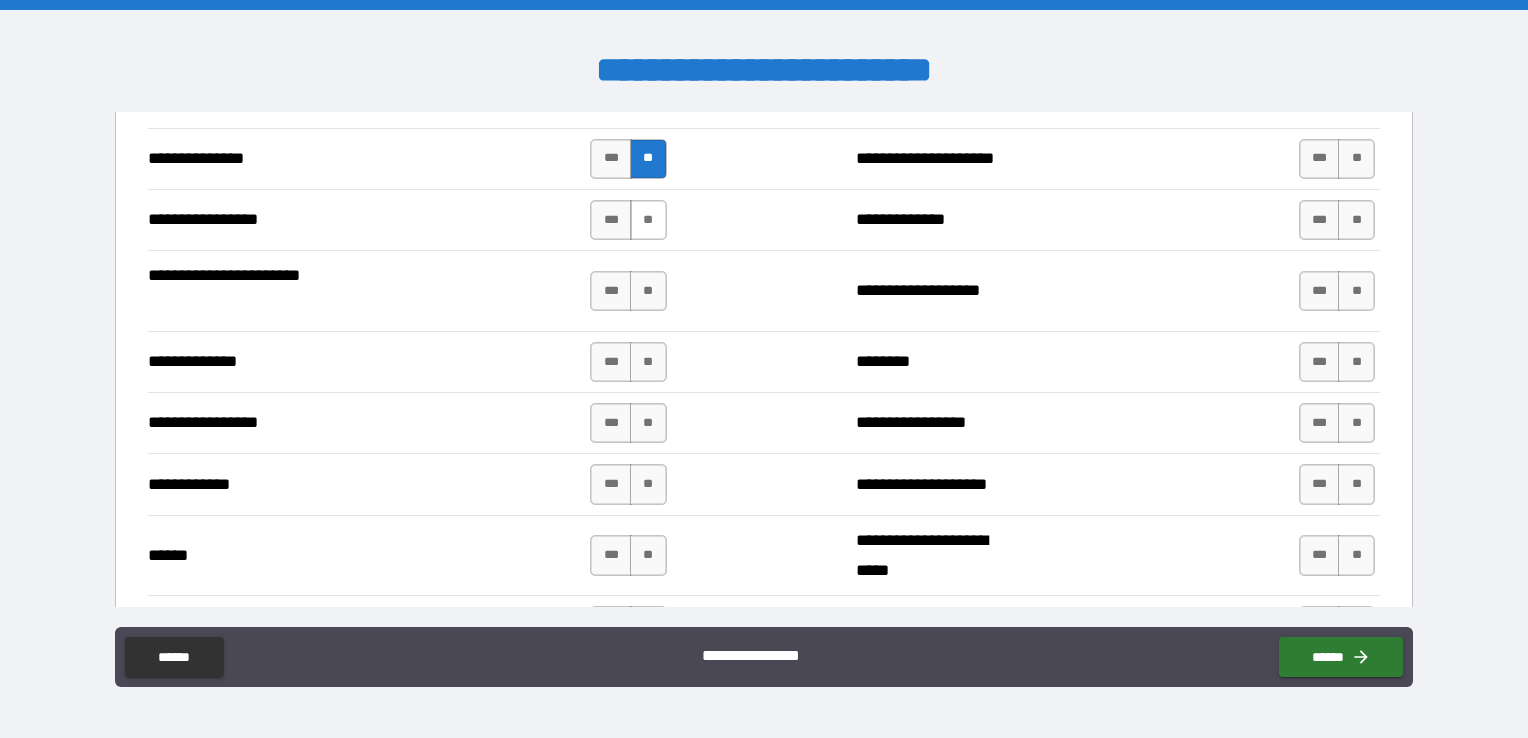click on "**" at bounding box center [648, 220] 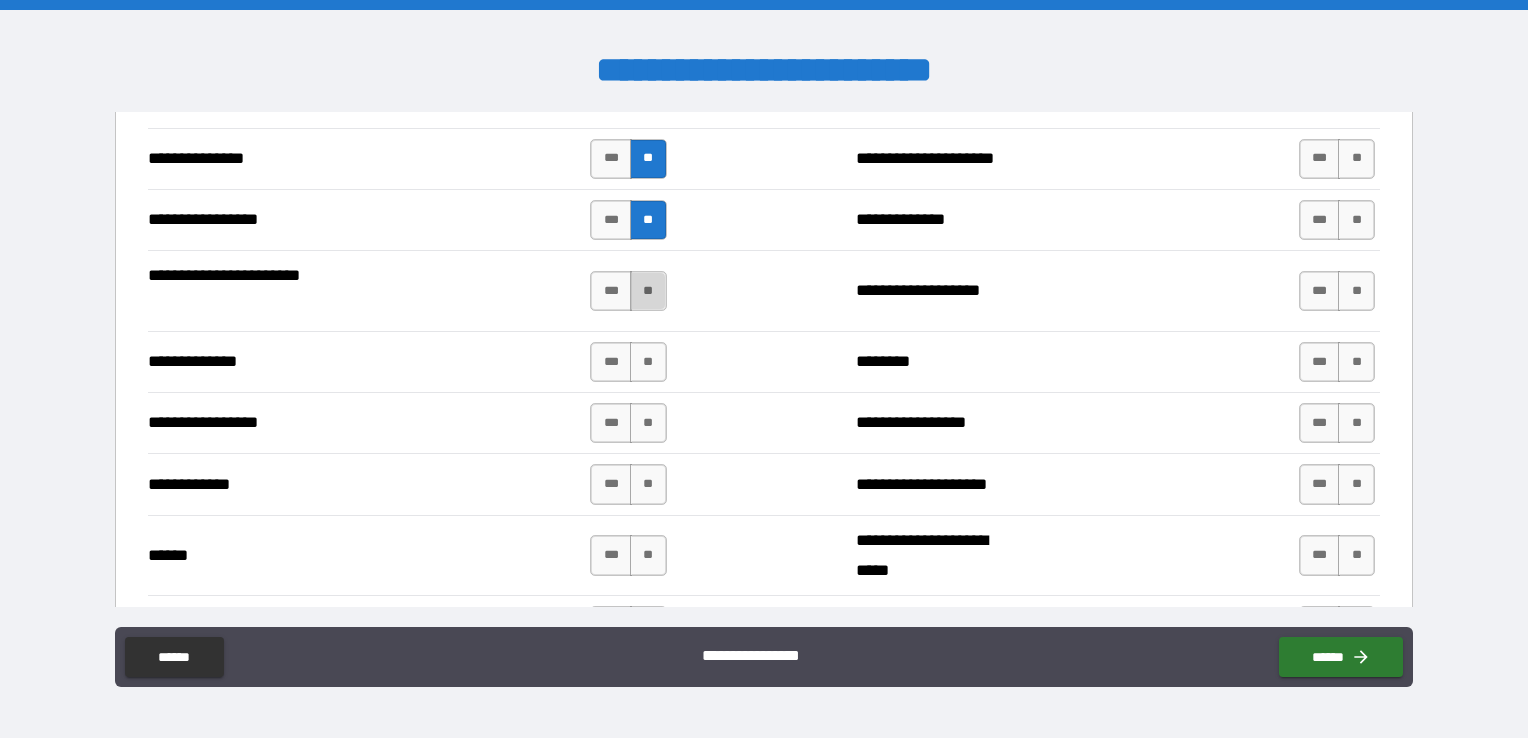click on "**" at bounding box center [648, 291] 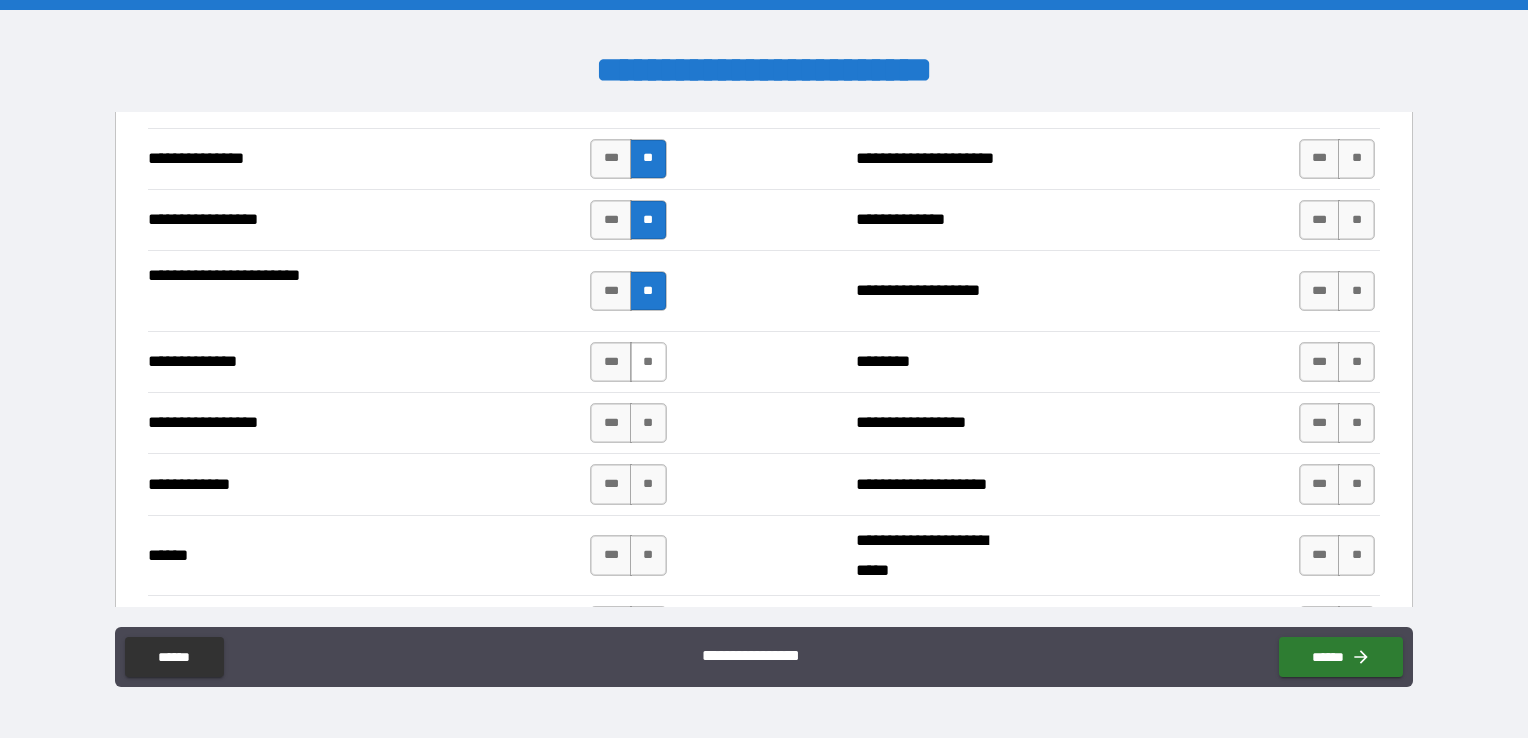 click on "**" at bounding box center [648, 362] 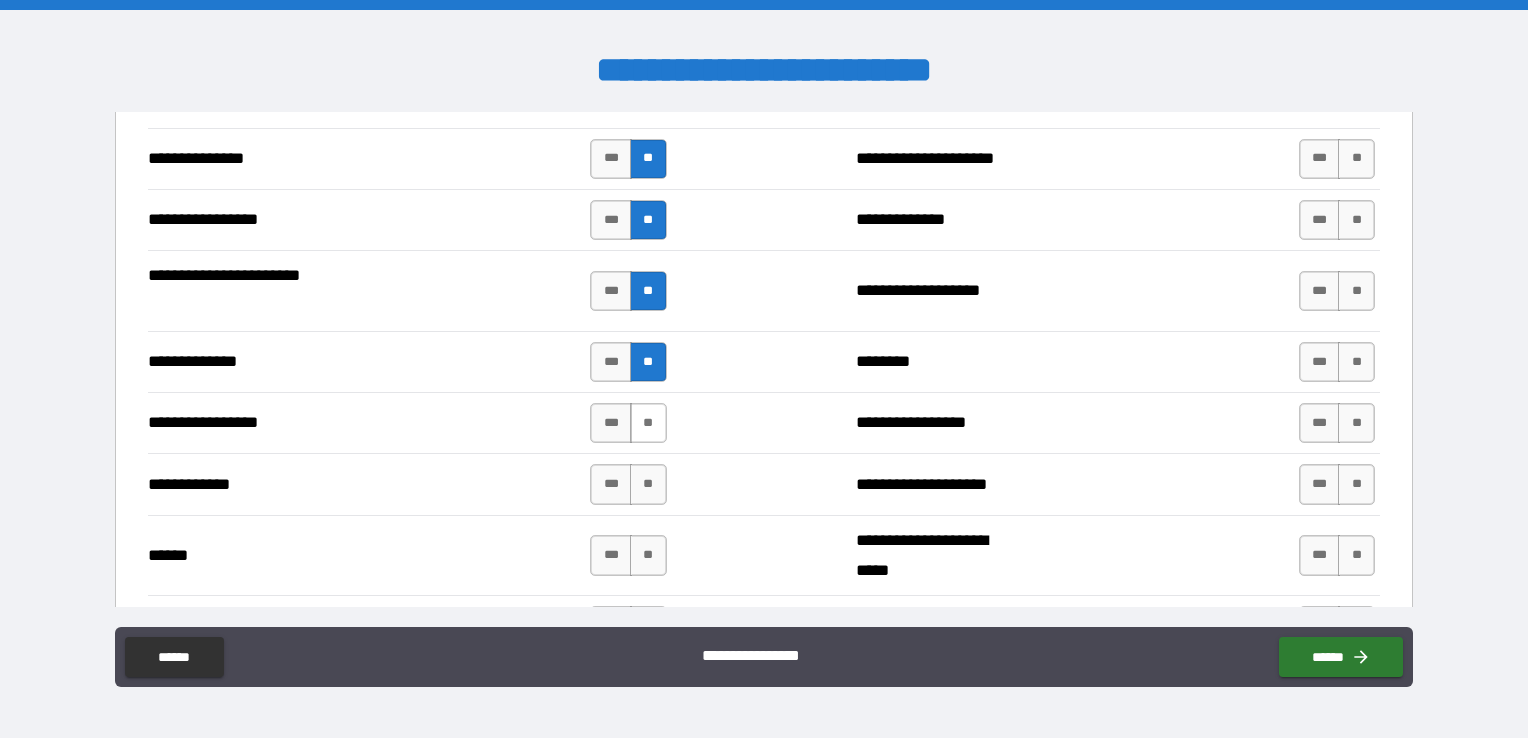 click on "**" at bounding box center [648, 423] 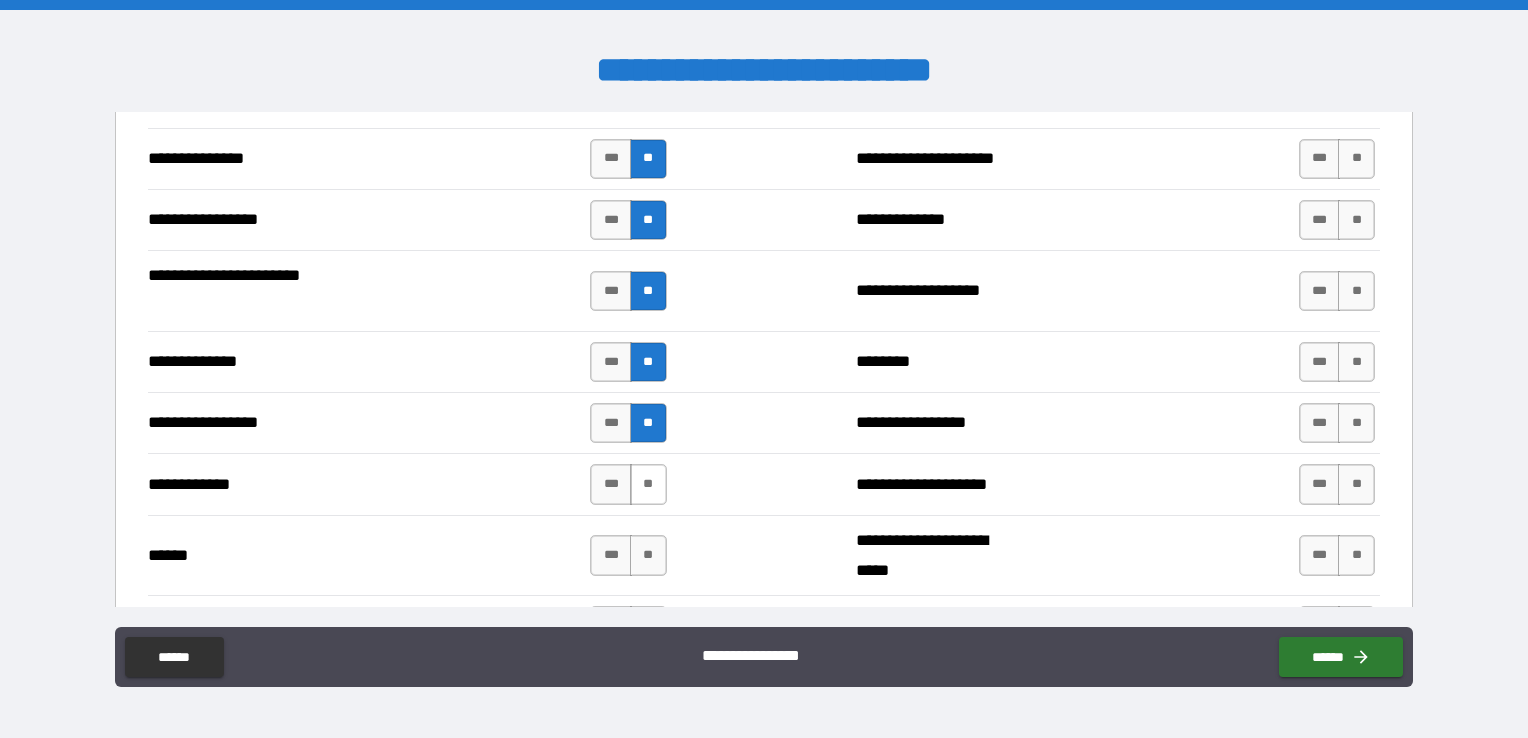 click on "**" at bounding box center [648, 484] 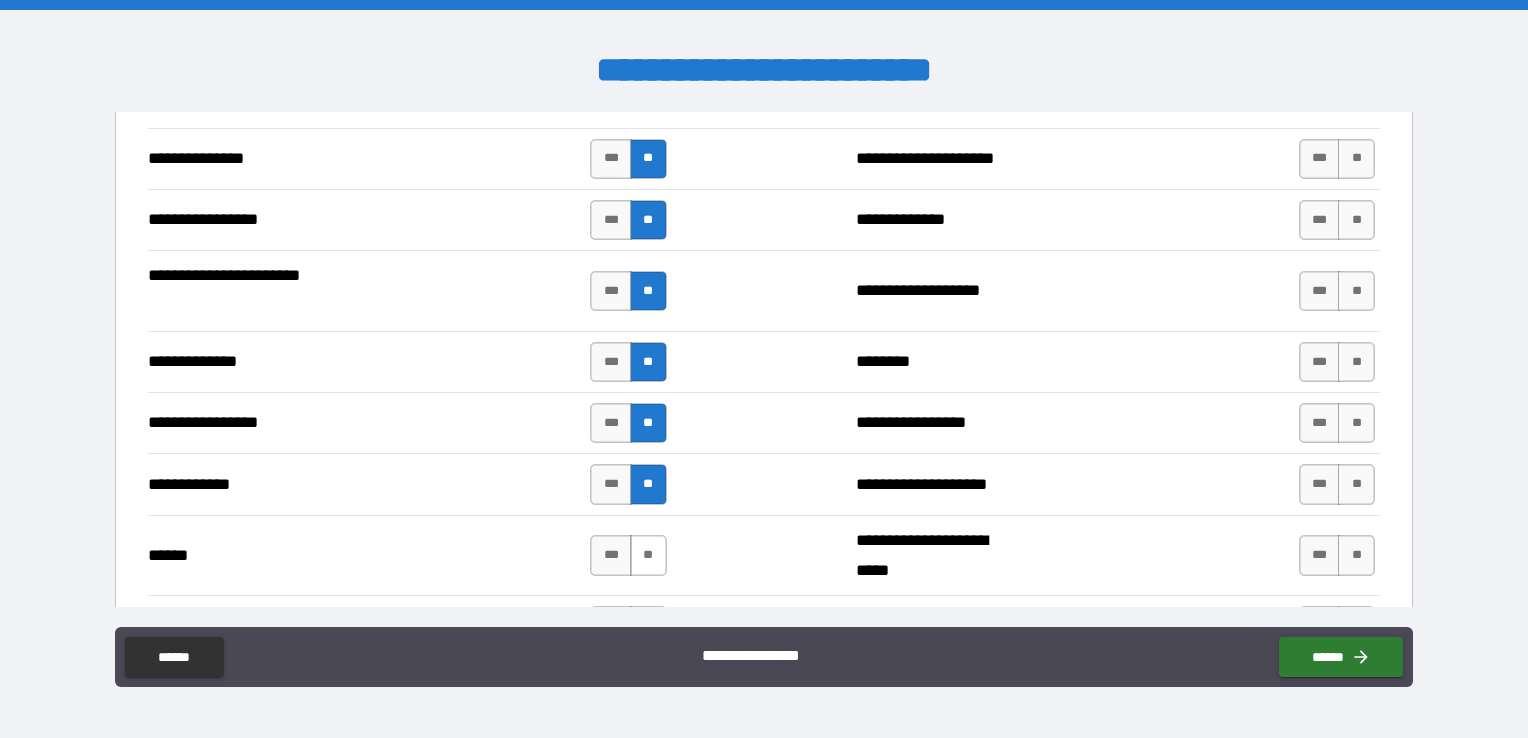 click on "**" at bounding box center [648, 555] 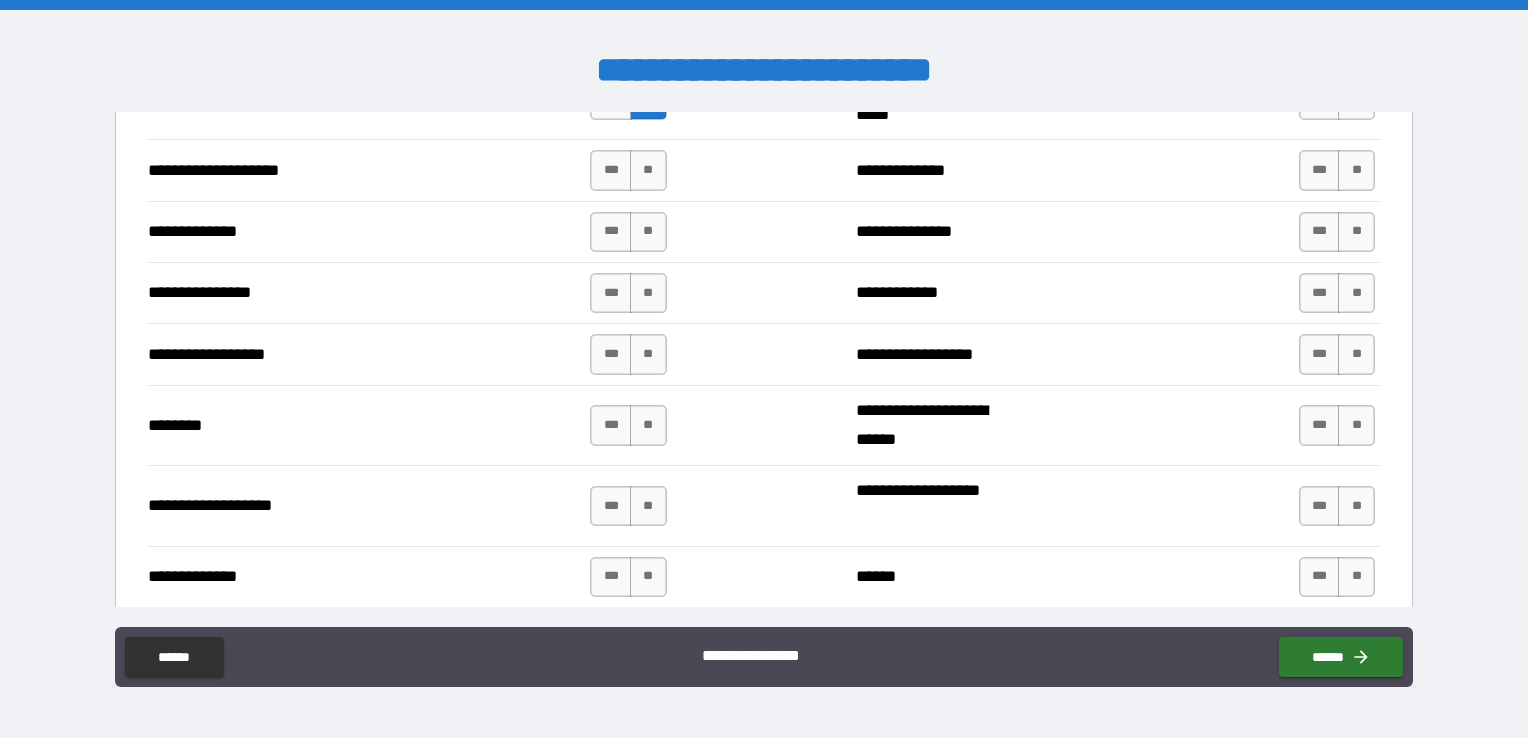 scroll, scrollTop: 3342, scrollLeft: 0, axis: vertical 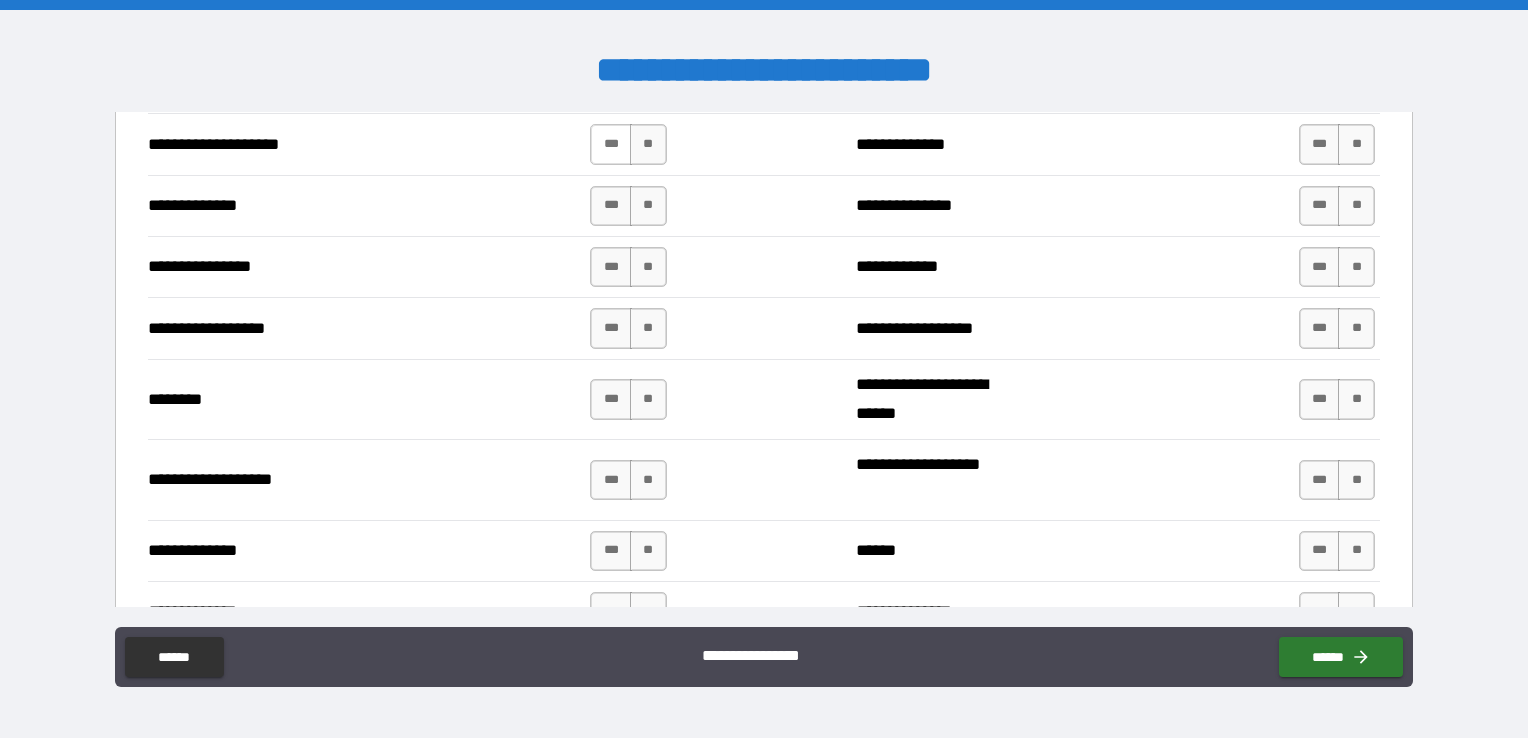 click on "***" at bounding box center [611, 144] 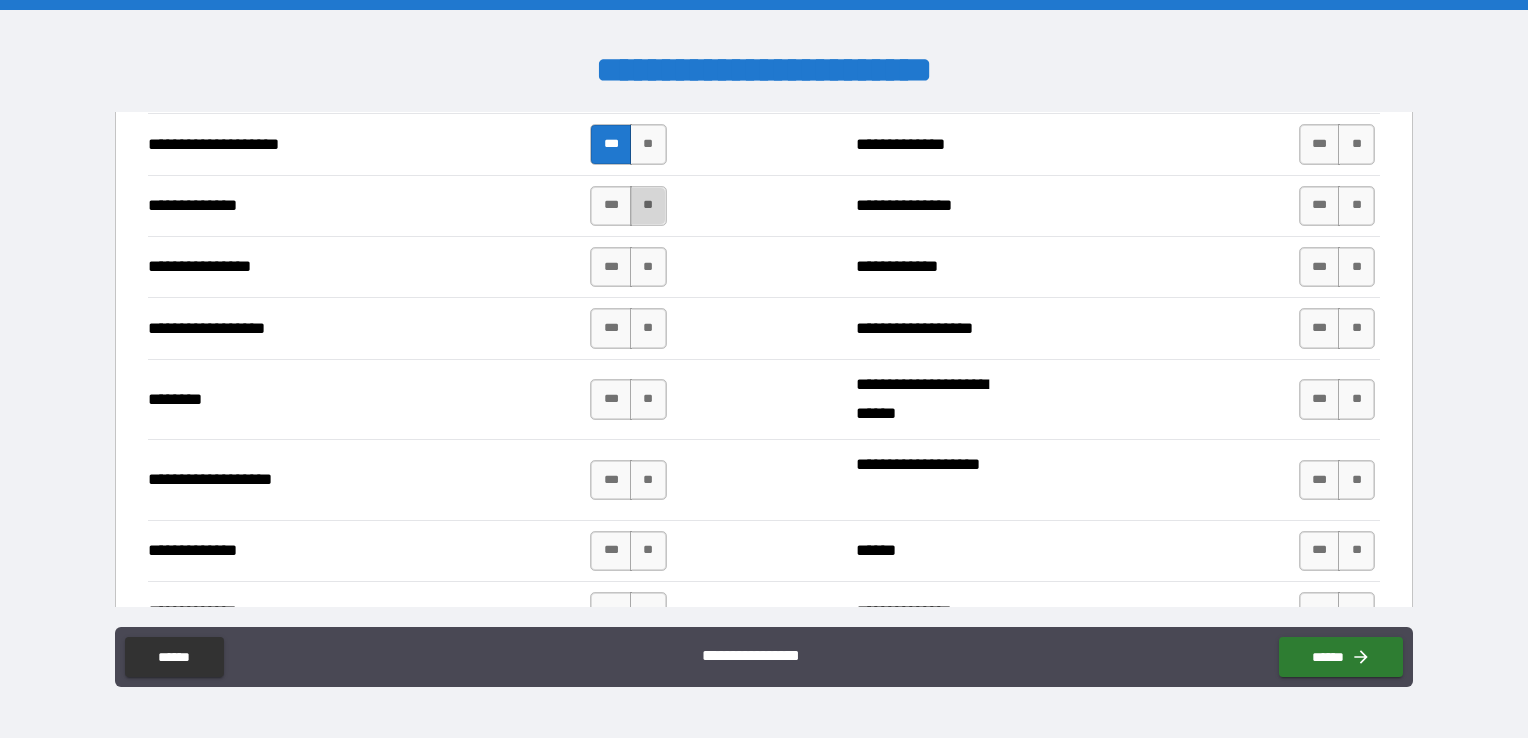 click on "**" at bounding box center [648, 206] 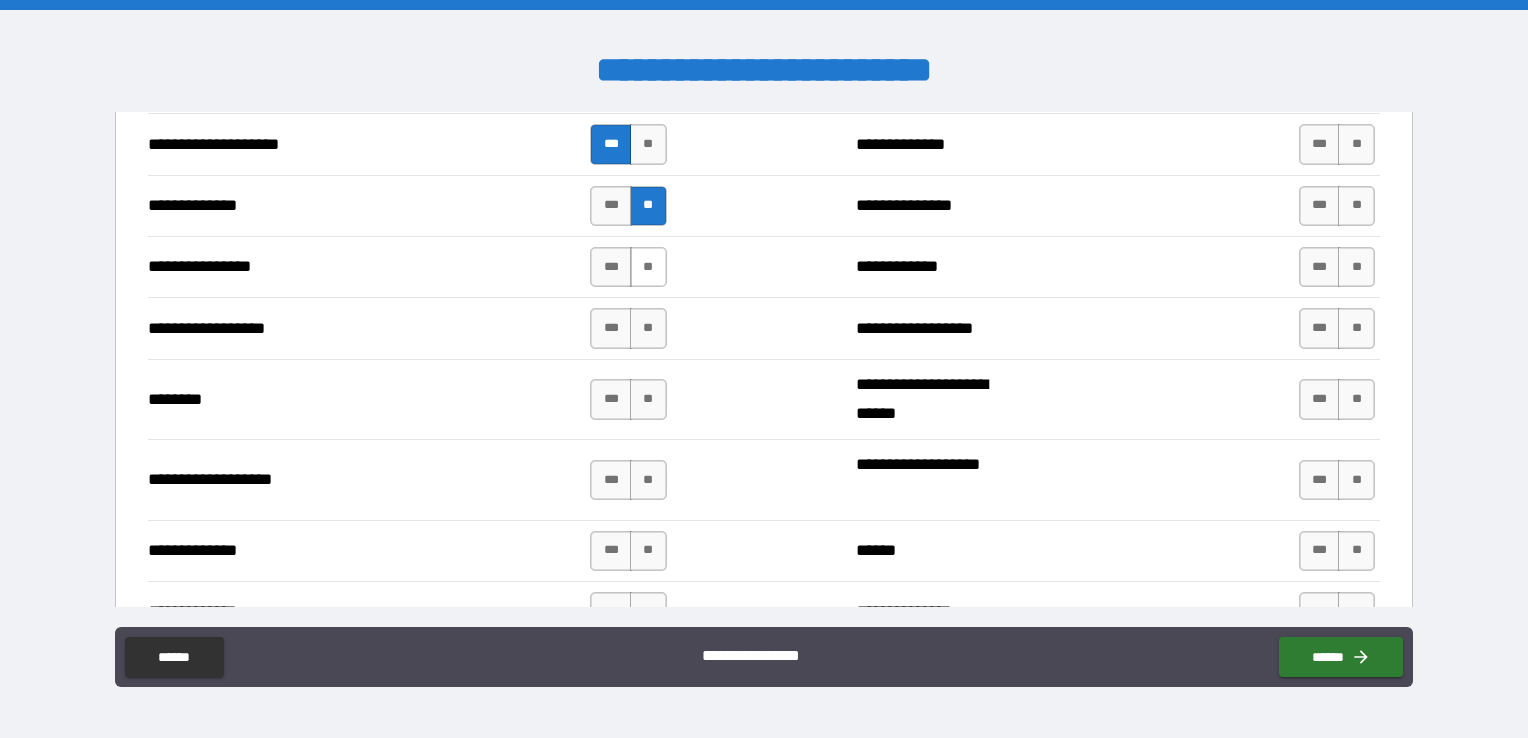 click on "**" at bounding box center [648, 267] 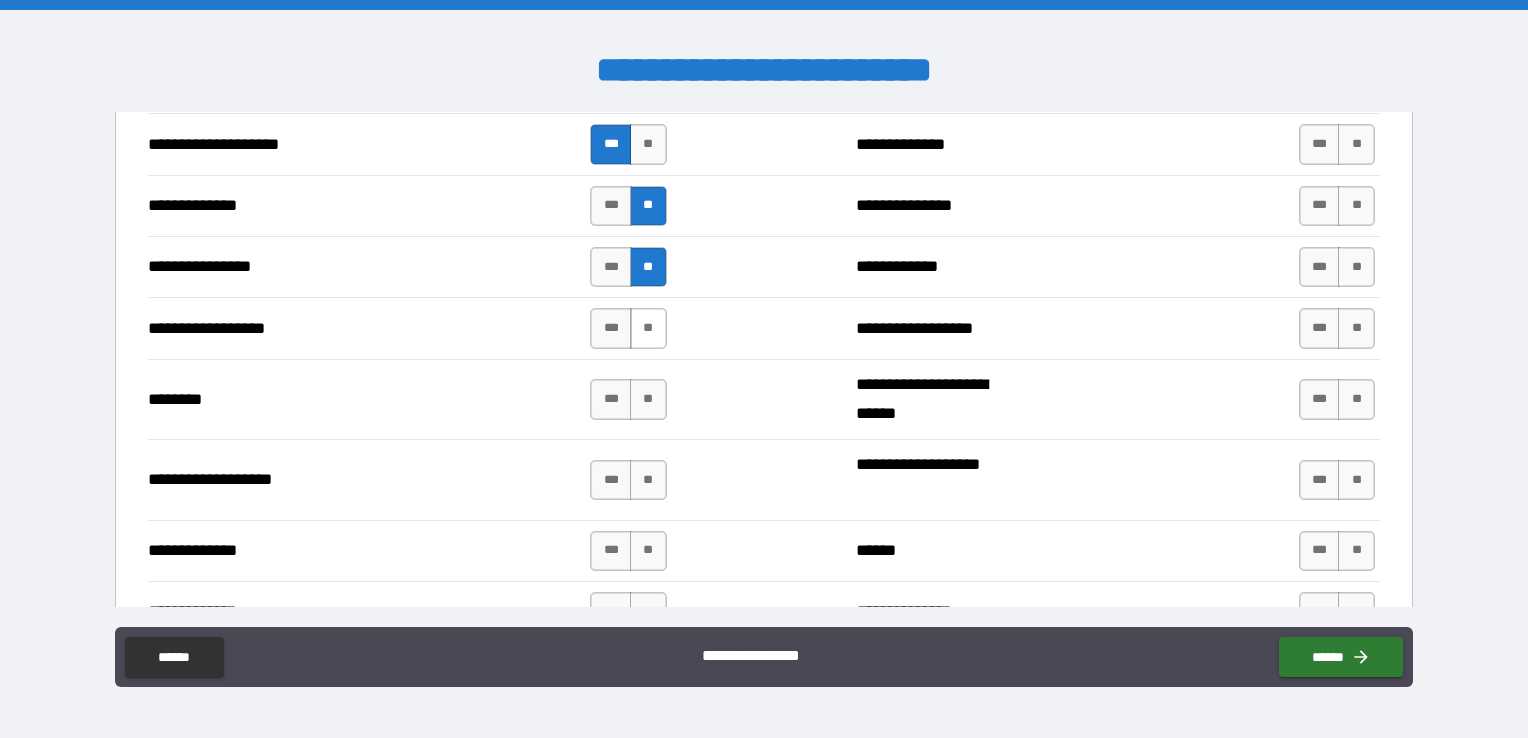 click on "**" at bounding box center (648, 328) 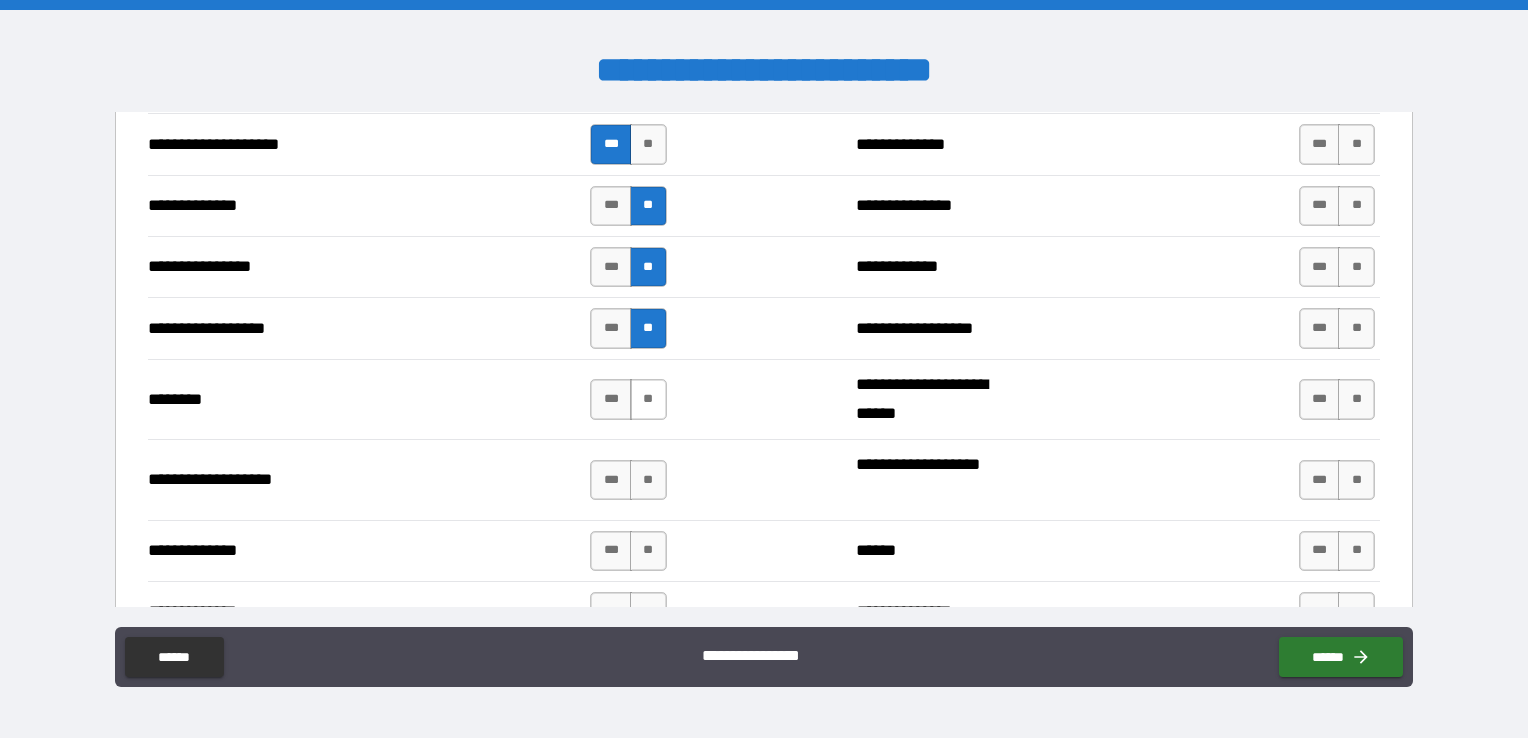click on "**" at bounding box center (648, 399) 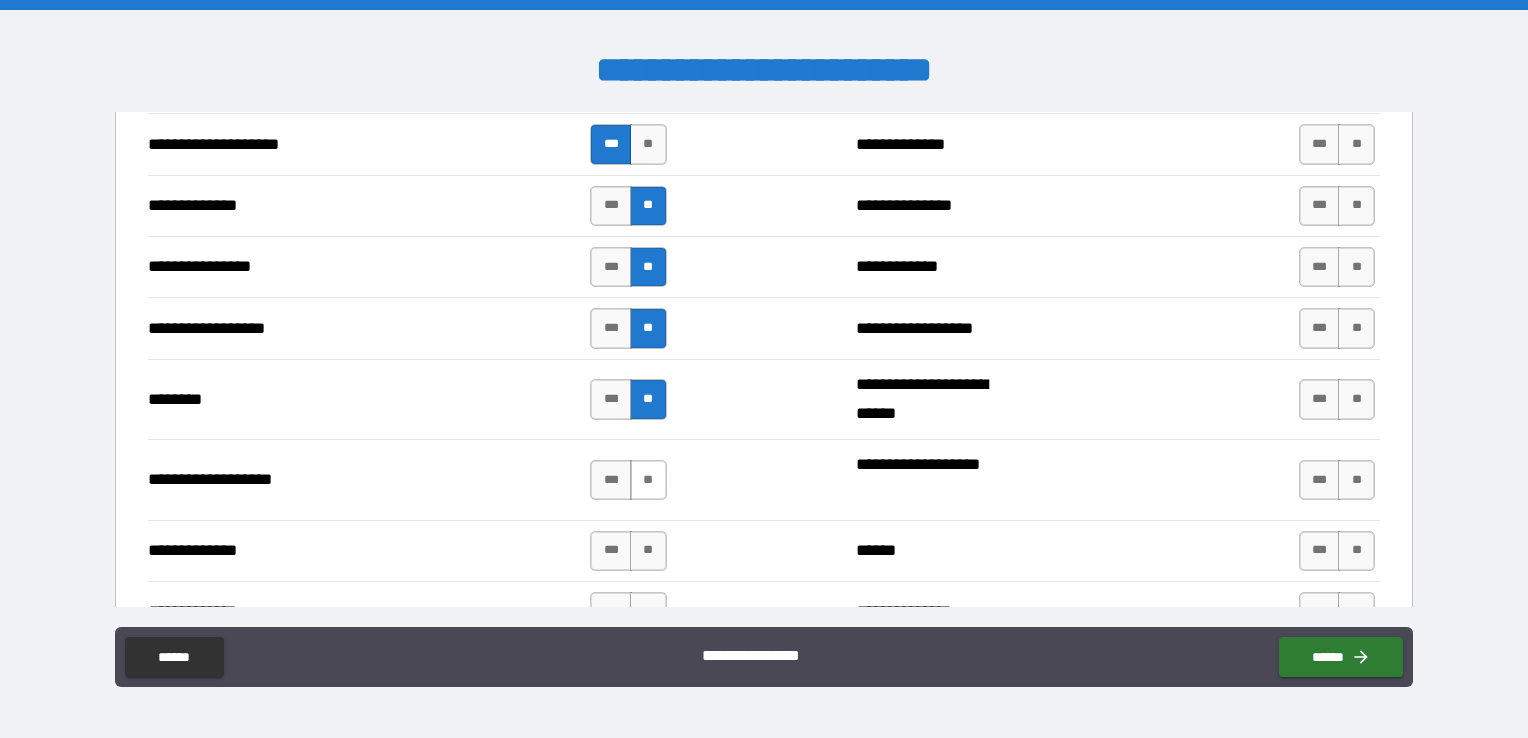 click on "**" at bounding box center (648, 480) 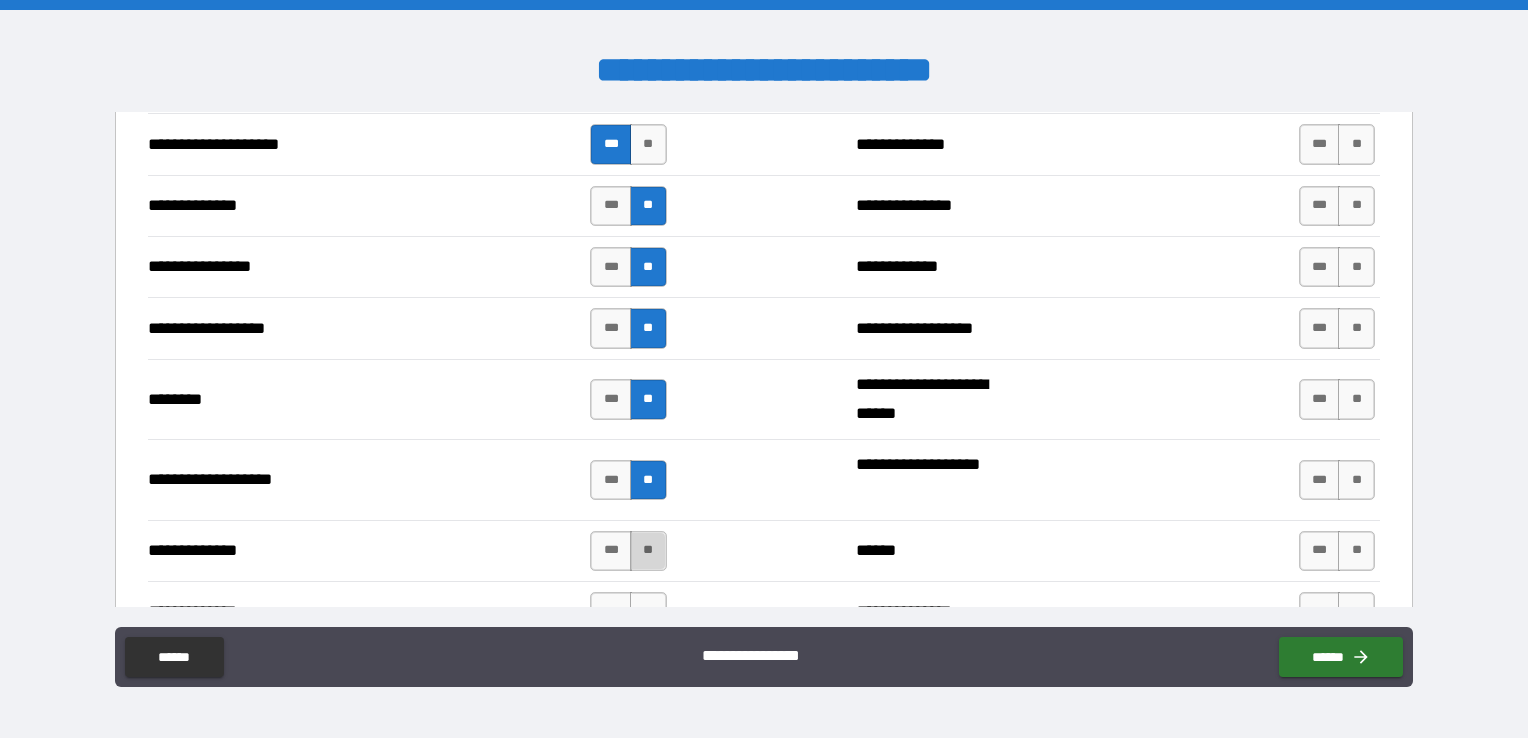 click on "**" at bounding box center [648, 551] 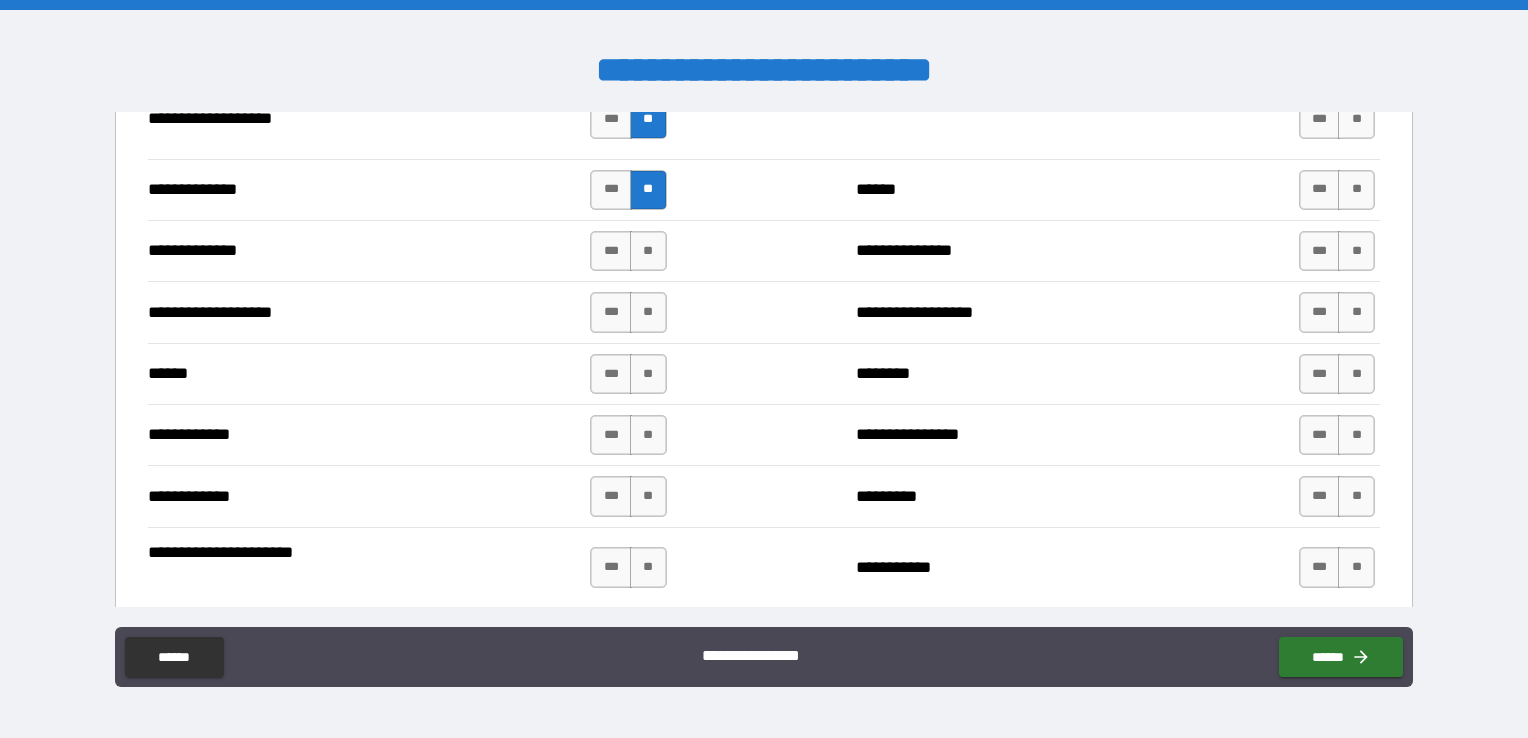 scroll, scrollTop: 3704, scrollLeft: 0, axis: vertical 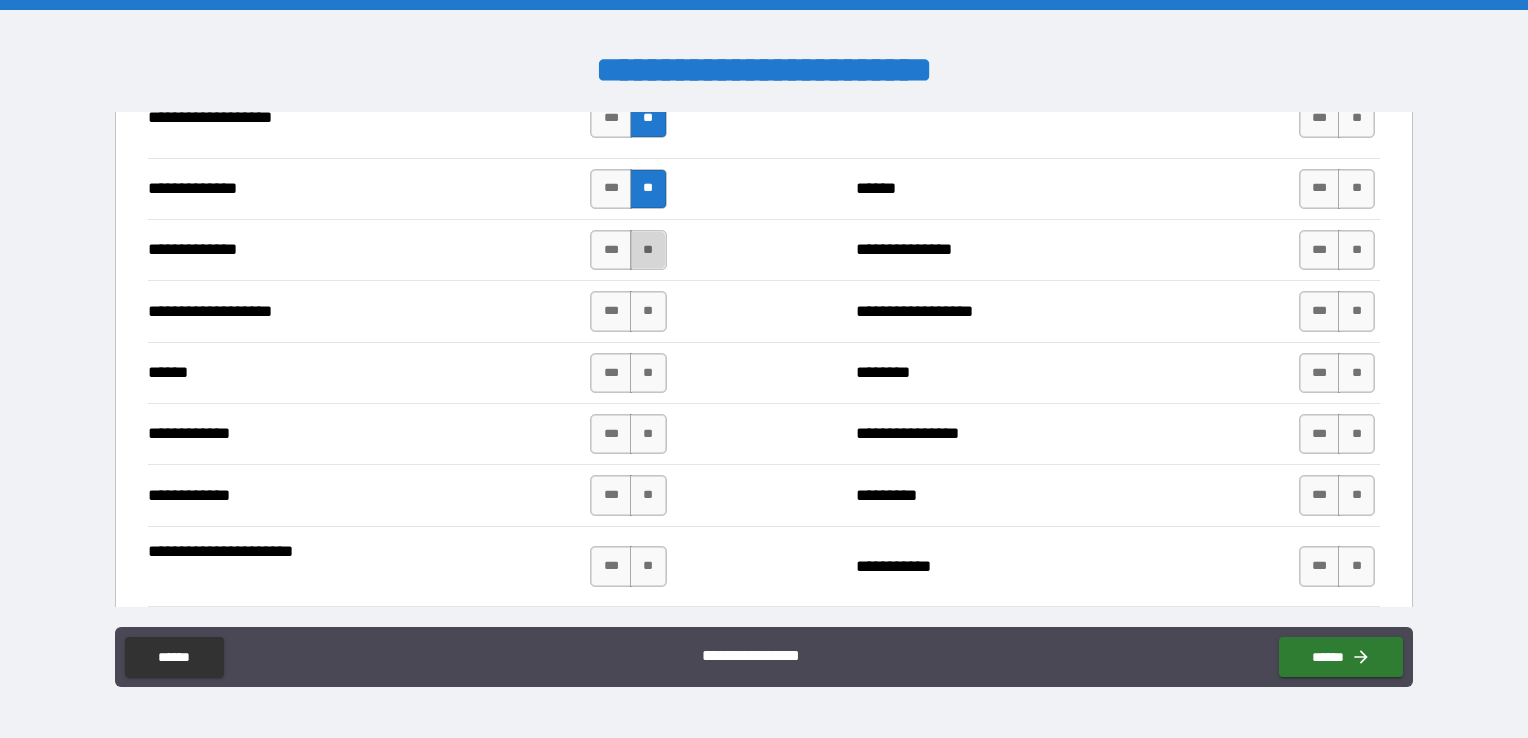 click on "**" at bounding box center [648, 250] 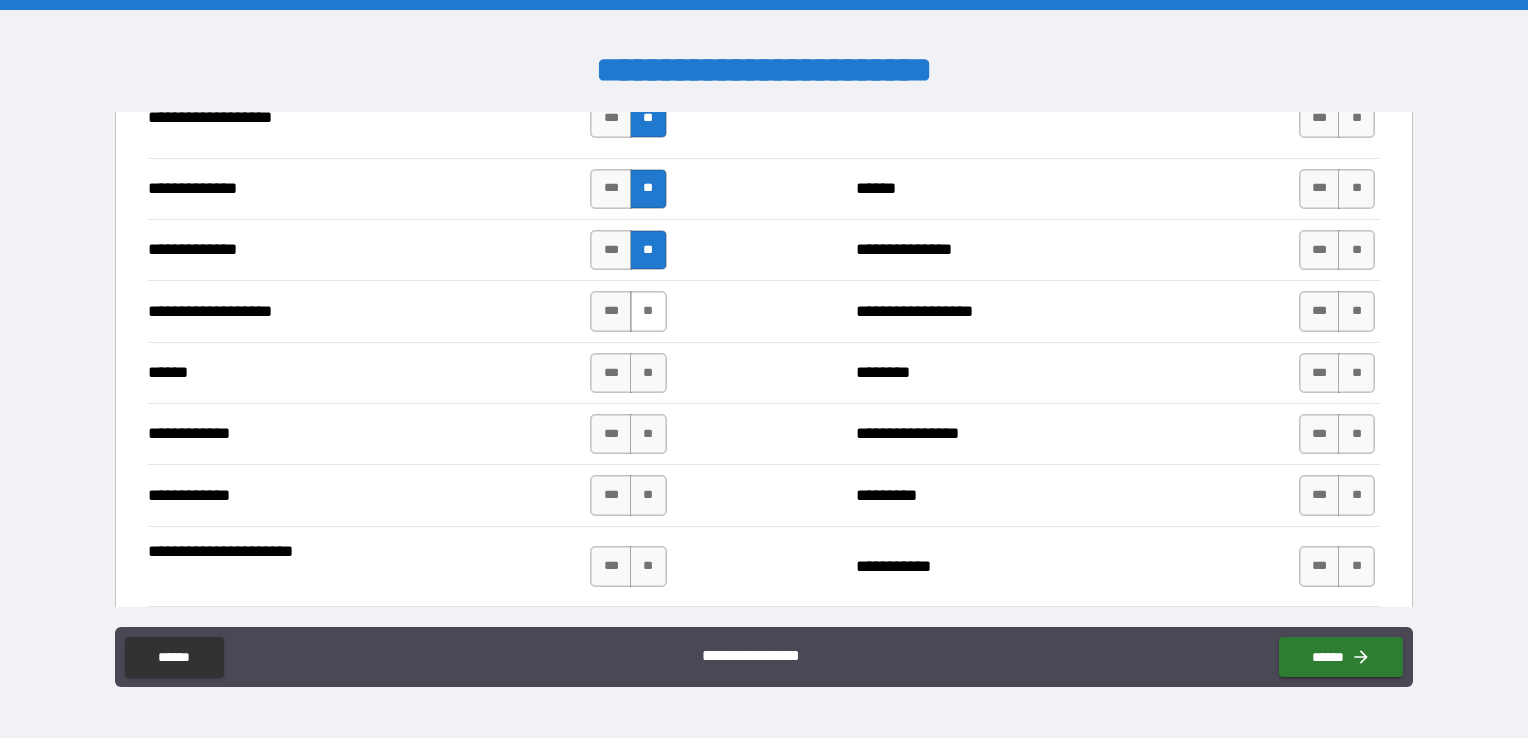 click on "**" at bounding box center (648, 311) 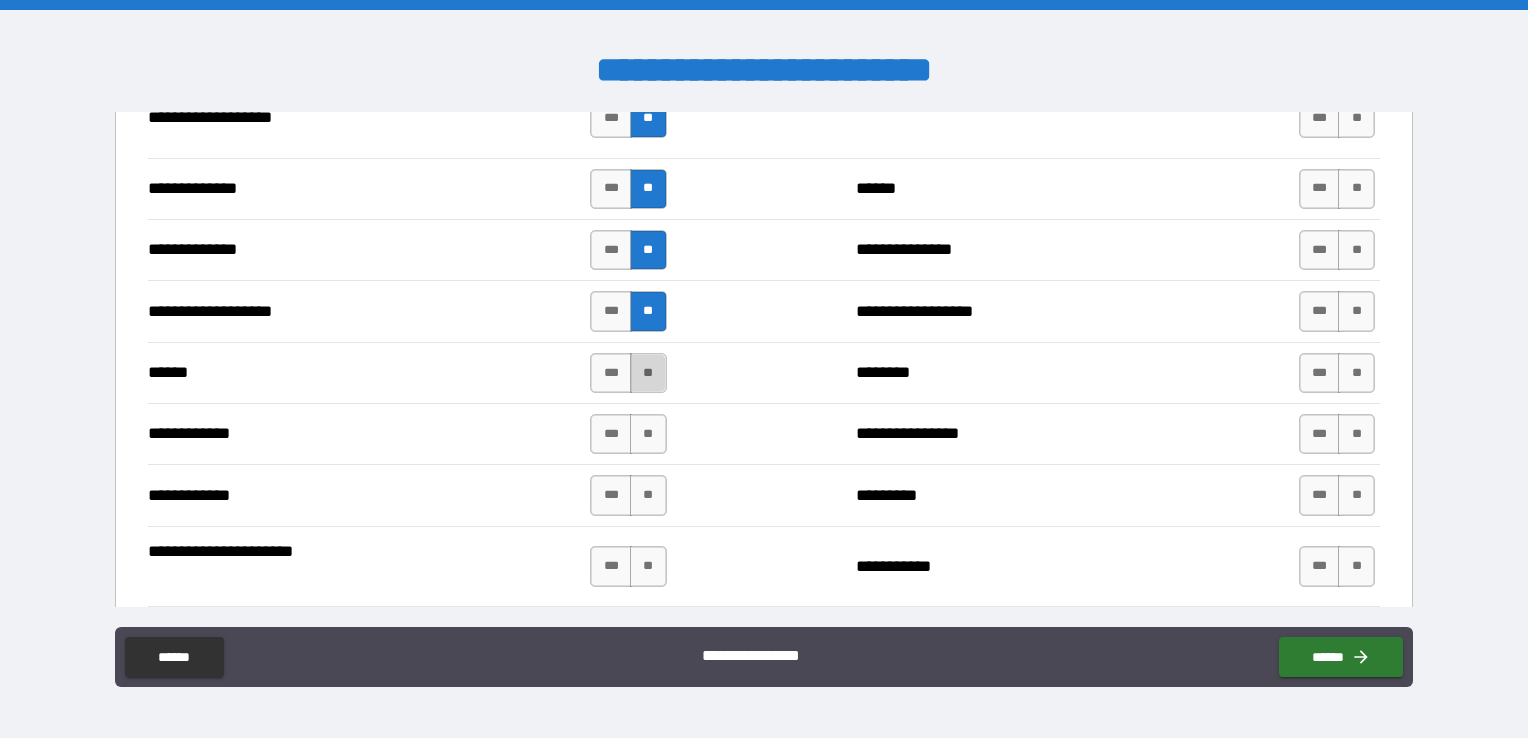 click on "**" at bounding box center (648, 373) 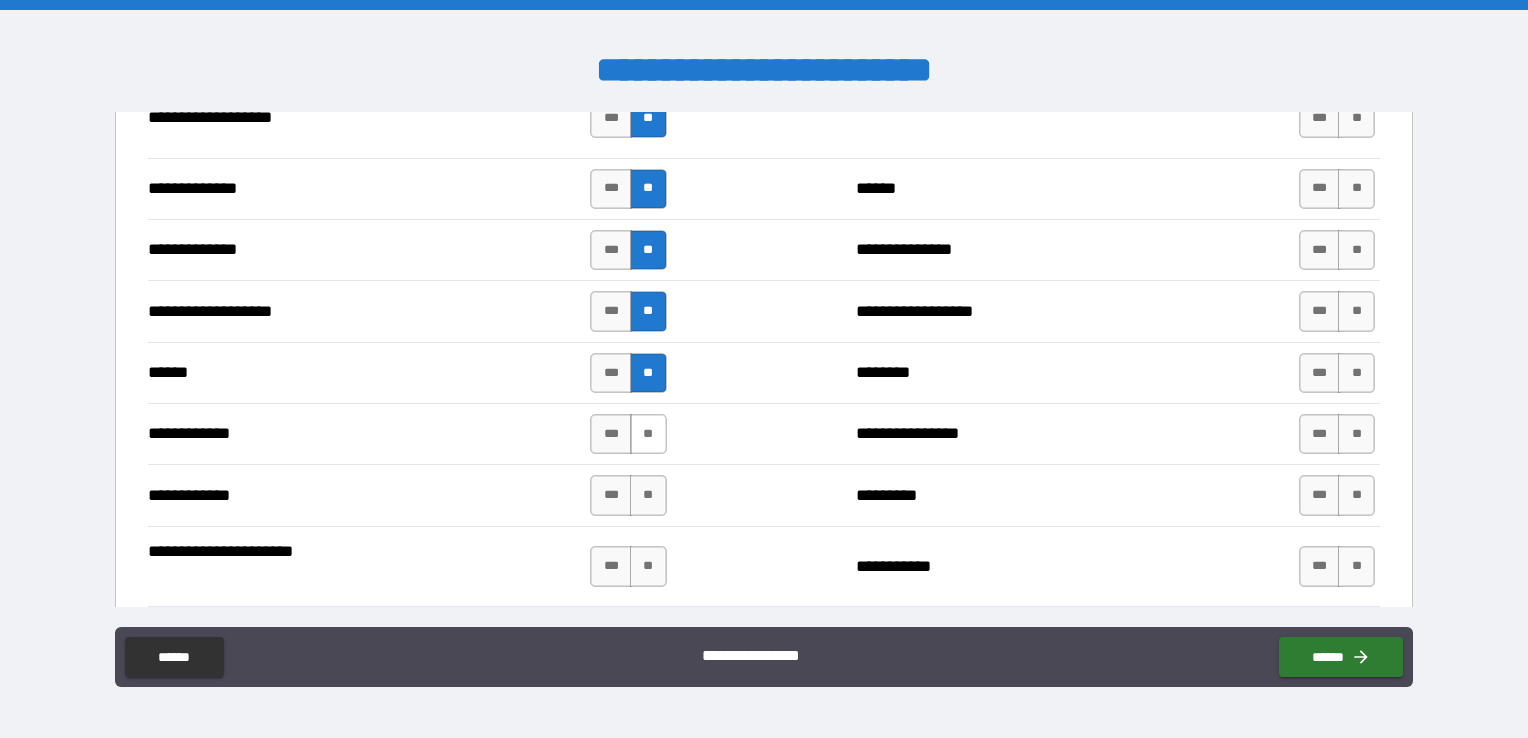click on "**" at bounding box center [648, 434] 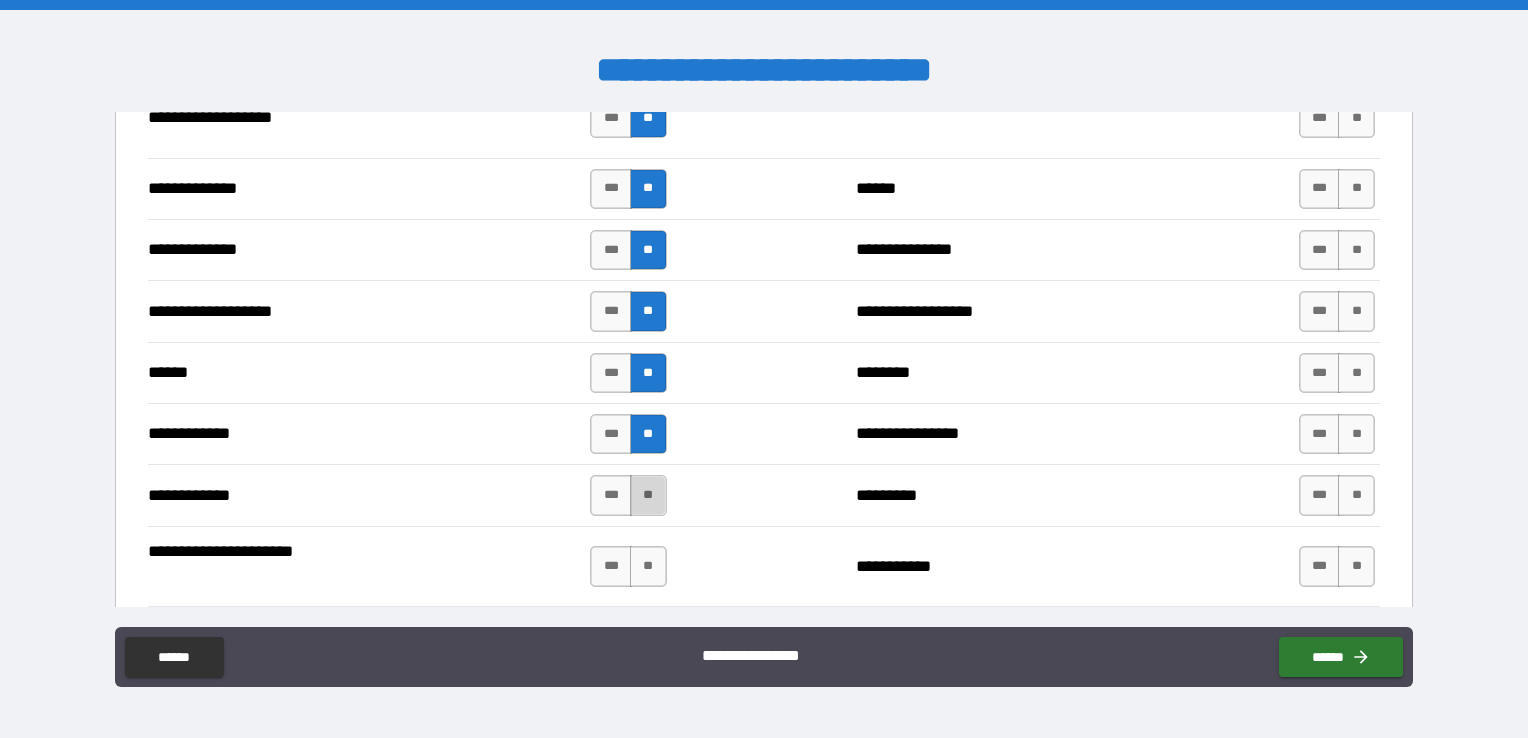 click on "**" at bounding box center (648, 495) 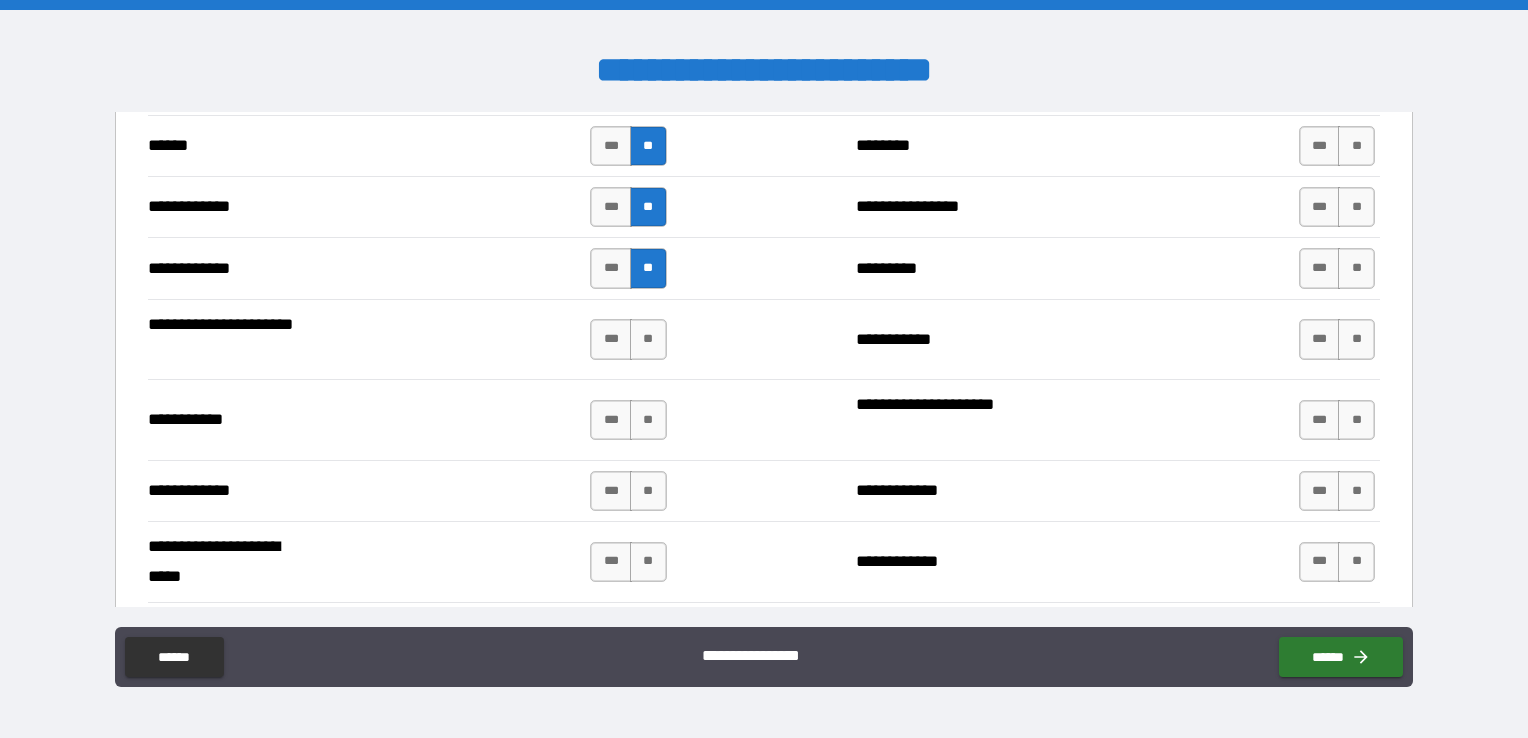 scroll, scrollTop: 3964, scrollLeft: 0, axis: vertical 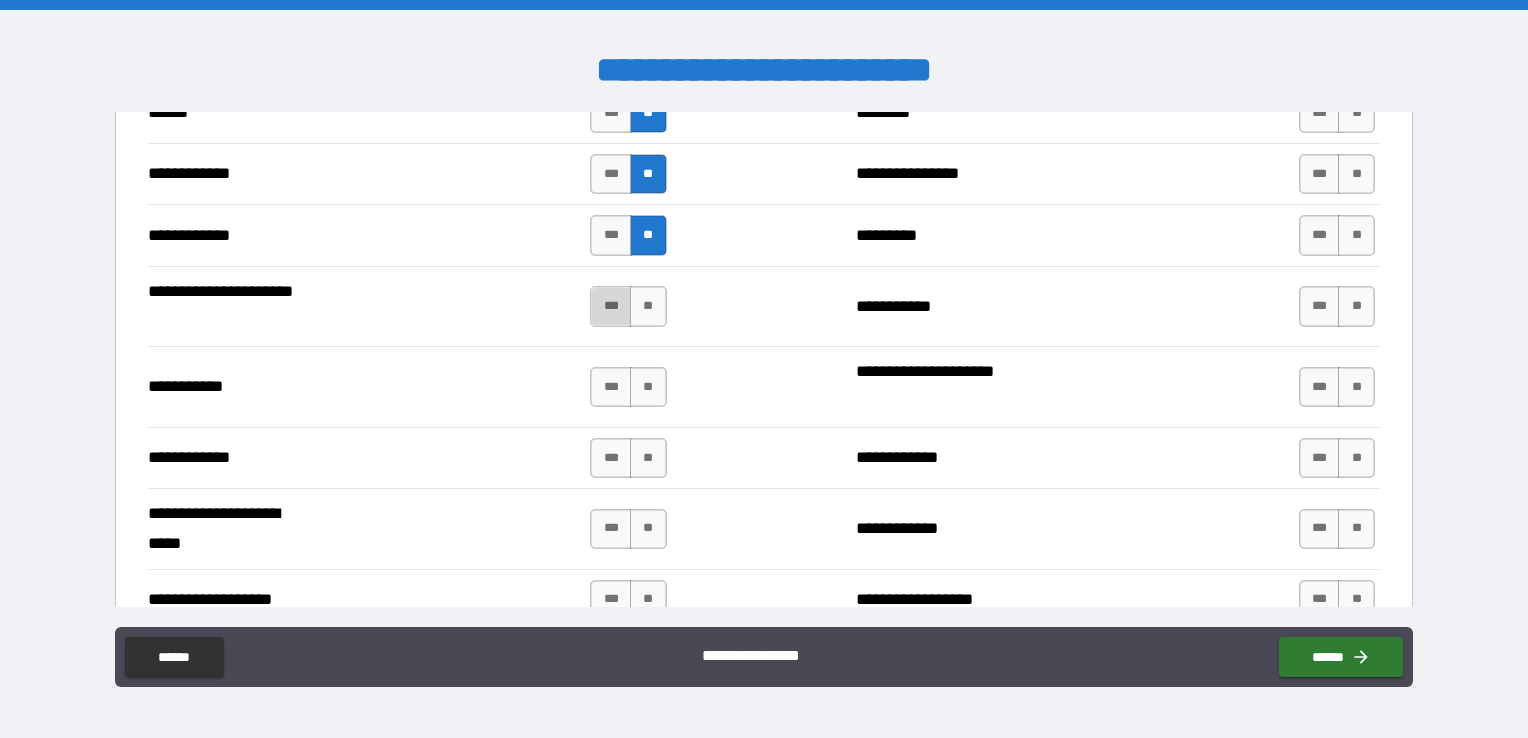 click on "***" at bounding box center [611, 306] 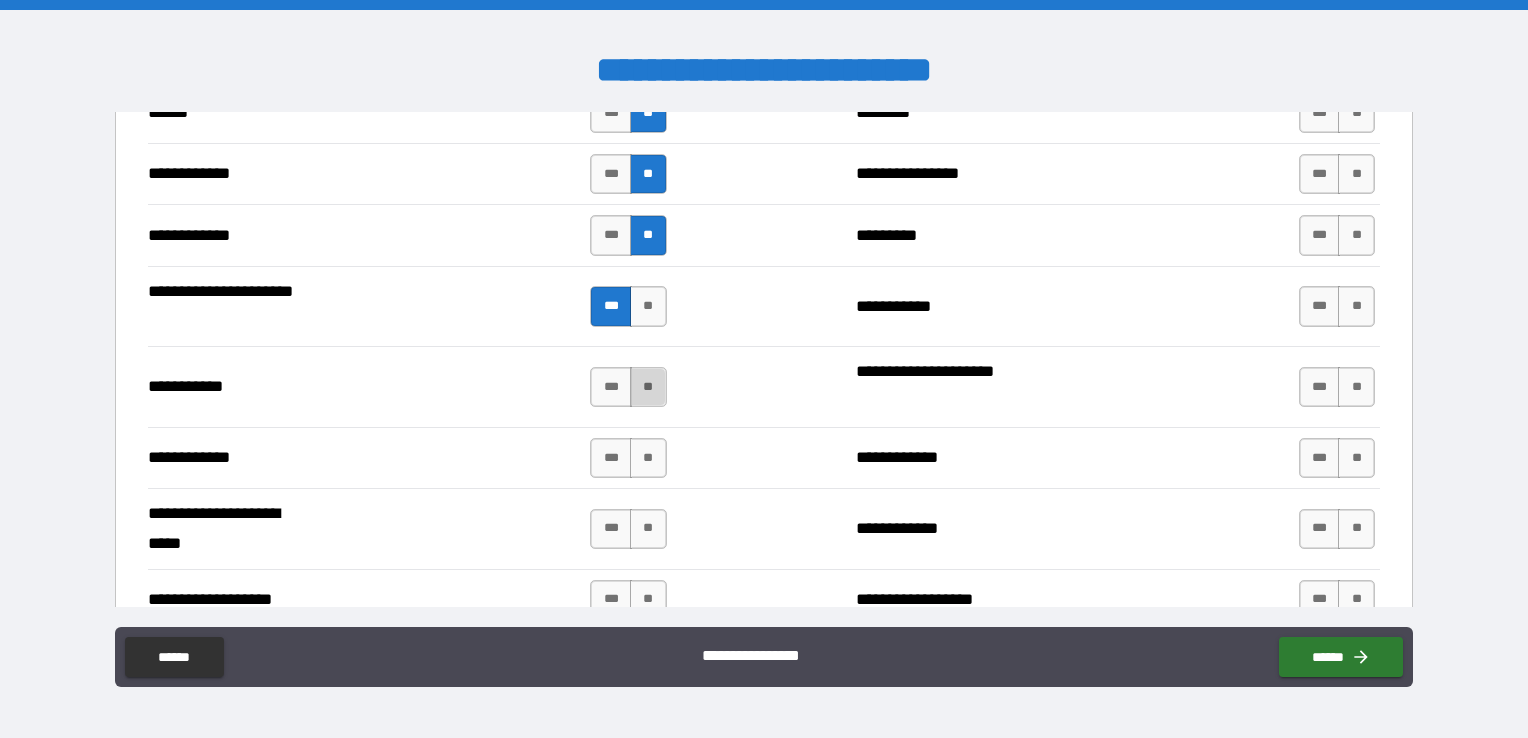 click on "**" at bounding box center [648, 387] 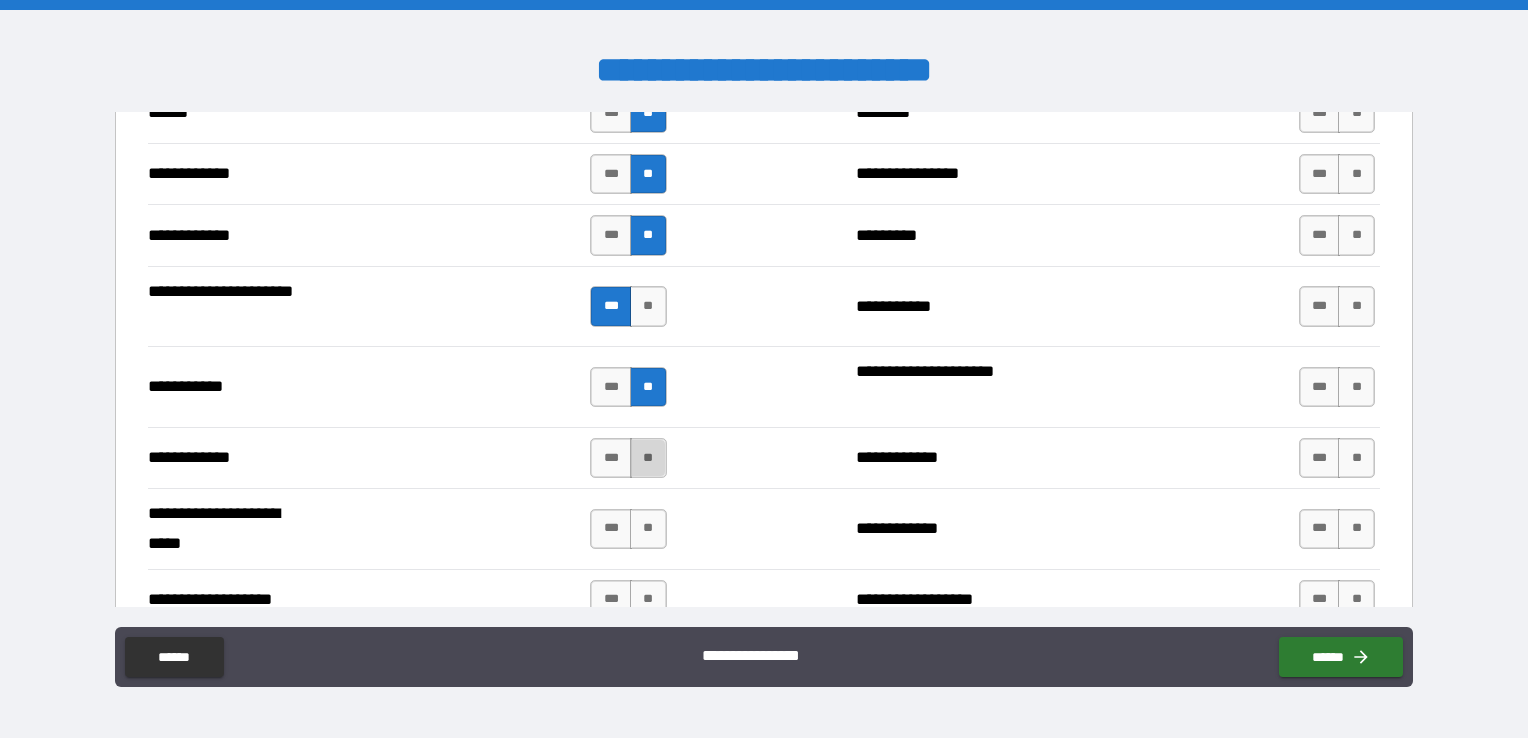 click on "**" at bounding box center (648, 458) 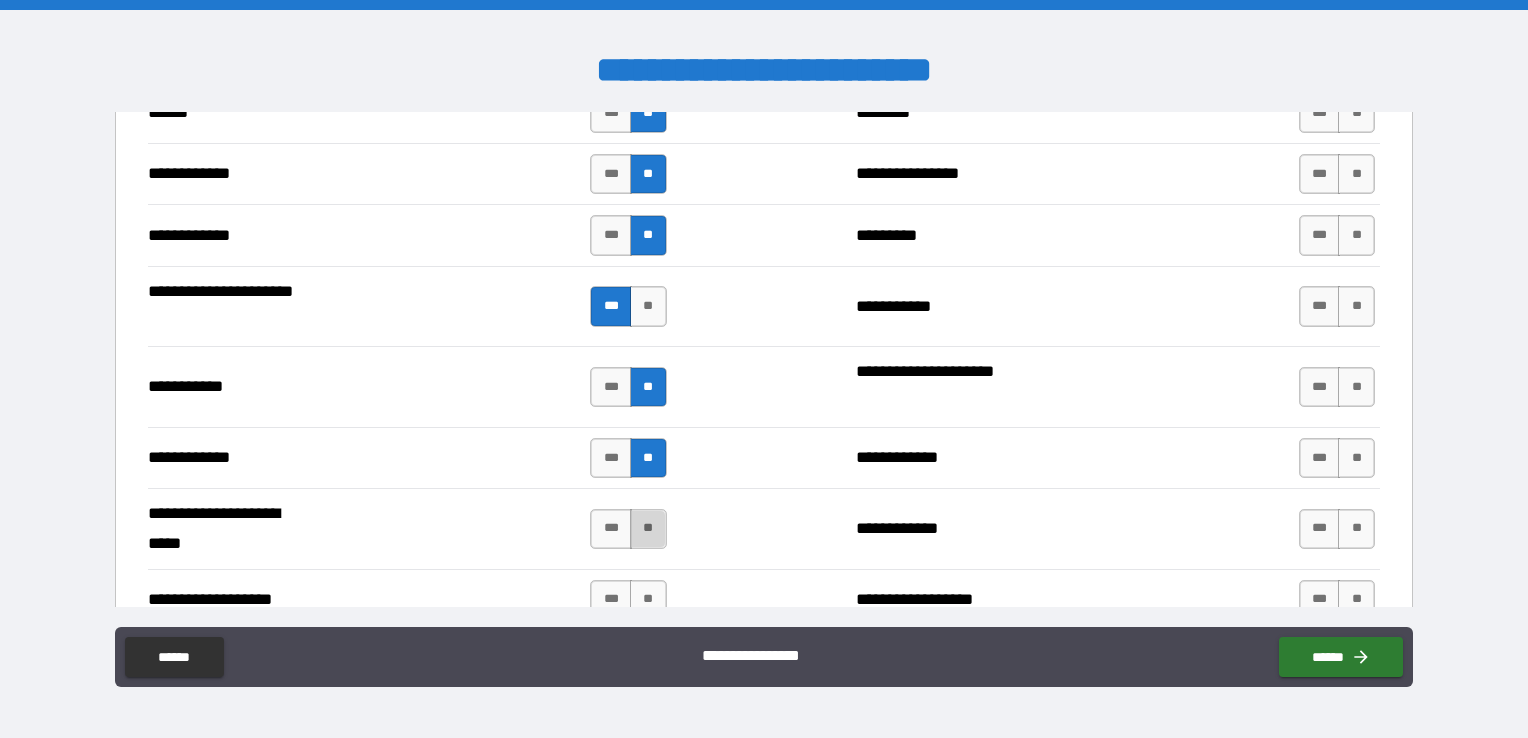 click on "**" at bounding box center (648, 529) 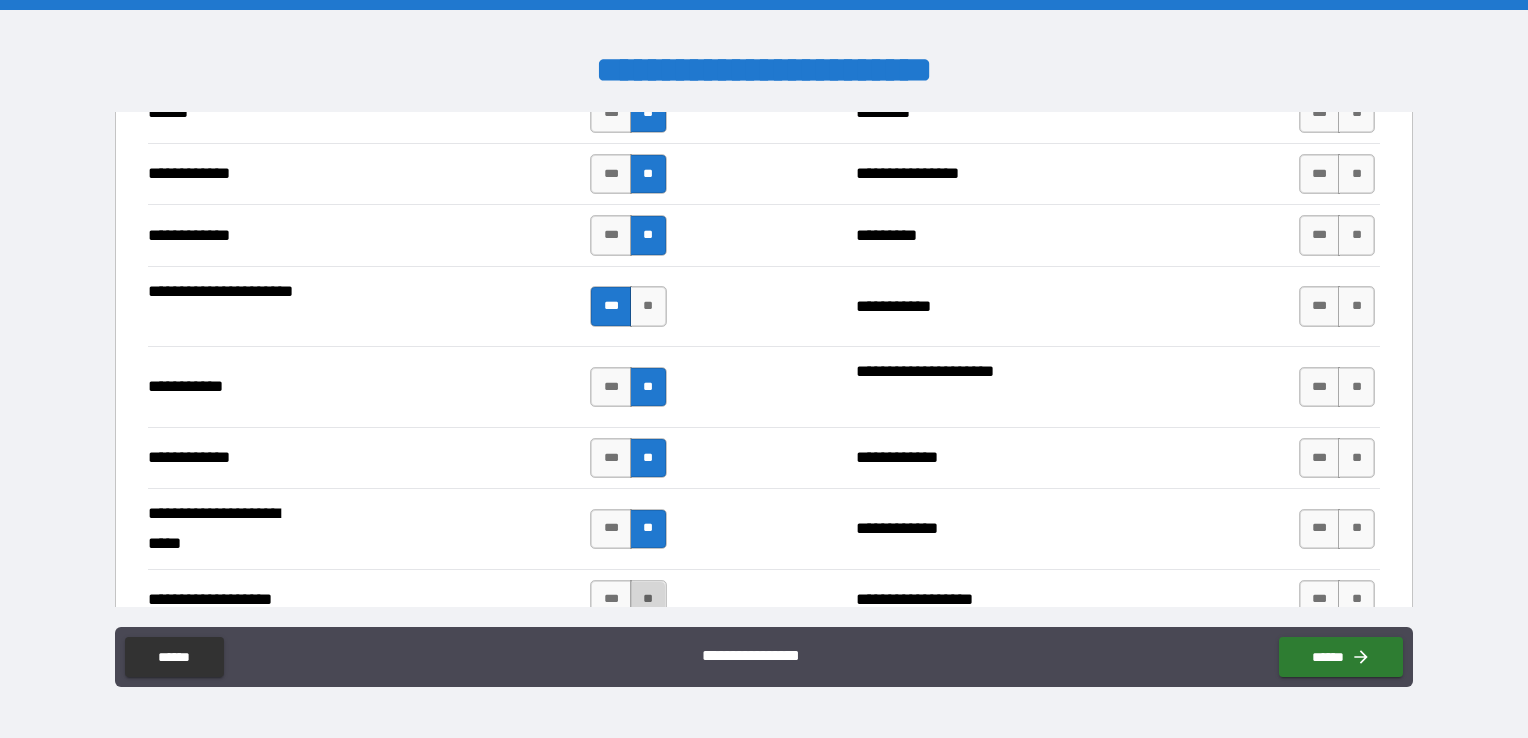click on "**" at bounding box center [648, 600] 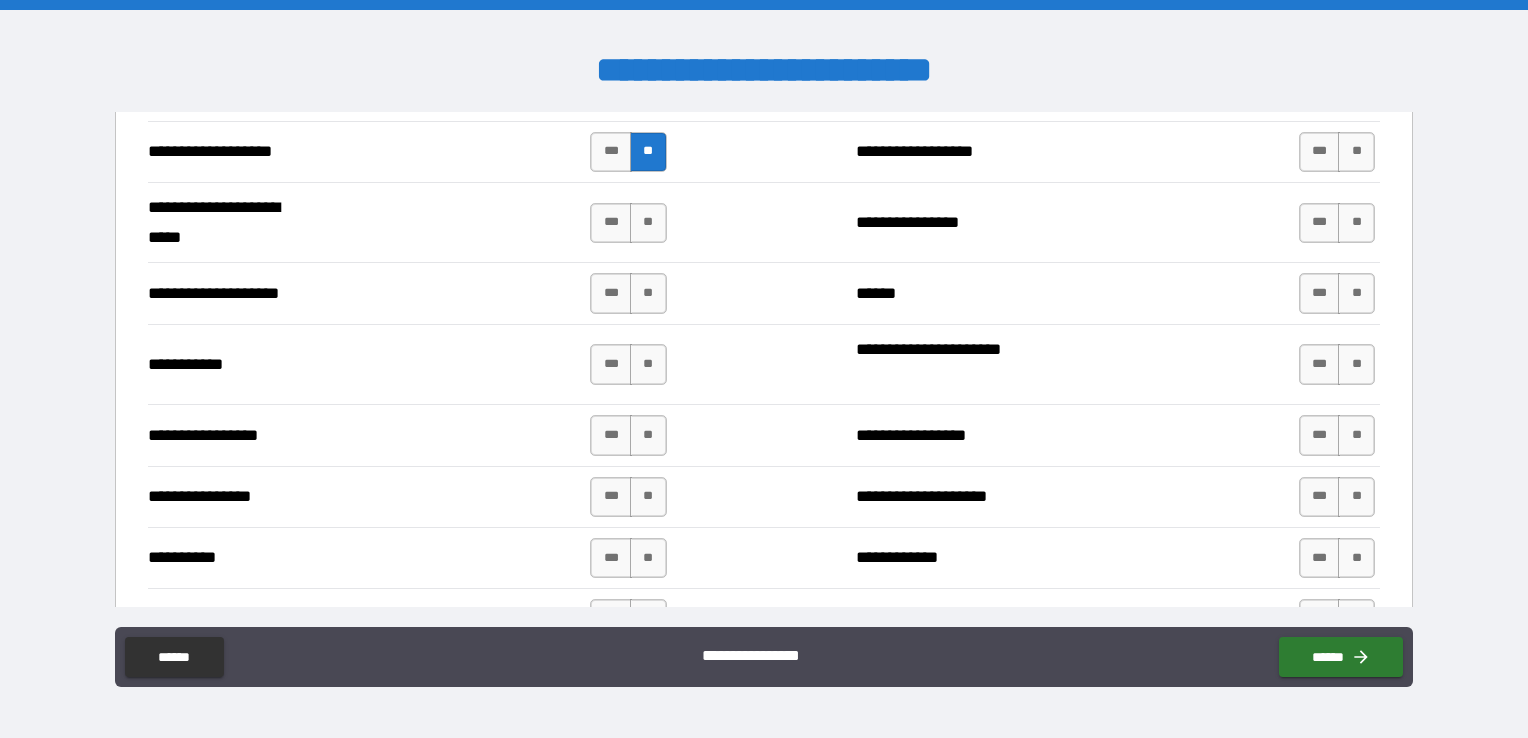 scroll, scrollTop: 4415, scrollLeft: 0, axis: vertical 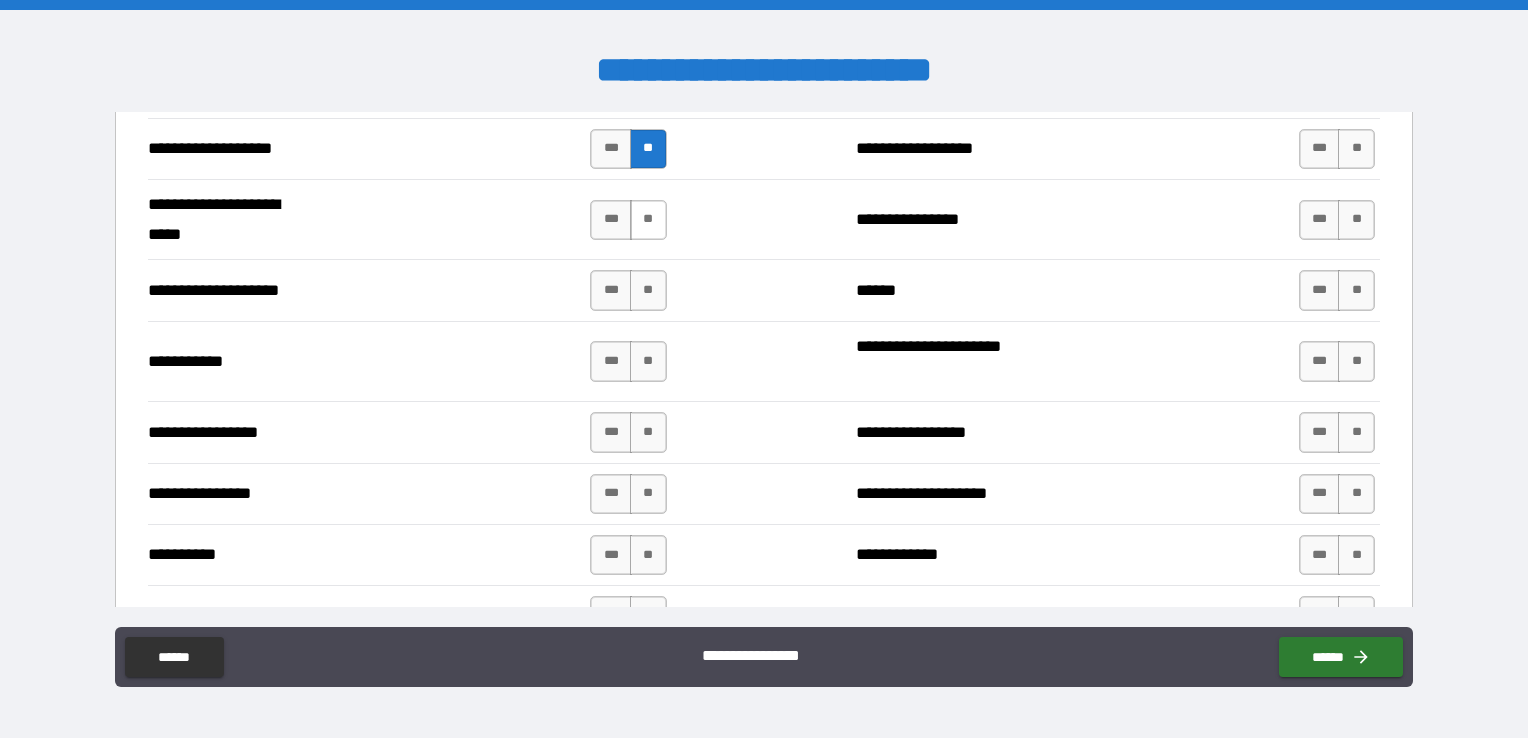 click on "**" at bounding box center [648, 220] 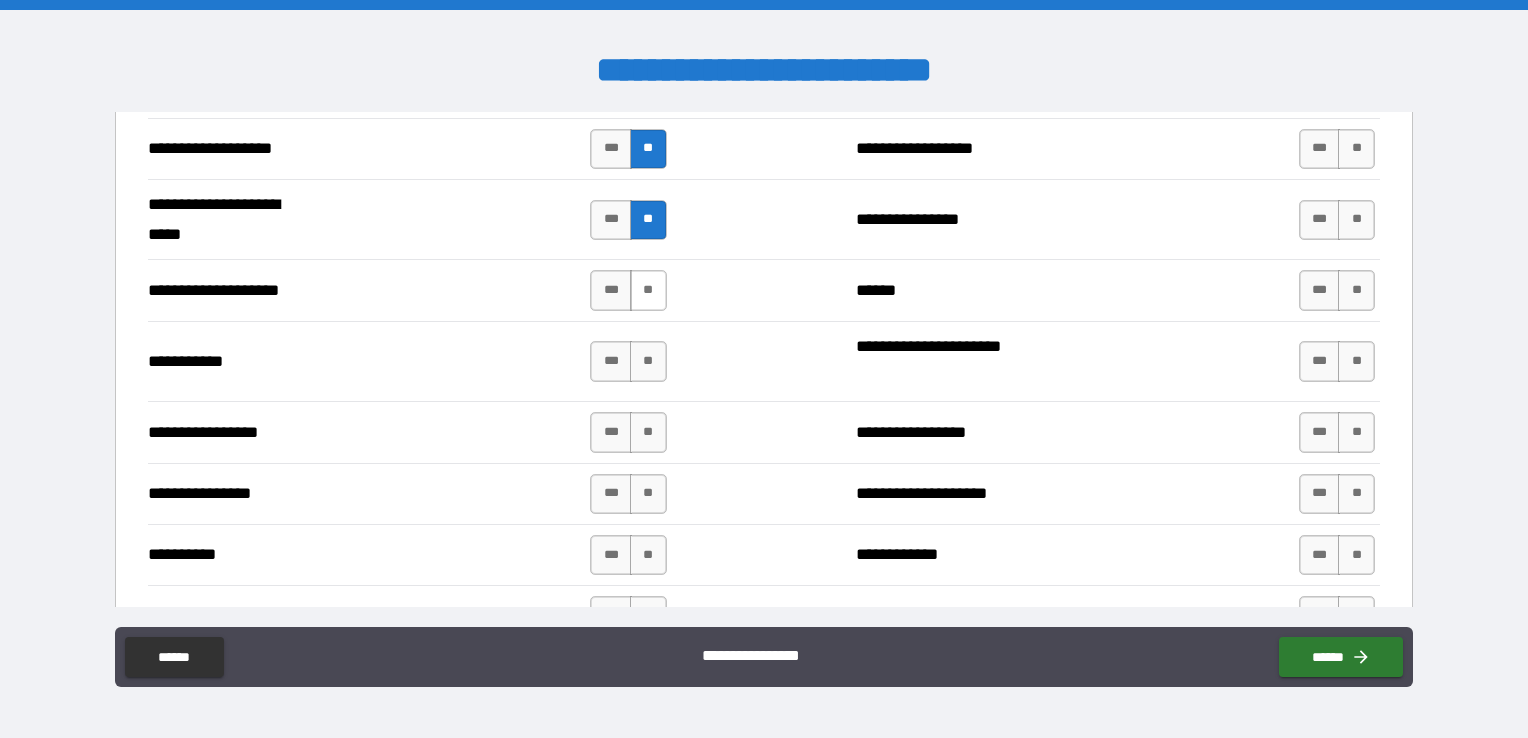 click on "**" at bounding box center [648, 290] 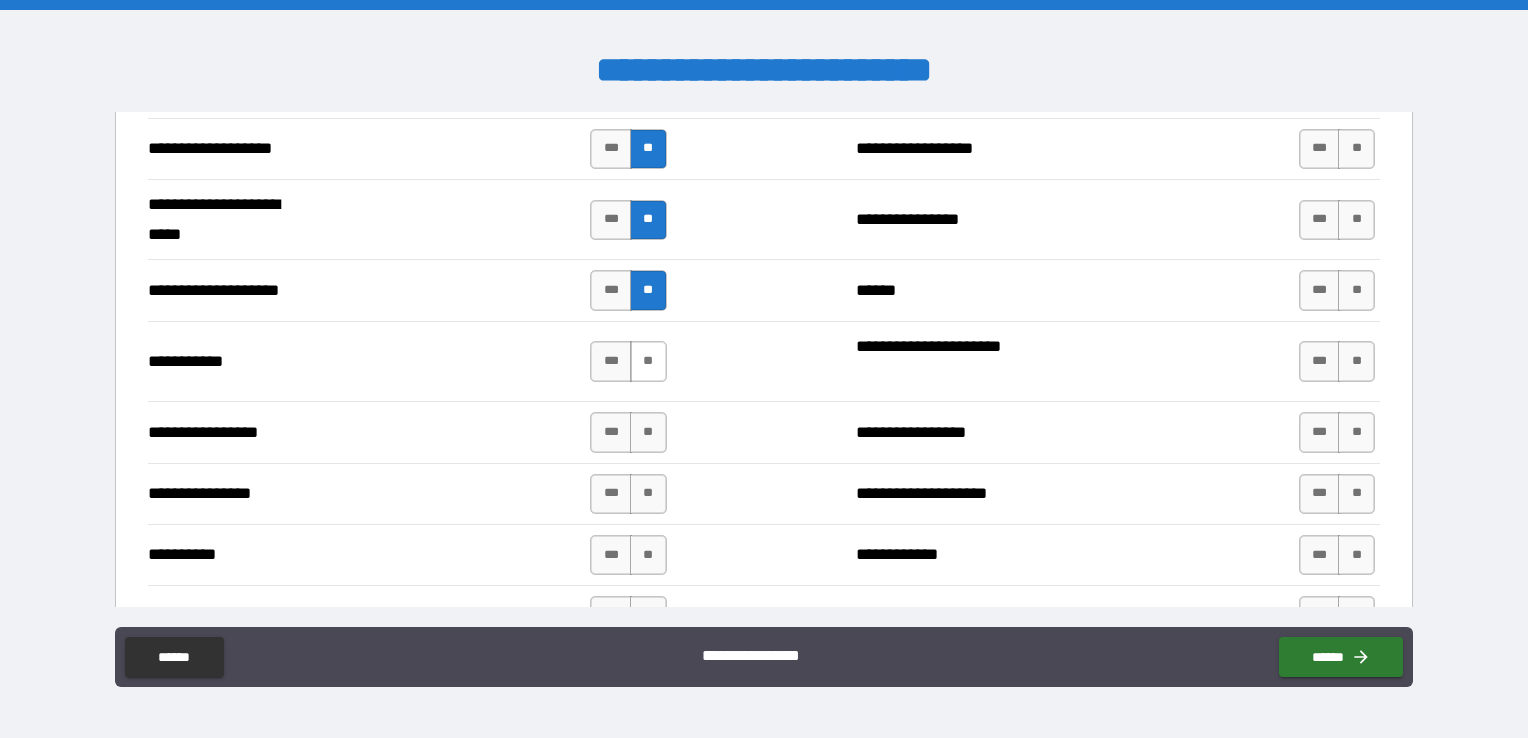 click on "**" at bounding box center (648, 361) 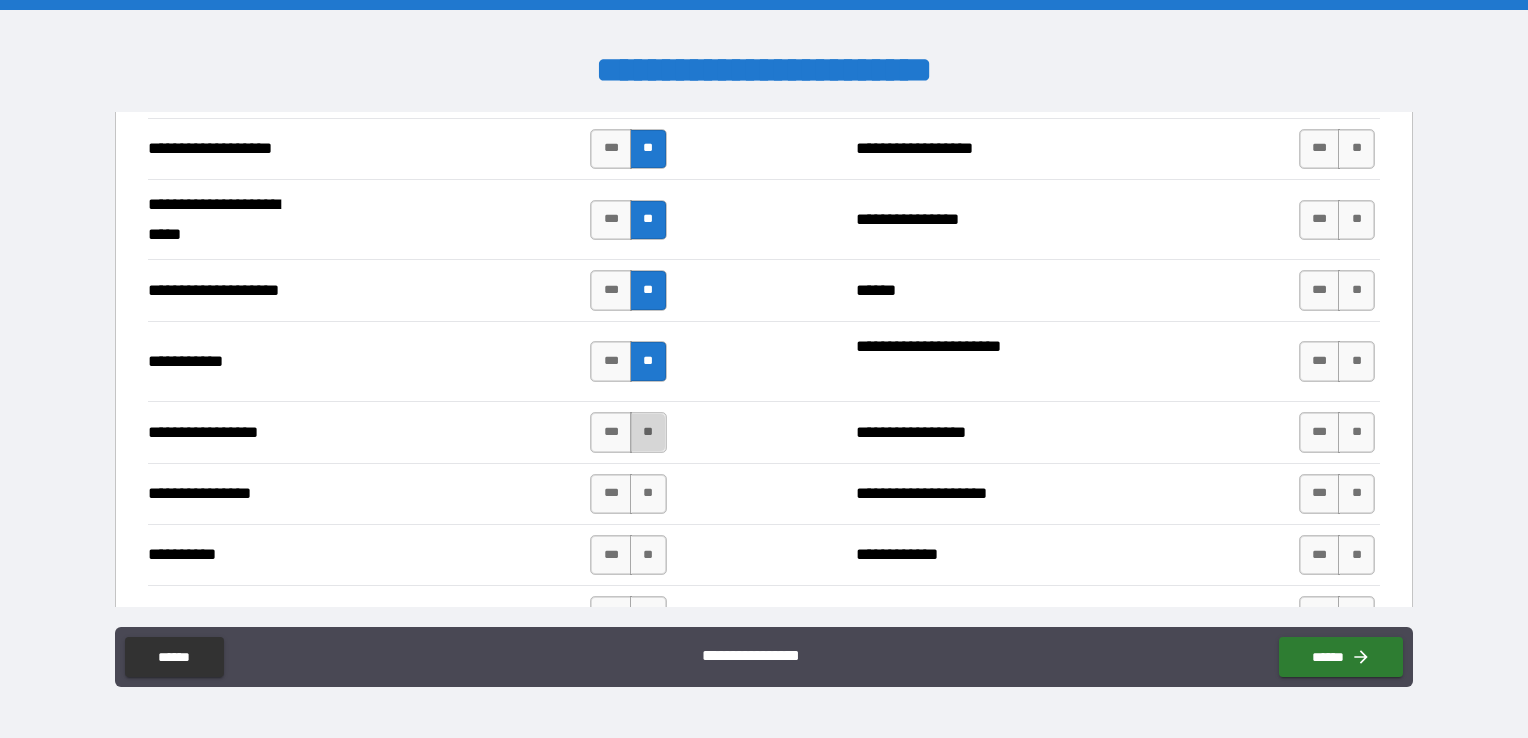 click on "**" at bounding box center [648, 432] 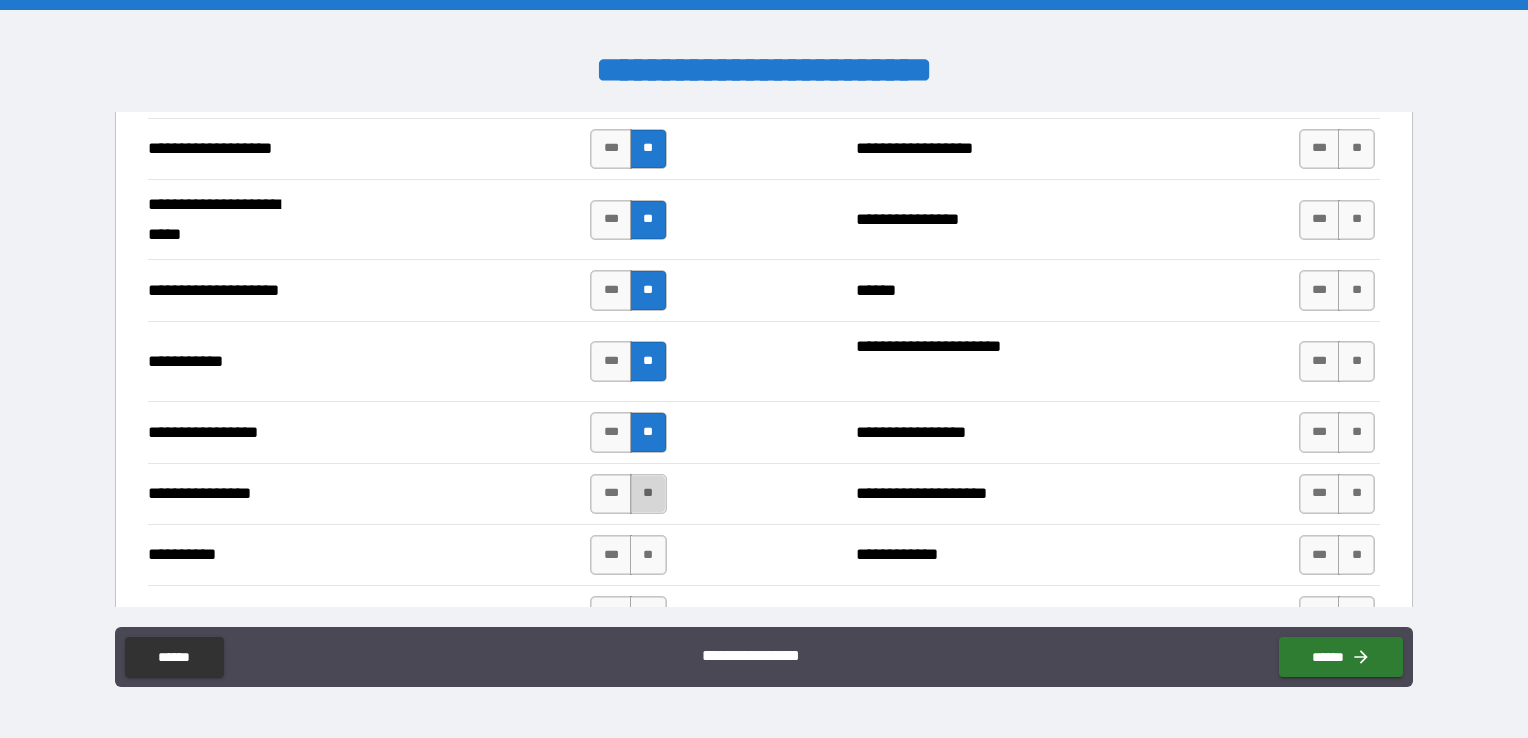 click on "**" at bounding box center [648, 494] 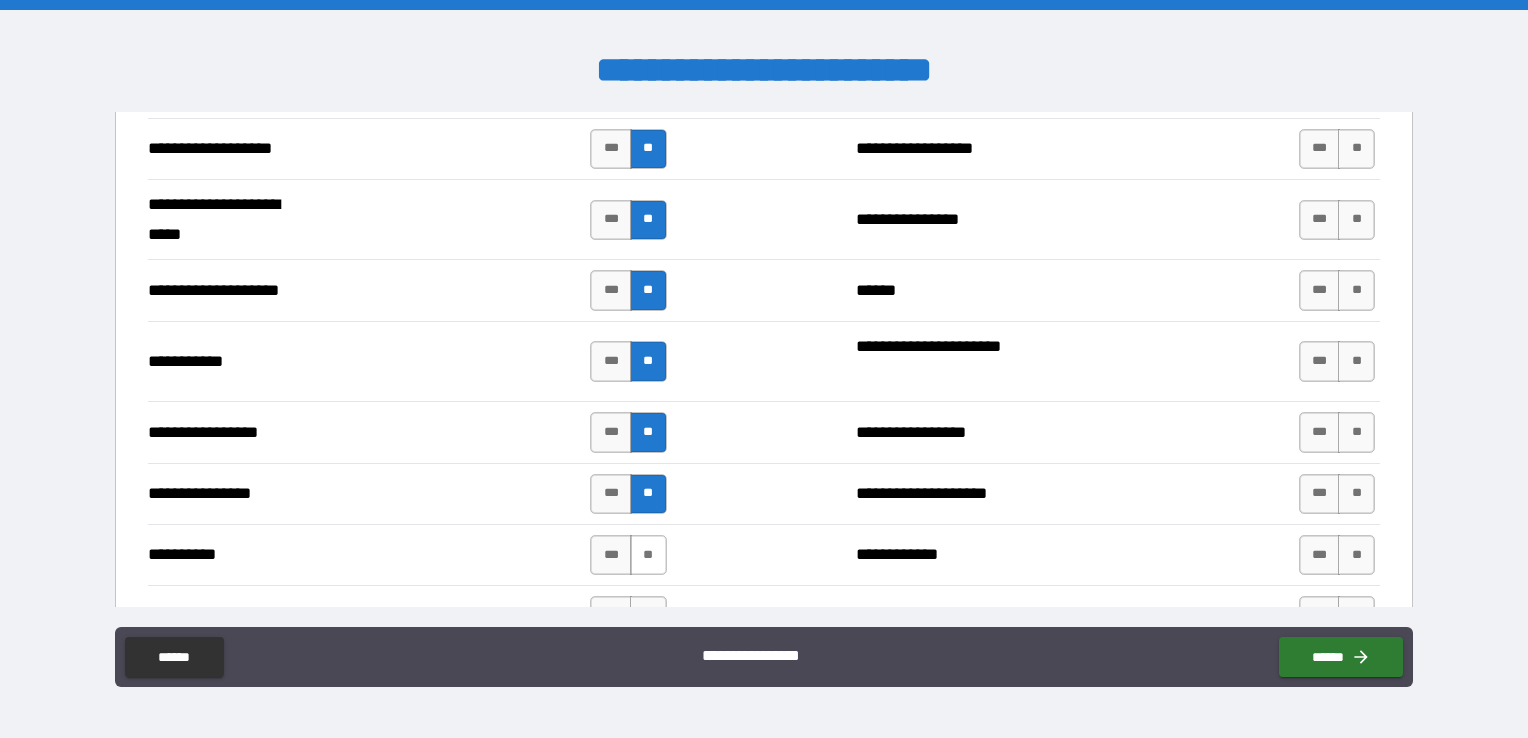 click on "**" at bounding box center (648, 555) 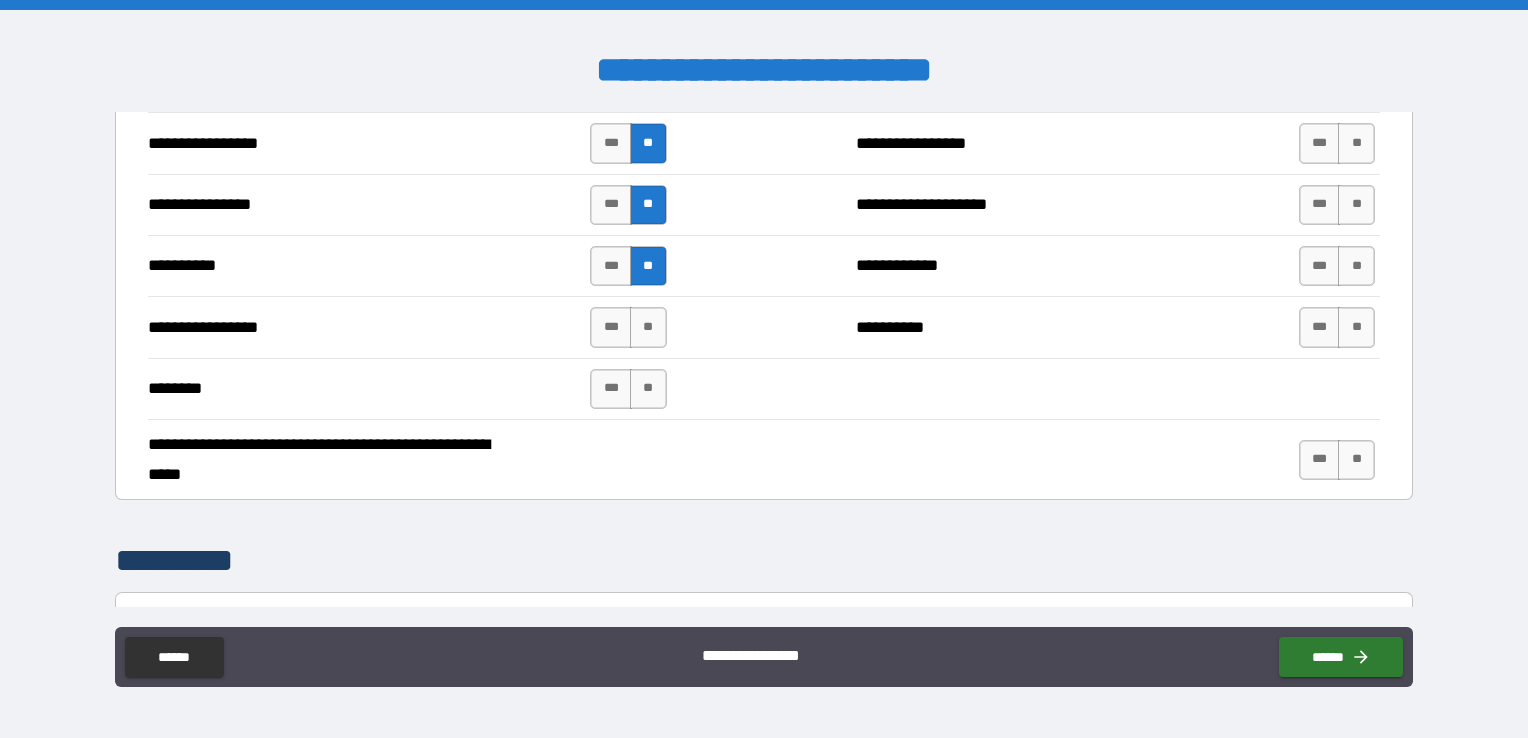 scroll, scrollTop: 4707, scrollLeft: 0, axis: vertical 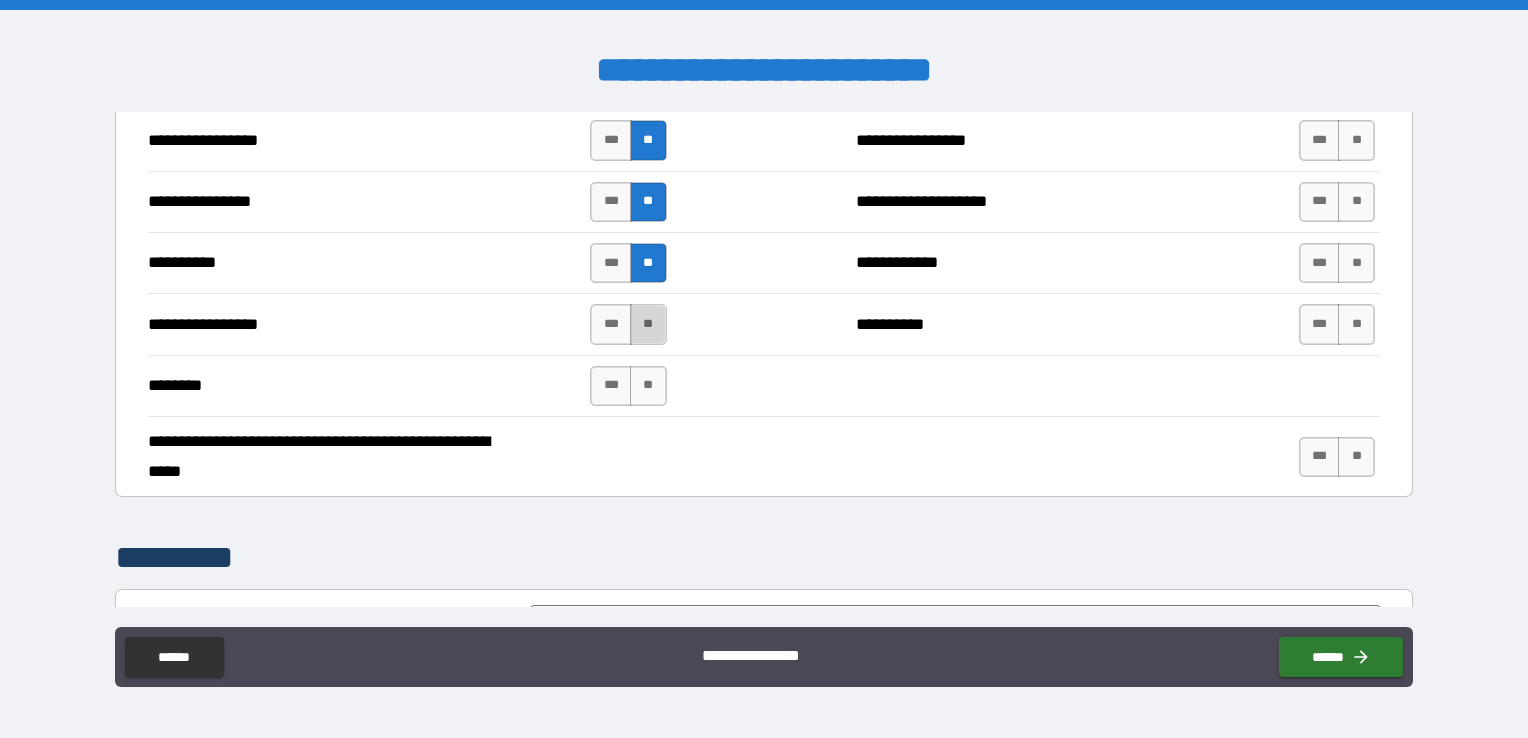 click on "**" at bounding box center (648, 324) 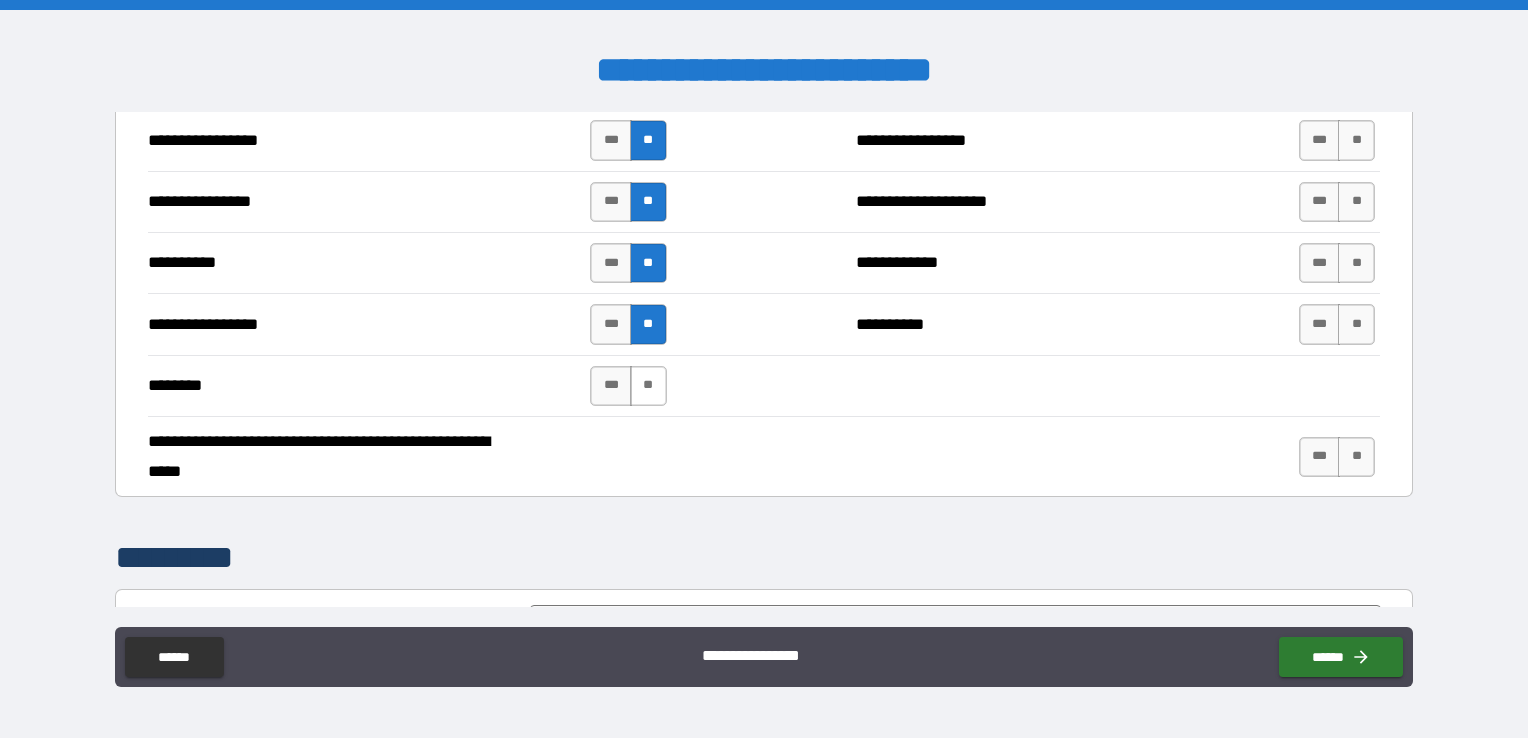 click on "**" at bounding box center [648, 386] 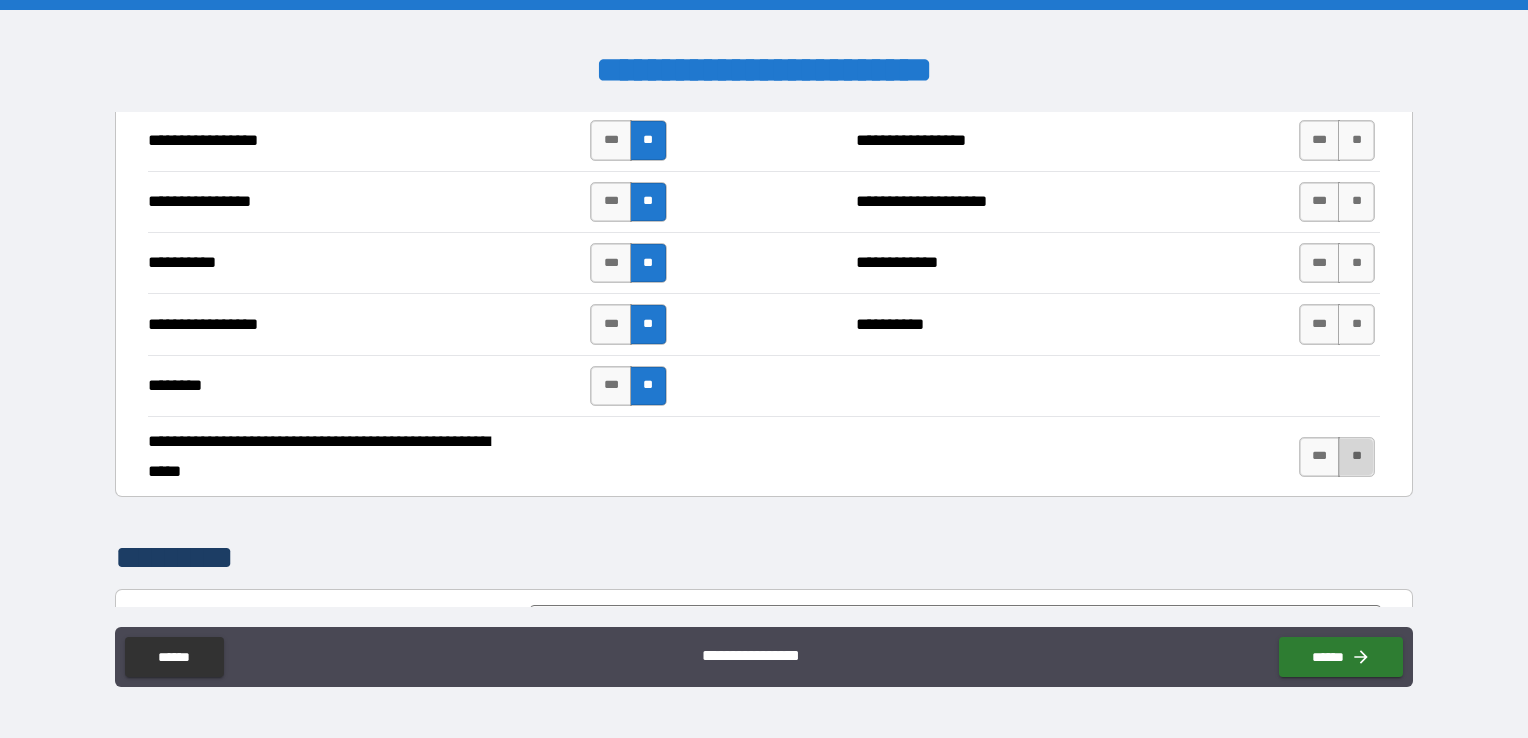 click on "**" at bounding box center [1356, 457] 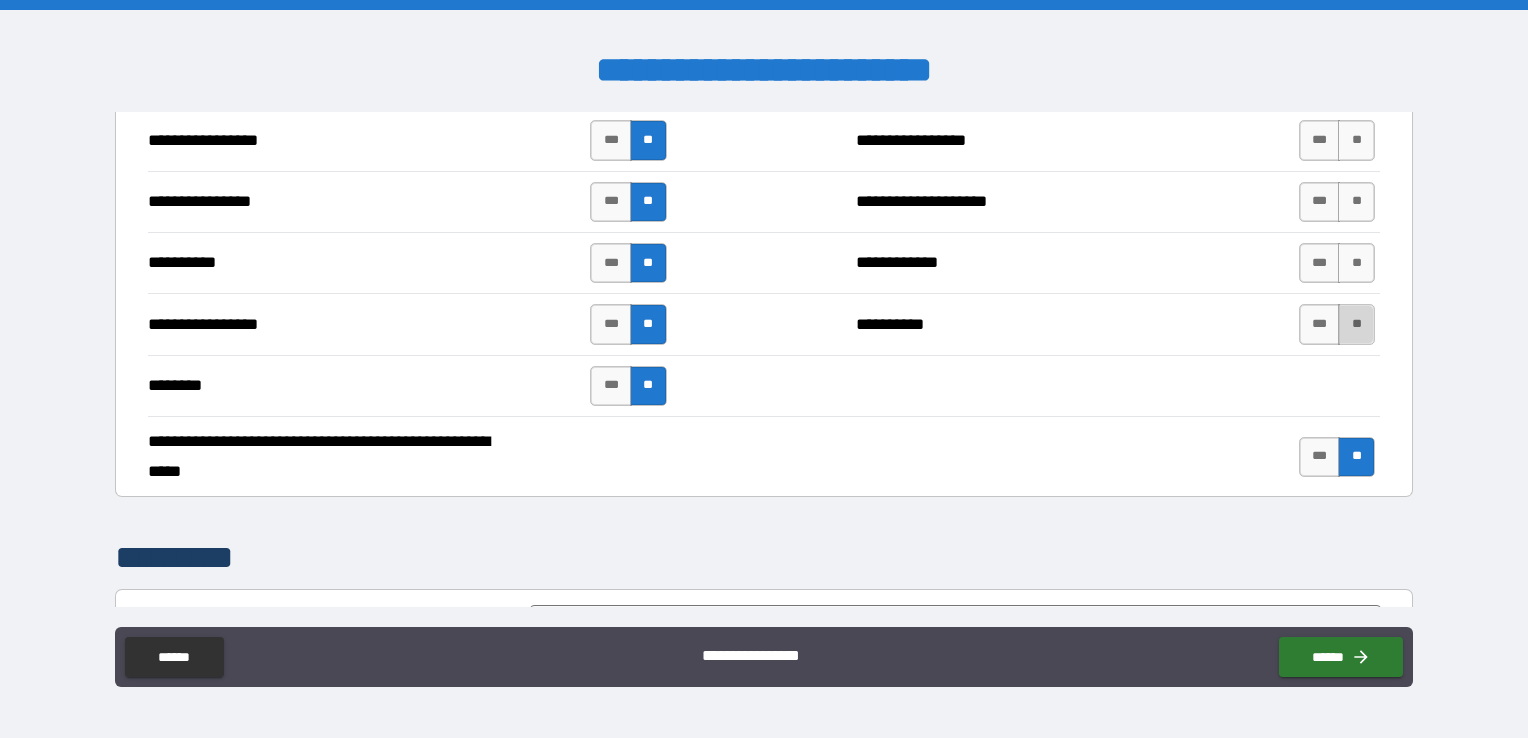 click on "**" at bounding box center (1356, 324) 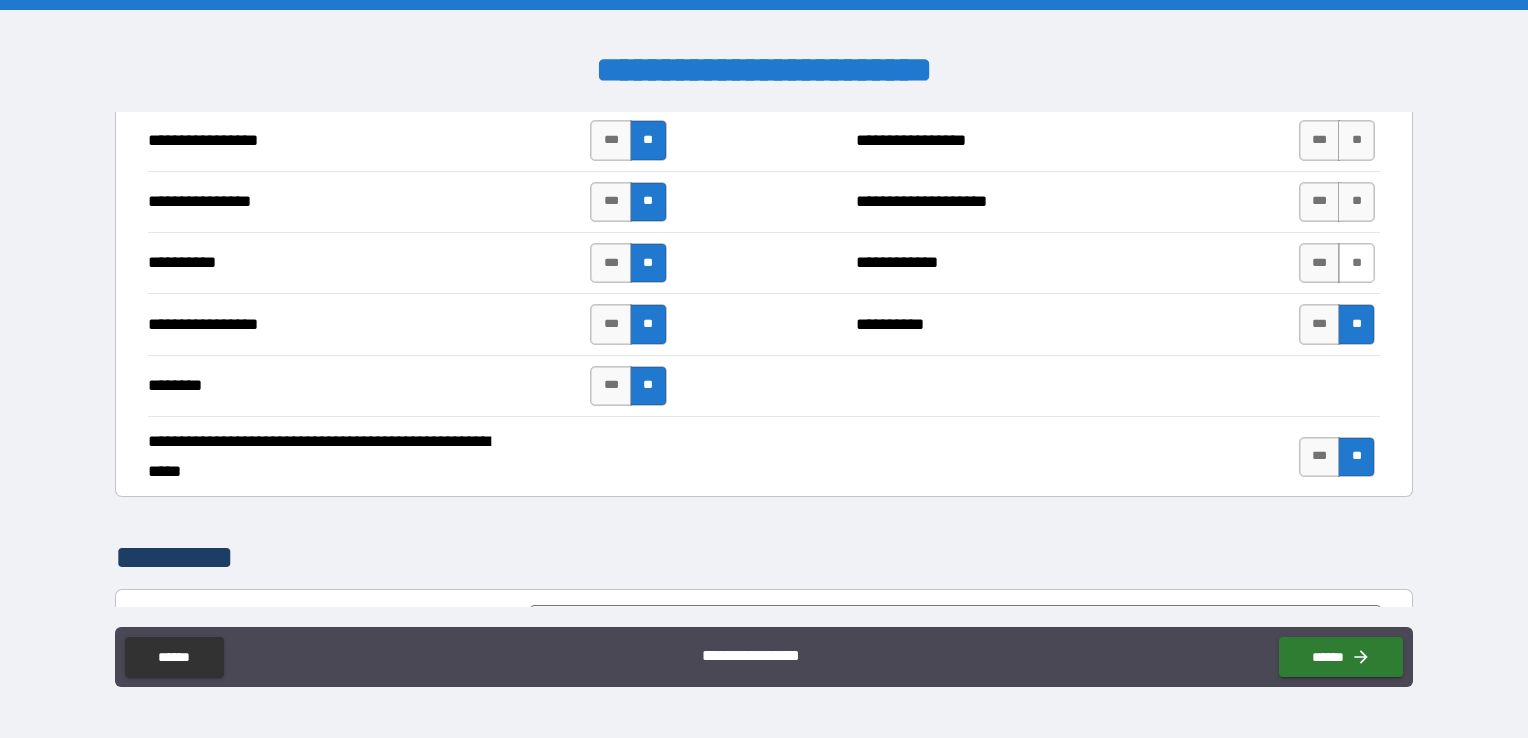 click on "**" at bounding box center (1356, 263) 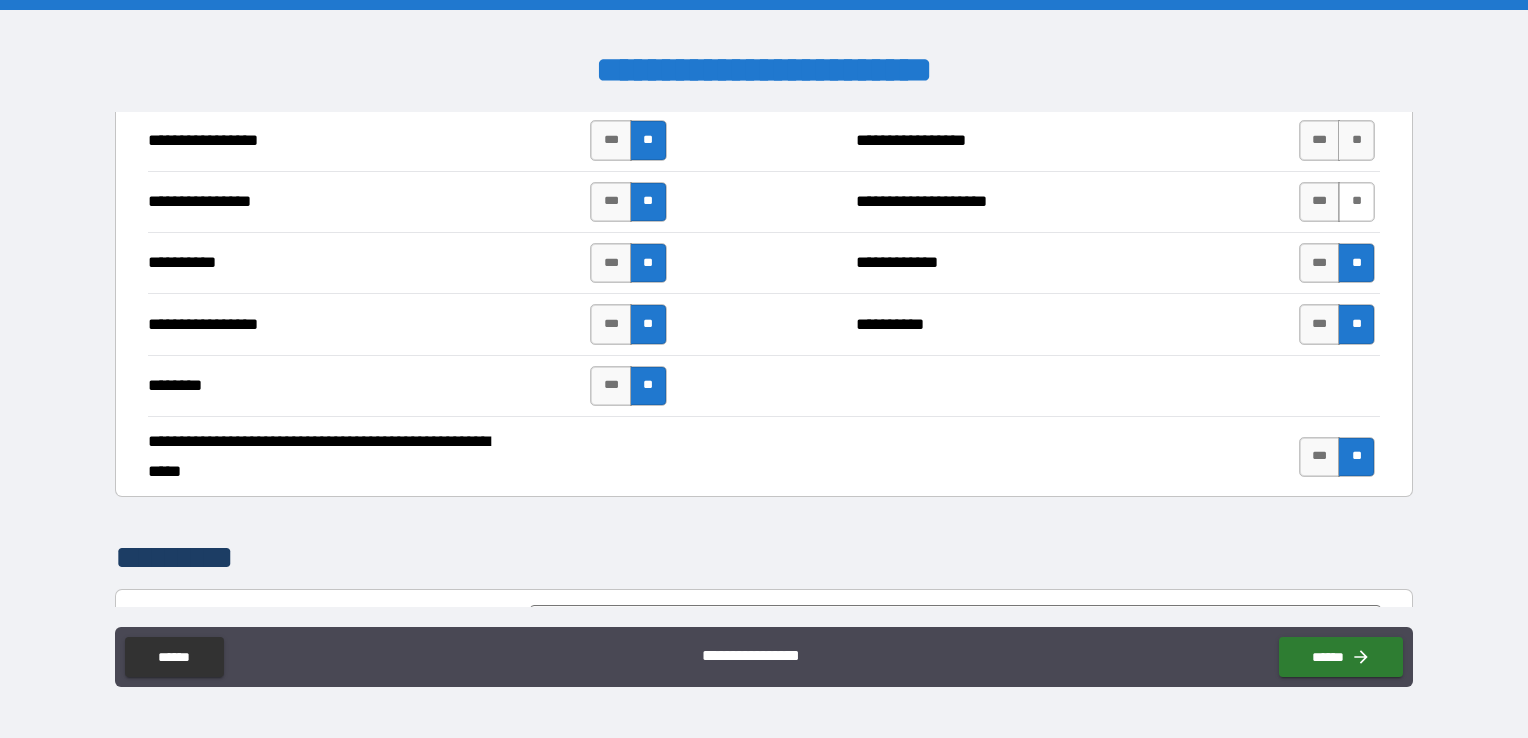 click on "**" at bounding box center [1356, 202] 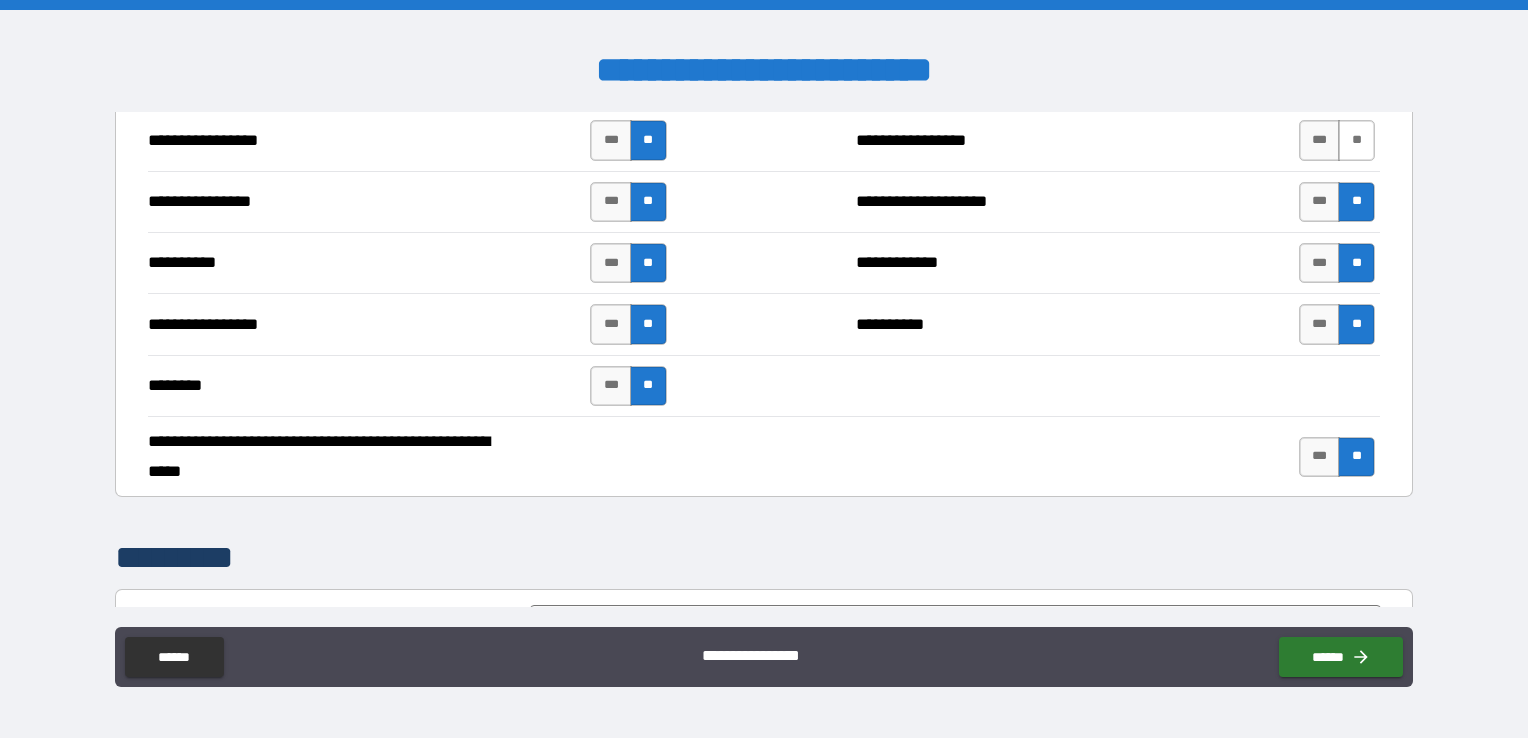 click on "**" at bounding box center (1356, 140) 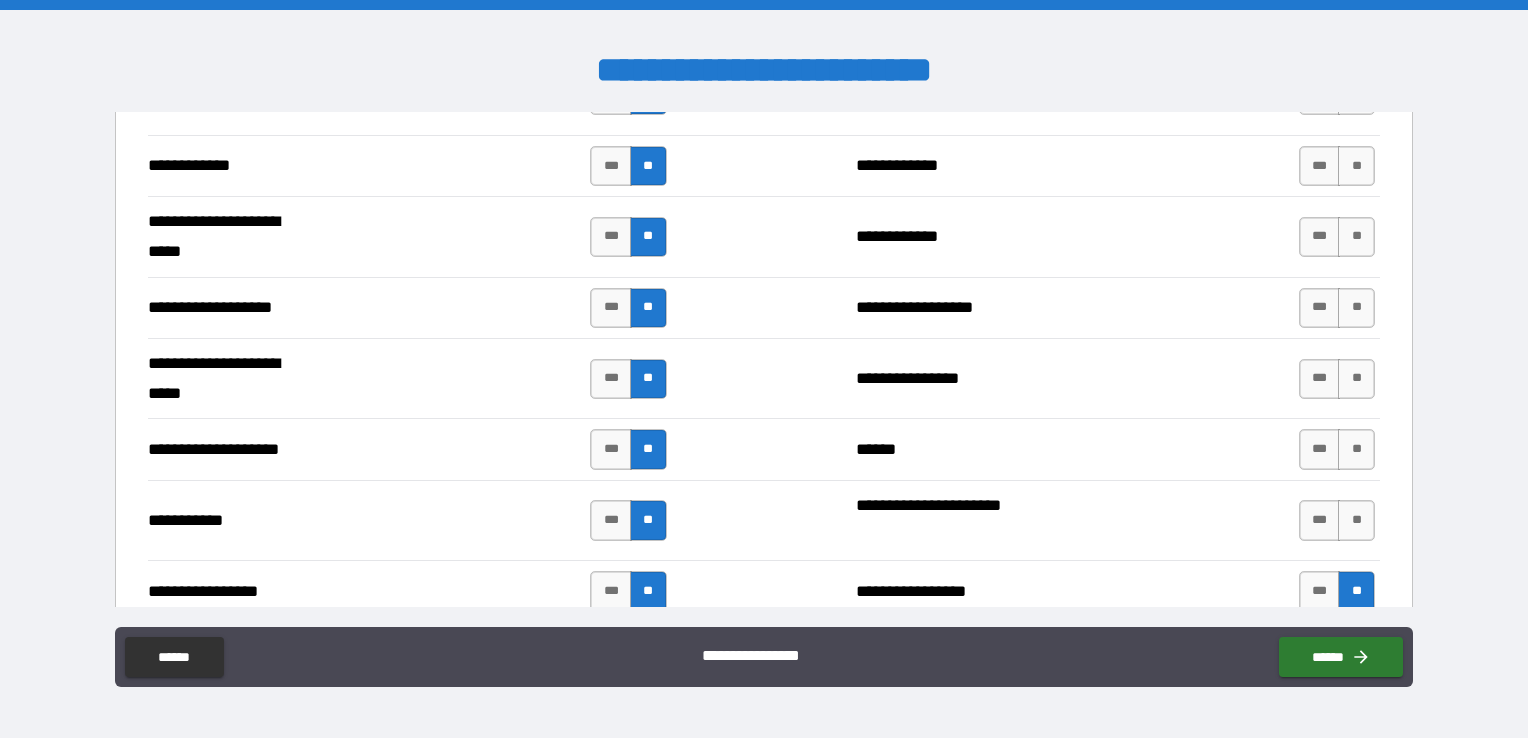 scroll, scrollTop: 4255, scrollLeft: 0, axis: vertical 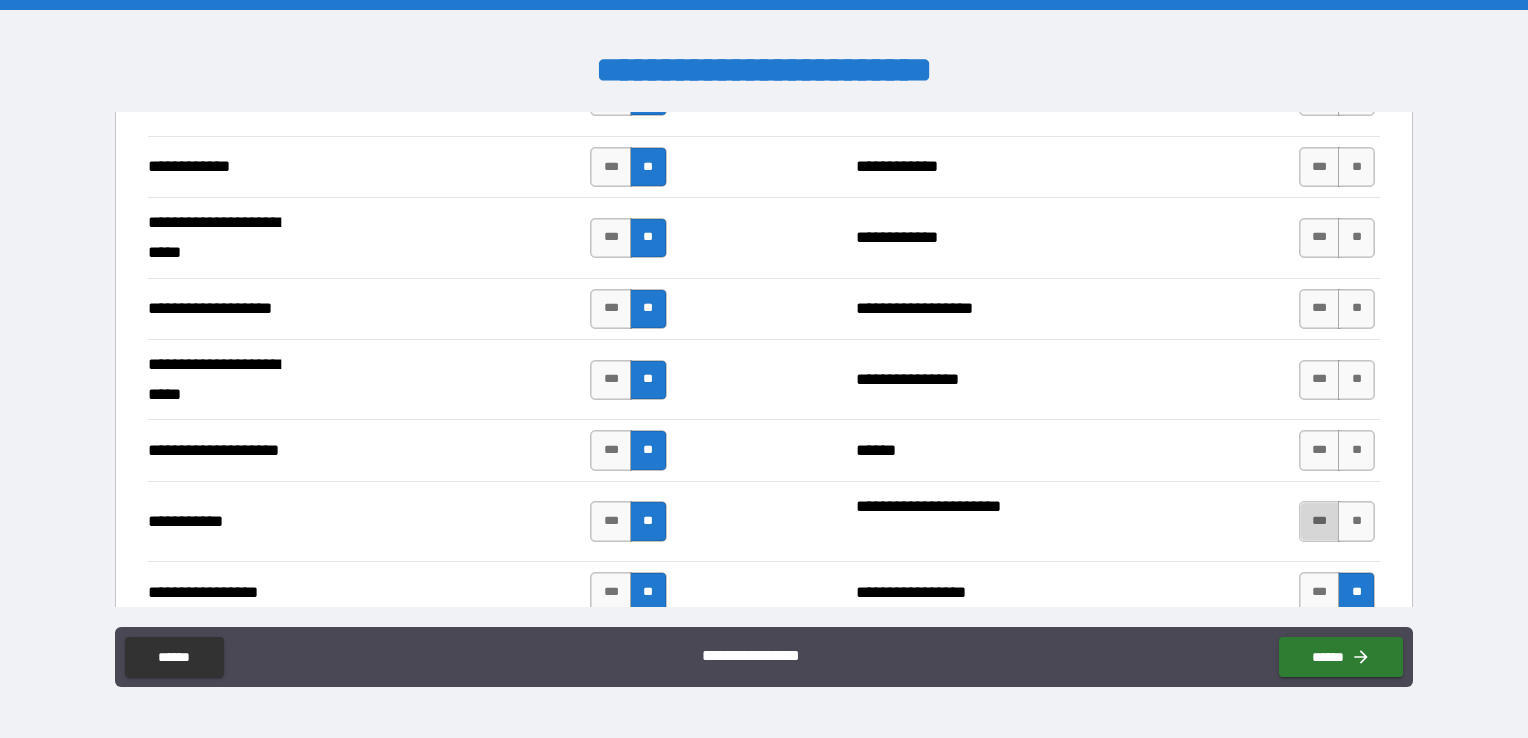 click on "***" at bounding box center (1320, 521) 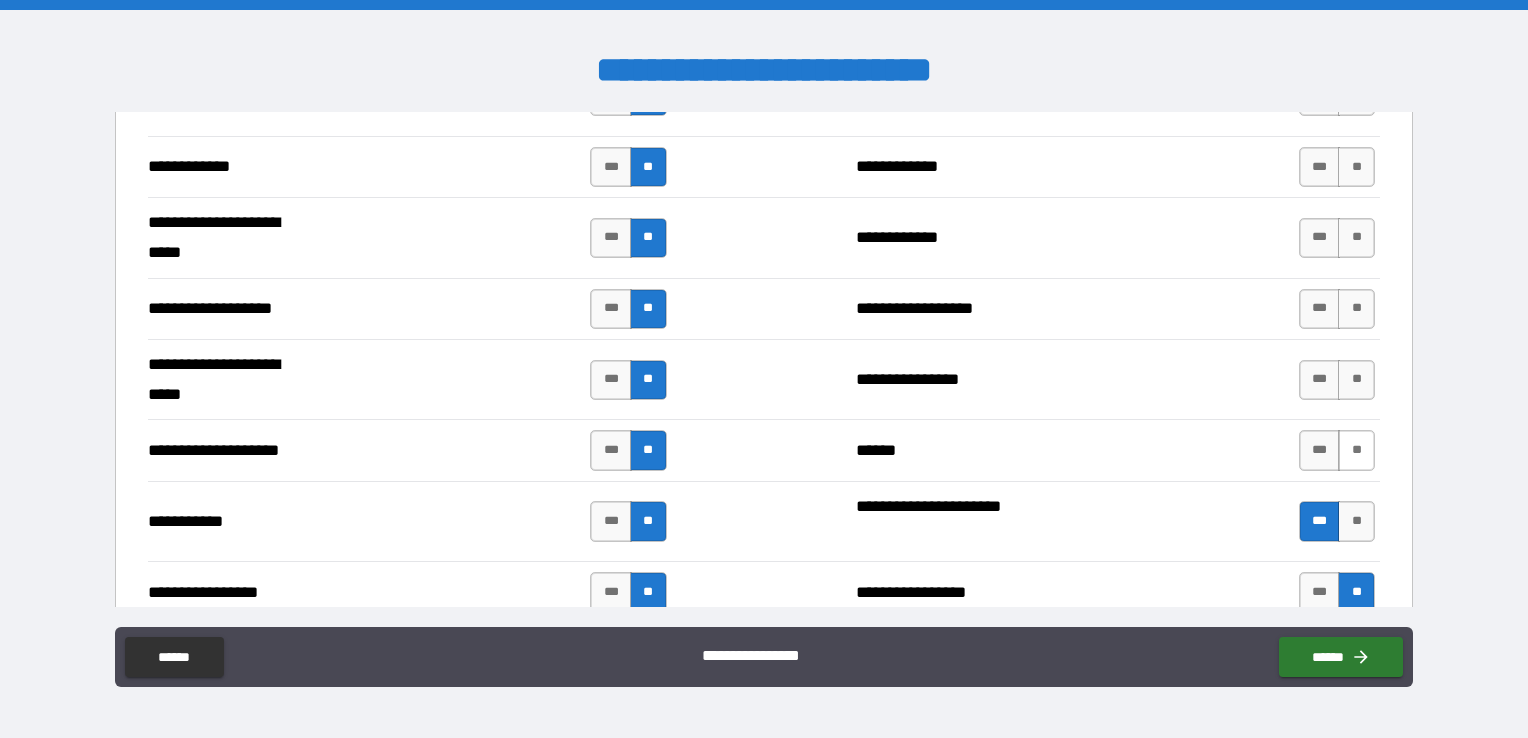 click on "**" at bounding box center (1356, 450) 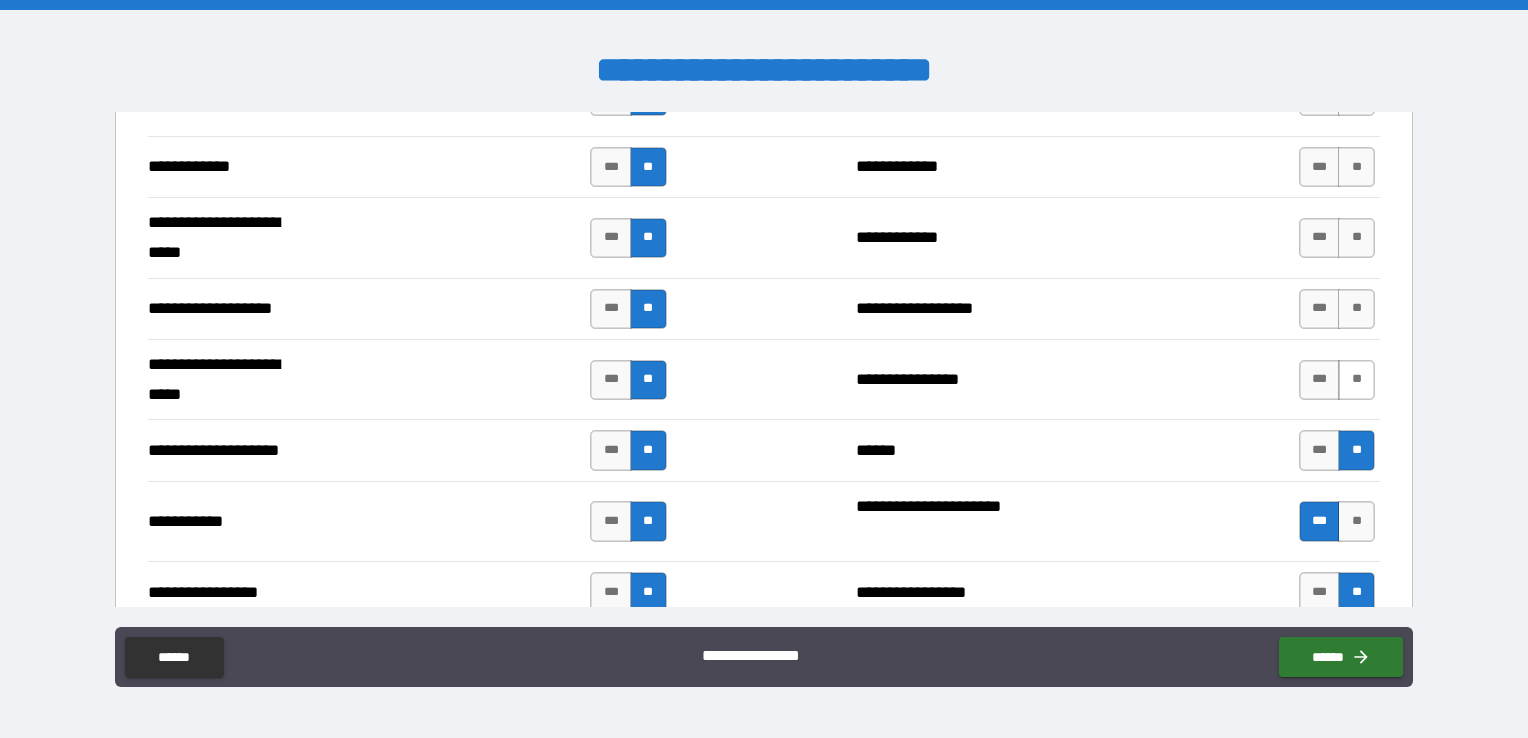 click on "**" at bounding box center (1356, 380) 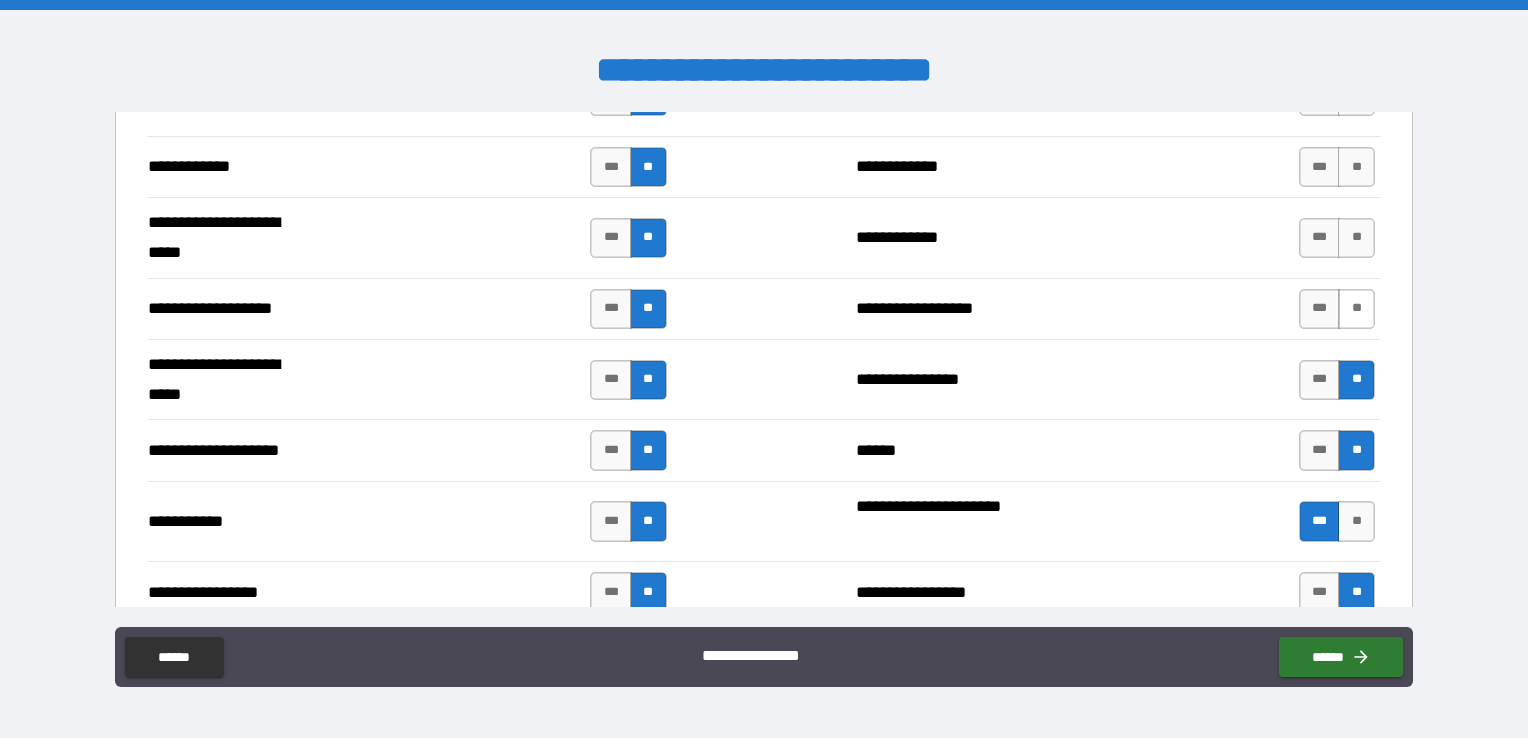 click on "**" at bounding box center [1356, 309] 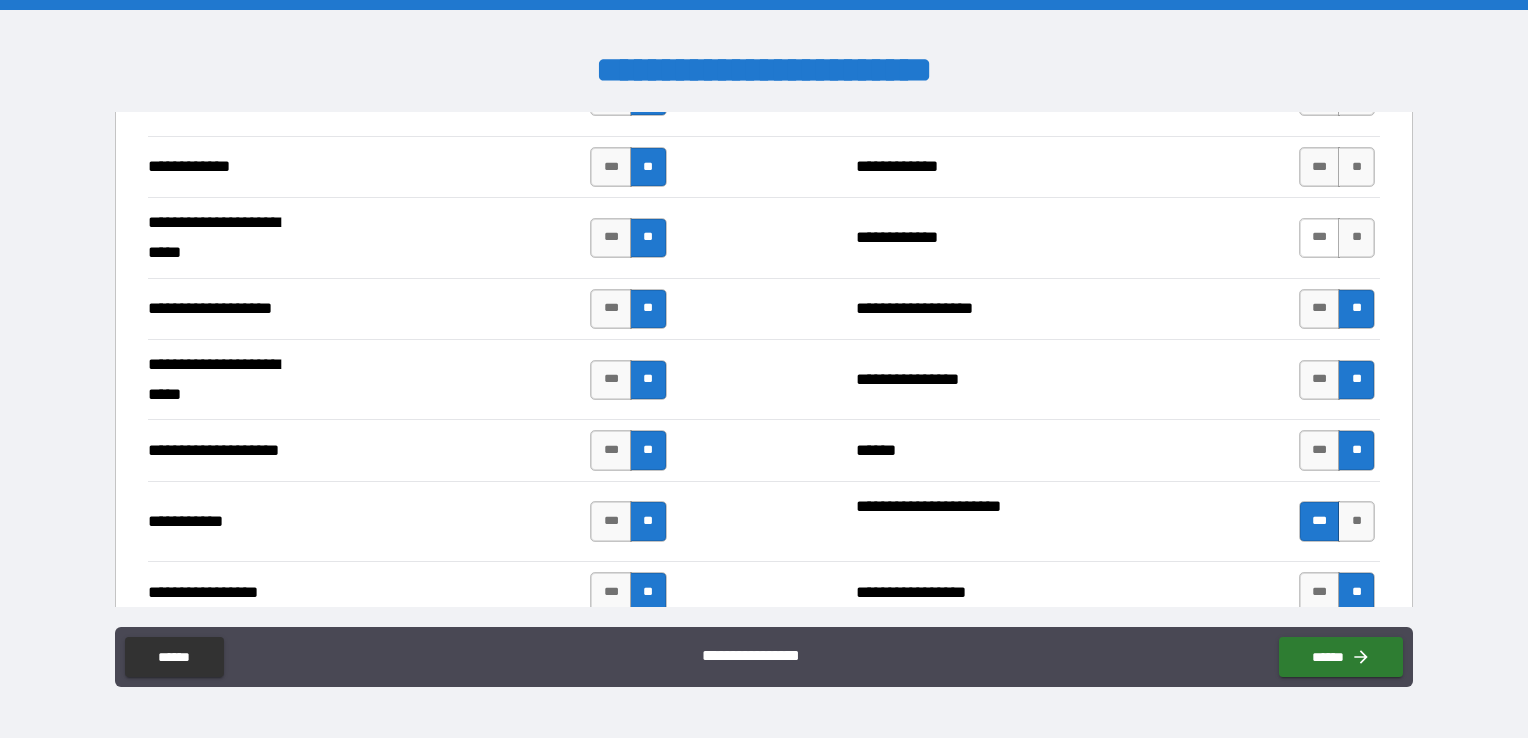 click on "***" at bounding box center (1320, 238) 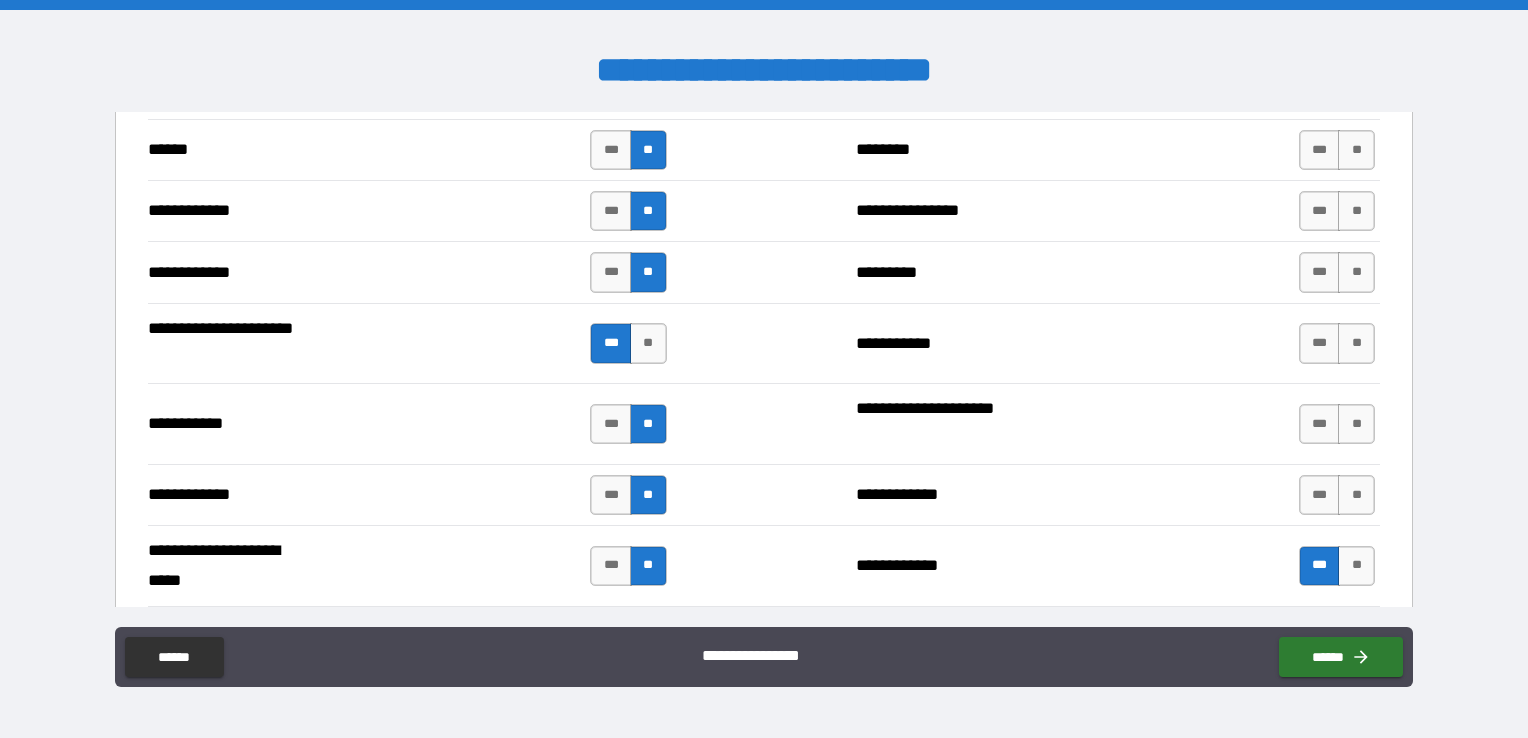 scroll, scrollTop: 3907, scrollLeft: 0, axis: vertical 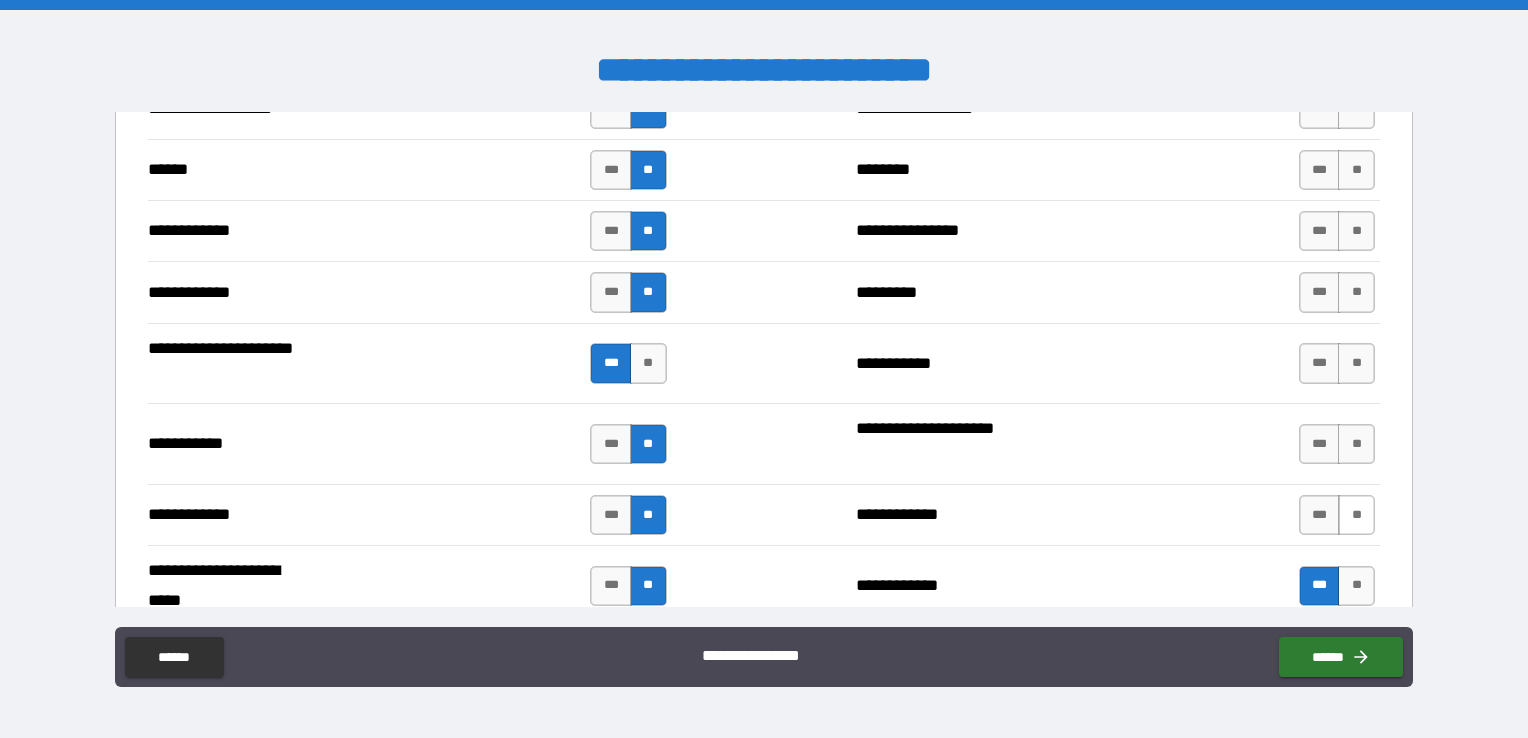 click on "**" at bounding box center [1356, 515] 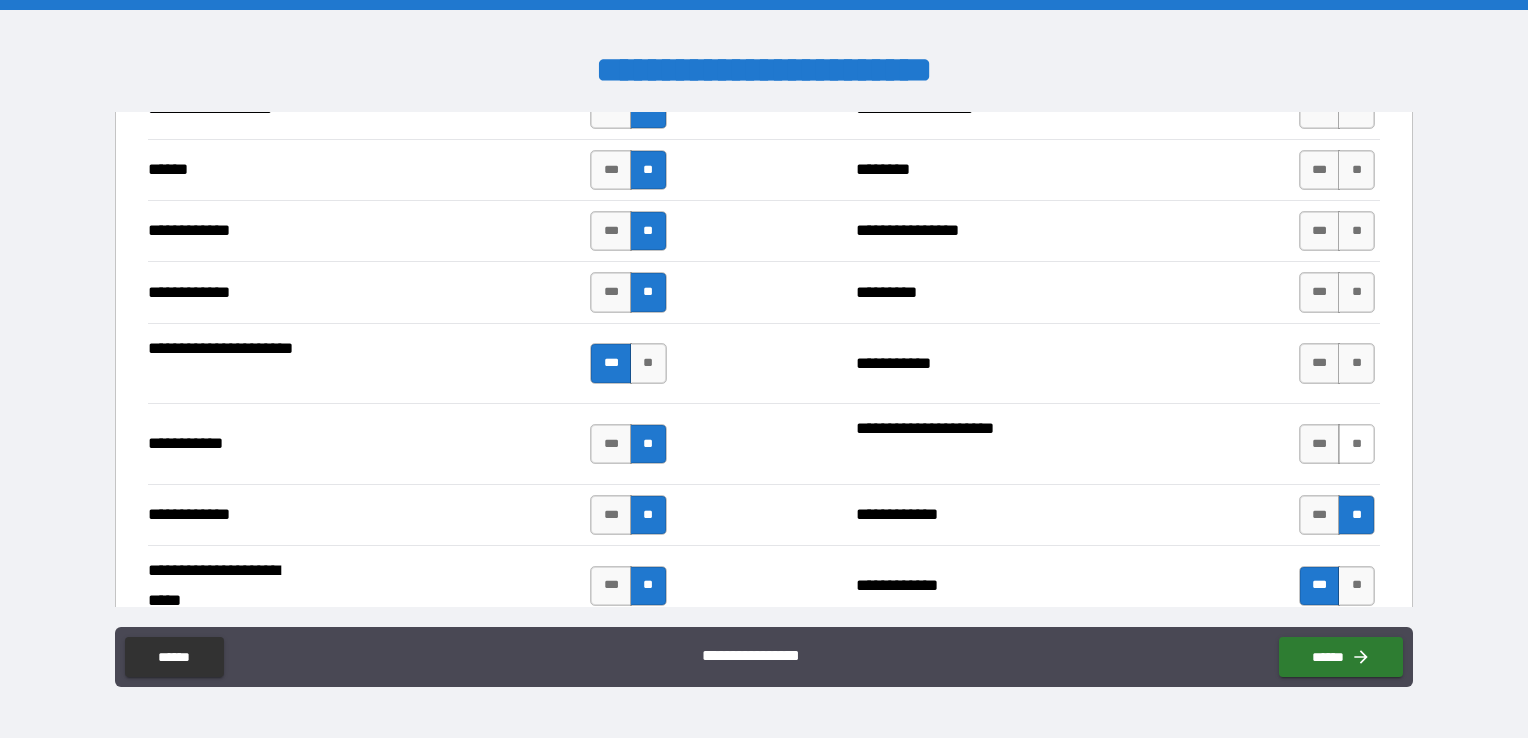click on "**" at bounding box center [1356, 444] 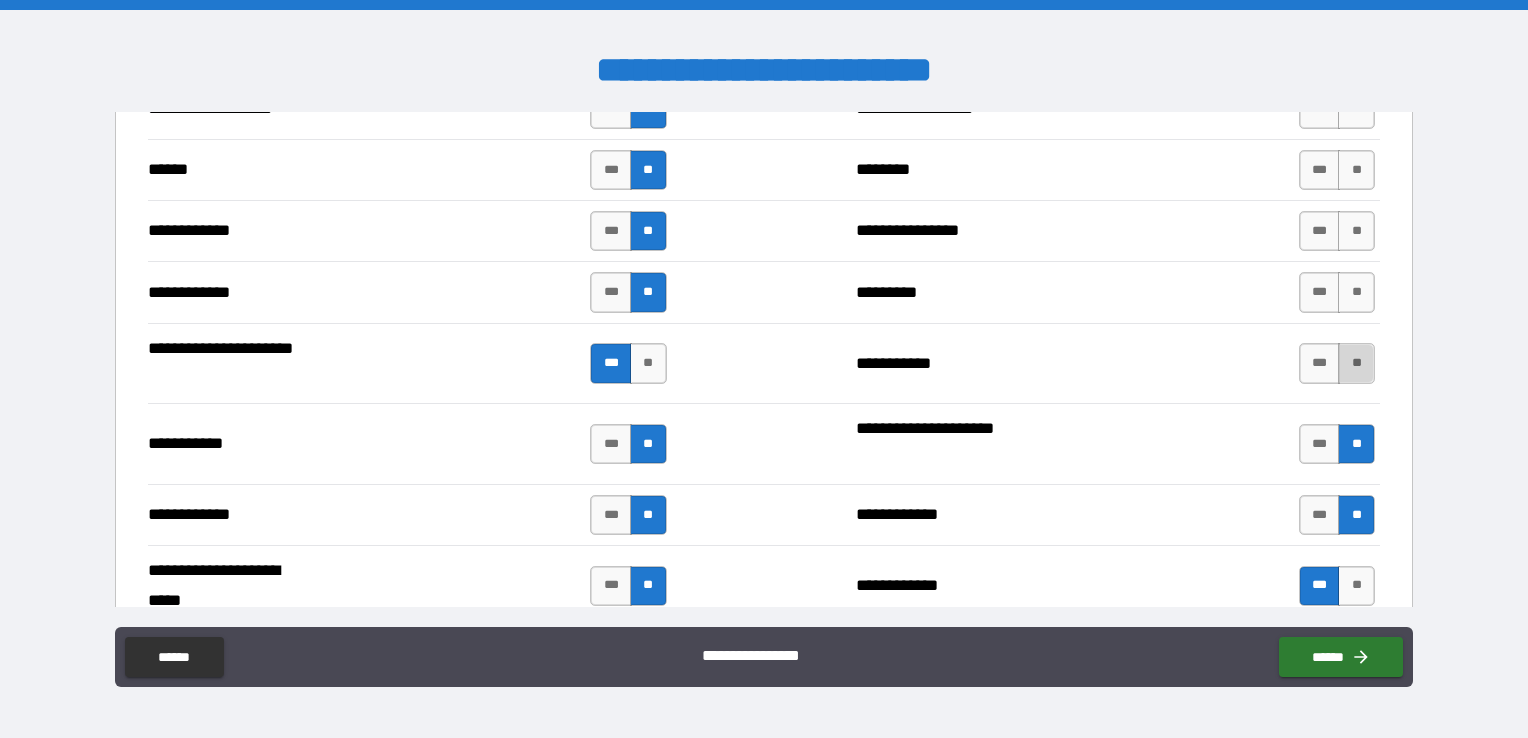 click on "**" at bounding box center (1356, 363) 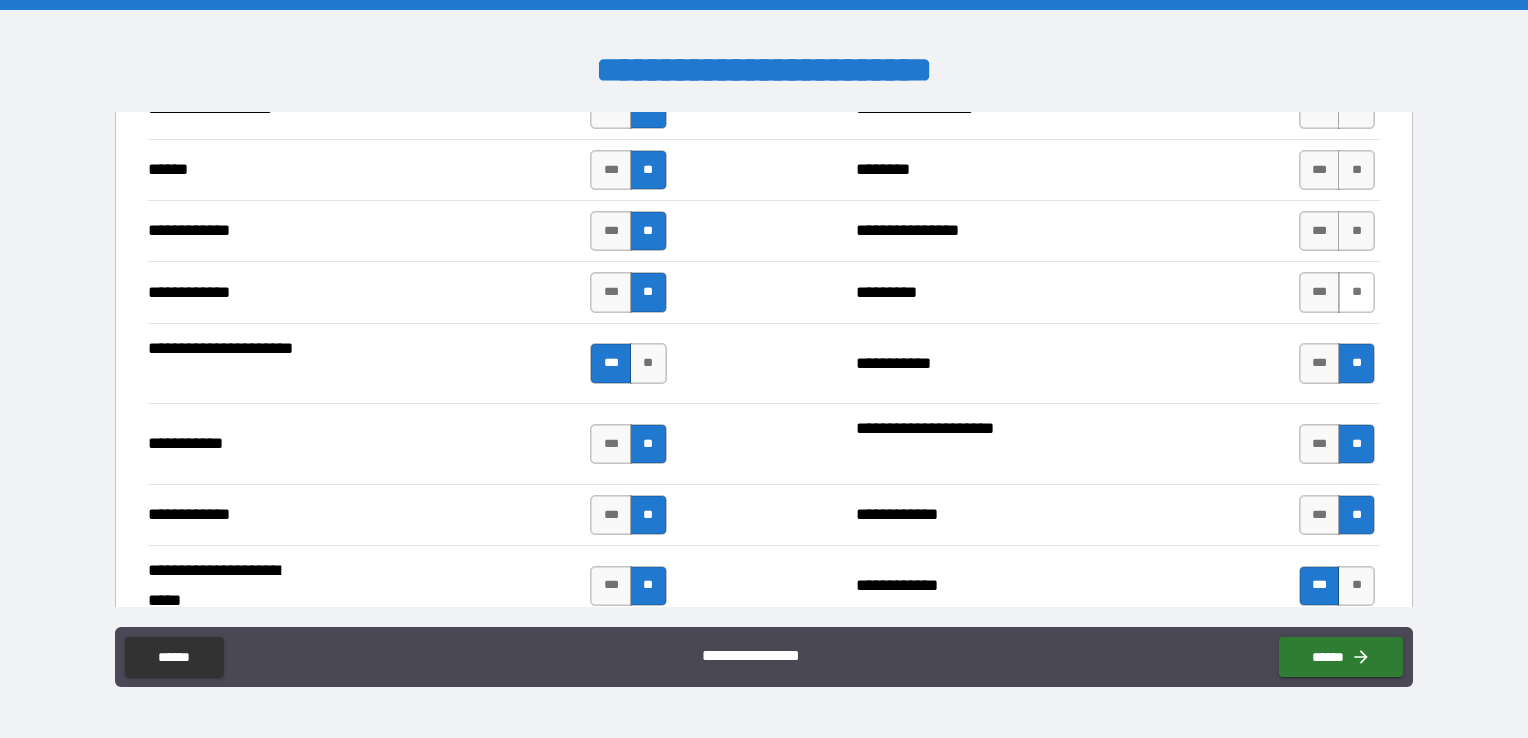 click on "**" at bounding box center [1356, 292] 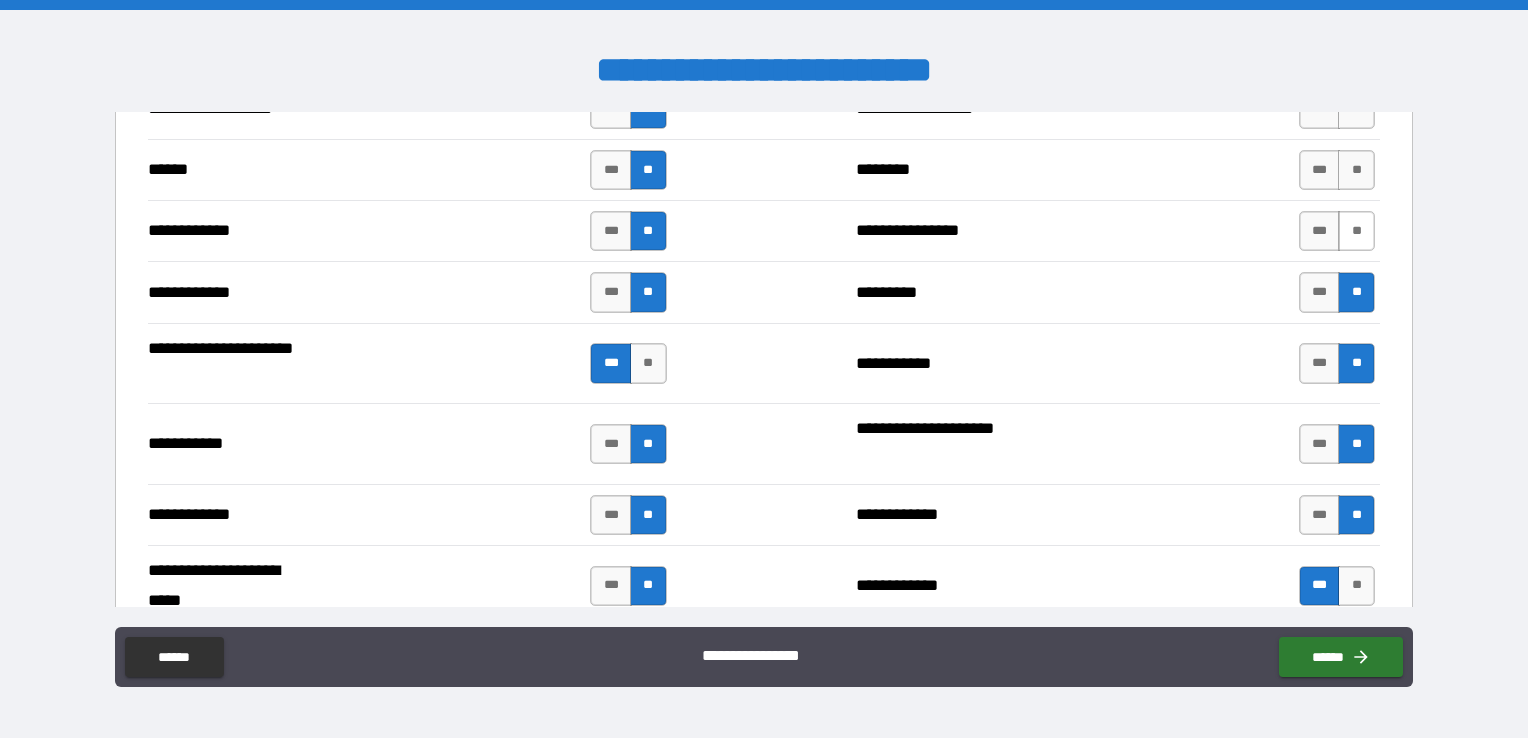 click on "**" at bounding box center (1356, 231) 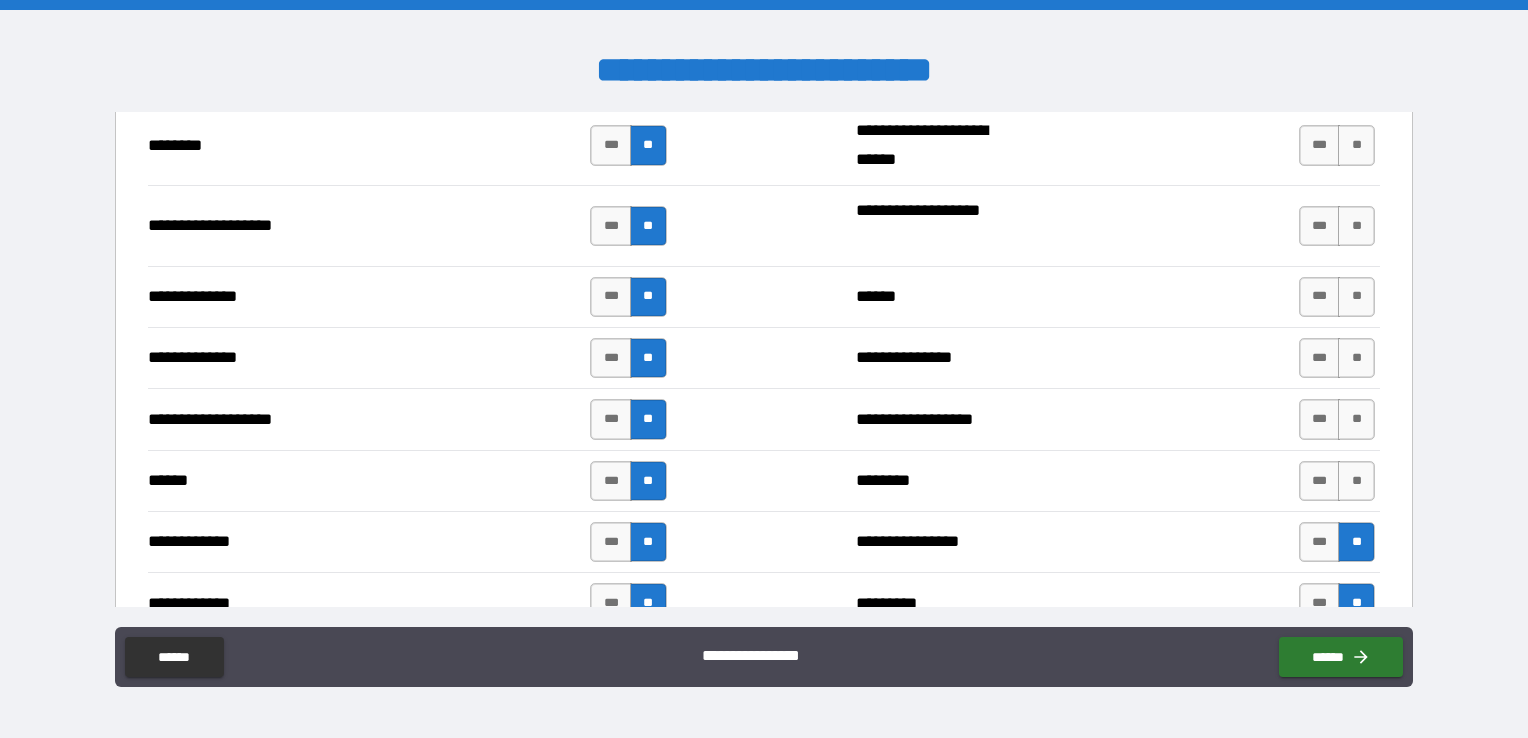 scroll, scrollTop: 3594, scrollLeft: 0, axis: vertical 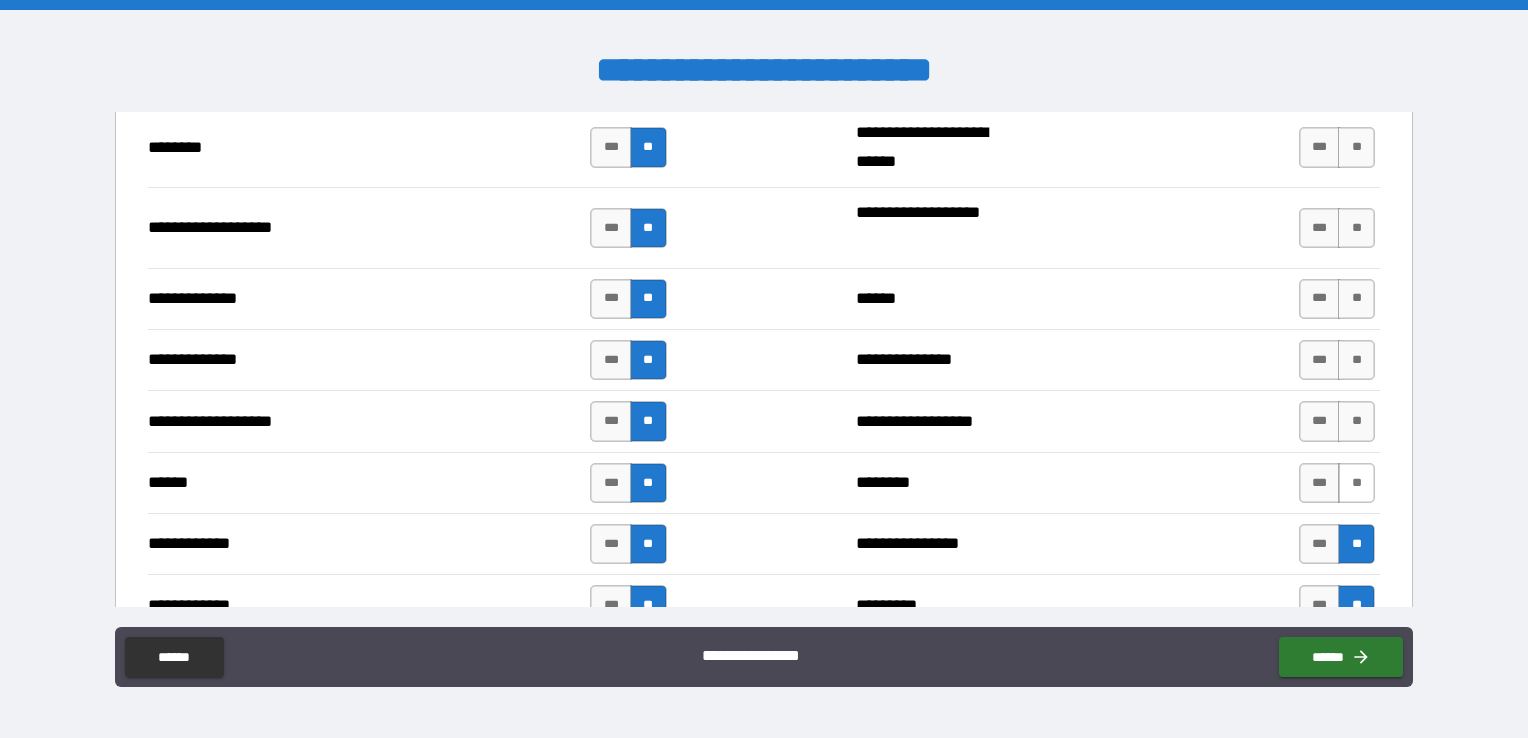 click on "**" at bounding box center [1356, 483] 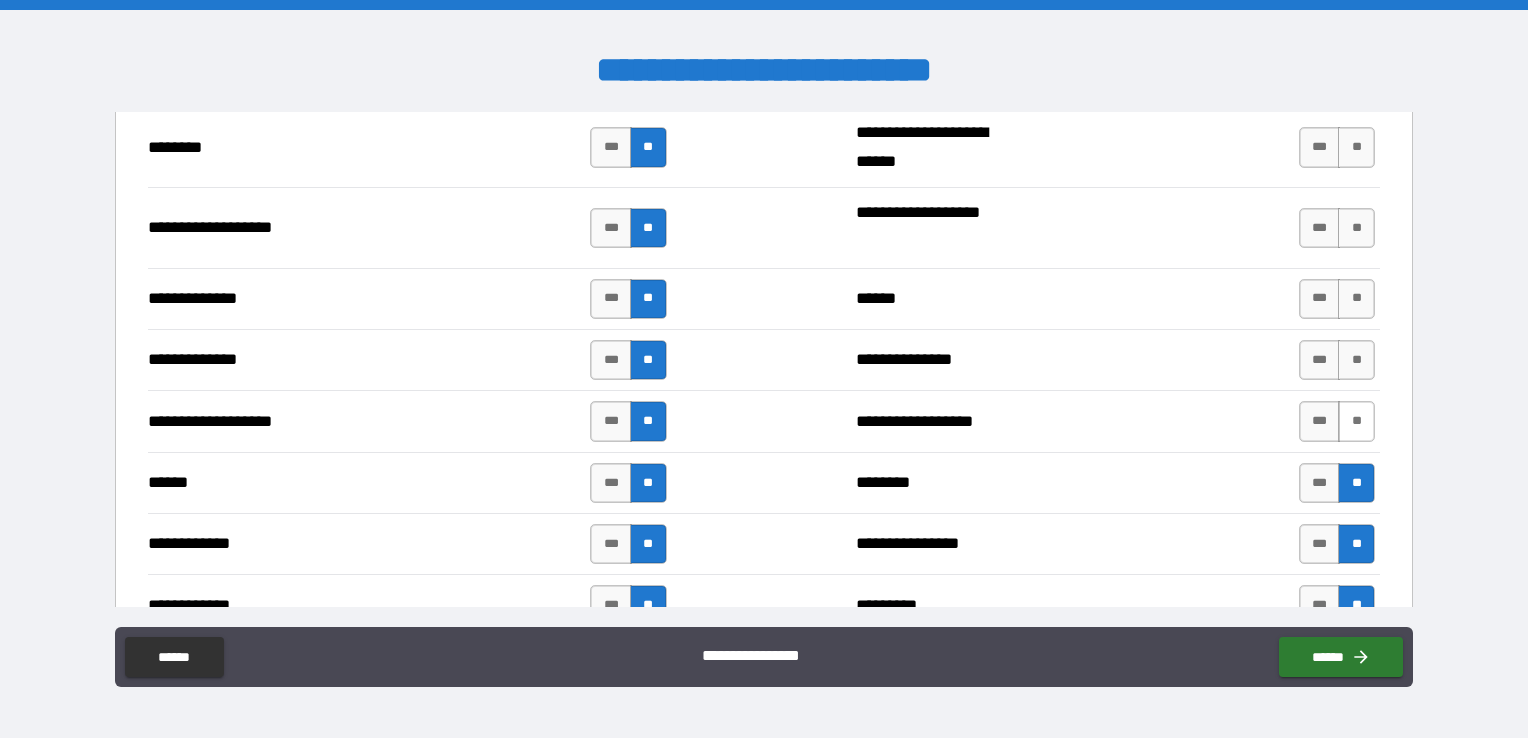 click on "**" at bounding box center [1356, 421] 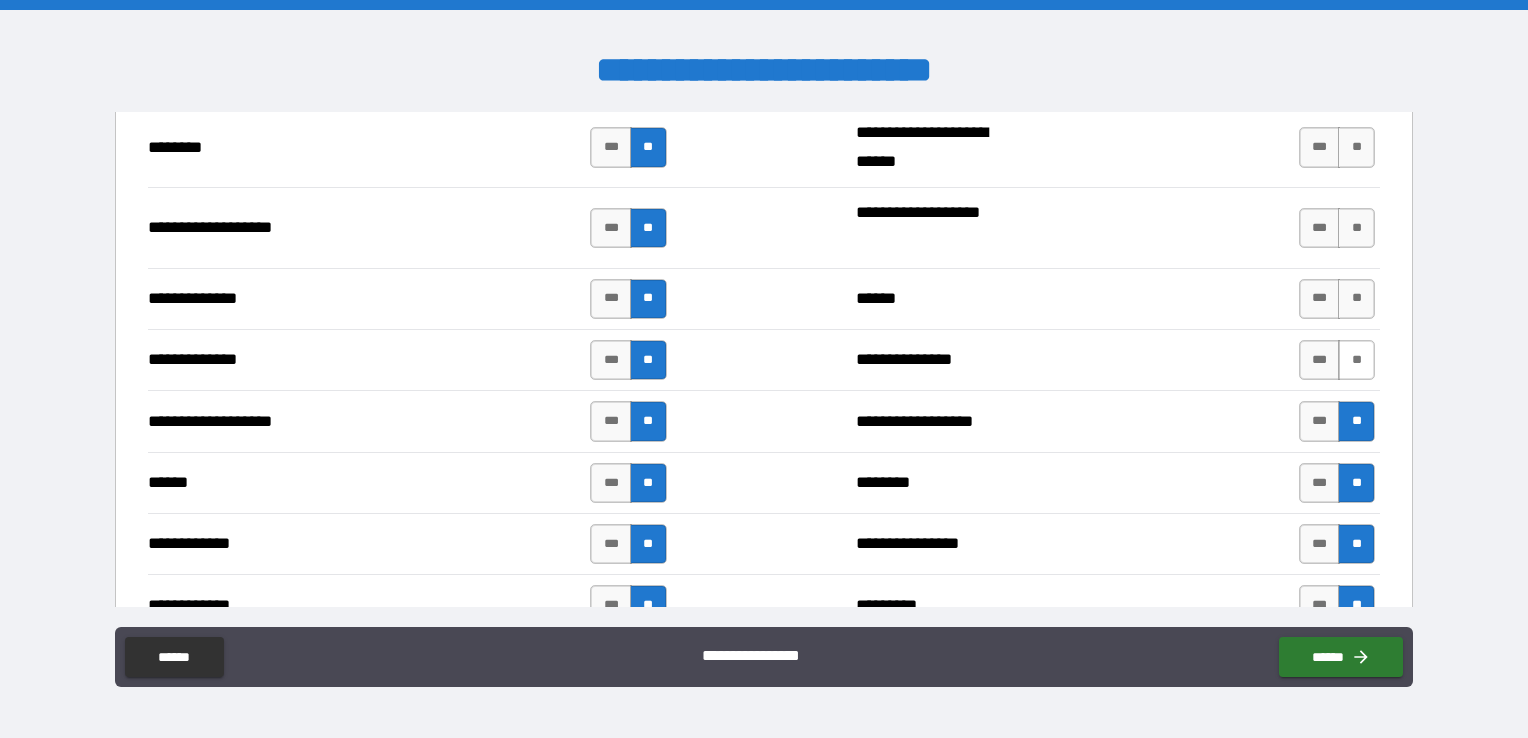 click on "**" at bounding box center (1356, 360) 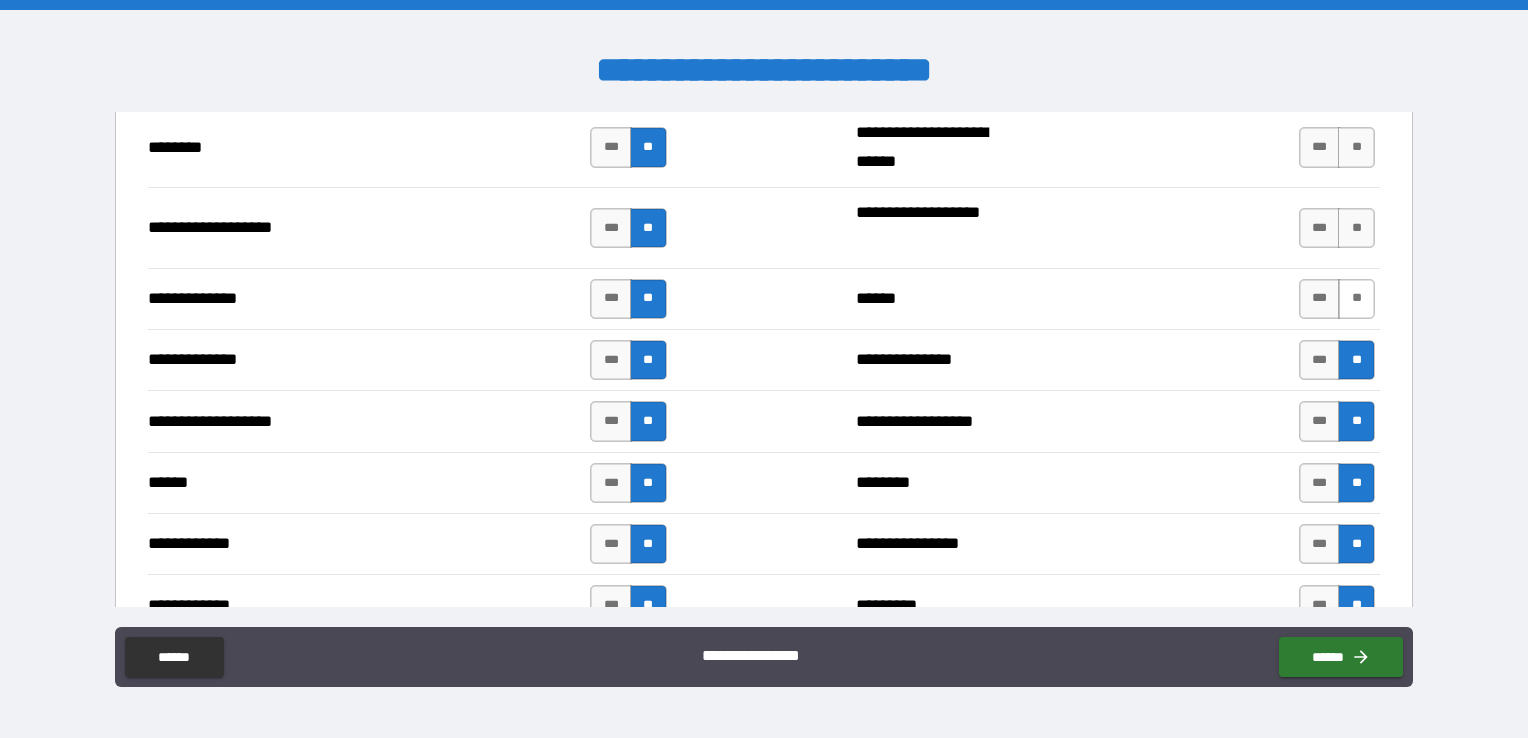 click on "**" at bounding box center [1356, 299] 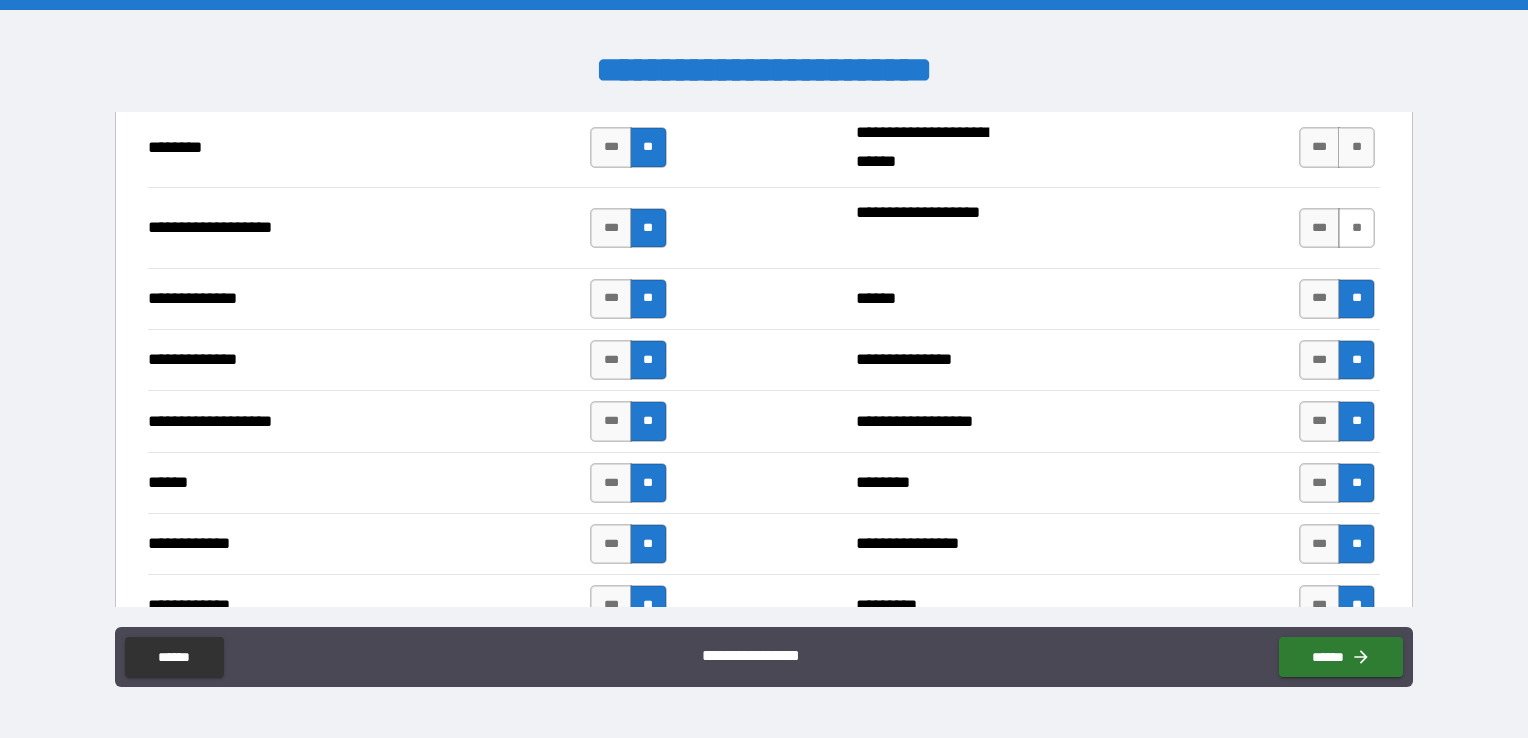 click on "**" at bounding box center [1356, 228] 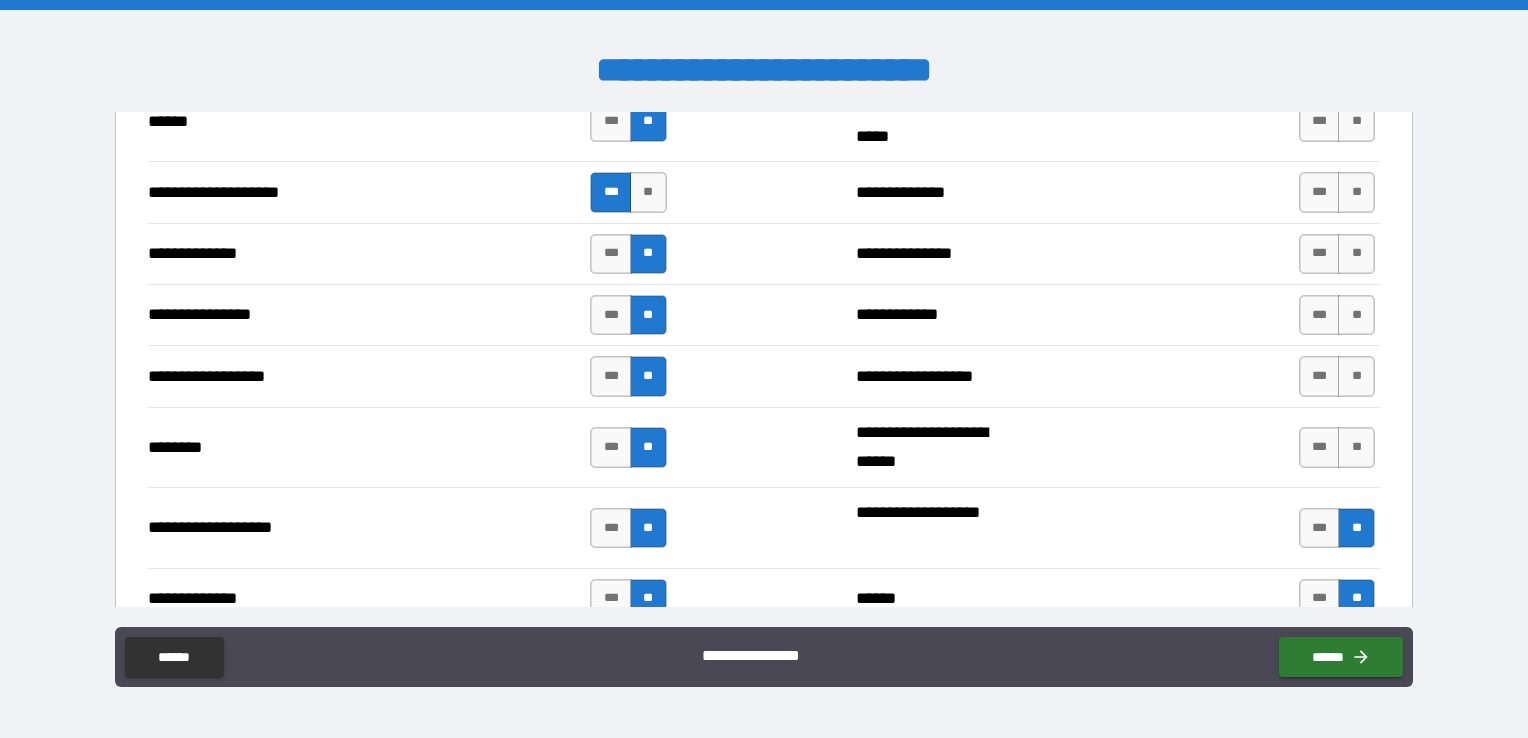 scroll, scrollTop: 3292, scrollLeft: 0, axis: vertical 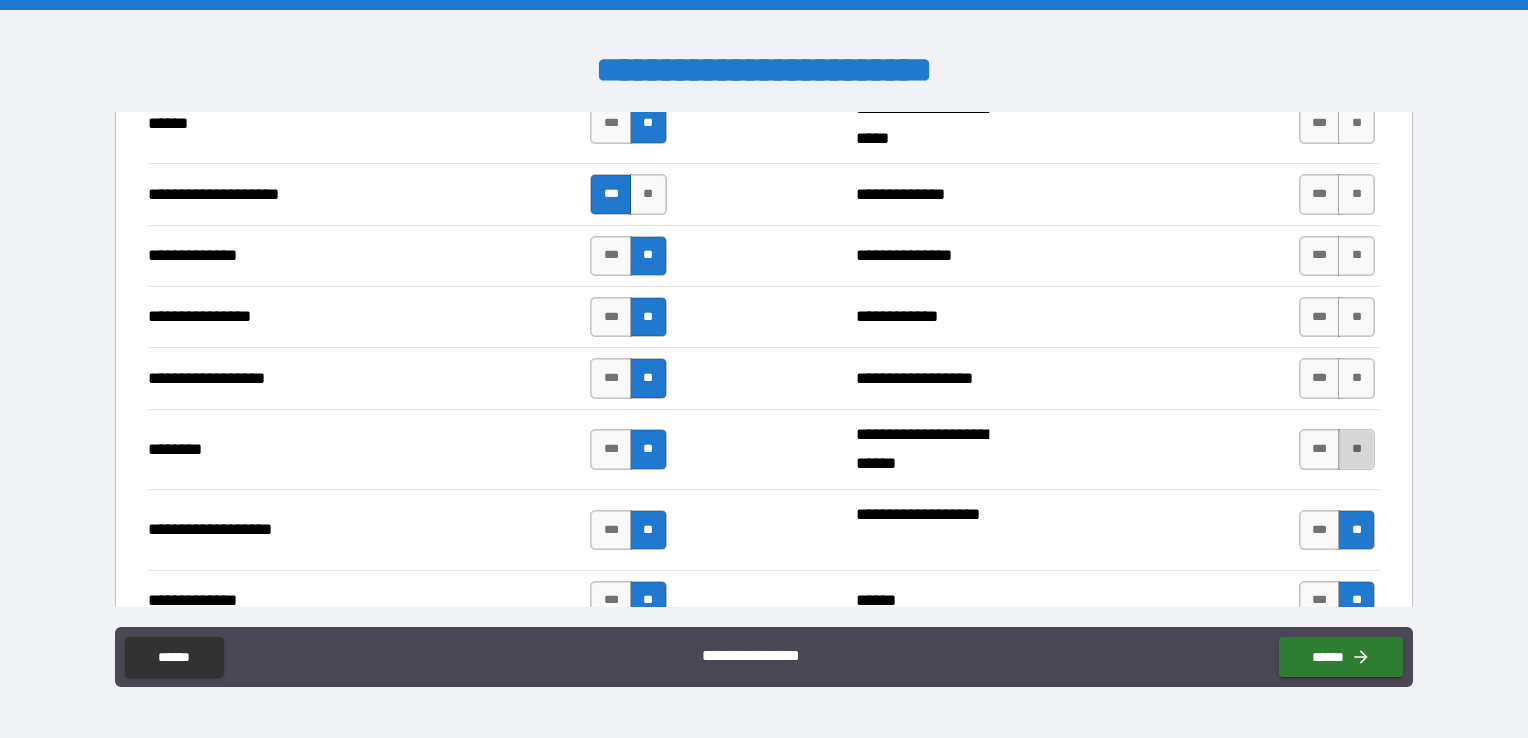 click on "**" at bounding box center (1356, 449) 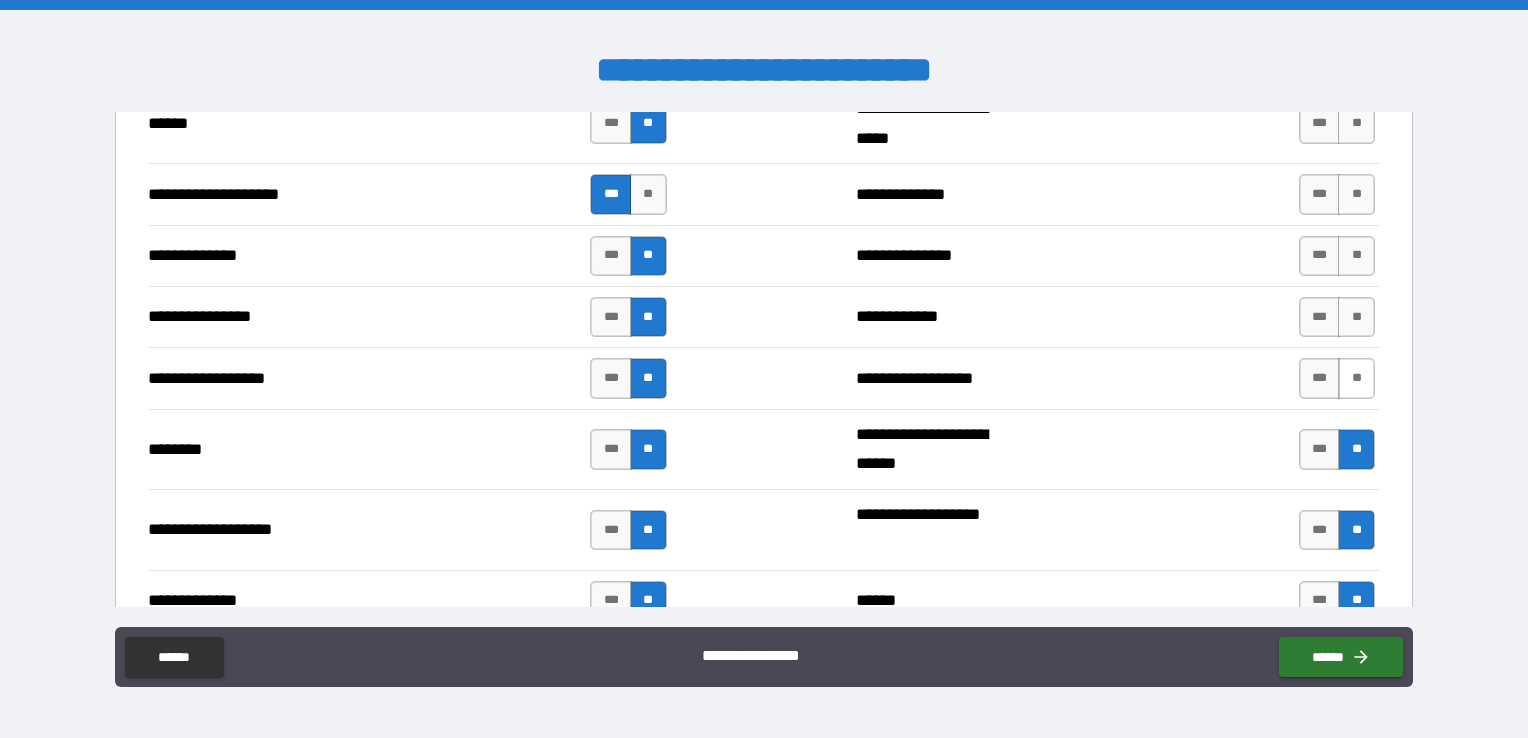 click on "**" at bounding box center (1356, 378) 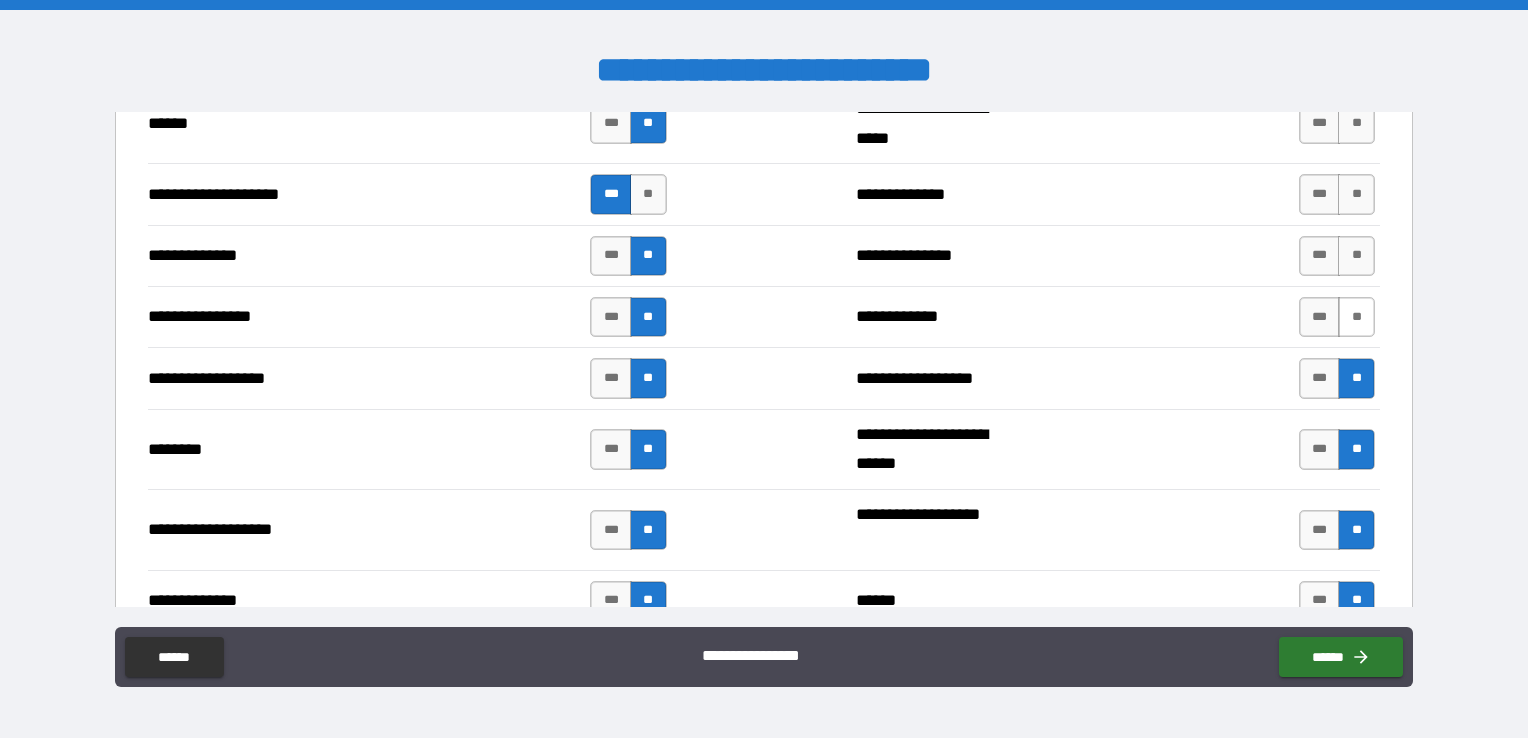 click on "**" at bounding box center (1356, 317) 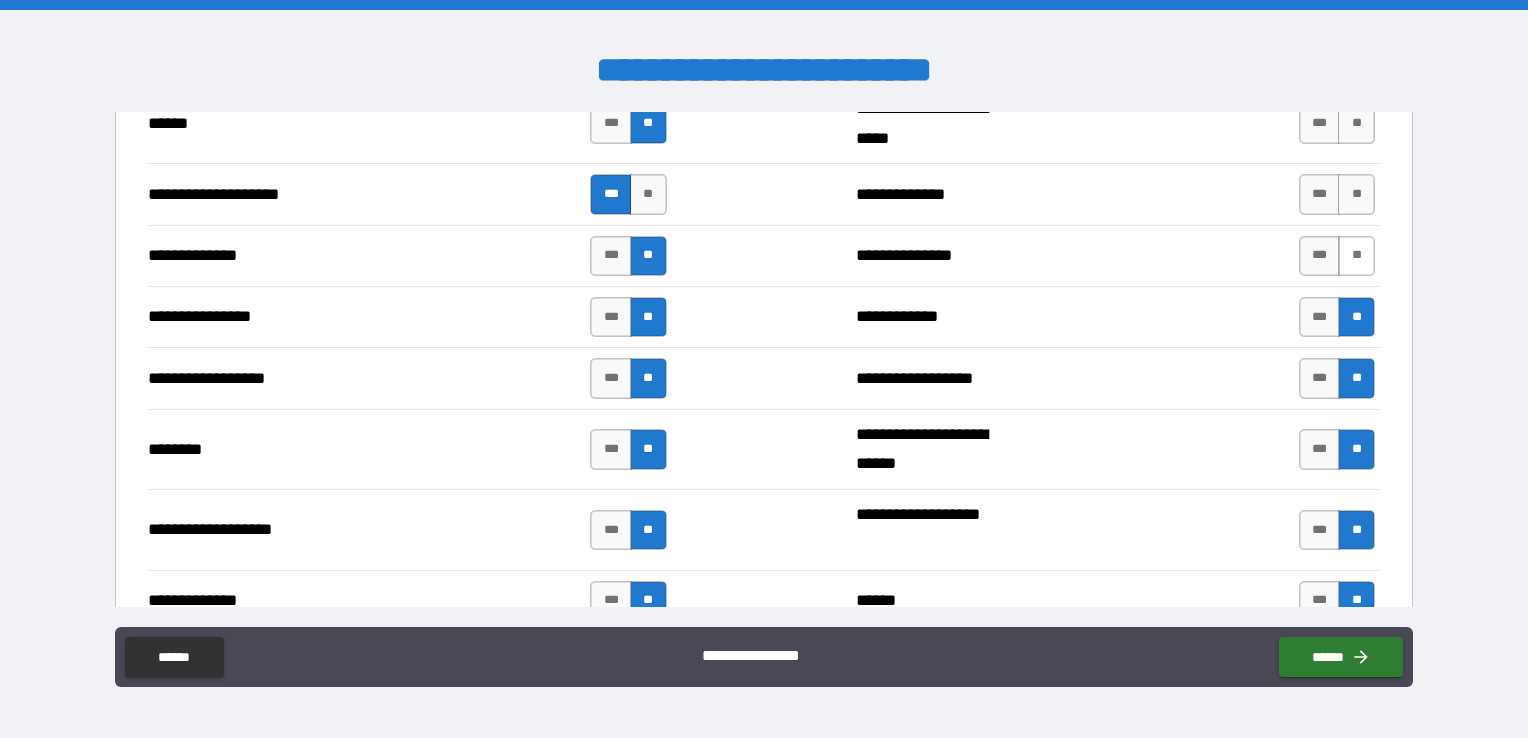 click on "**" at bounding box center (1356, 256) 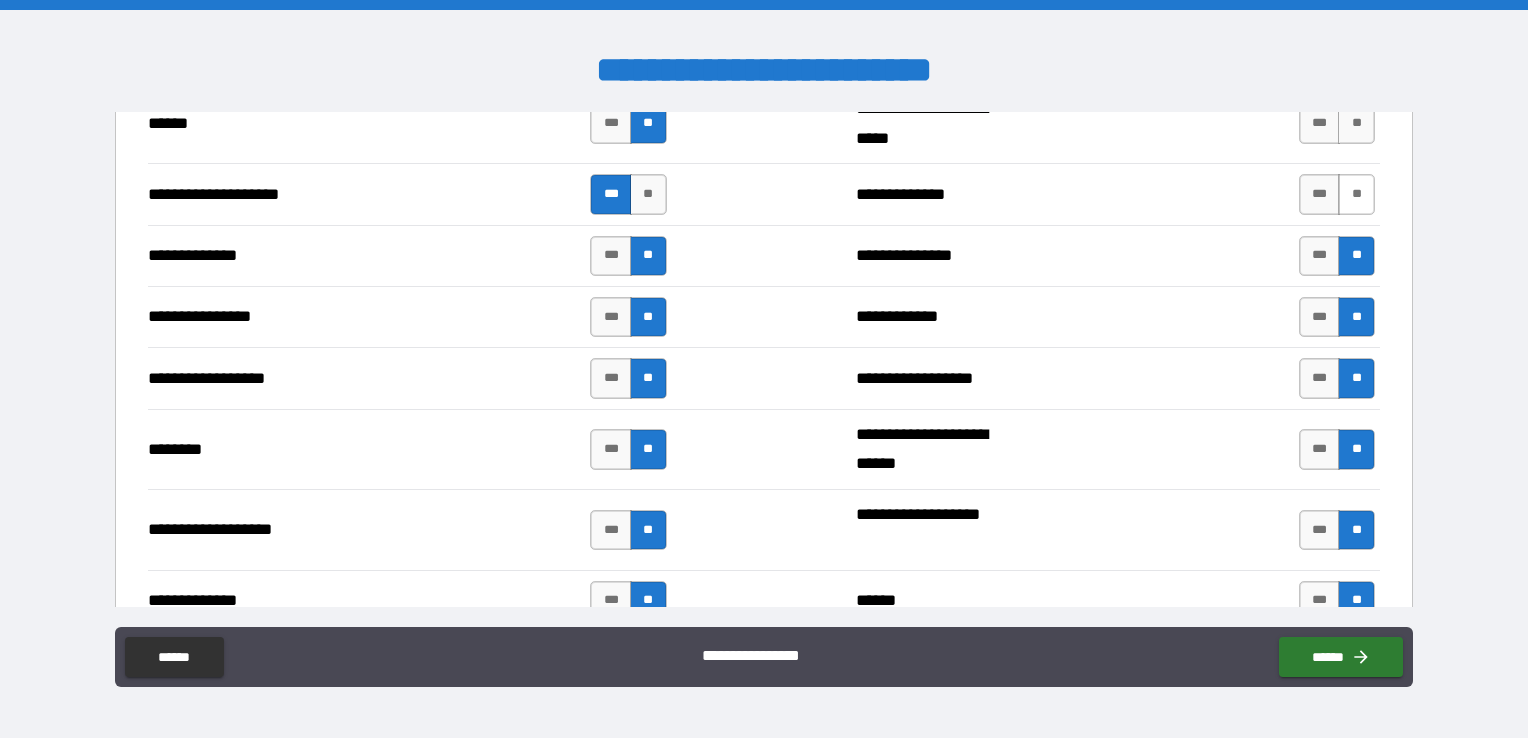click on "**" at bounding box center (1356, 194) 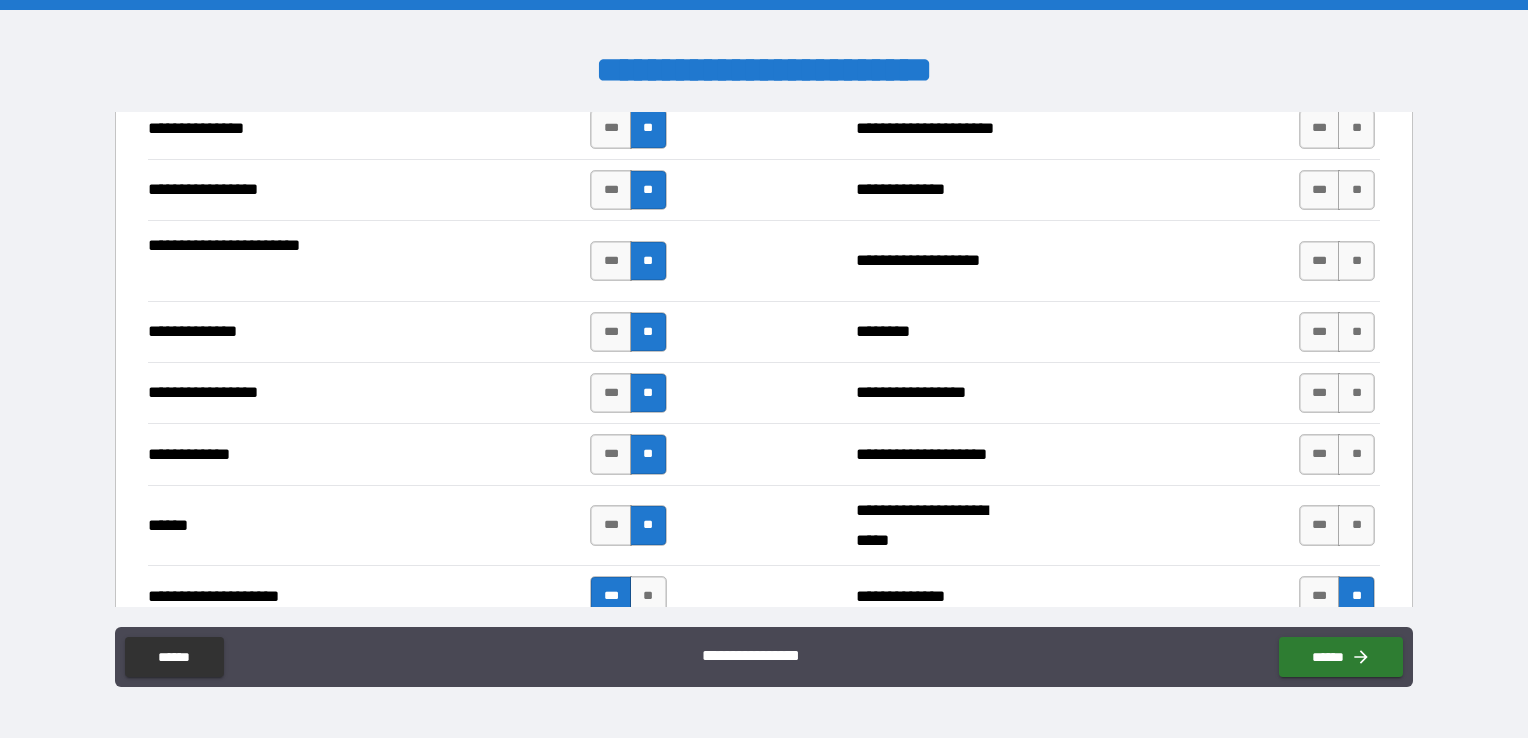 scroll, scrollTop: 2888, scrollLeft: 0, axis: vertical 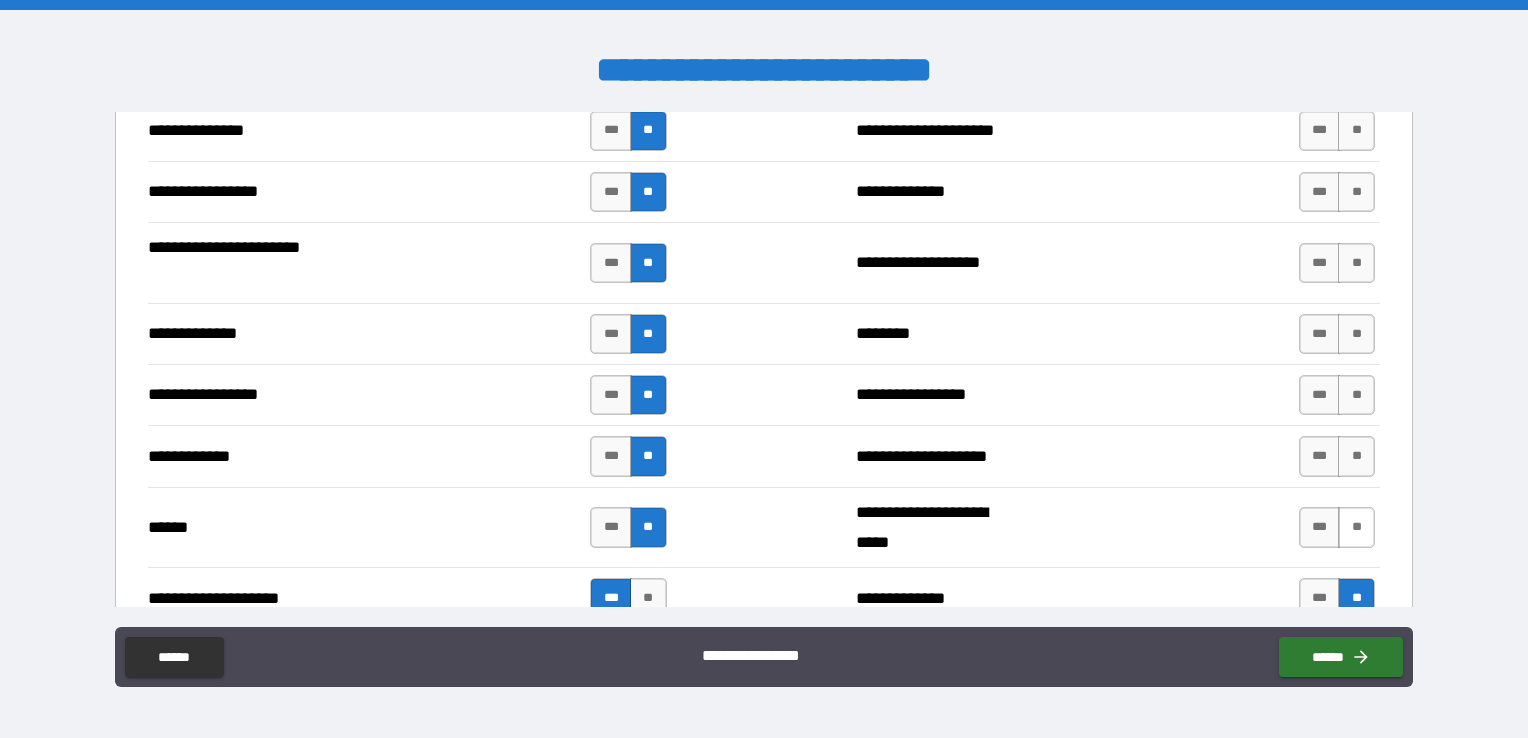 click on "**" at bounding box center [1356, 527] 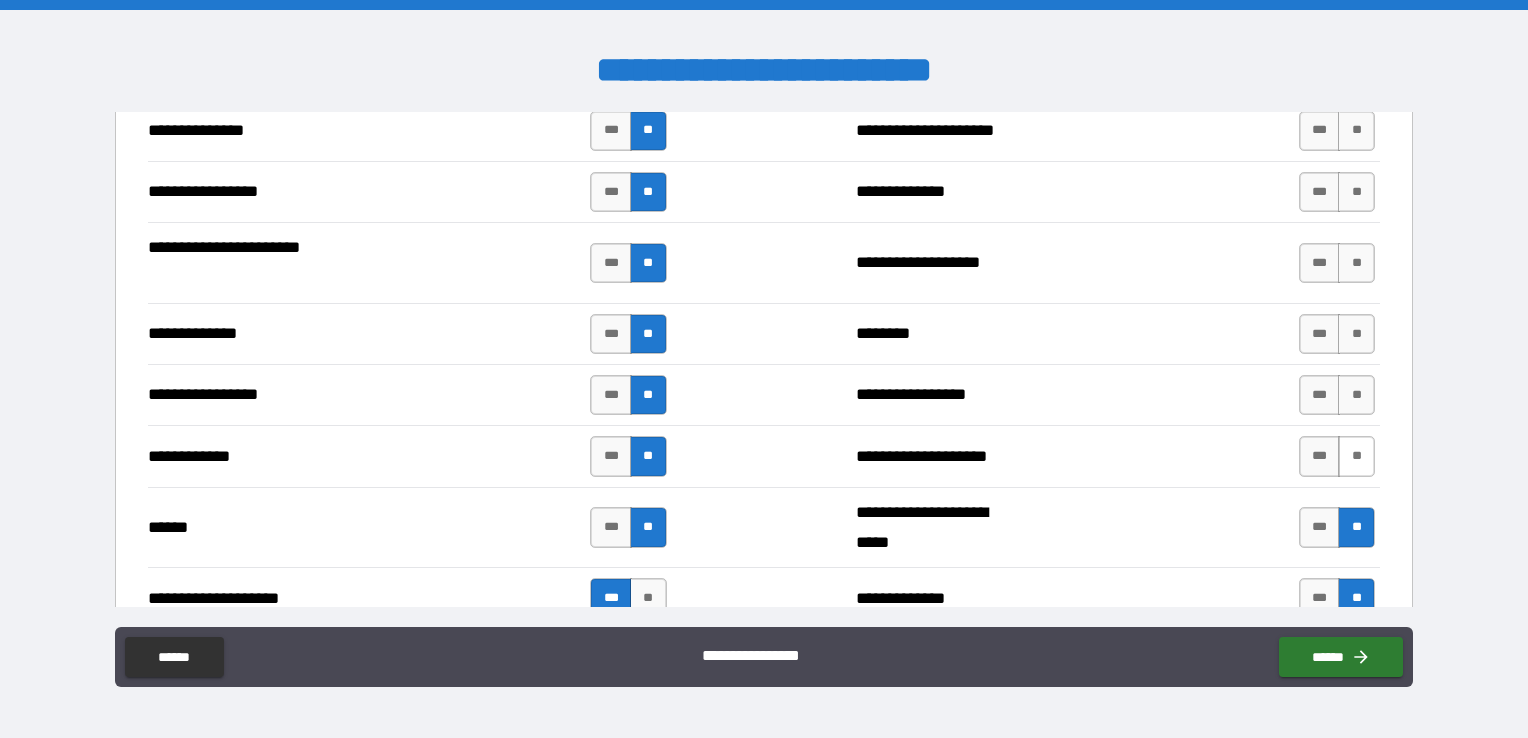 click on "**" at bounding box center [1356, 456] 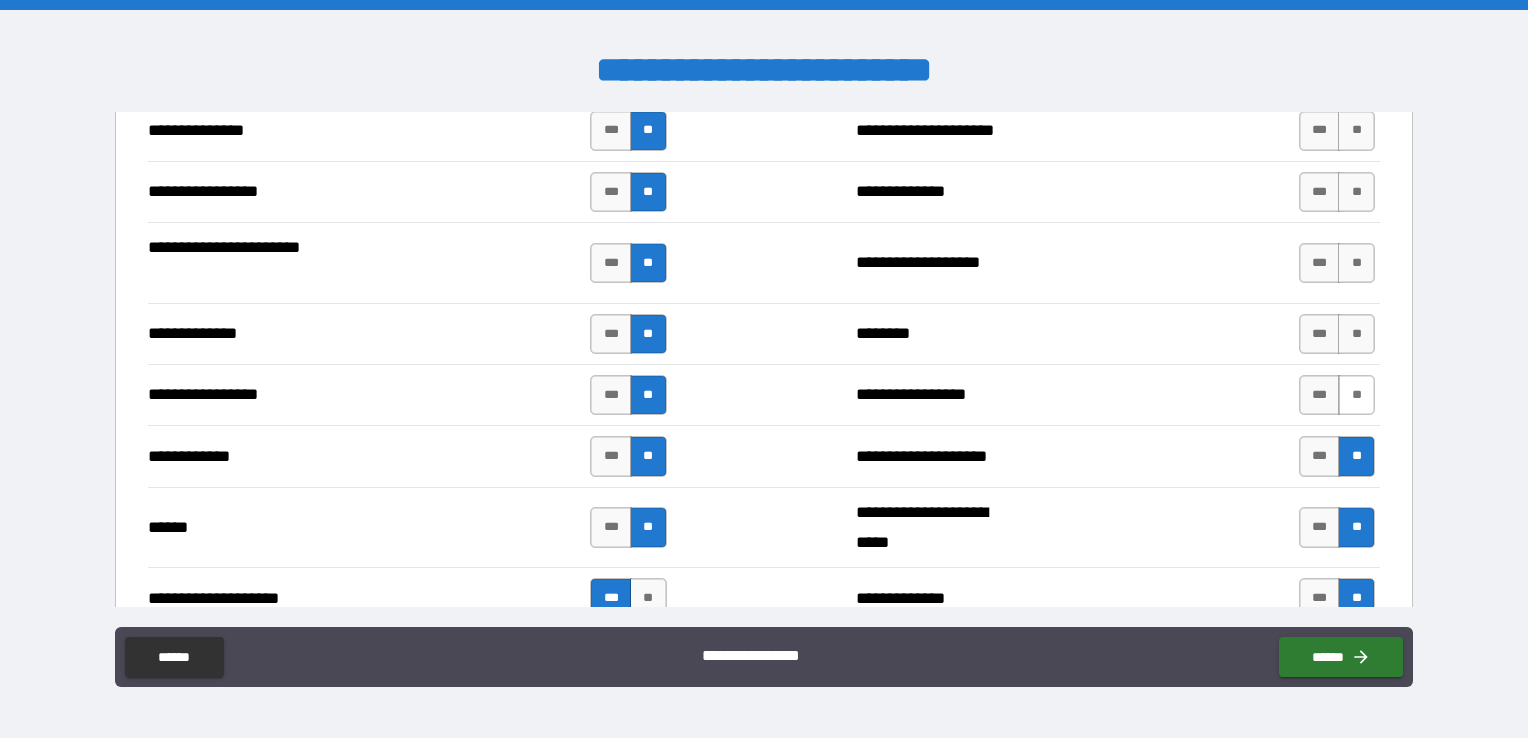 click on "**" at bounding box center [1356, 395] 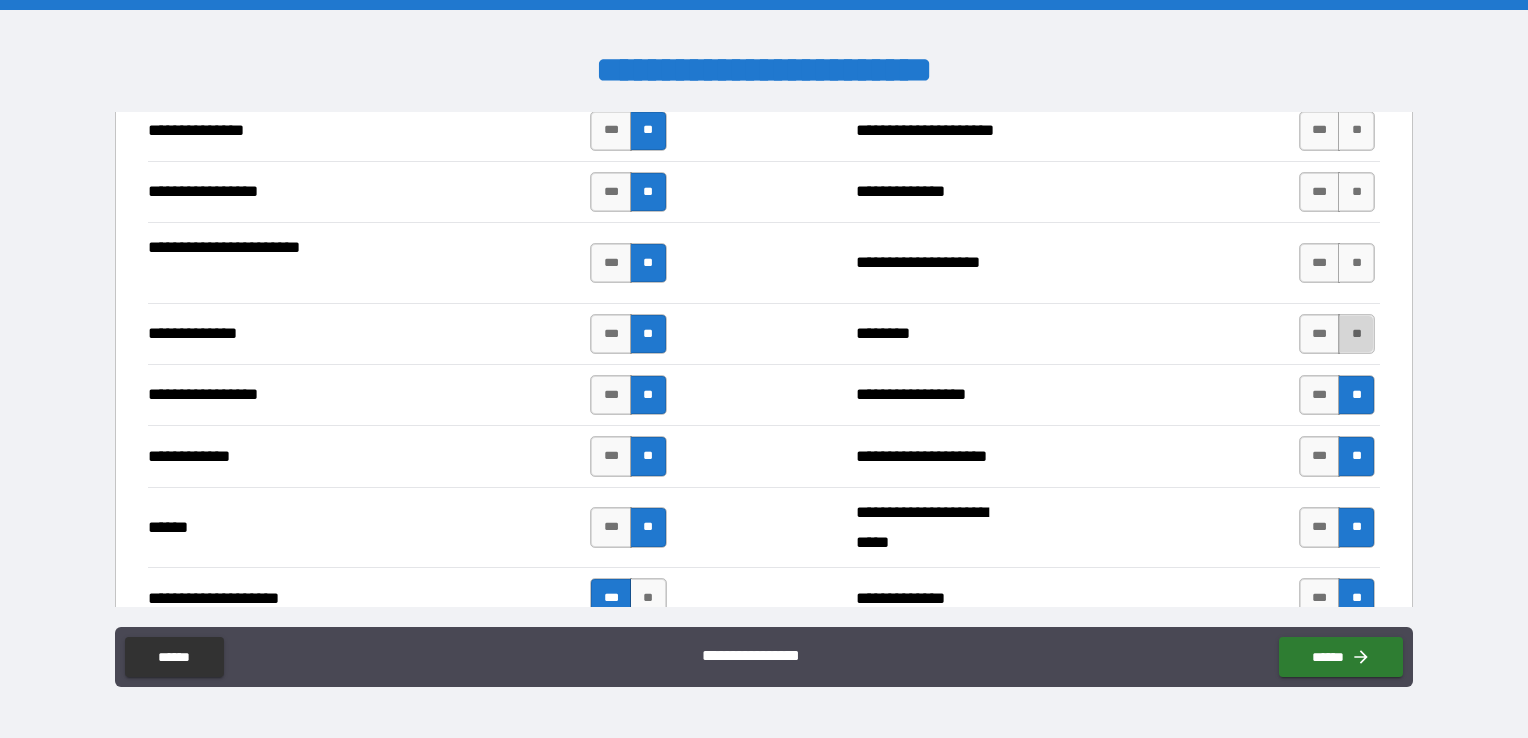 click on "**" at bounding box center (1356, 334) 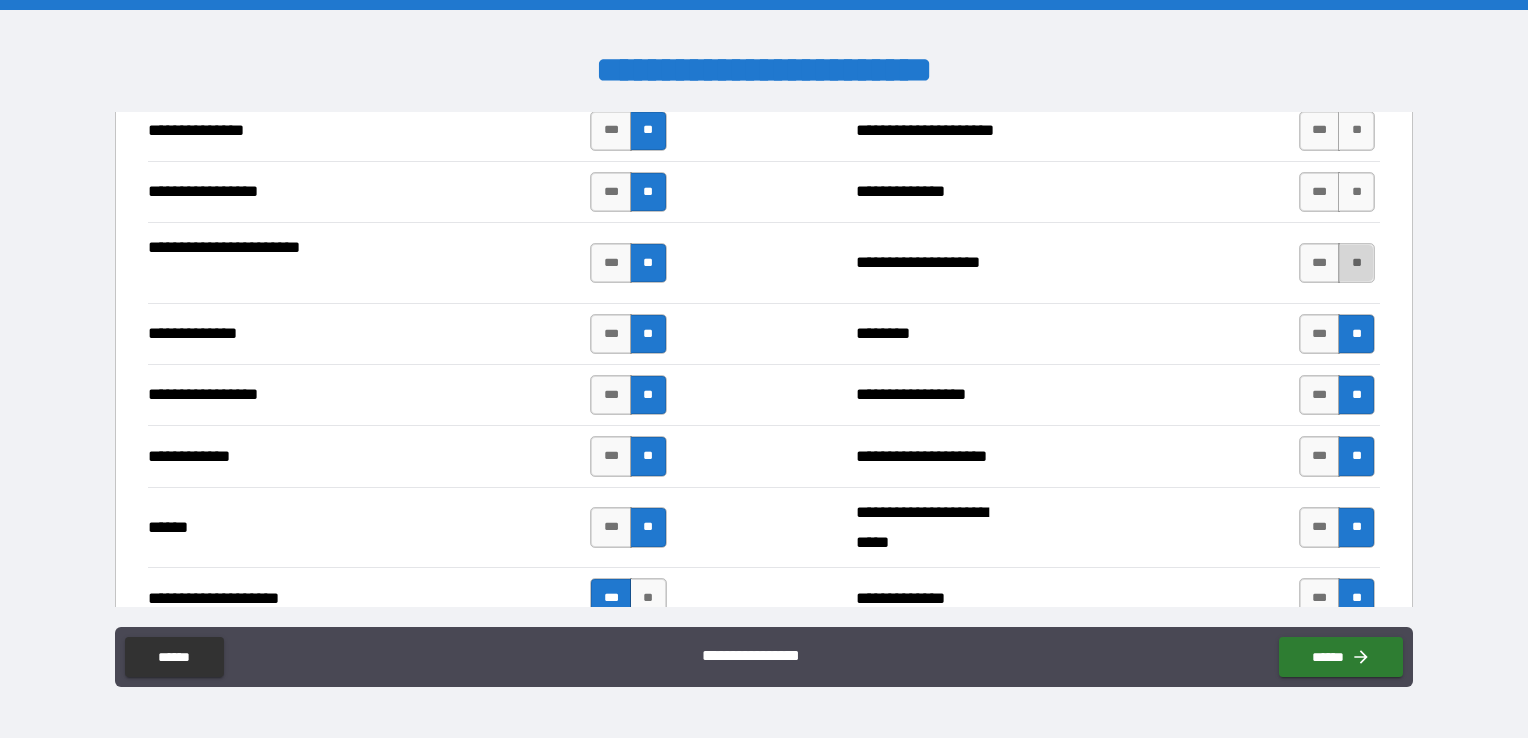 click on "**" at bounding box center [1356, 263] 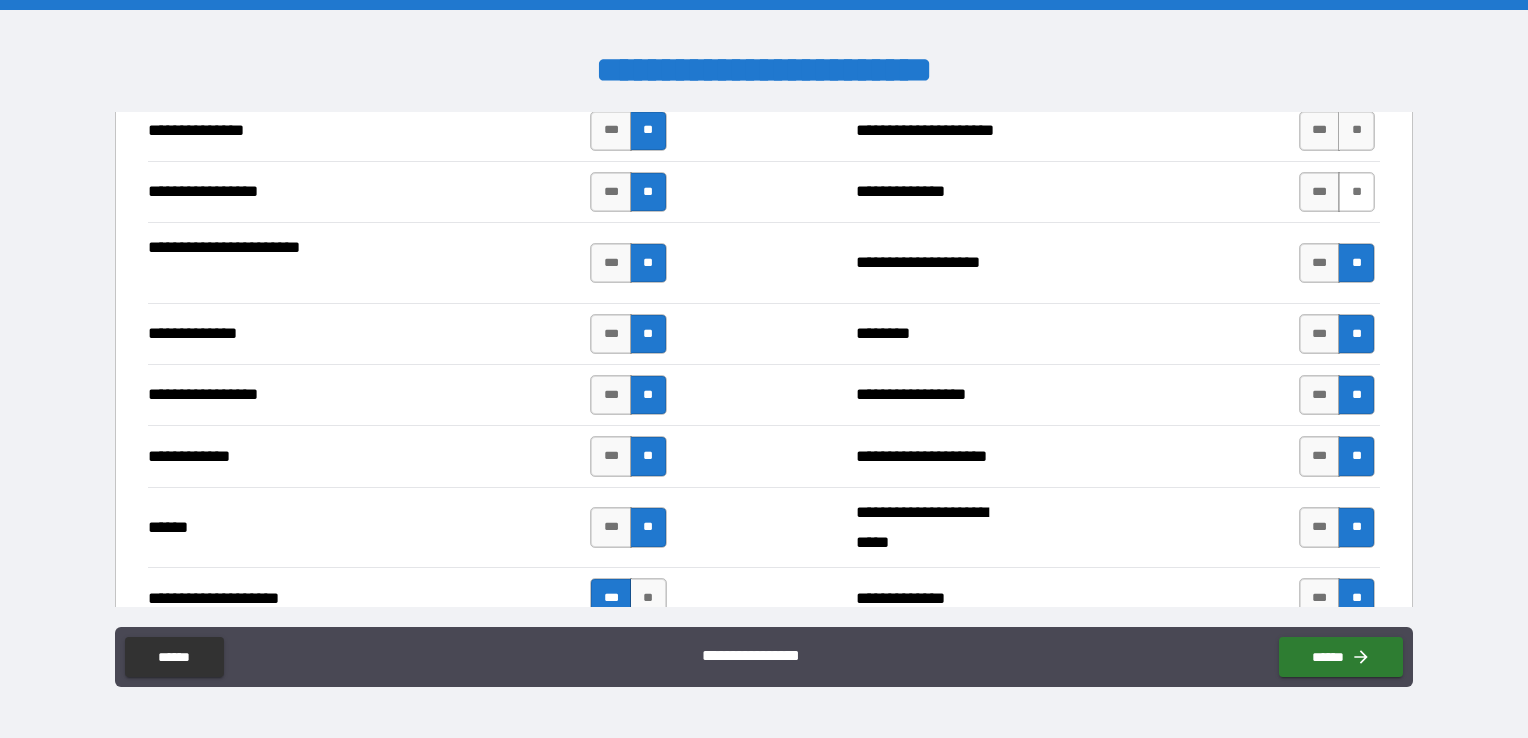 click on "**" at bounding box center (1356, 192) 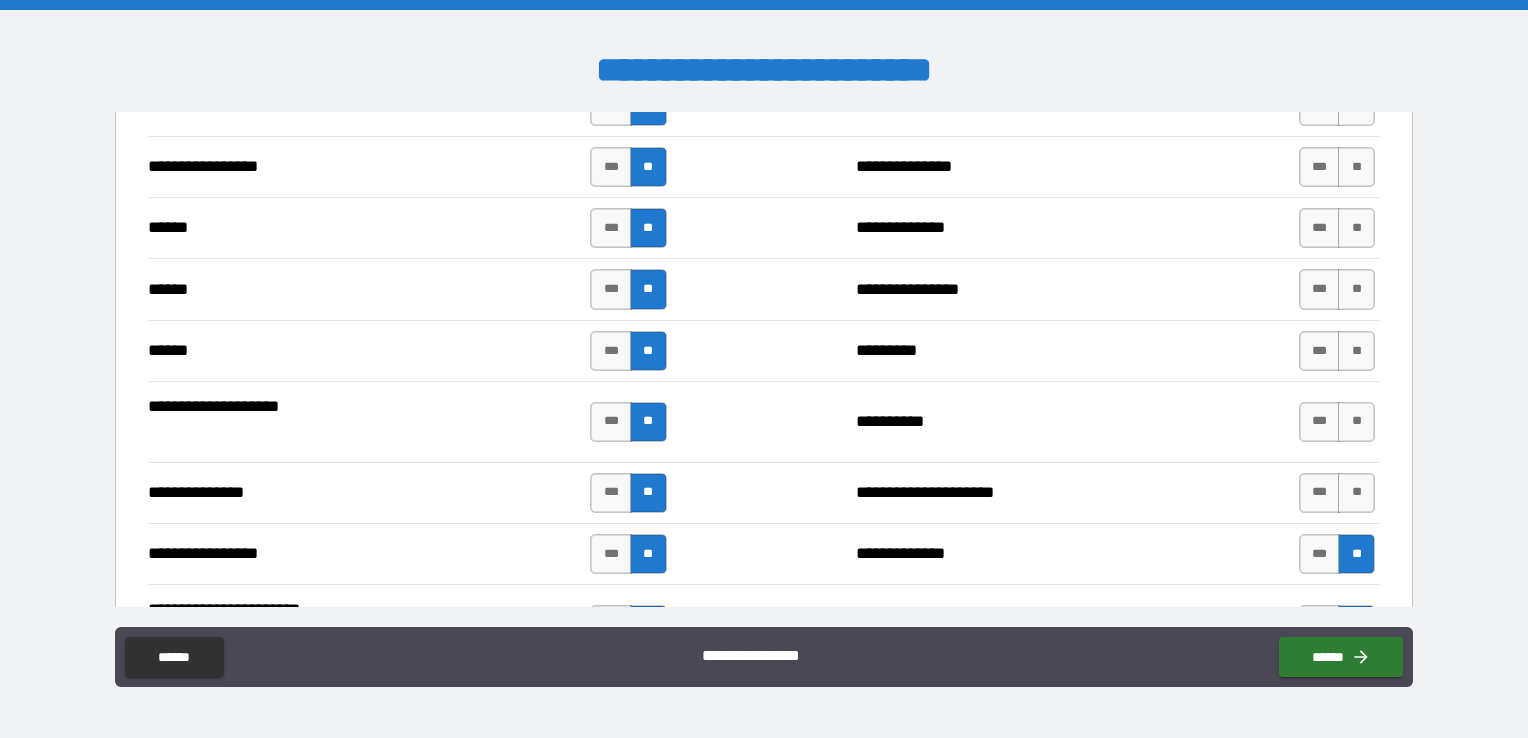 scroll, scrollTop: 2518, scrollLeft: 0, axis: vertical 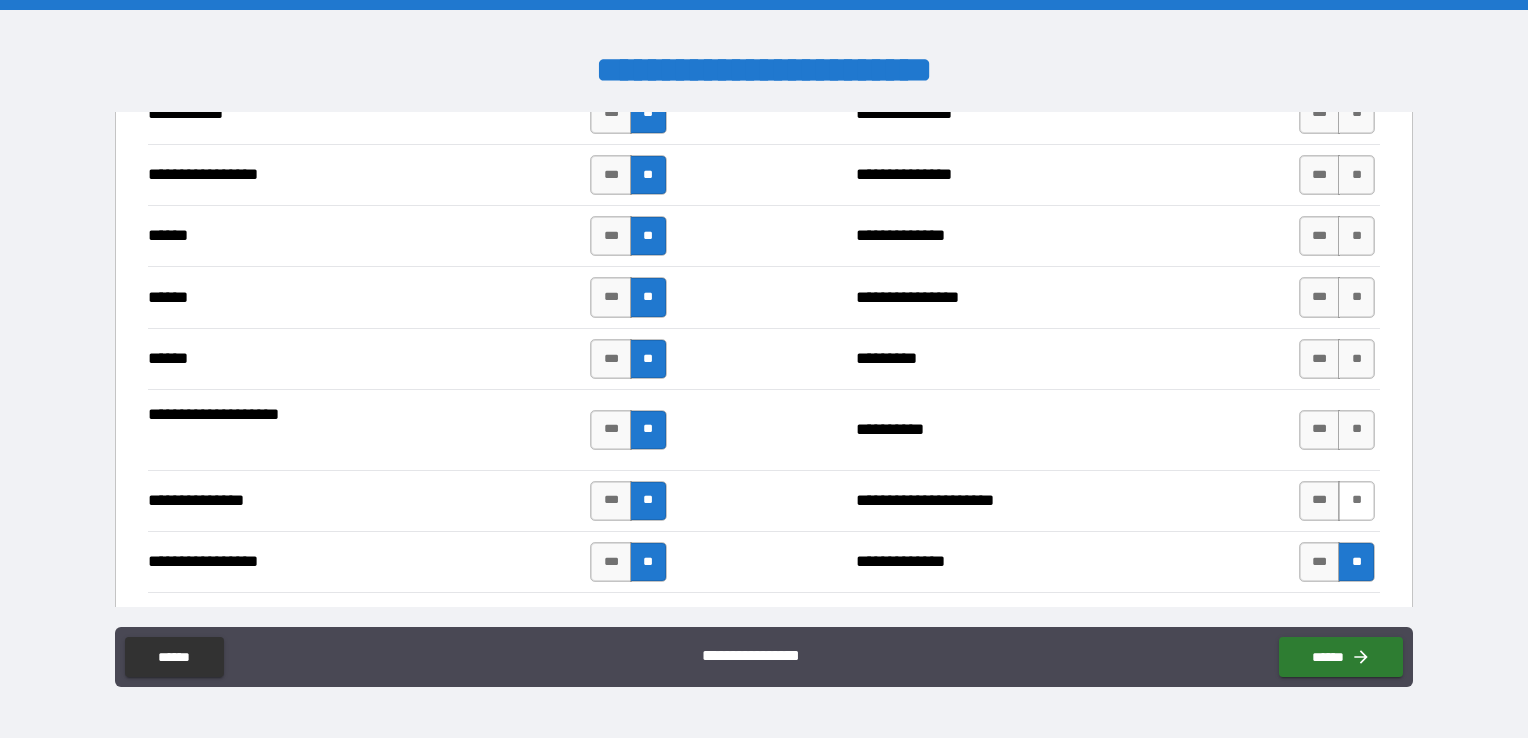 click on "**" at bounding box center [1356, 501] 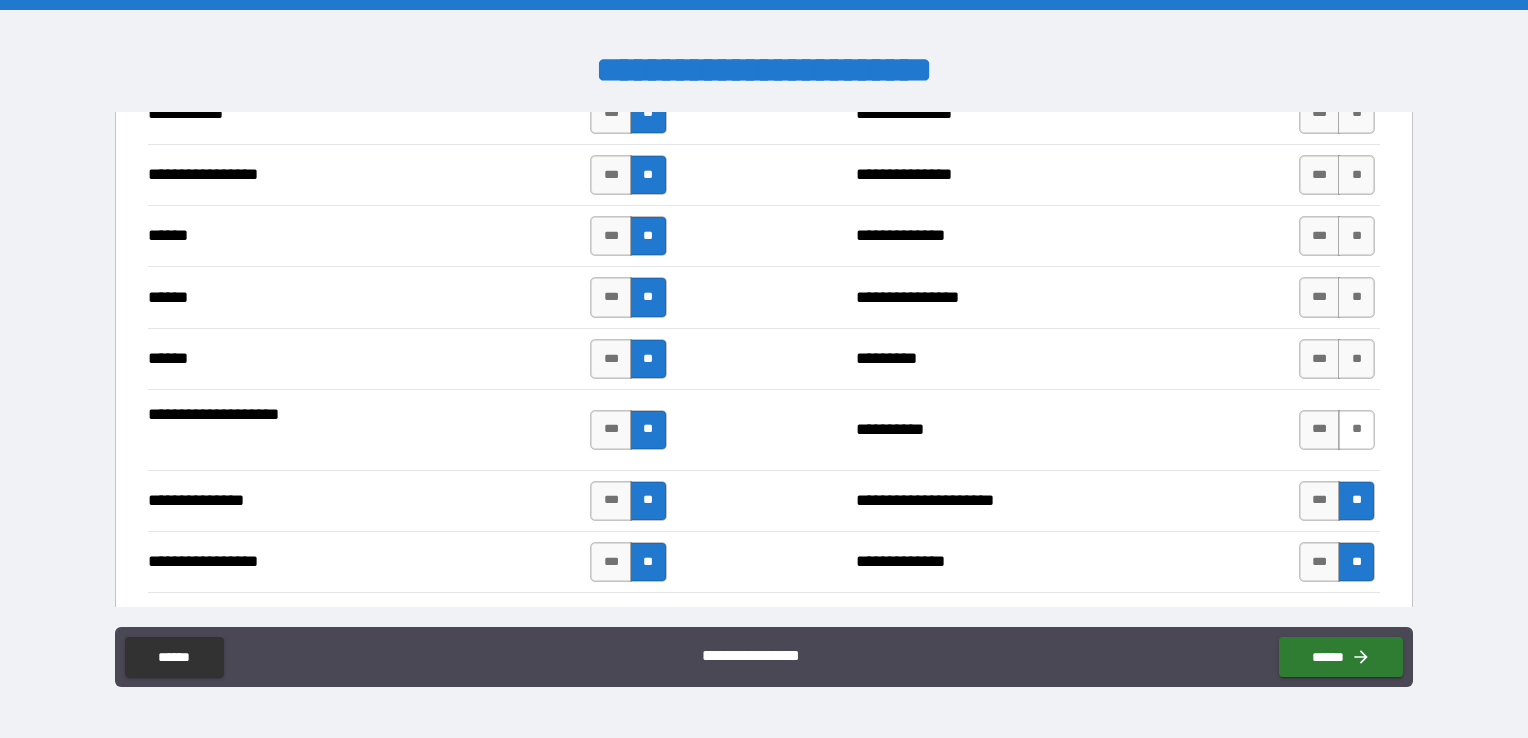 click on "**" at bounding box center (1356, 430) 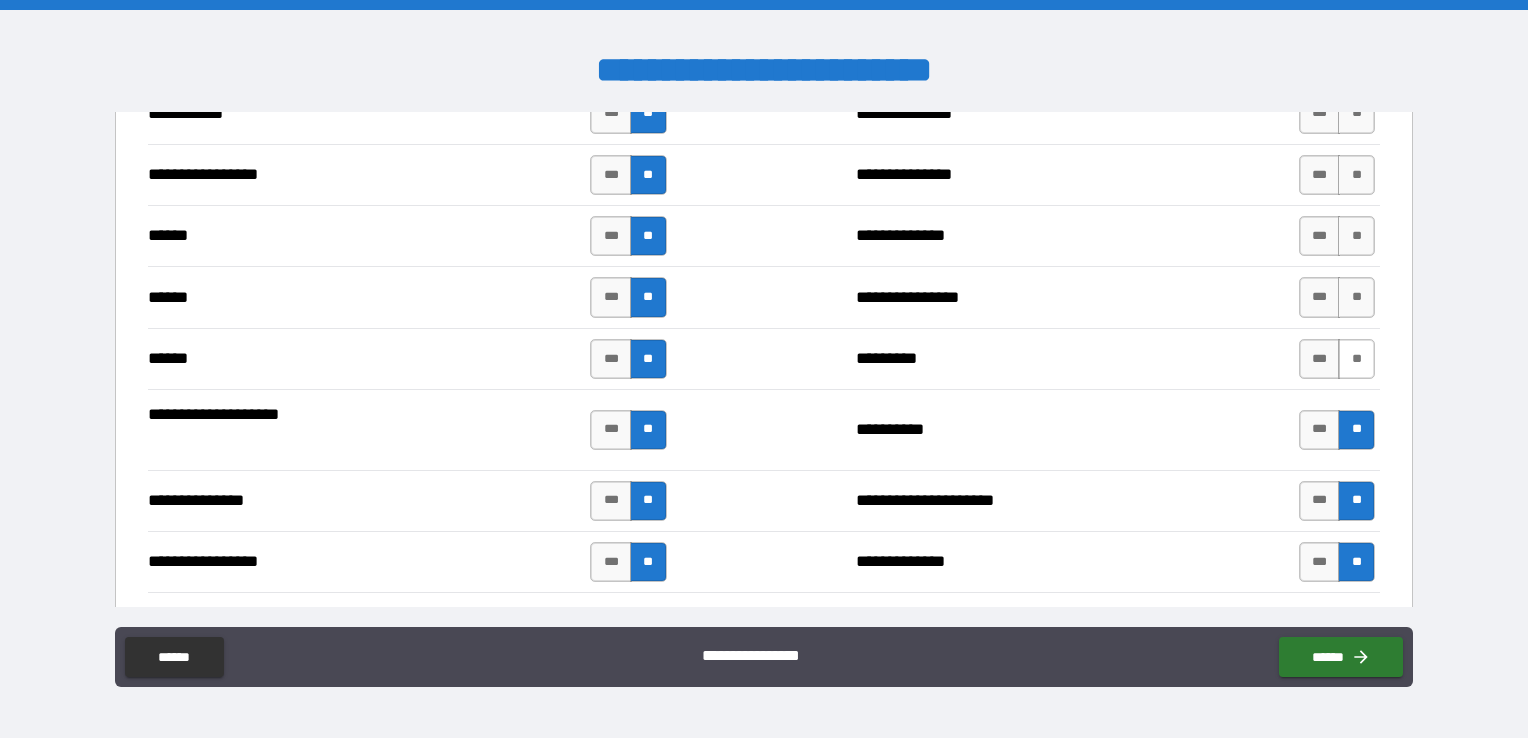 click on "**" at bounding box center [1356, 359] 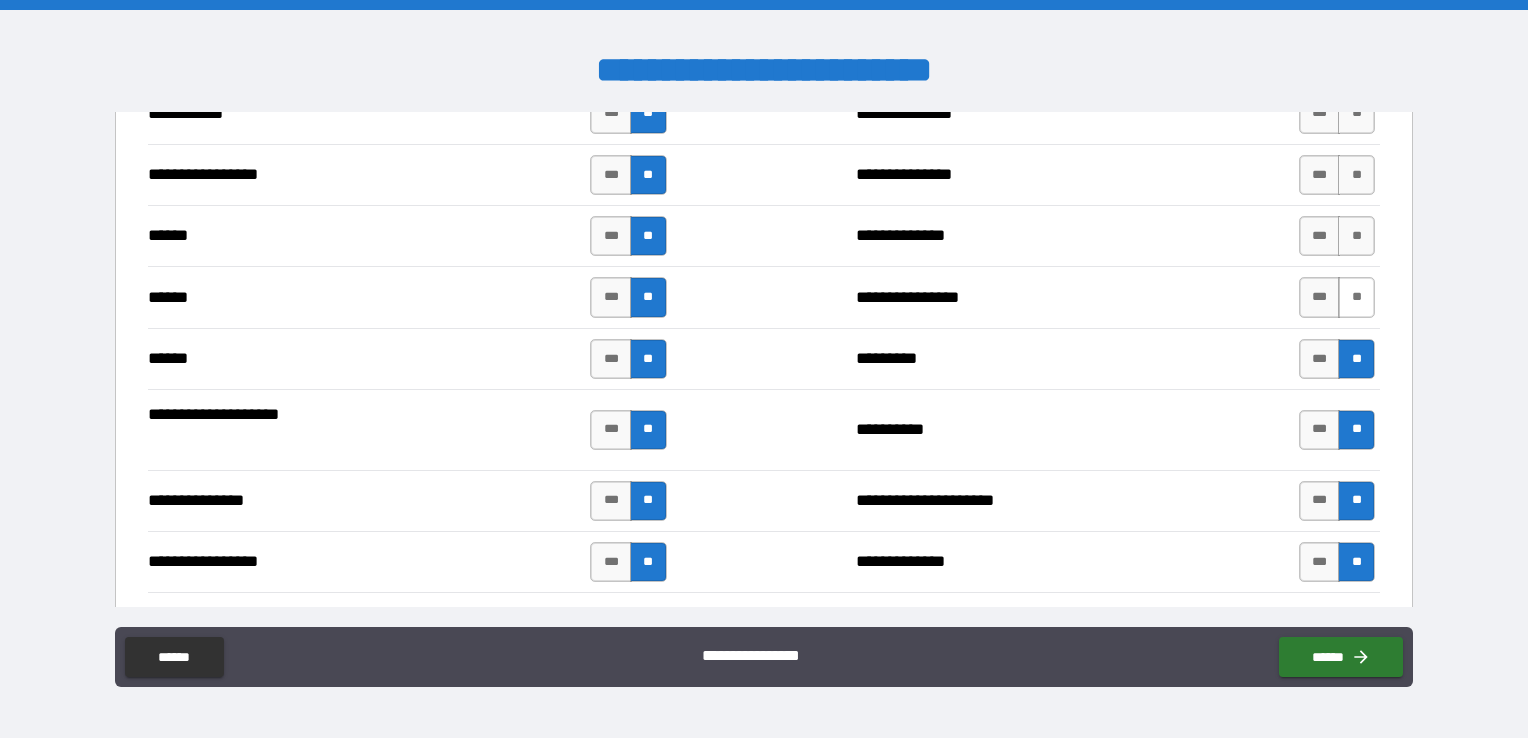 click on "**" at bounding box center (1356, 297) 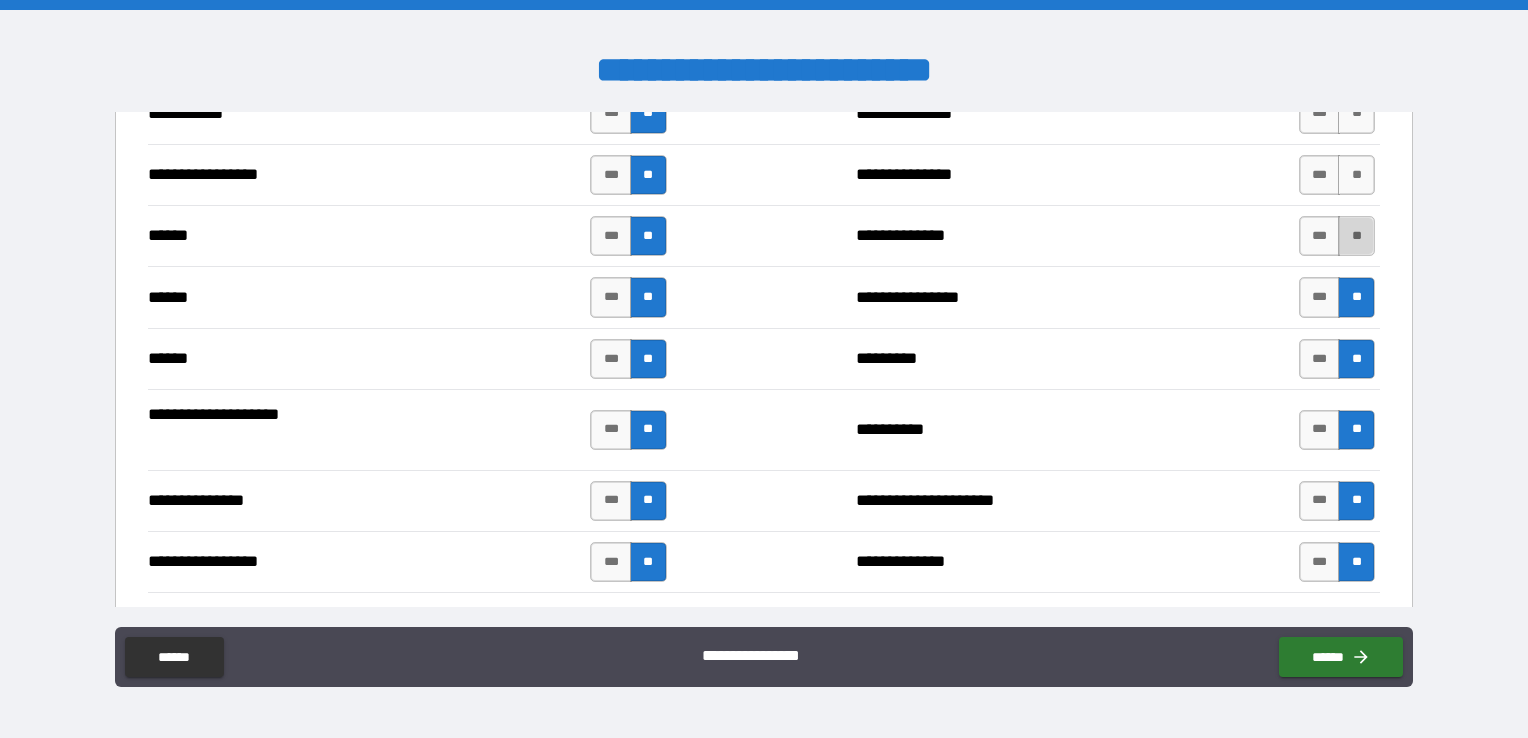 click on "**" at bounding box center [1356, 236] 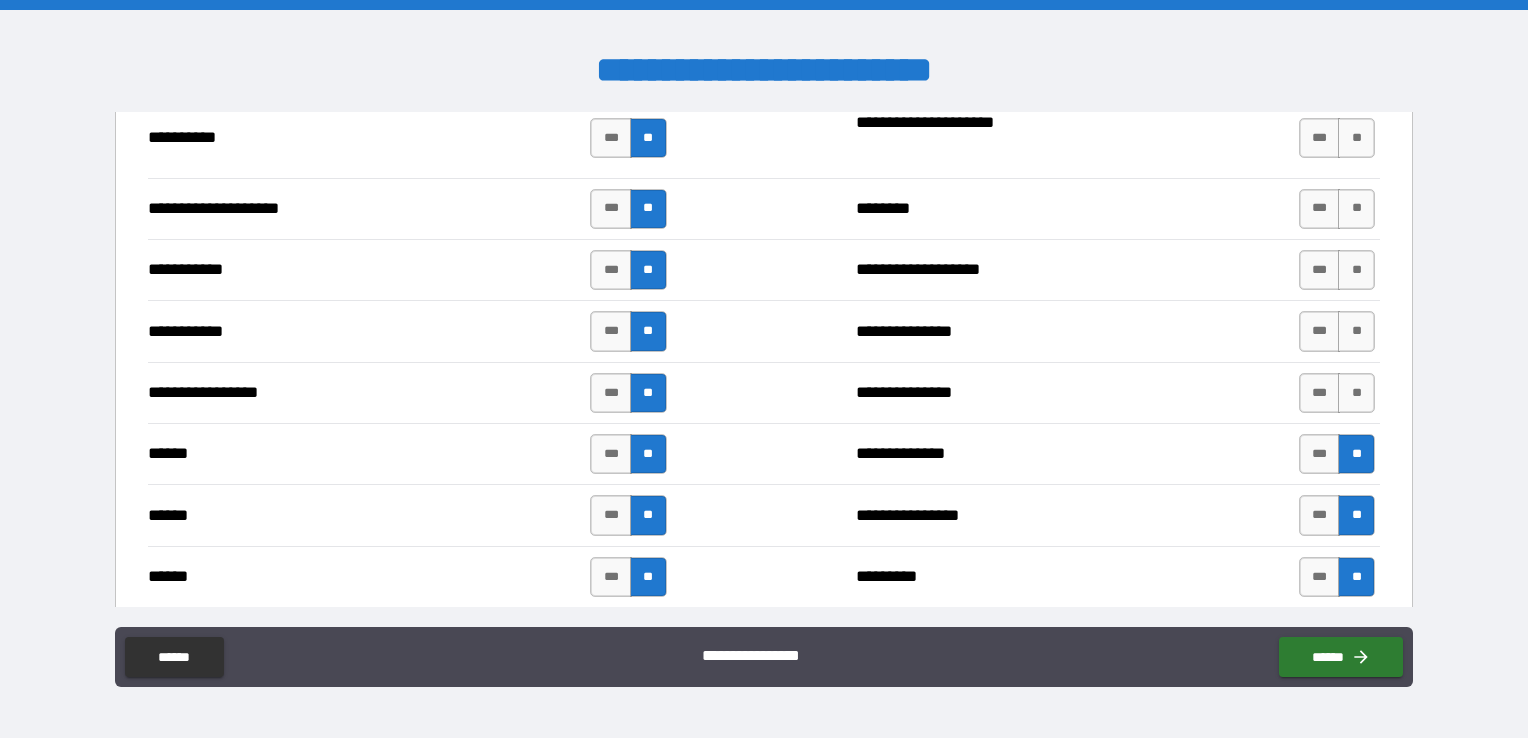 scroll, scrollTop: 2240, scrollLeft: 0, axis: vertical 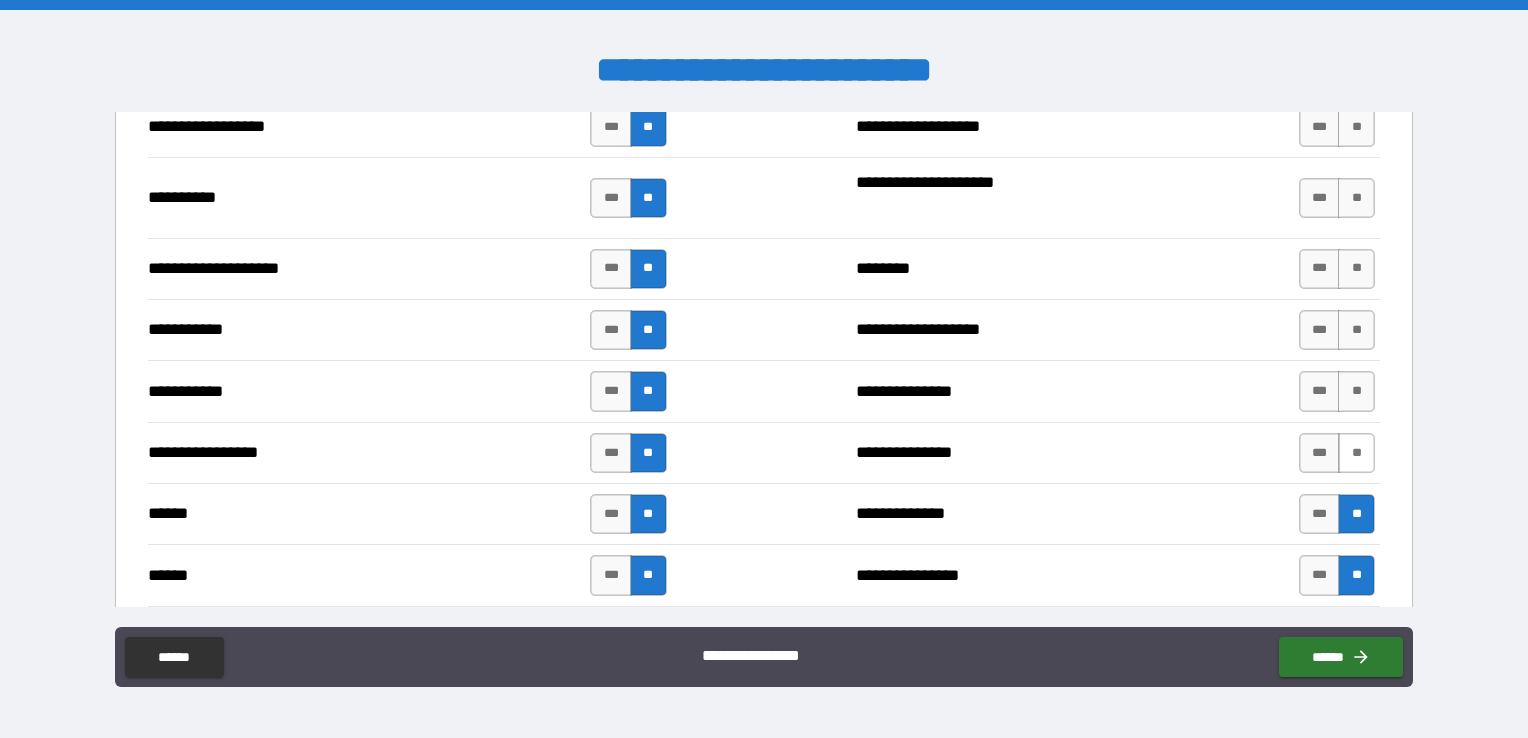 click on "**" at bounding box center [1356, 453] 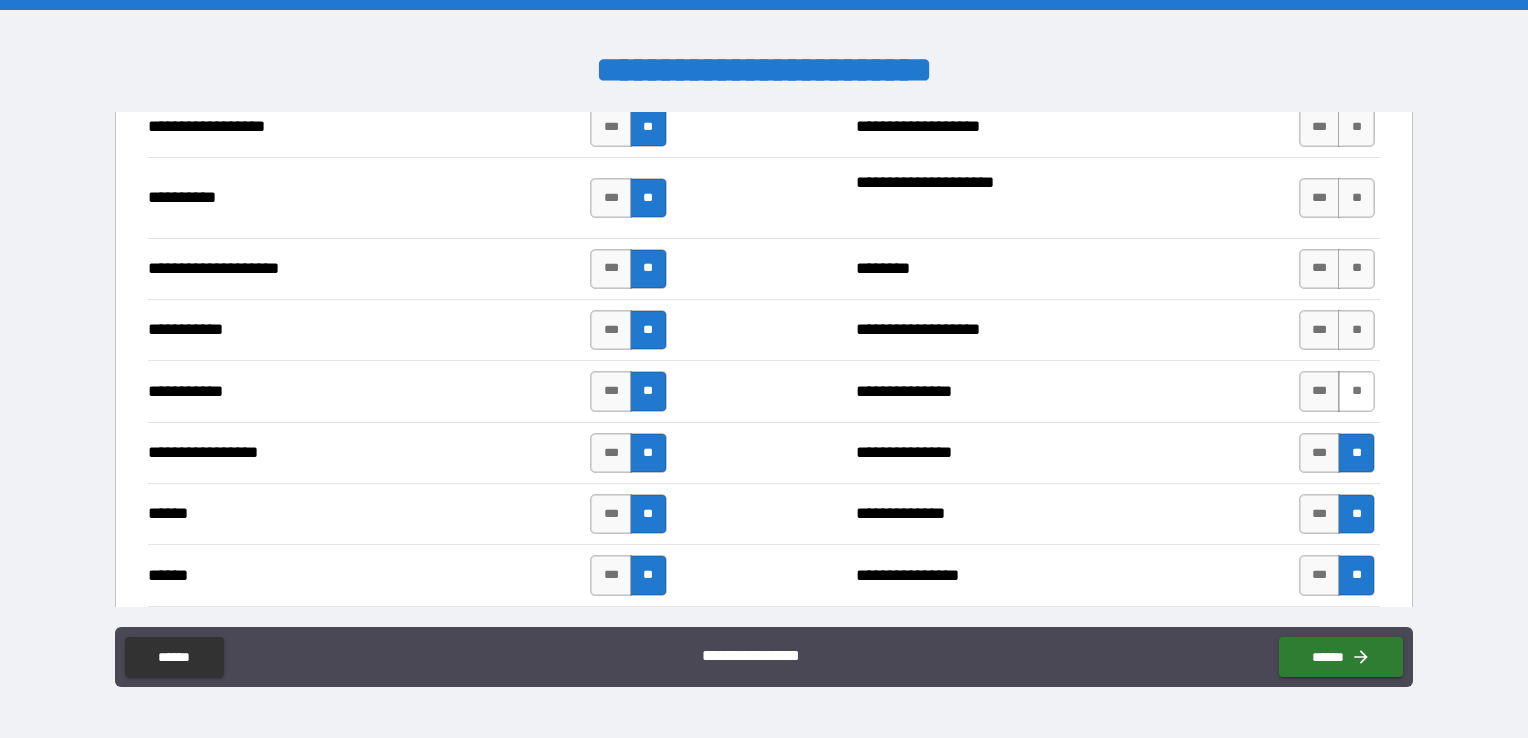 click on "**" at bounding box center (1356, 391) 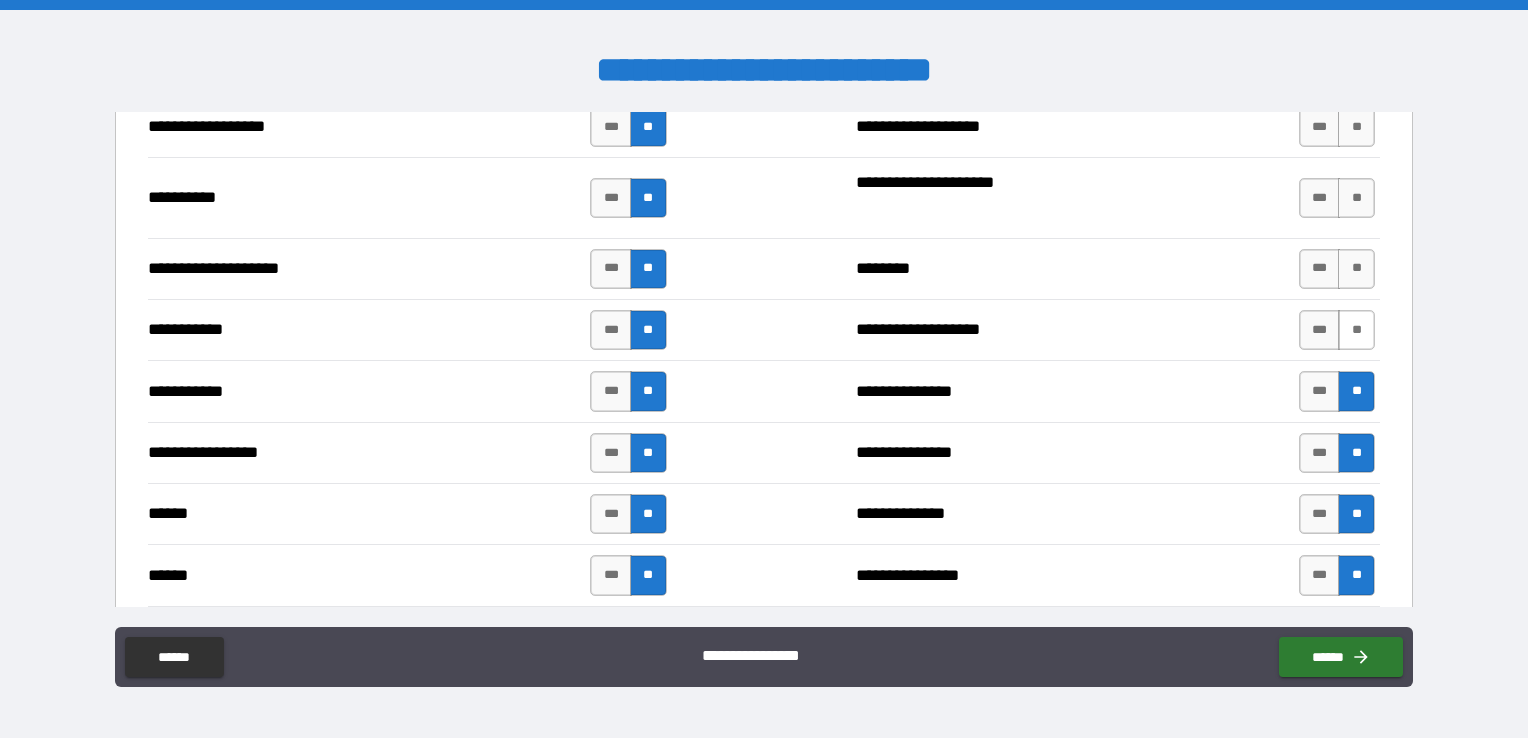 click on "**" at bounding box center [1356, 330] 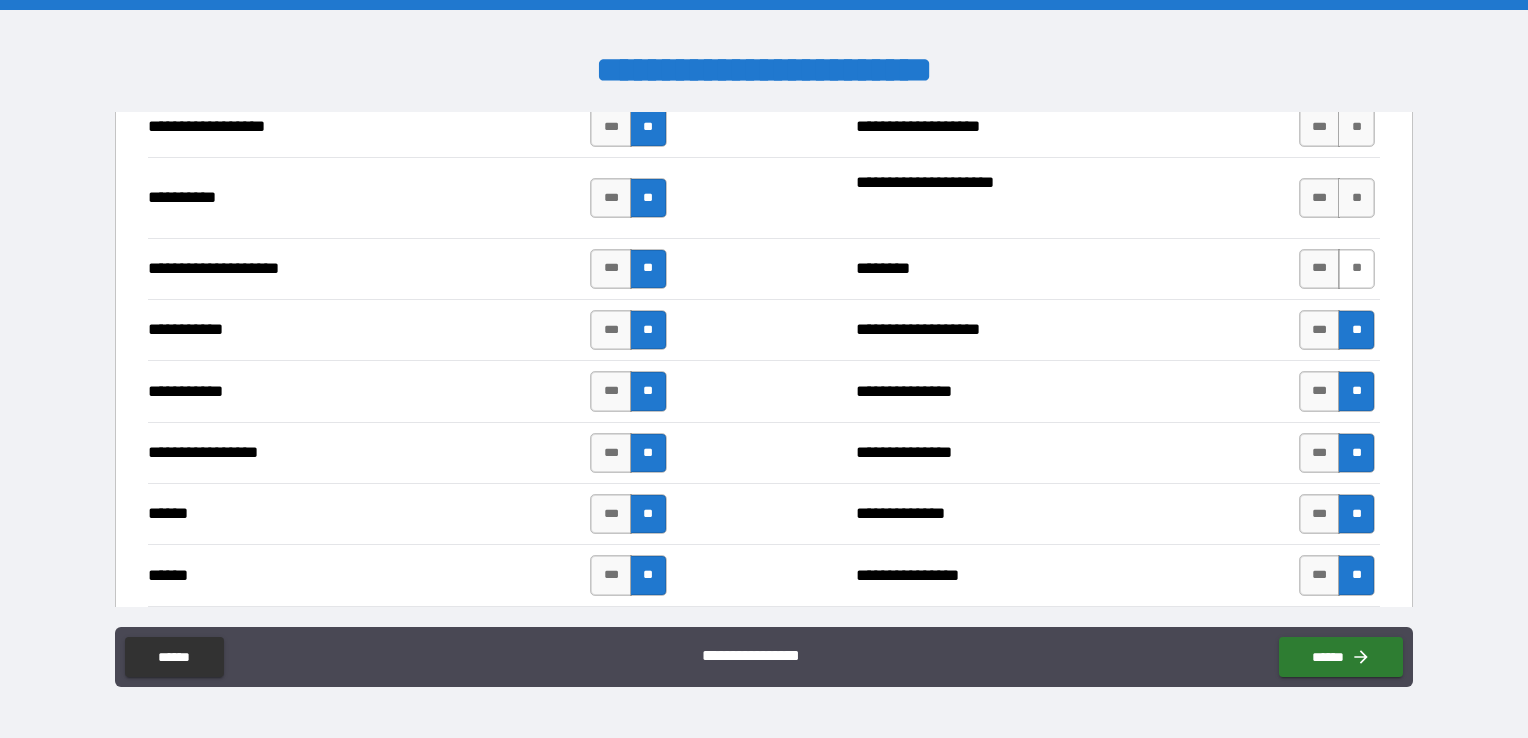click on "**" at bounding box center (1356, 269) 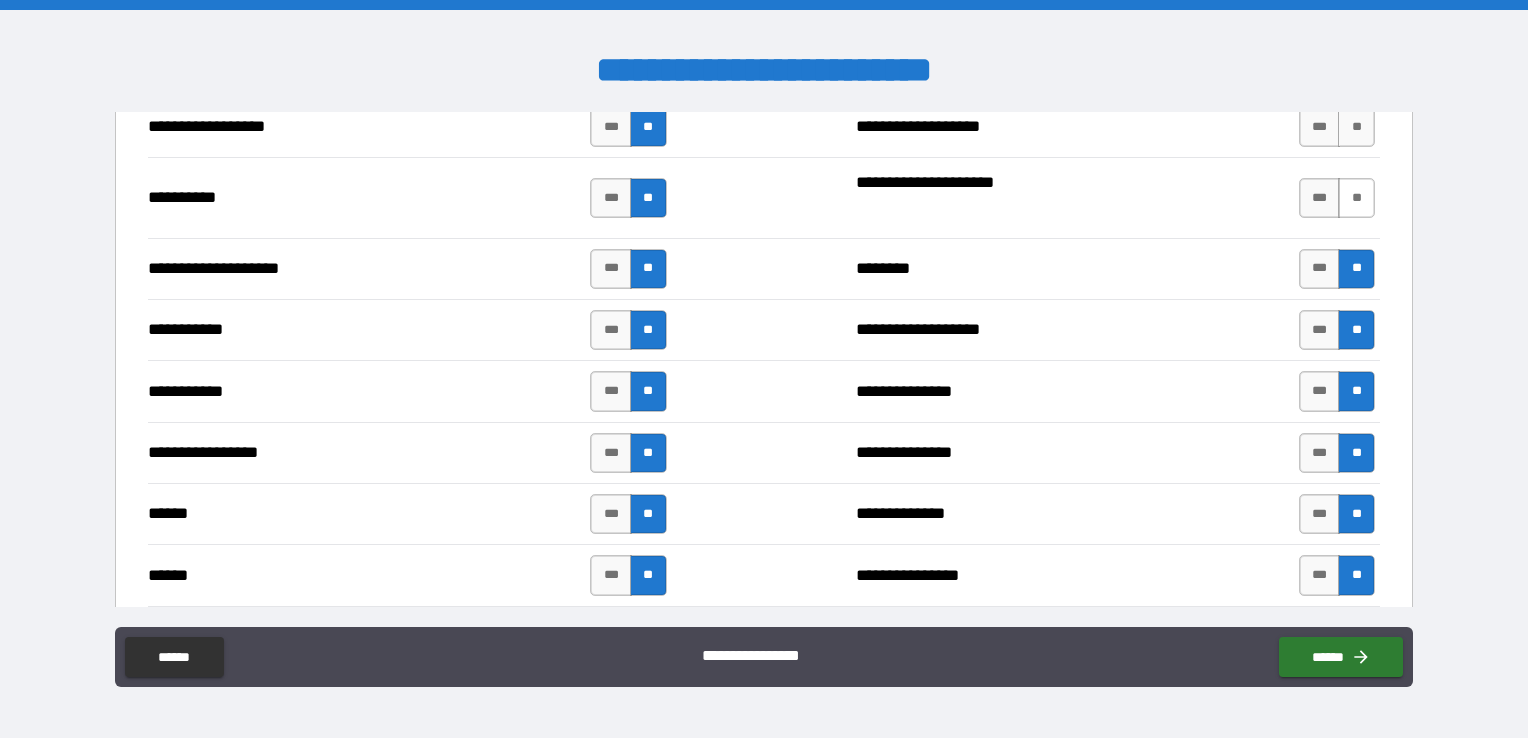click on "**" at bounding box center [1356, 198] 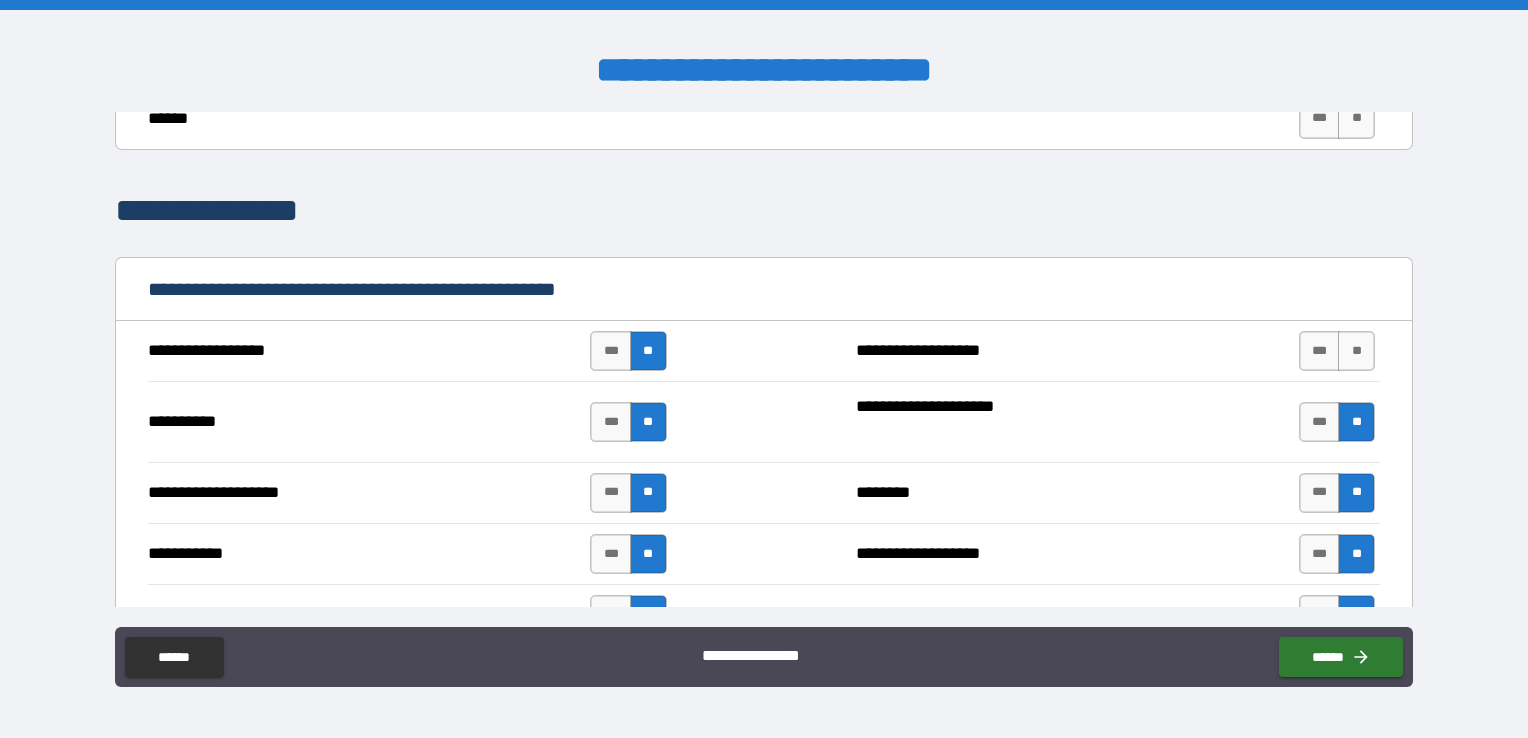 scroll, scrollTop: 1968, scrollLeft: 0, axis: vertical 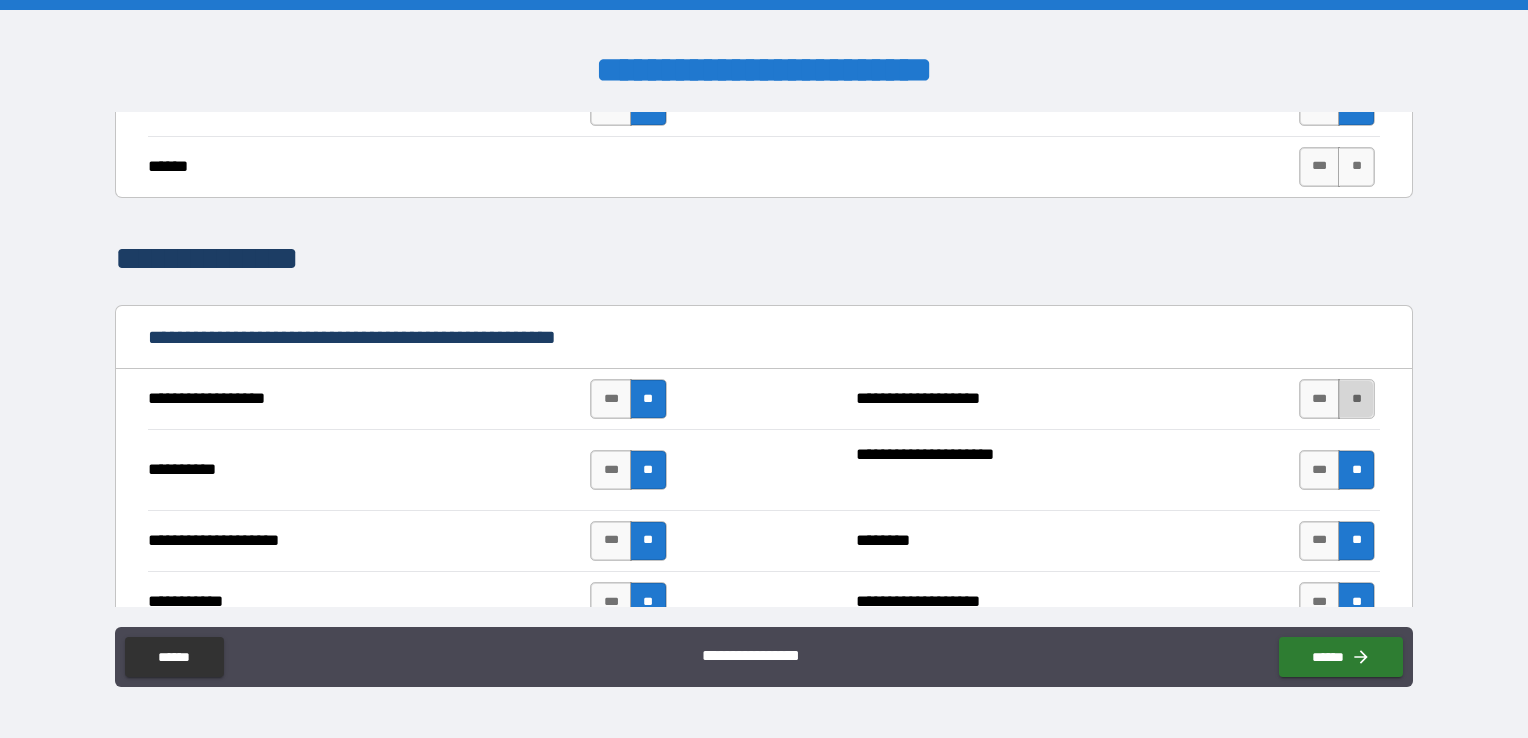 click on "**" at bounding box center [1356, 399] 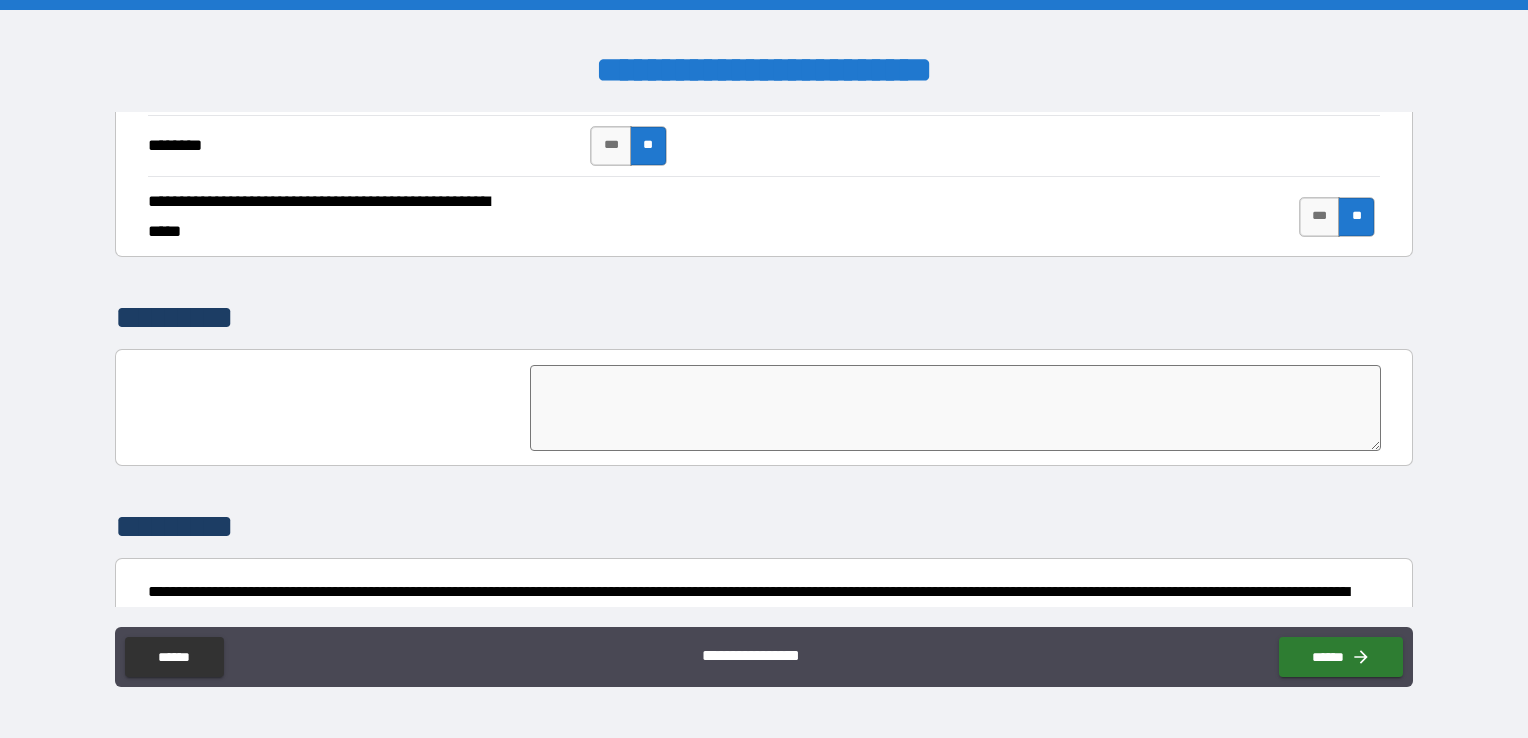 scroll, scrollTop: 5042, scrollLeft: 0, axis: vertical 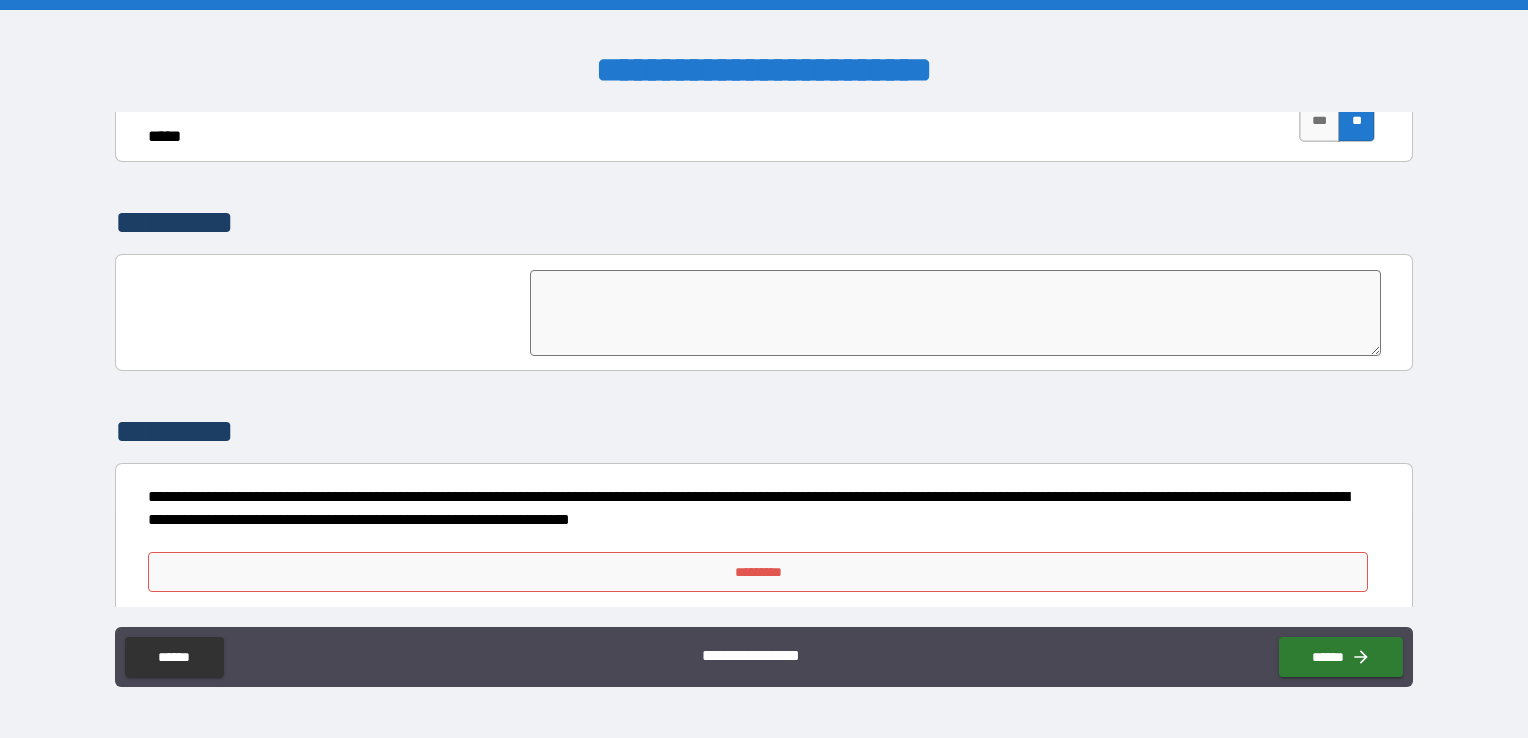 click on "*********" at bounding box center (758, 572) 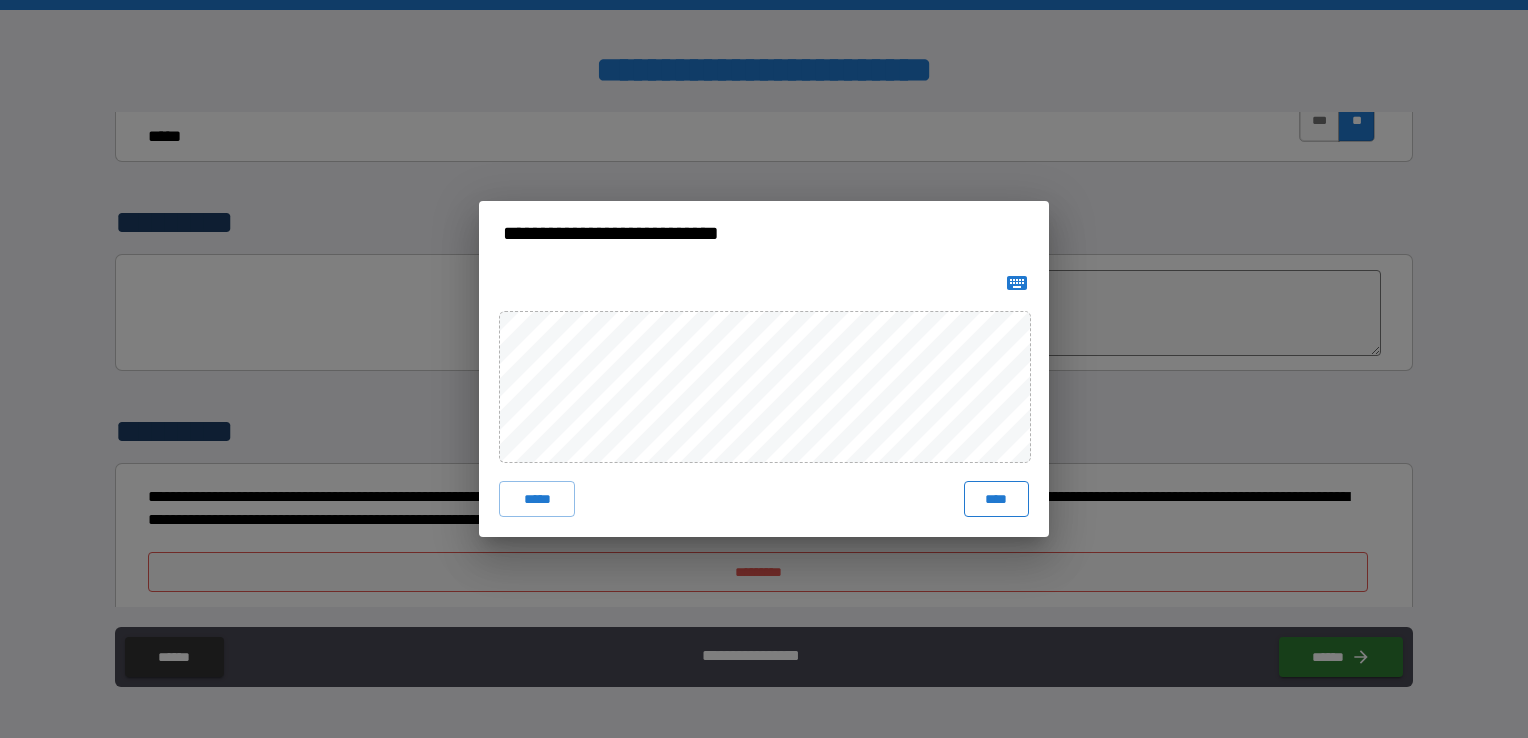 click on "****" at bounding box center (996, 499) 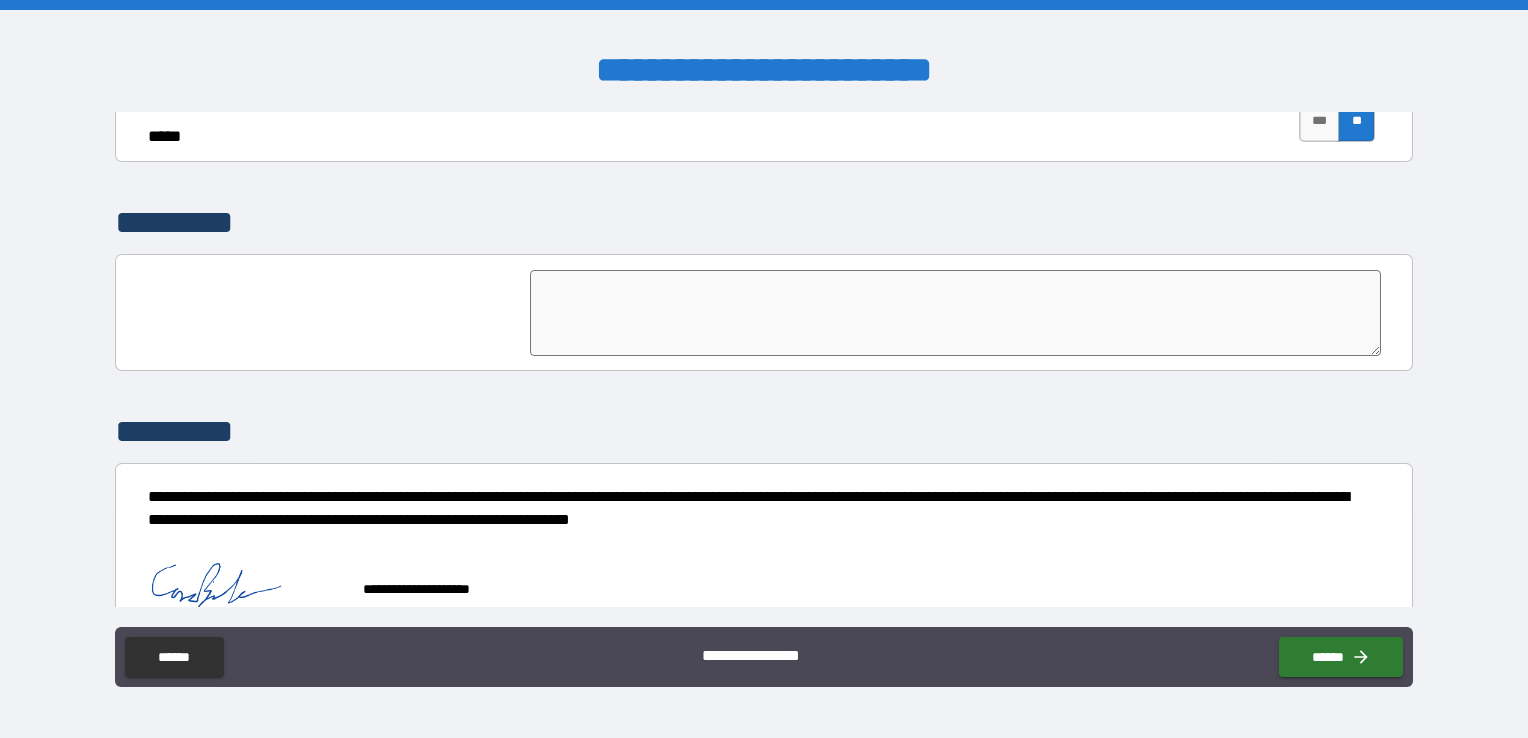 scroll, scrollTop: 5059, scrollLeft: 0, axis: vertical 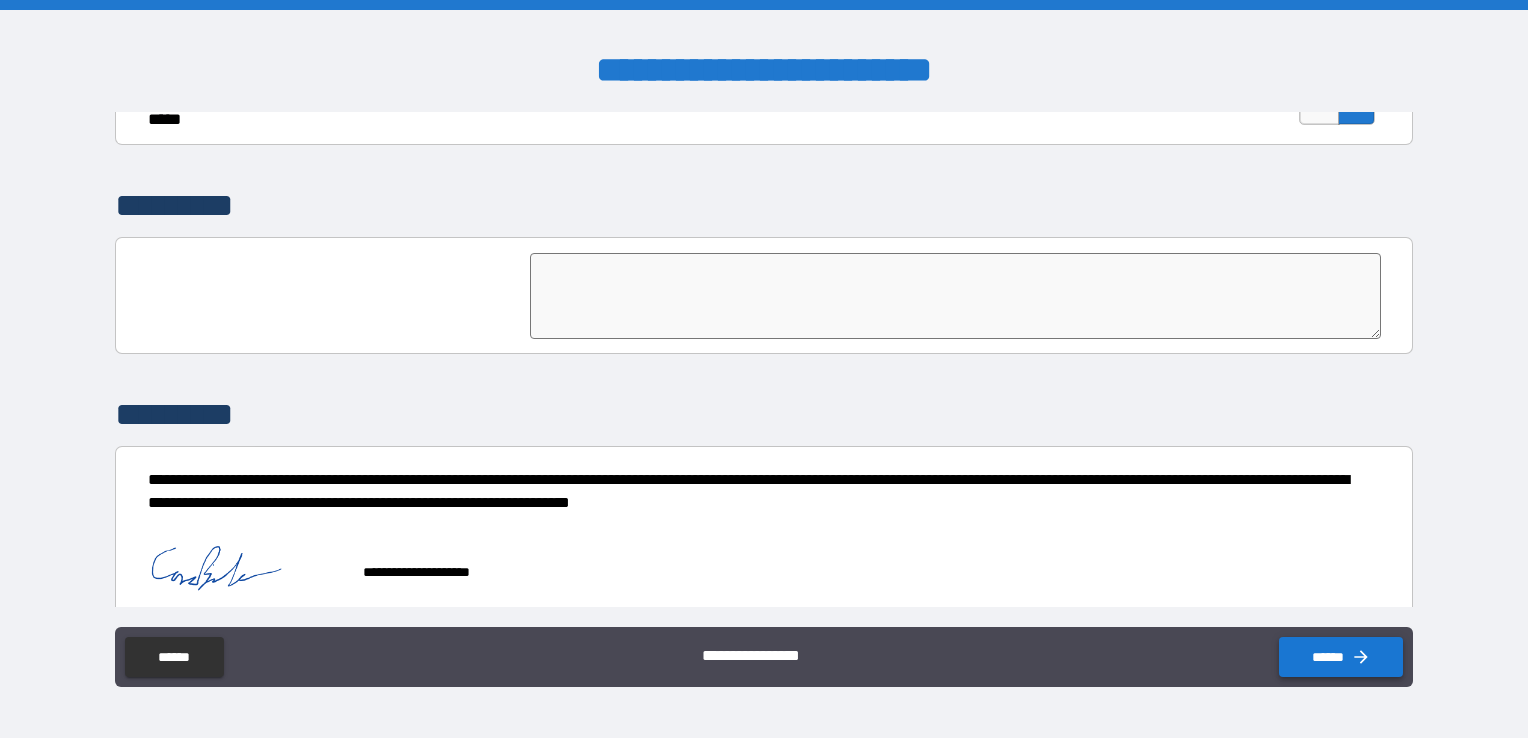 click on "******" at bounding box center [1341, 657] 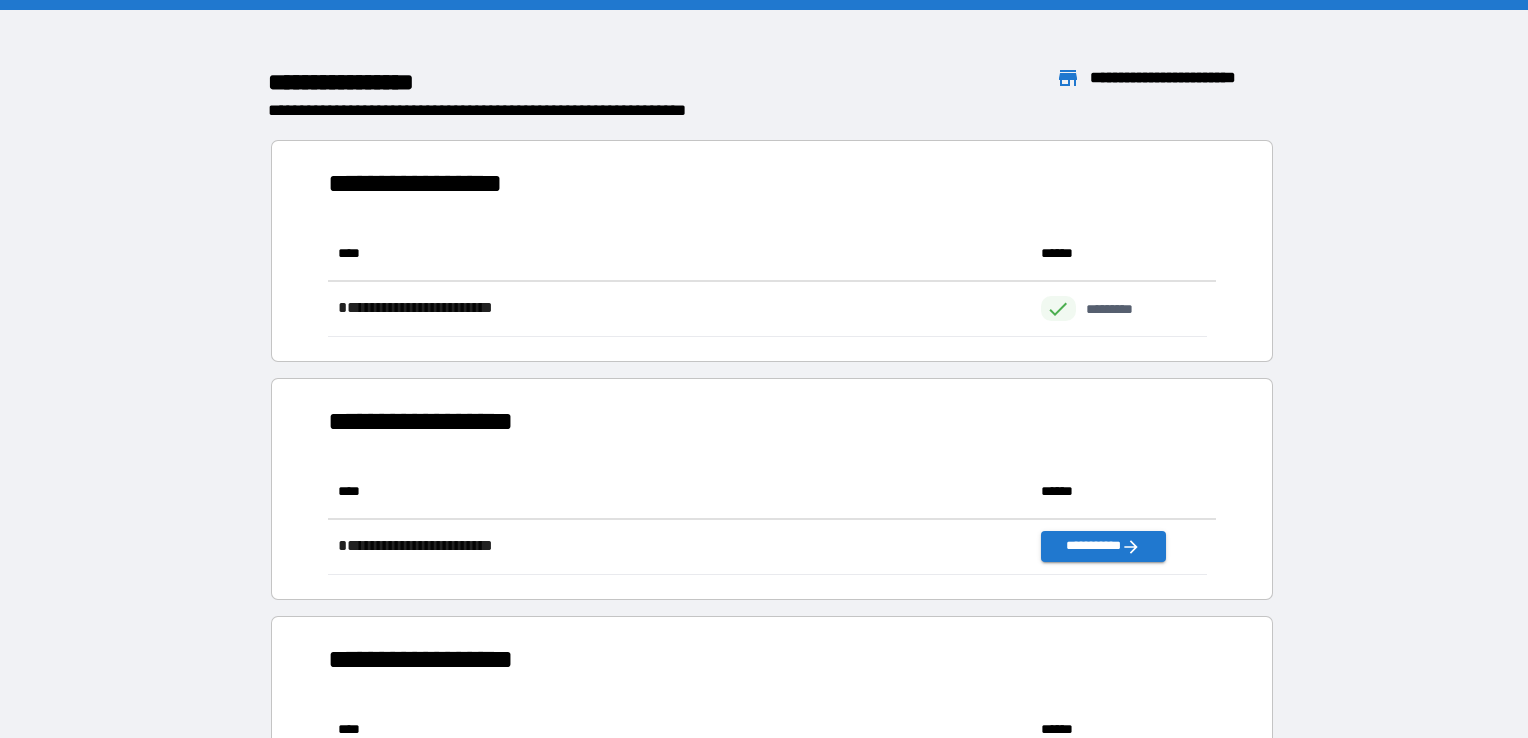 scroll, scrollTop: 16, scrollLeft: 16, axis: both 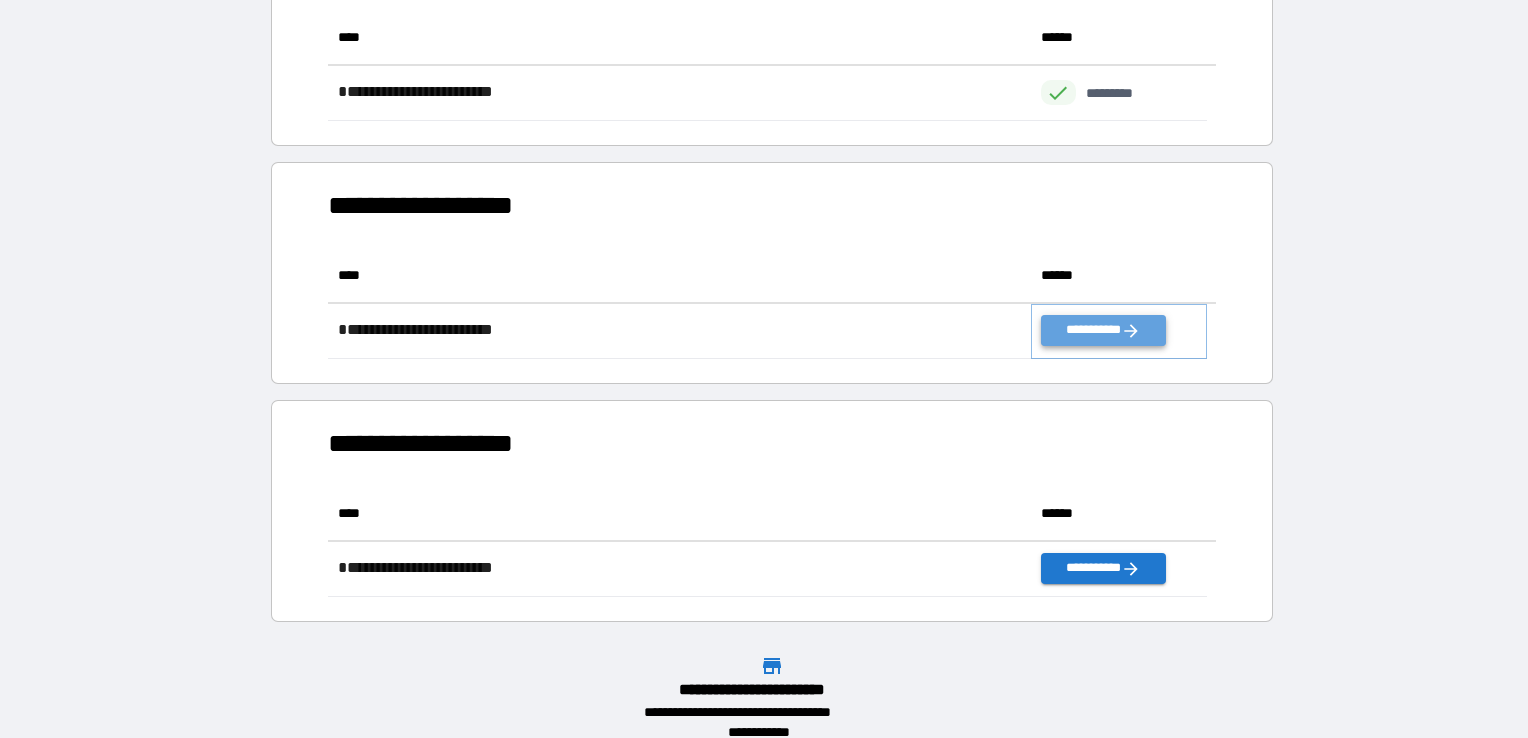 click on "**********" at bounding box center (1103, 330) 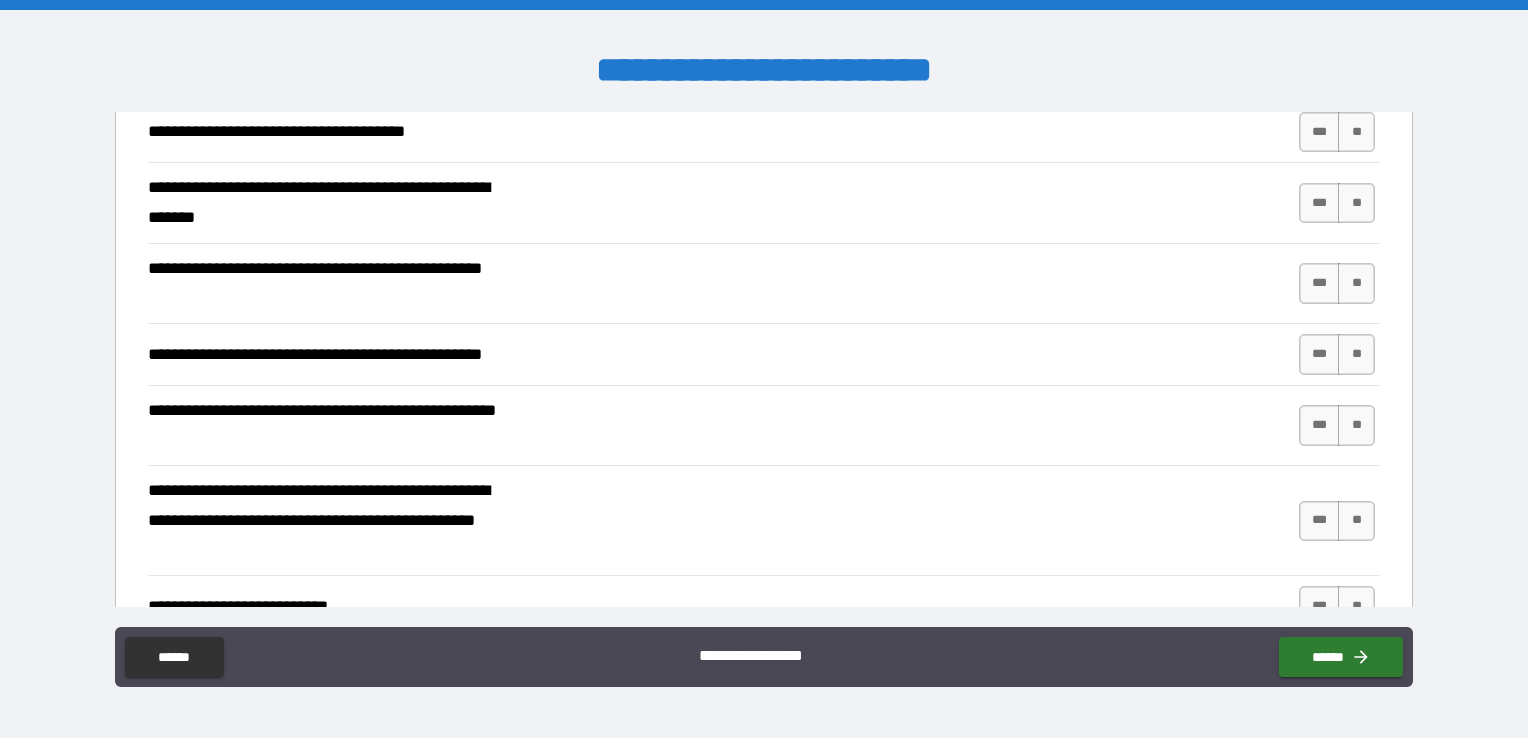 scroll, scrollTop: 406, scrollLeft: 0, axis: vertical 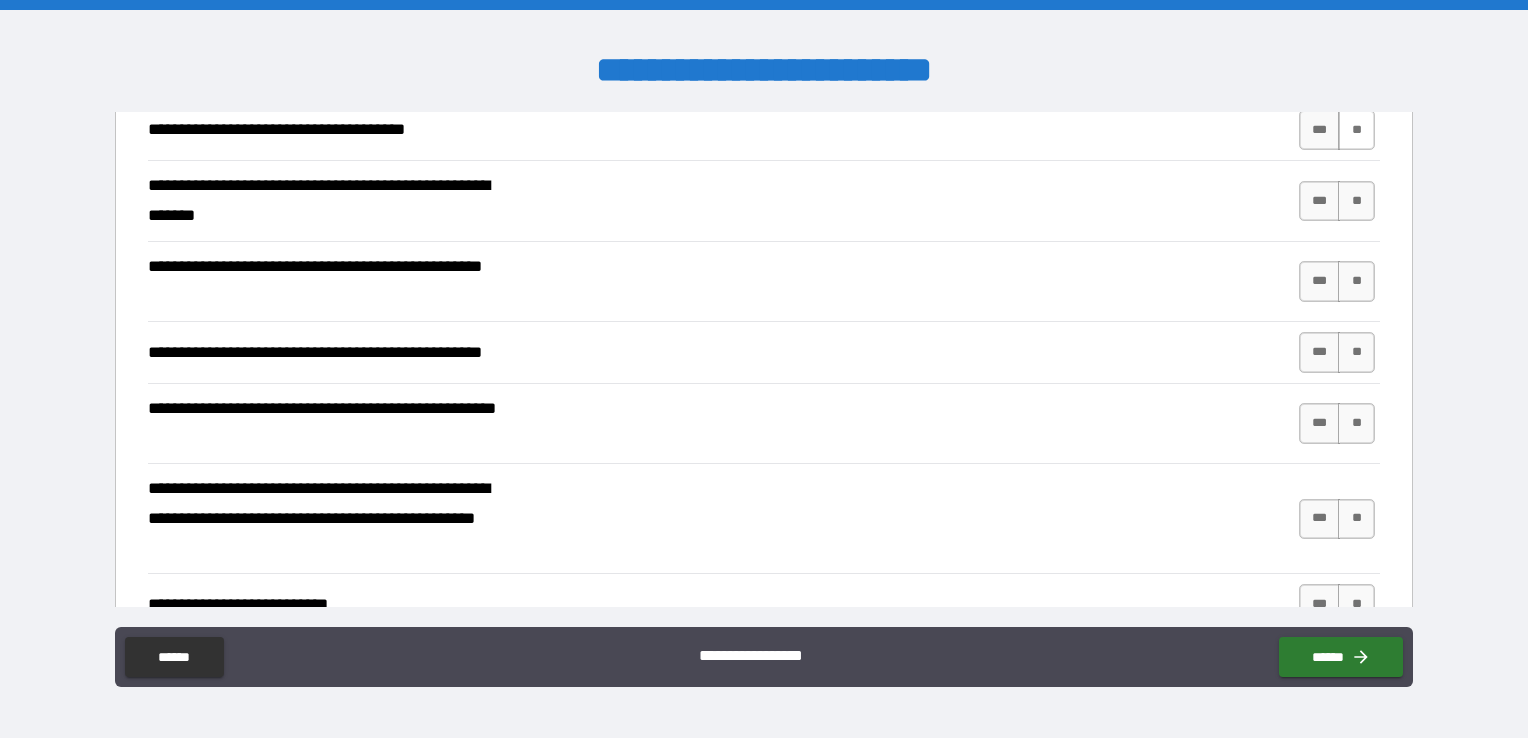 click on "**" at bounding box center (1356, 130) 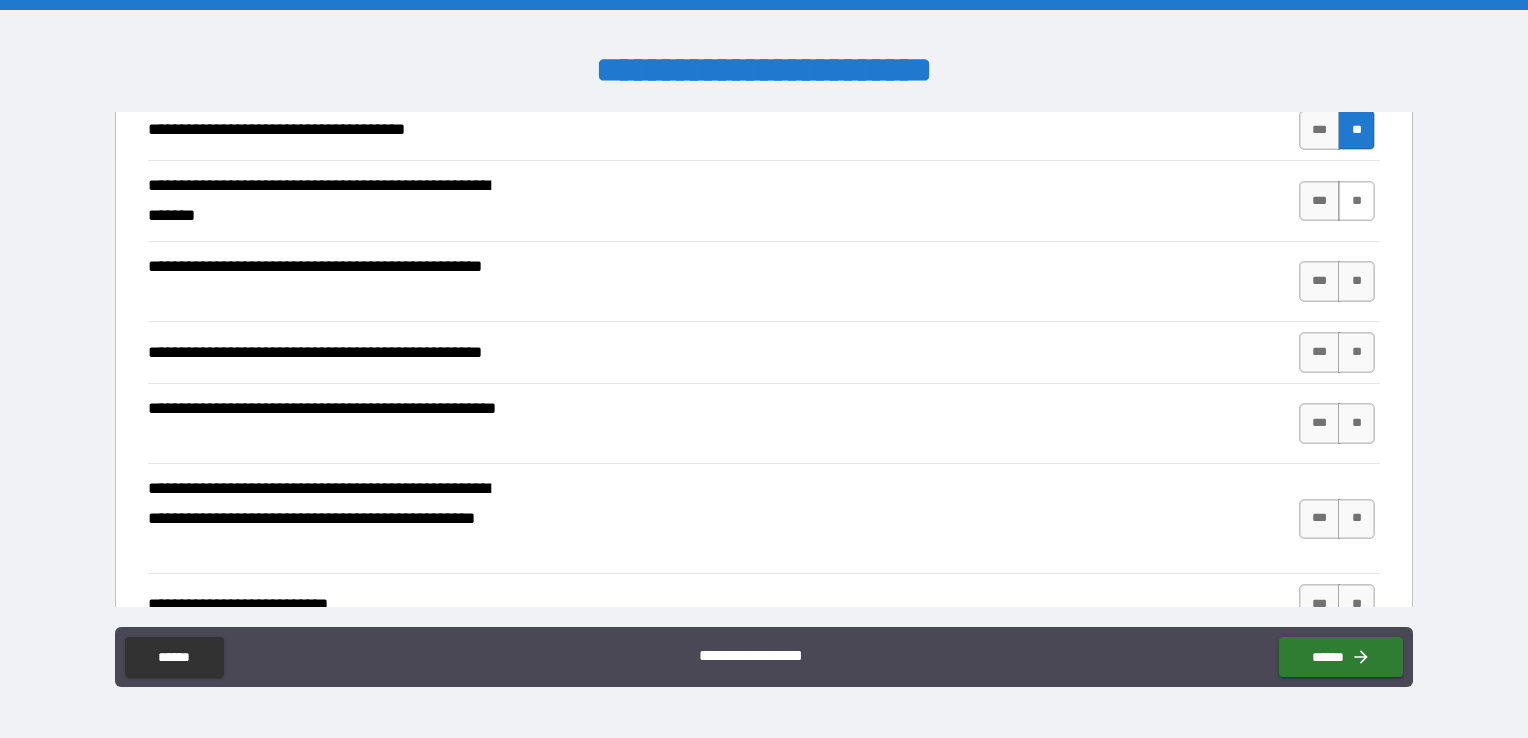 click on "**" at bounding box center [1356, 201] 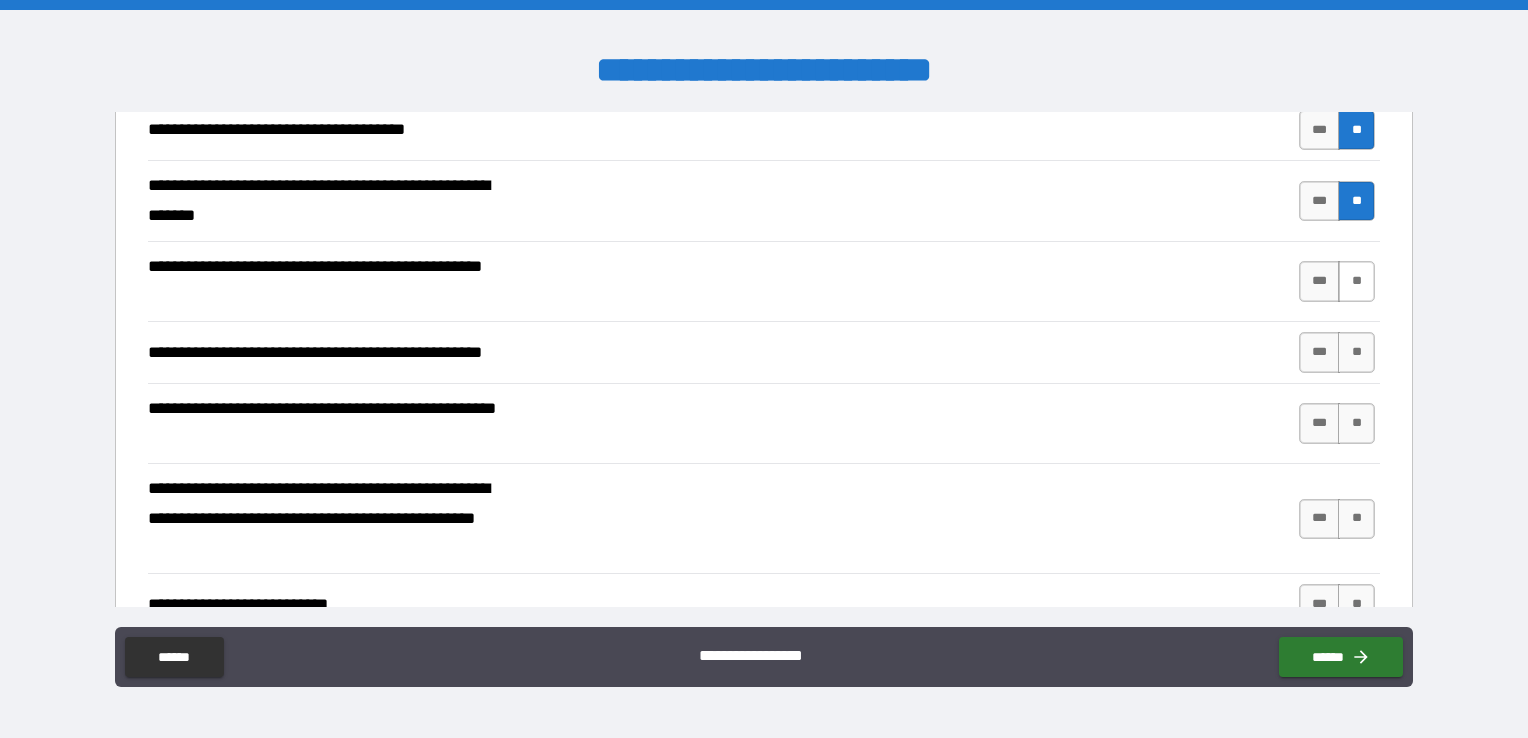 click on "**" at bounding box center [1356, 281] 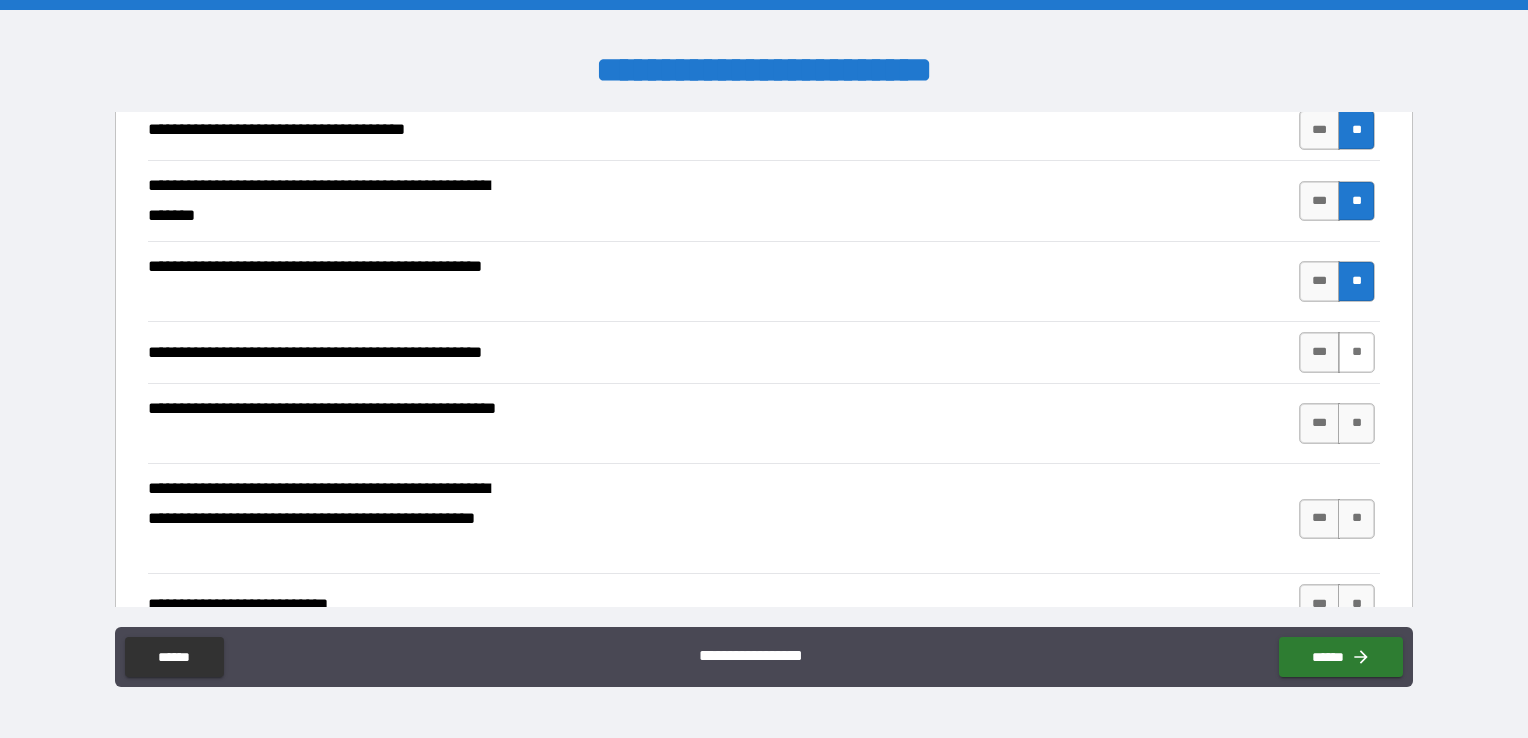 click on "**" at bounding box center (1356, 352) 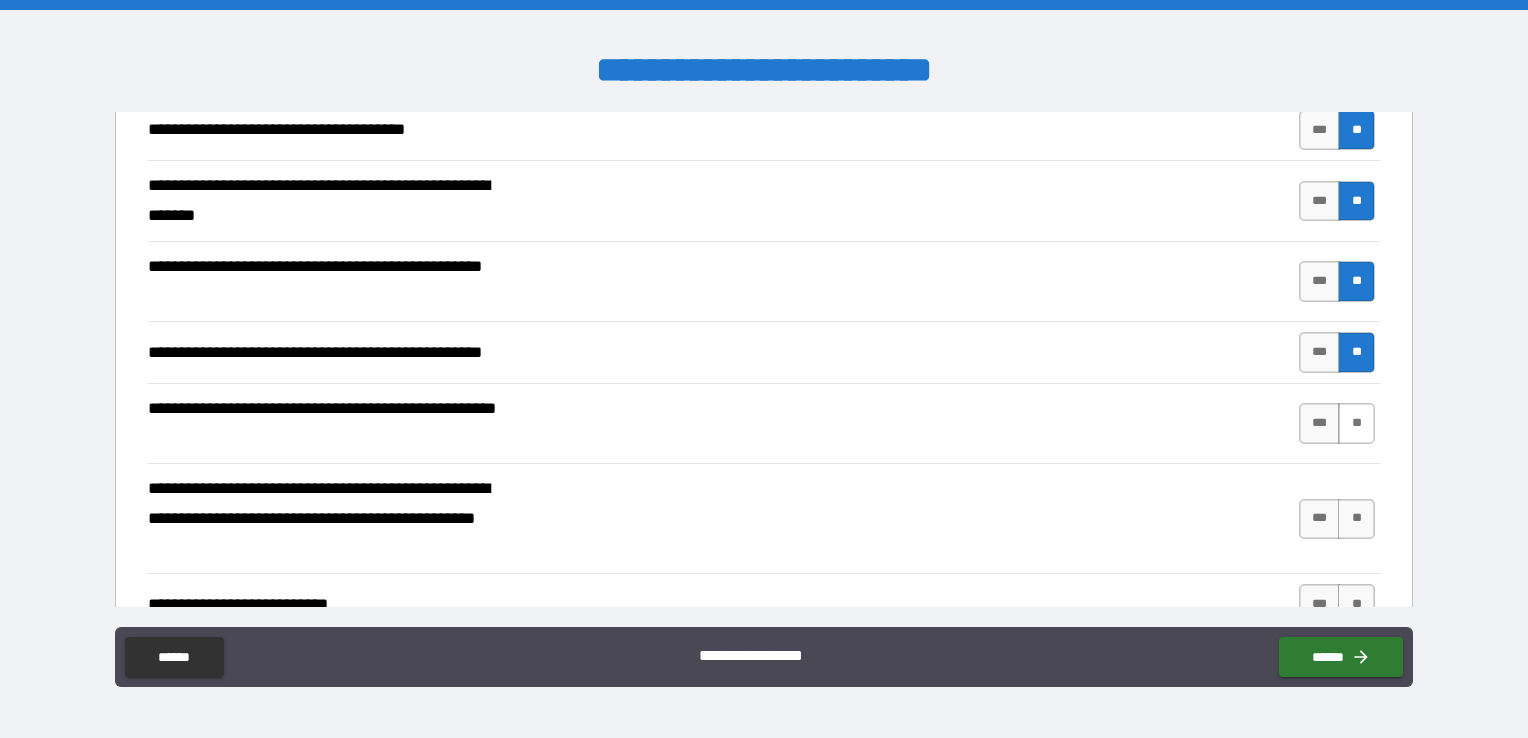 click on "**" at bounding box center [1356, 423] 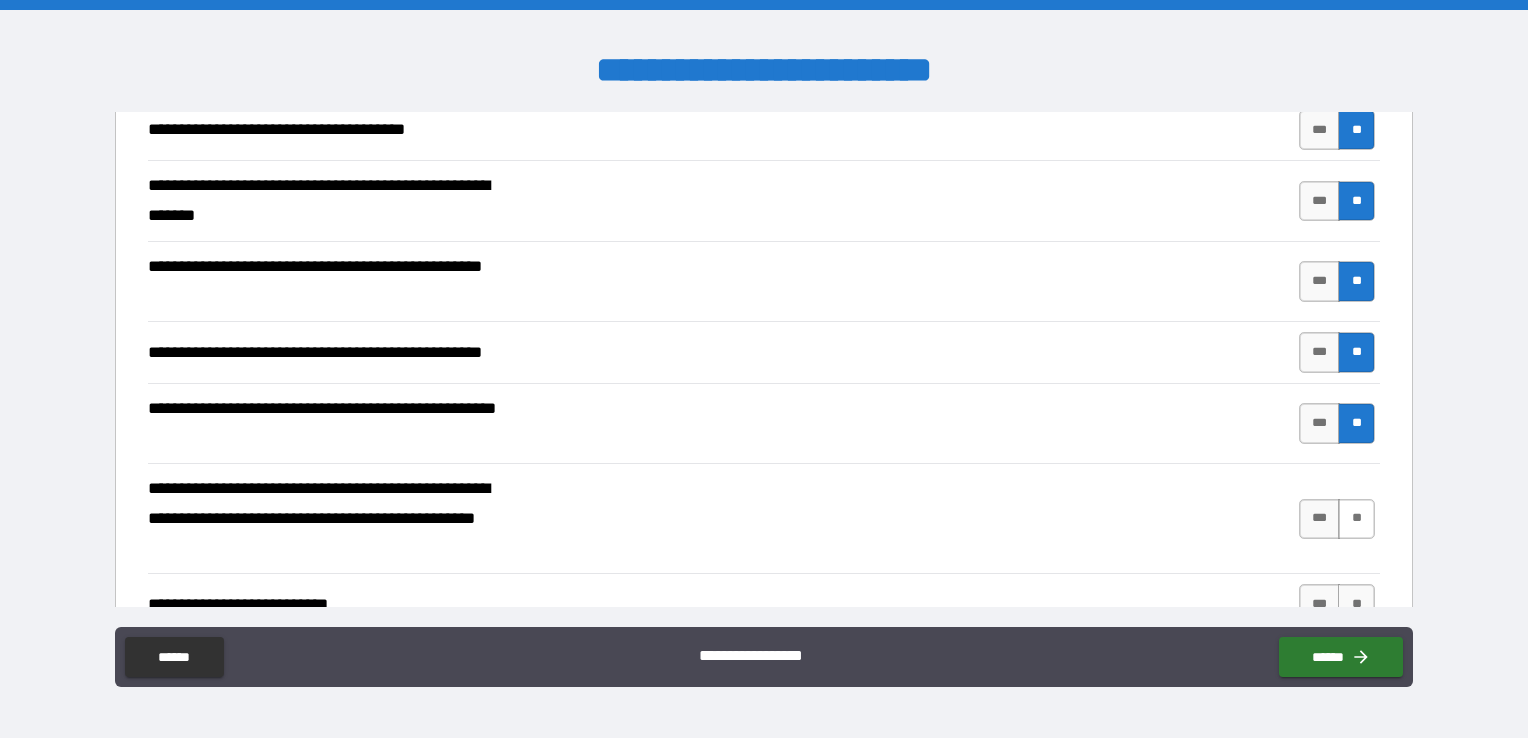 click on "**" at bounding box center (1356, 519) 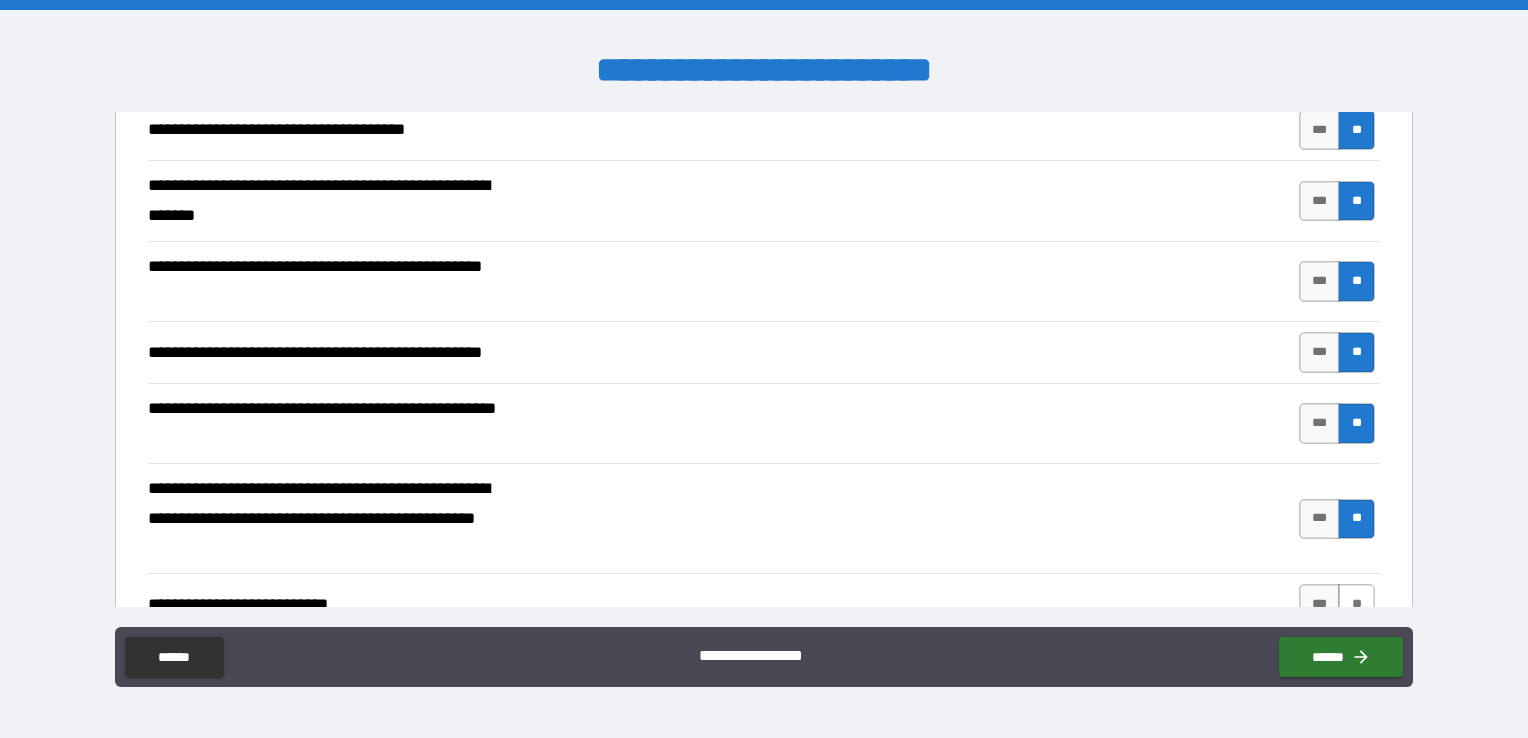 click on "**" at bounding box center [1356, 604] 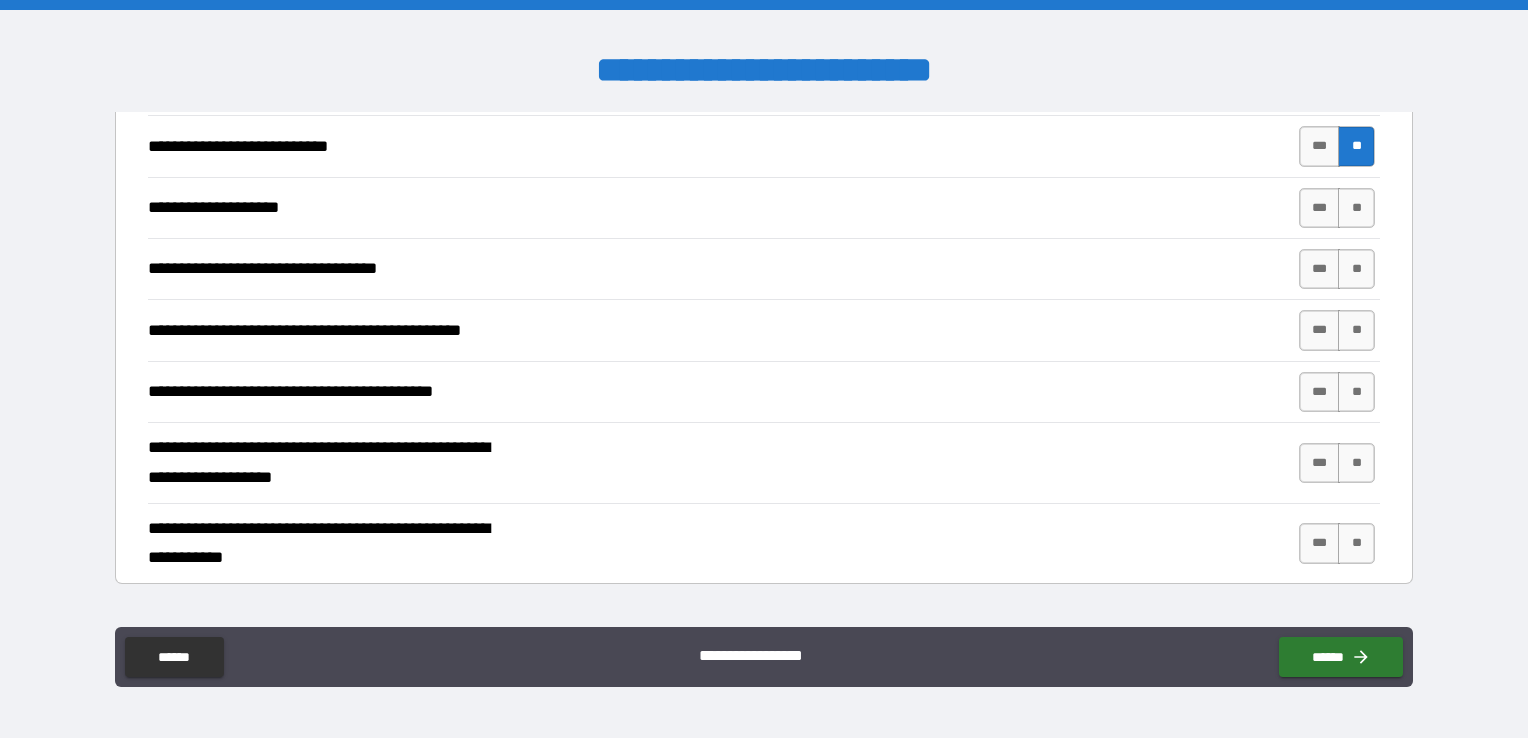 scroll, scrollTop: 886, scrollLeft: 0, axis: vertical 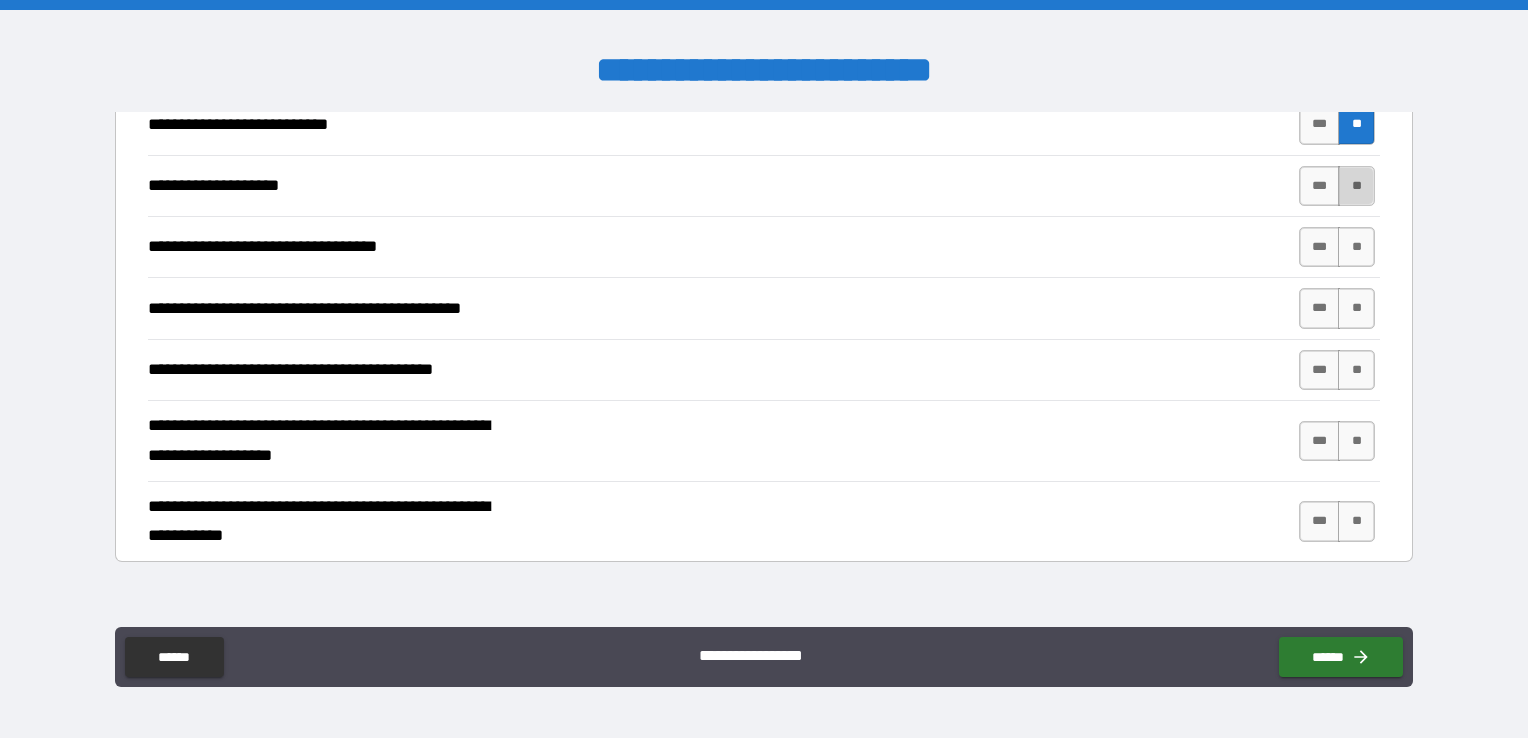 click on "**" at bounding box center [1356, 186] 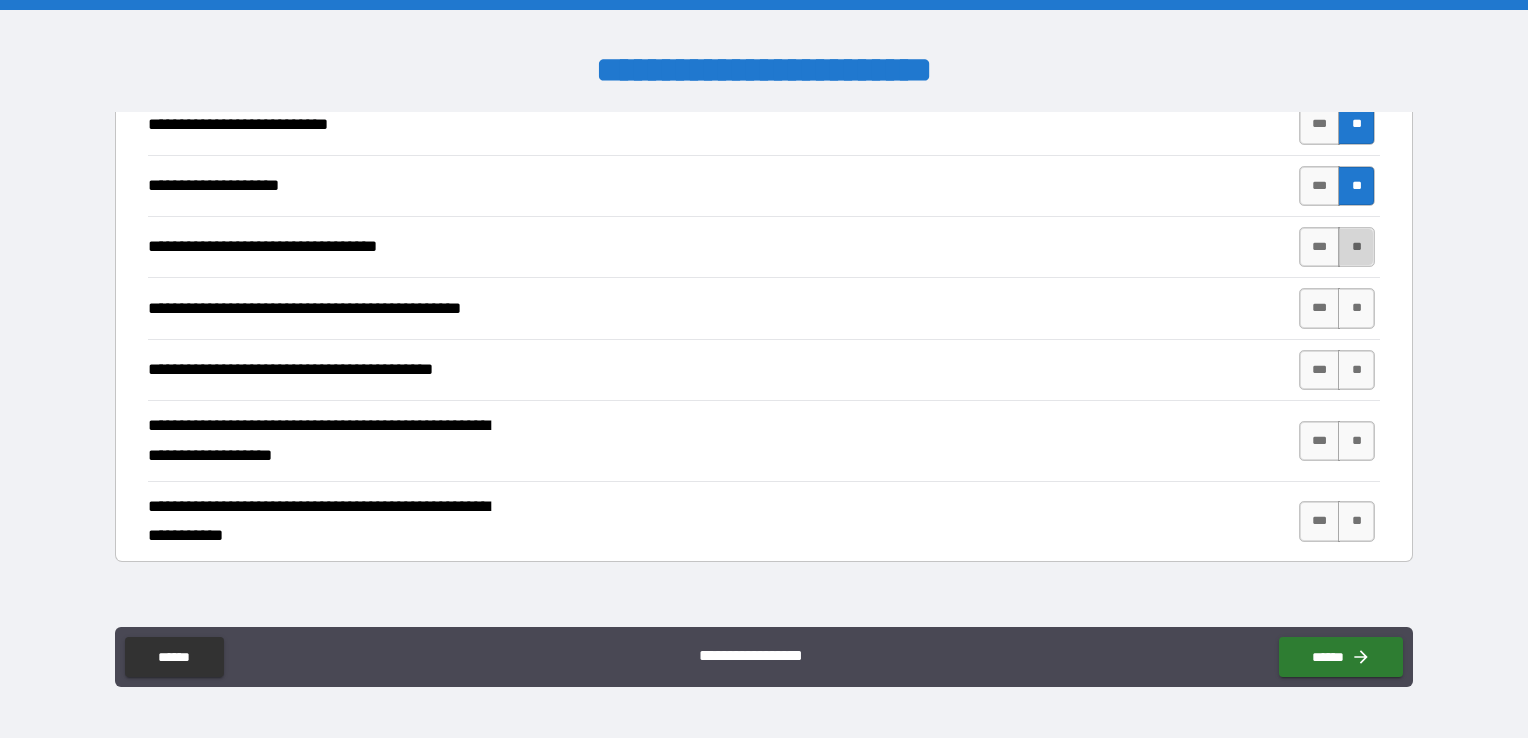 click on "**" at bounding box center (1356, 247) 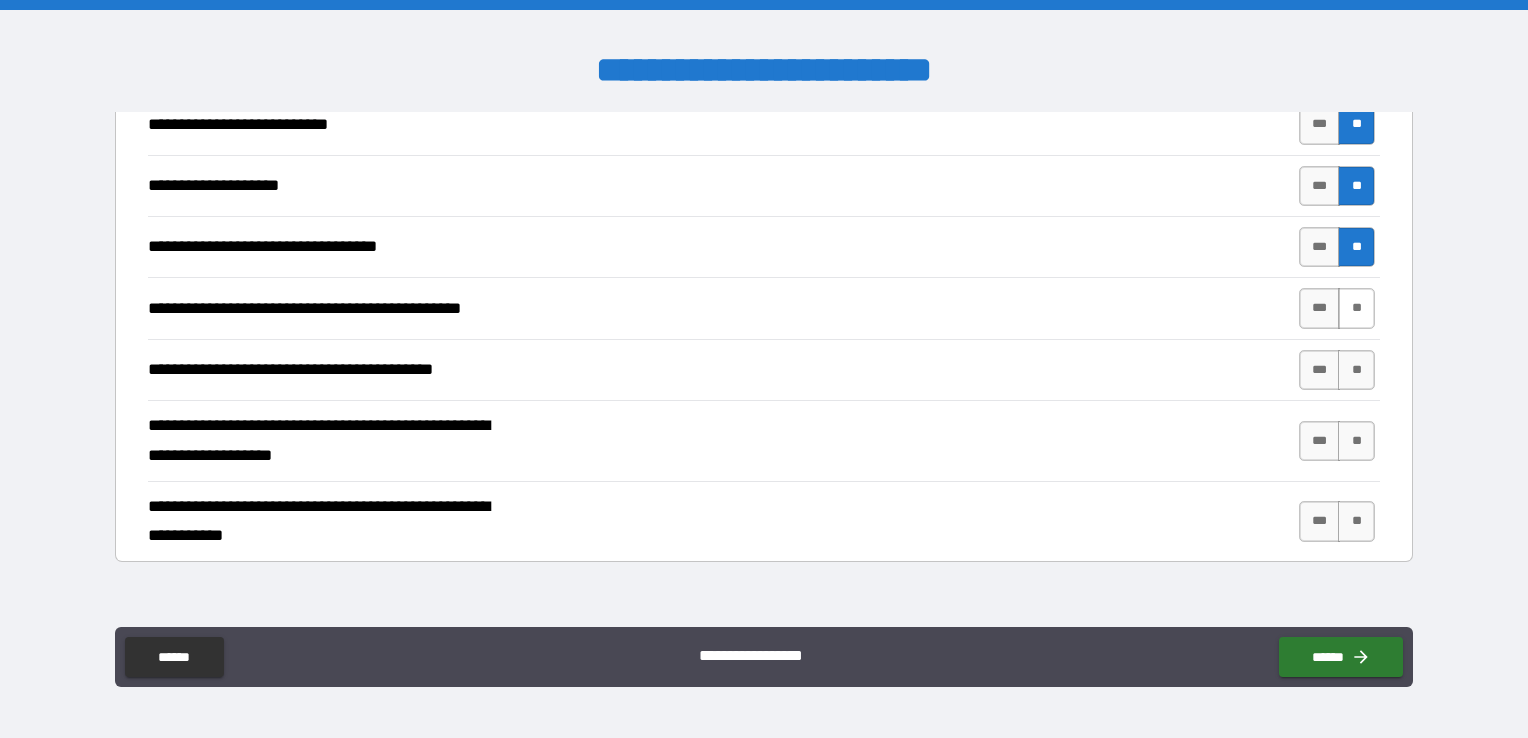 click on "**" at bounding box center (1356, 308) 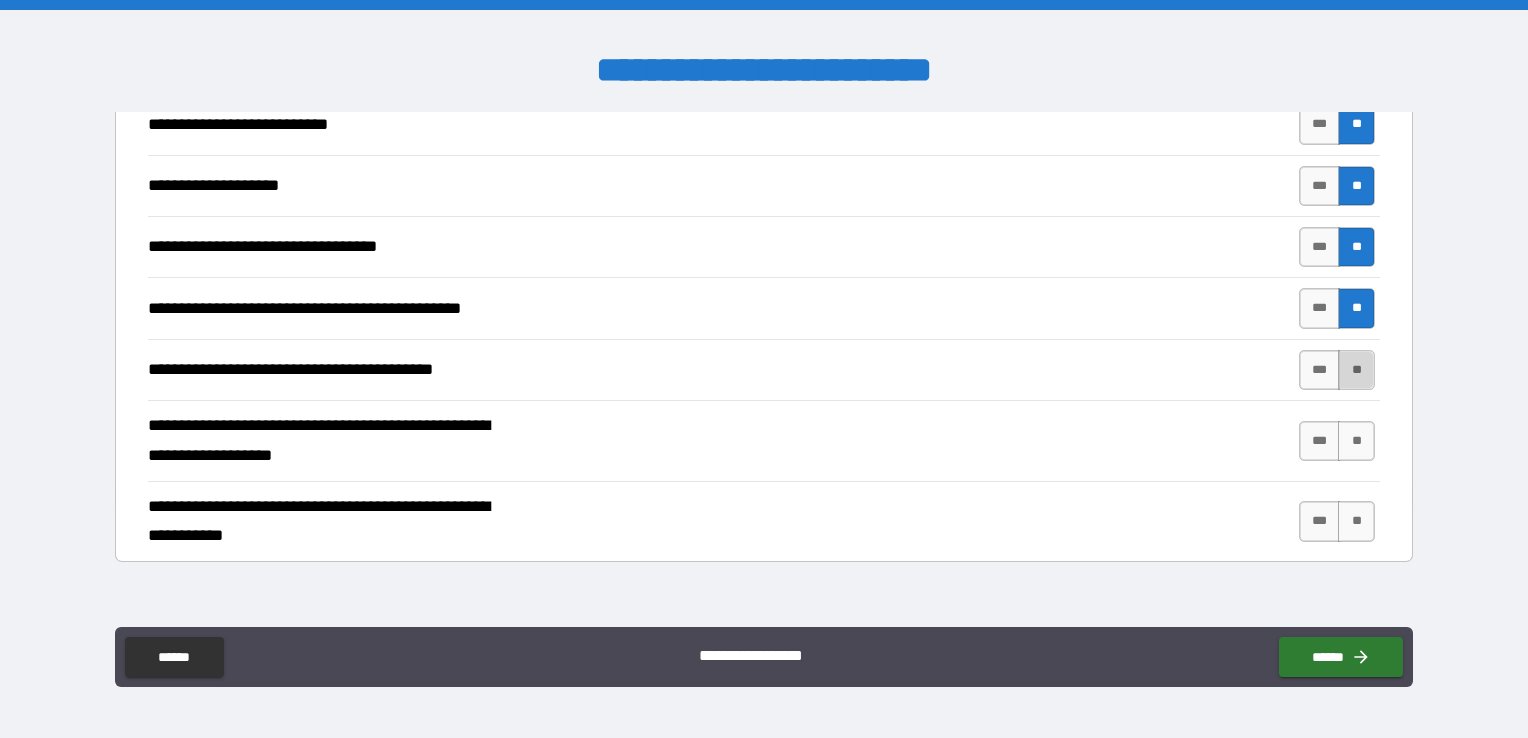 click on "**" at bounding box center (1356, 370) 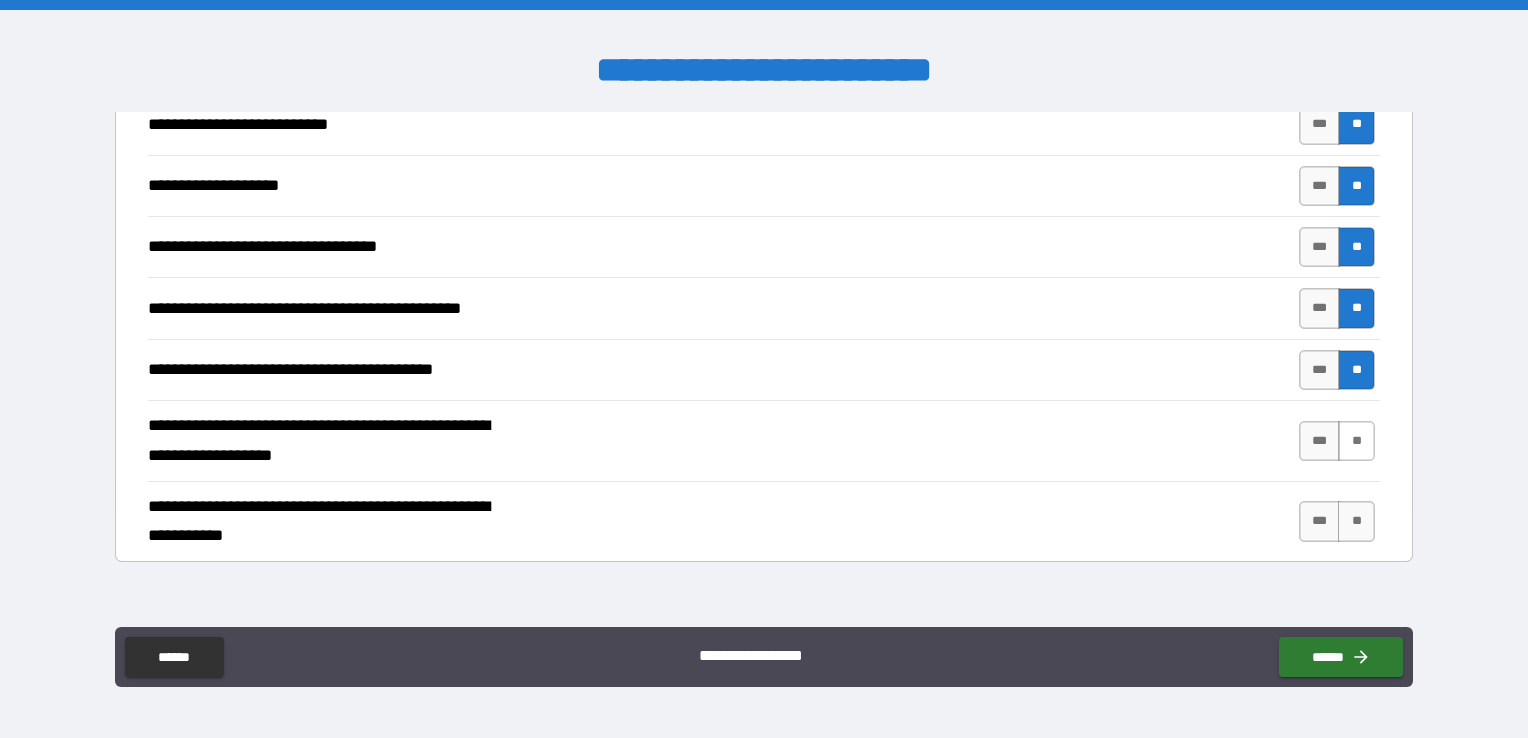 click on "**" at bounding box center [1356, 441] 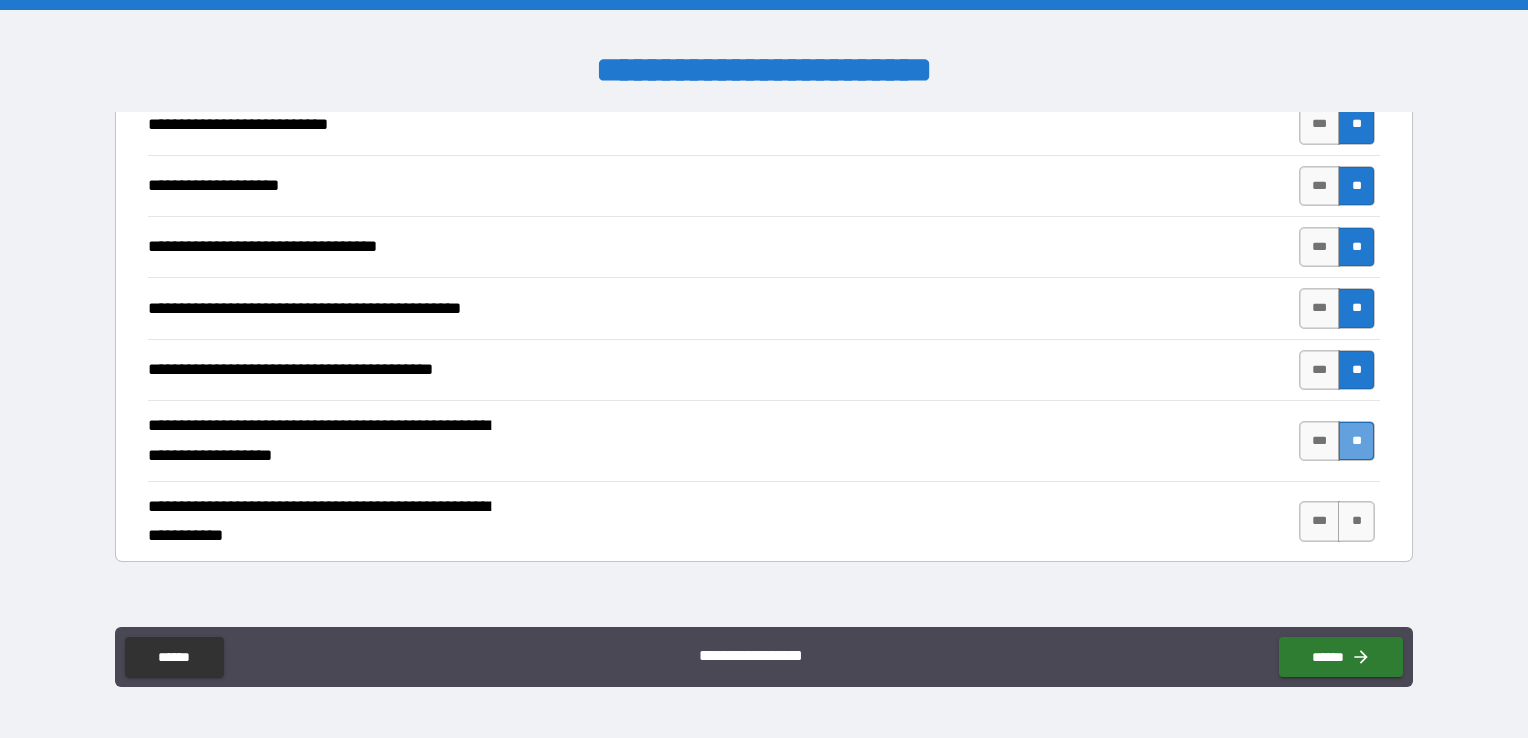 click on "**" at bounding box center [1356, 441] 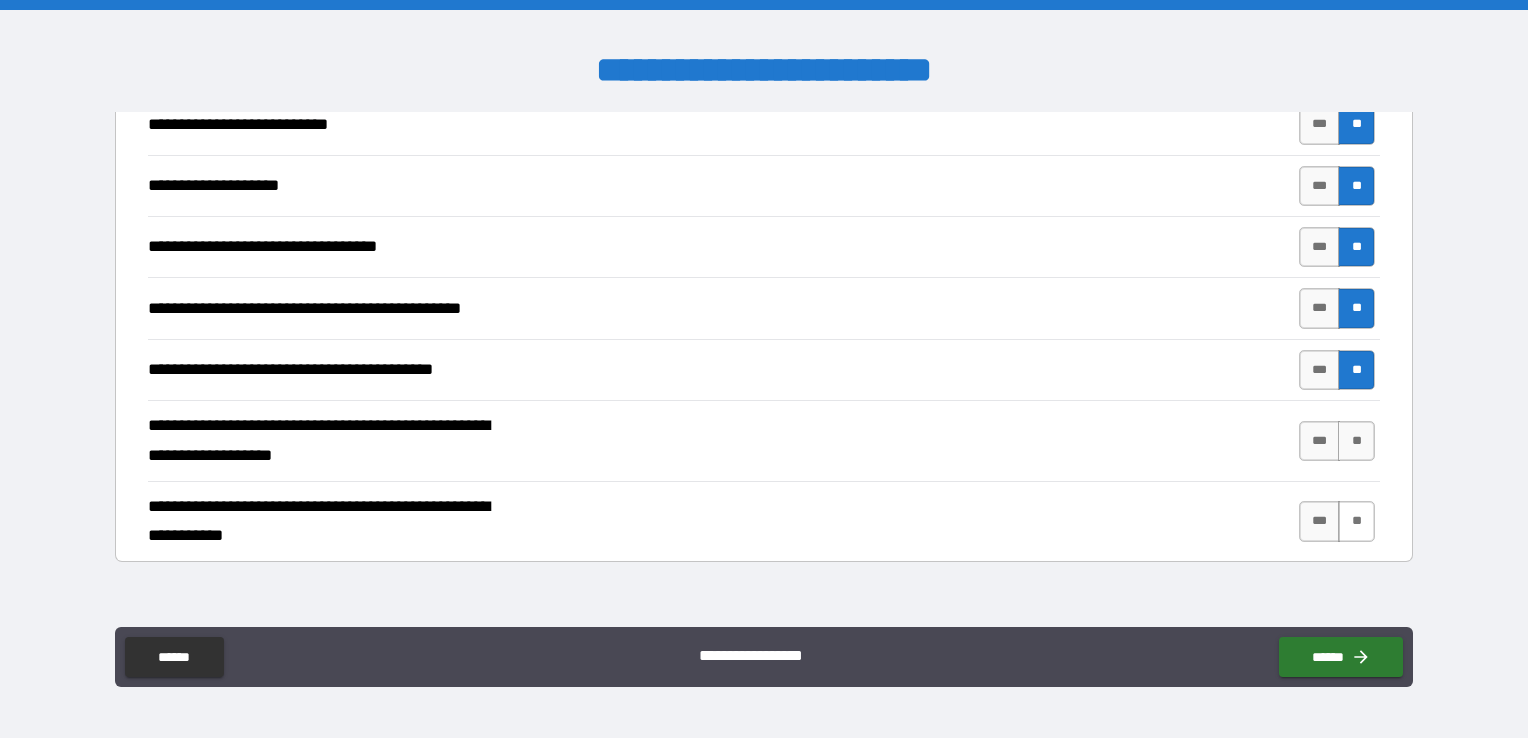 click on "**" at bounding box center [1356, 521] 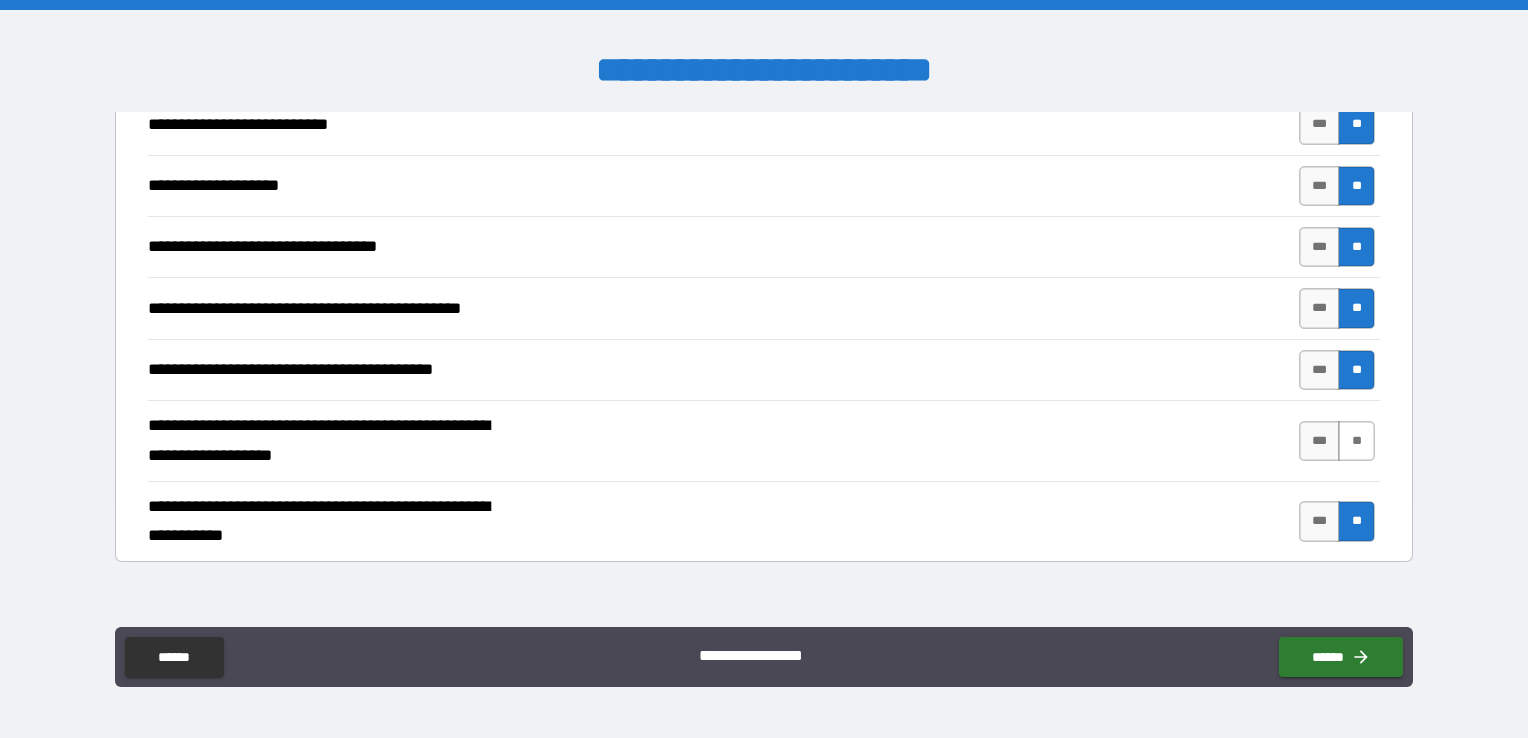 click on "**" at bounding box center [1356, 441] 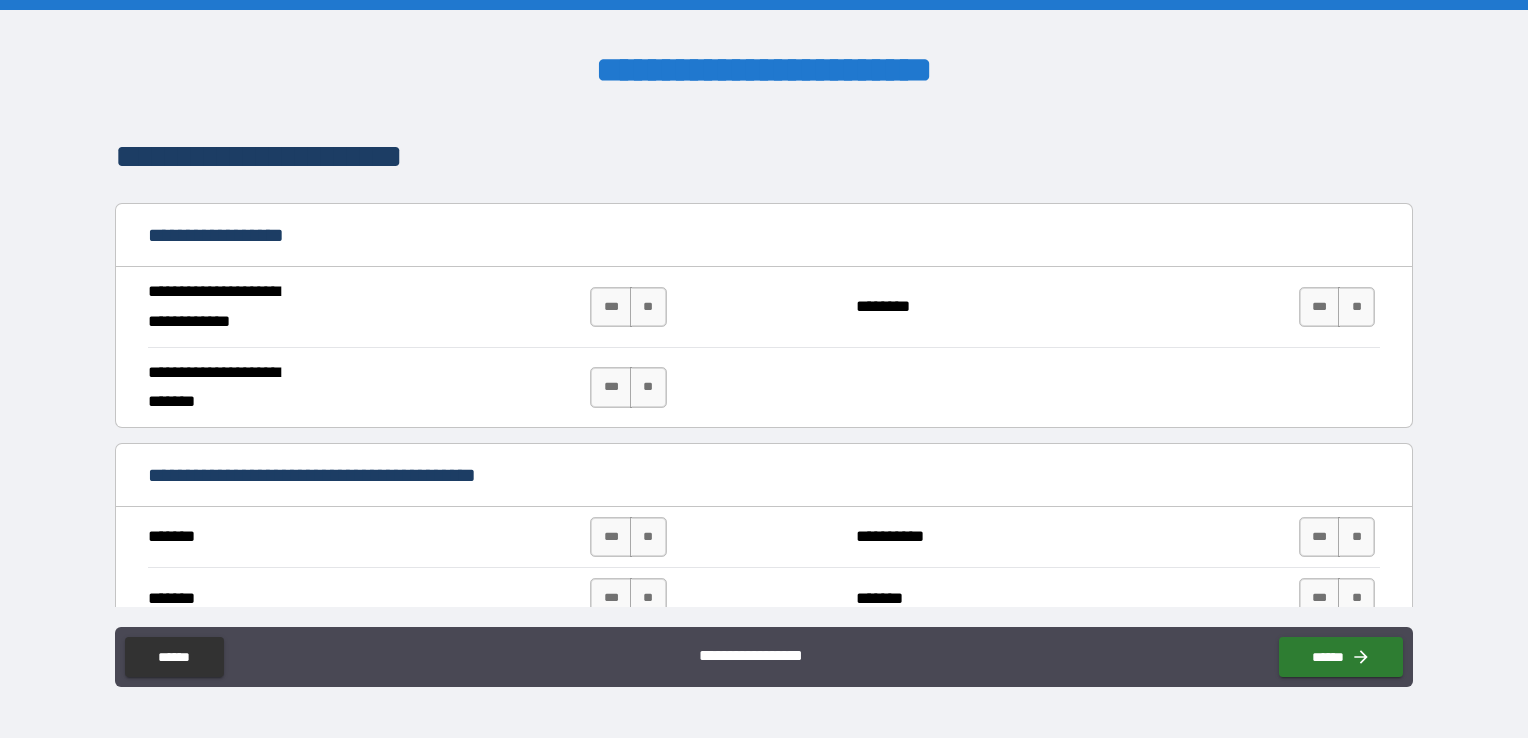 scroll, scrollTop: 1354, scrollLeft: 0, axis: vertical 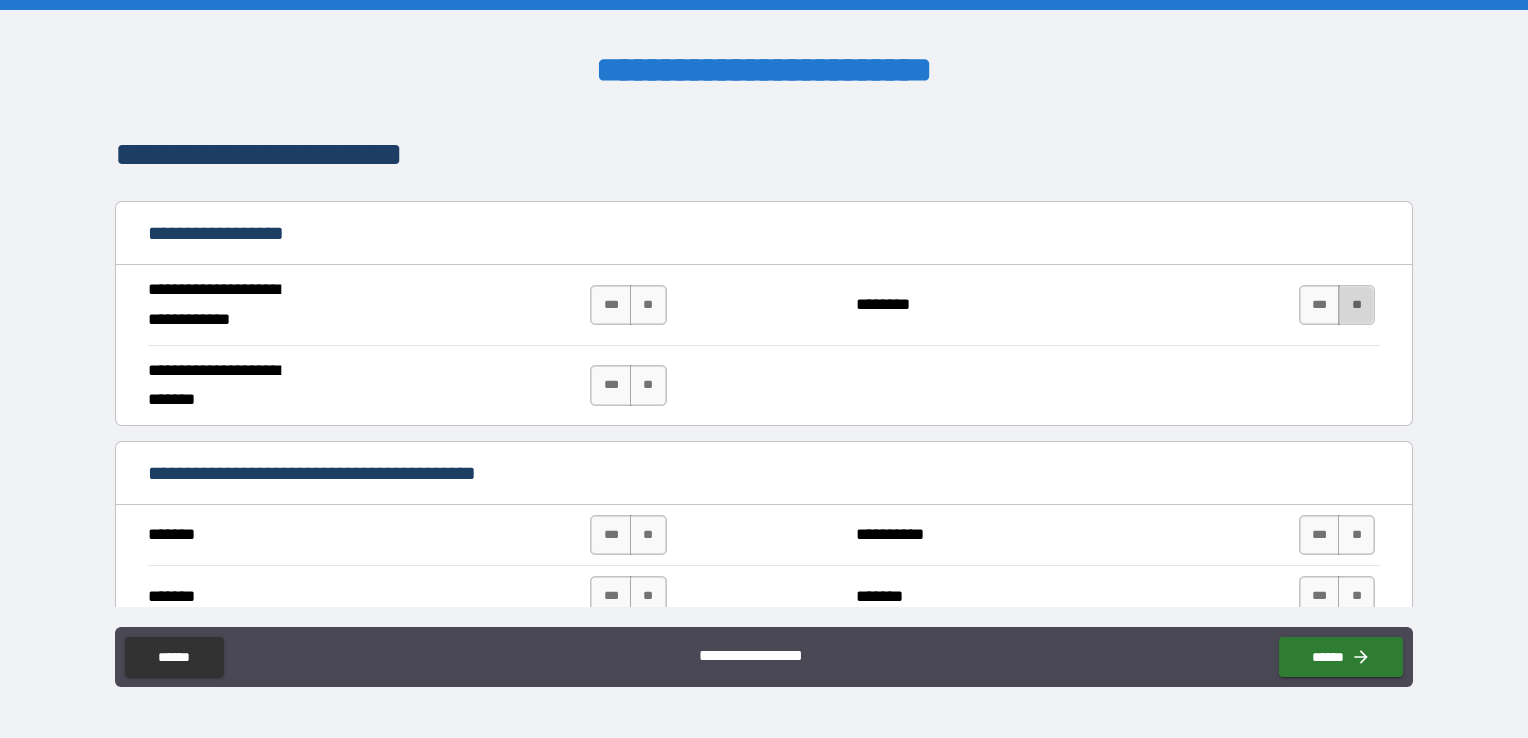 click on "**" at bounding box center (1356, 305) 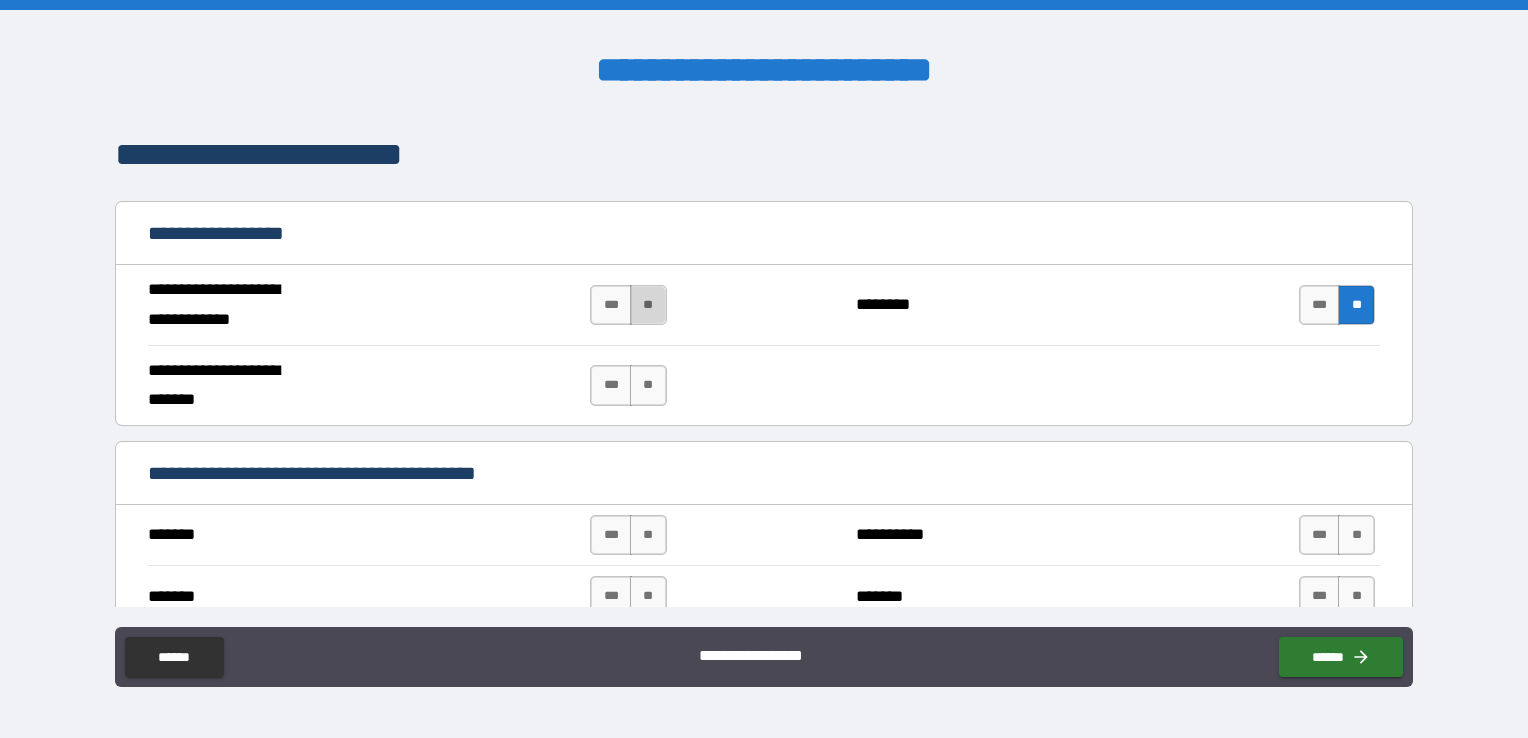click on "**" at bounding box center [648, 305] 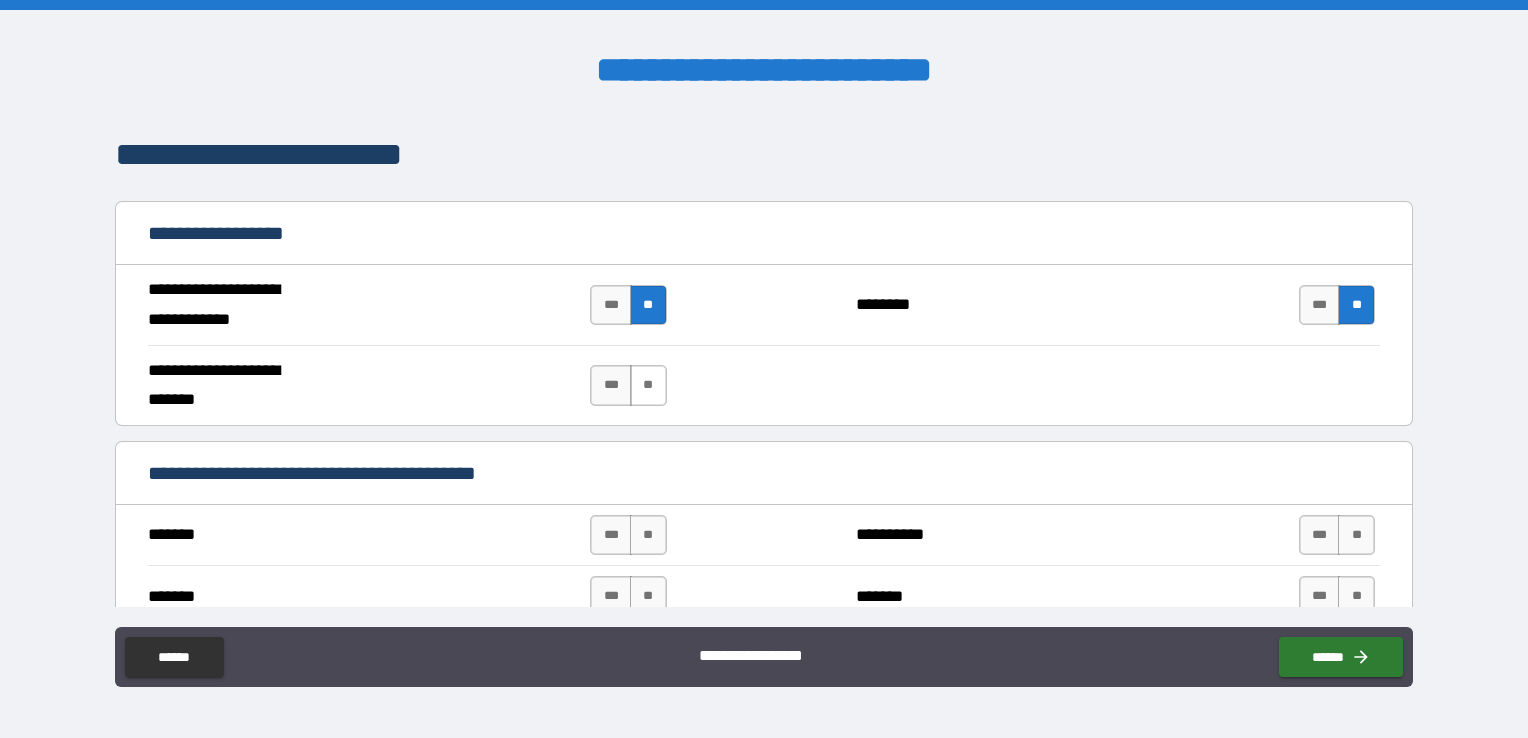 click on "**" at bounding box center (648, 385) 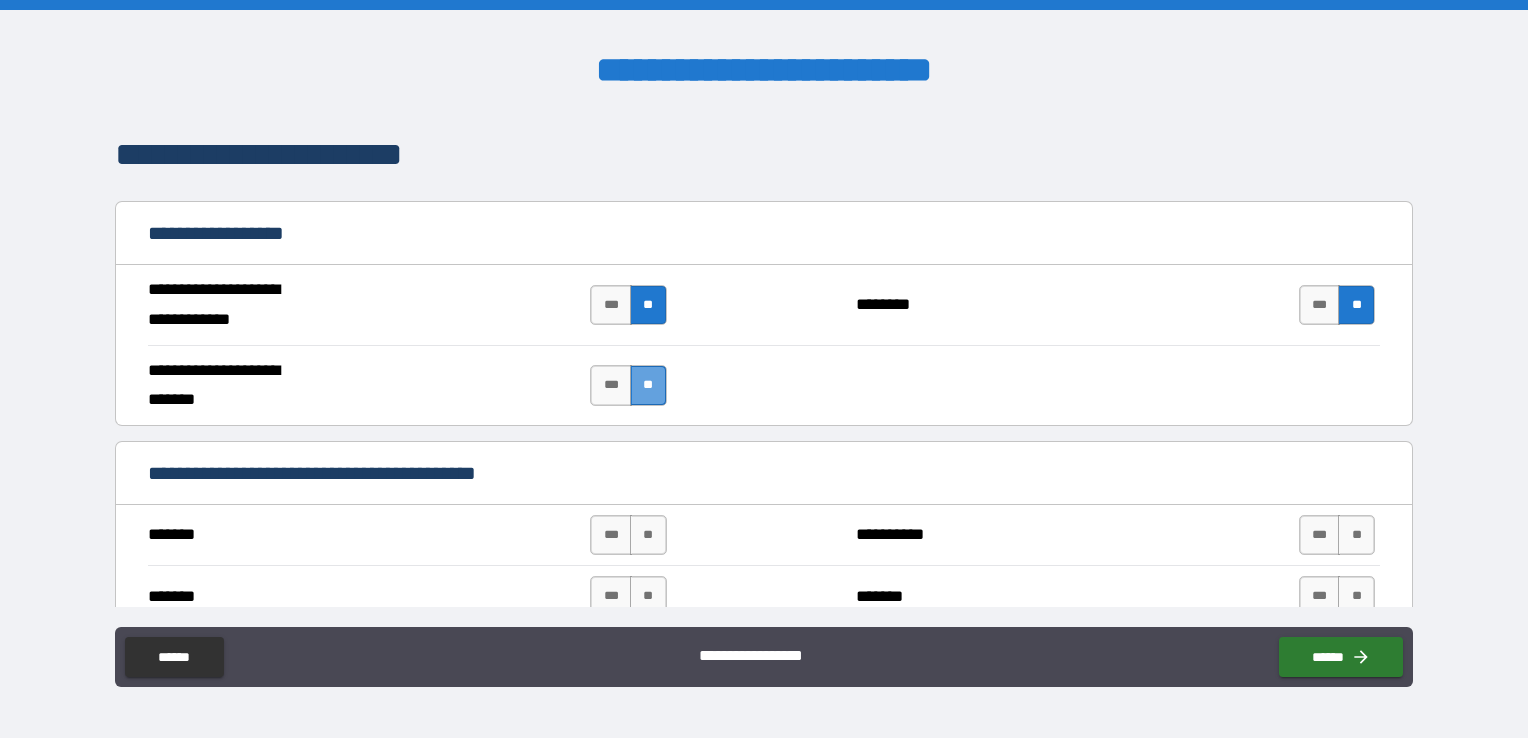 click on "**" at bounding box center [648, 385] 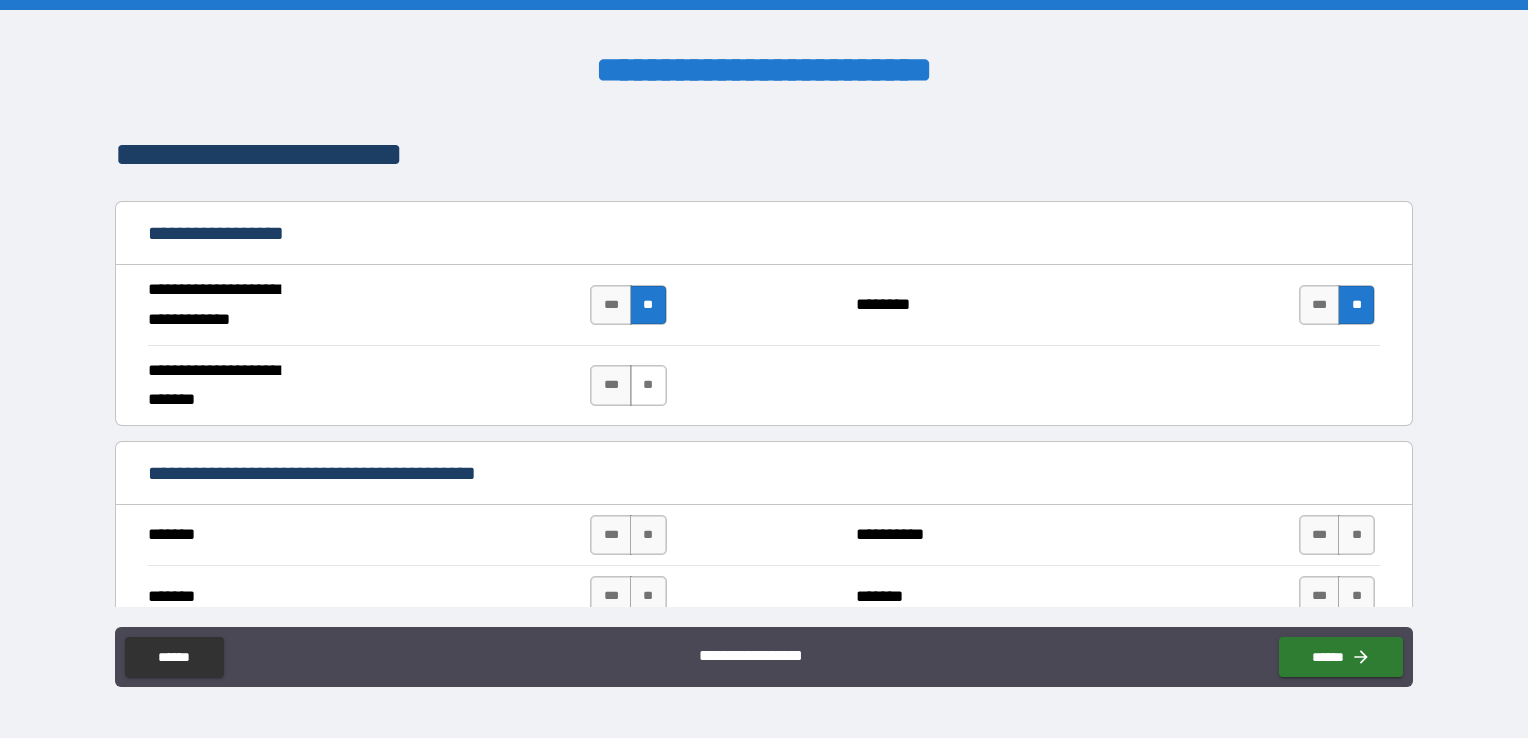 click on "**" at bounding box center (648, 385) 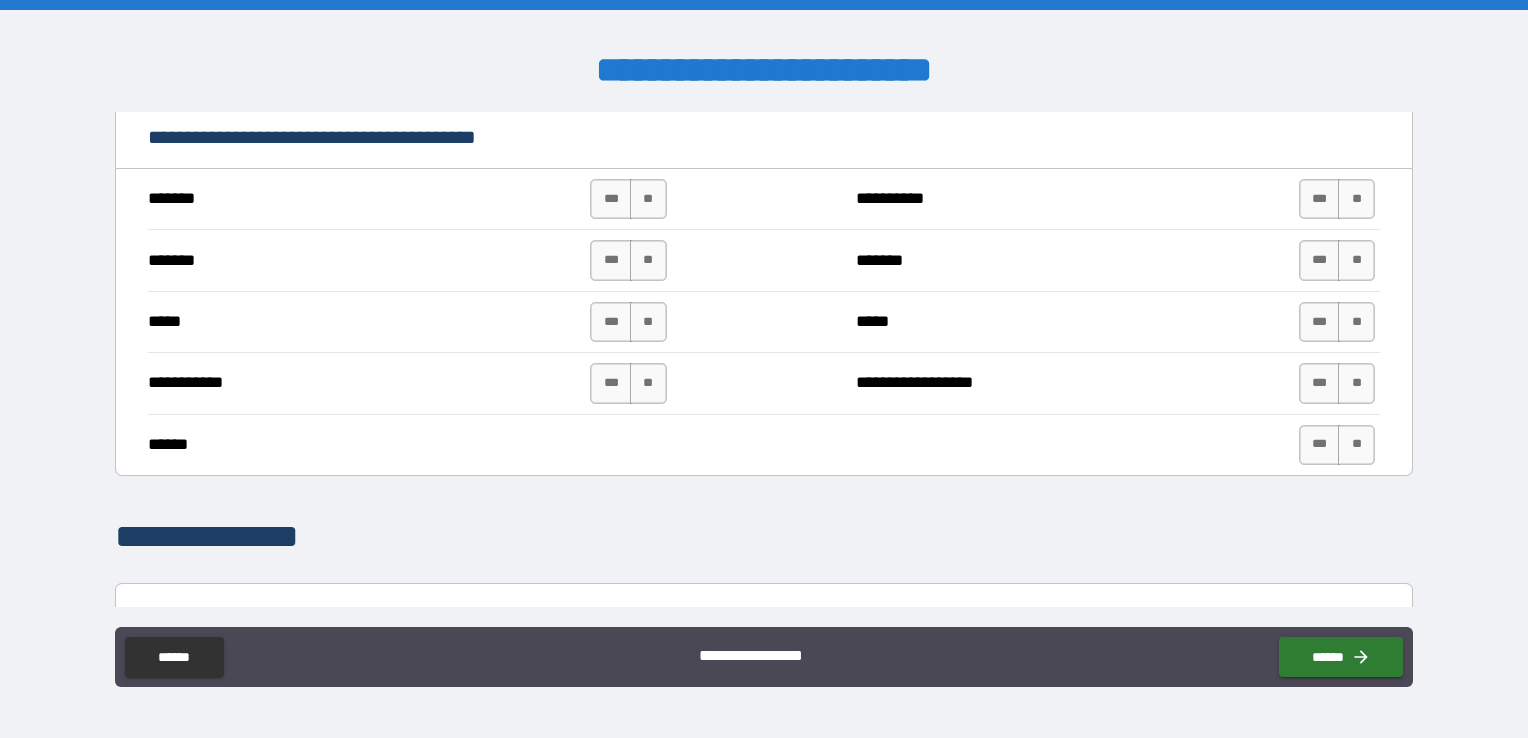 scroll, scrollTop: 1698, scrollLeft: 0, axis: vertical 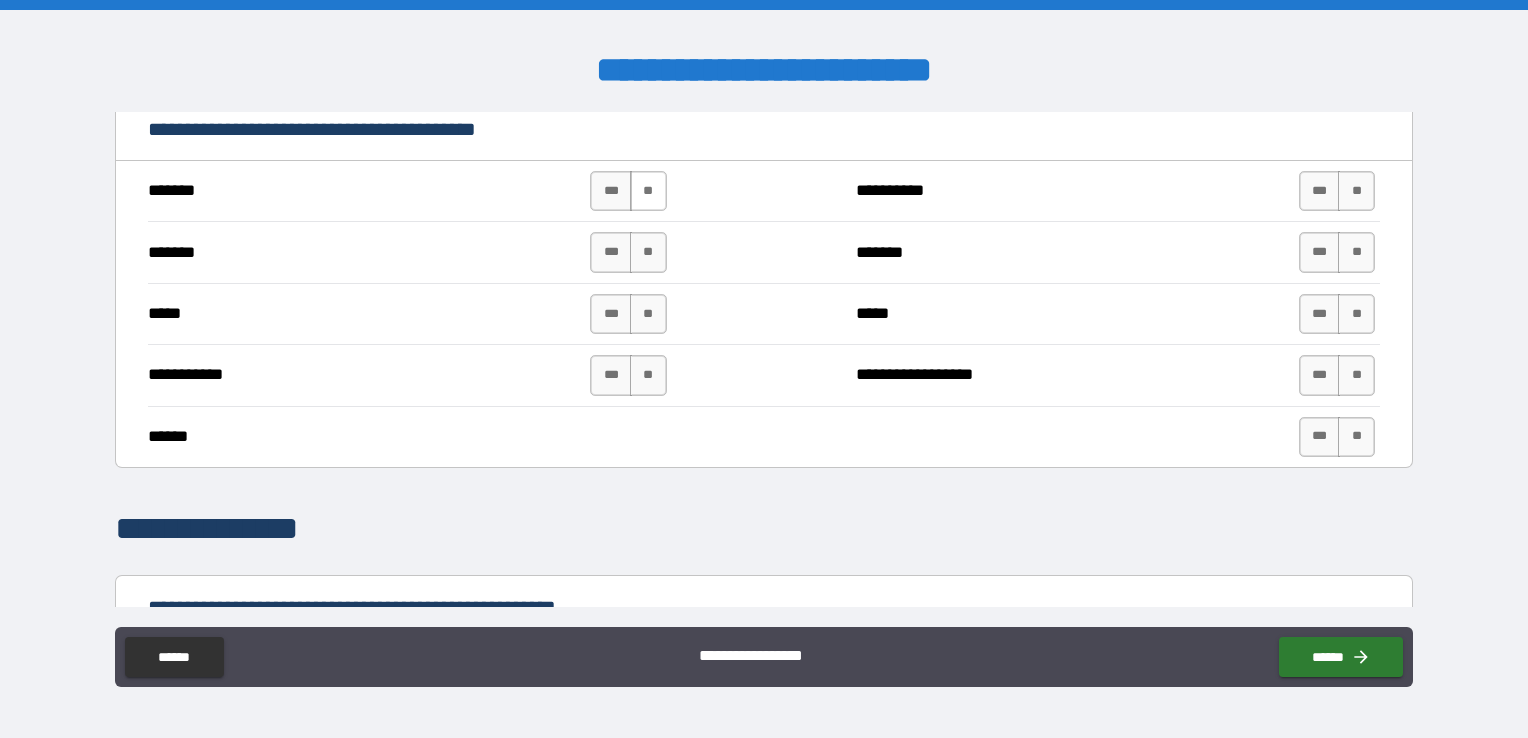 click on "**" at bounding box center (648, 191) 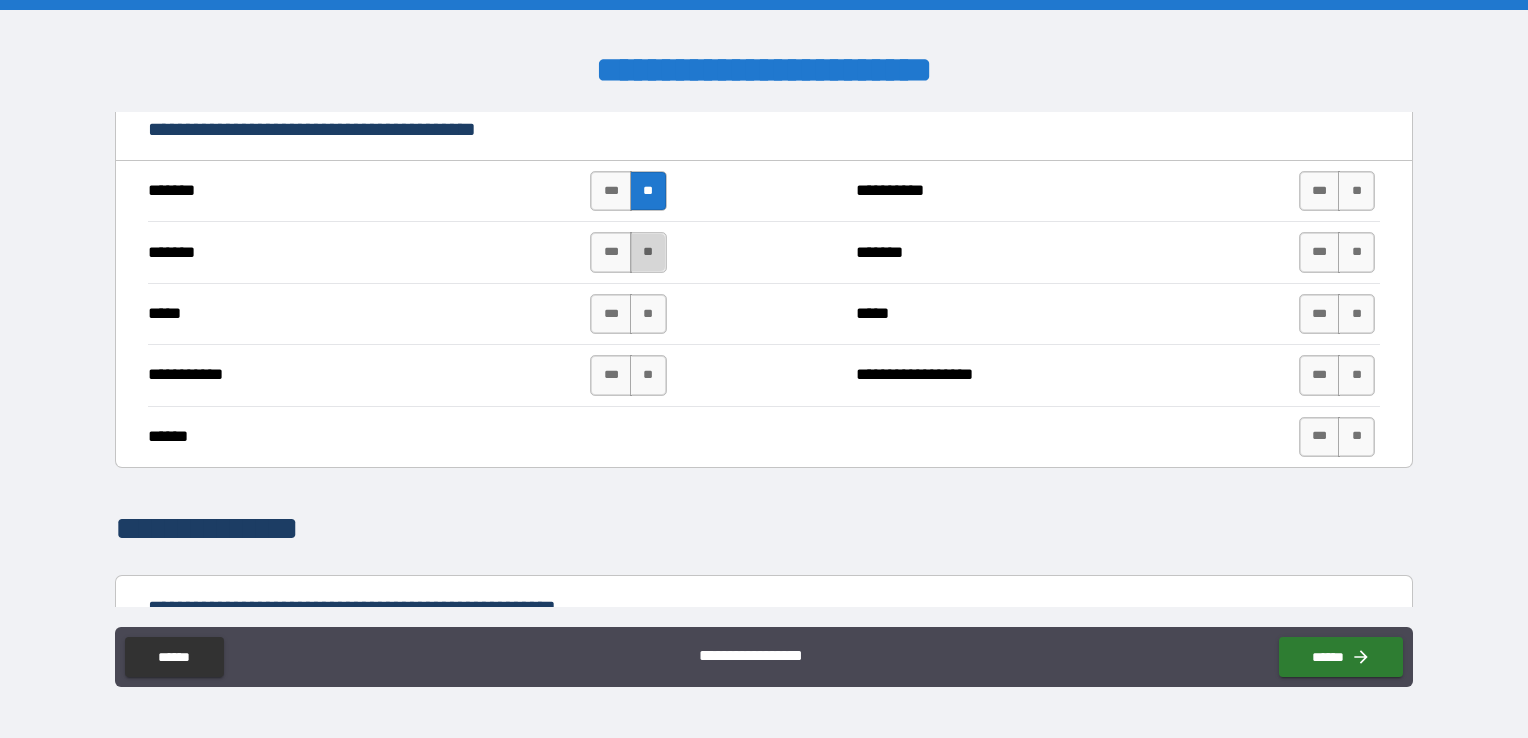 click on "**" at bounding box center [648, 252] 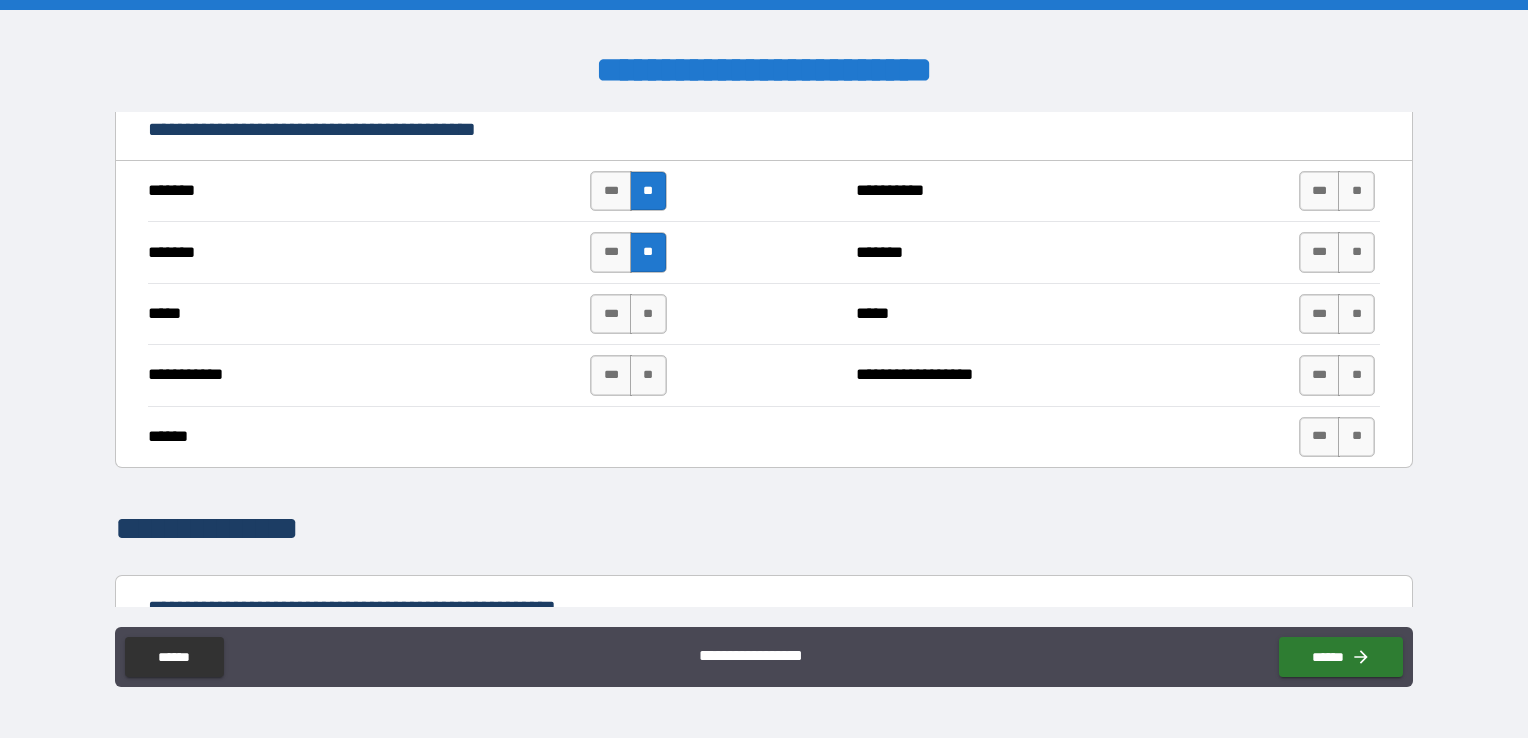 click on "*** **" at bounding box center [628, 314] 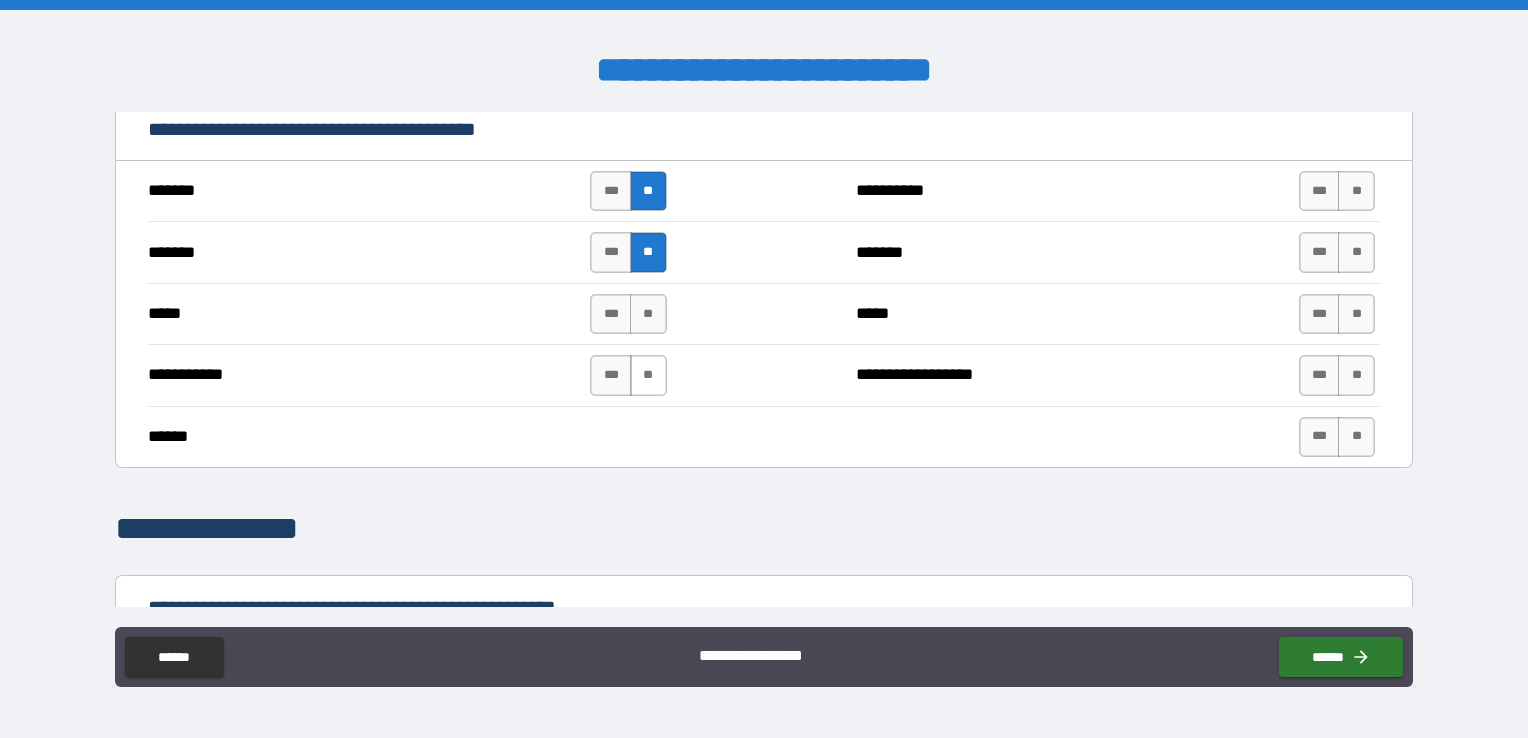 click on "**" at bounding box center [648, 375] 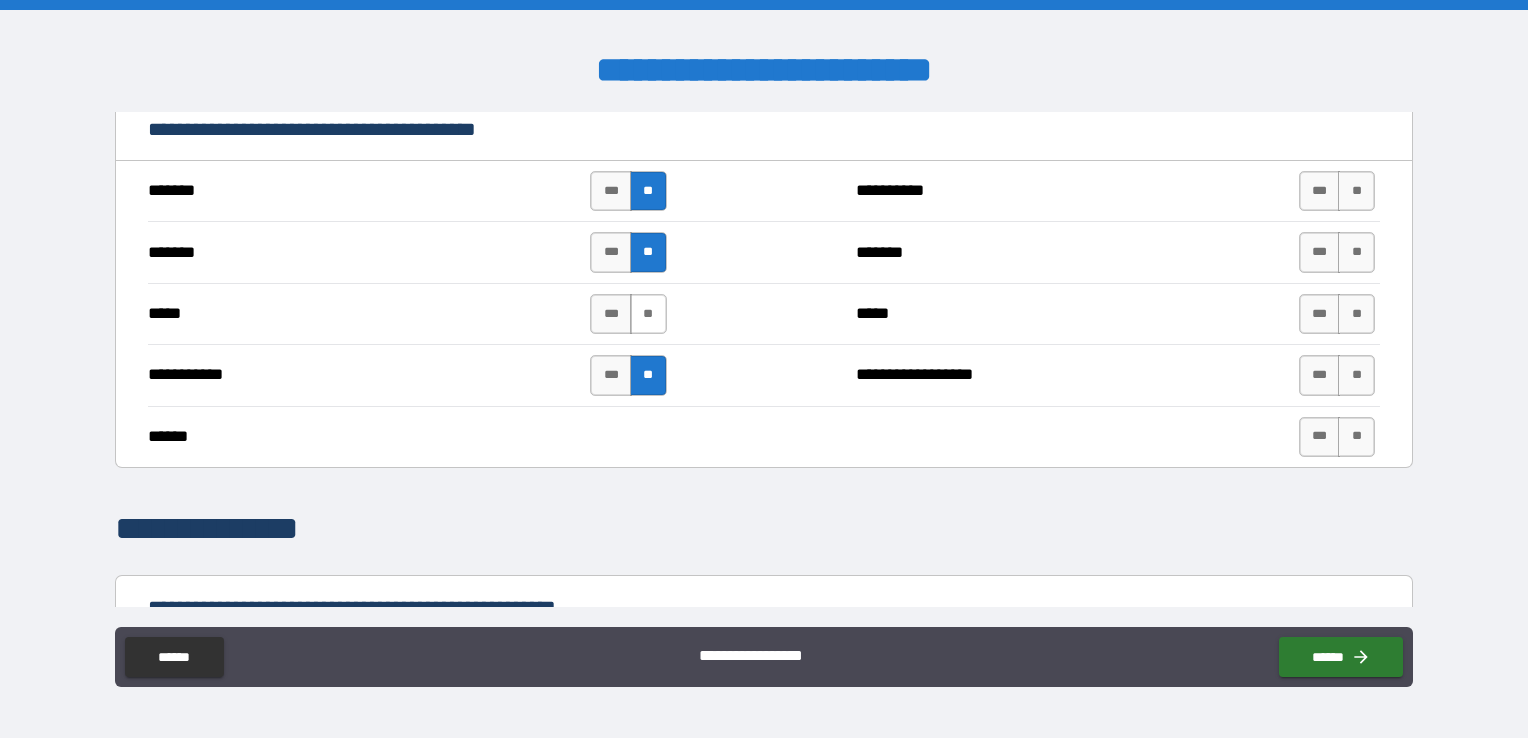 click on "**" at bounding box center [648, 314] 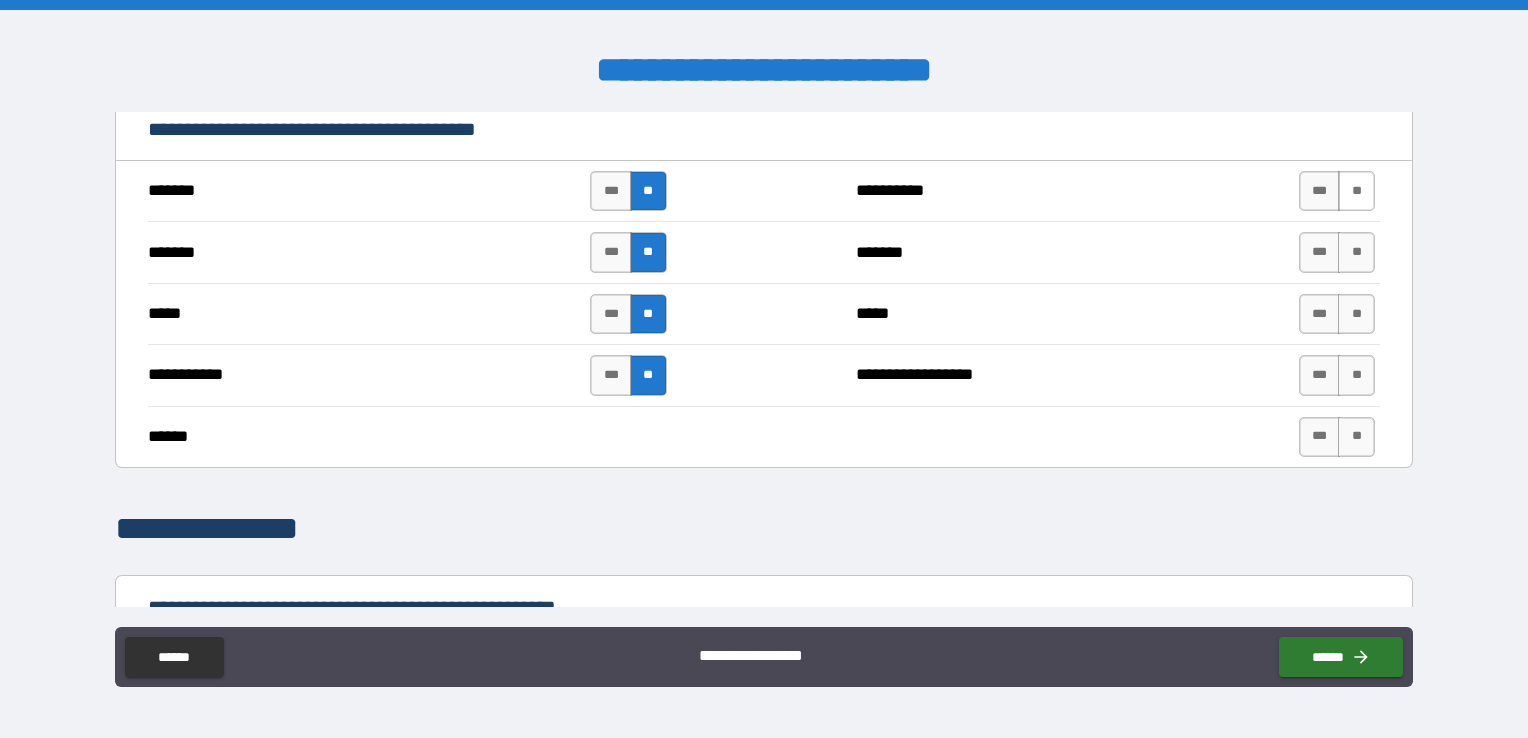 click on "**" at bounding box center (1356, 191) 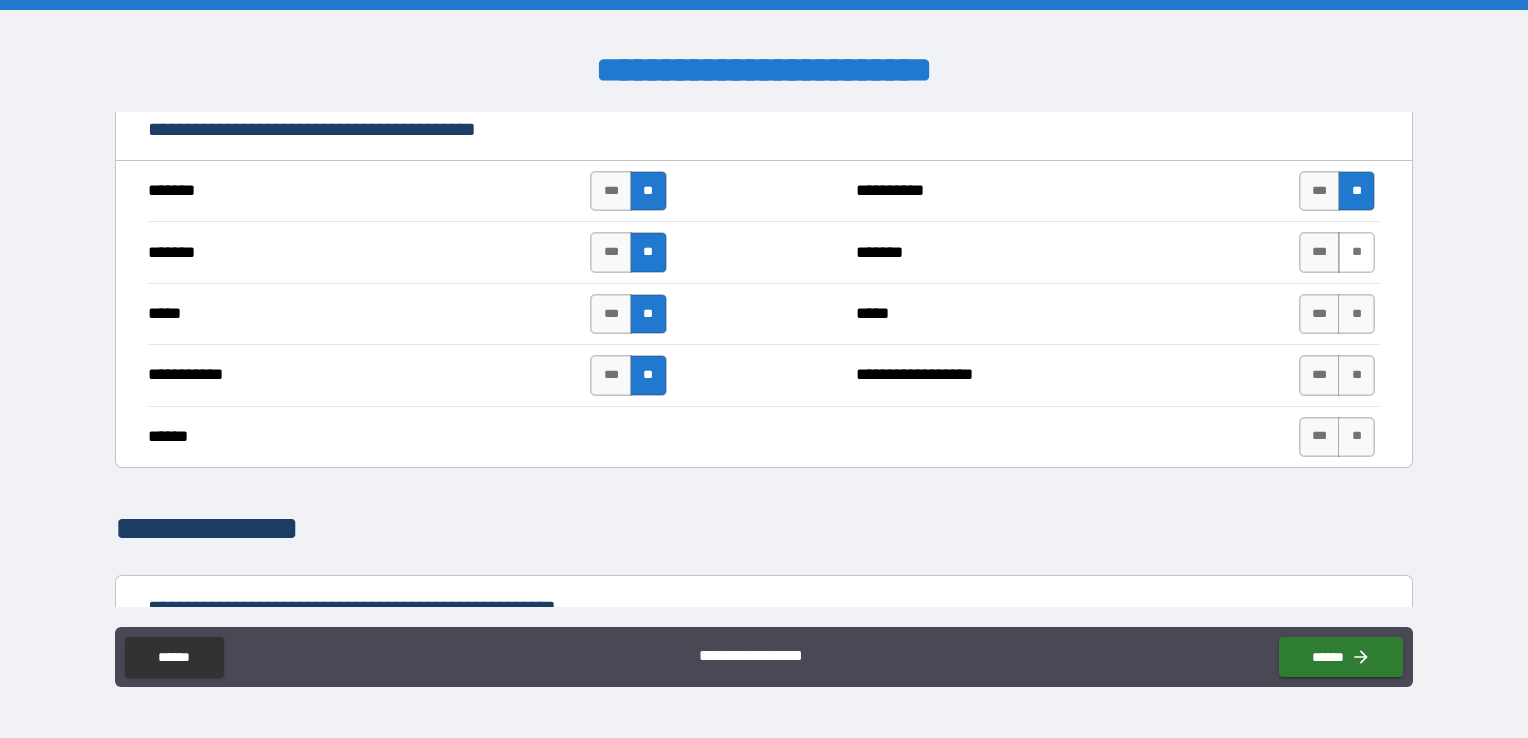 click on "**" at bounding box center (1356, 252) 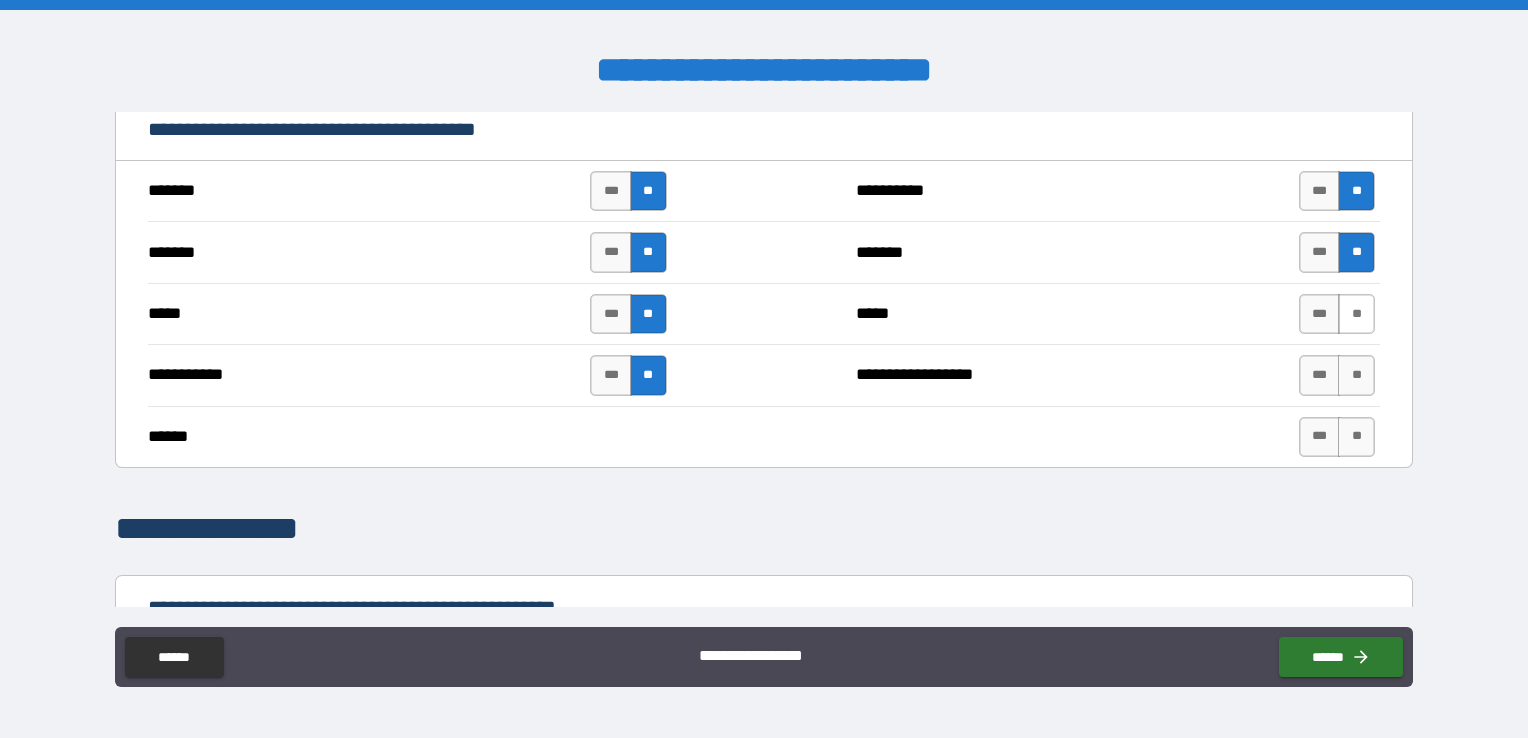 click on "**" at bounding box center (1356, 314) 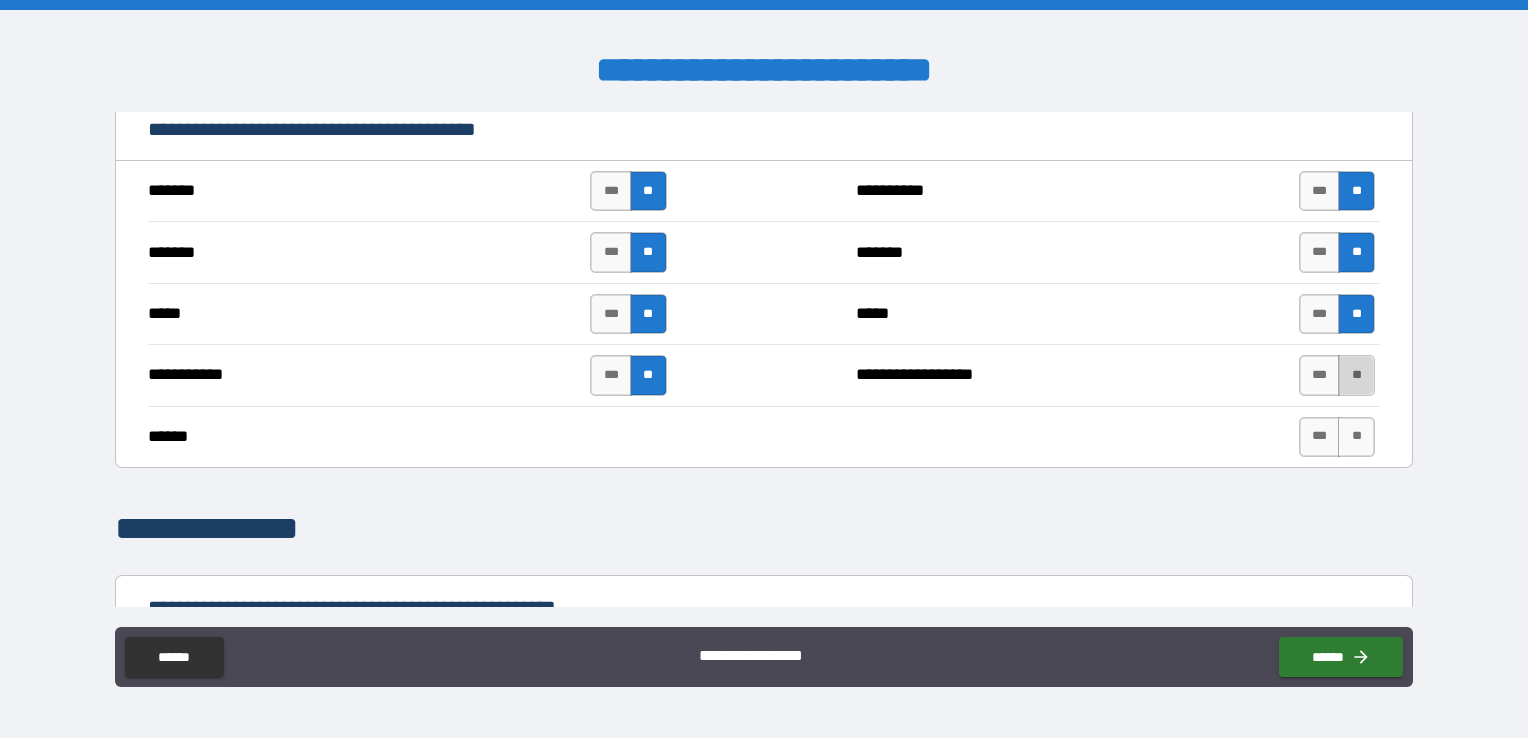 click on "**" at bounding box center (1356, 375) 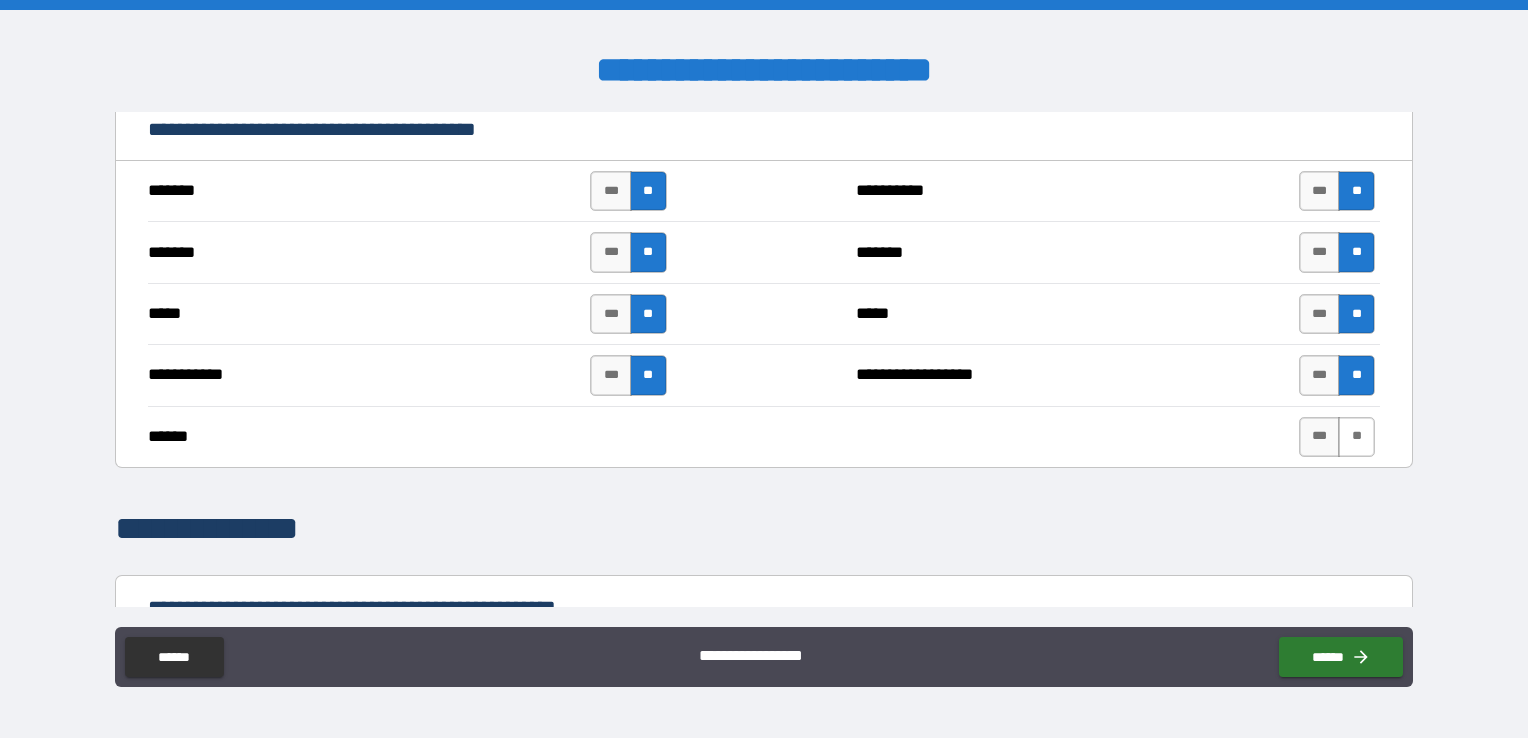 click on "**" at bounding box center (1356, 437) 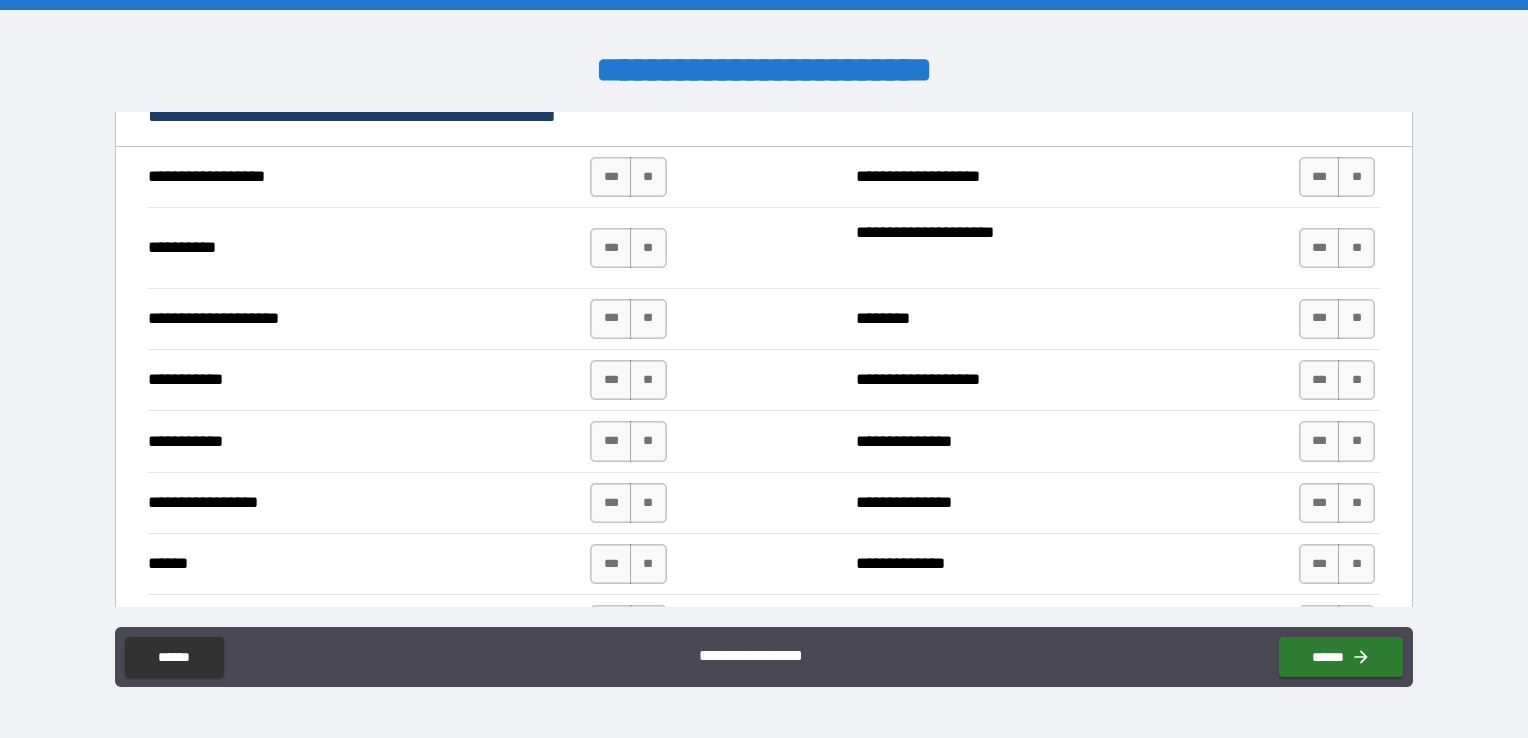 scroll, scrollTop: 2191, scrollLeft: 0, axis: vertical 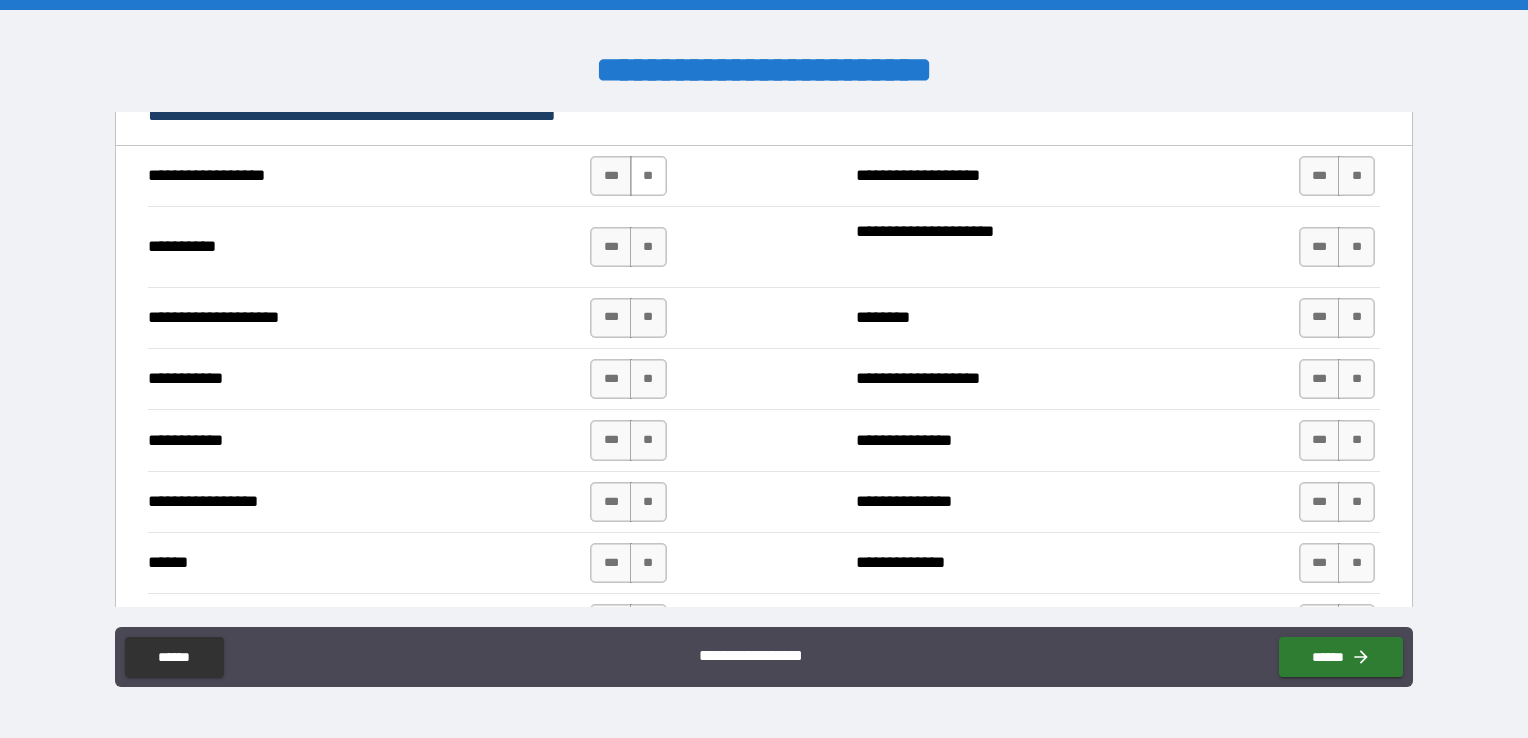 click on "**" at bounding box center (648, 176) 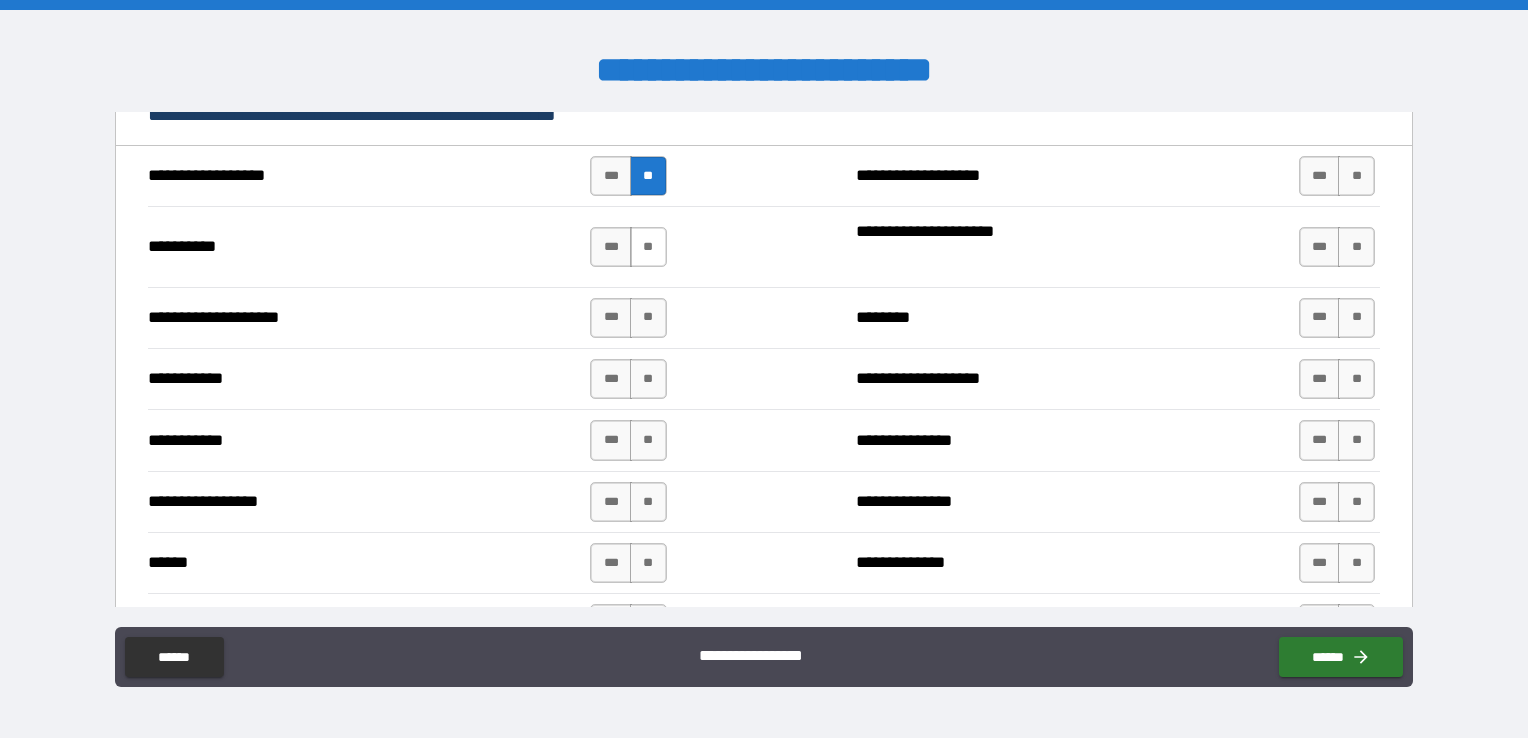 click on "**" at bounding box center [648, 247] 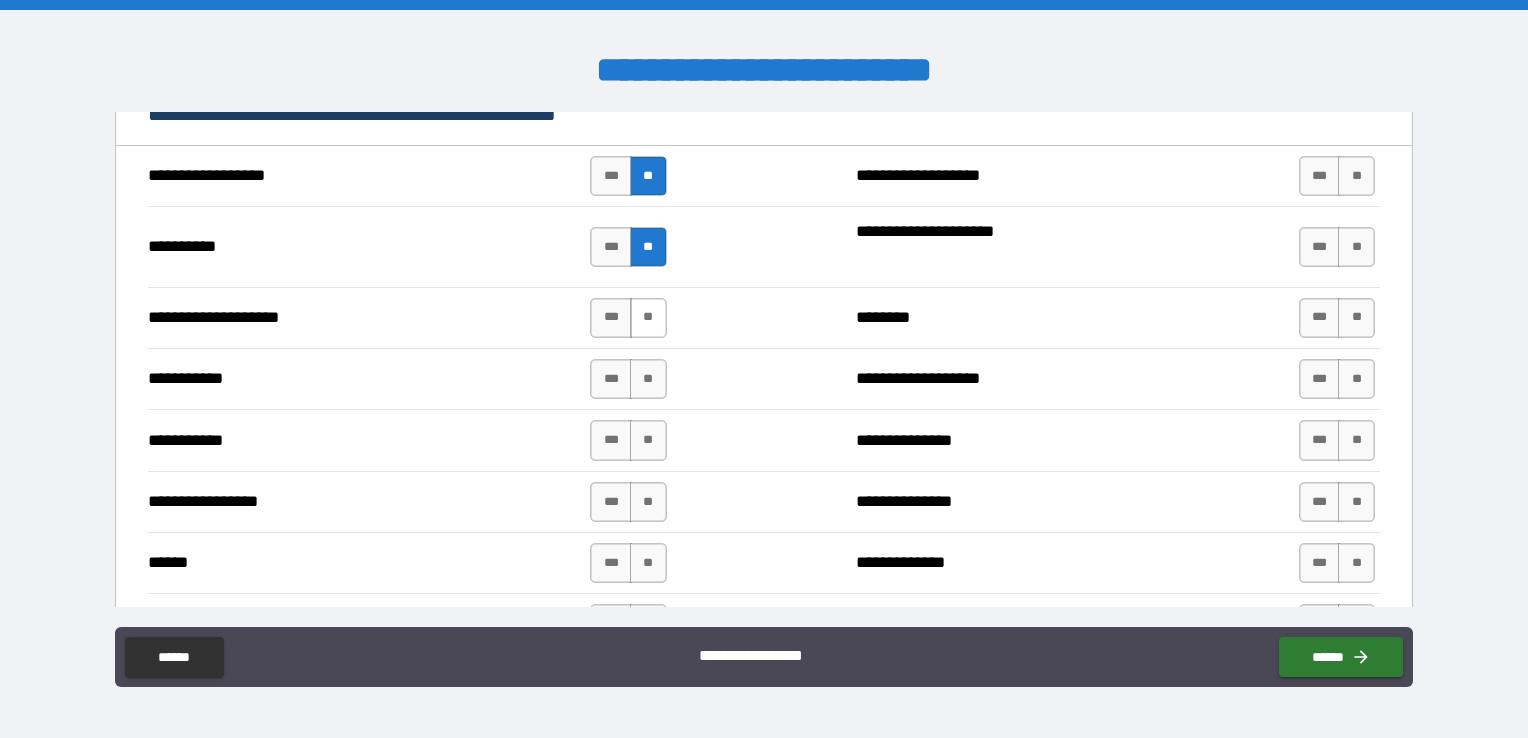 click on "**" at bounding box center [648, 318] 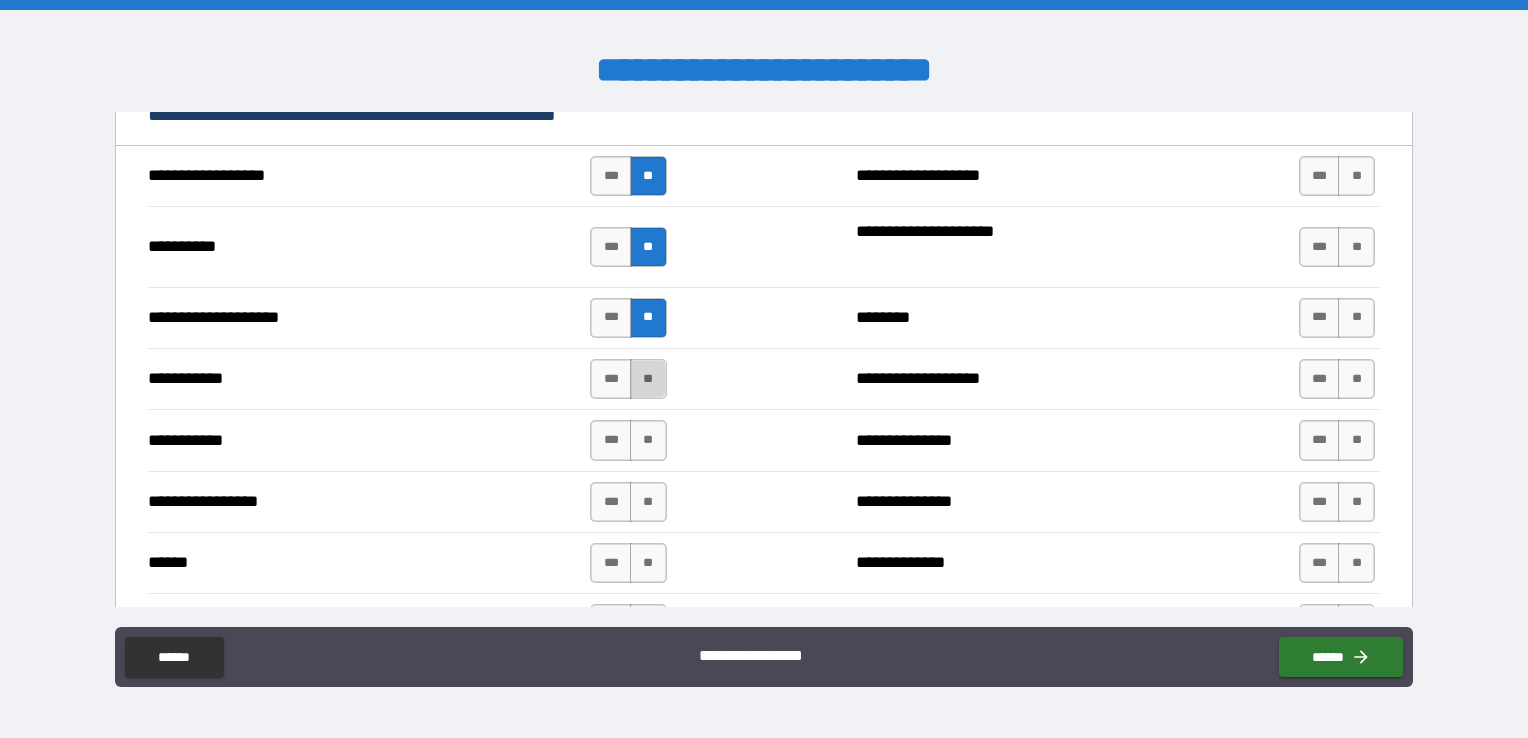 click on "**" at bounding box center [648, 379] 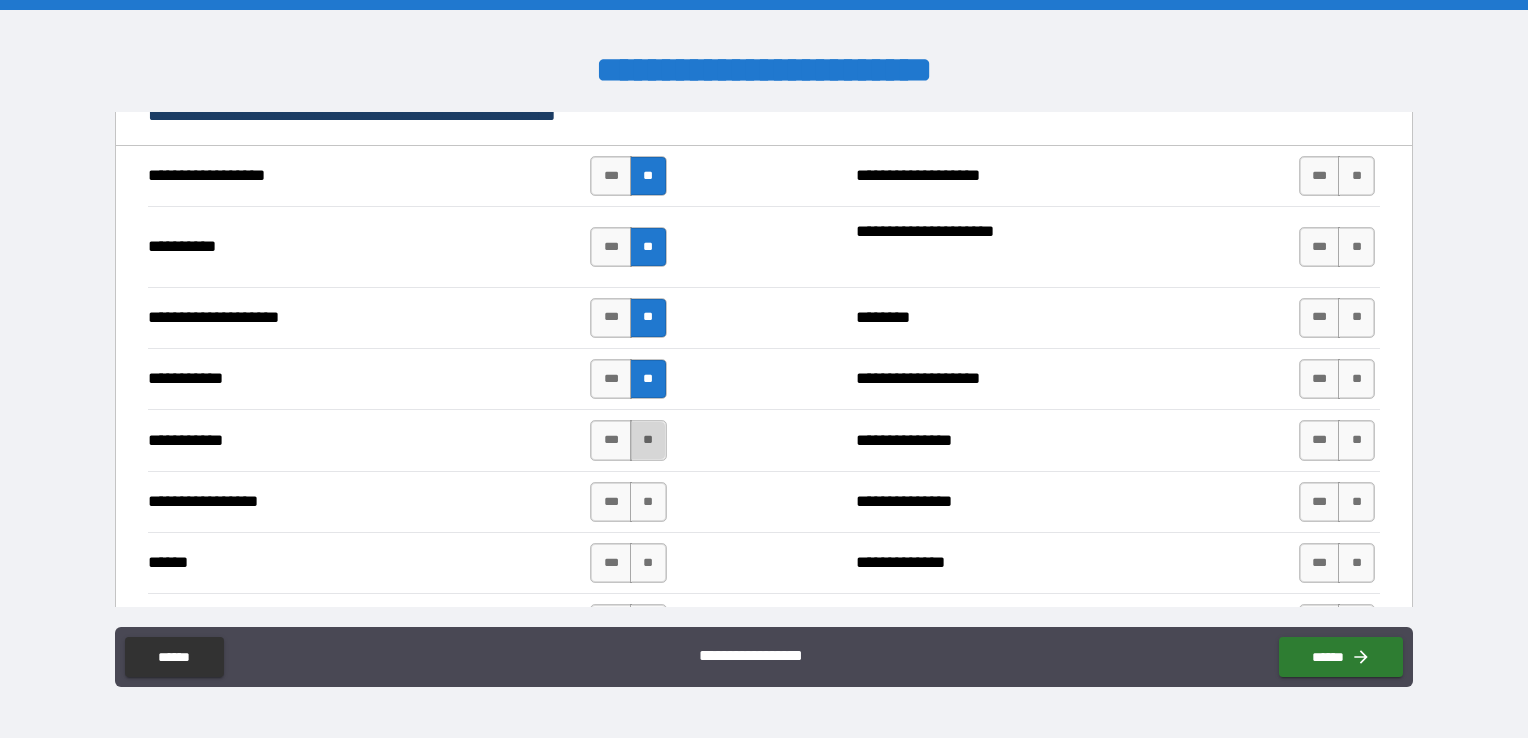 click on "**" at bounding box center (648, 440) 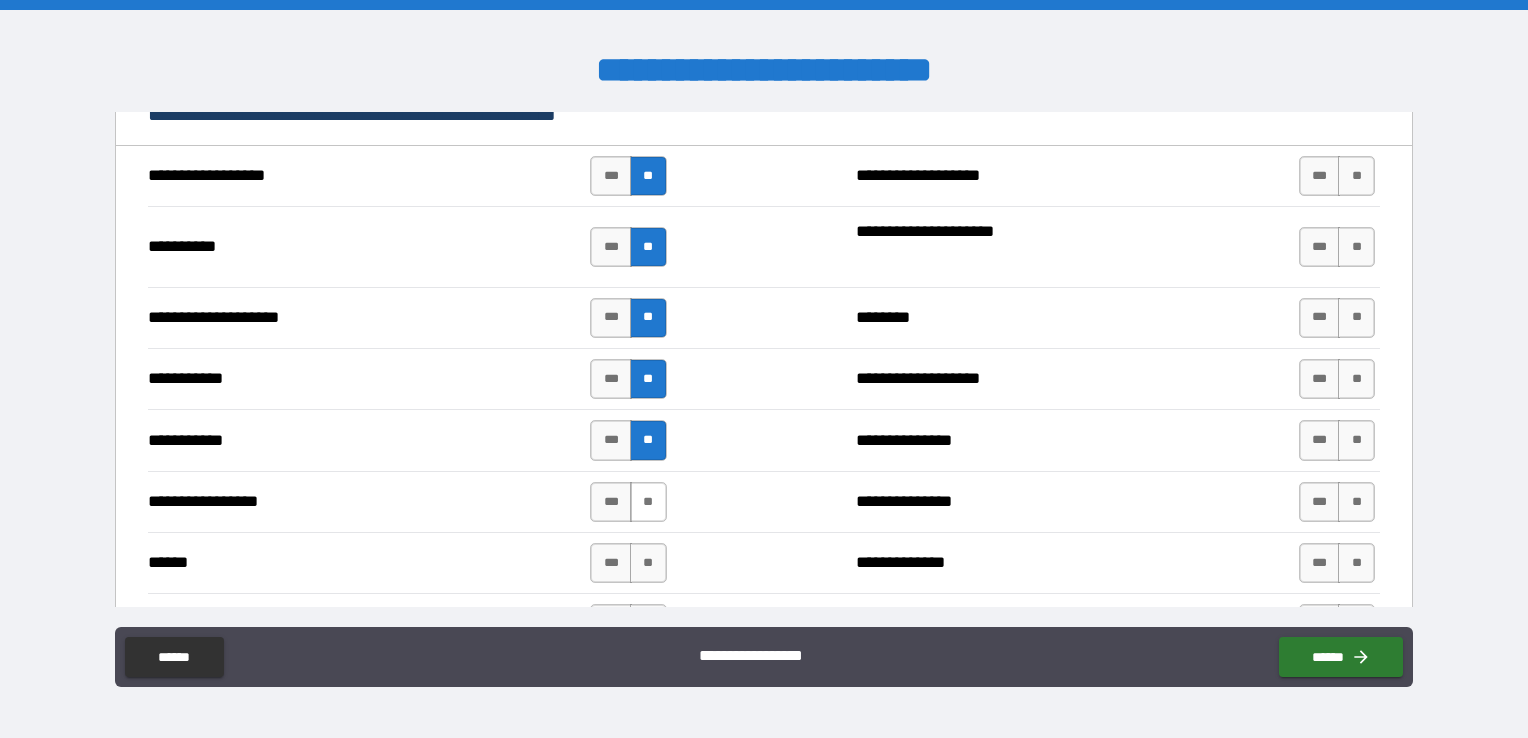 click on "**" at bounding box center (648, 502) 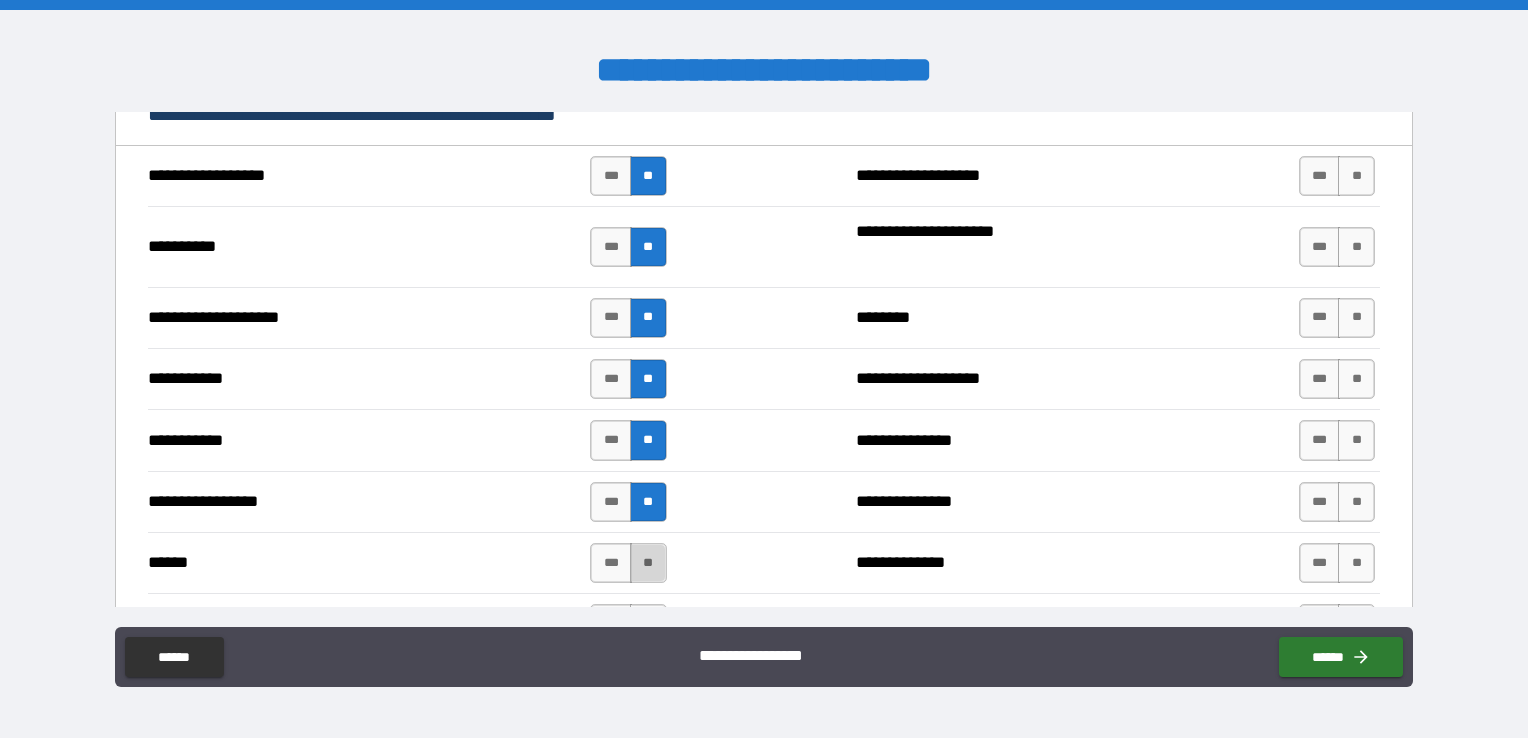 click on "**" at bounding box center [648, 563] 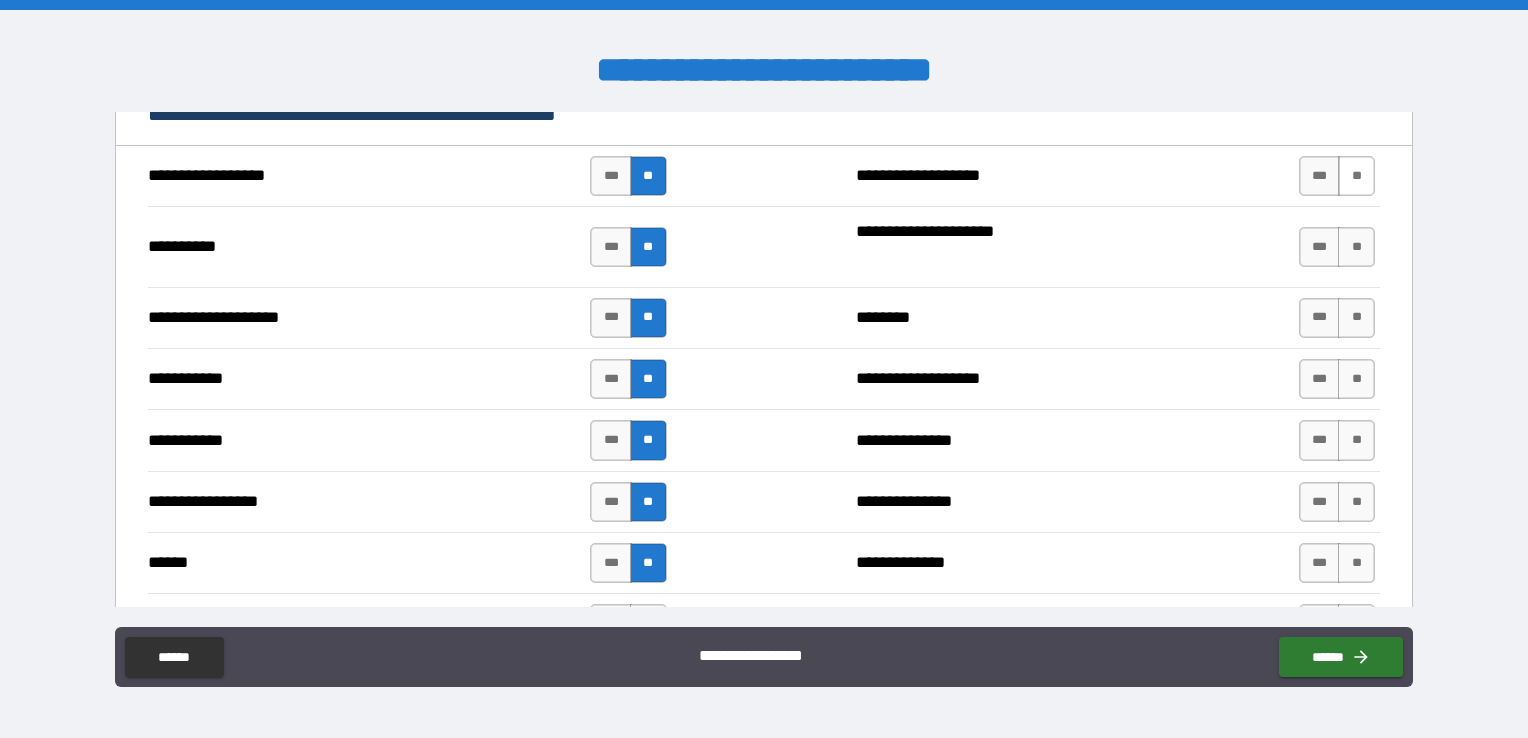 click on "**" at bounding box center [1356, 176] 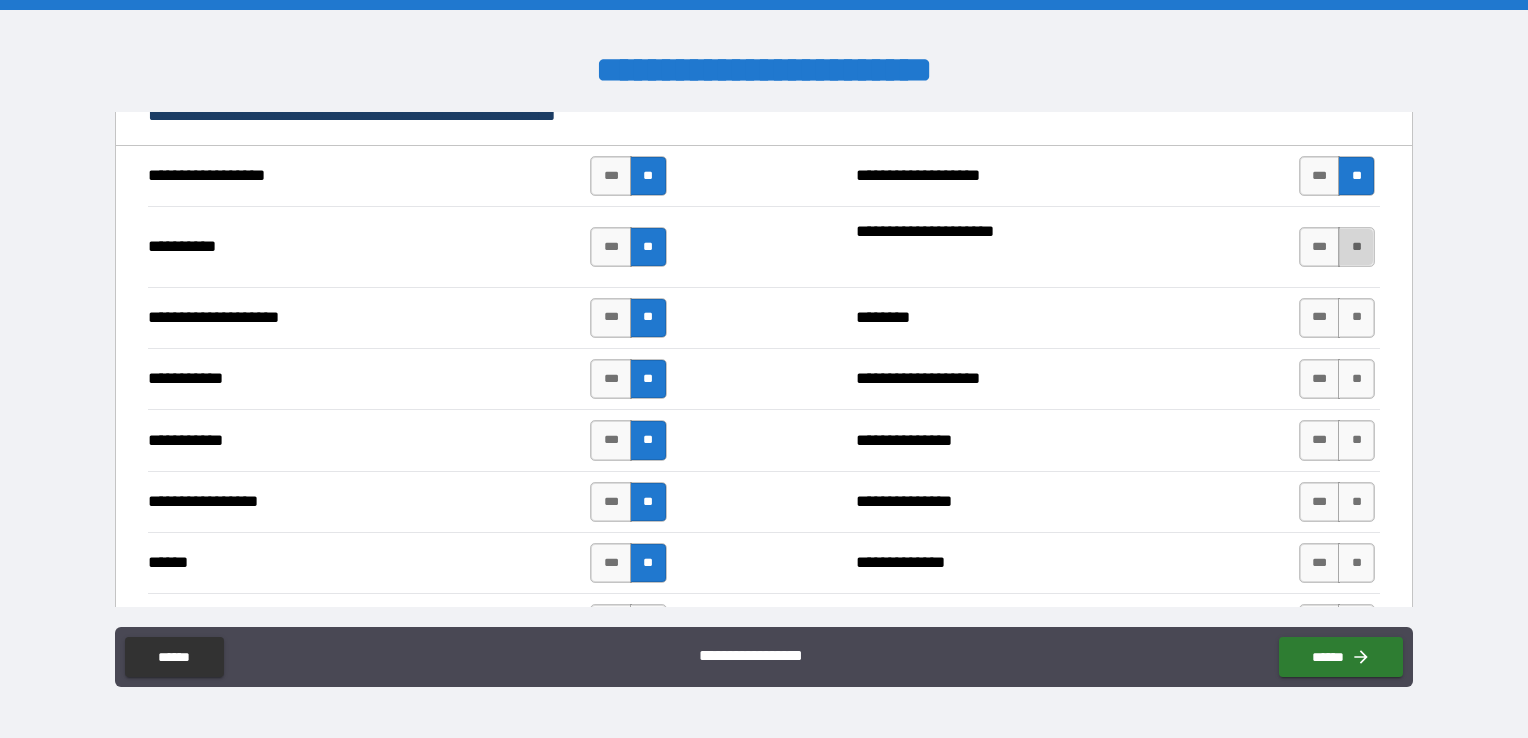 click on "**" at bounding box center [1356, 247] 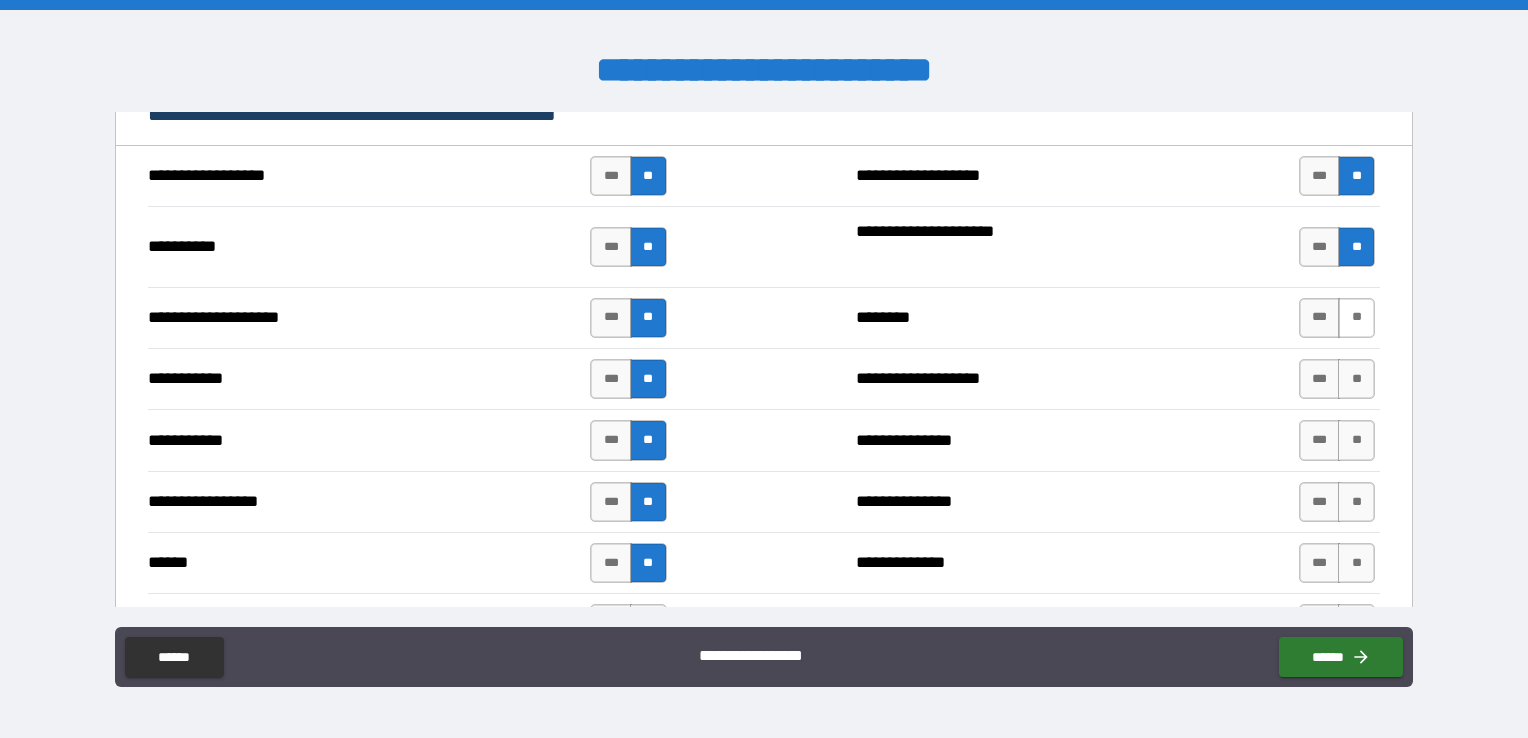 click on "**" at bounding box center (1356, 318) 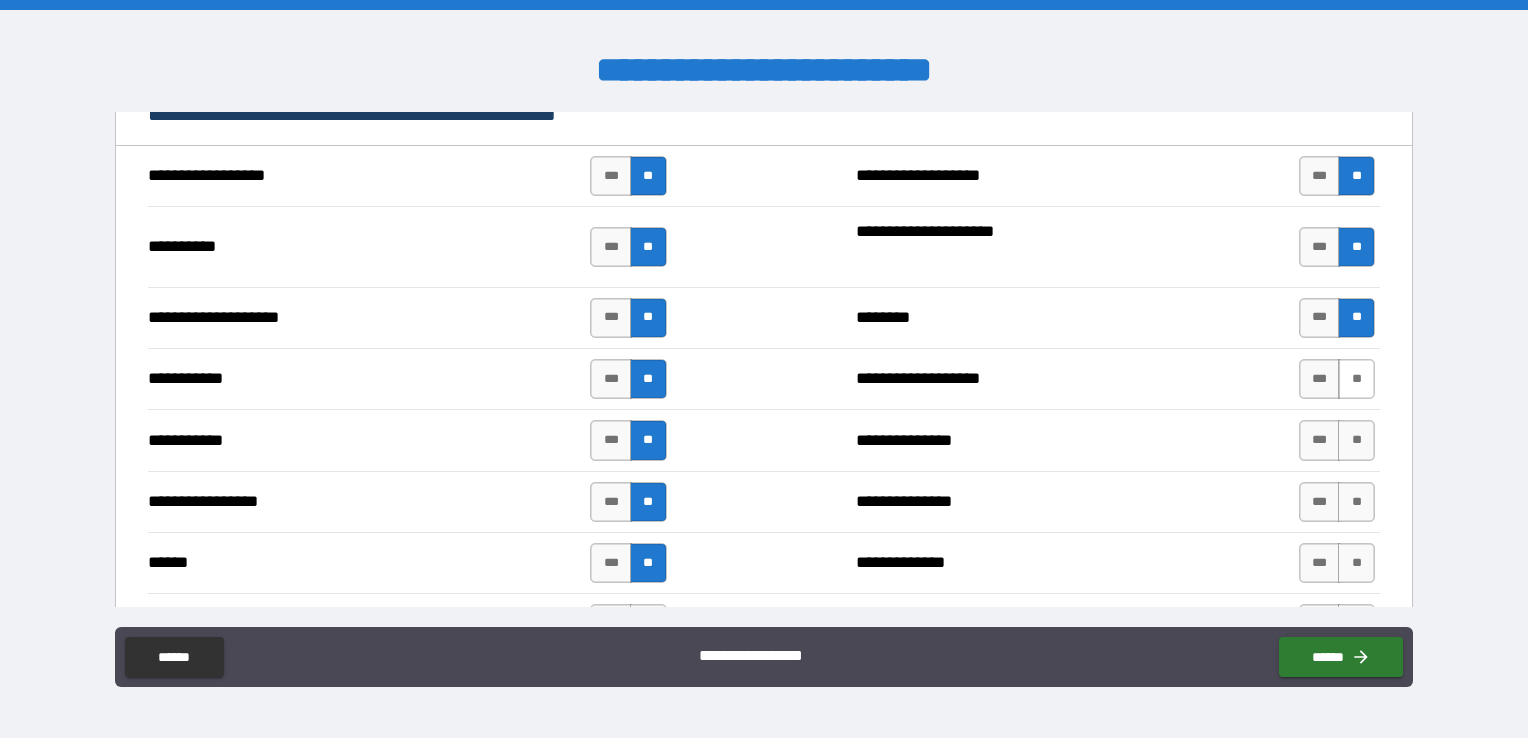 click on "**" at bounding box center (1356, 379) 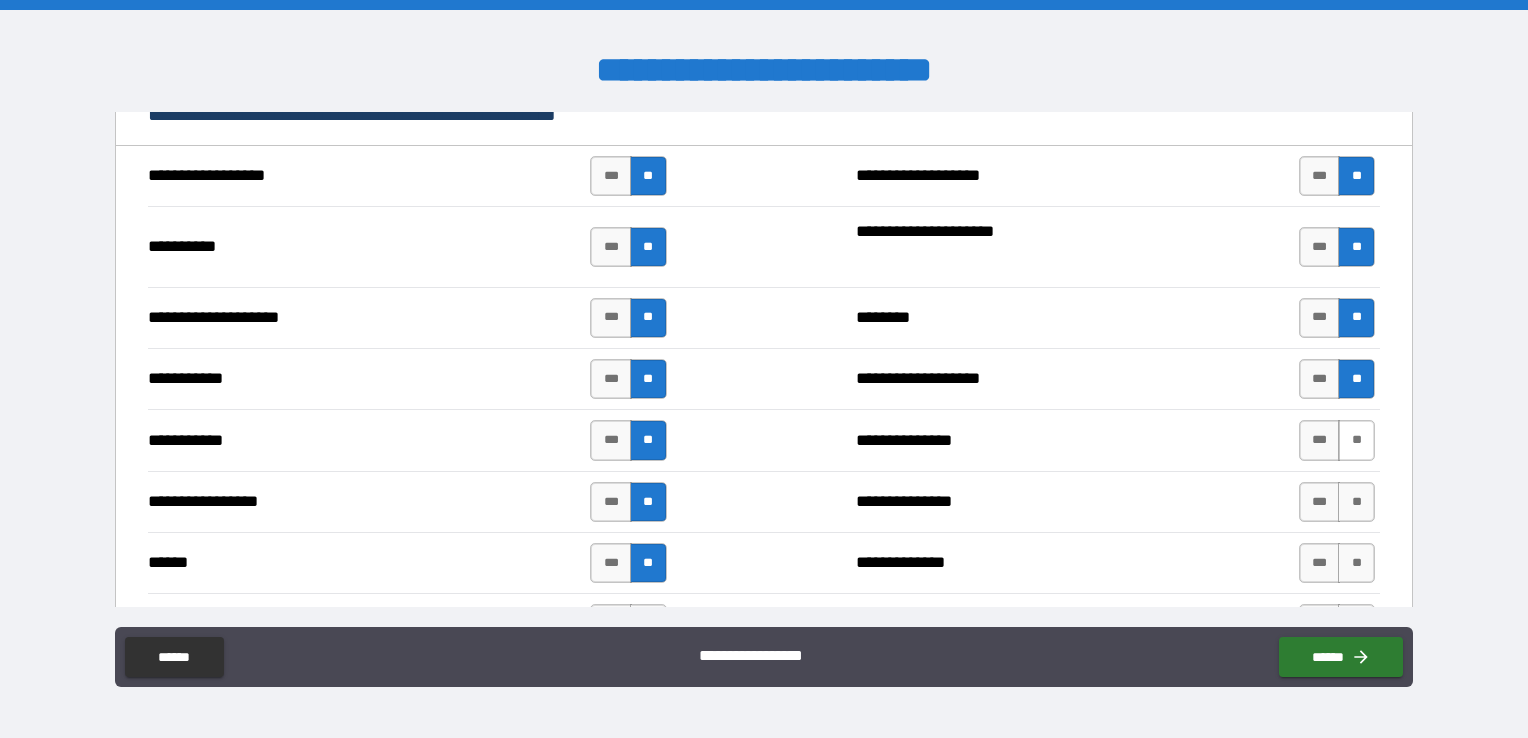 click on "**" at bounding box center [1356, 440] 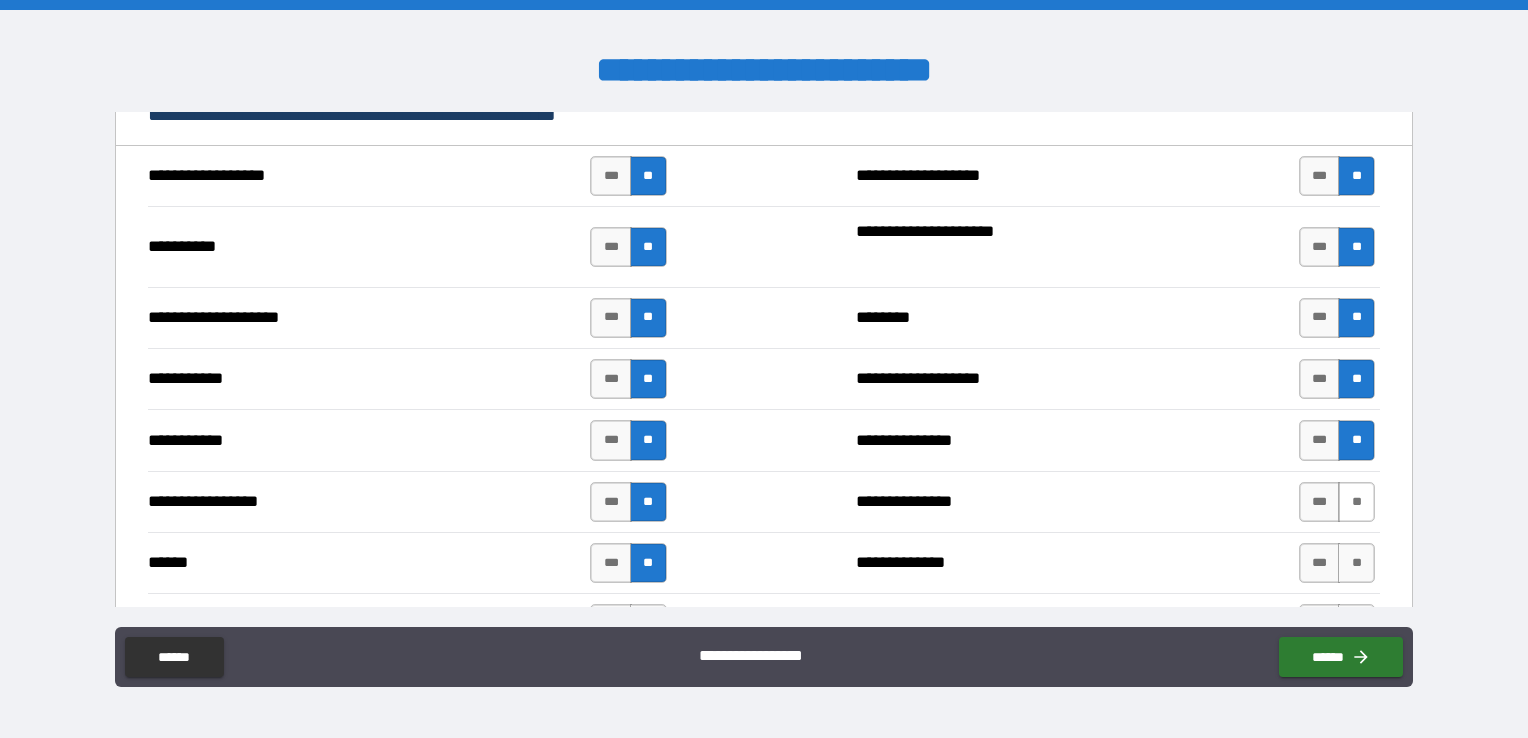 click on "**" at bounding box center [1356, 502] 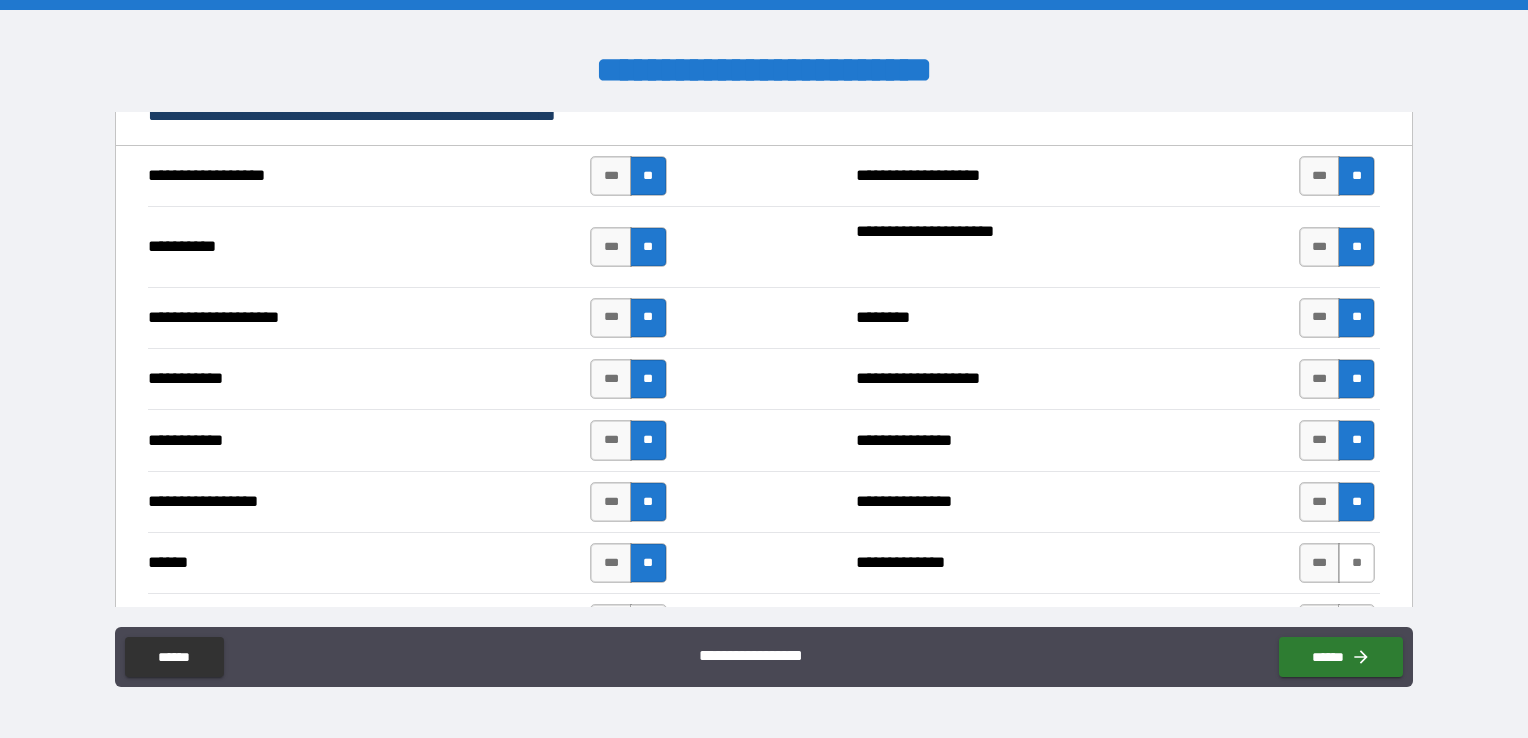 click on "**" at bounding box center [1356, 563] 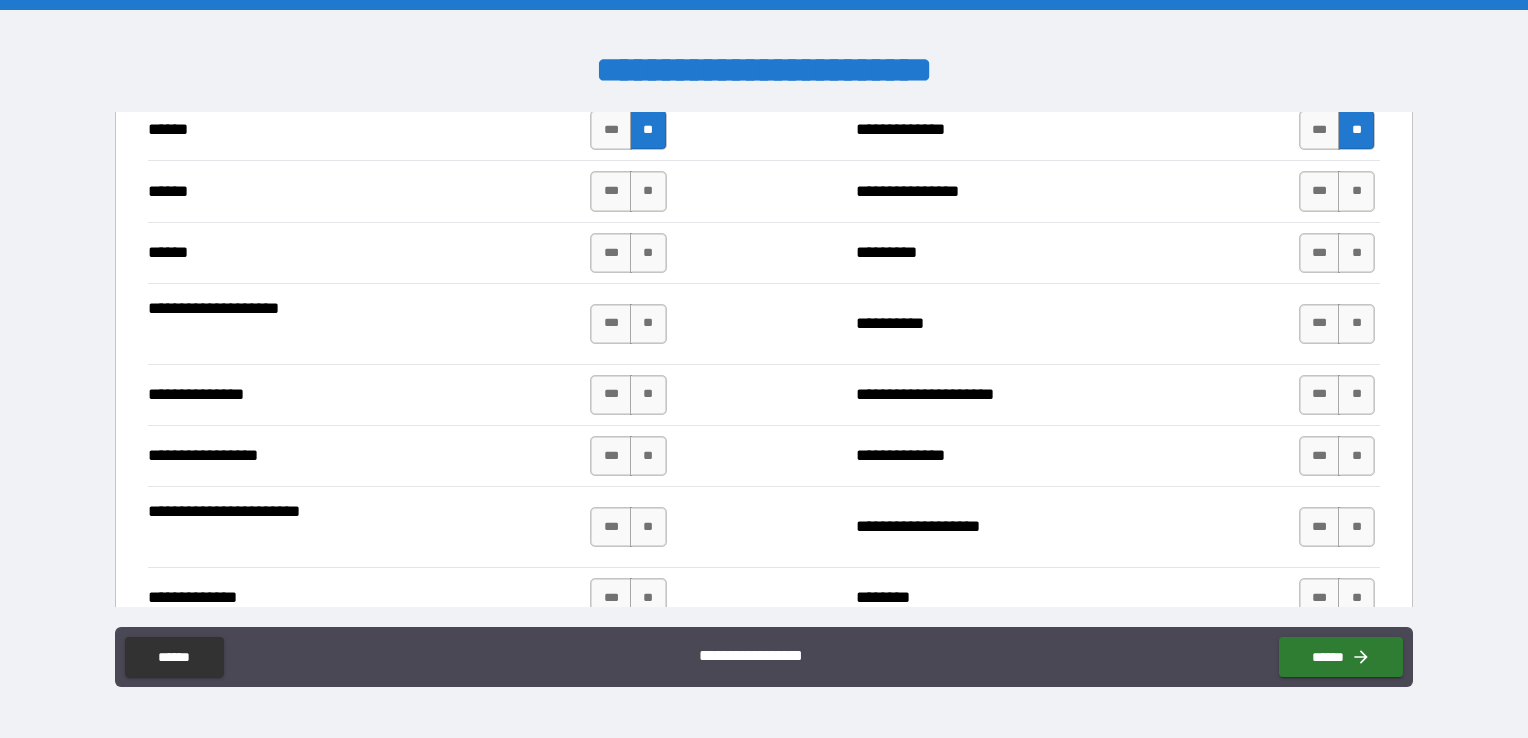 scroll, scrollTop: 2627, scrollLeft: 0, axis: vertical 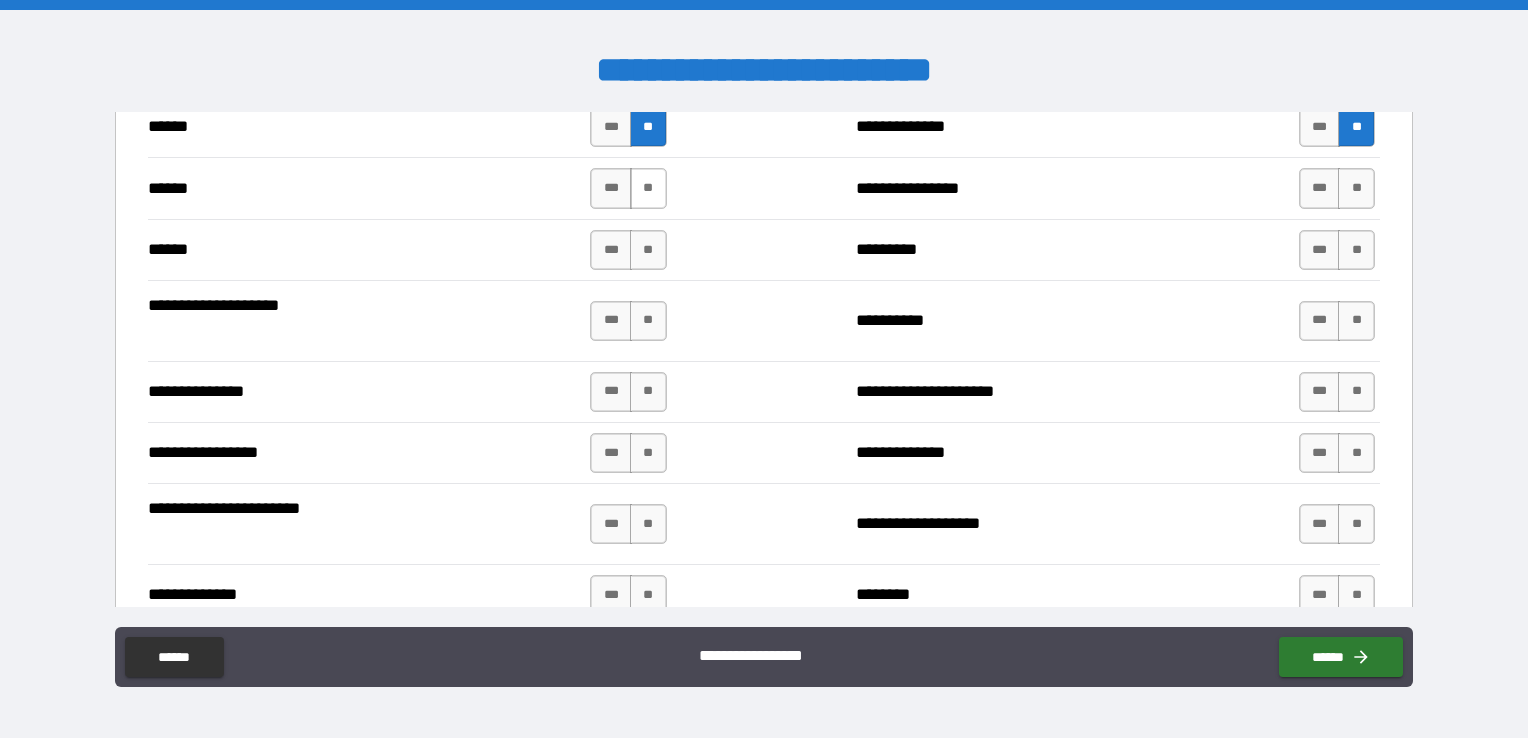 click on "**" at bounding box center (648, 188) 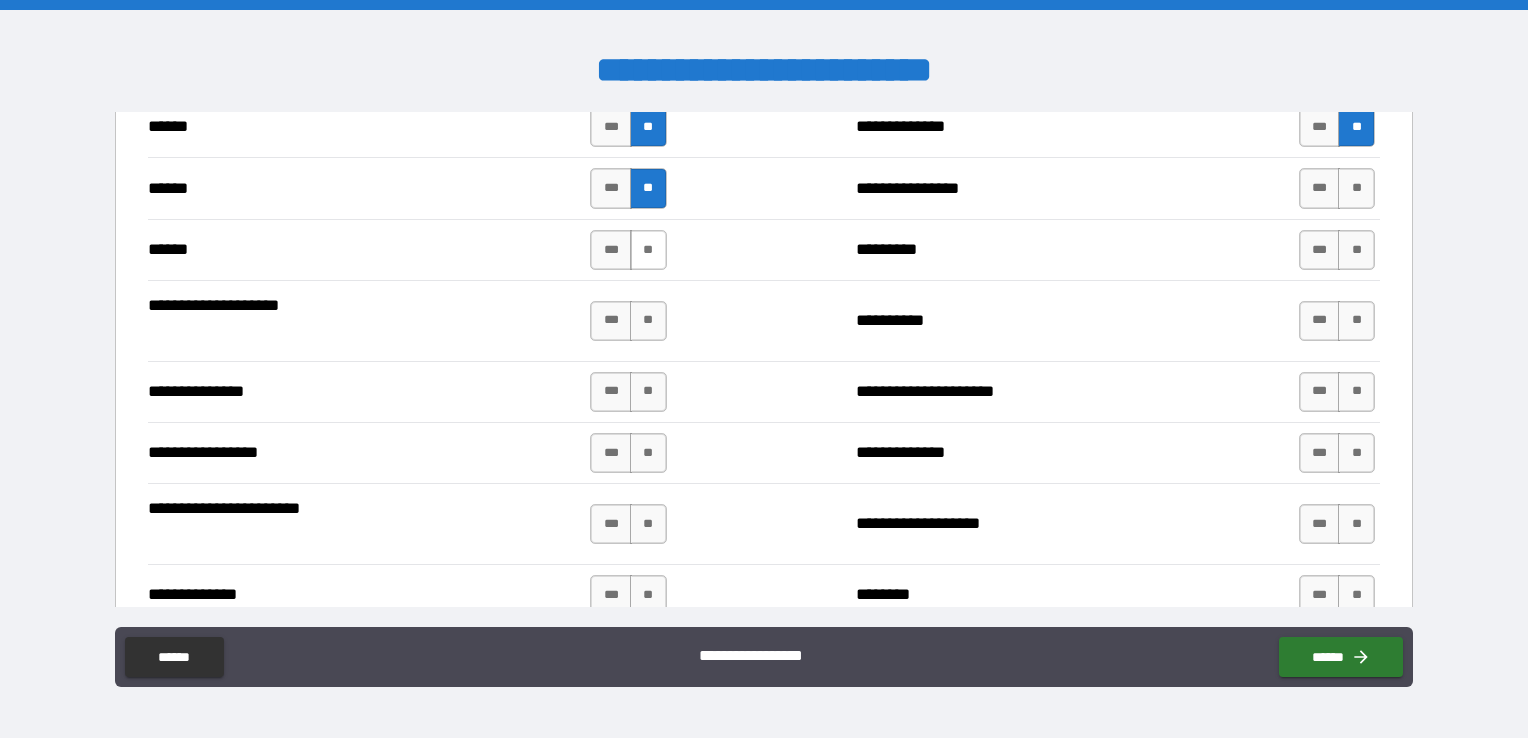 click on "**" at bounding box center [648, 250] 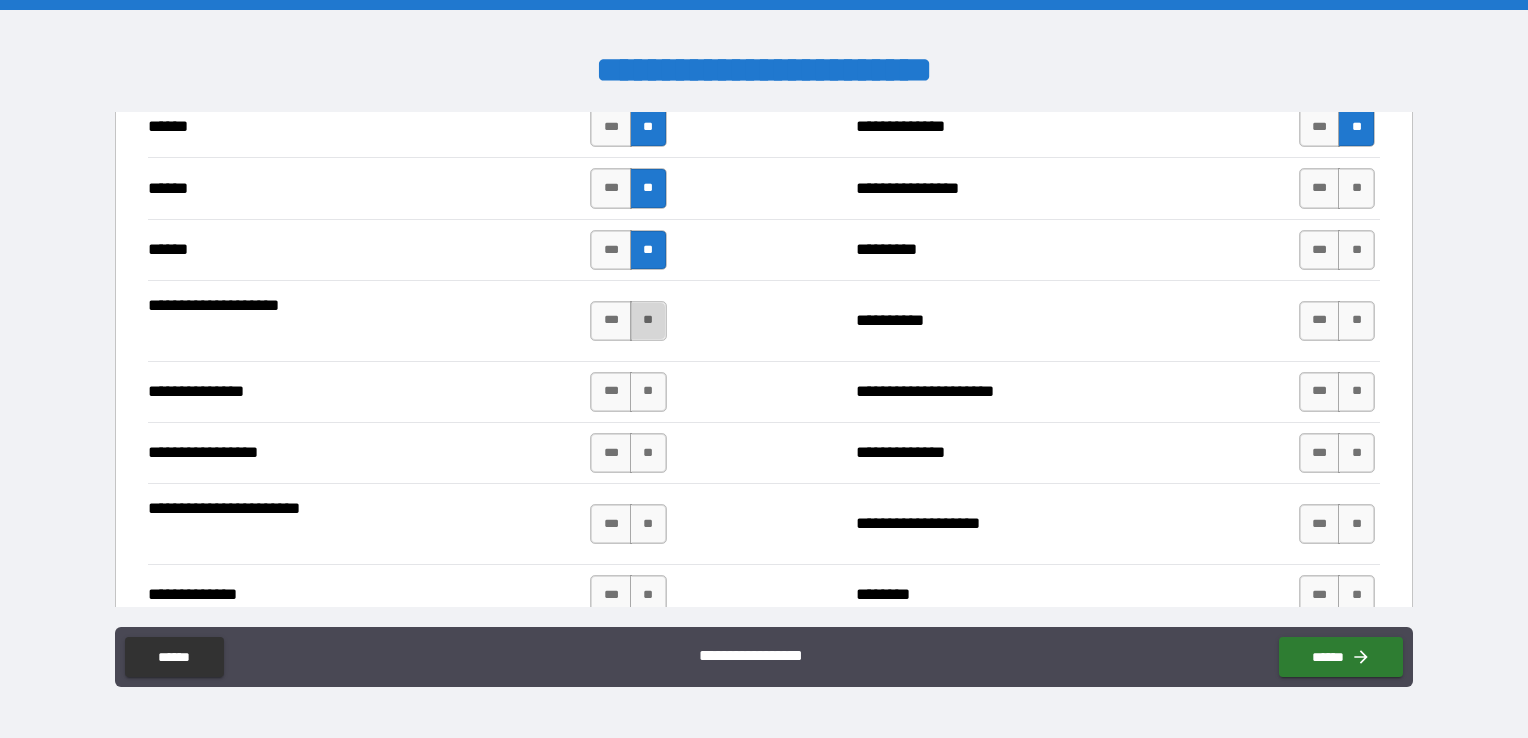 click on "**" at bounding box center [648, 321] 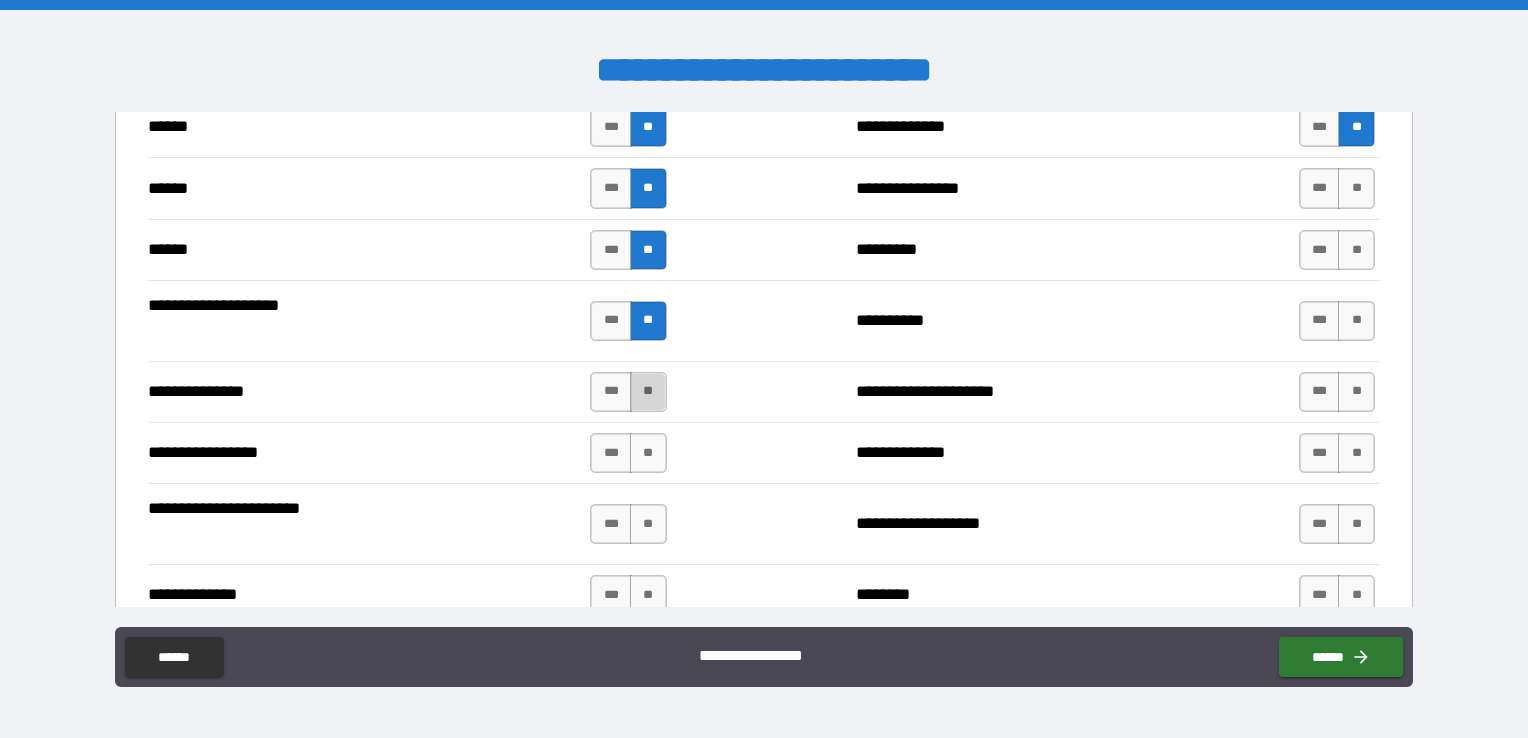 click on "**" at bounding box center [648, 392] 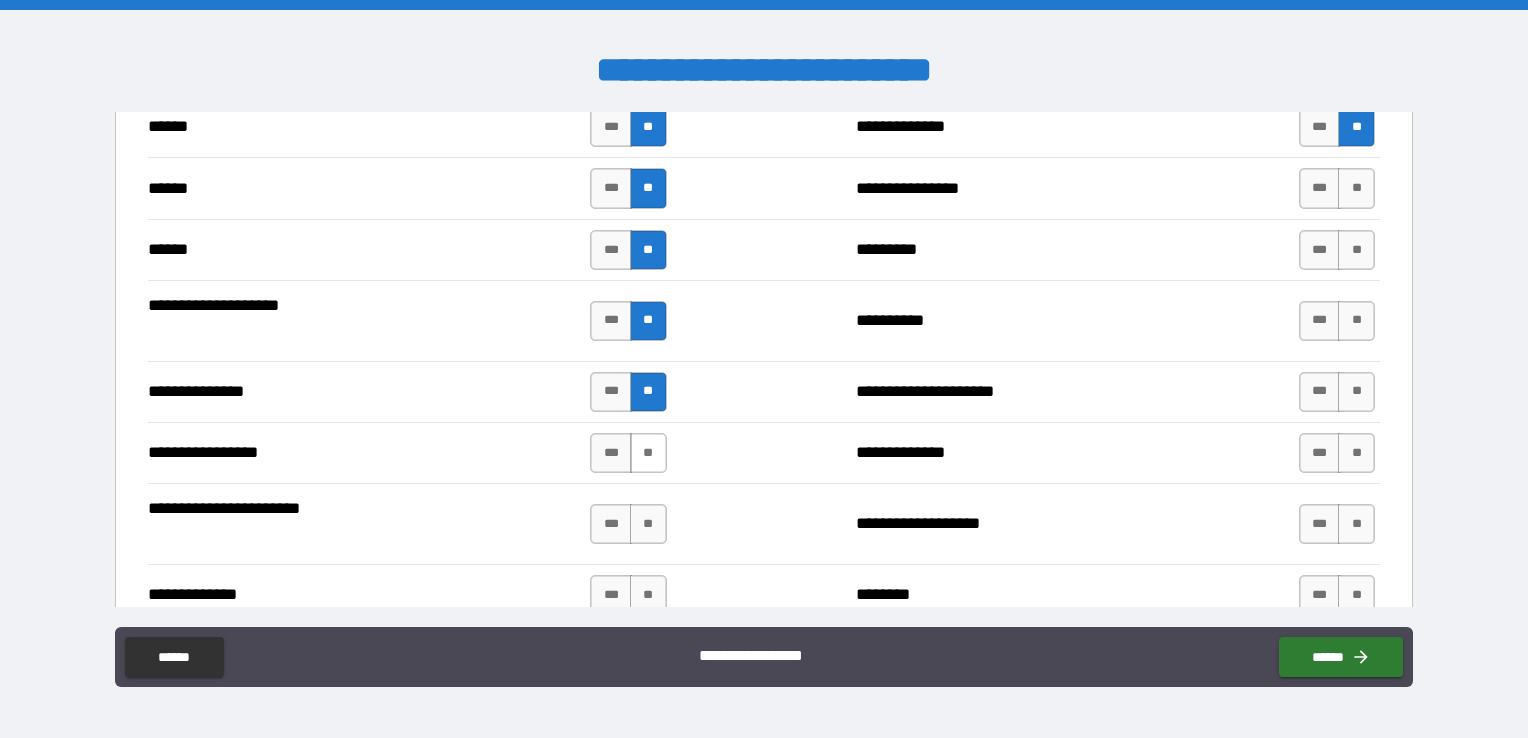 click on "**" at bounding box center (648, 453) 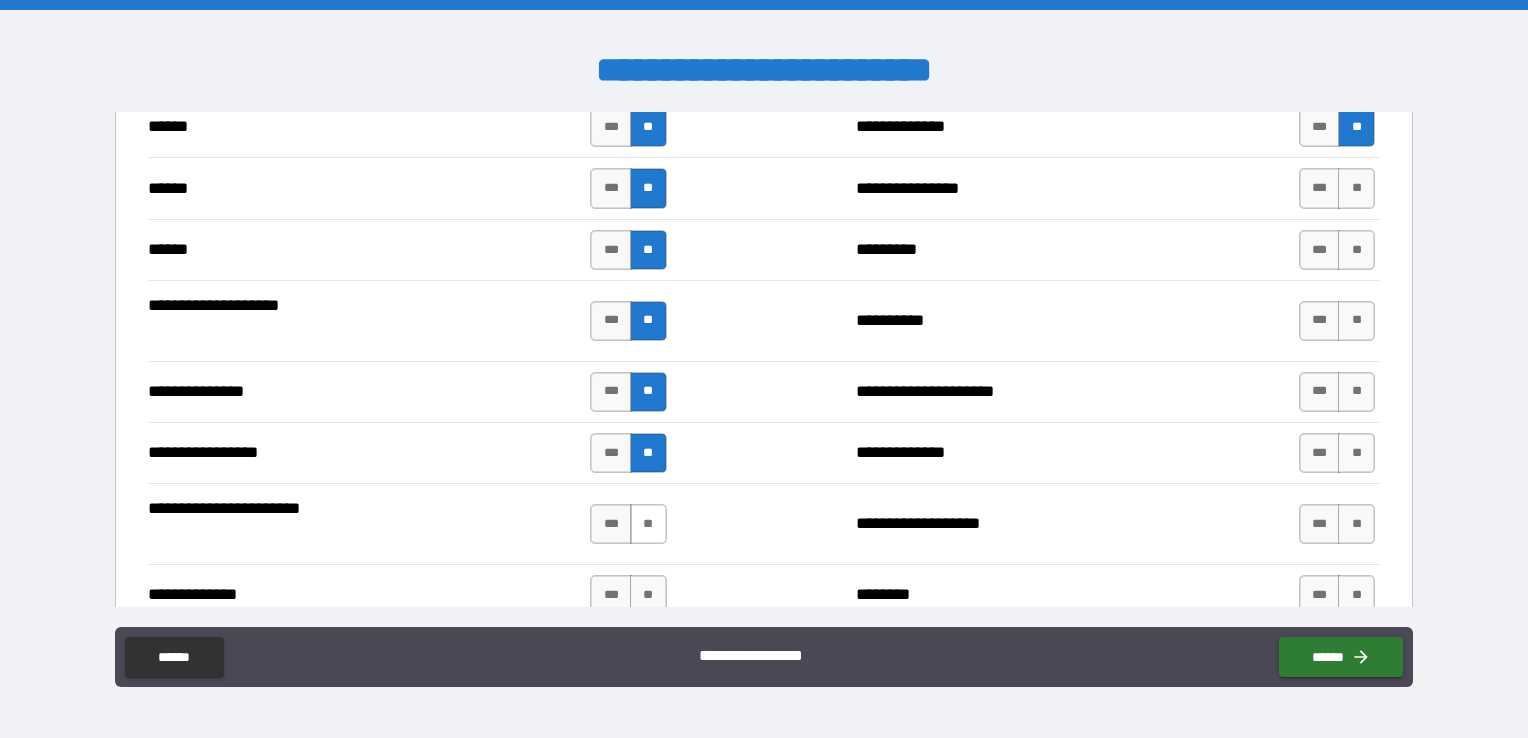click on "**" at bounding box center (648, 524) 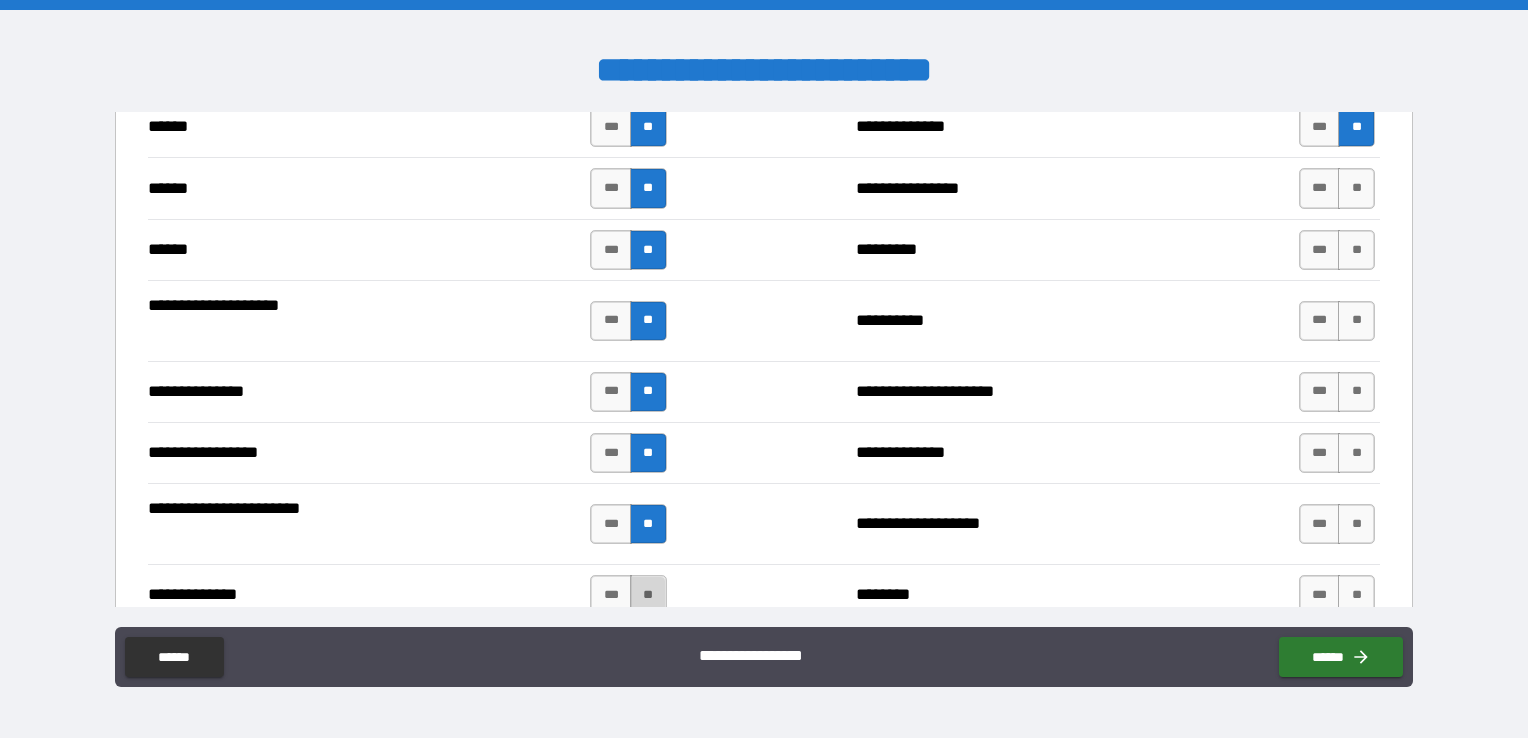 click on "**" at bounding box center (648, 595) 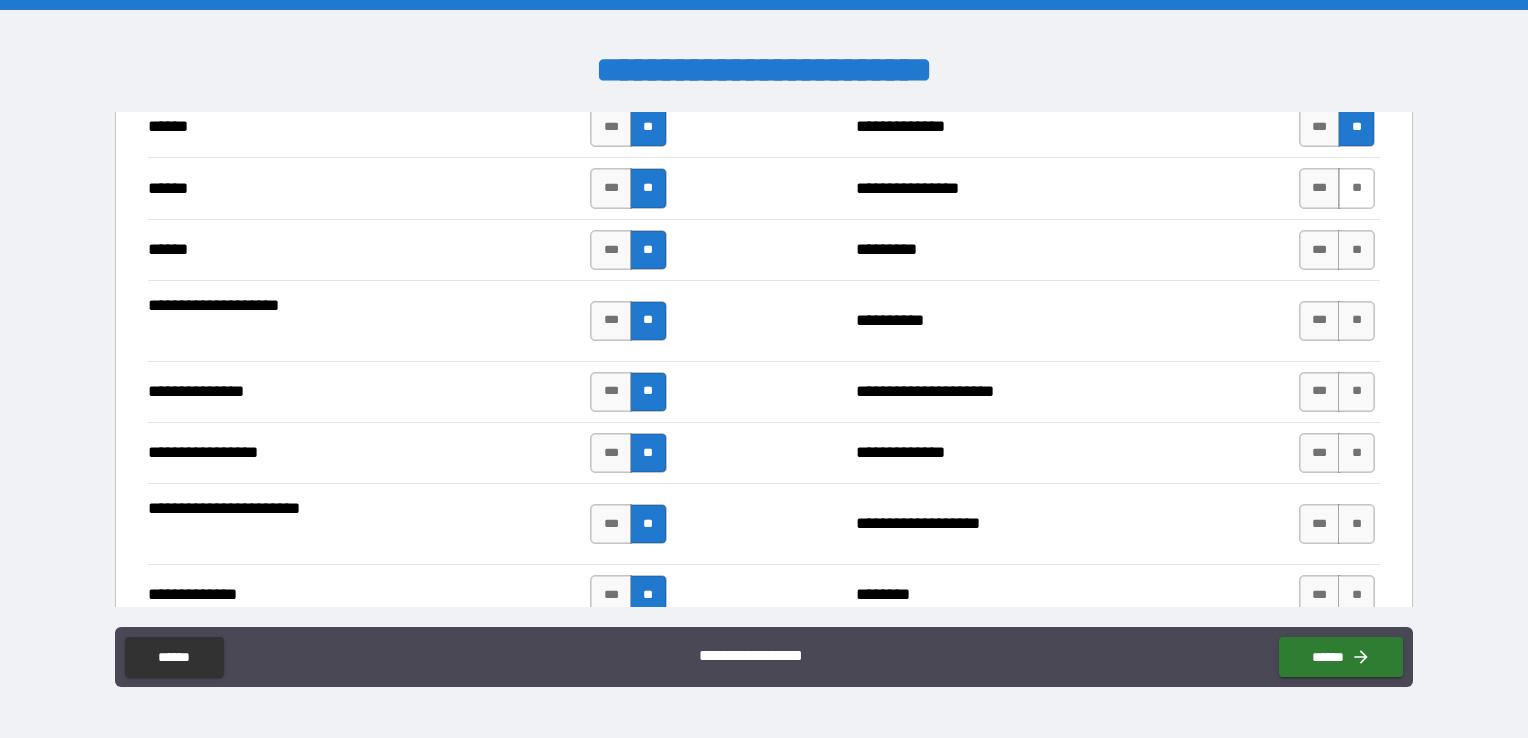click on "**" at bounding box center [1356, 188] 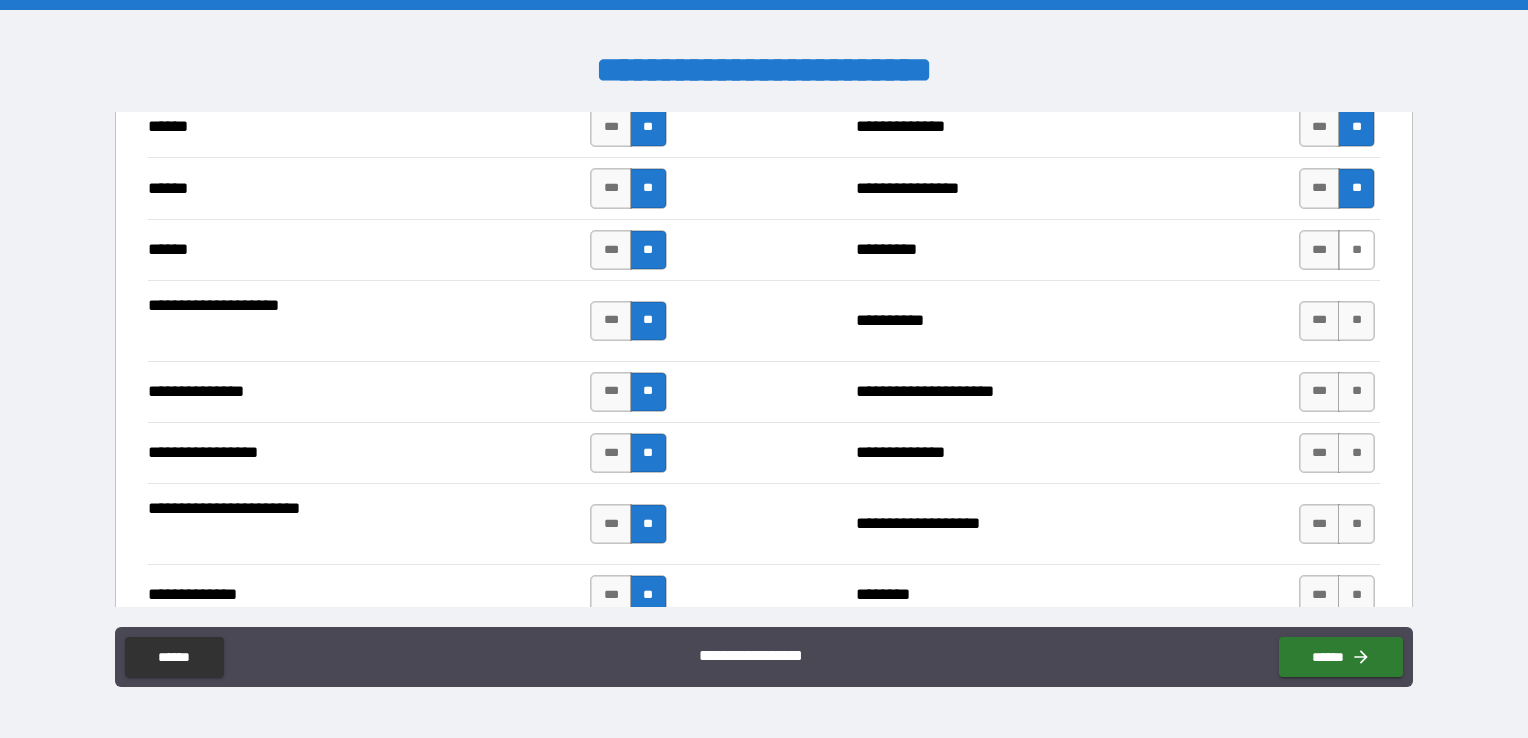 click on "**" at bounding box center (1356, 250) 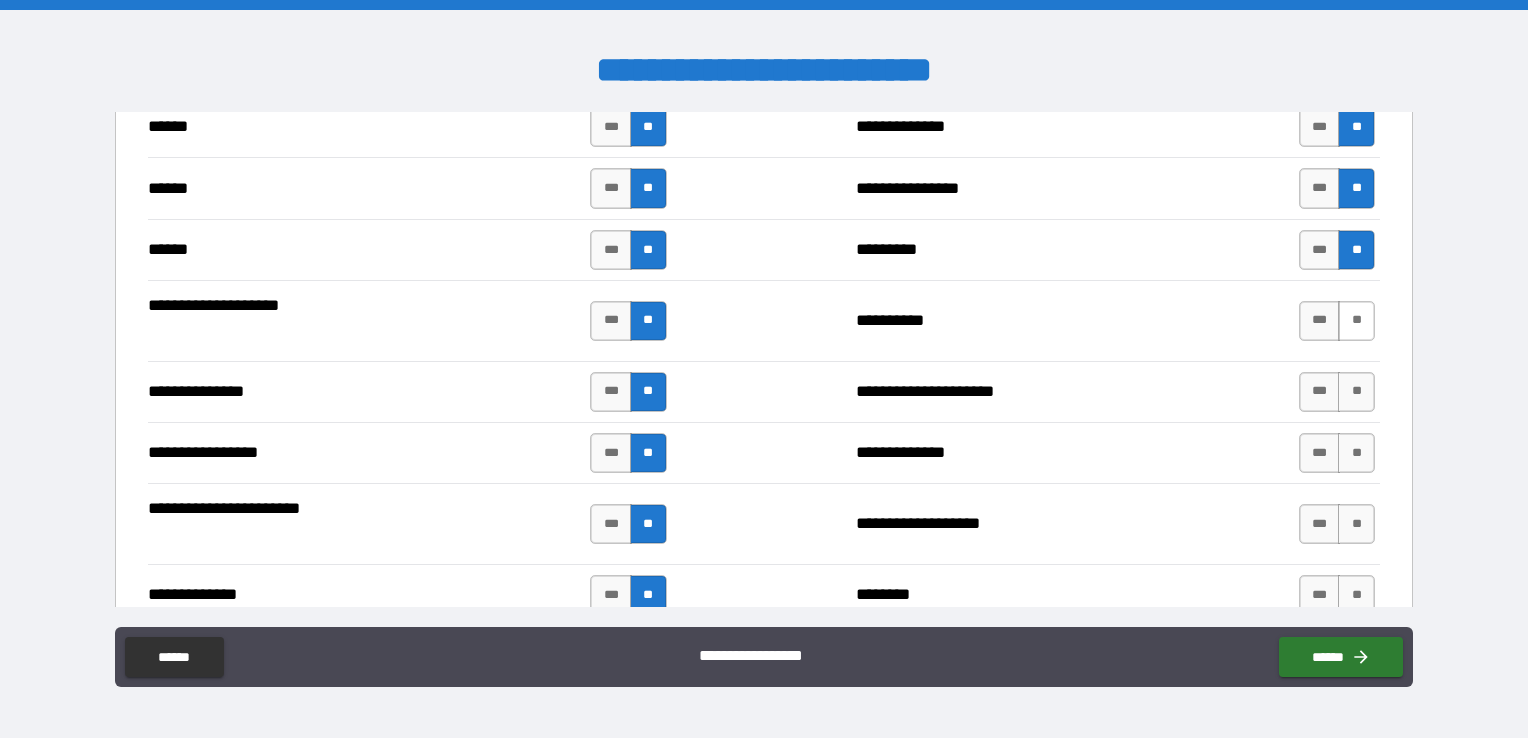 click on "**" at bounding box center (1356, 321) 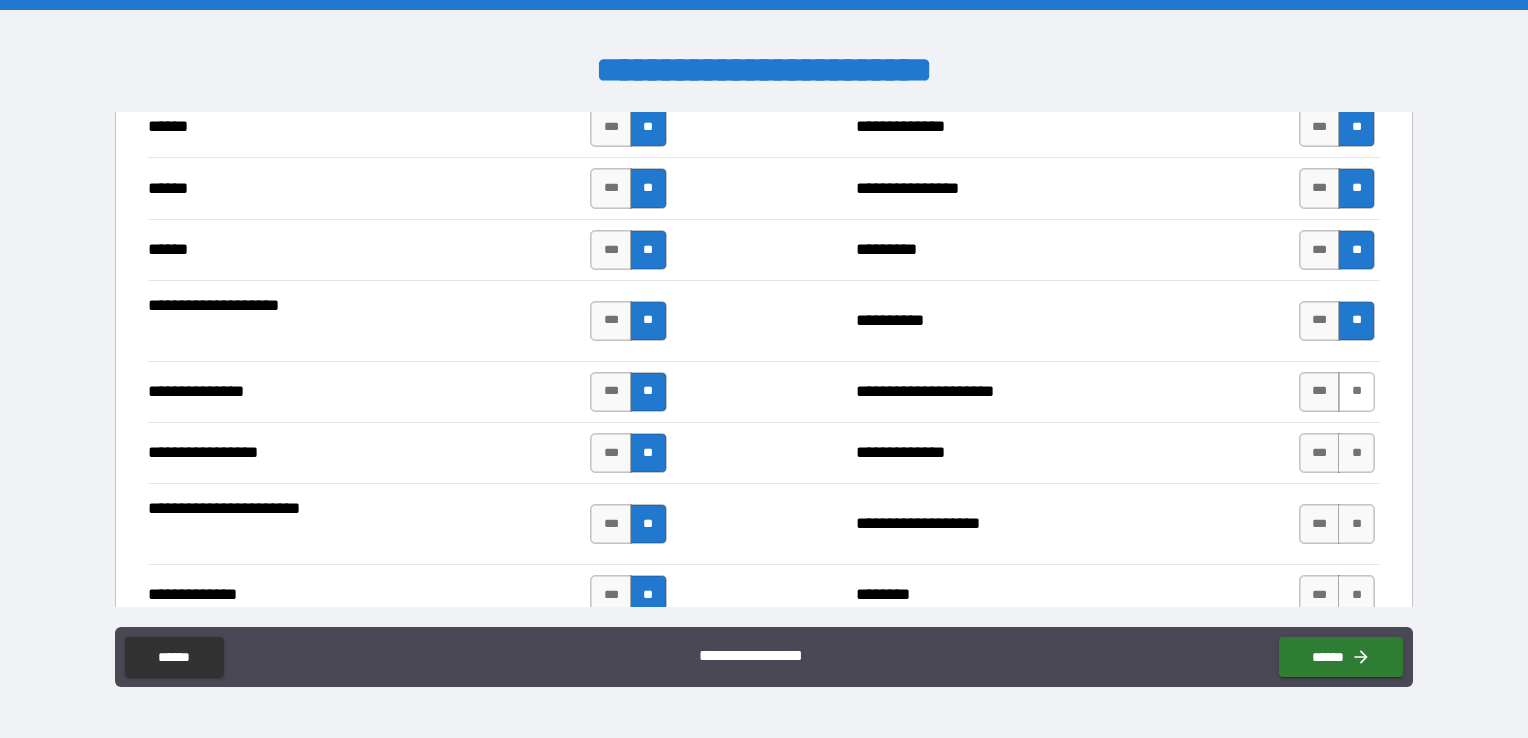 click on "**" at bounding box center (1356, 392) 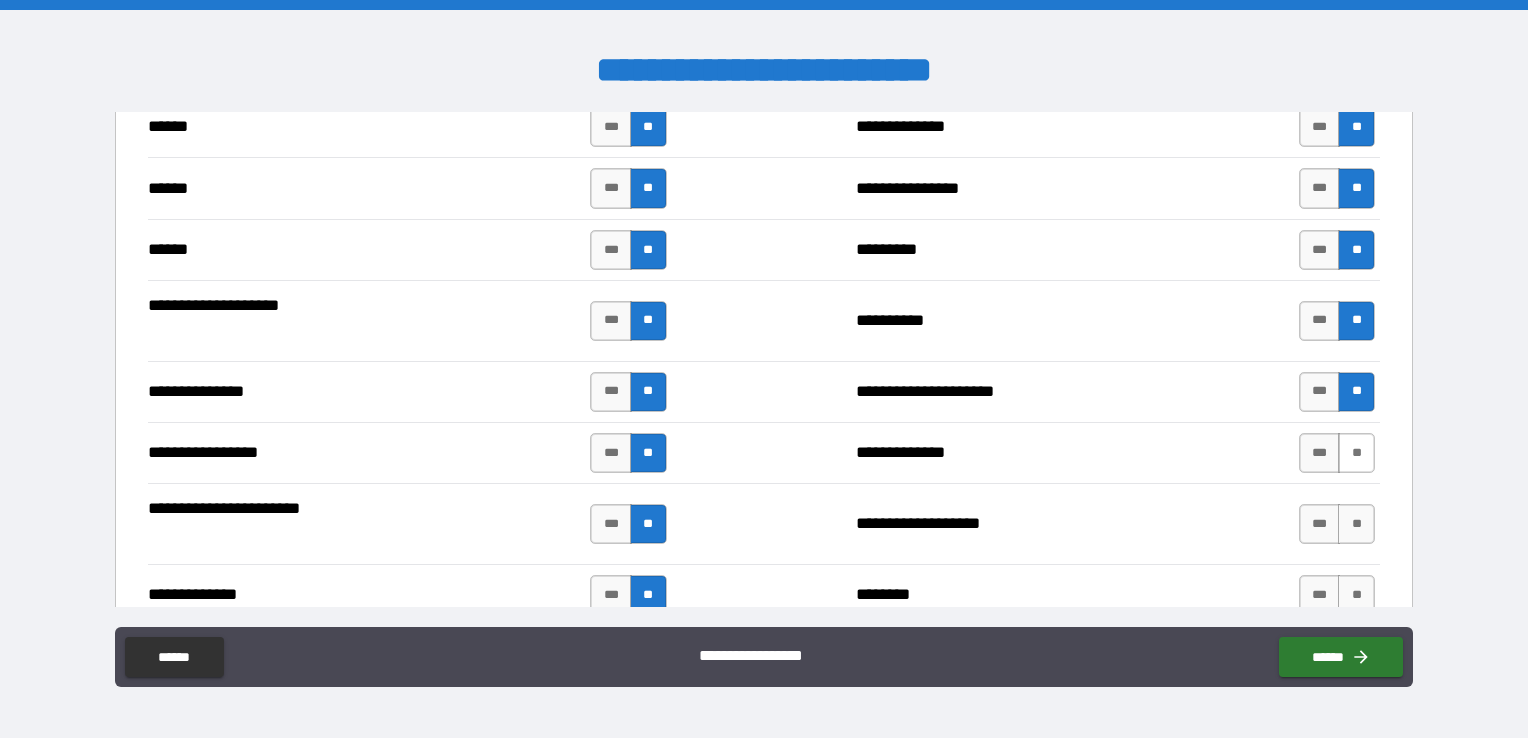 click on "**" at bounding box center (1356, 453) 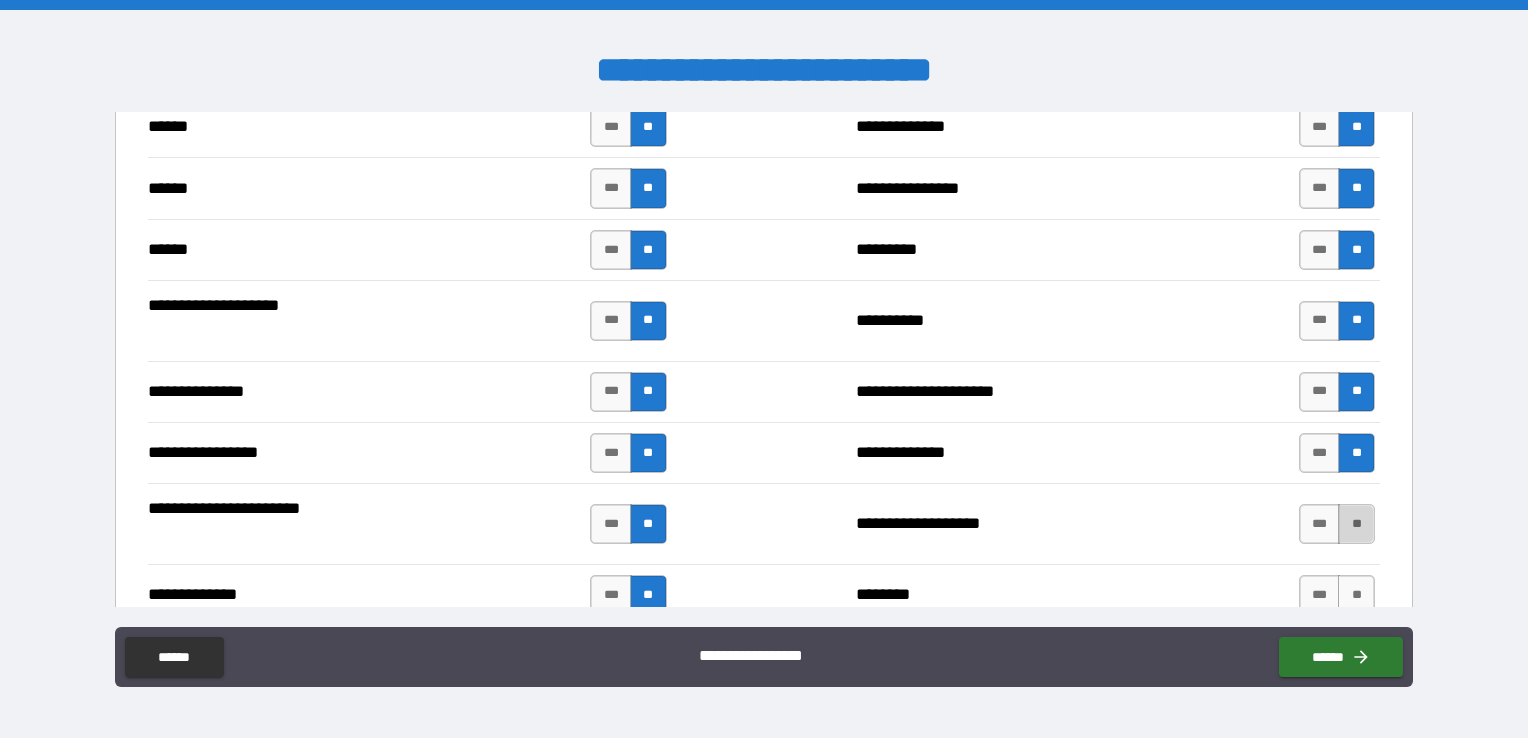 click on "**" at bounding box center [1356, 524] 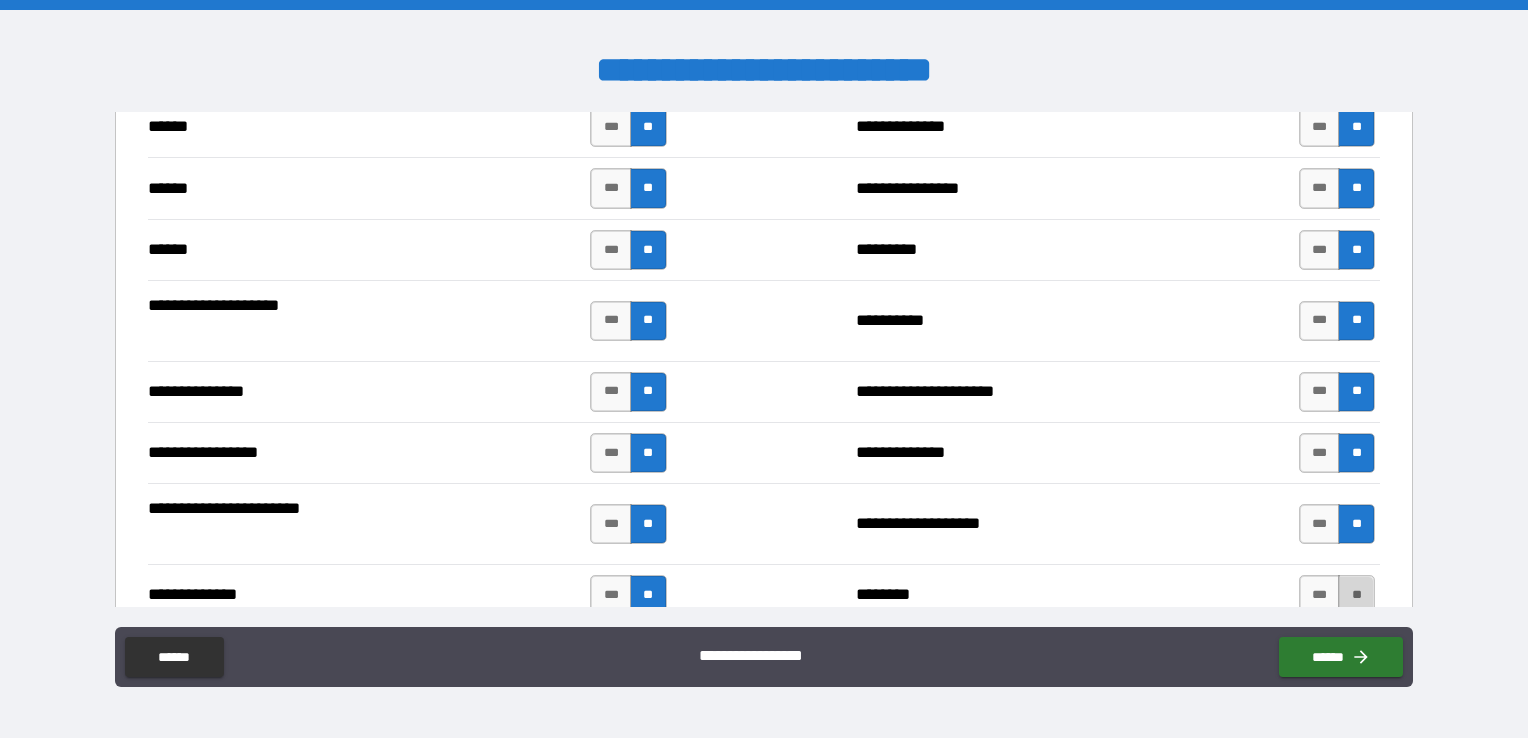 click on "**" at bounding box center (1356, 595) 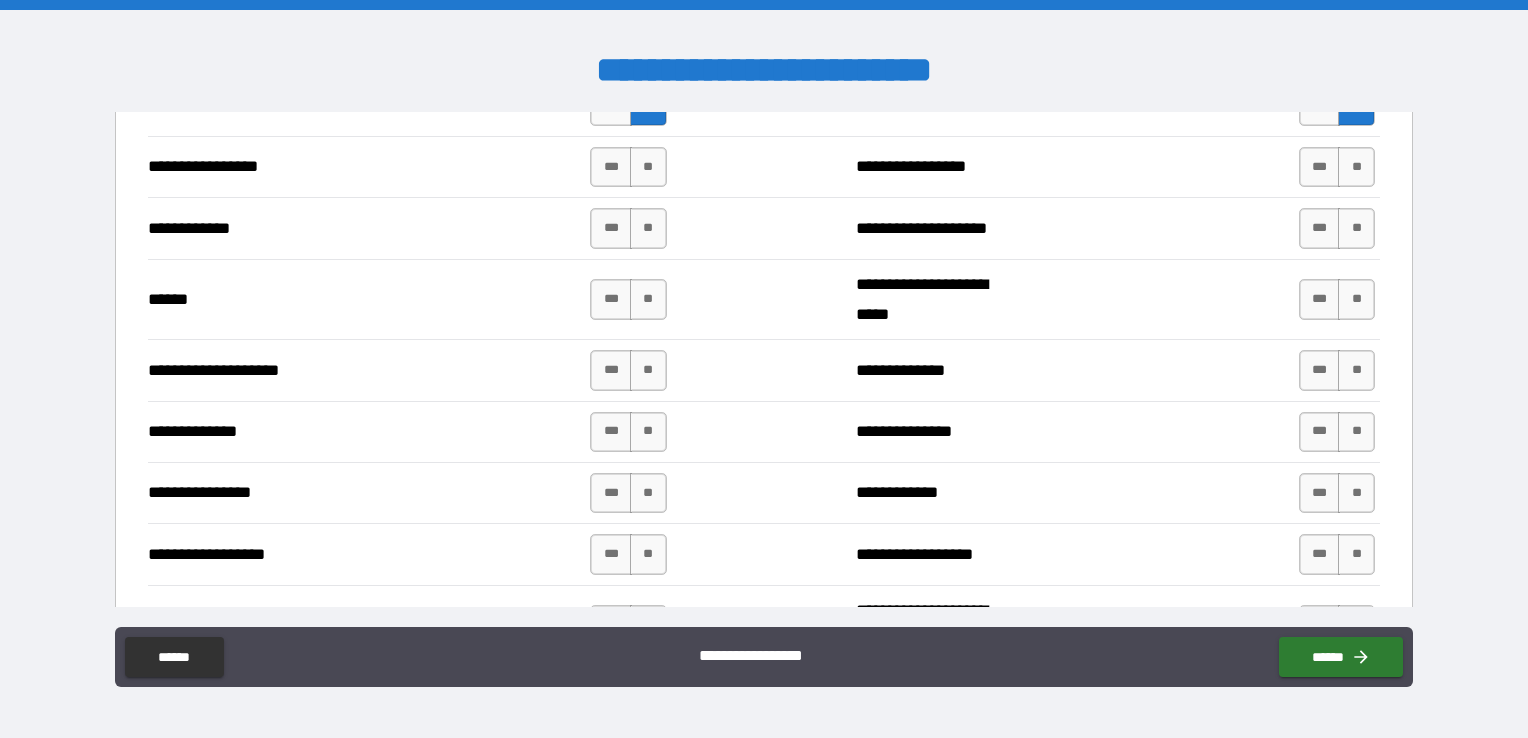 scroll, scrollTop: 3118, scrollLeft: 0, axis: vertical 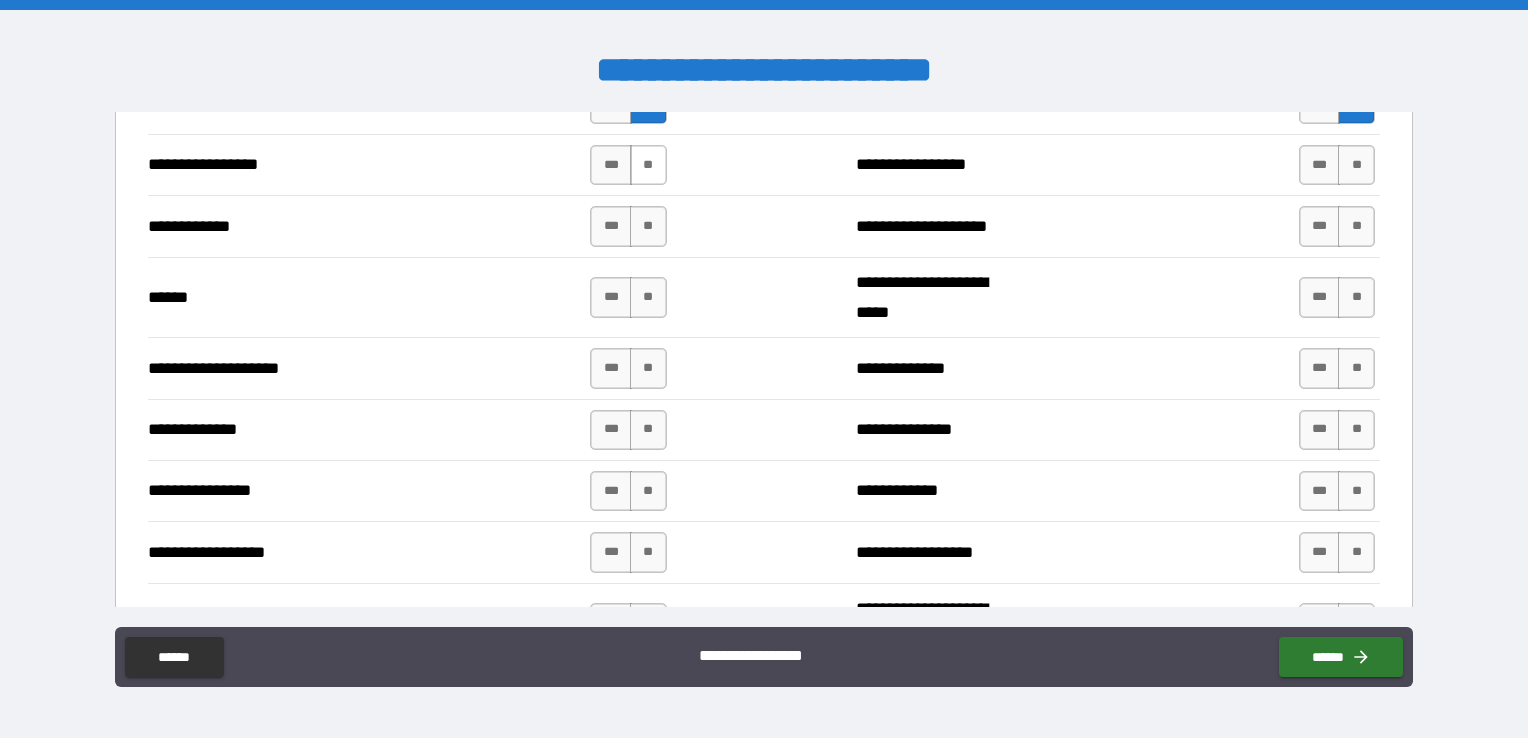 click on "**" at bounding box center [648, 165] 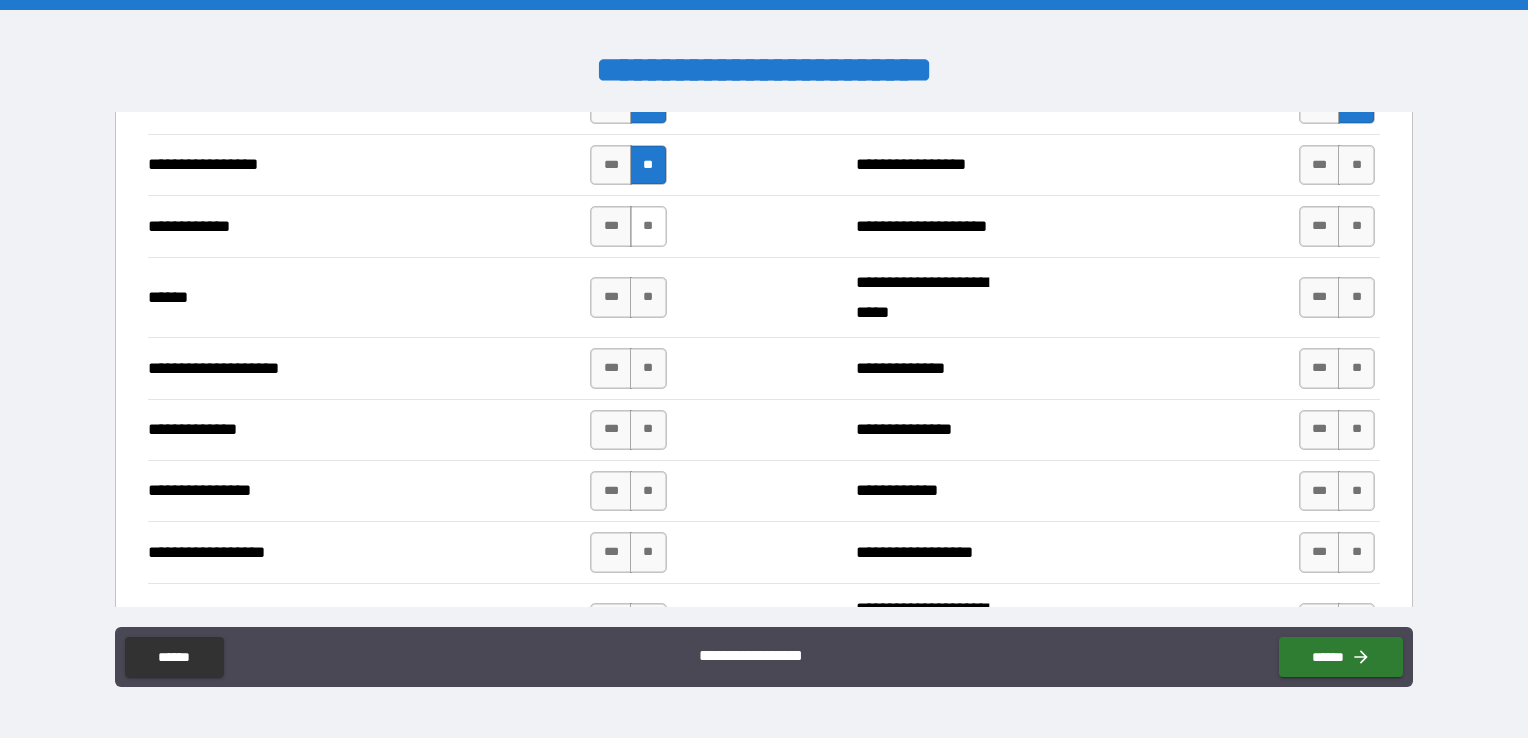 click on "**" at bounding box center [648, 226] 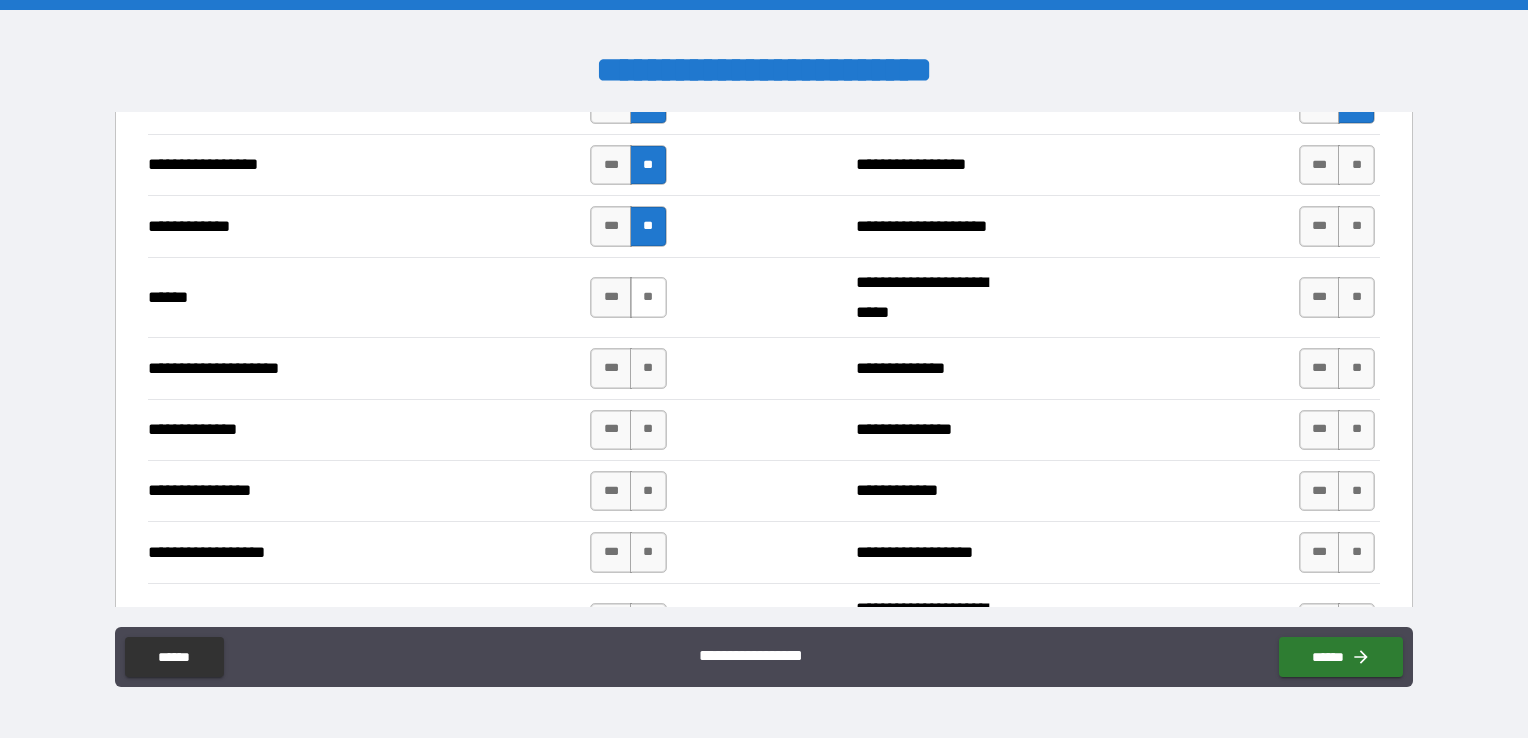 click on "**" at bounding box center [648, 297] 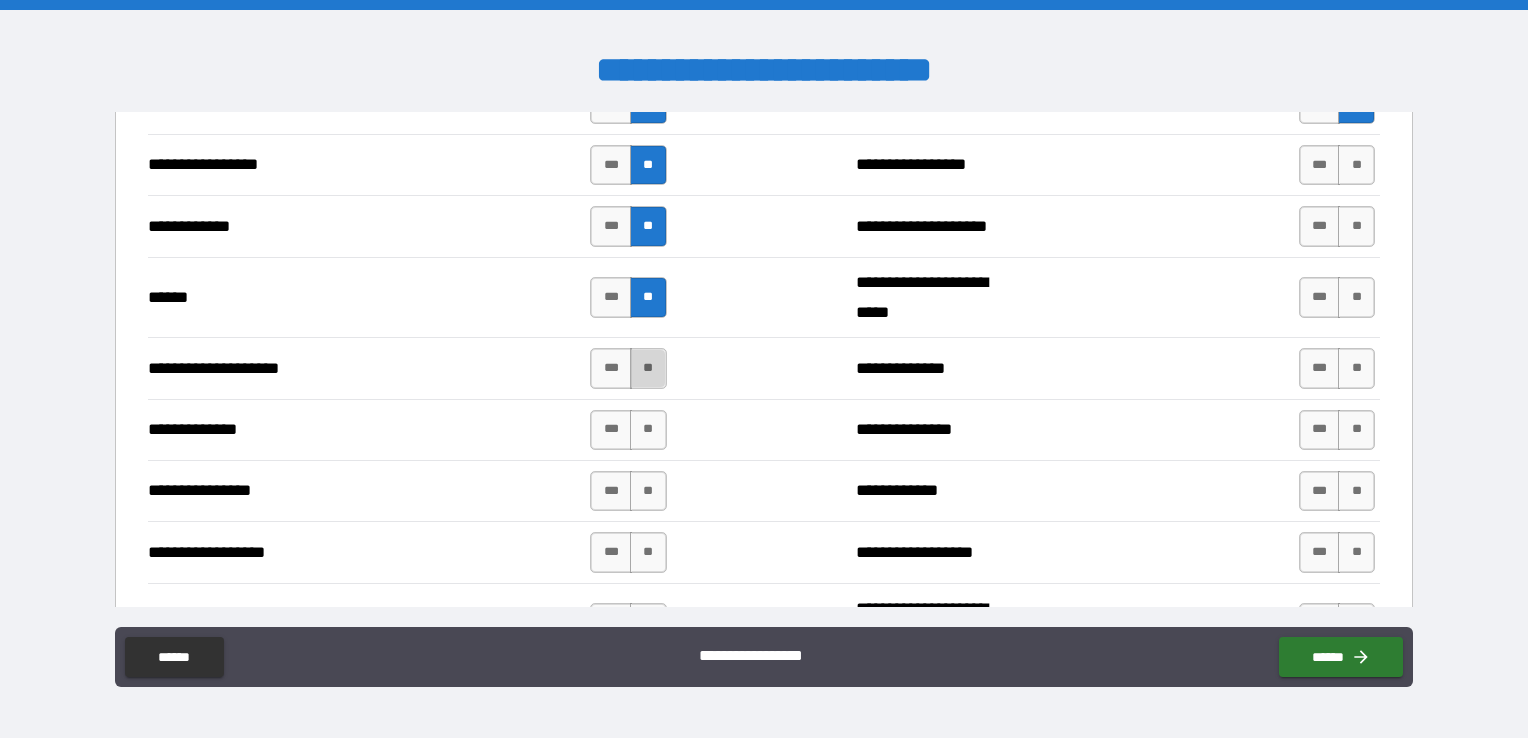 click on "**" at bounding box center (648, 368) 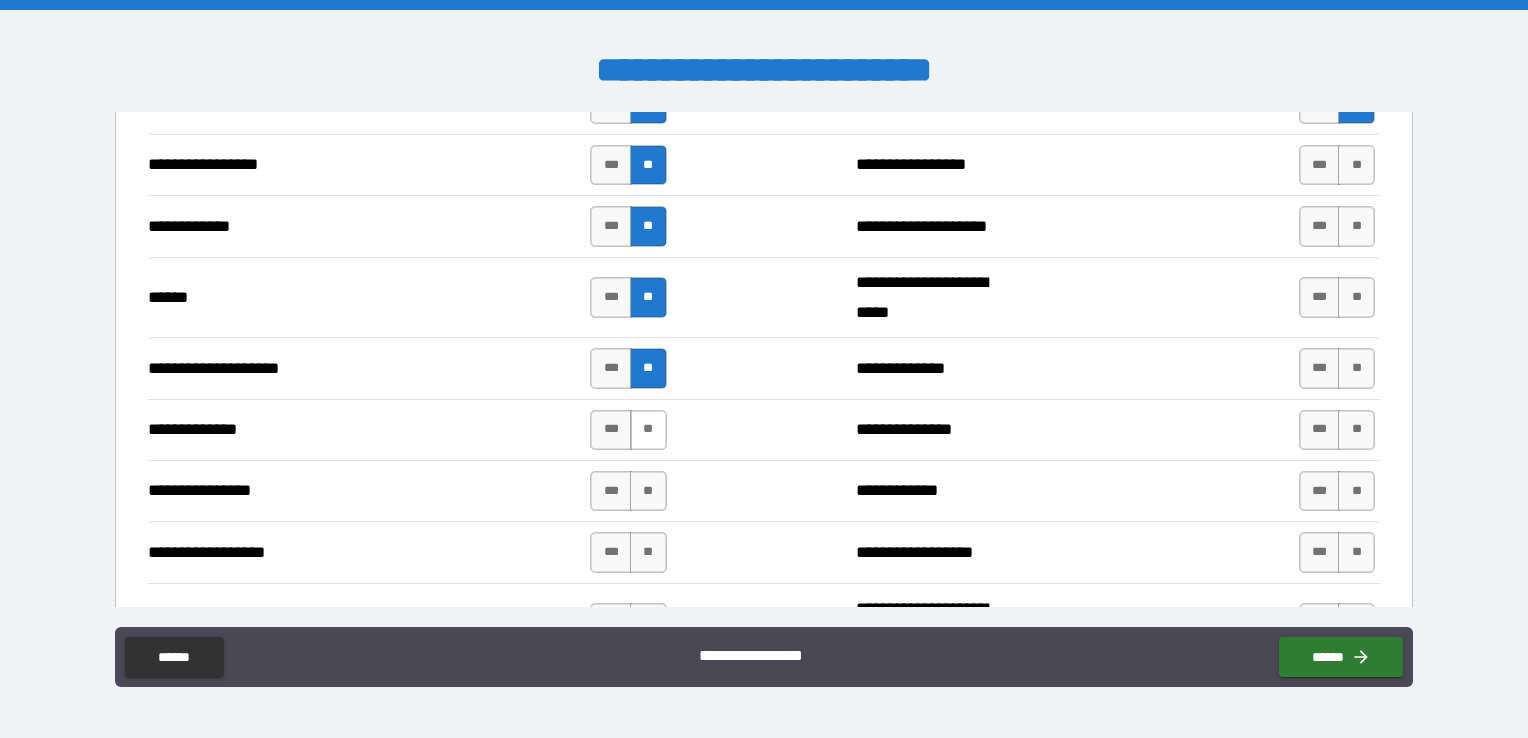 click on "**" at bounding box center (648, 430) 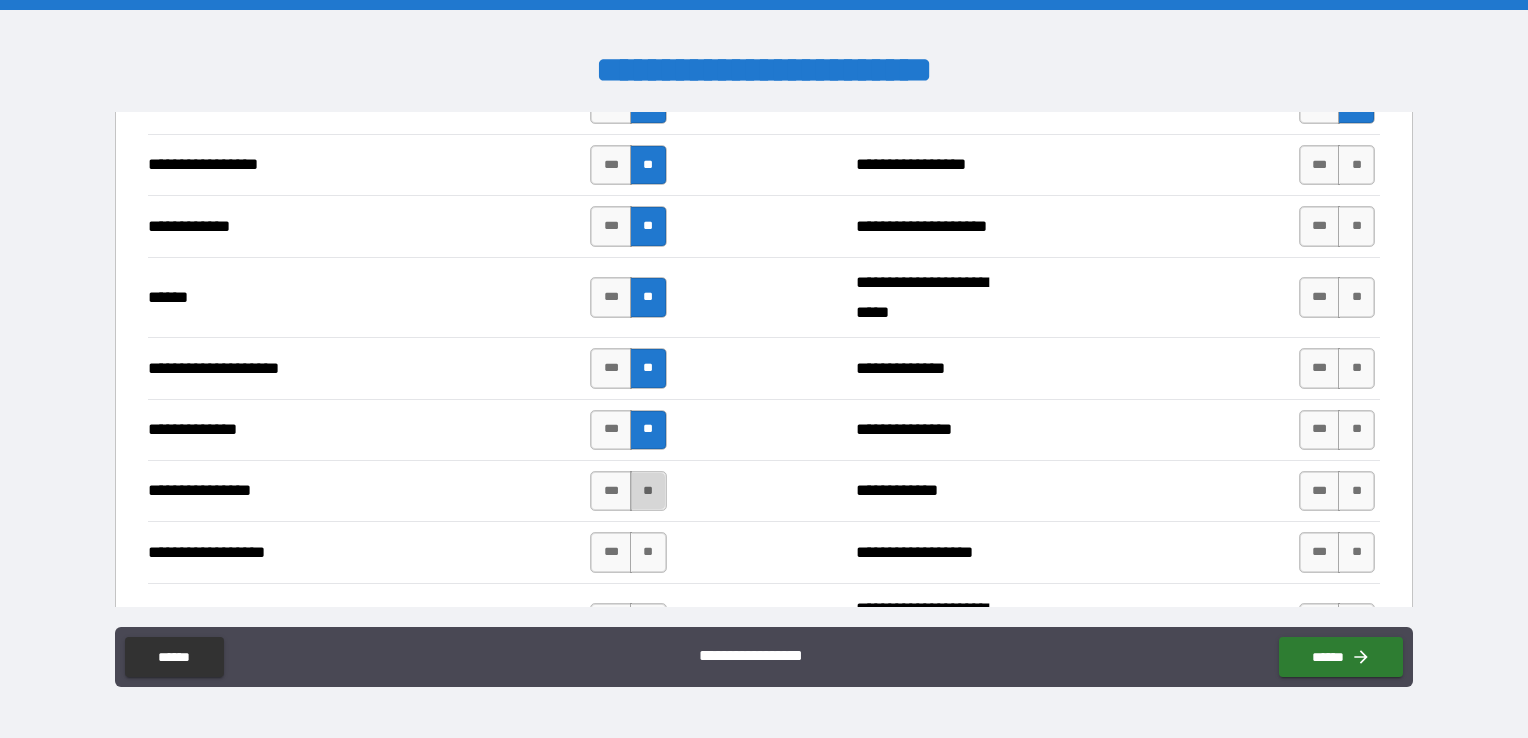 click on "**" at bounding box center [648, 491] 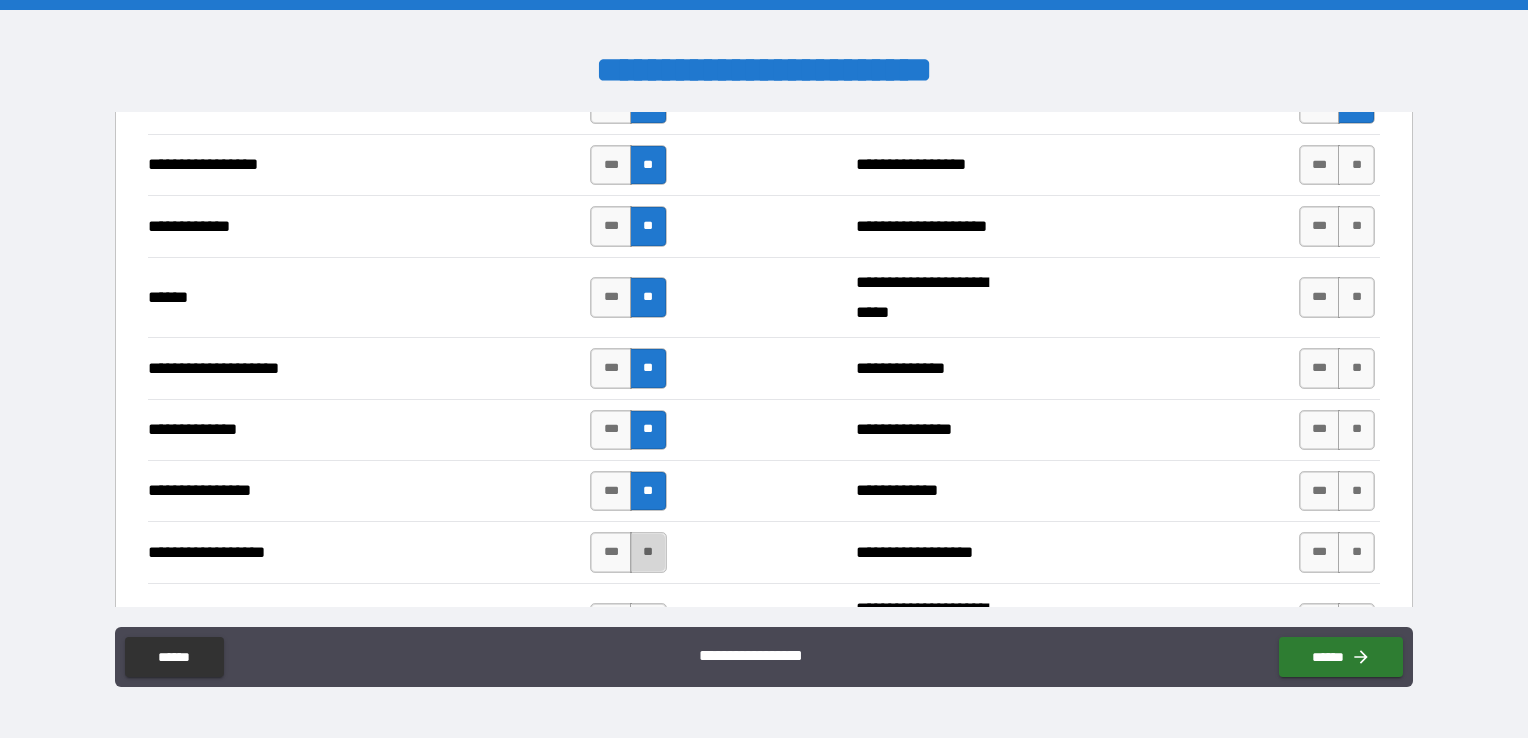 click on "**" at bounding box center (648, 552) 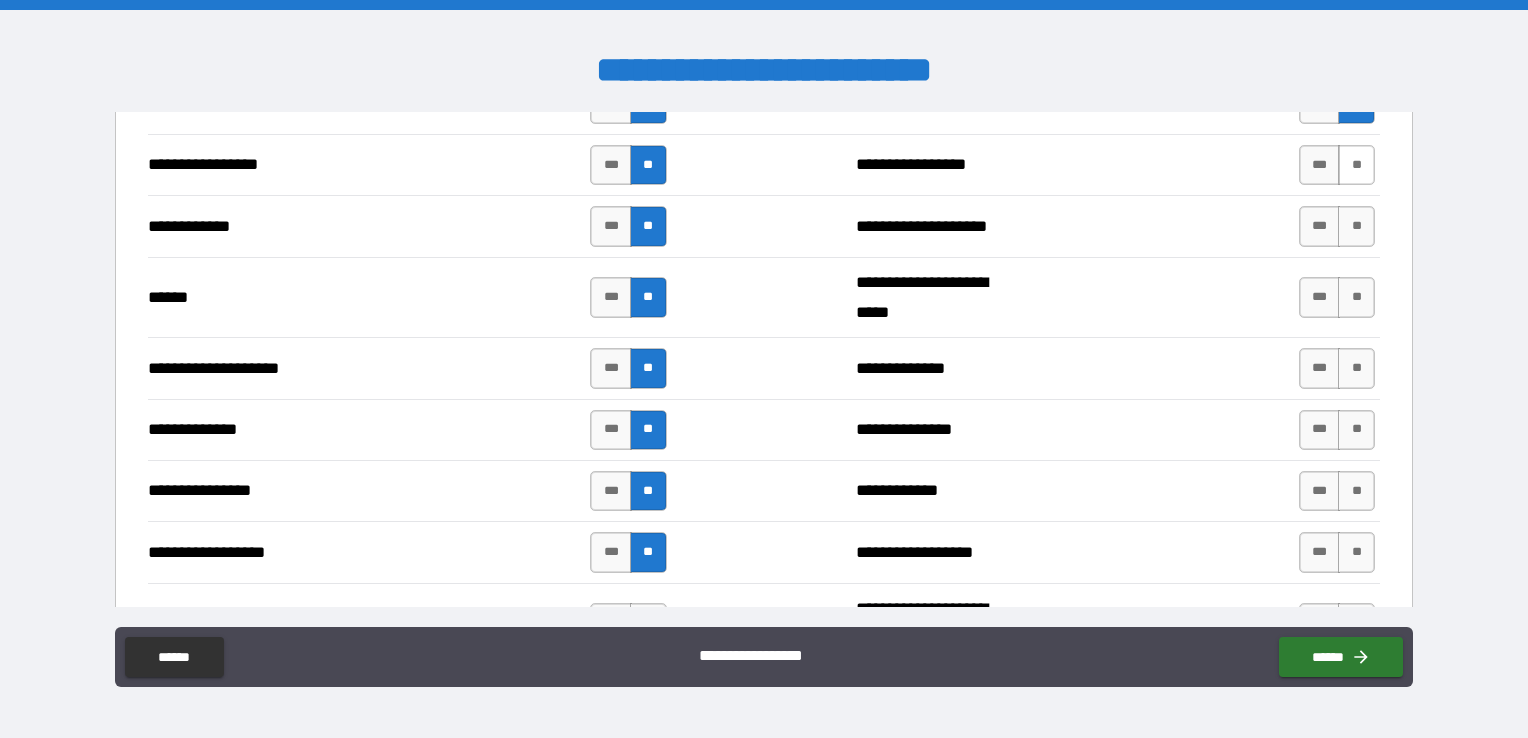 click on "**" at bounding box center [1356, 165] 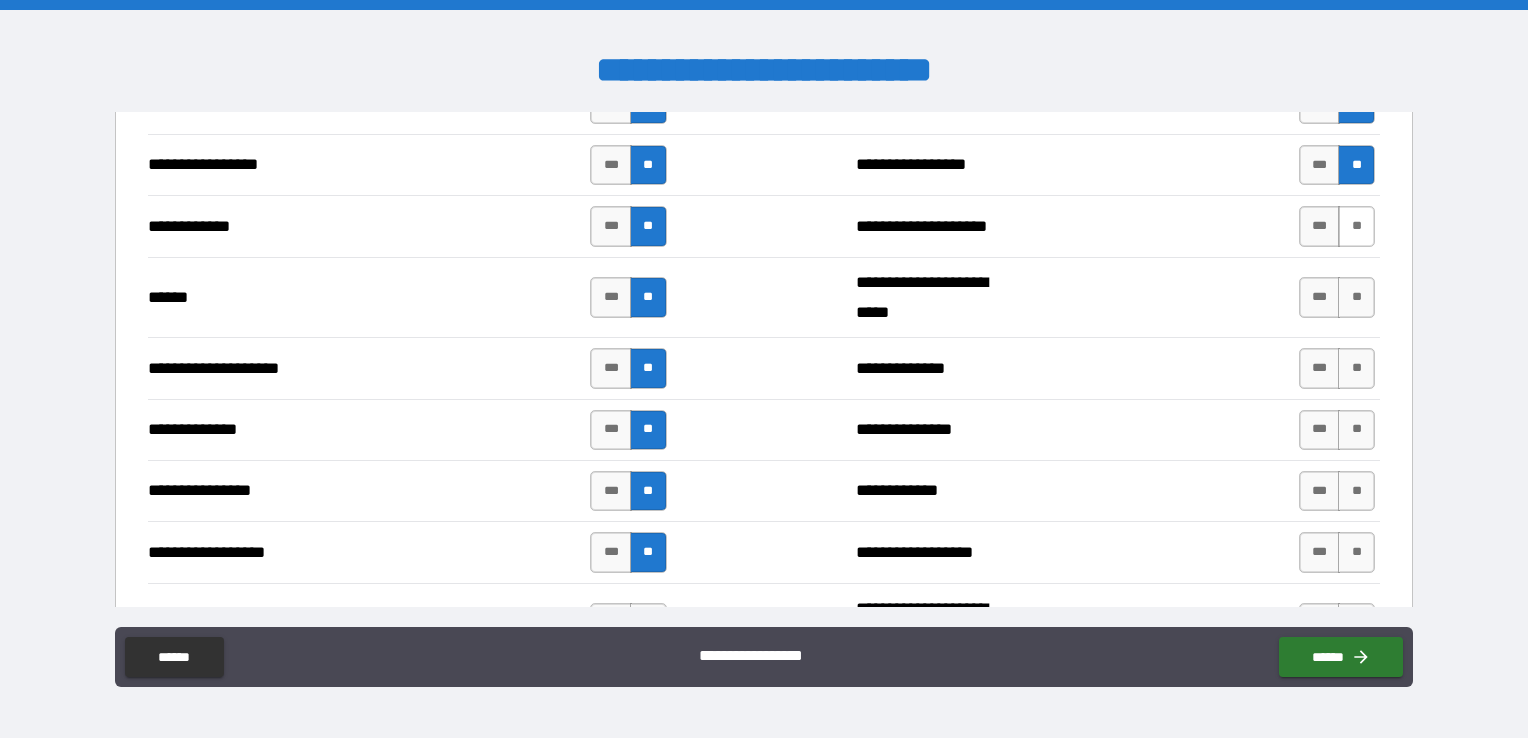 click on "**" at bounding box center [1356, 226] 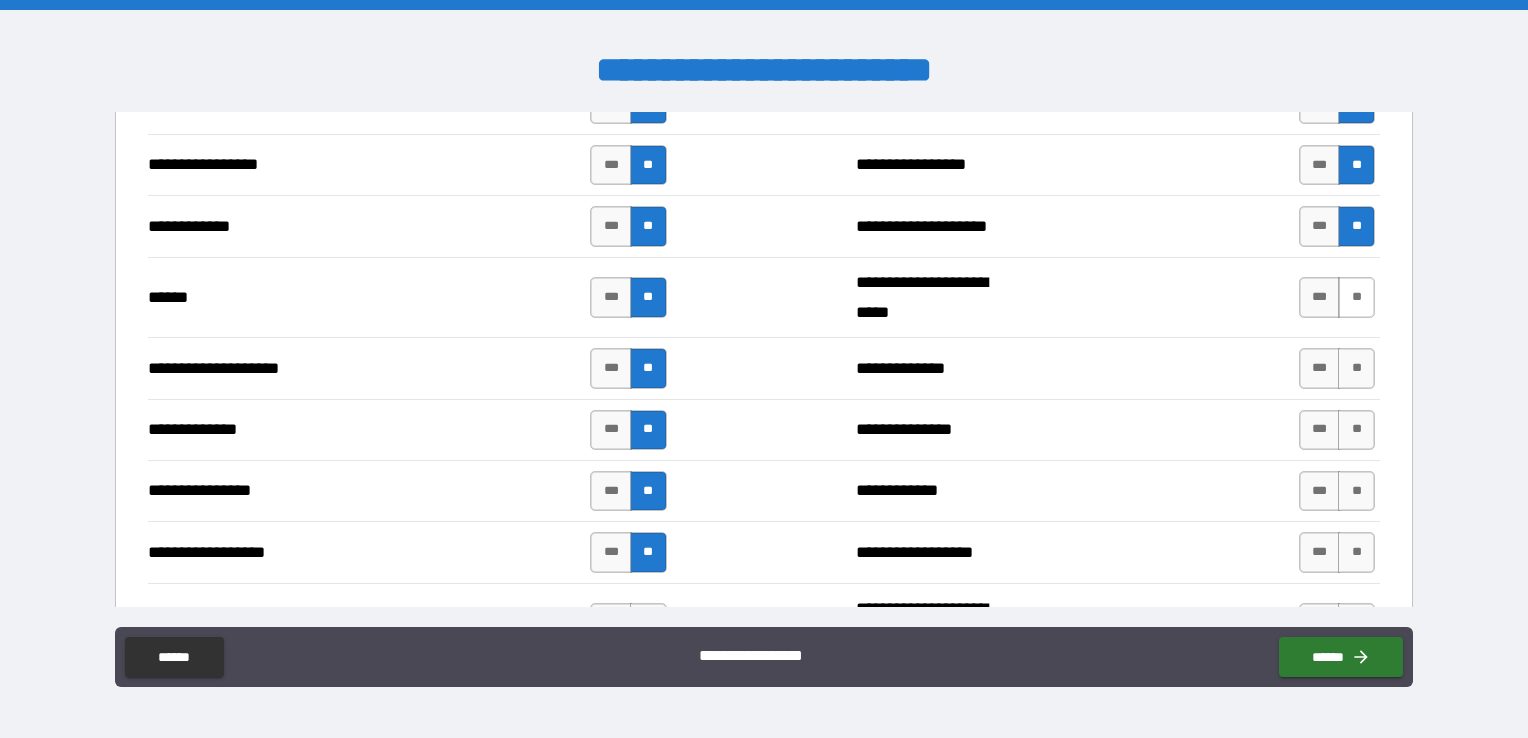click on "**" at bounding box center (1356, 297) 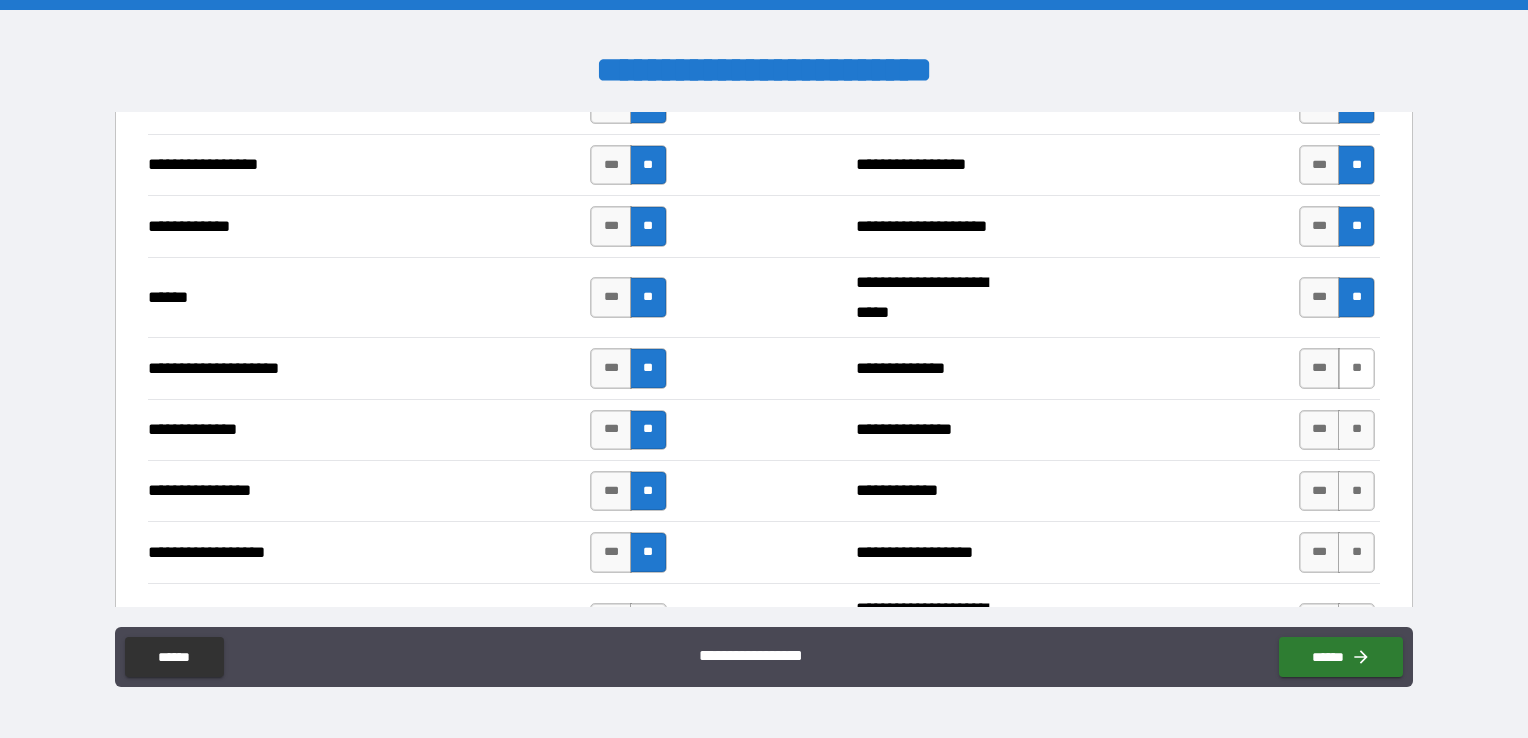 click on "**" at bounding box center (1356, 368) 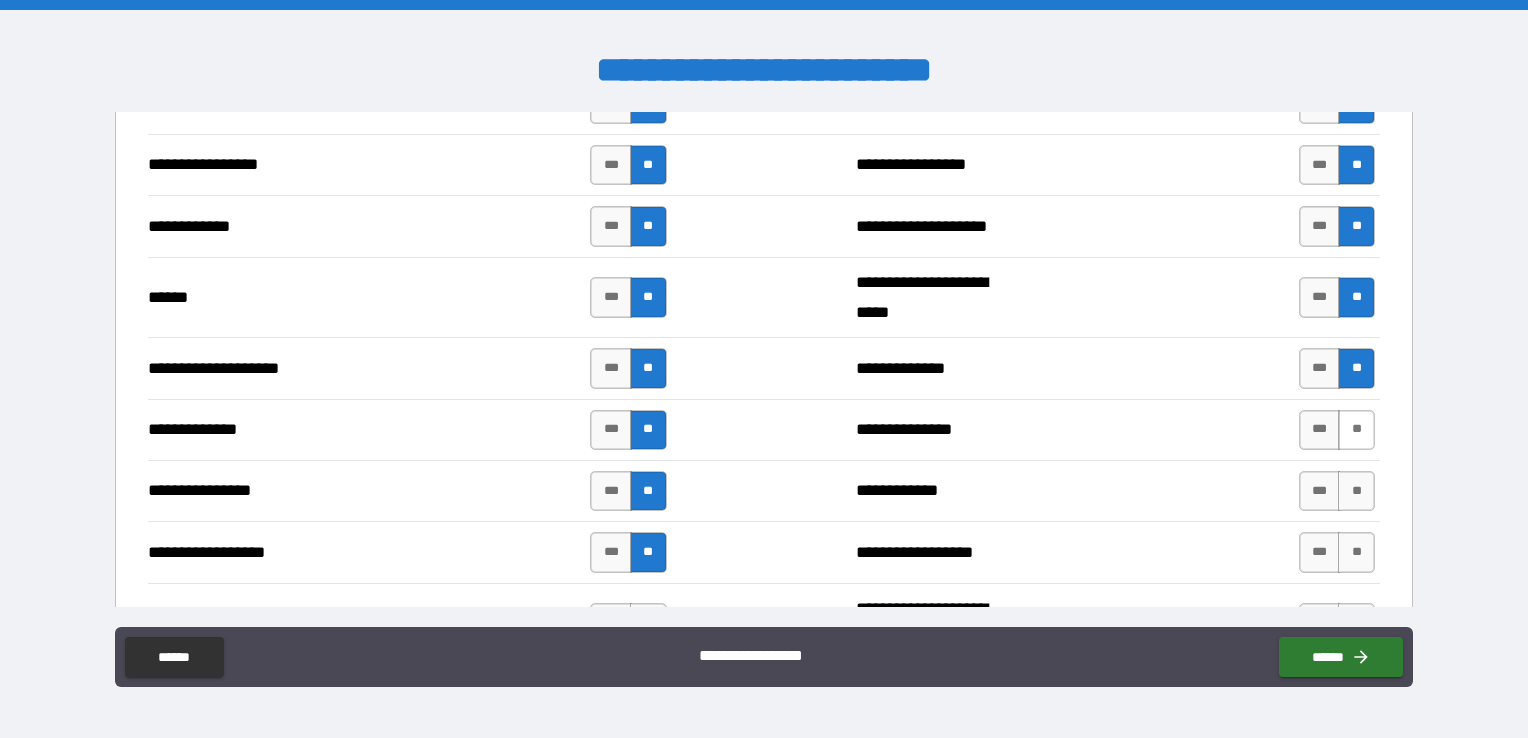 click on "**" at bounding box center (1356, 430) 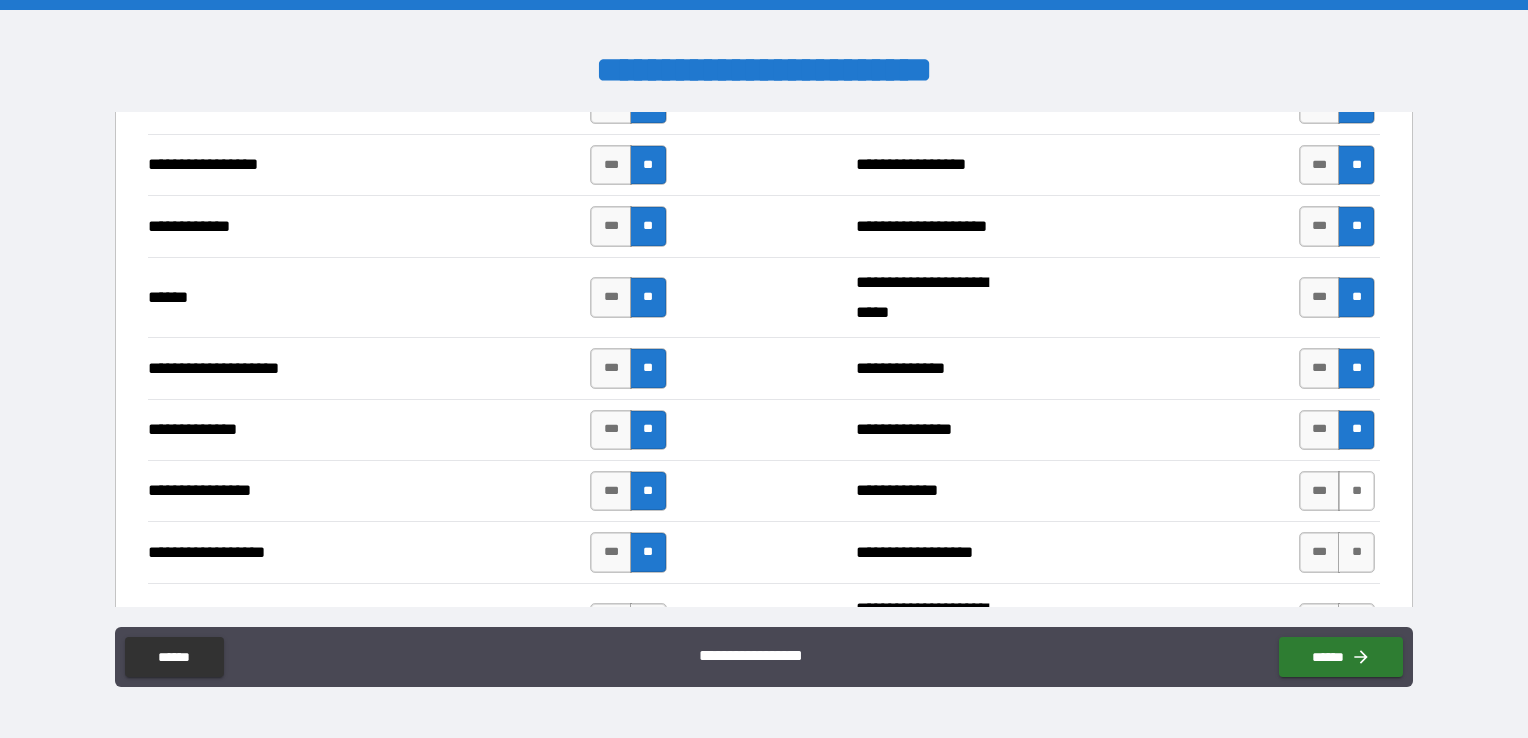 click on "**" at bounding box center (1356, 491) 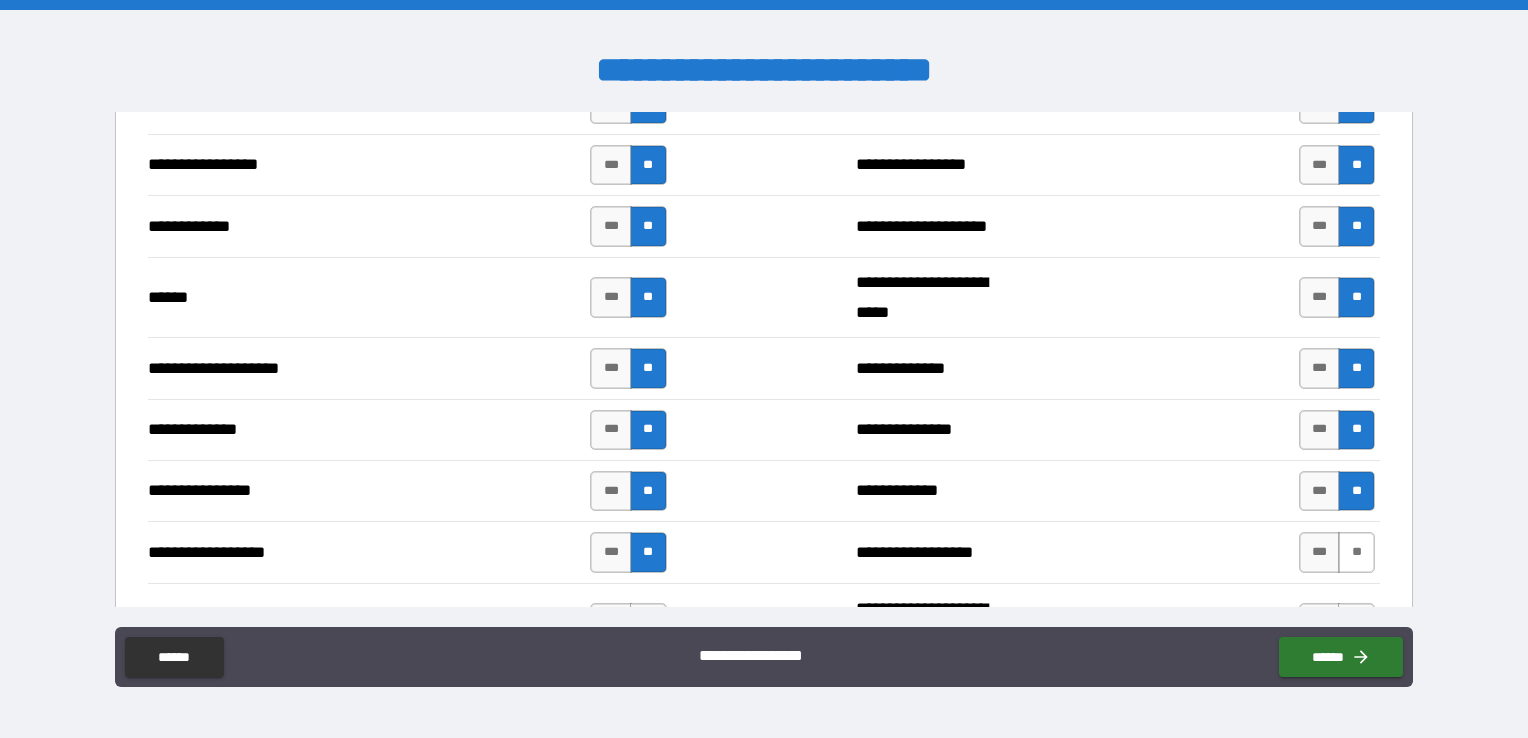 click on "**" at bounding box center [1356, 552] 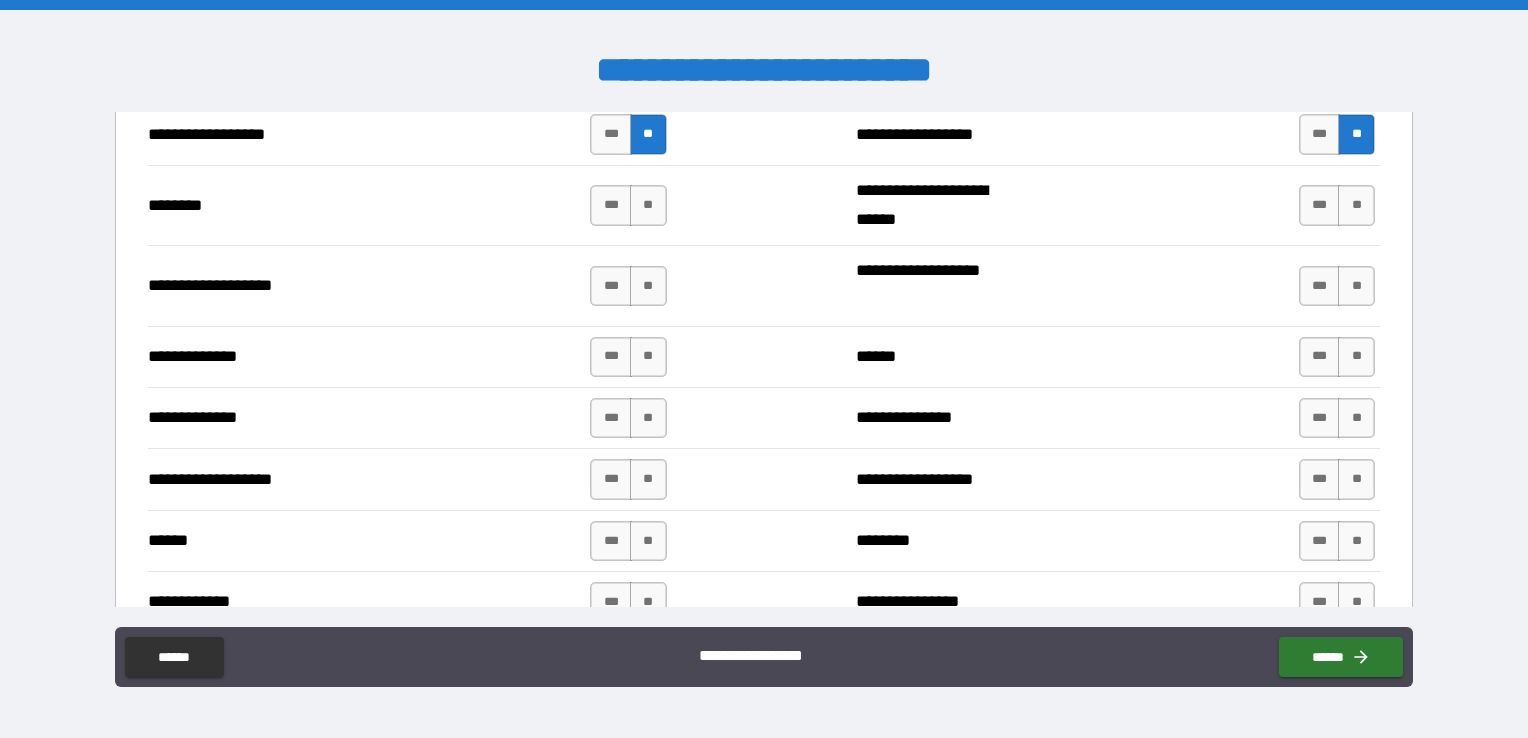 scroll, scrollTop: 3544, scrollLeft: 0, axis: vertical 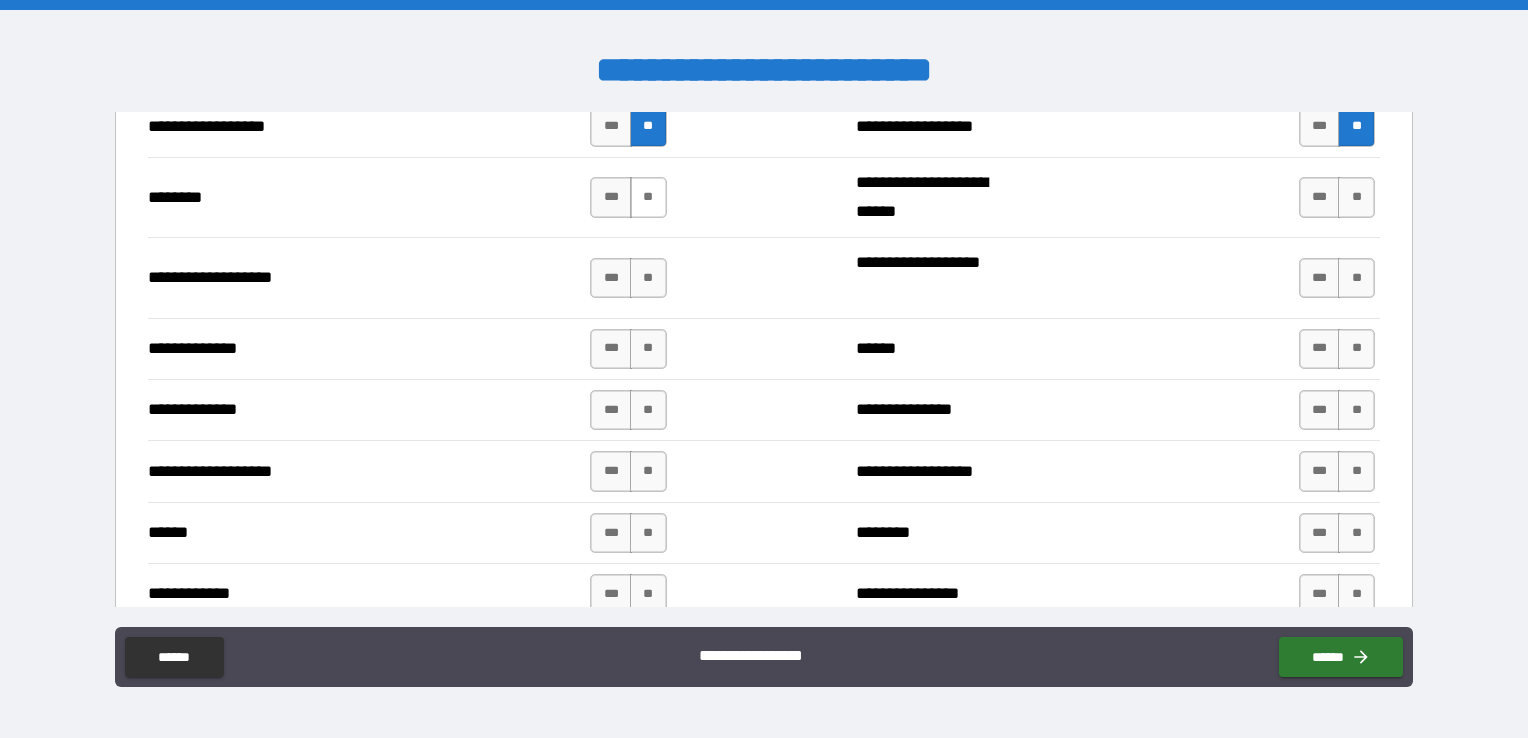 click on "**" at bounding box center (648, 197) 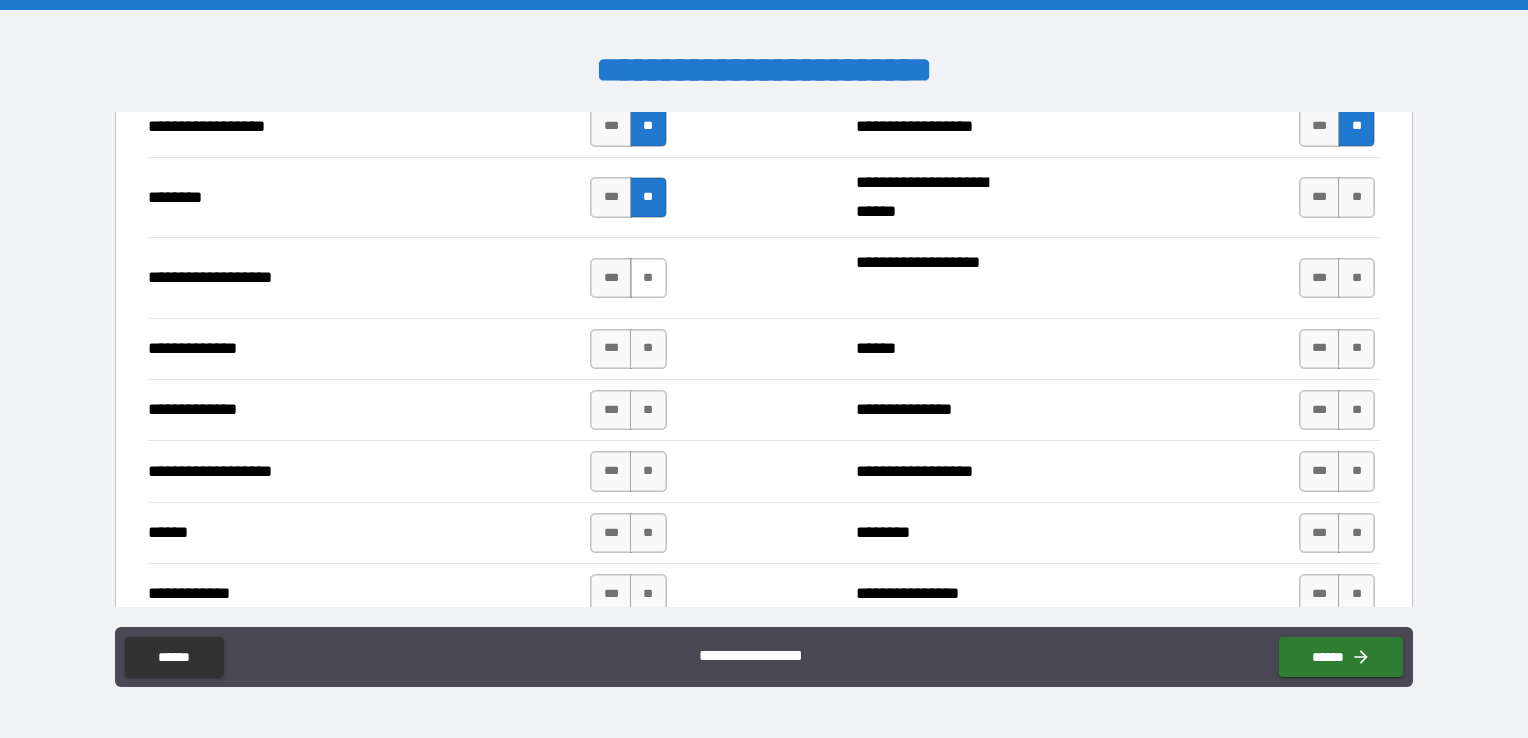 click on "**" at bounding box center (648, 278) 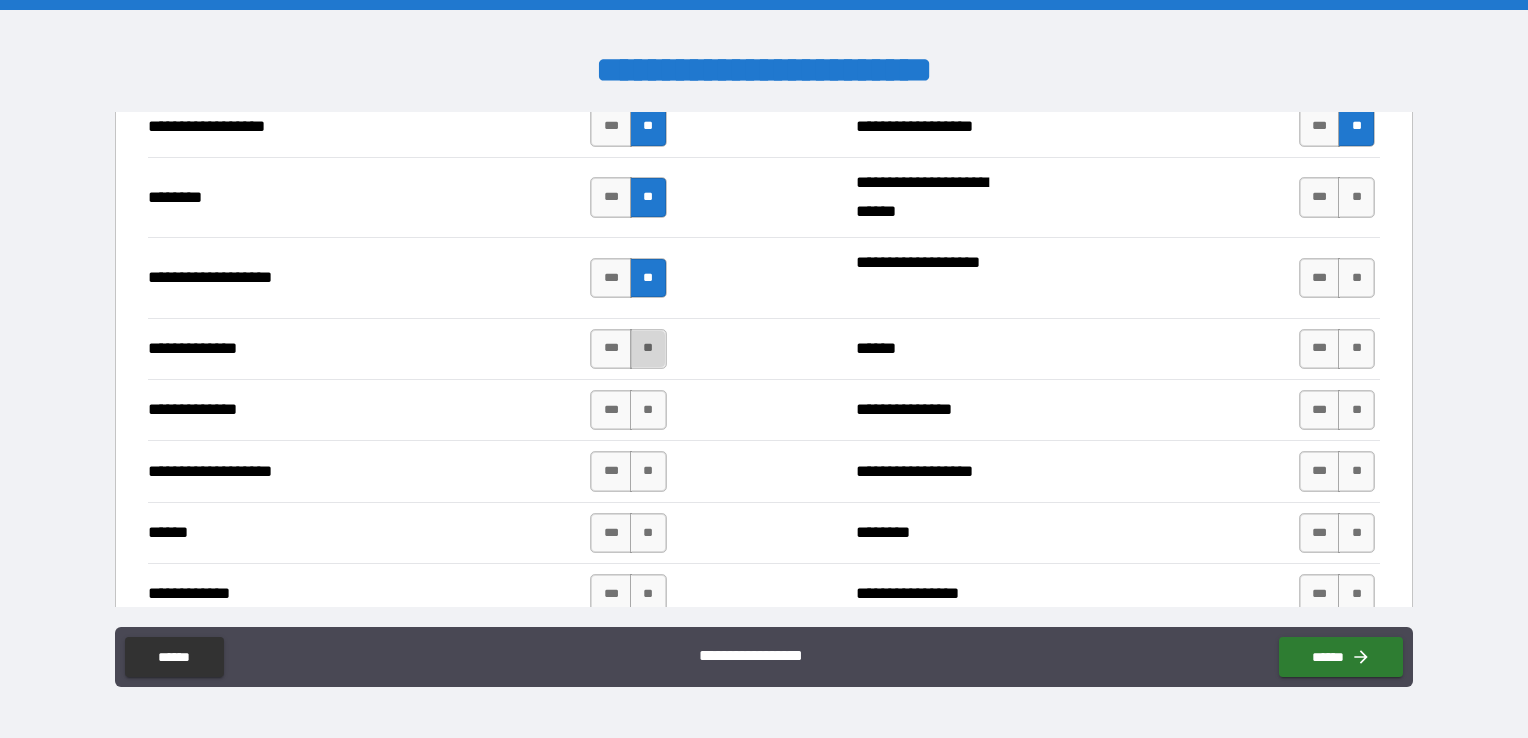 click on "**" at bounding box center [648, 349] 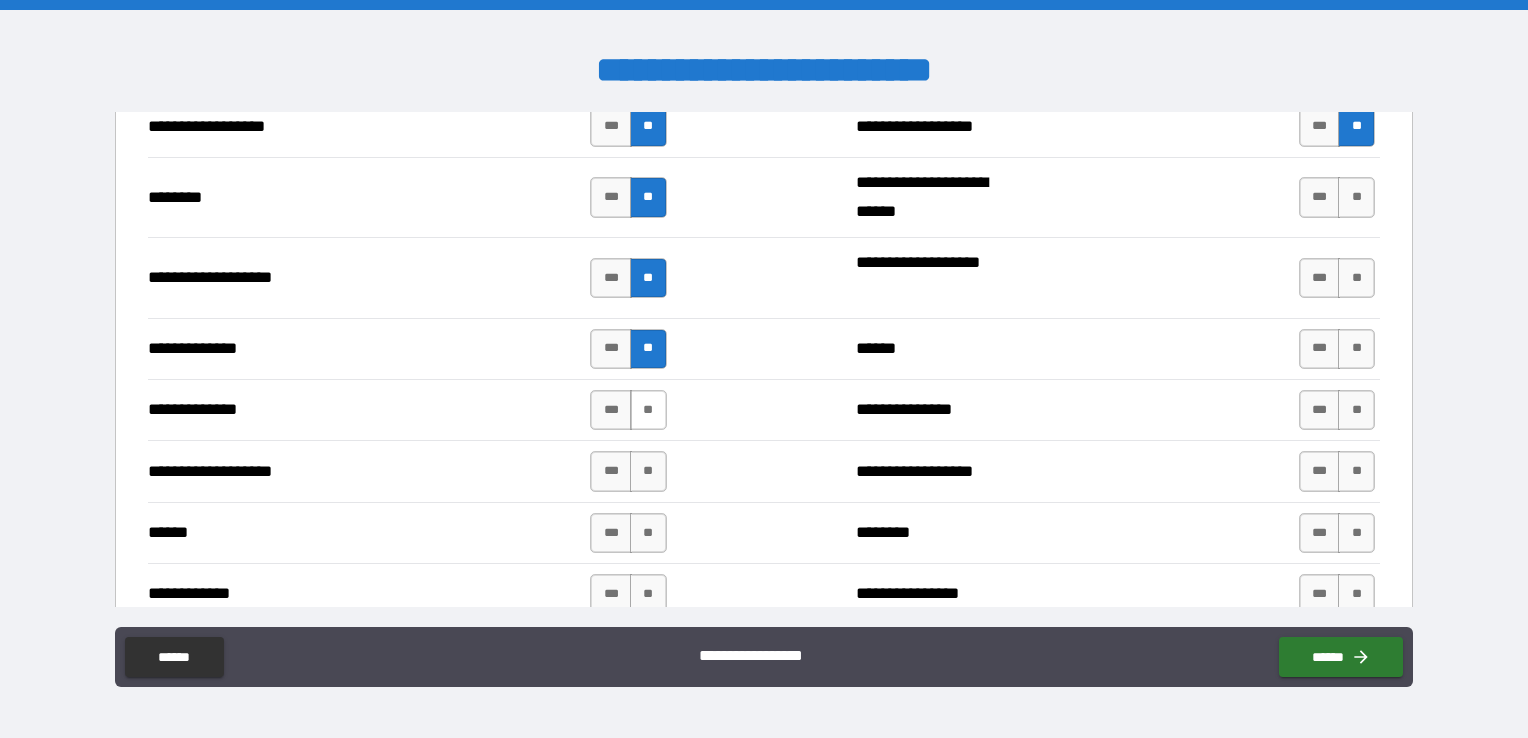 click on "**" at bounding box center (648, 410) 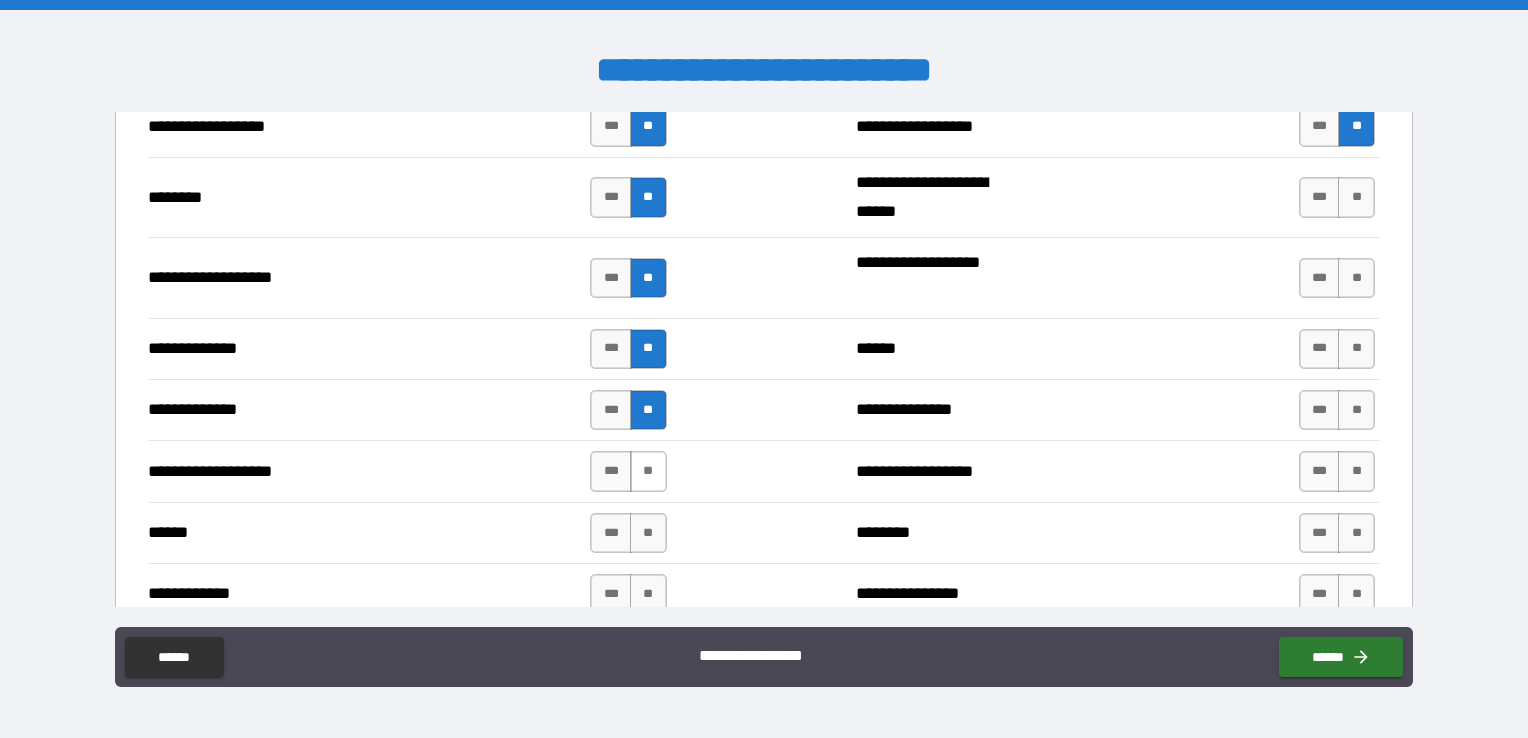 click on "**" at bounding box center [648, 471] 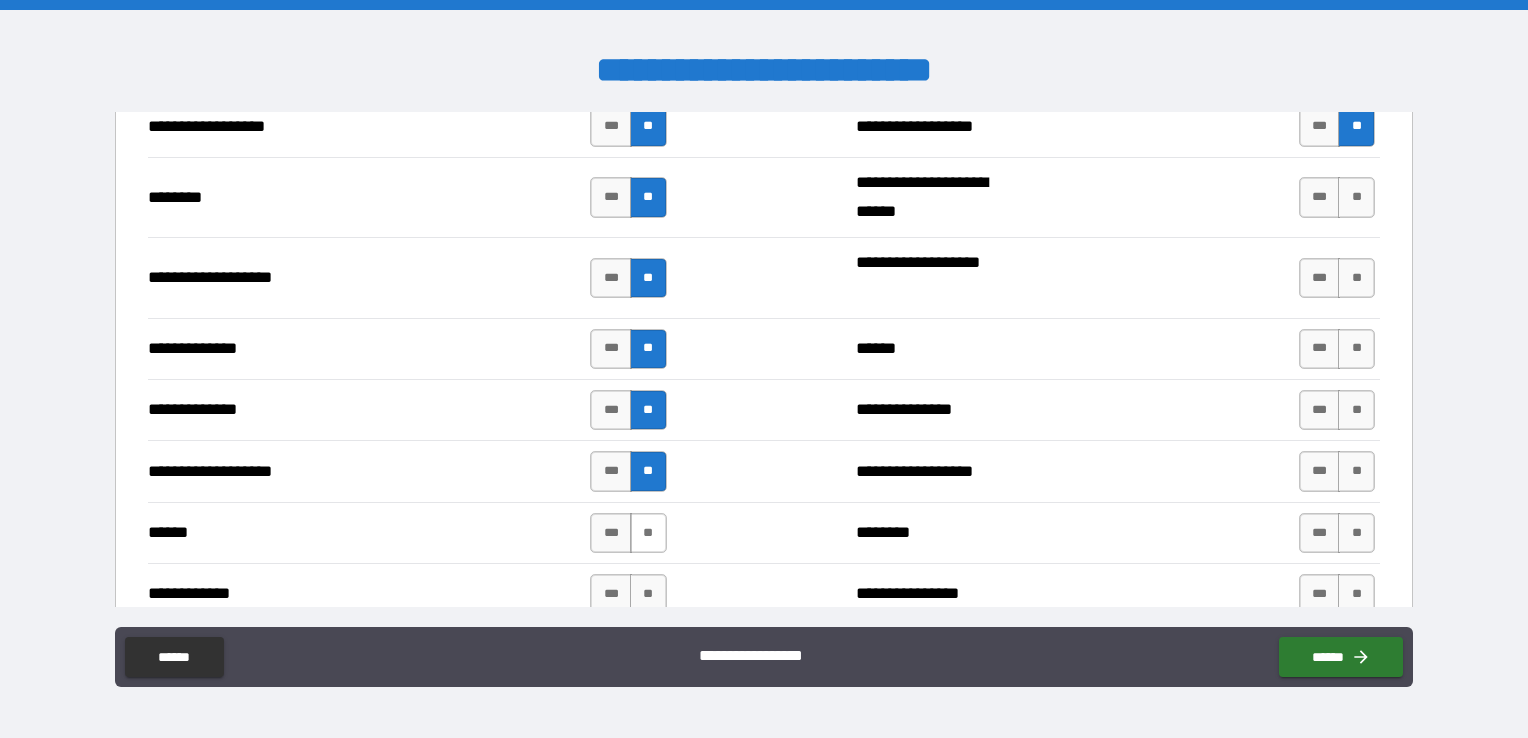 click on "**" at bounding box center (648, 533) 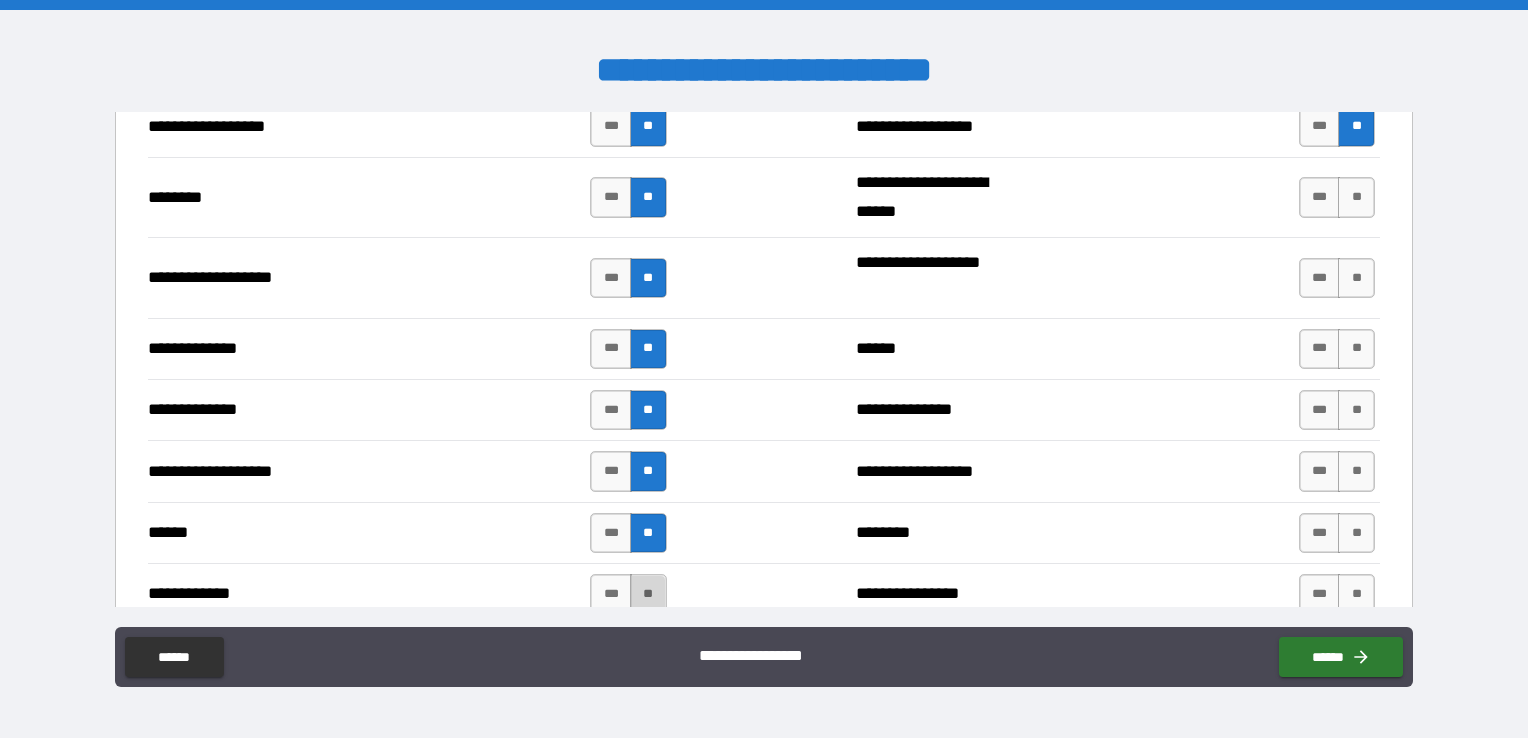 click on "**" at bounding box center [648, 594] 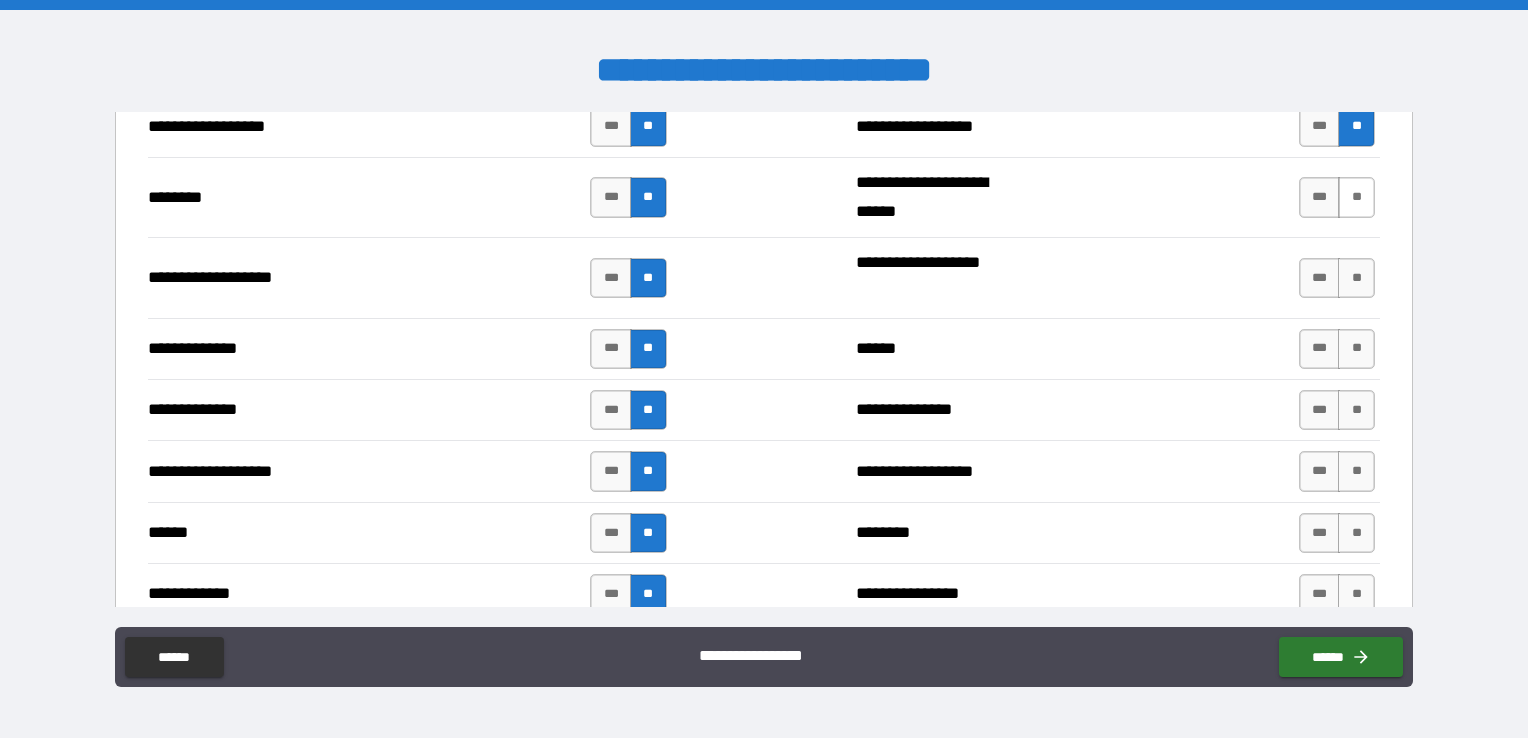 click on "**" at bounding box center [1356, 197] 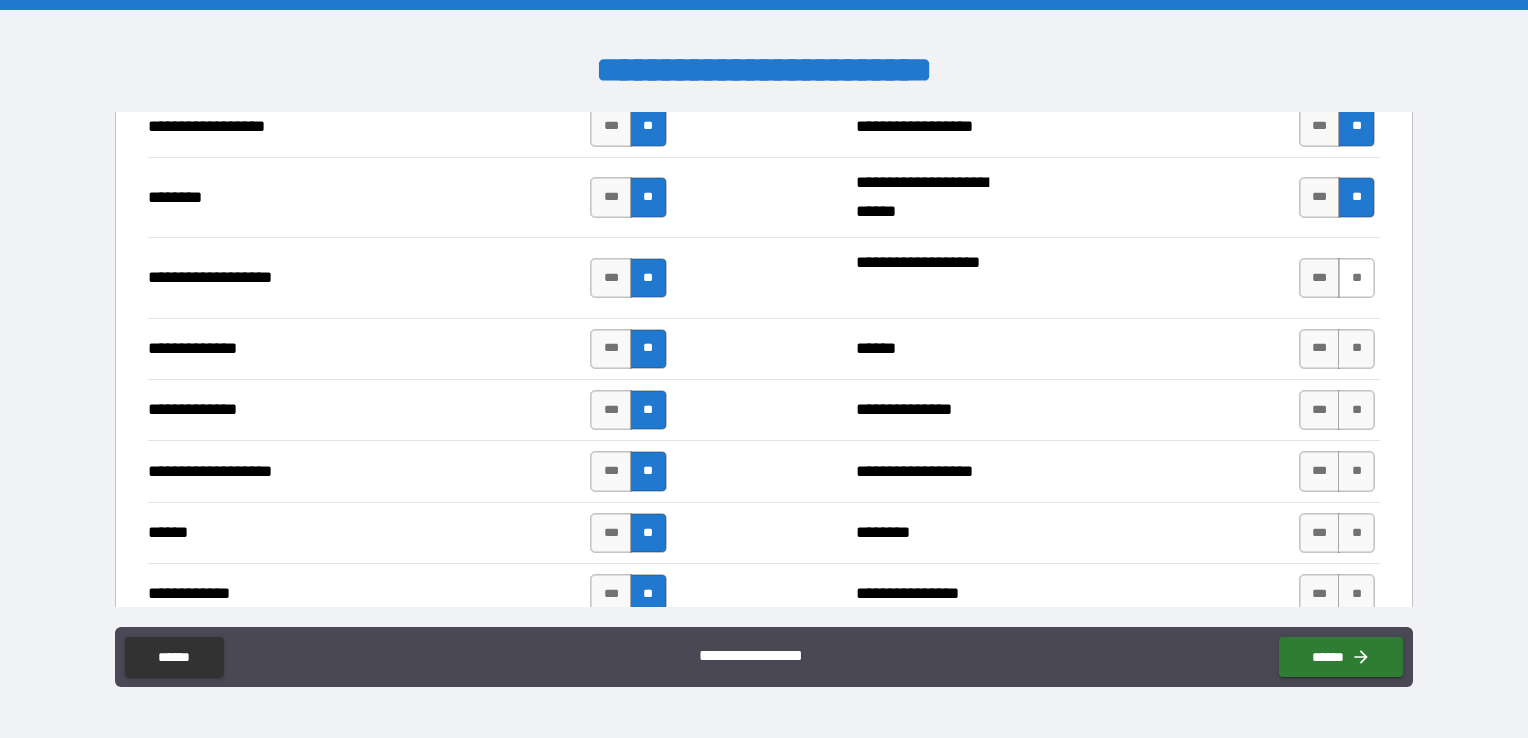 click on "**" at bounding box center [1356, 278] 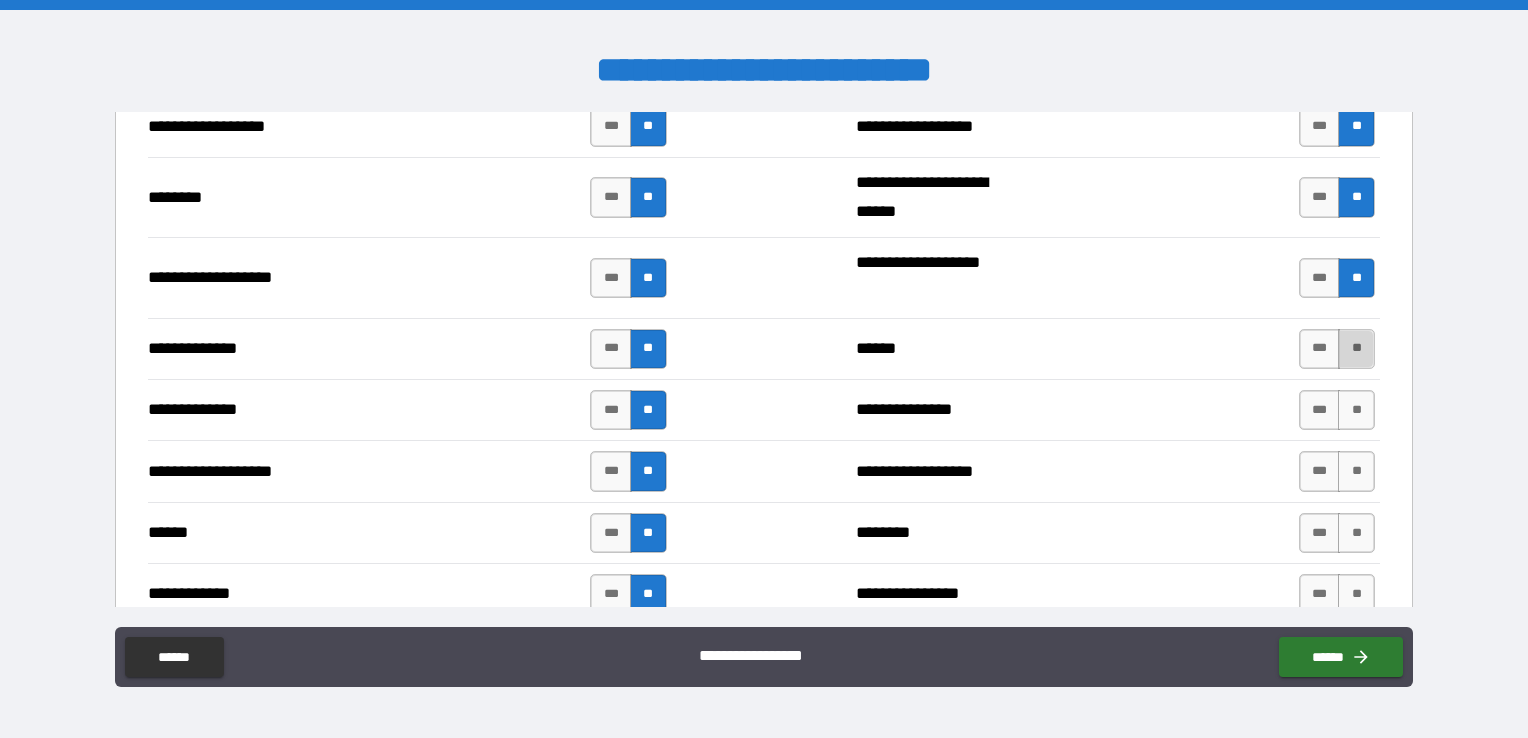click on "**" at bounding box center (1356, 349) 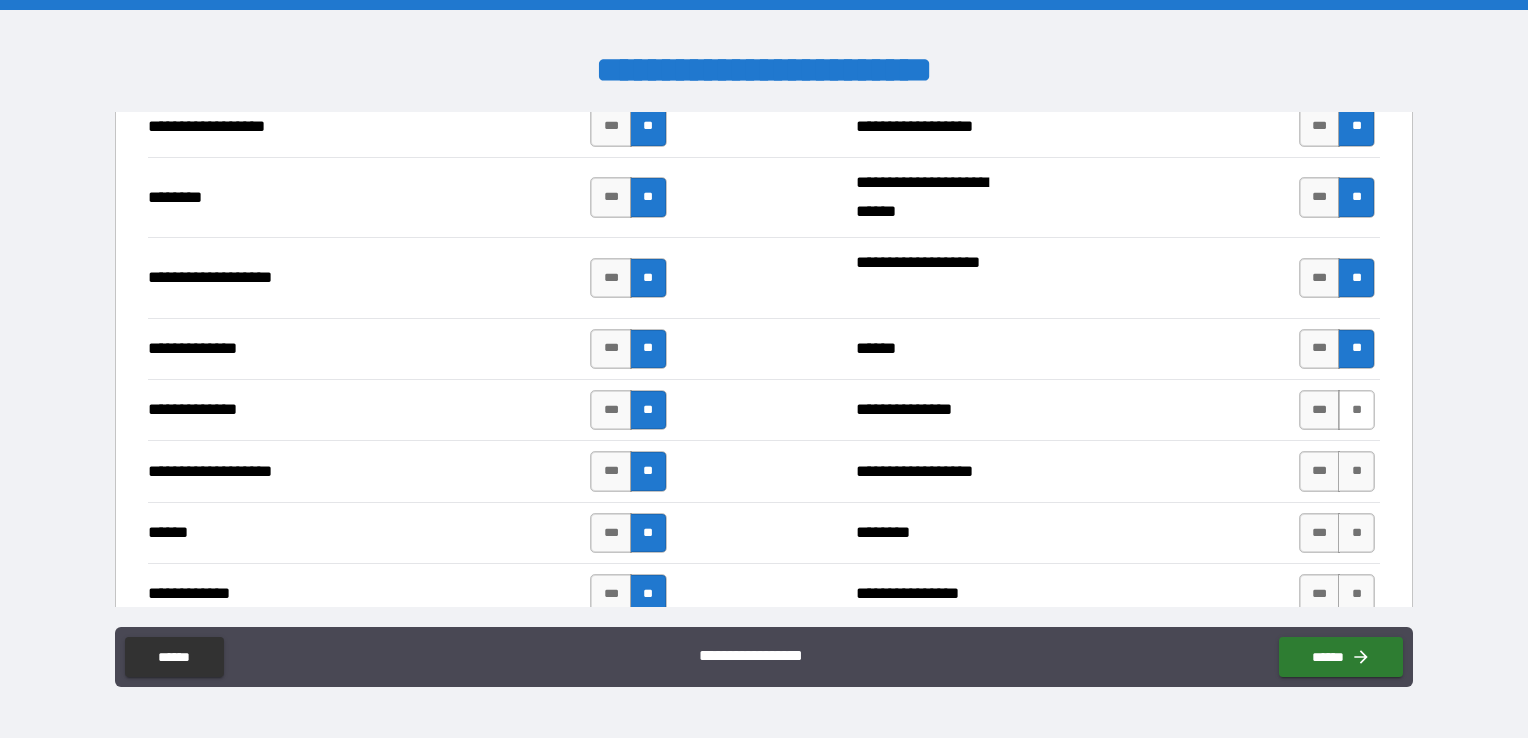 click on "**" at bounding box center (1356, 410) 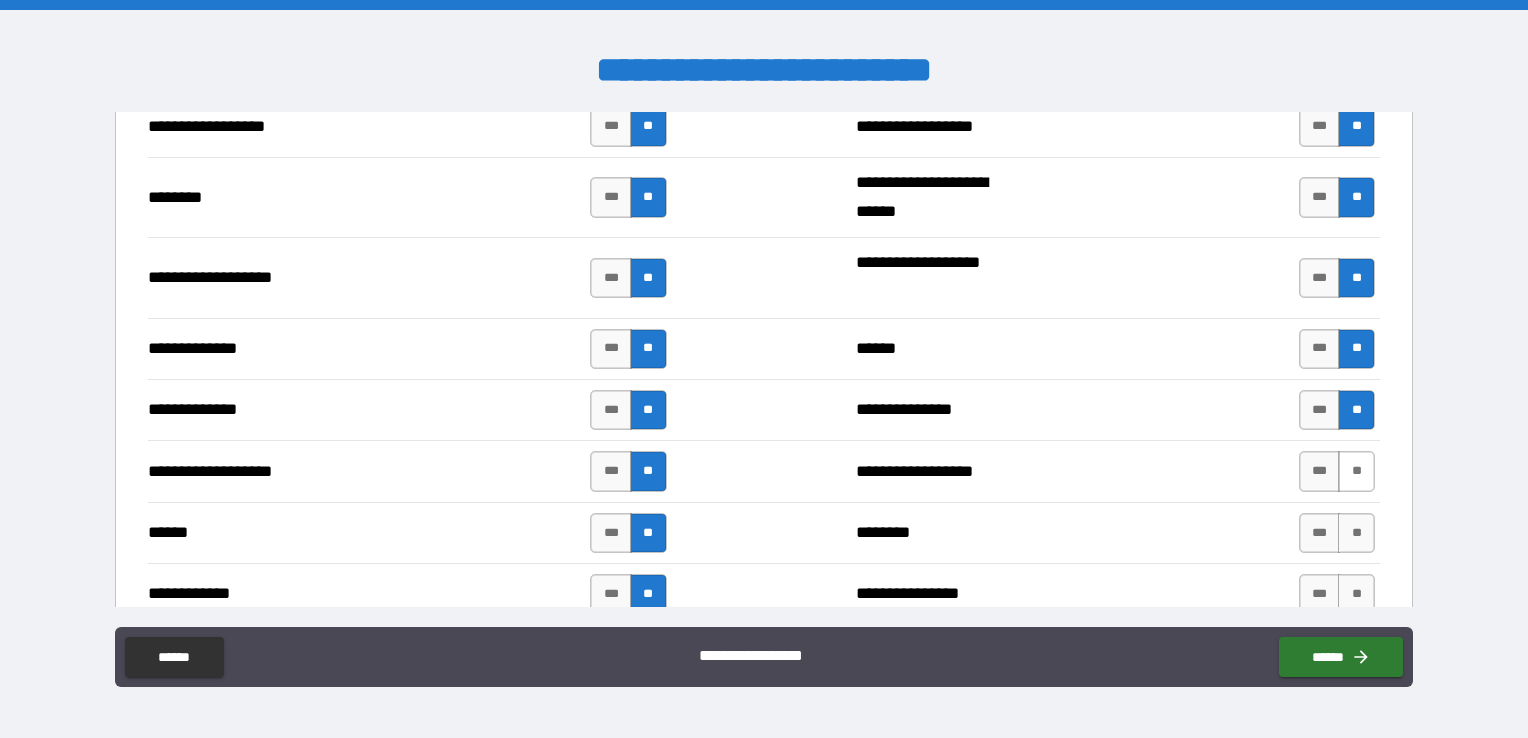 click on "**" at bounding box center (1356, 471) 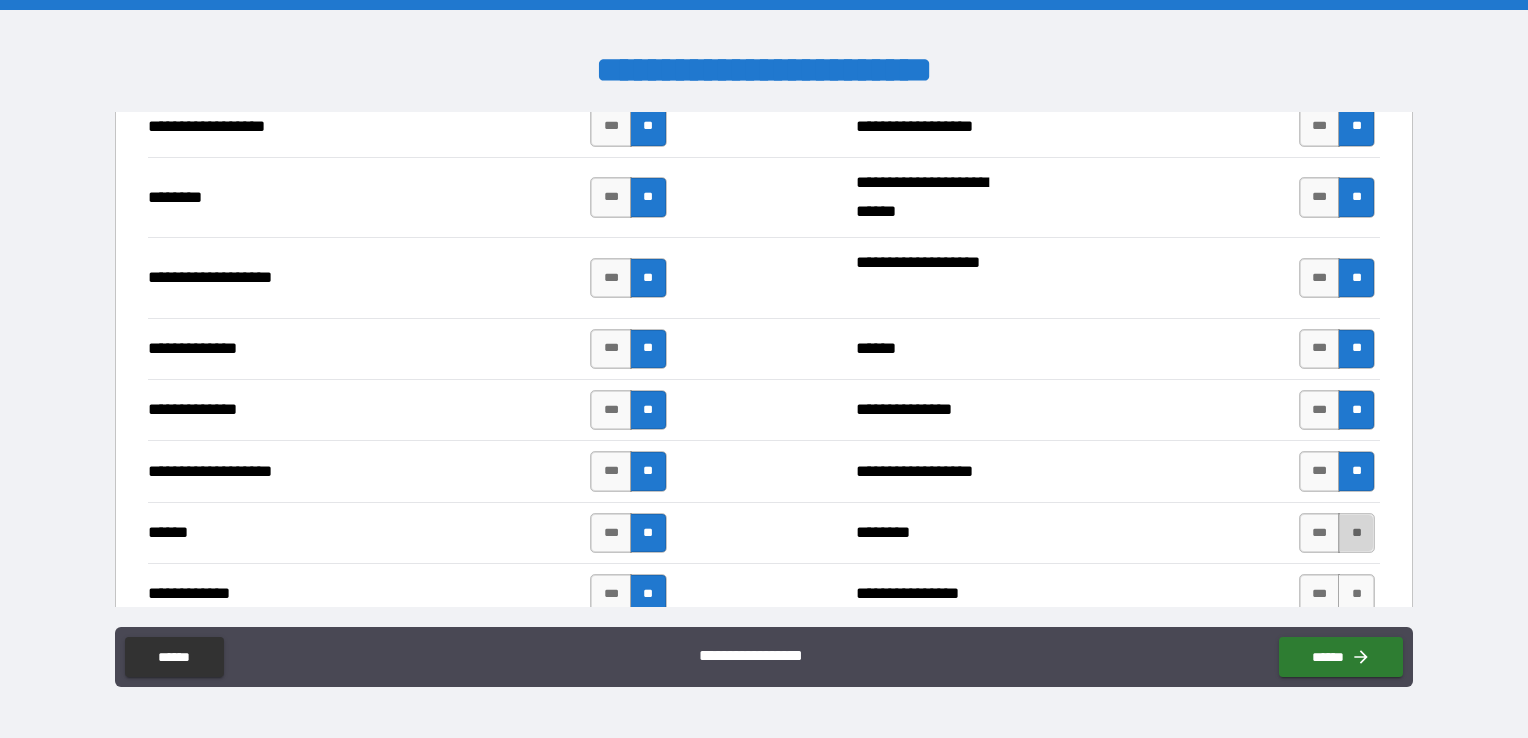 click on "**" at bounding box center (1356, 533) 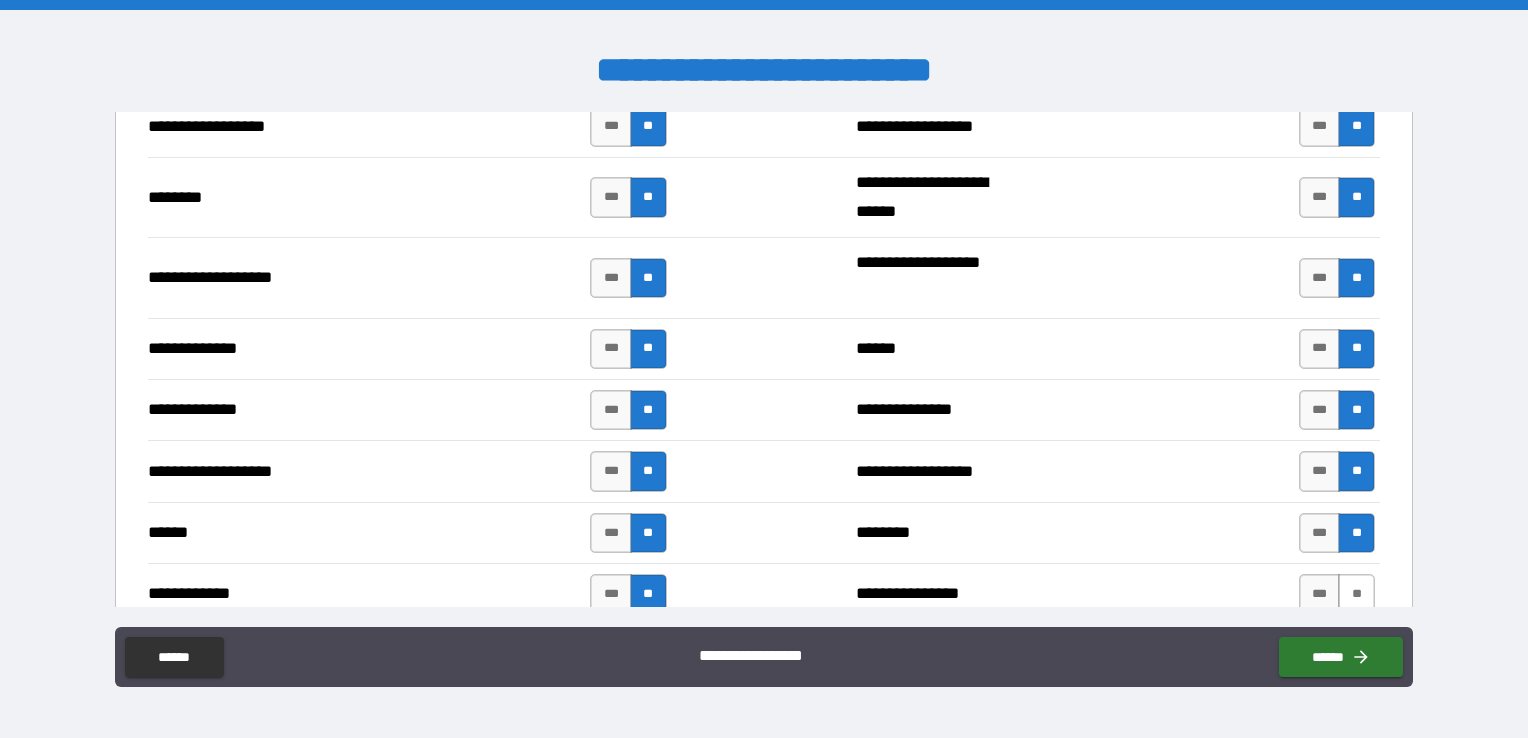 click on "**" at bounding box center (1356, 594) 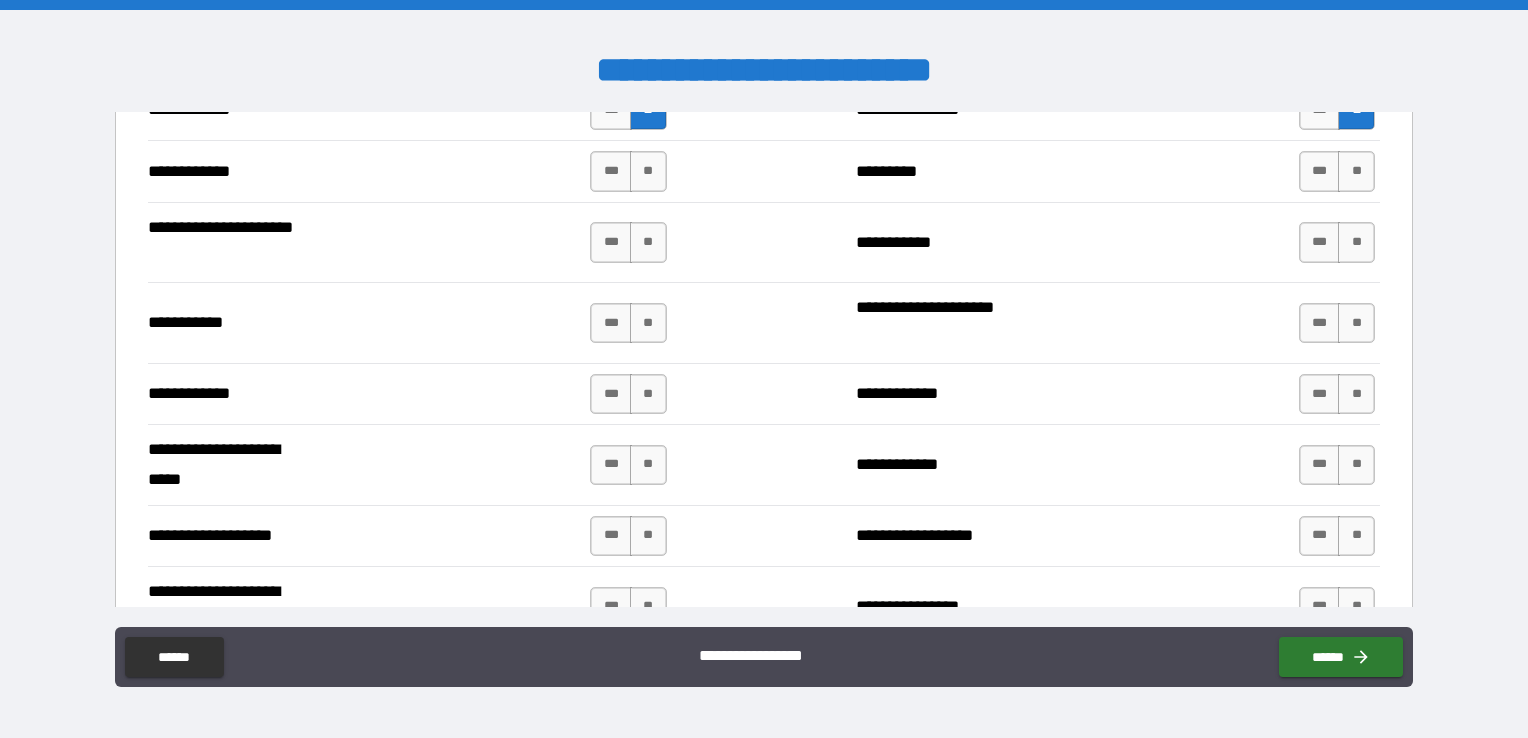 scroll, scrollTop: 4032, scrollLeft: 0, axis: vertical 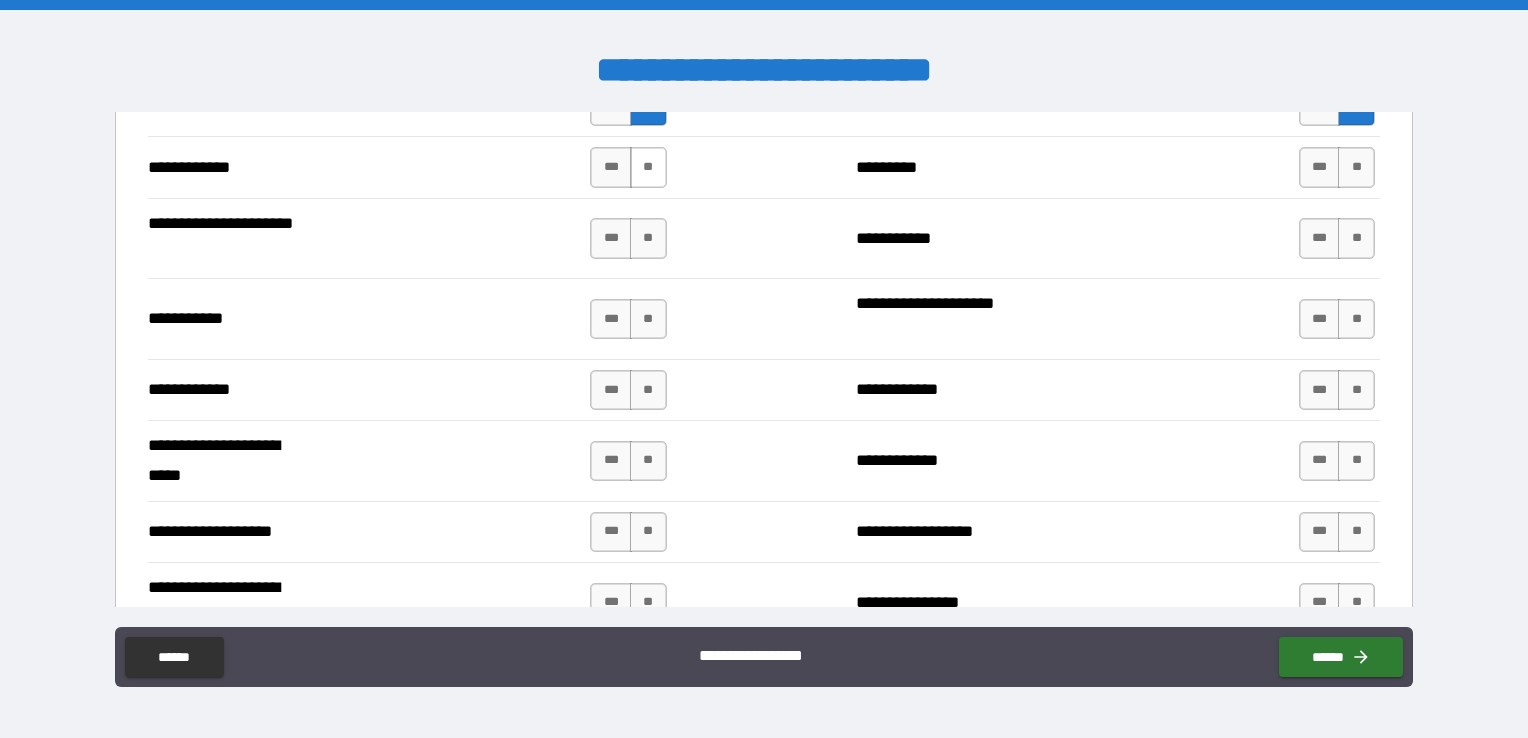 click on "**" at bounding box center [648, 167] 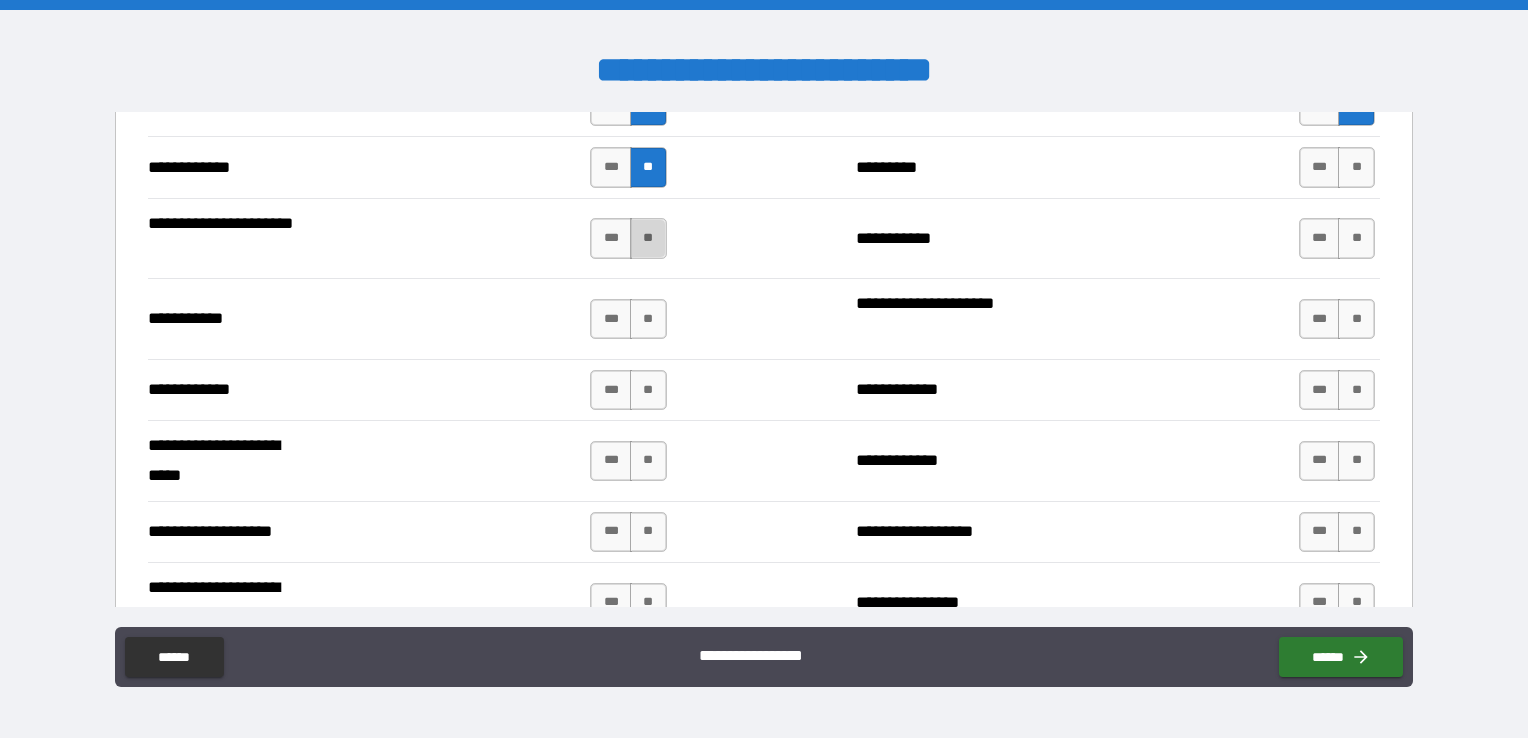 click on "**" at bounding box center [648, 238] 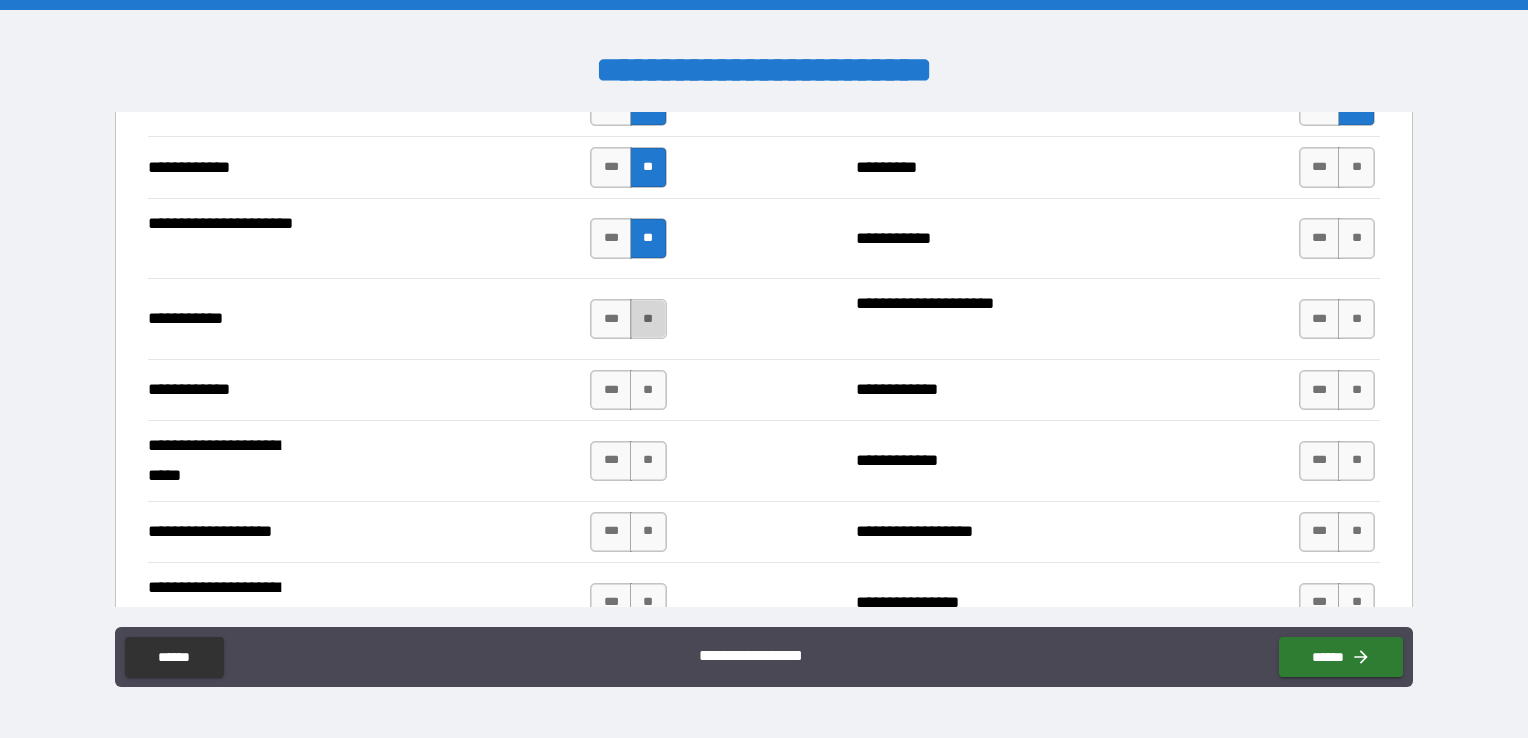 click on "**" at bounding box center (648, 319) 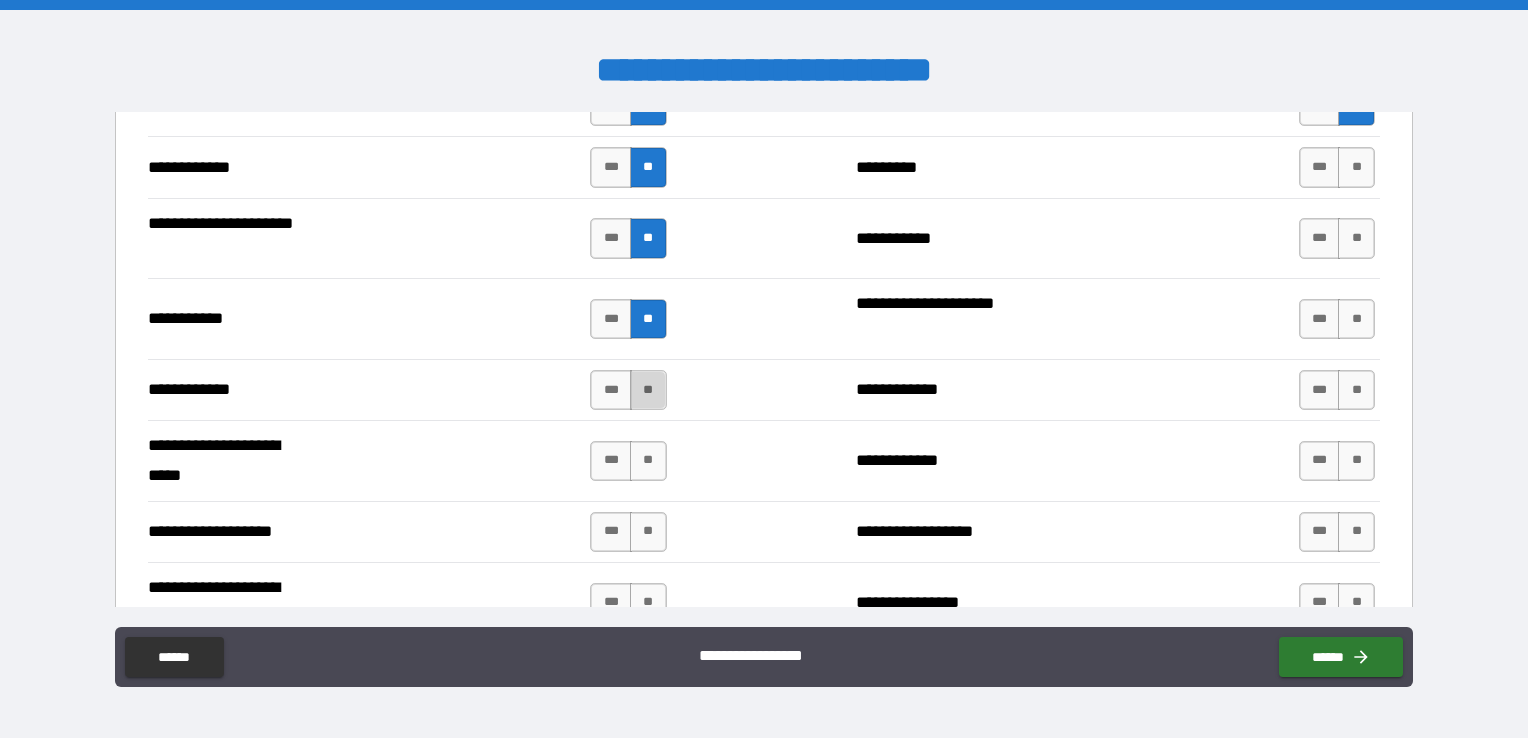 click on "**" at bounding box center [648, 390] 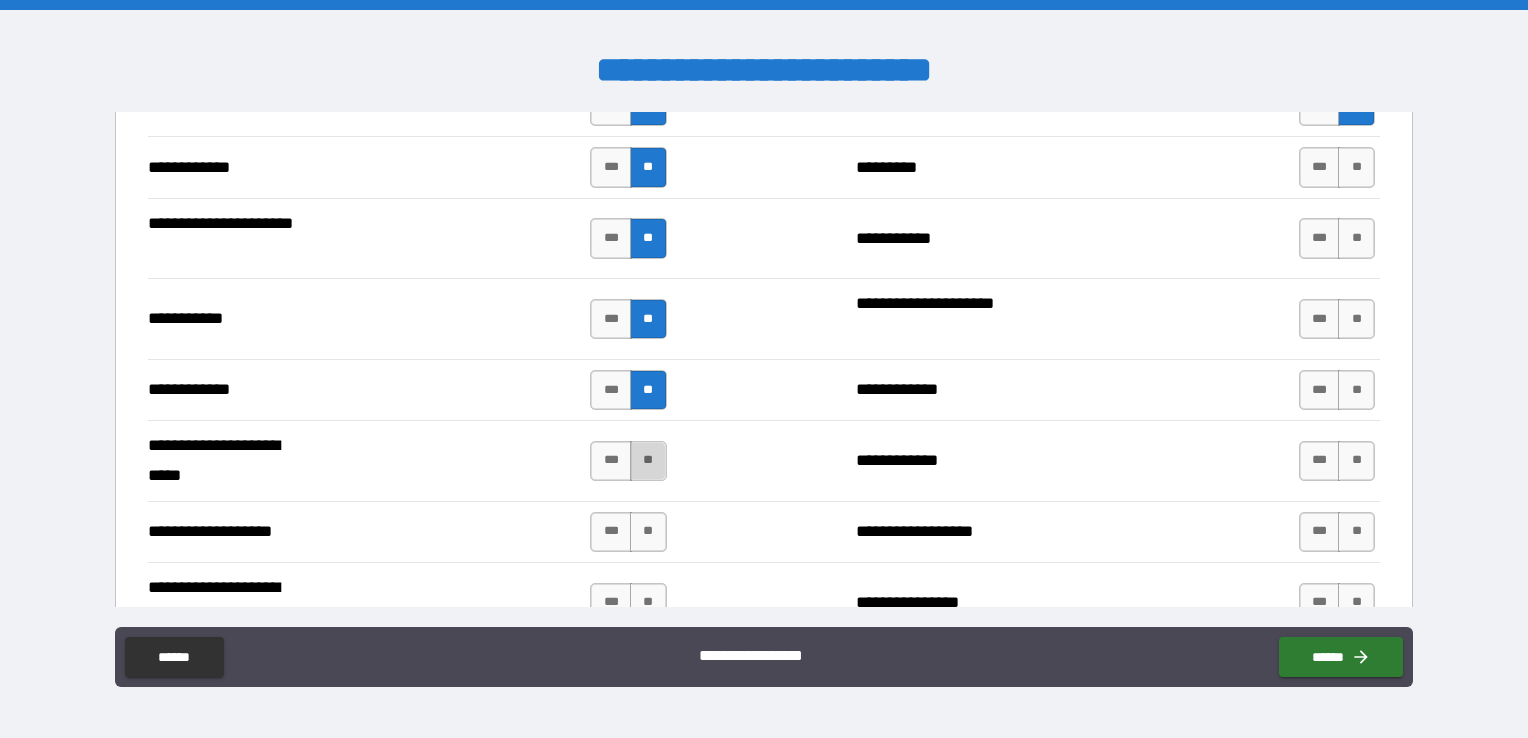 click on "**" at bounding box center (648, 461) 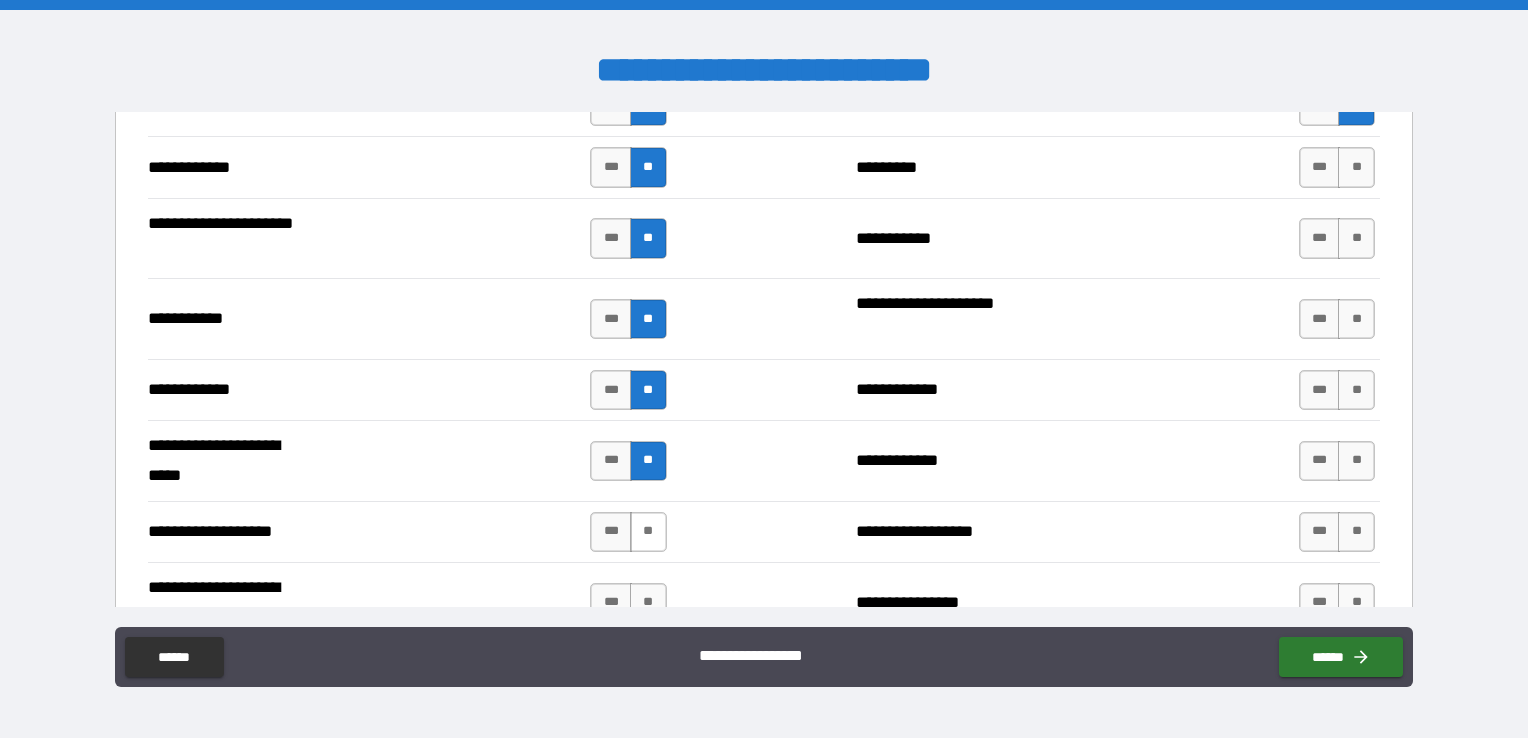 click on "**" at bounding box center [648, 532] 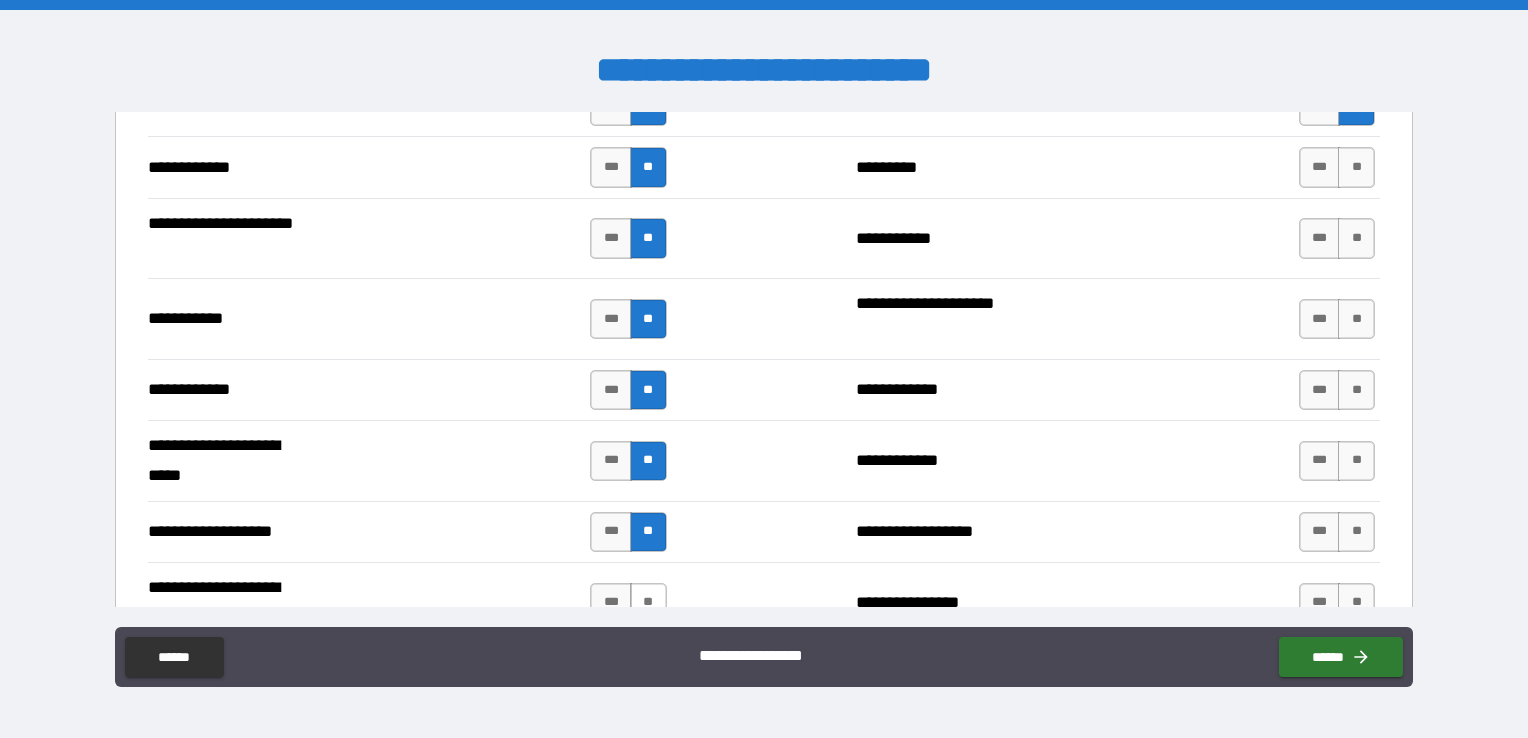 click on "**" at bounding box center (648, 603) 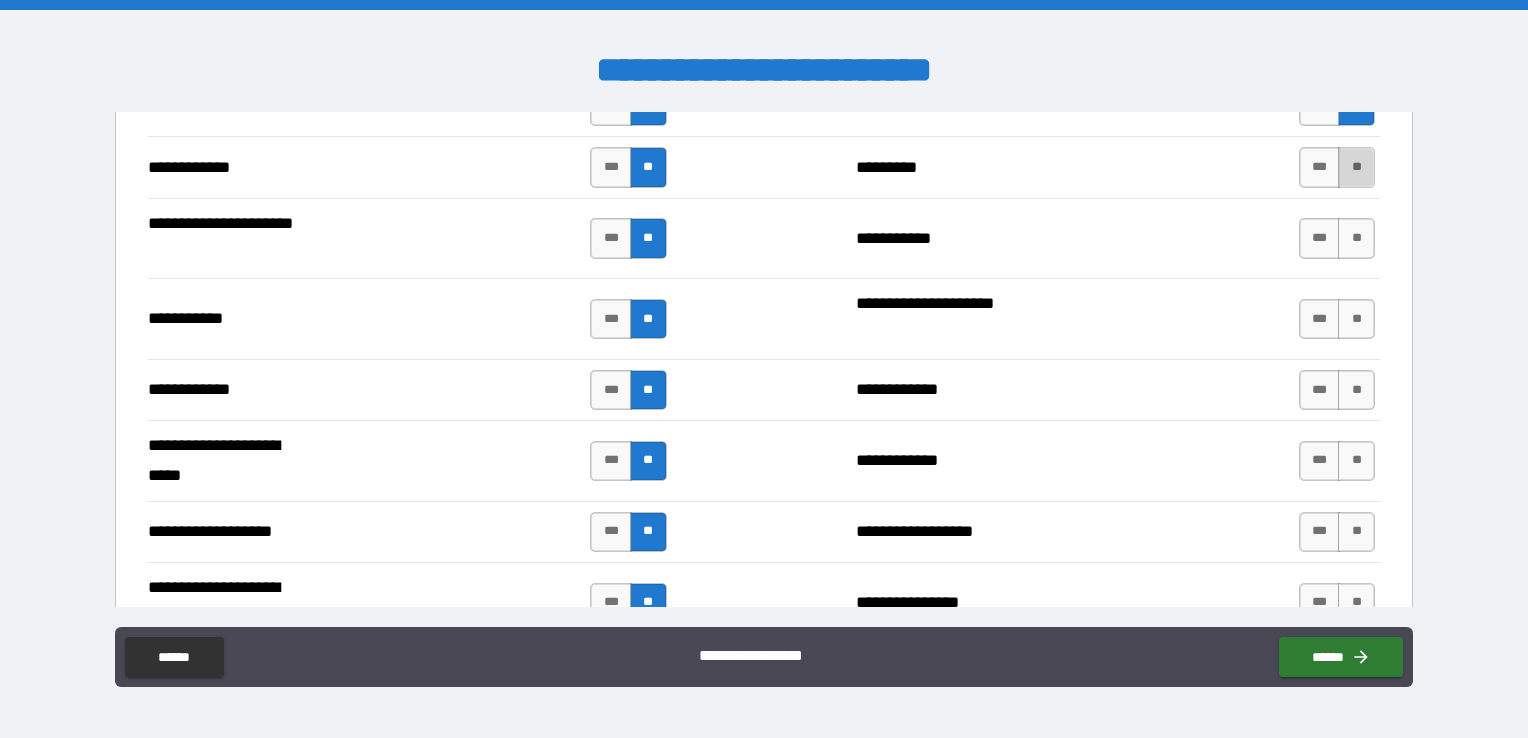 click on "**" at bounding box center [1356, 167] 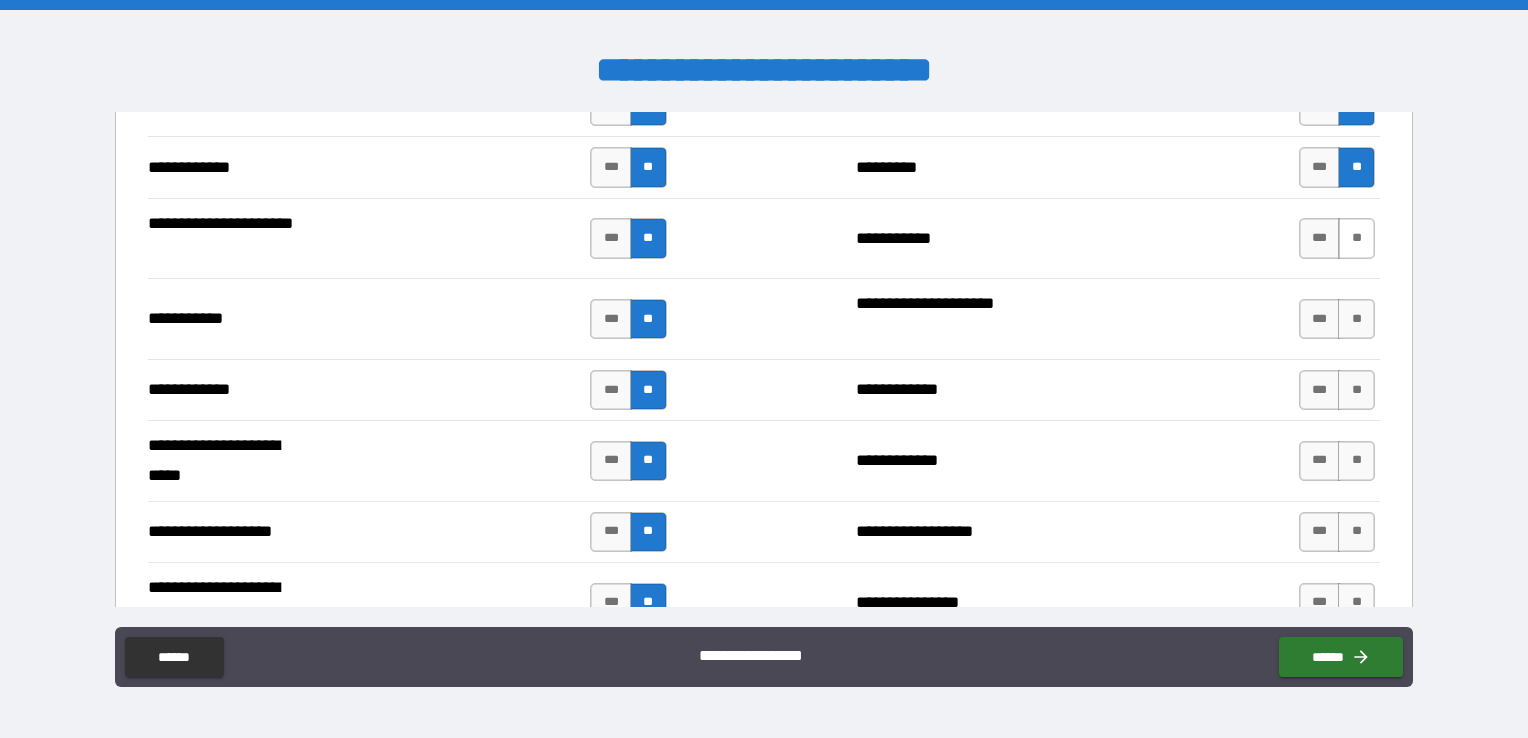 click on "**" at bounding box center (1356, 238) 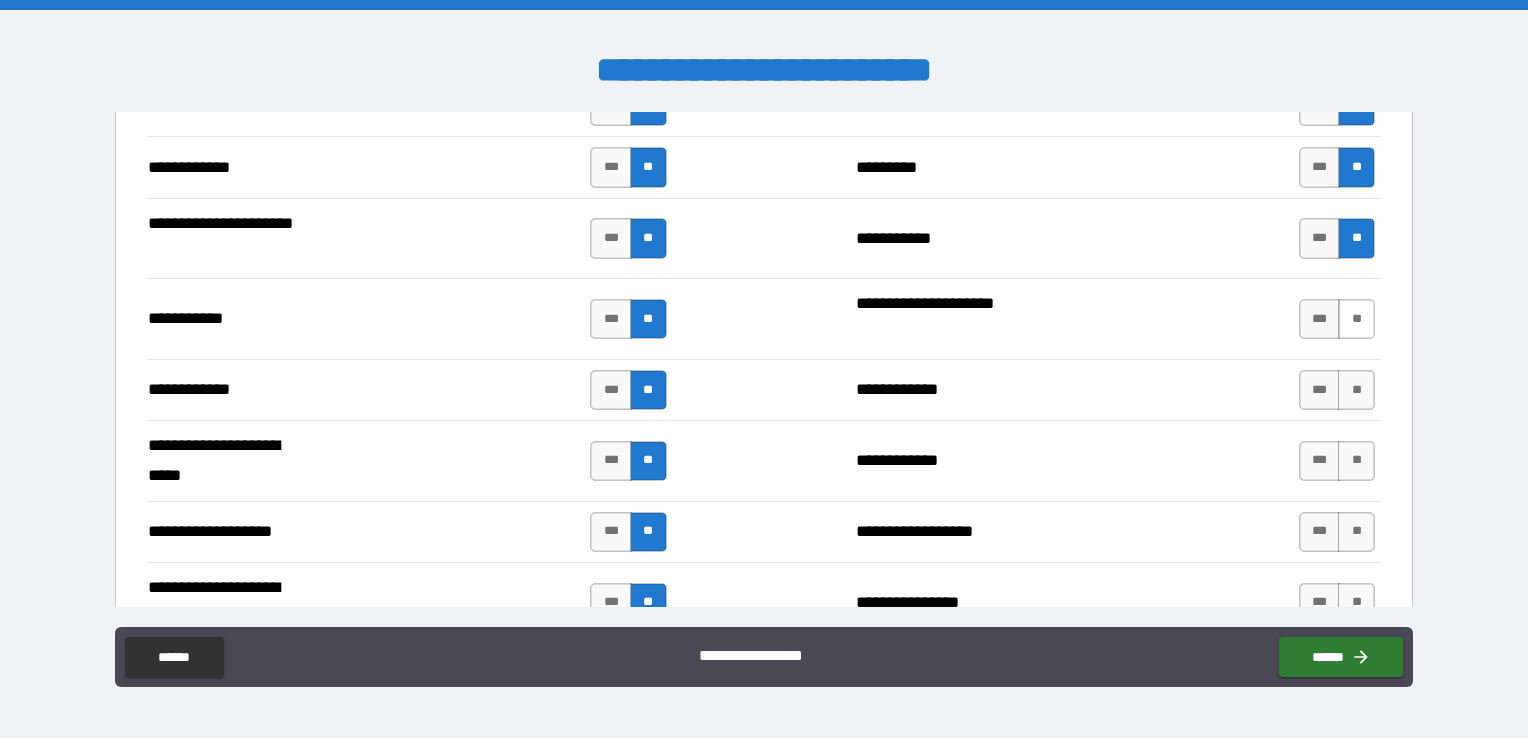 click on "**" at bounding box center [1356, 319] 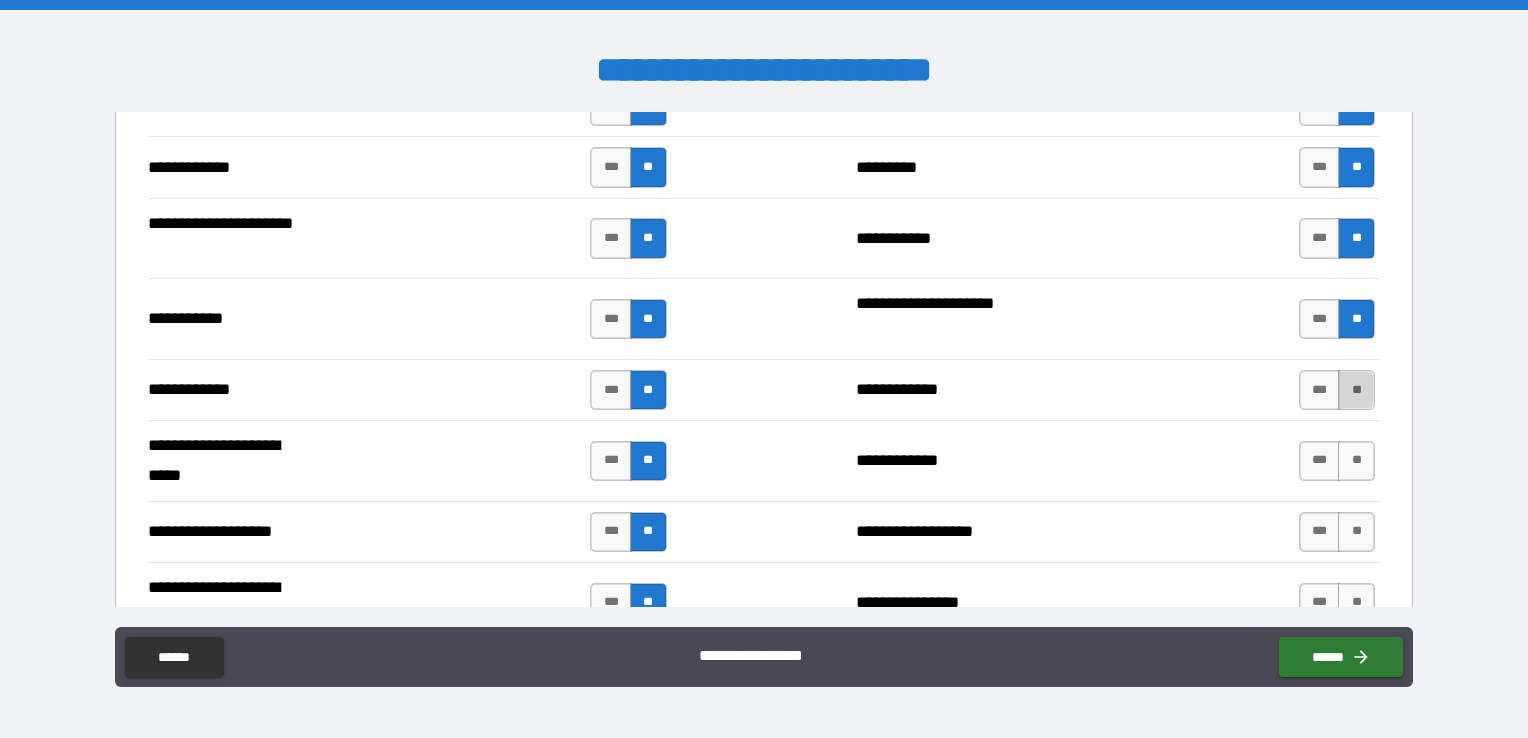 click on "**" at bounding box center (1356, 390) 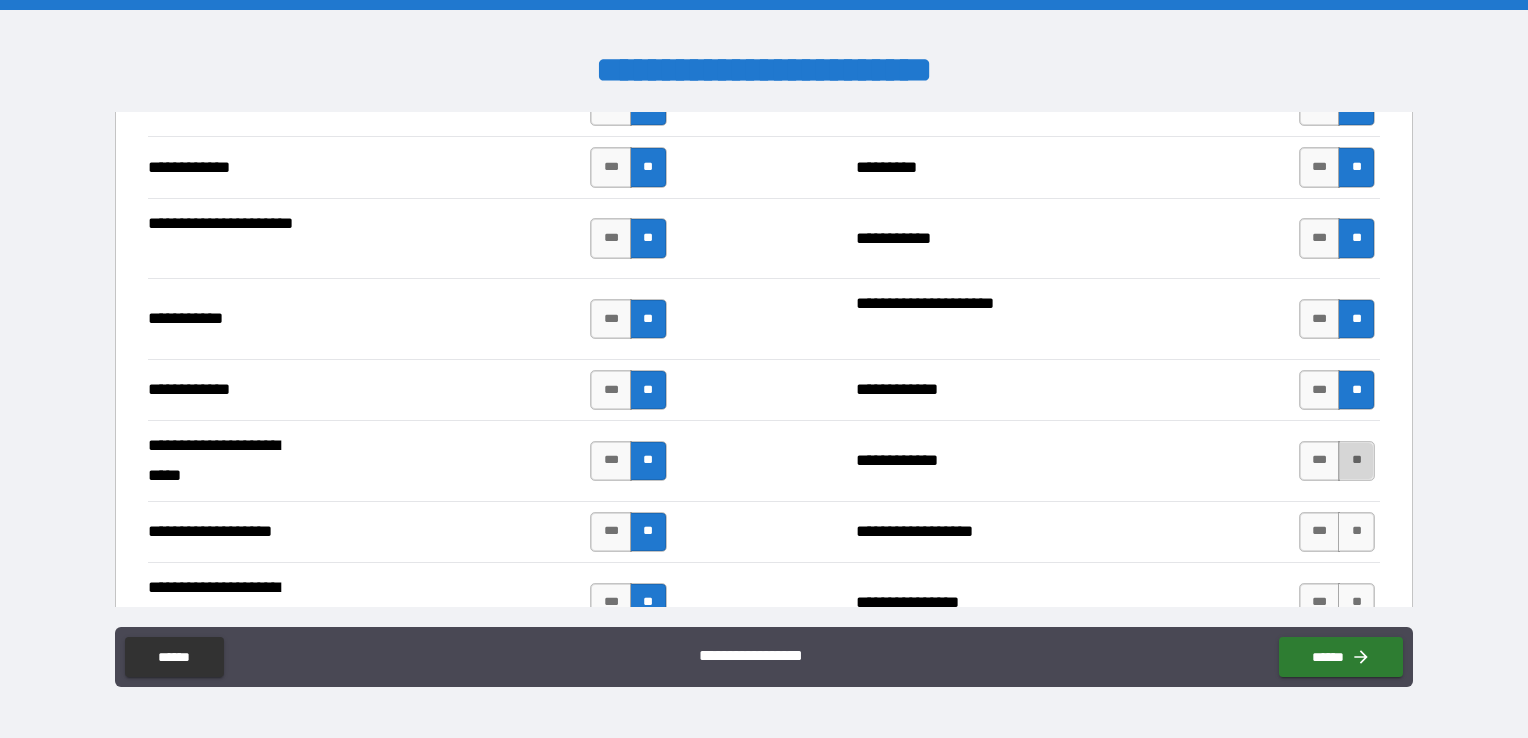 click on "**" at bounding box center (1356, 461) 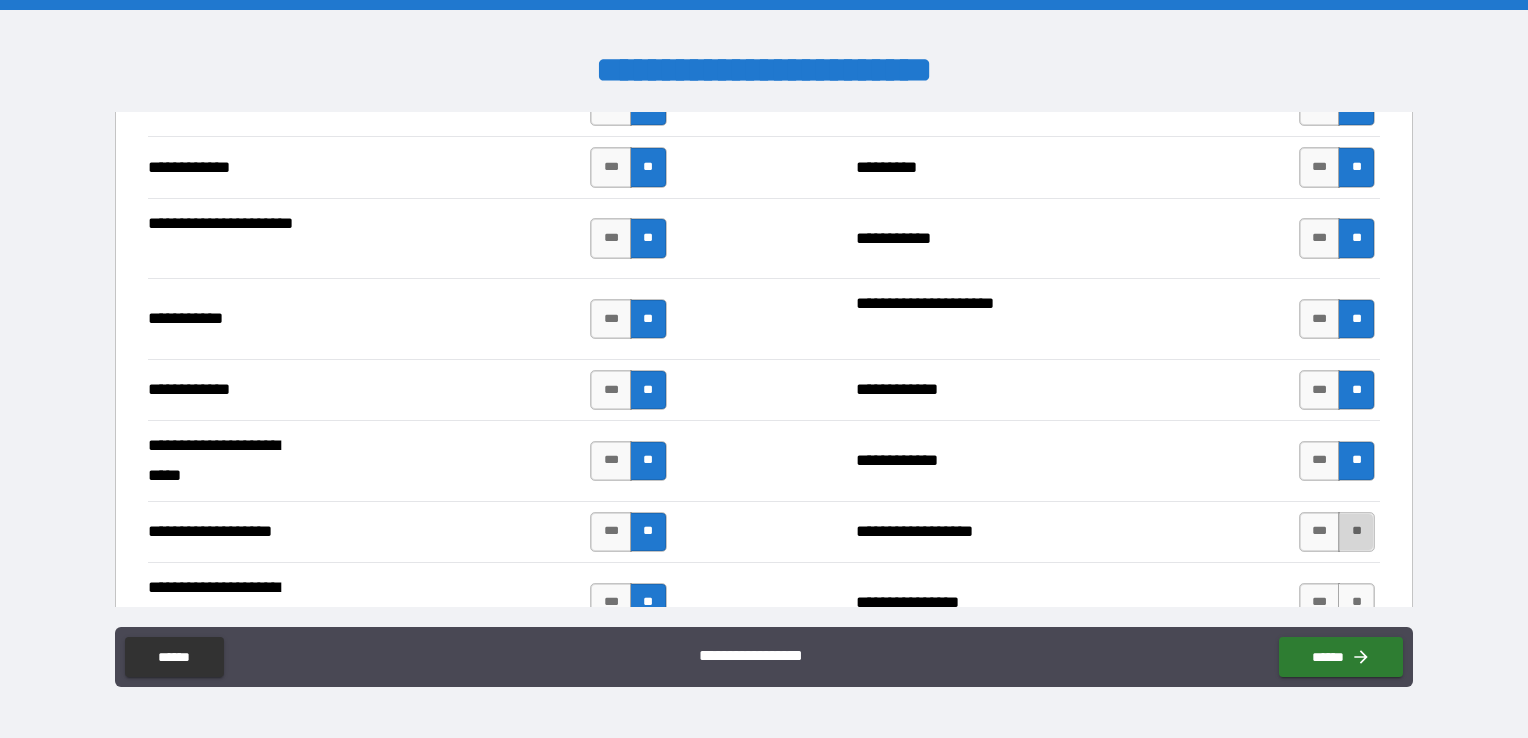 click on "**" at bounding box center (1356, 532) 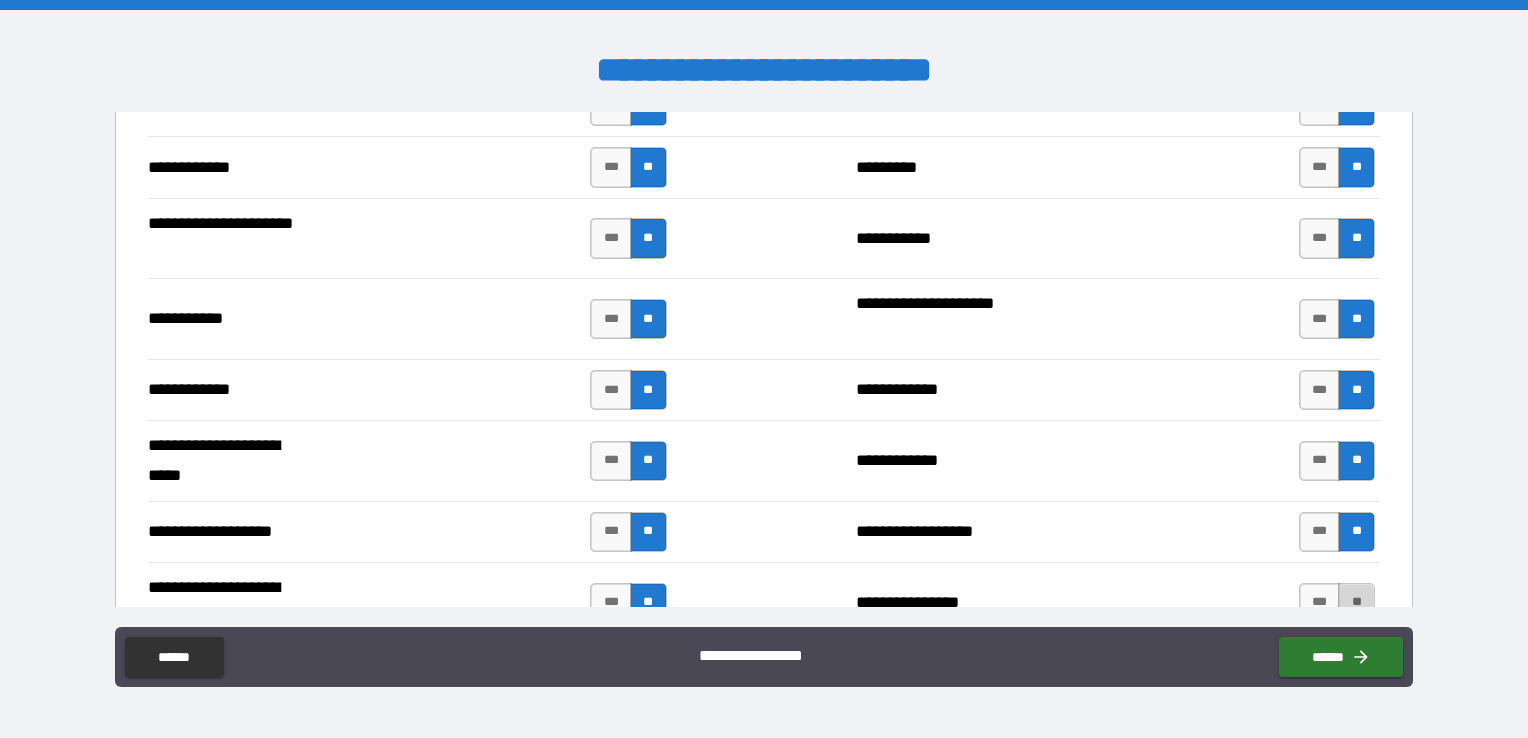 click on "**" at bounding box center (1356, 603) 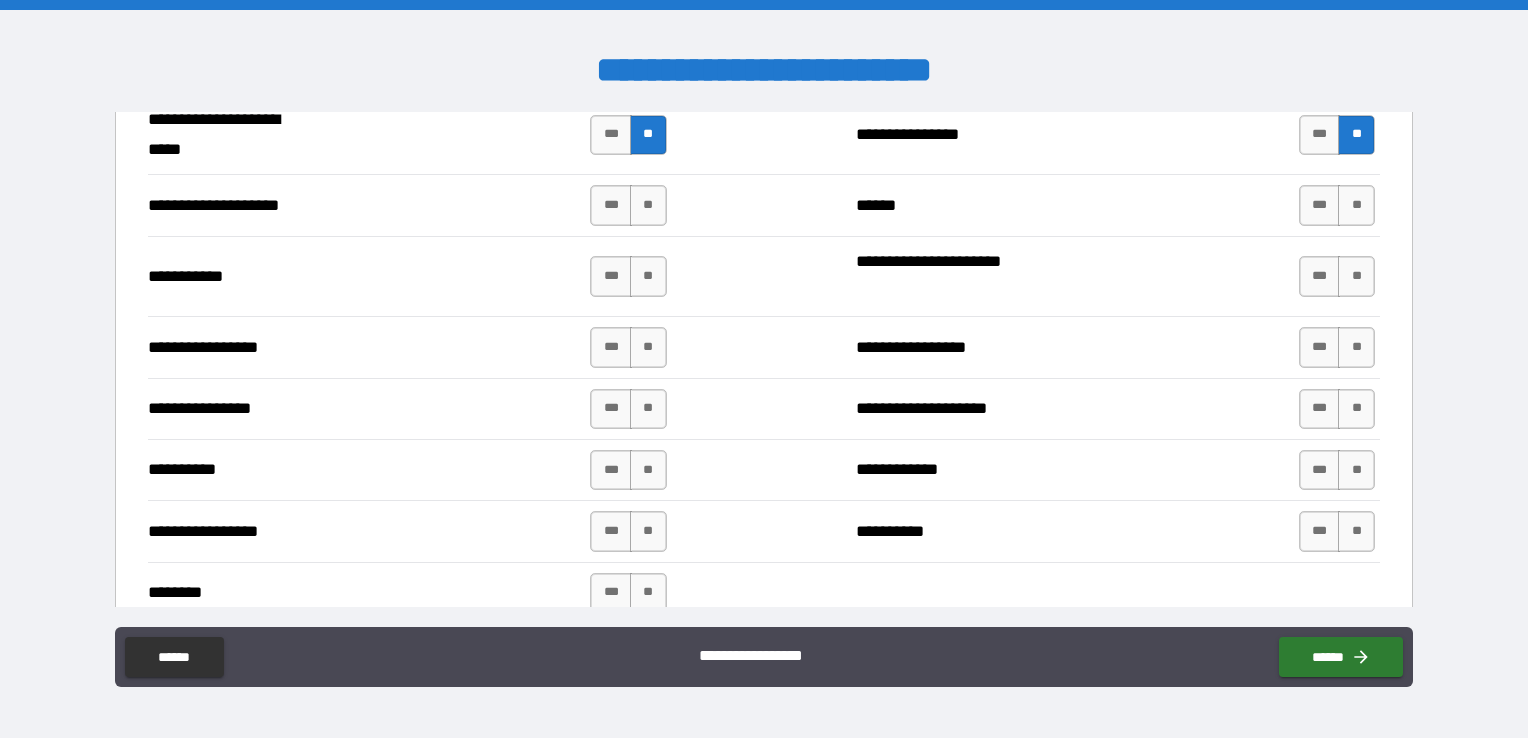 scroll, scrollTop: 4500, scrollLeft: 0, axis: vertical 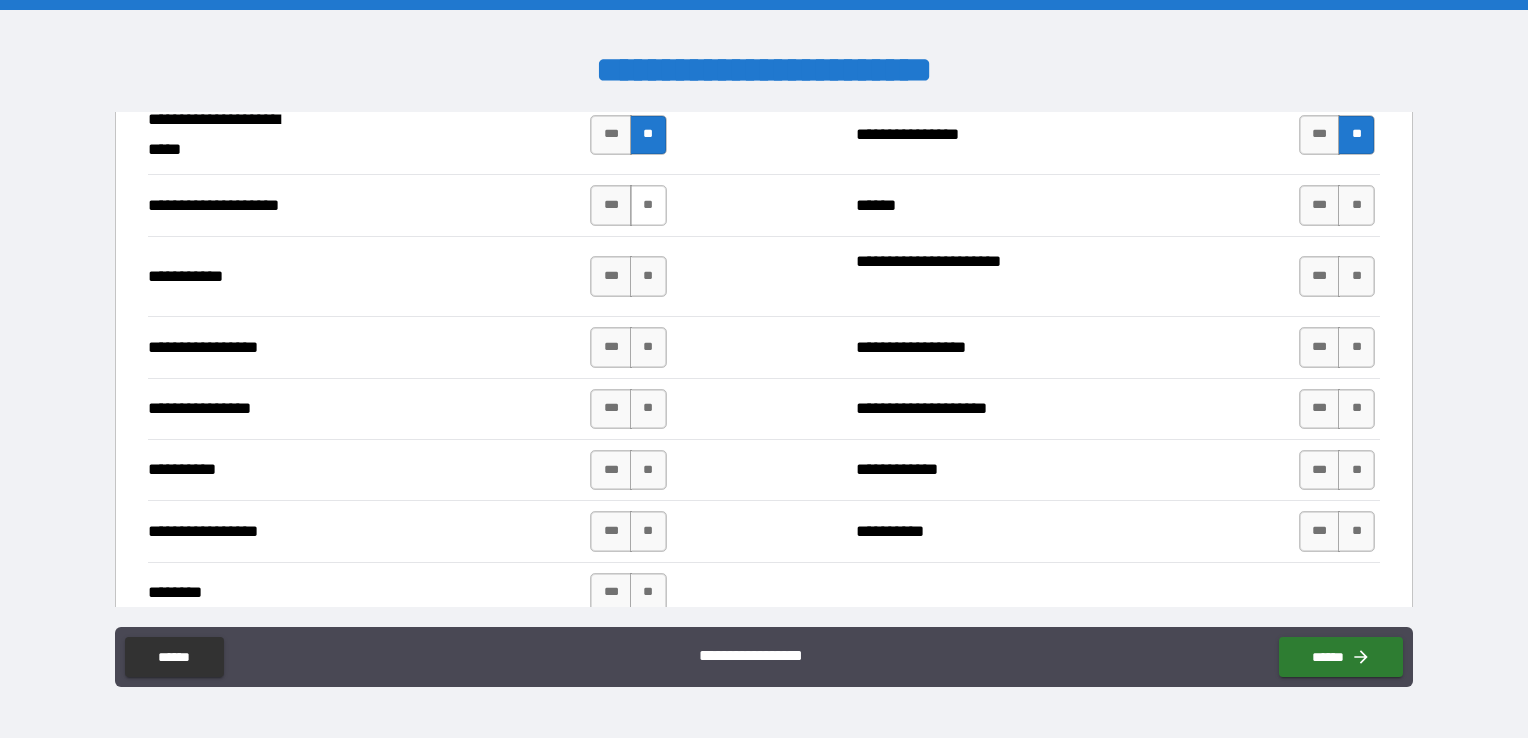 click on "**" at bounding box center [648, 205] 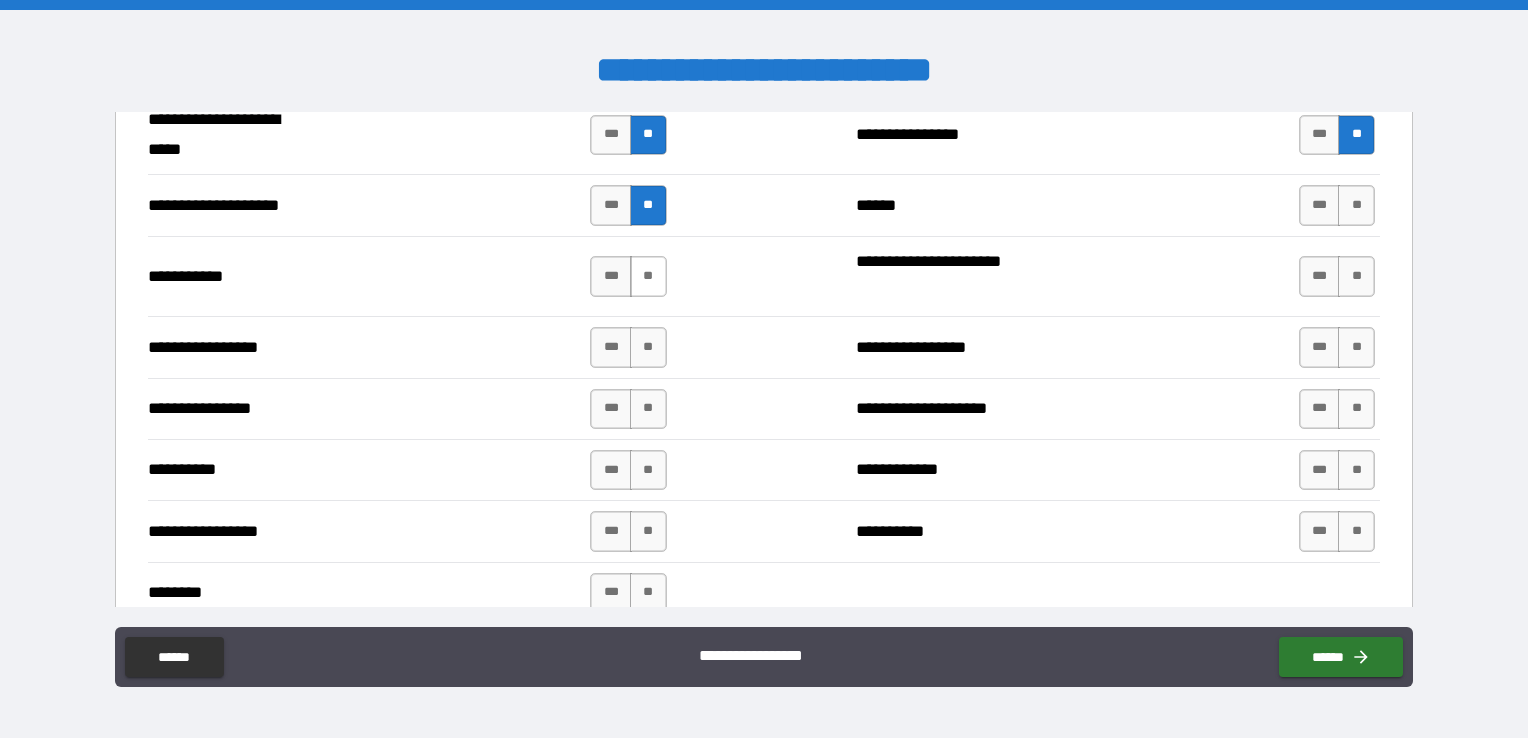 click on "**" at bounding box center [648, 276] 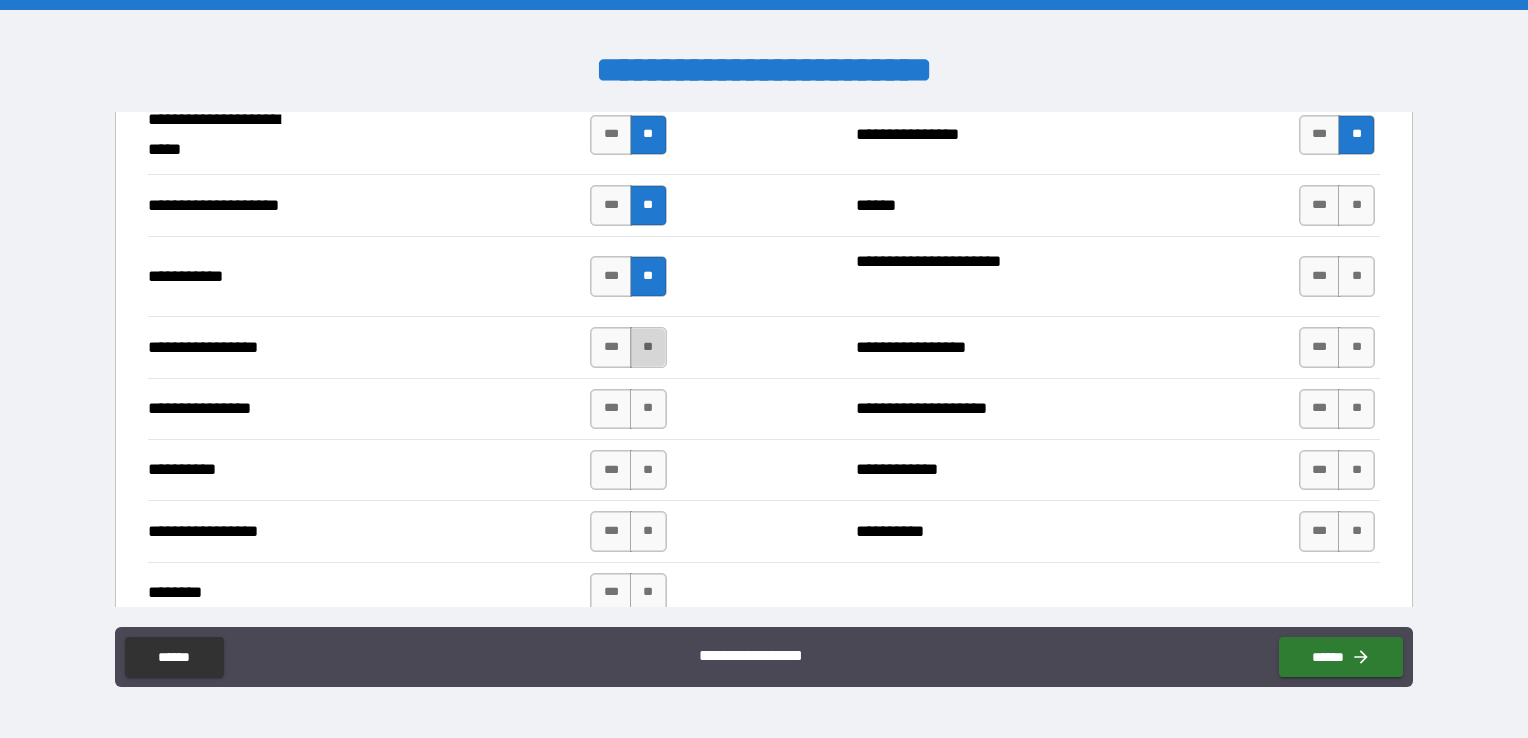 click on "**" at bounding box center (648, 347) 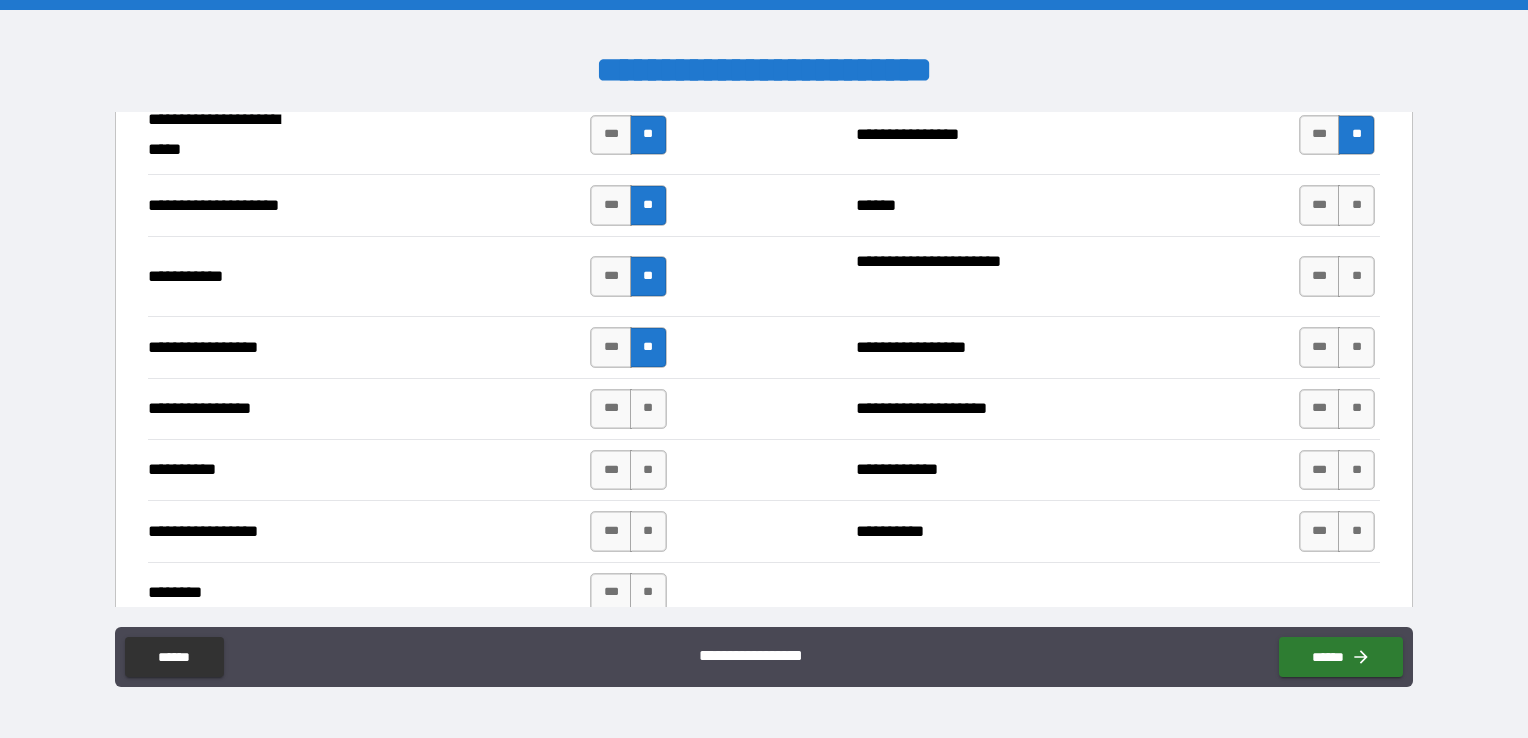 click on "**********" at bounding box center [764, 408] 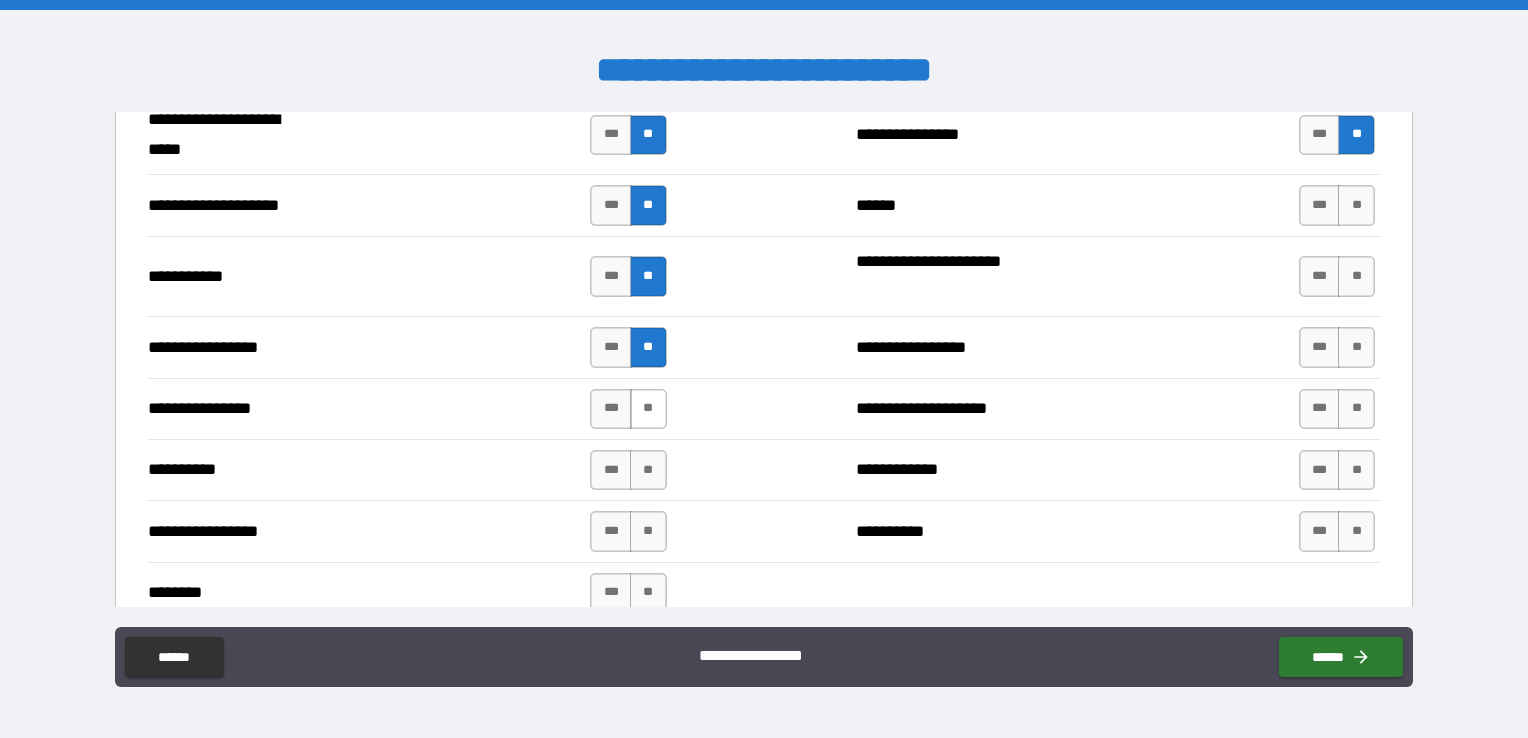 click on "**" at bounding box center [648, 409] 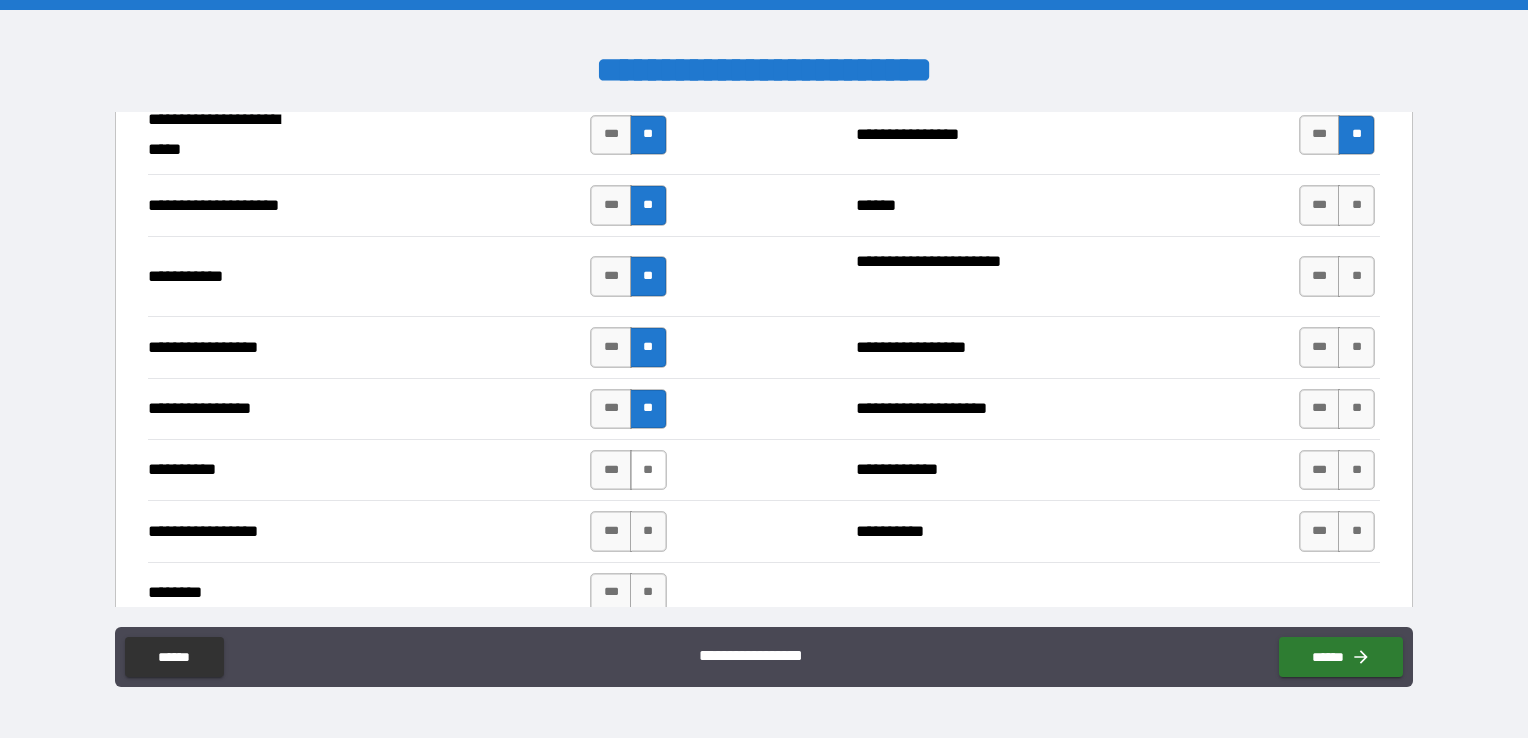 click on "**" at bounding box center (648, 470) 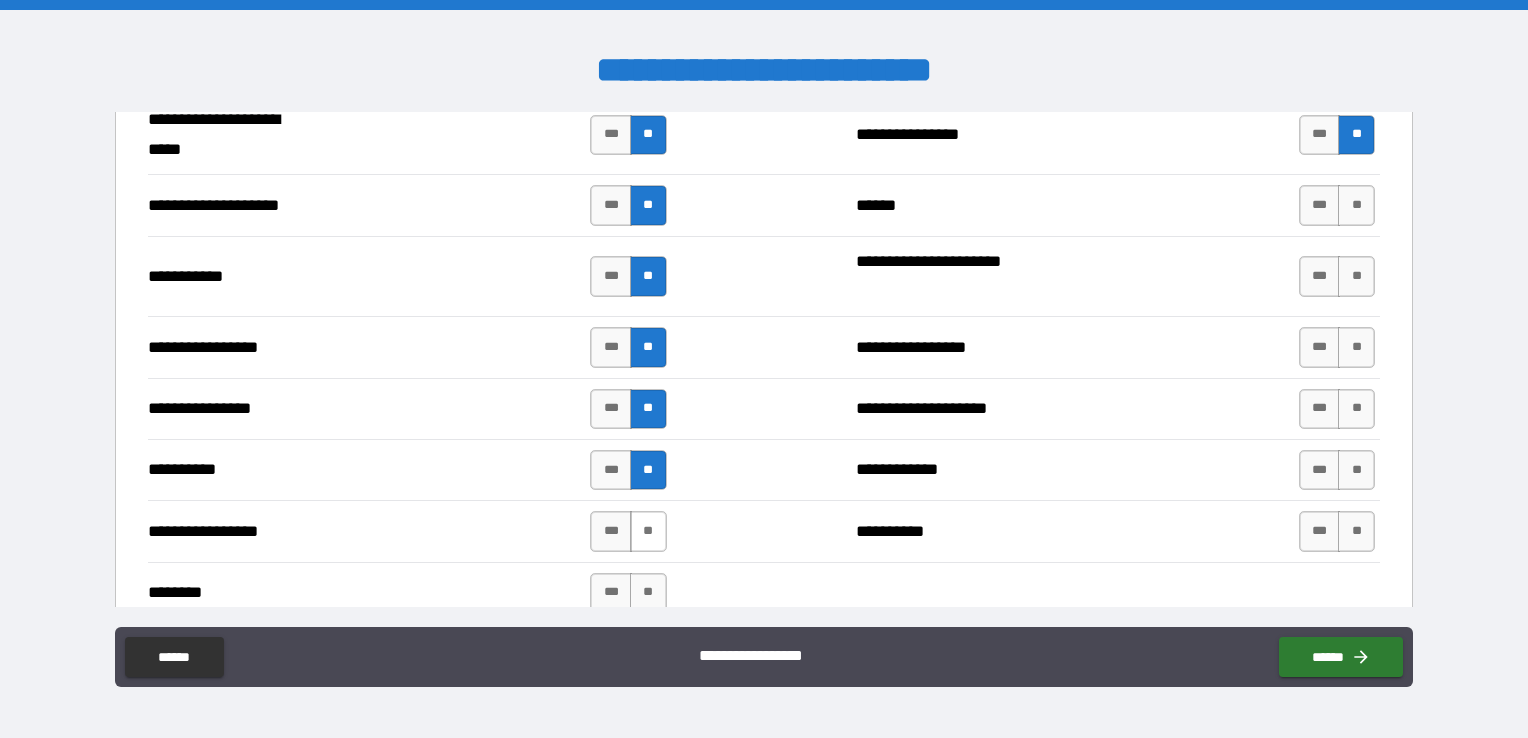 click on "**" at bounding box center [648, 531] 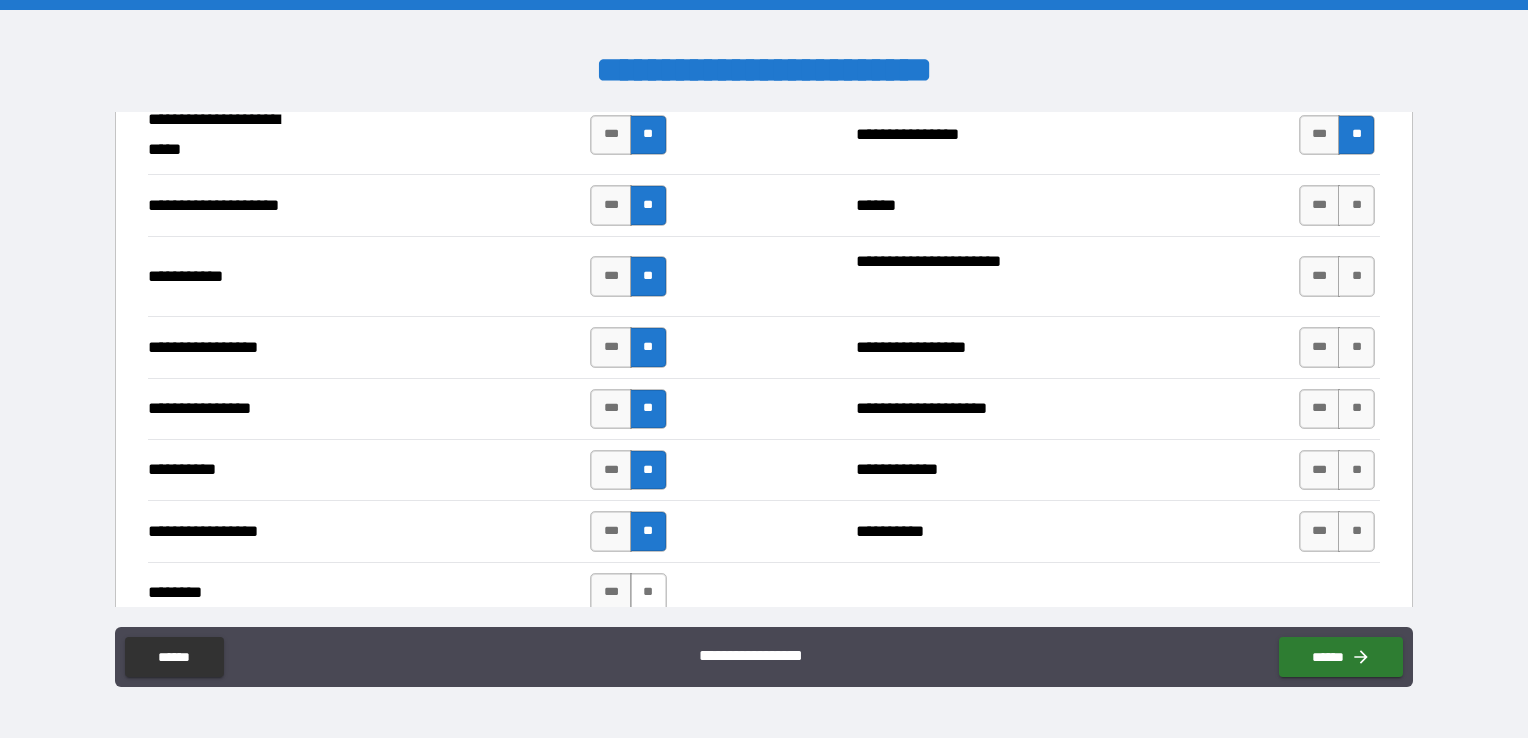 click on "**" at bounding box center [648, 593] 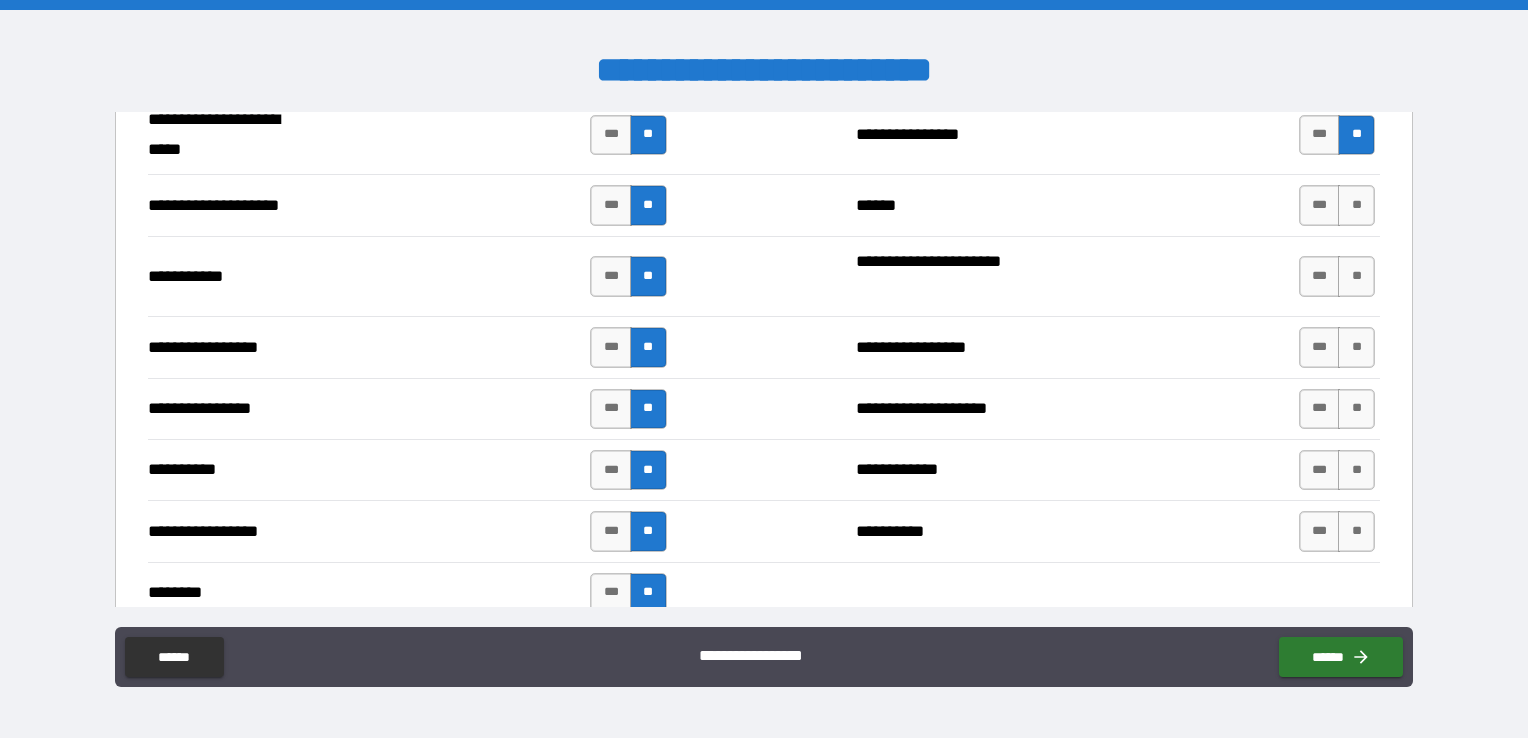 click on "*** **" at bounding box center (1337, 205) 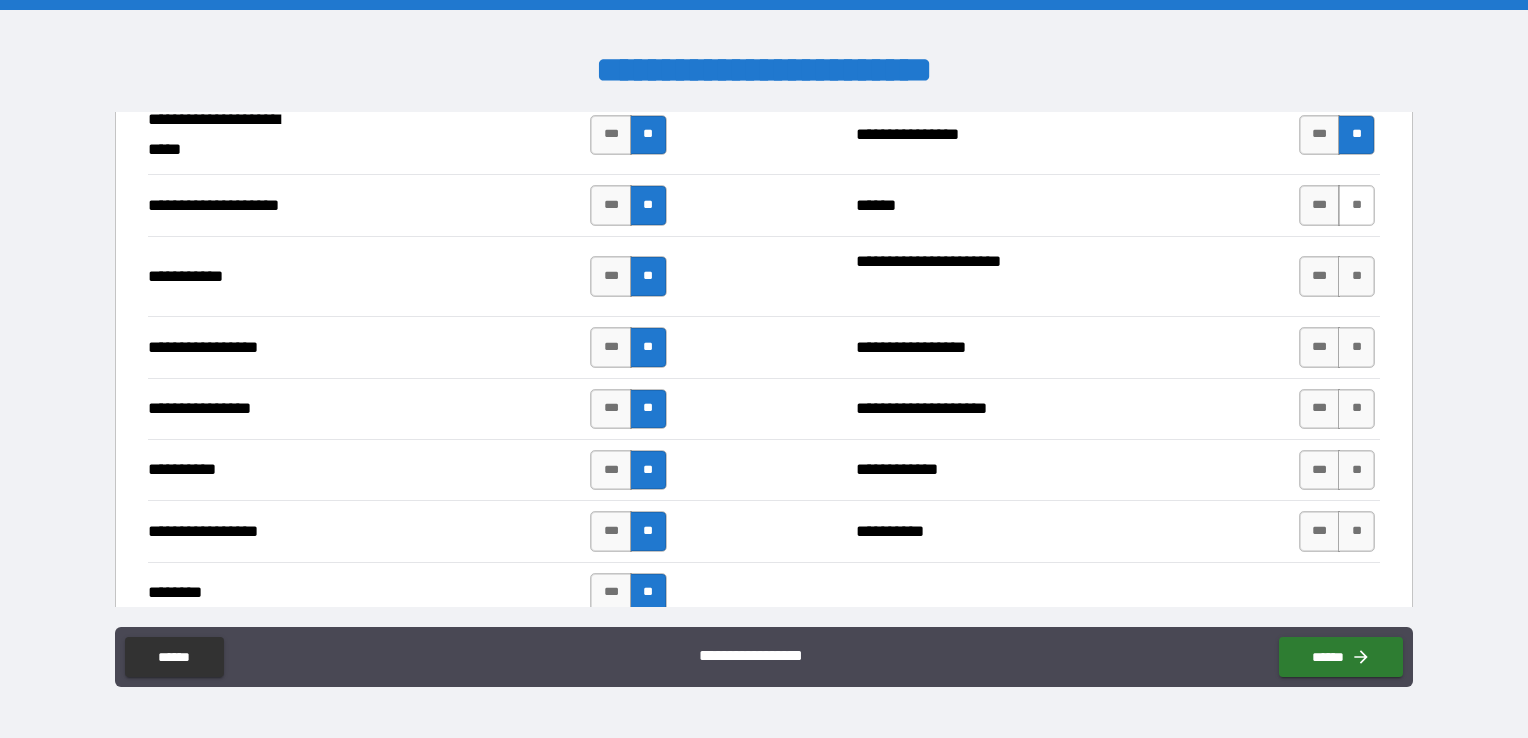 click on "**" at bounding box center (1356, 205) 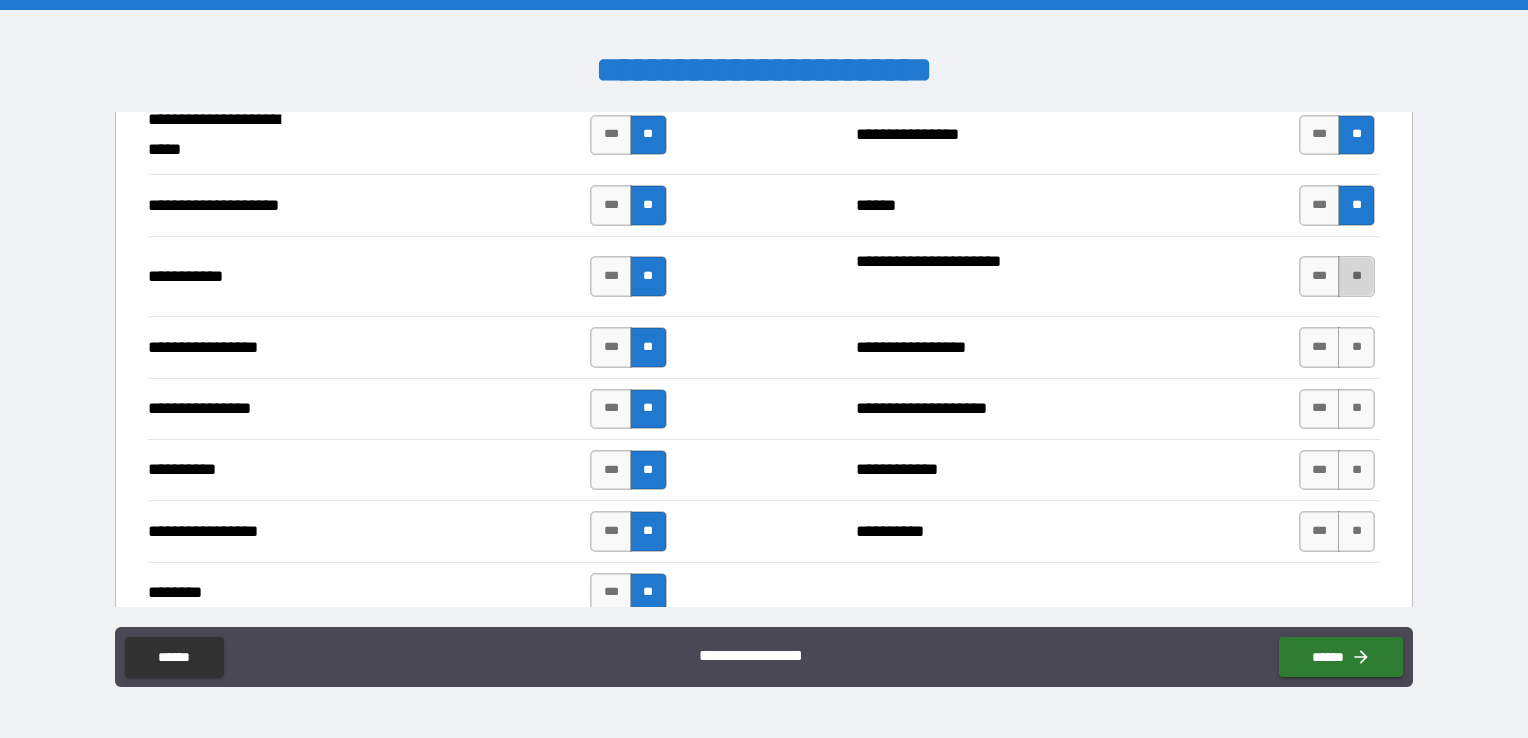 click on "**" at bounding box center (1356, 276) 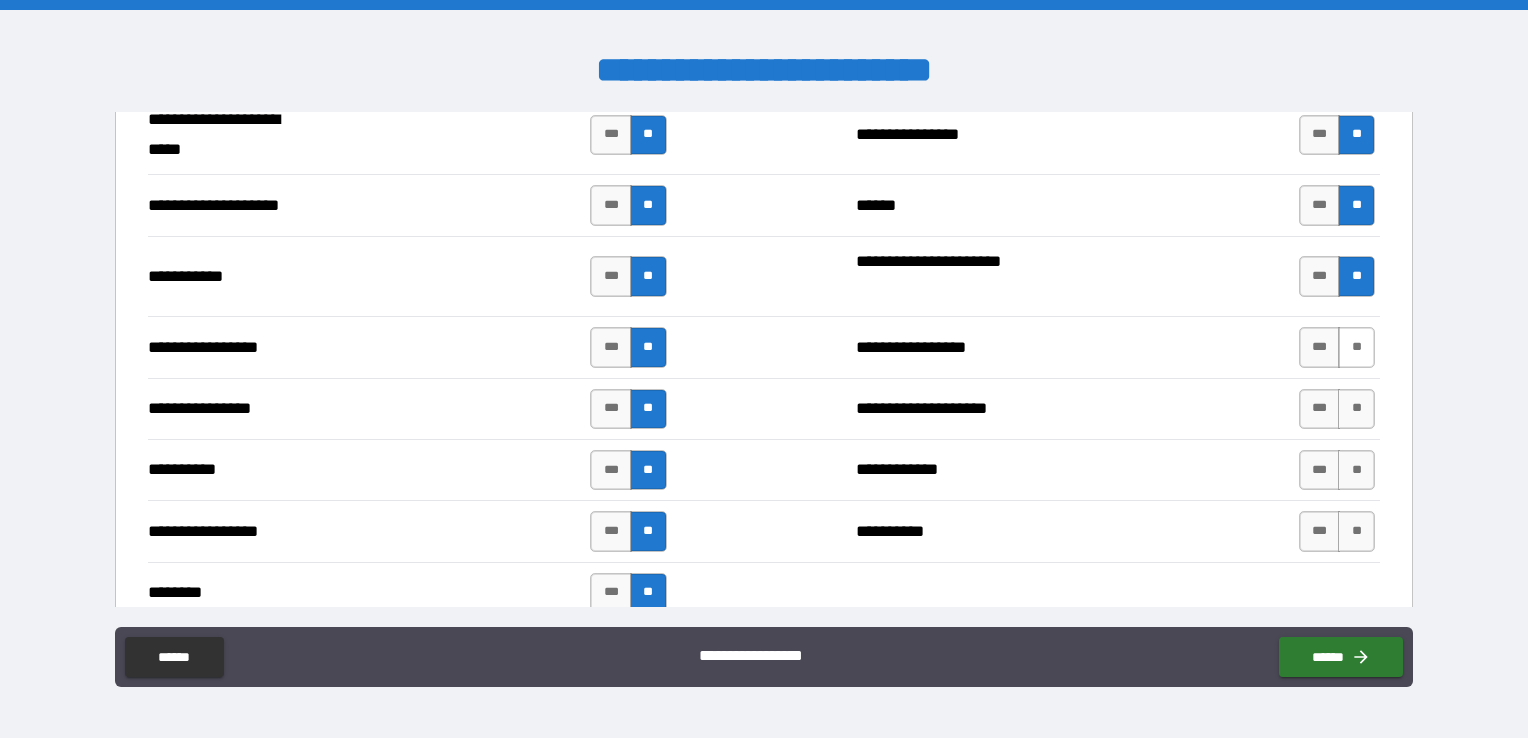 click on "**" at bounding box center (1356, 347) 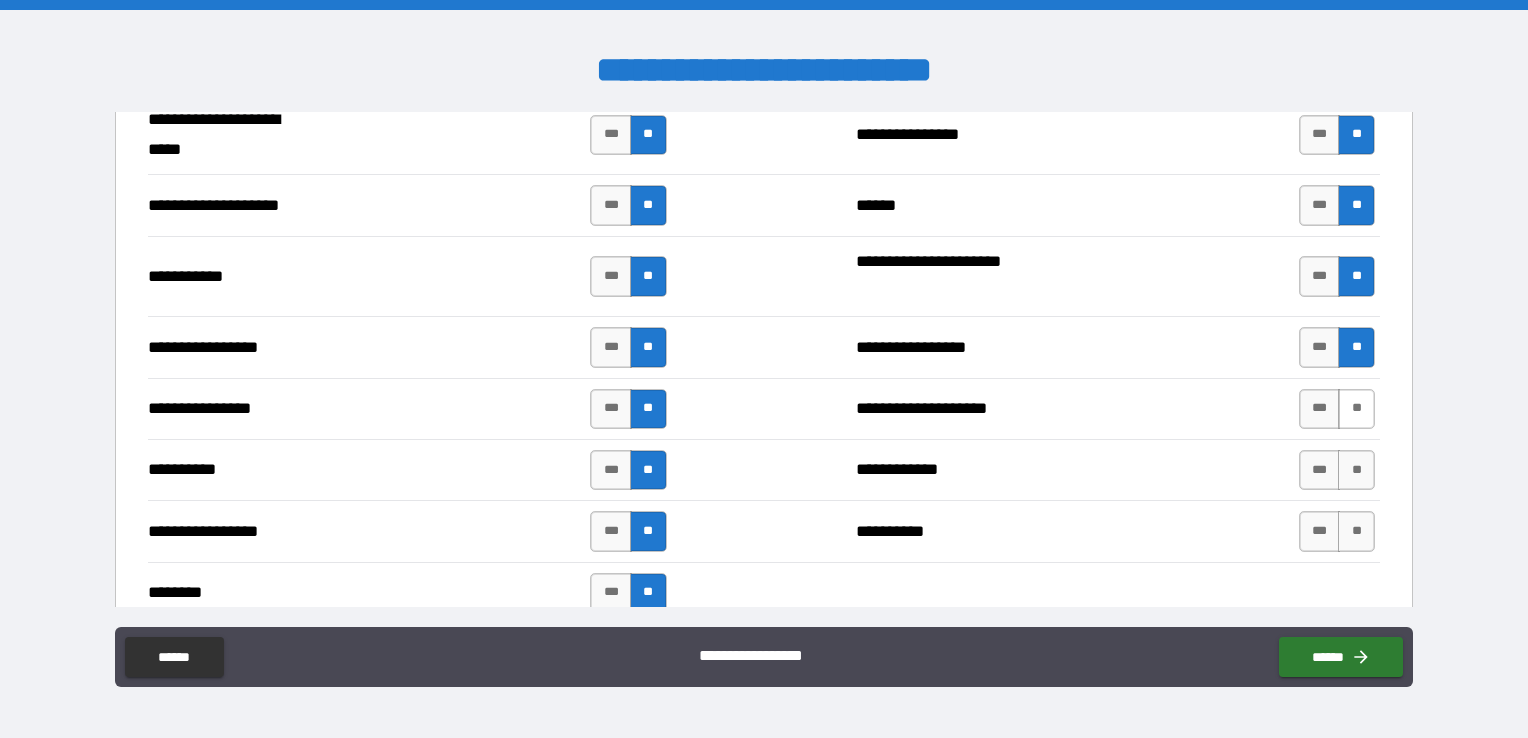 click on "**" at bounding box center (1356, 409) 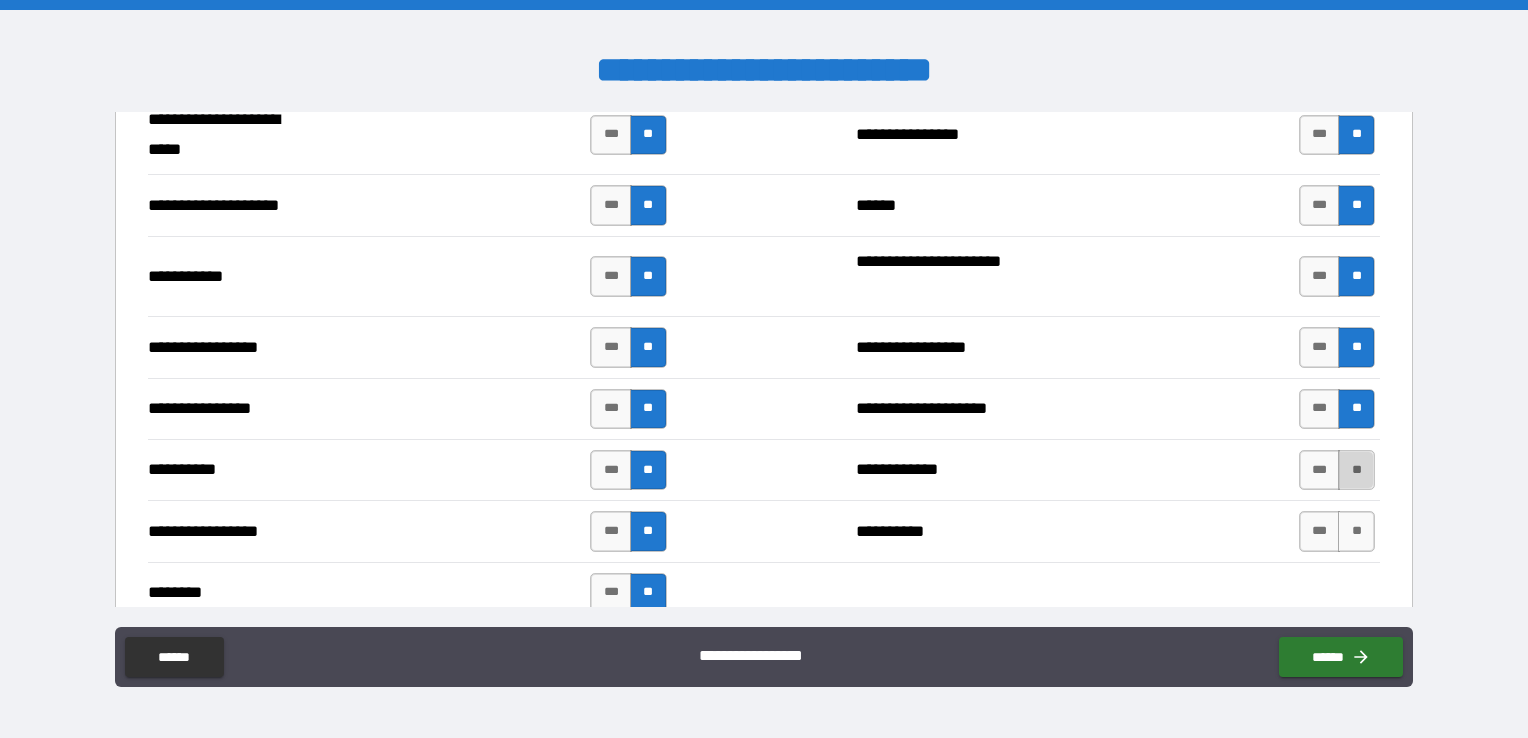 click on "**" at bounding box center (1356, 470) 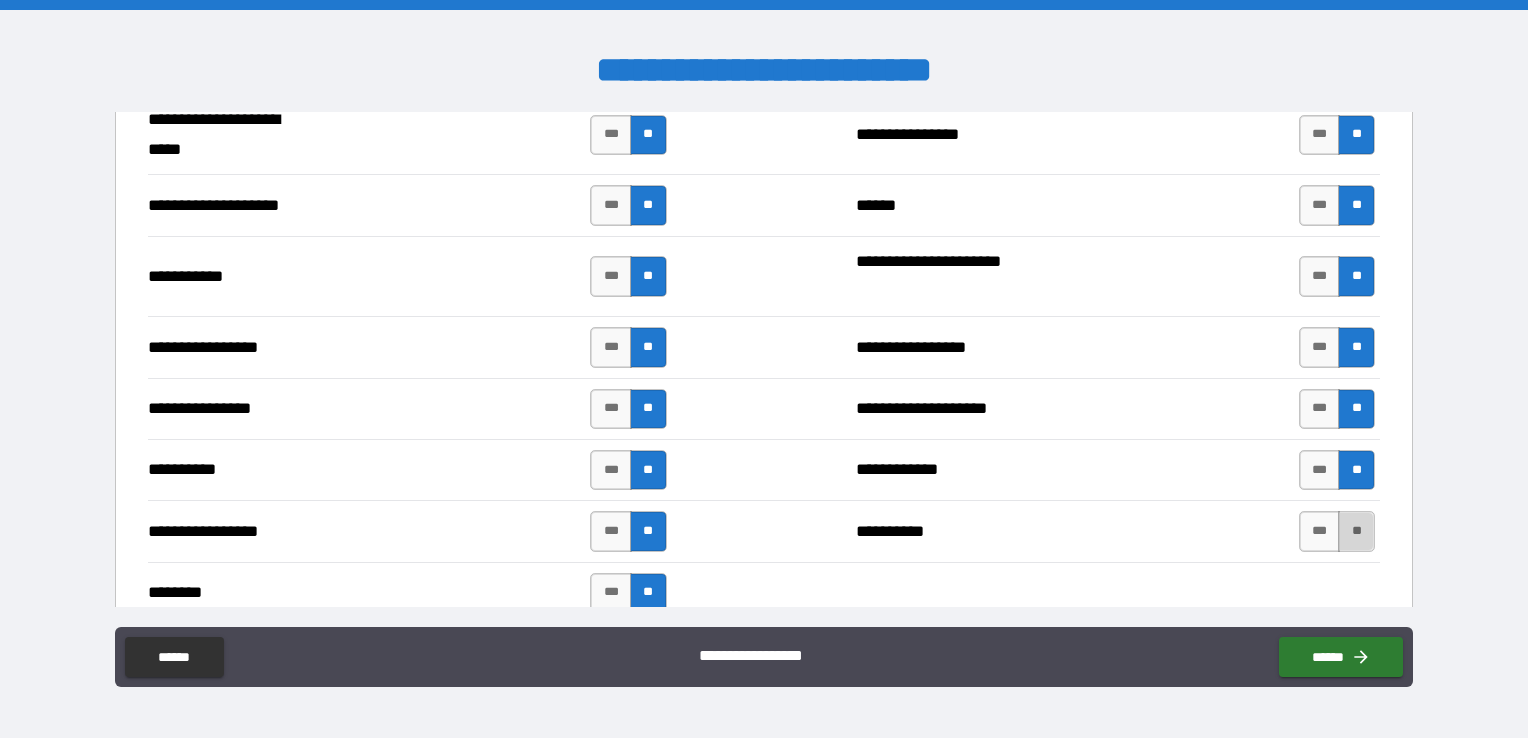 click on "**" at bounding box center [1356, 531] 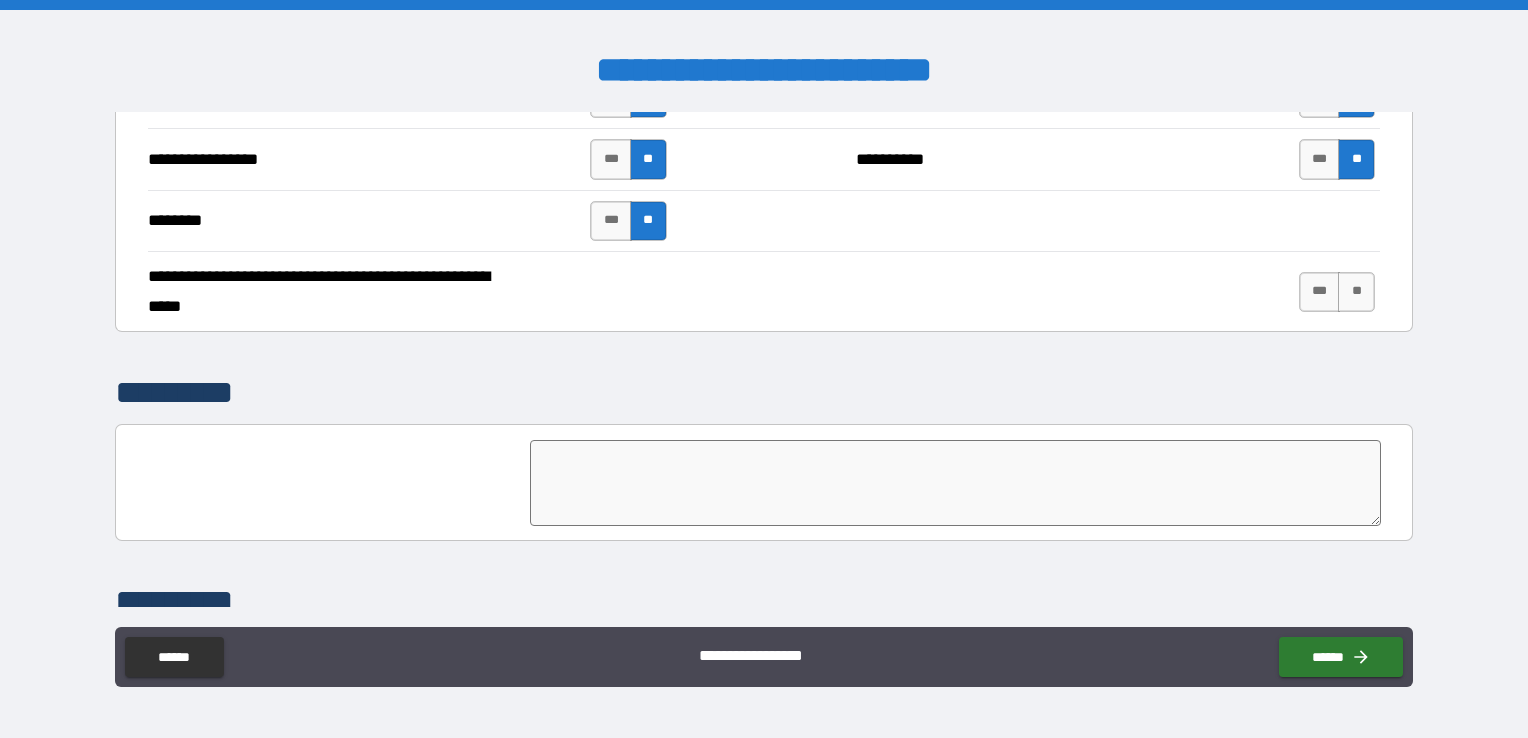 scroll, scrollTop: 5042, scrollLeft: 0, axis: vertical 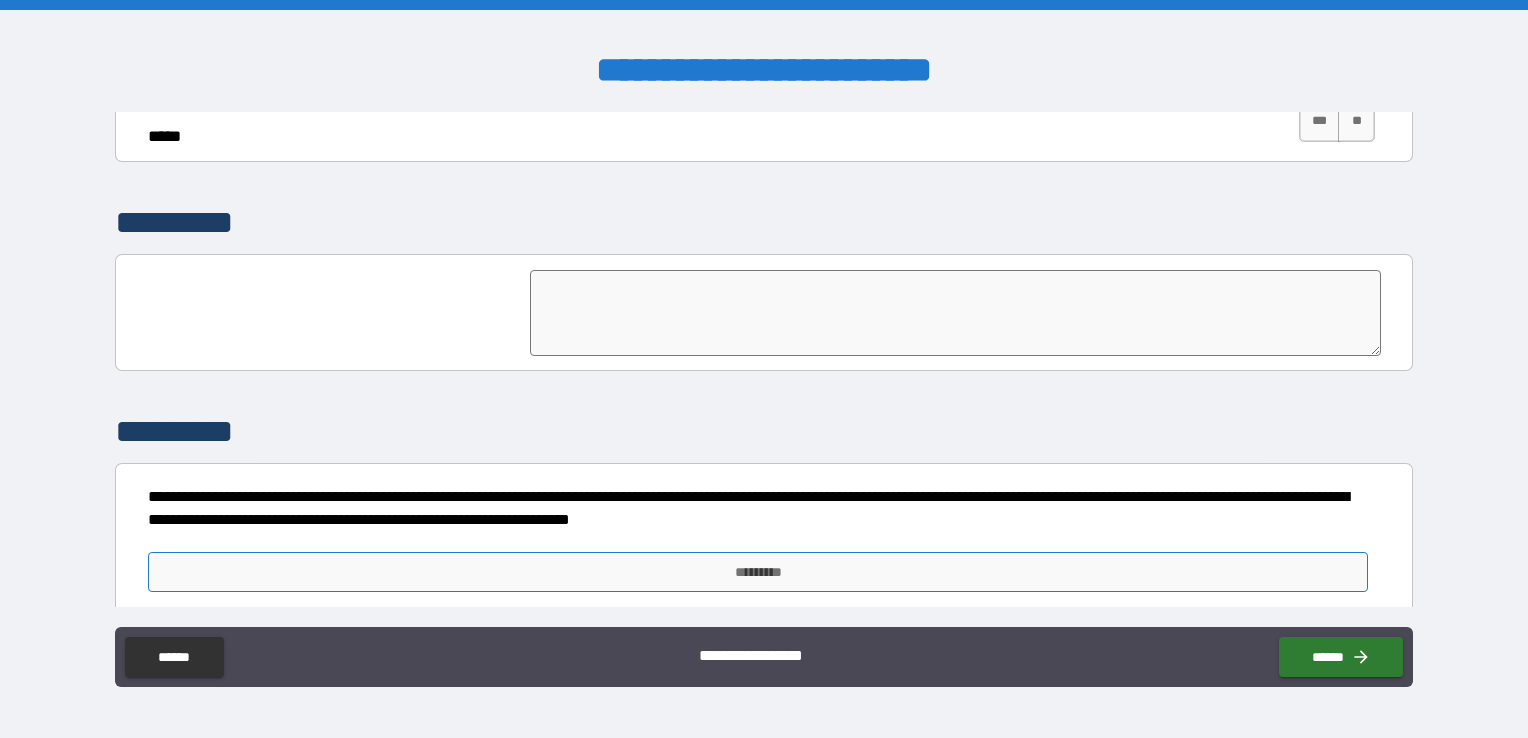 click on "*********" at bounding box center [758, 572] 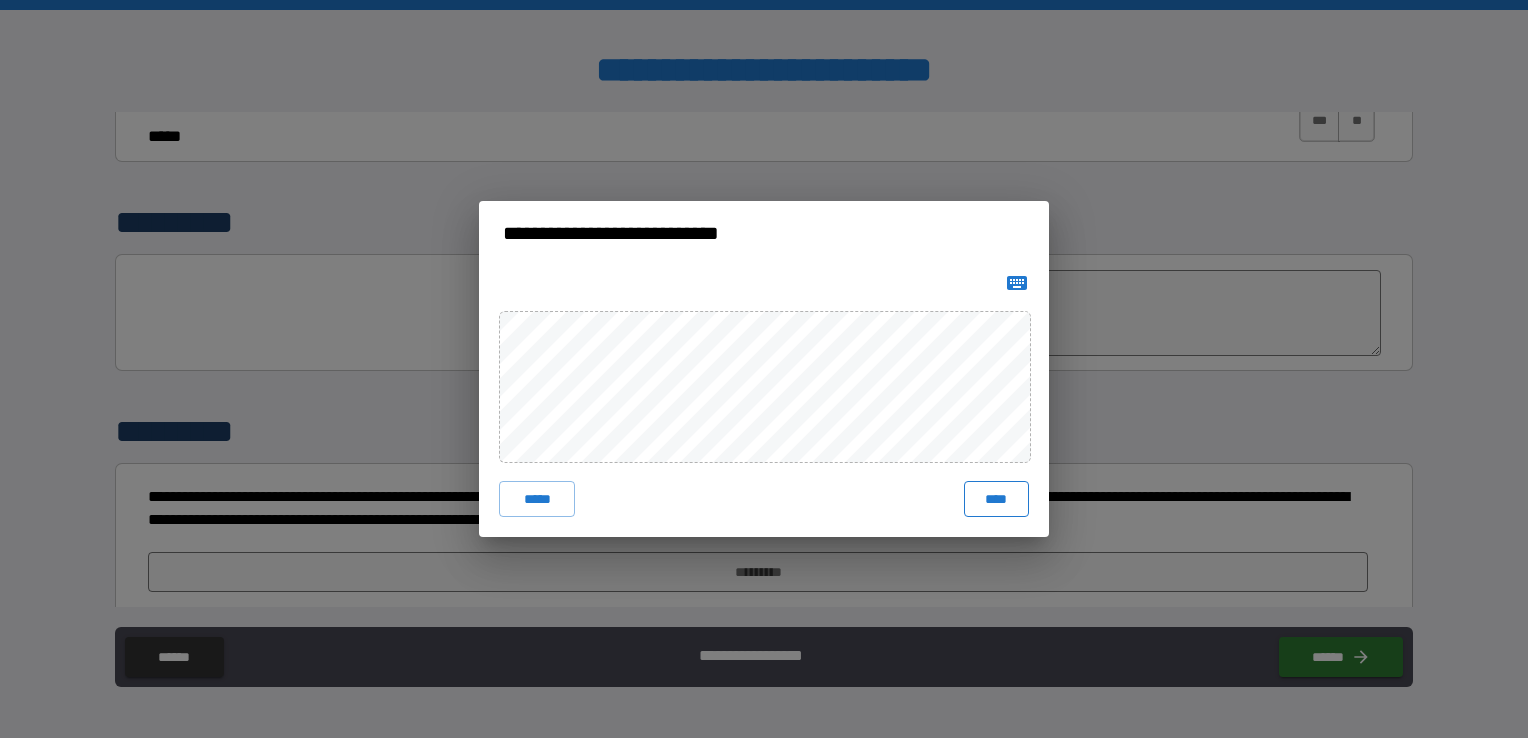 click on "****" at bounding box center [996, 499] 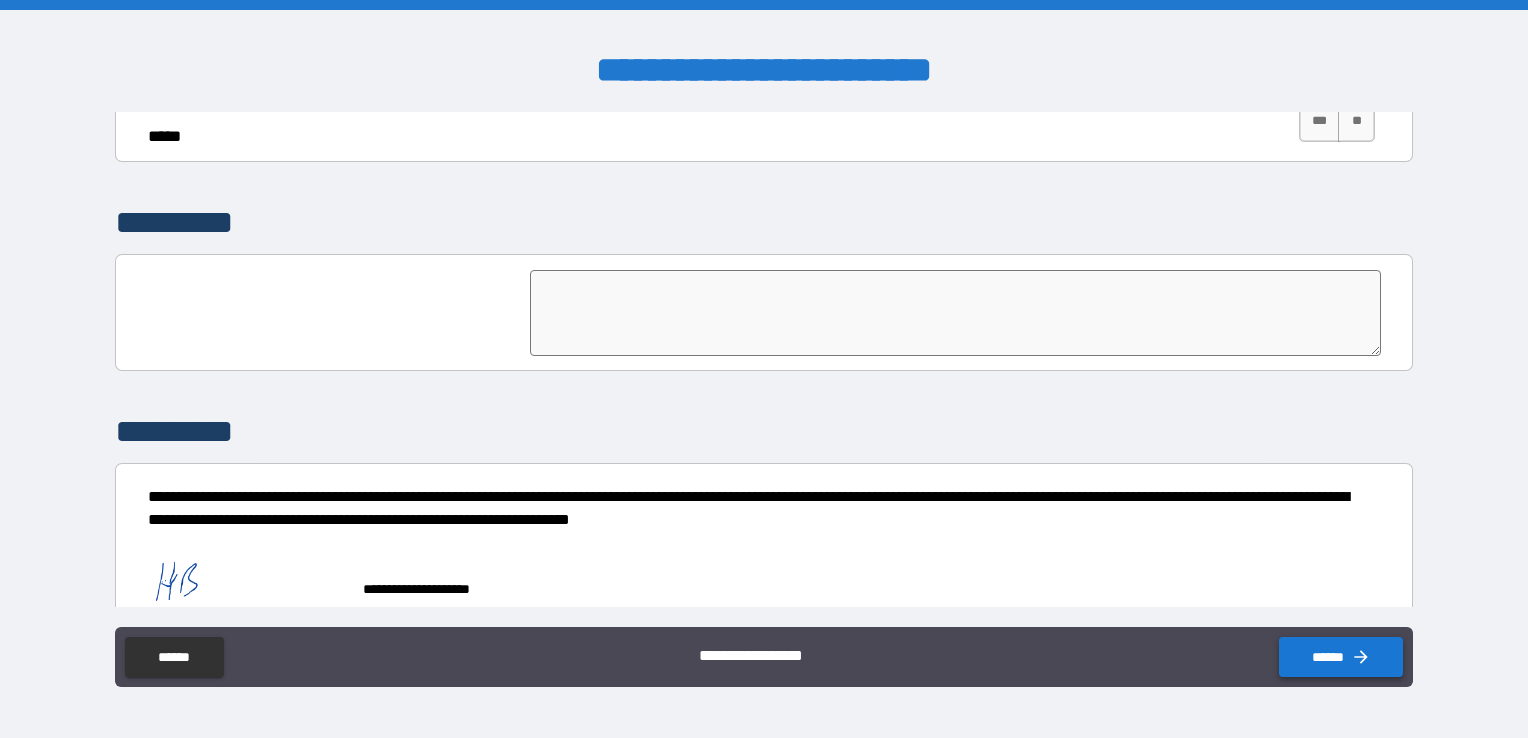 click on "******" at bounding box center [1341, 657] 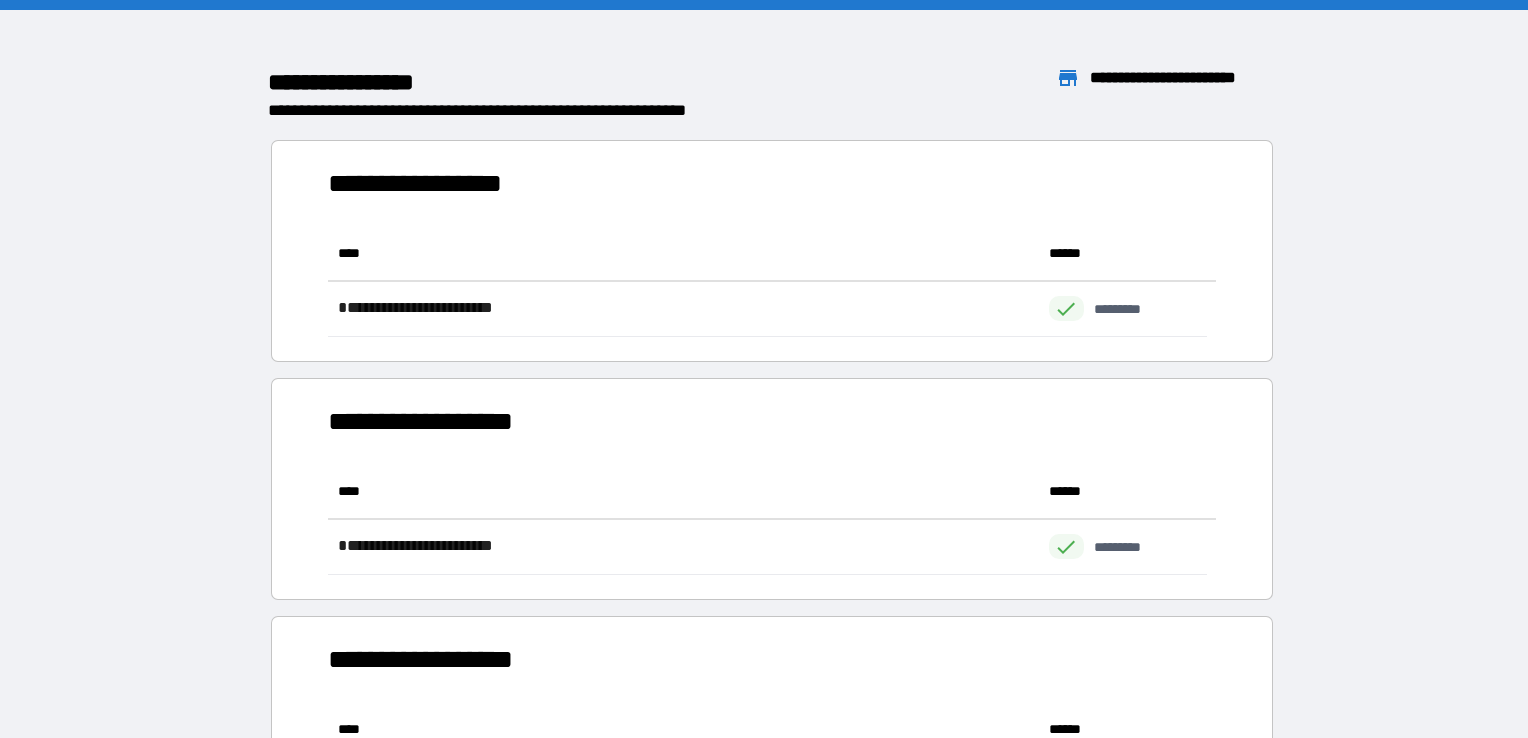 scroll, scrollTop: 16, scrollLeft: 16, axis: both 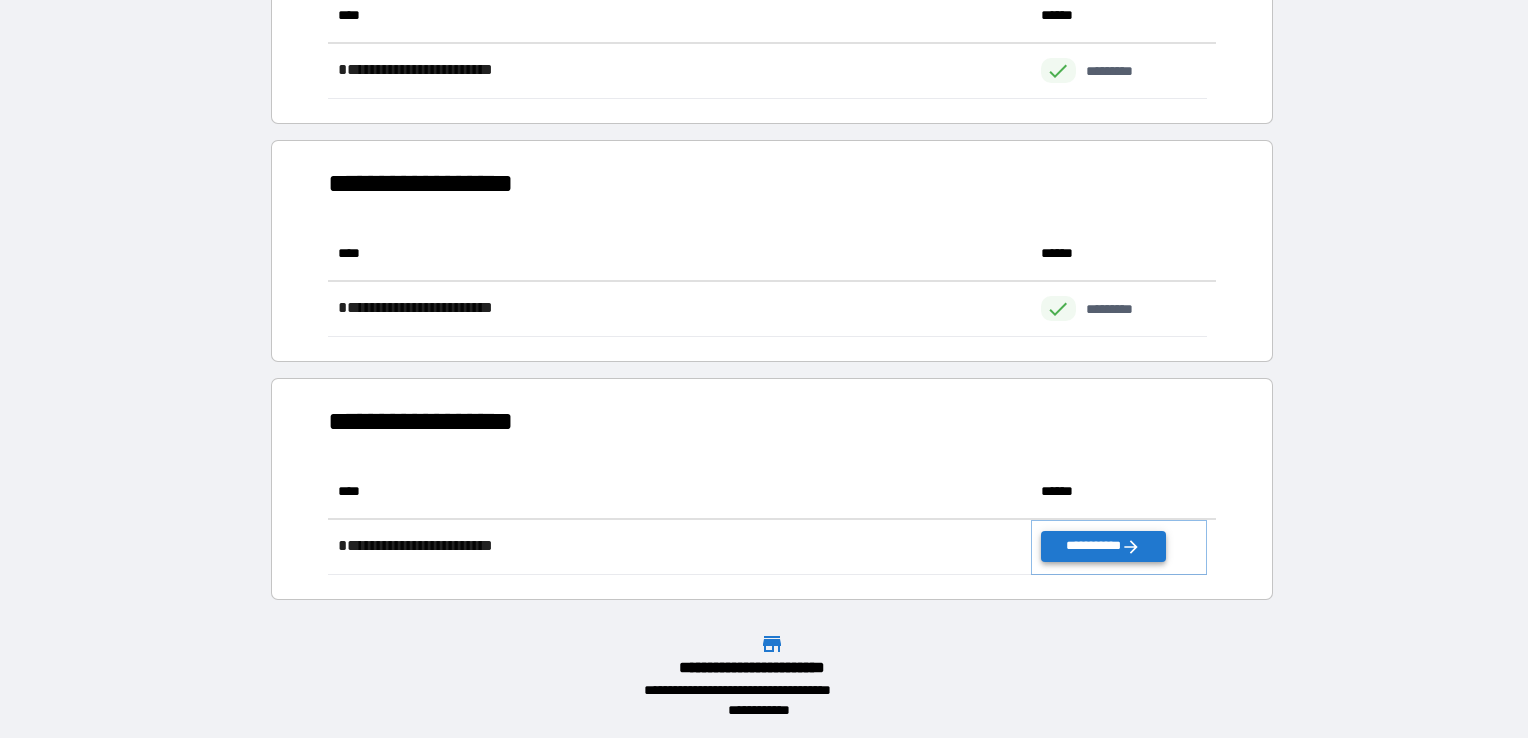 click on "**********" at bounding box center (1103, 546) 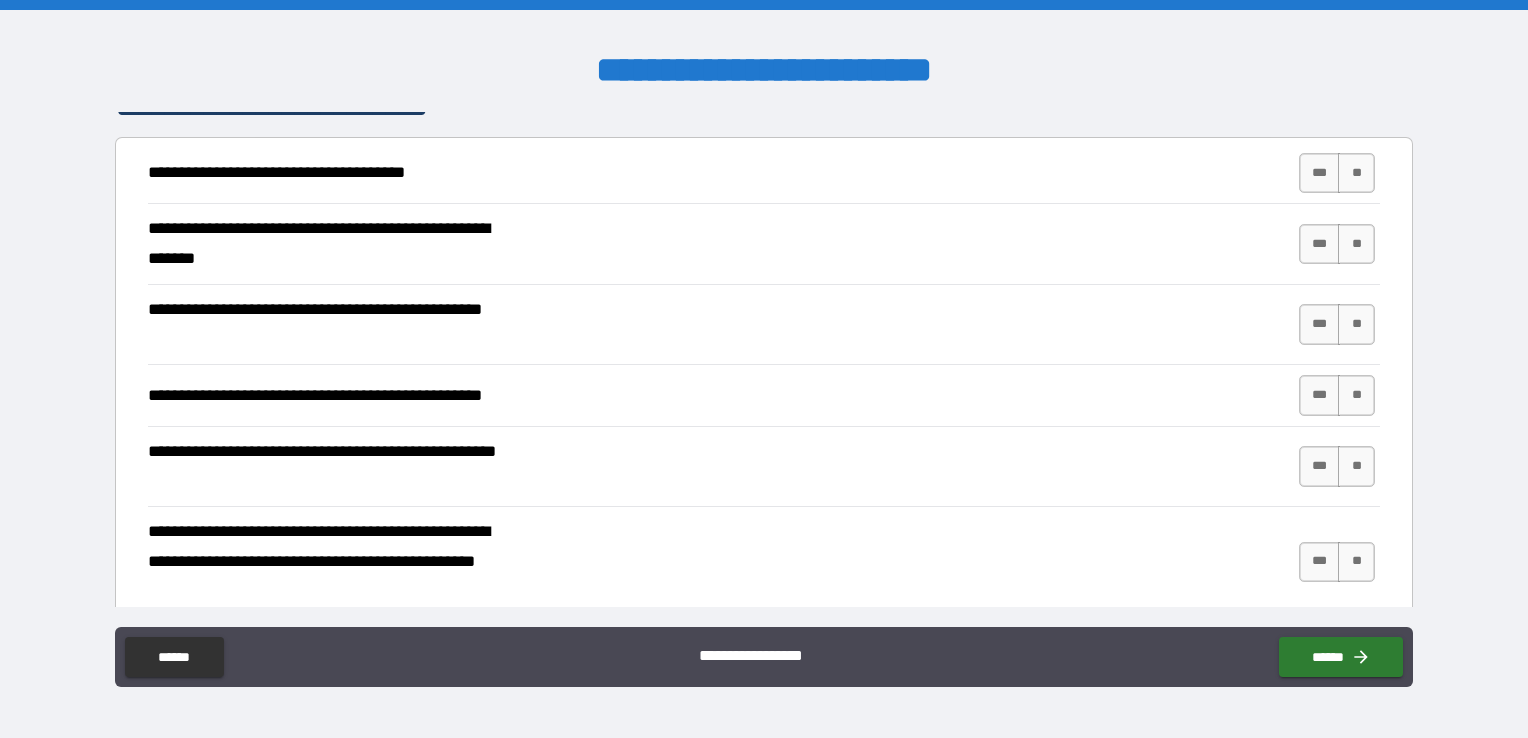 scroll, scrollTop: 362, scrollLeft: 0, axis: vertical 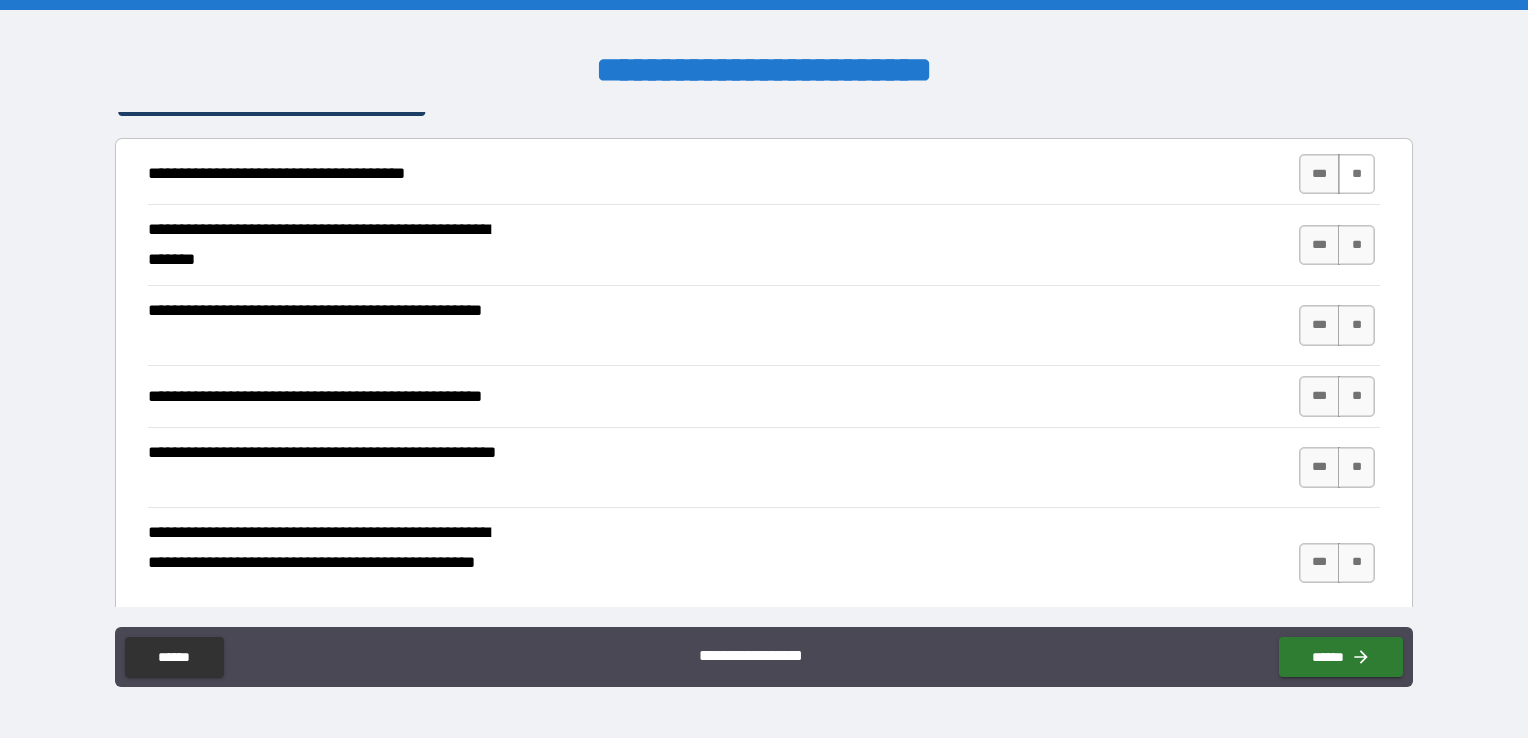 click on "**" at bounding box center [1356, 174] 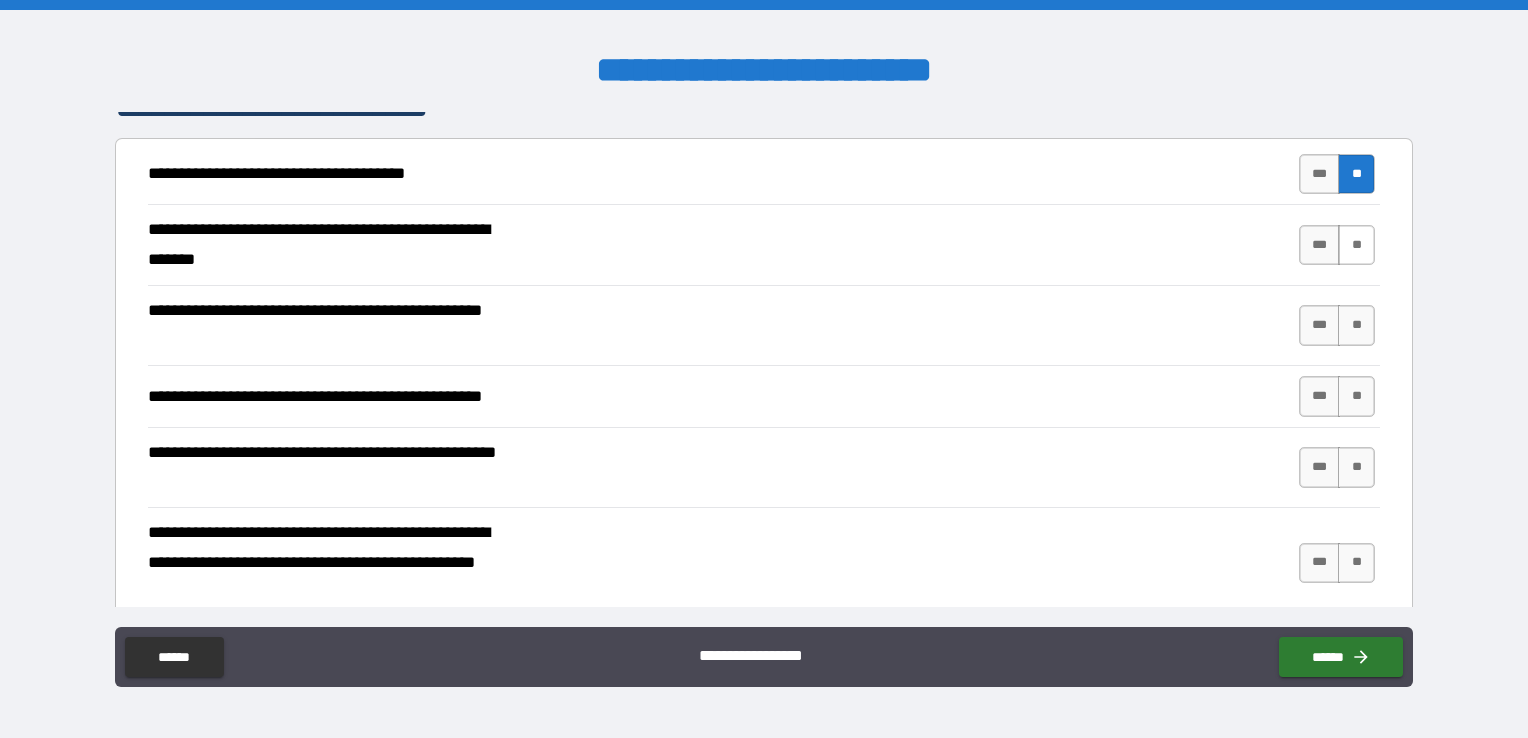 click on "**" at bounding box center [1356, 245] 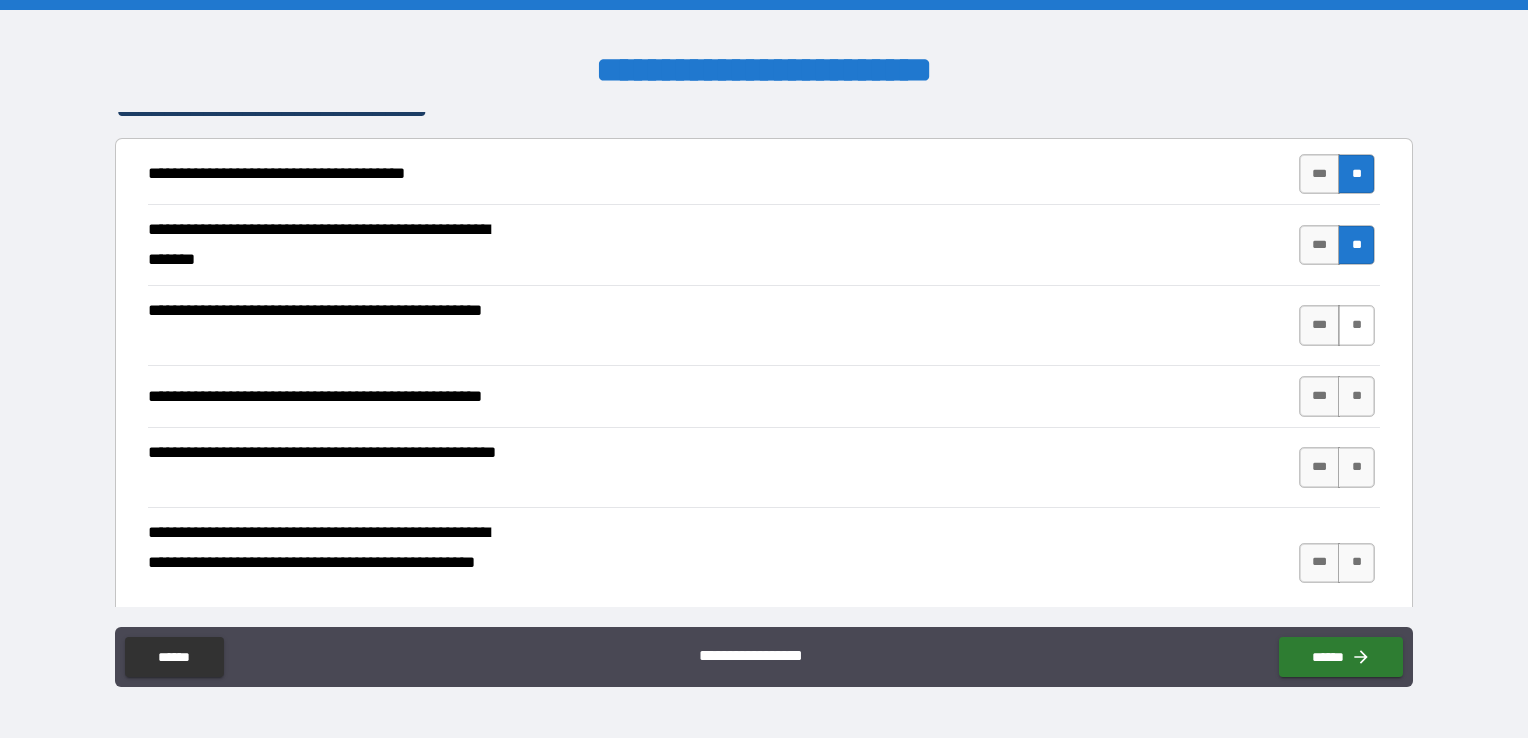 click on "**" at bounding box center (1356, 325) 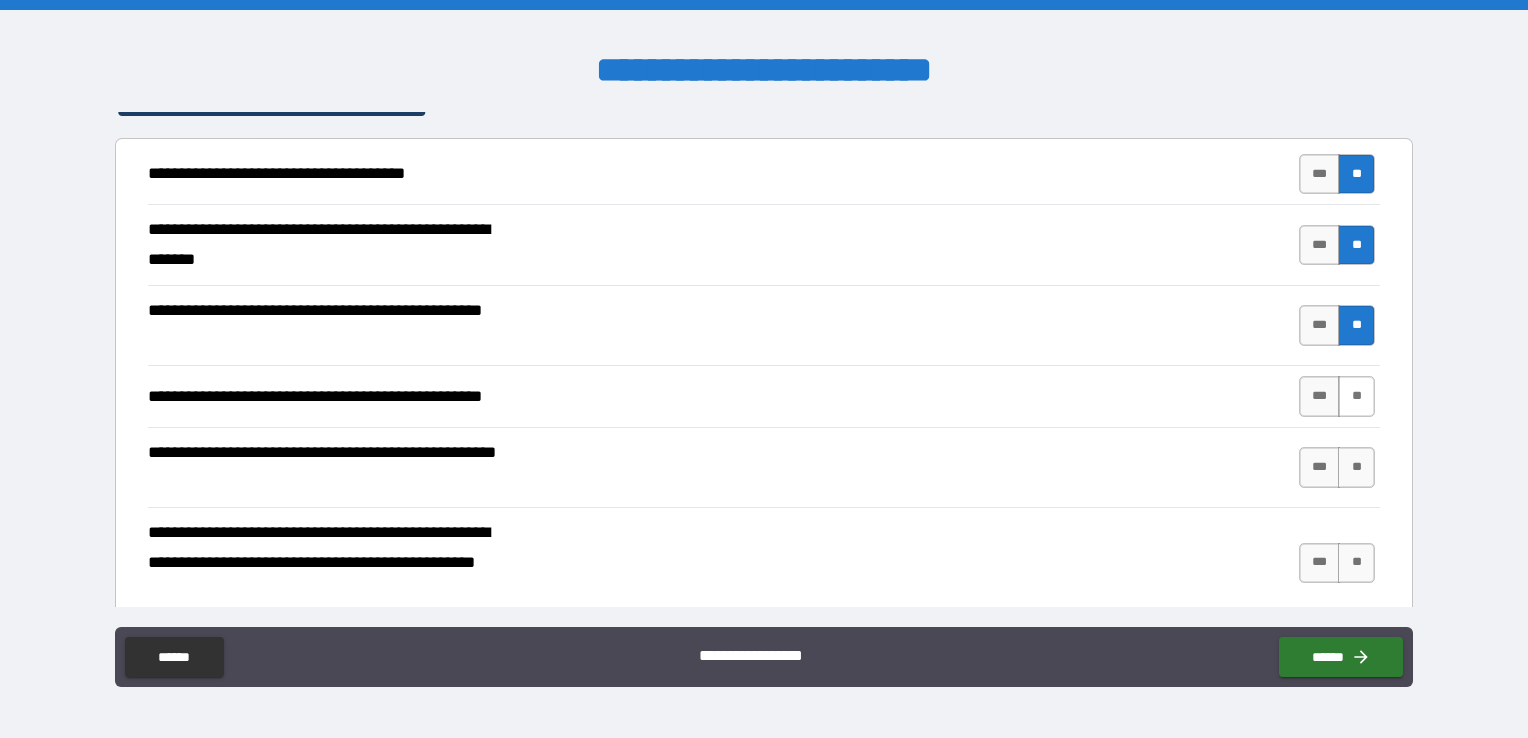 click on "**" at bounding box center (1356, 396) 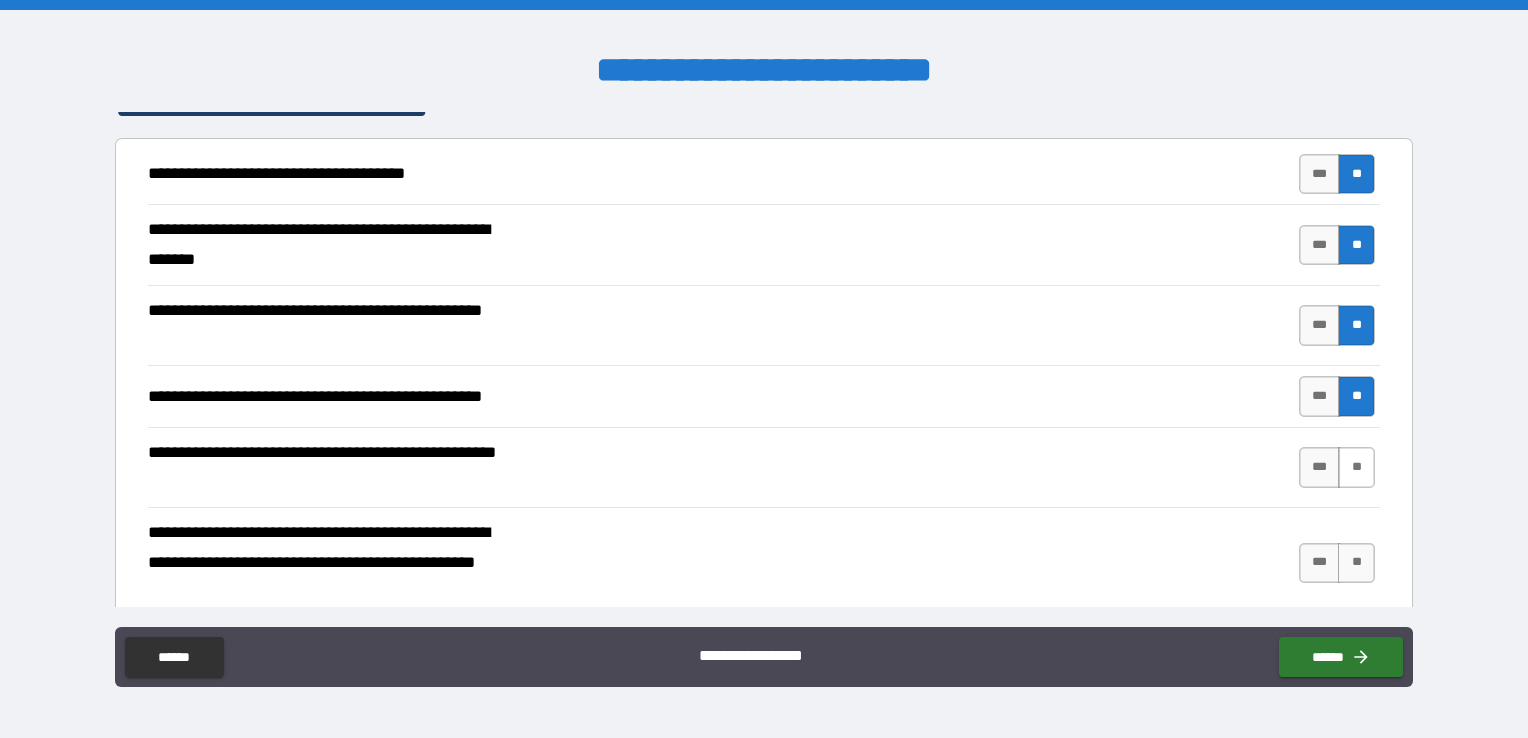 click on "**" at bounding box center (1356, 467) 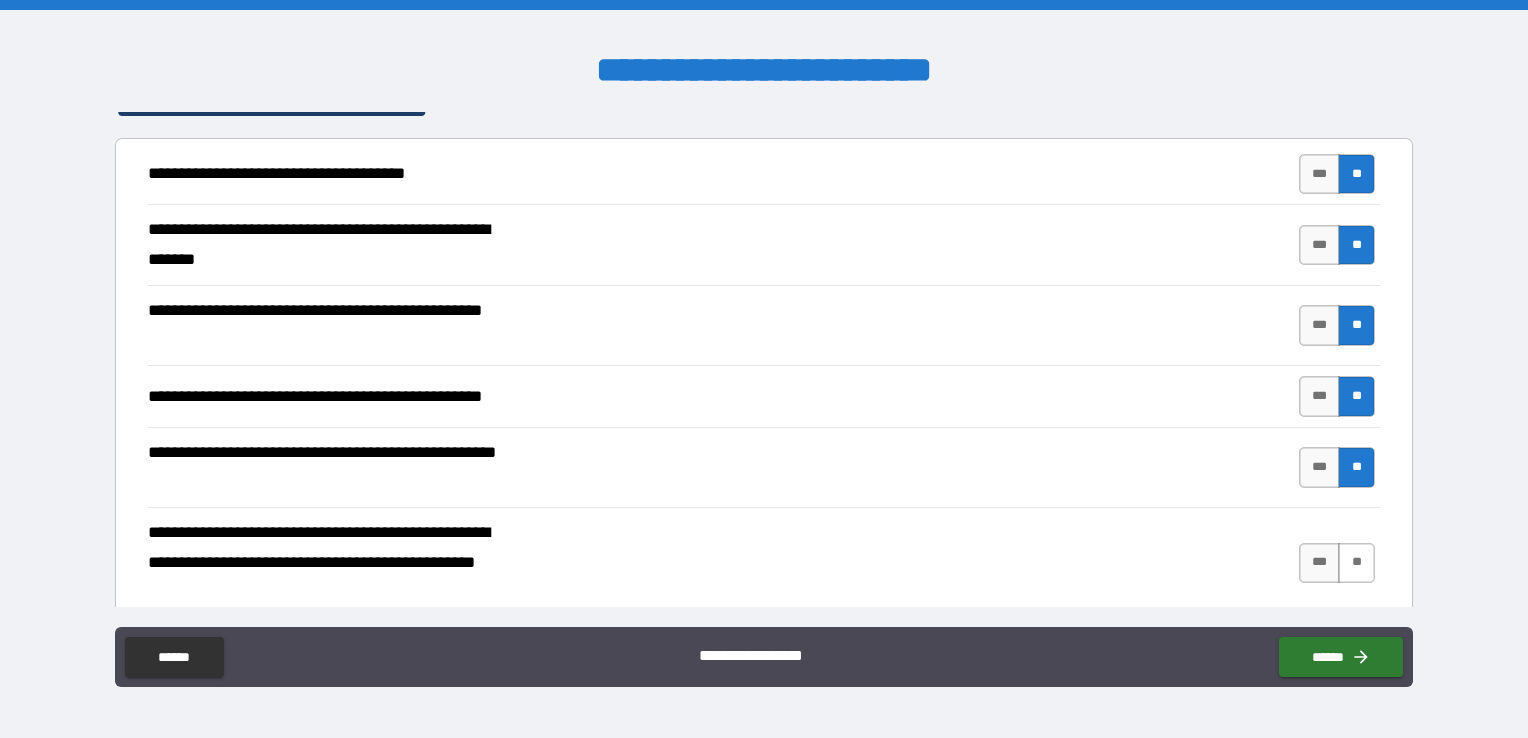 click on "**" at bounding box center (1356, 563) 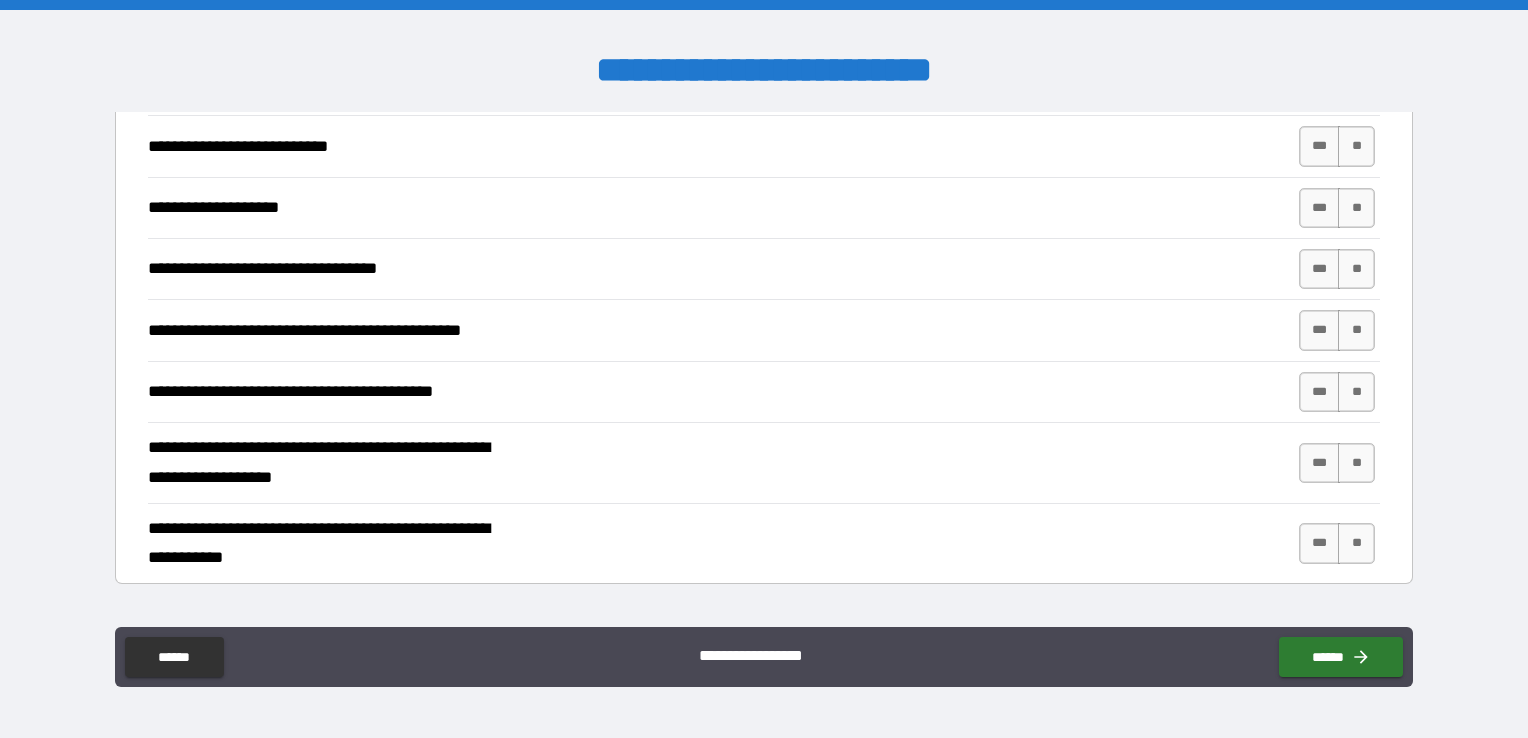 scroll, scrollTop: 871, scrollLeft: 0, axis: vertical 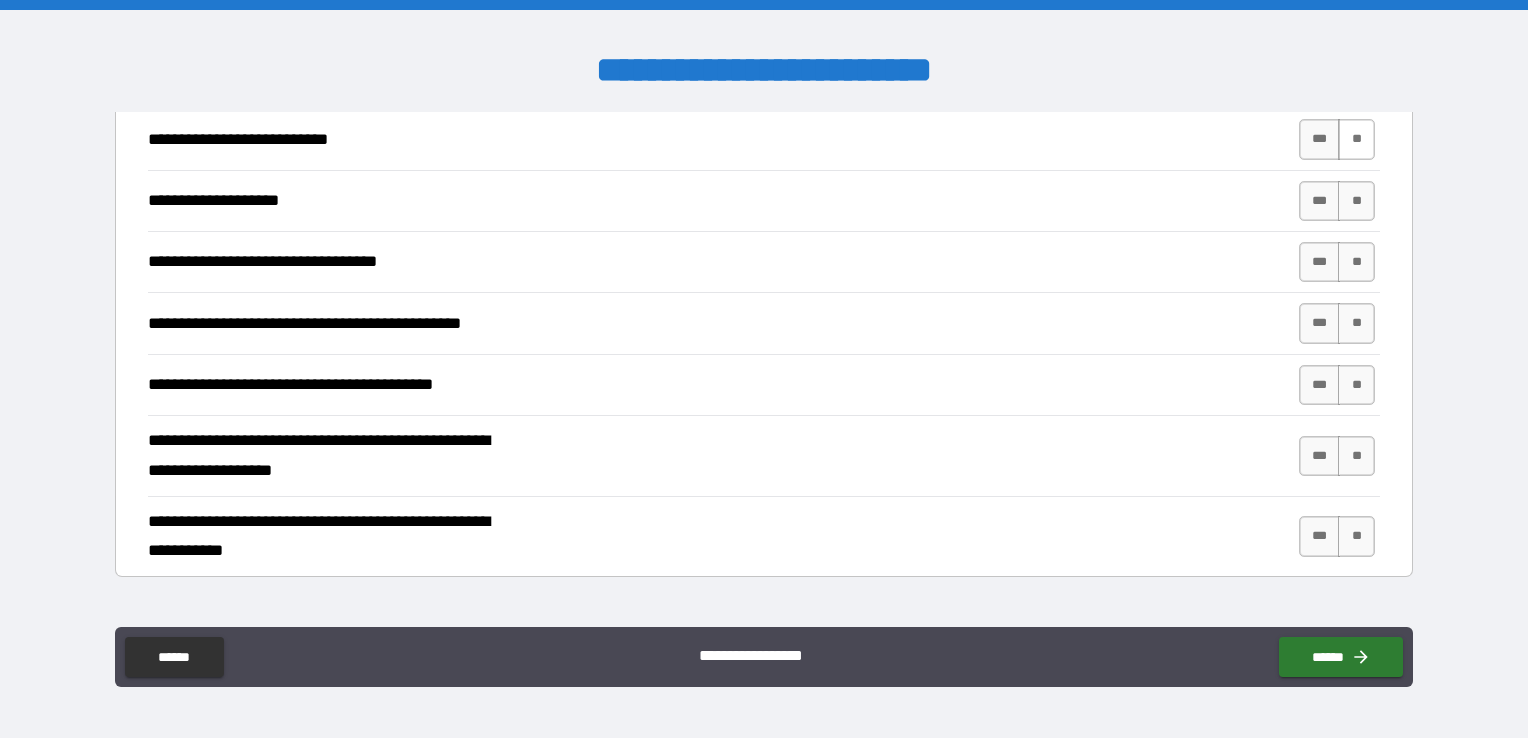 click on "**" at bounding box center (1356, 139) 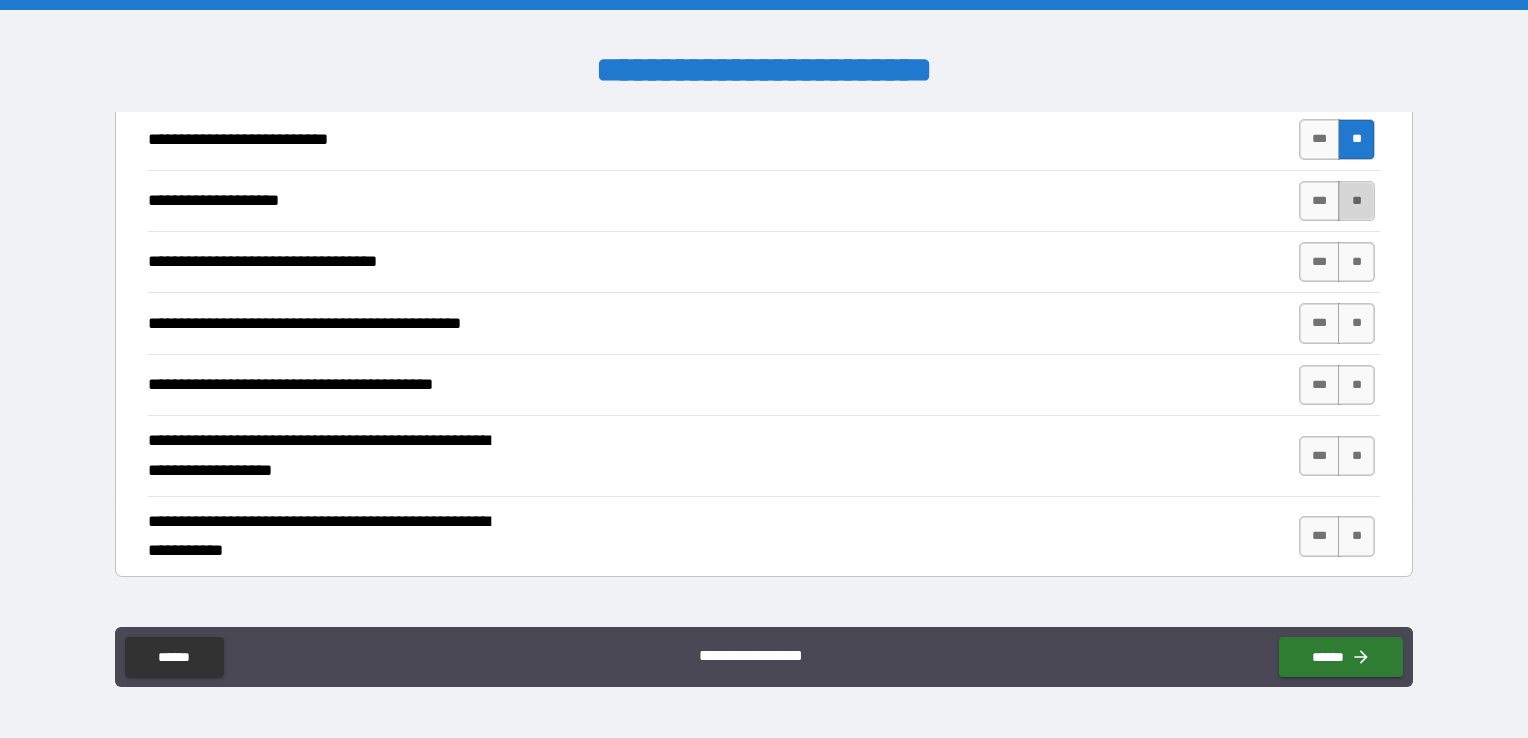 click on "**" at bounding box center (1356, 201) 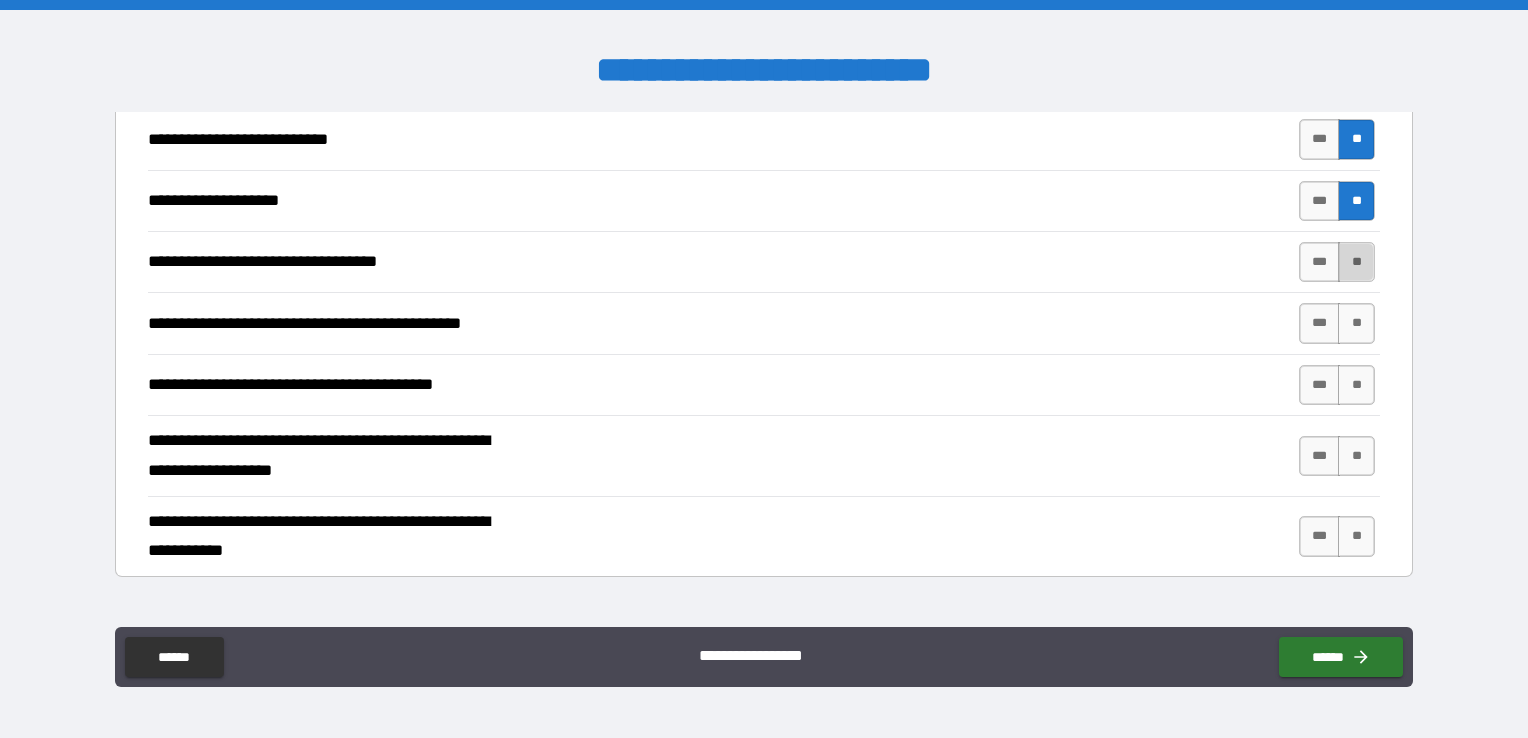 click on "**" at bounding box center [1356, 262] 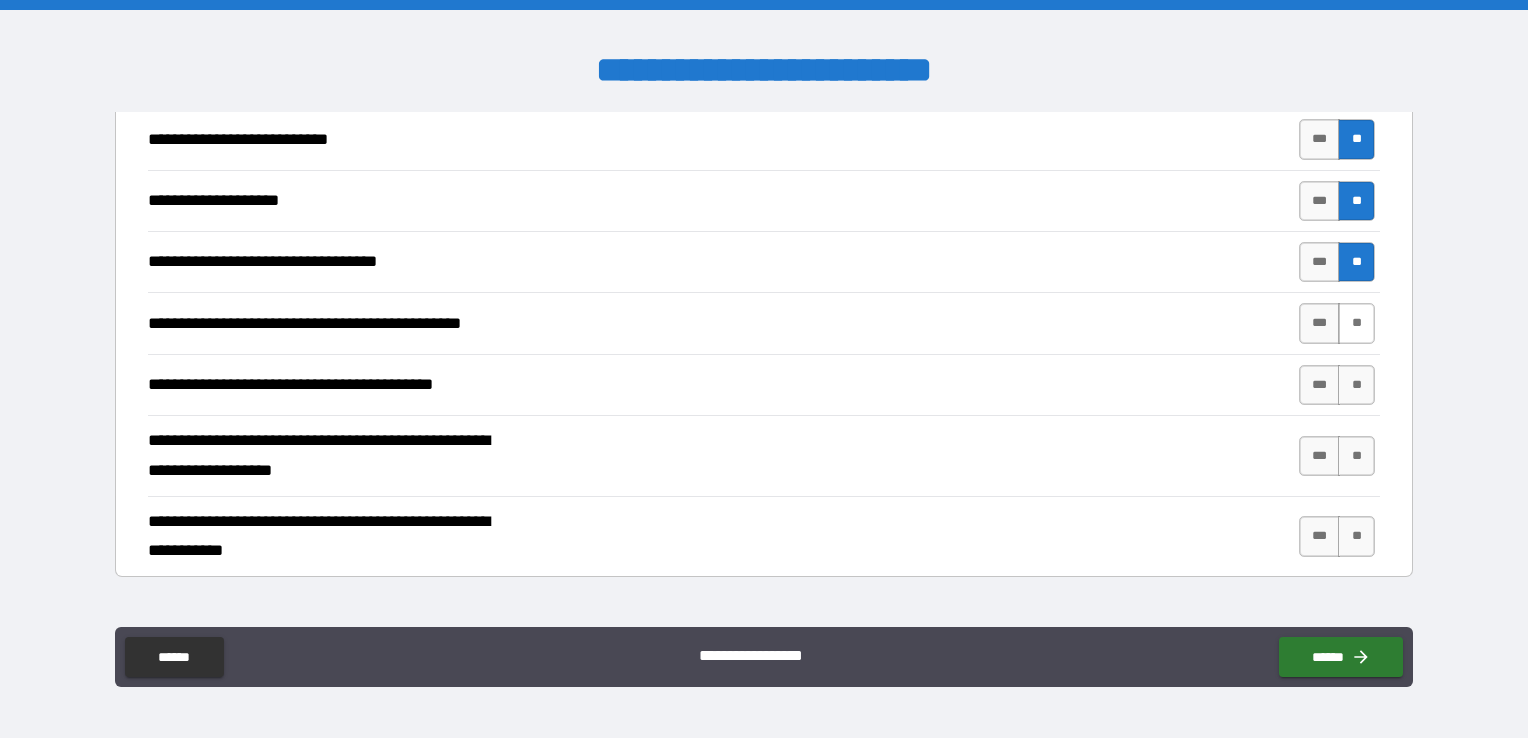 click on "**" at bounding box center [1356, 323] 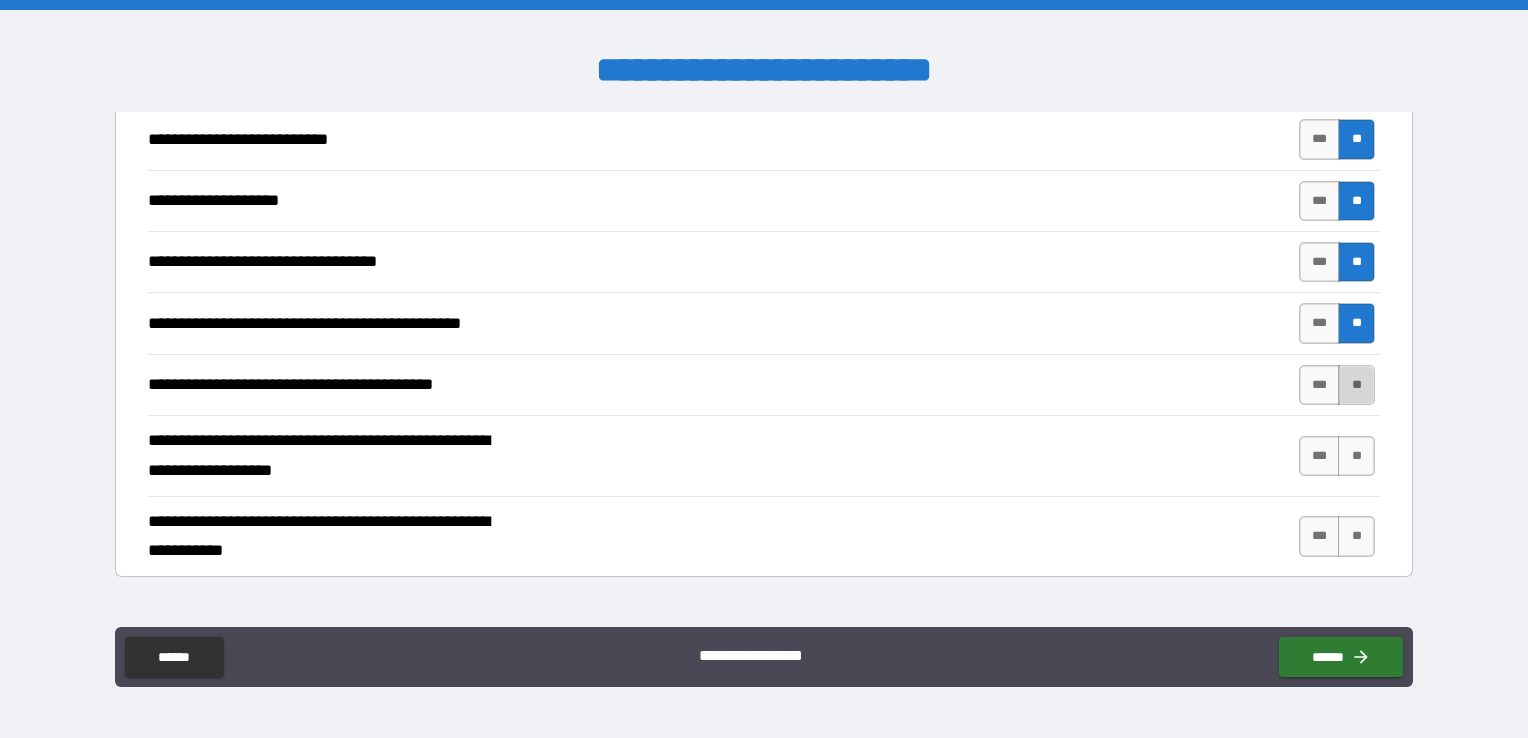 click on "**" at bounding box center [1356, 385] 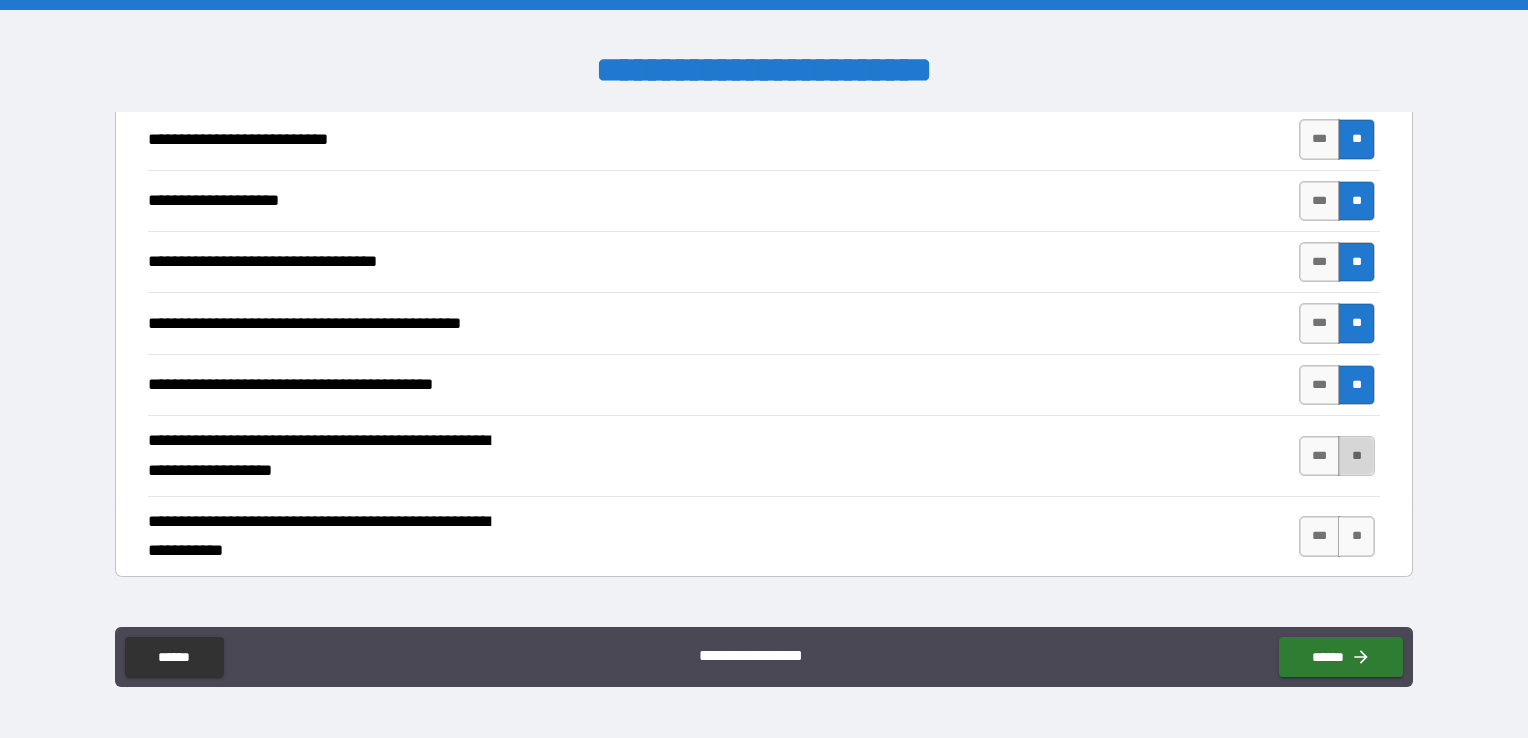 click on "**" at bounding box center (1356, 456) 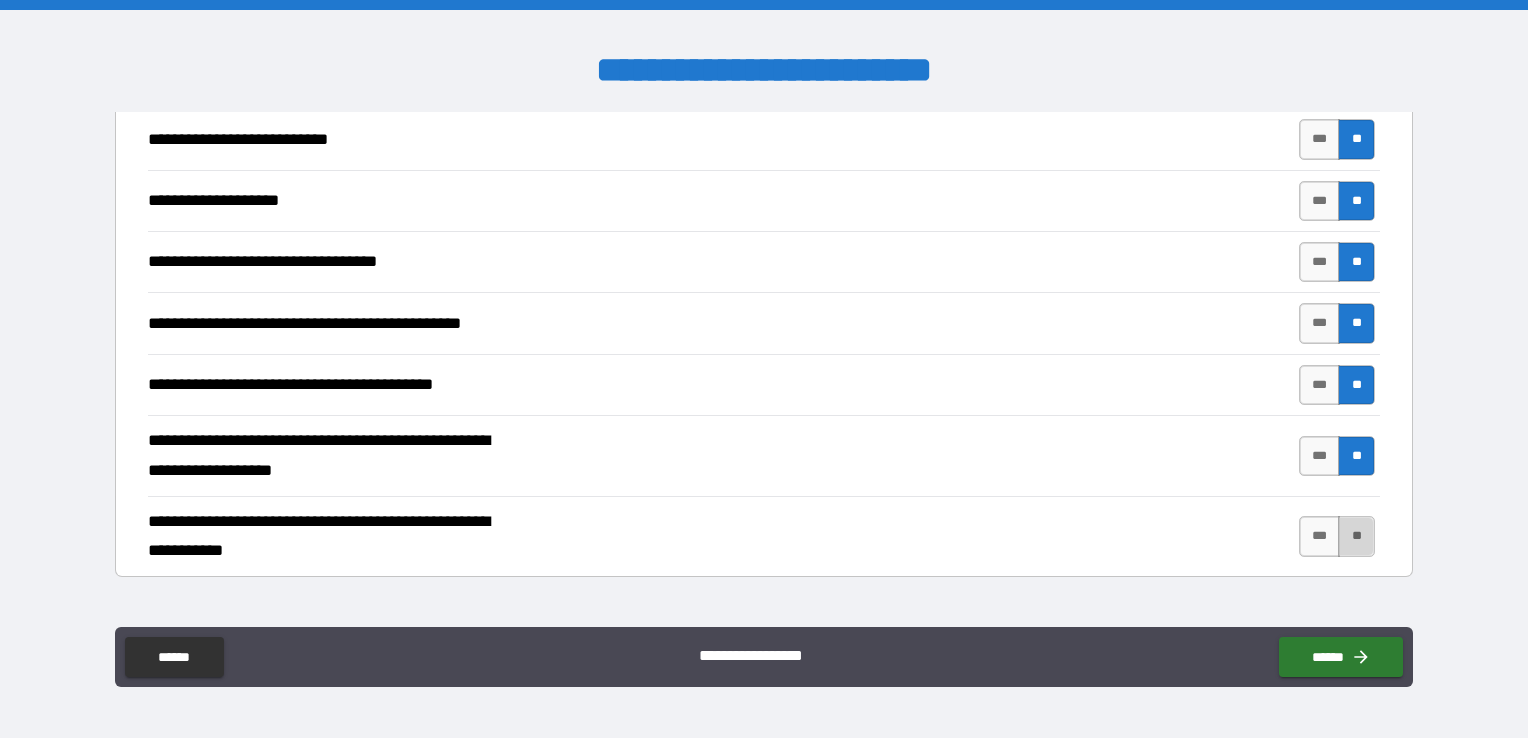 click on "**" at bounding box center (1356, 536) 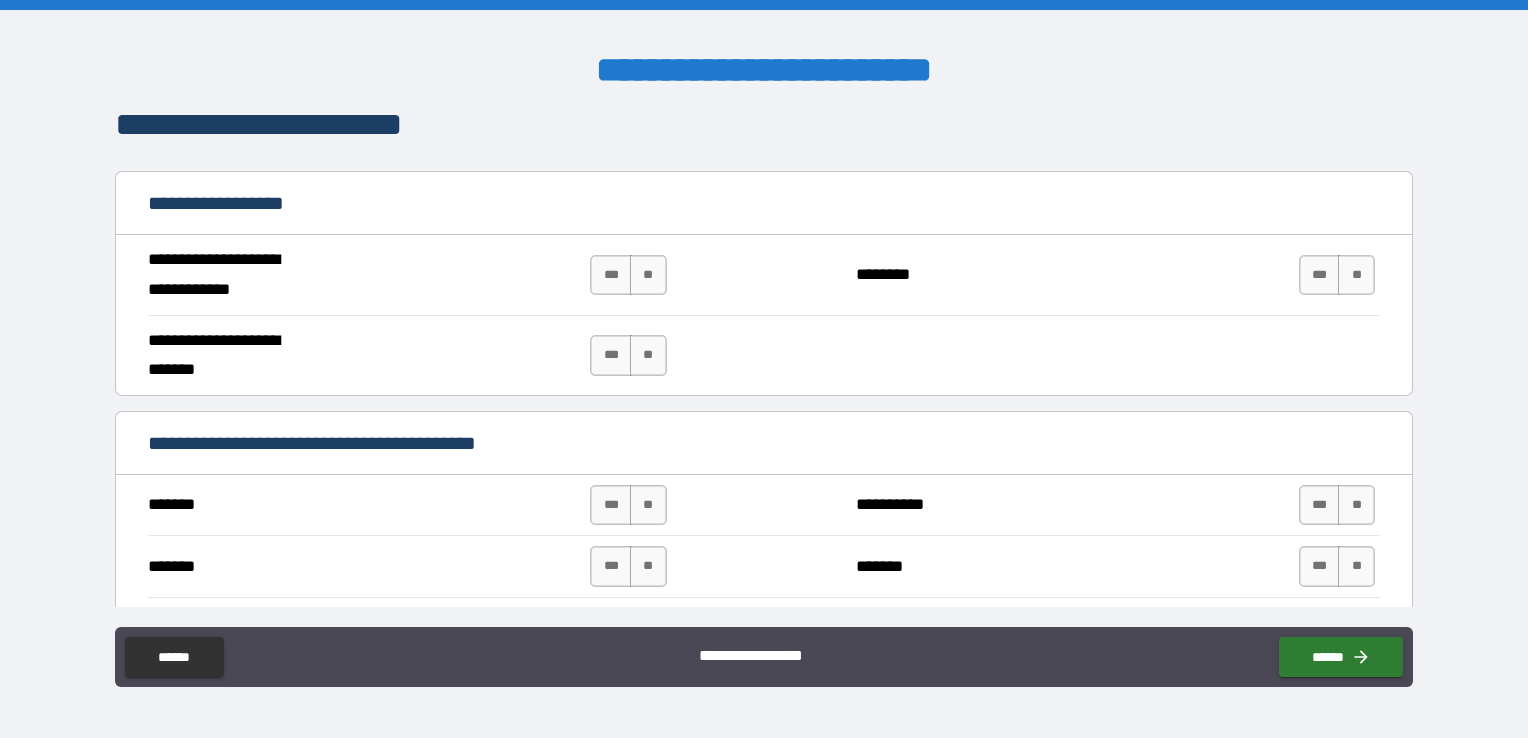 scroll, scrollTop: 1387, scrollLeft: 0, axis: vertical 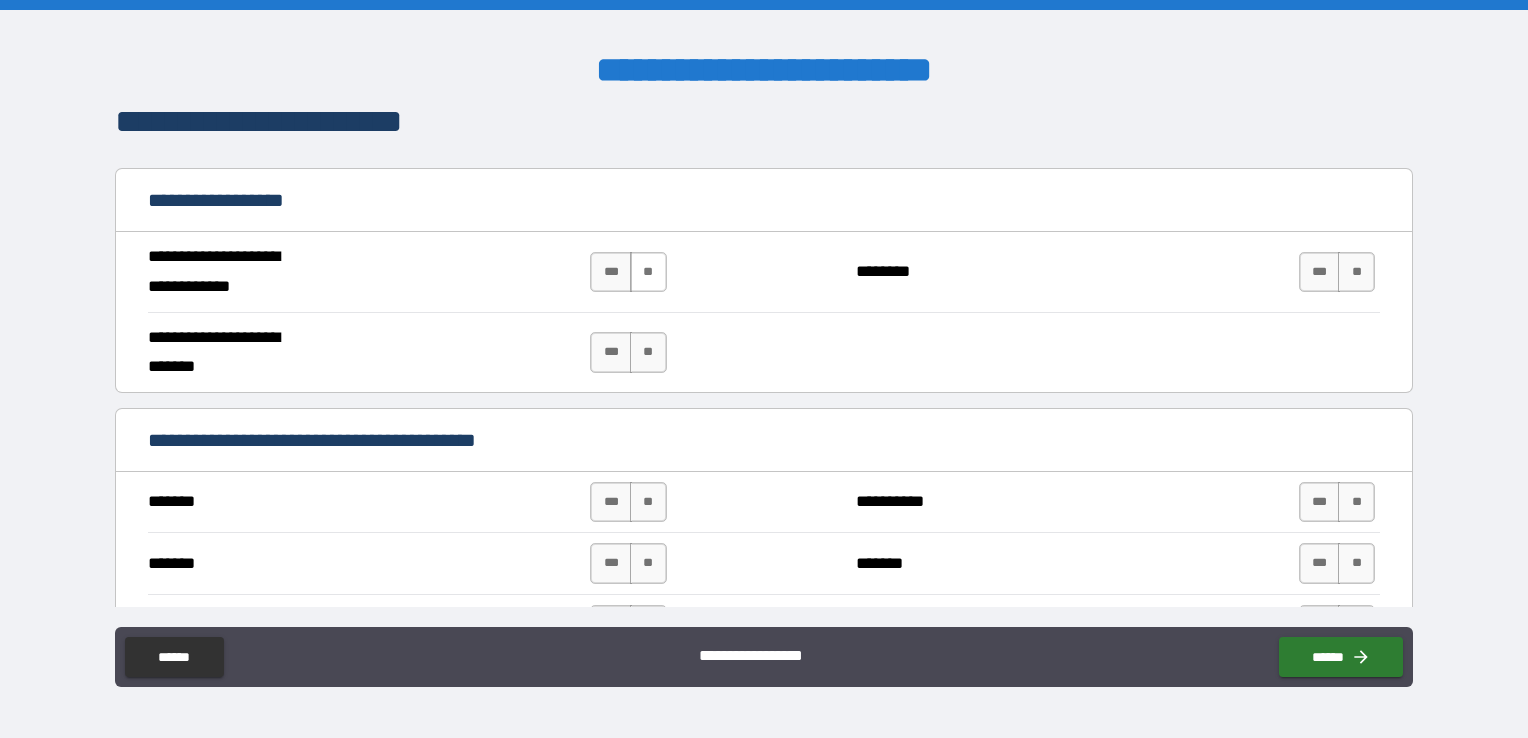 click on "**" at bounding box center (648, 272) 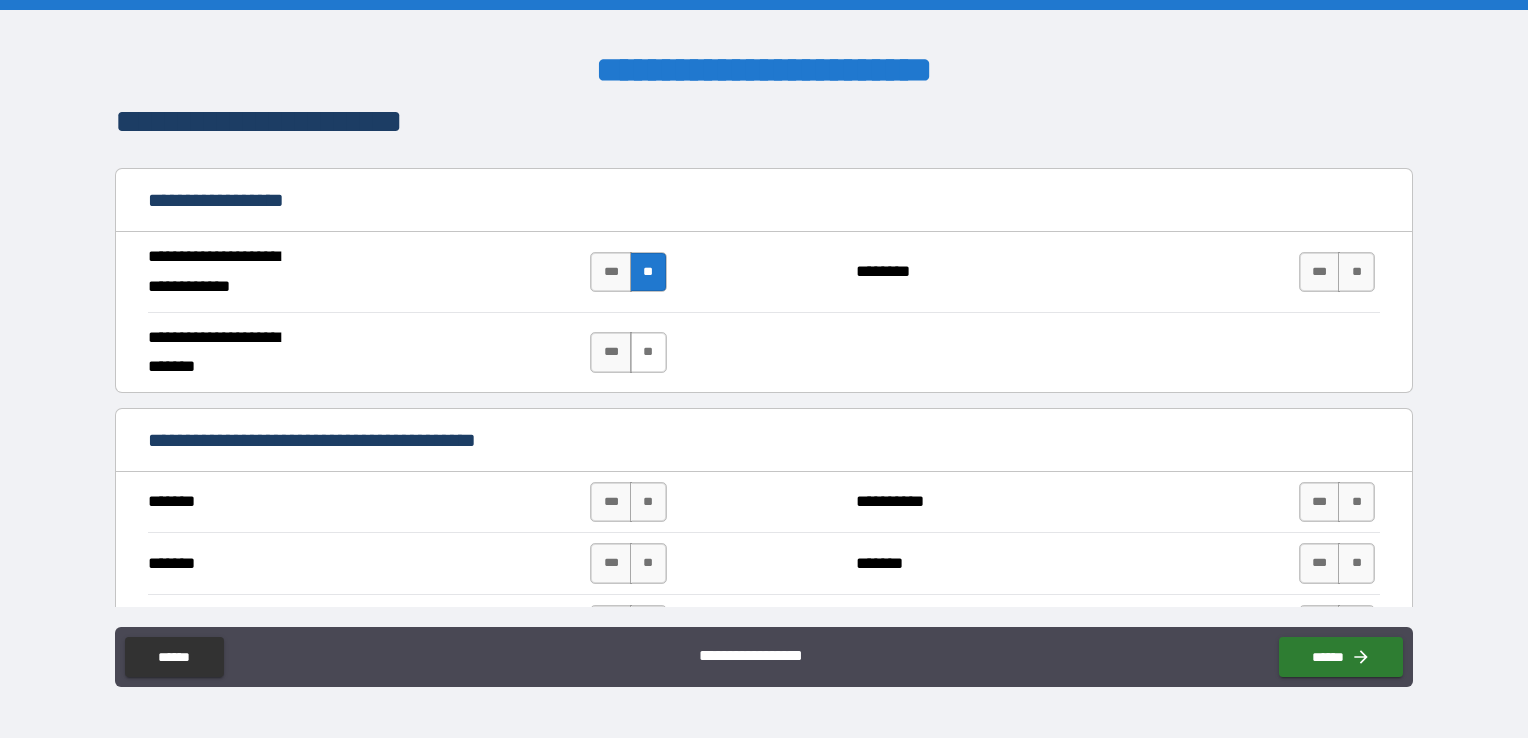 click on "**" at bounding box center (648, 352) 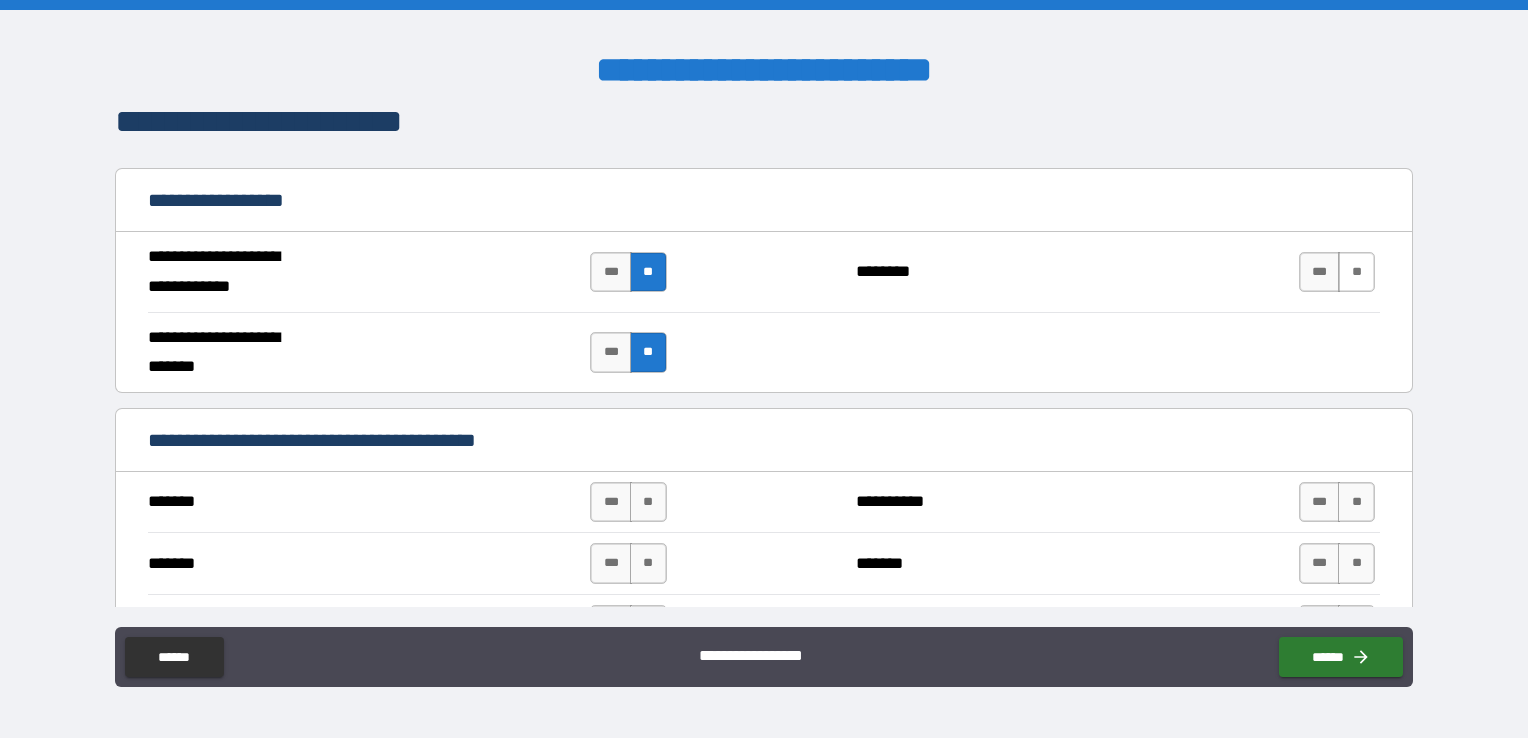 click on "**" at bounding box center (1356, 272) 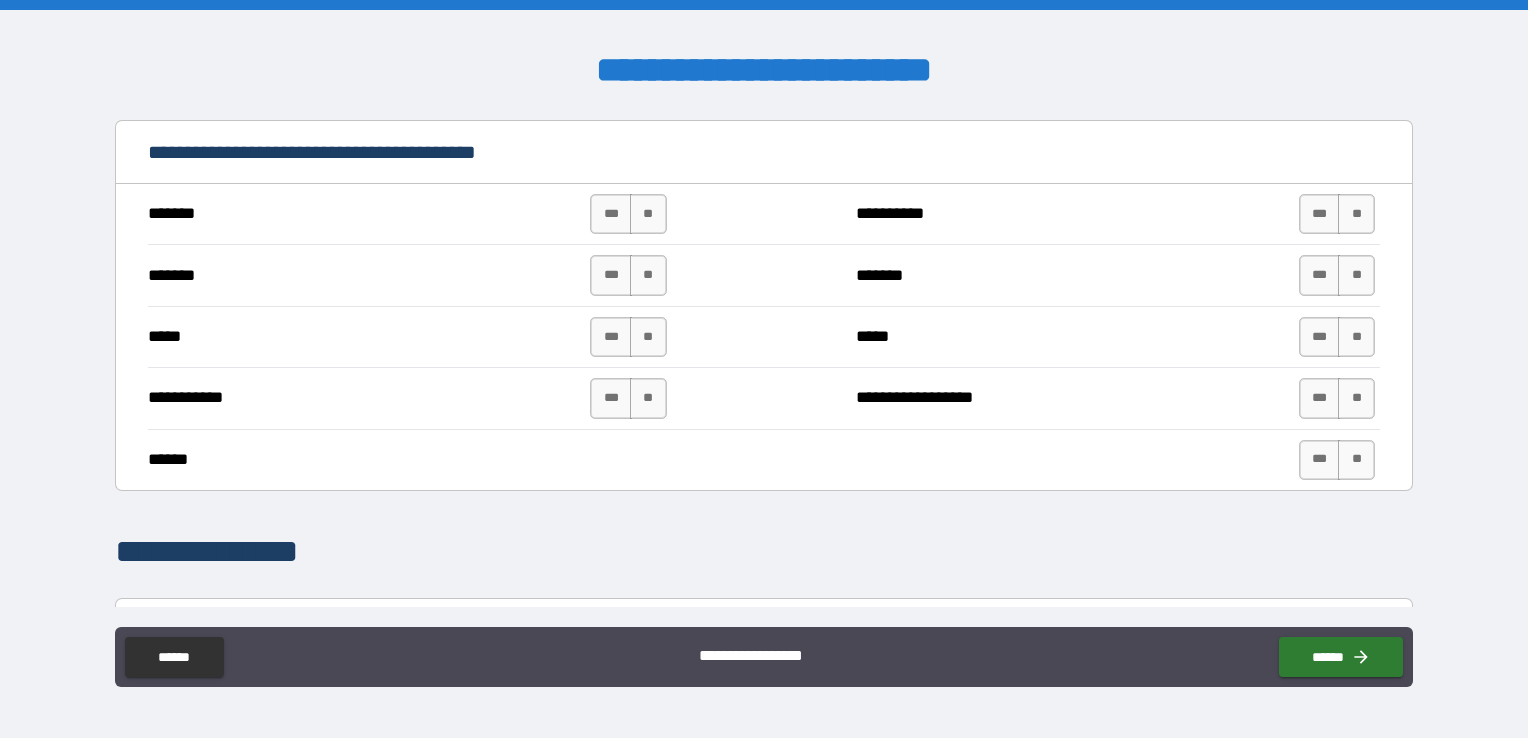 scroll, scrollTop: 1680, scrollLeft: 0, axis: vertical 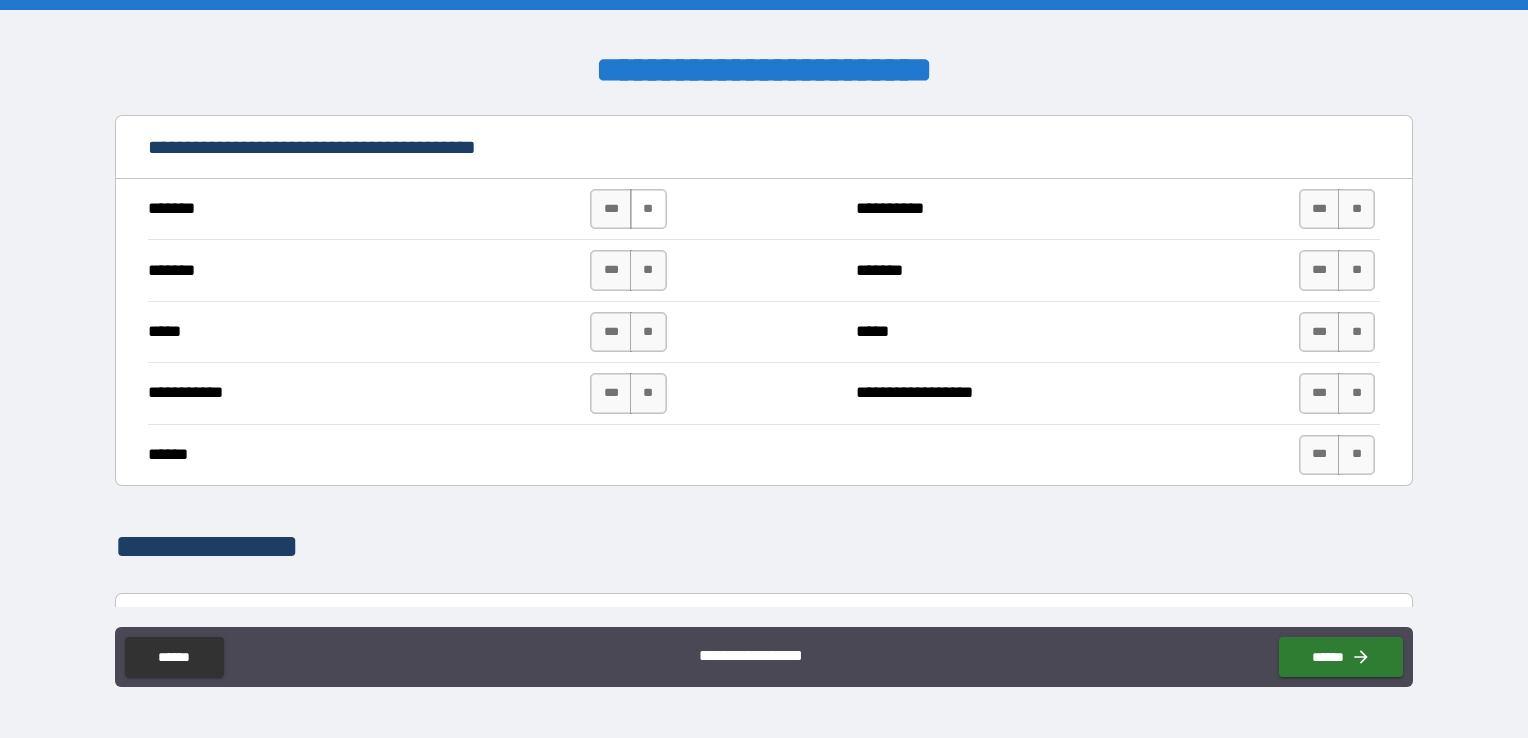 click on "**" at bounding box center [648, 209] 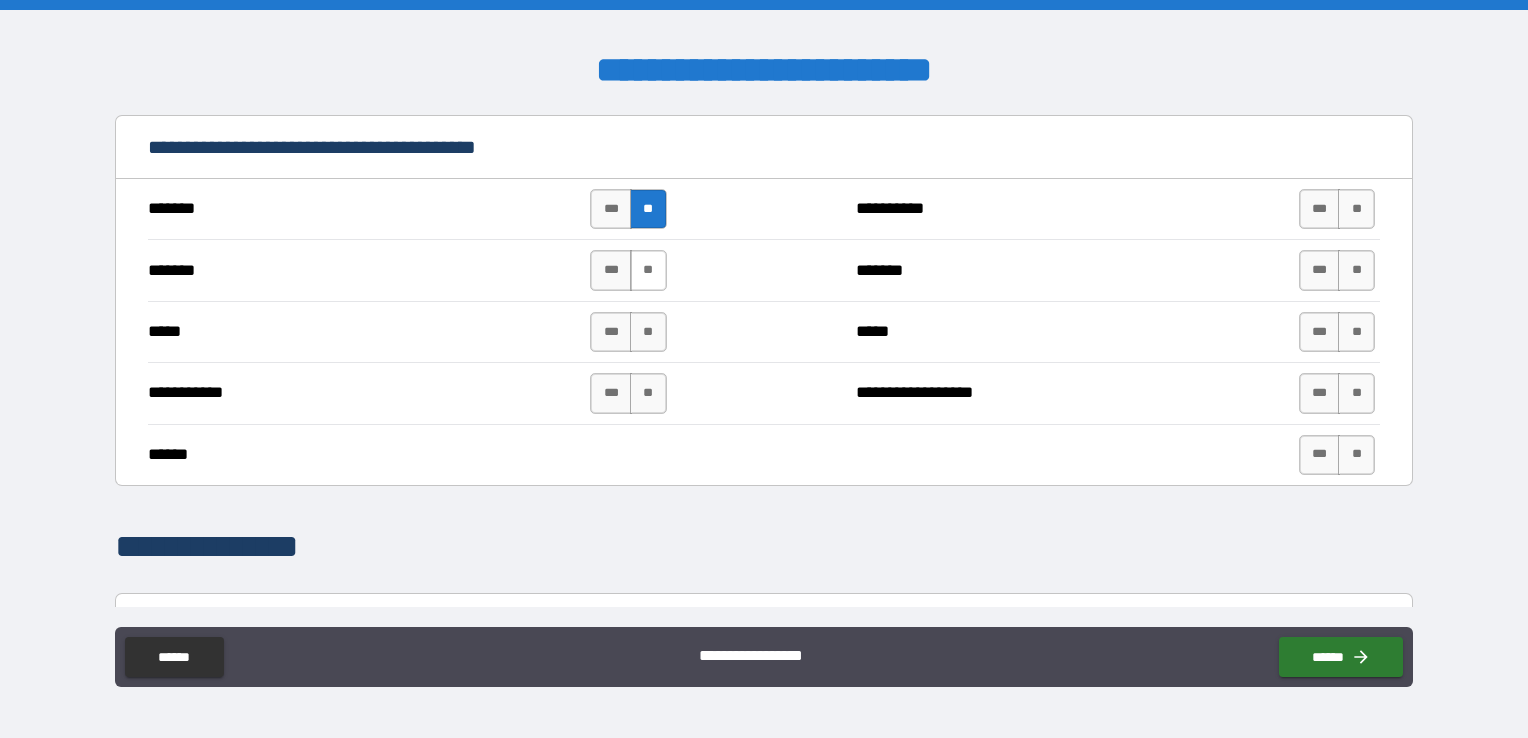 click on "**" at bounding box center (648, 270) 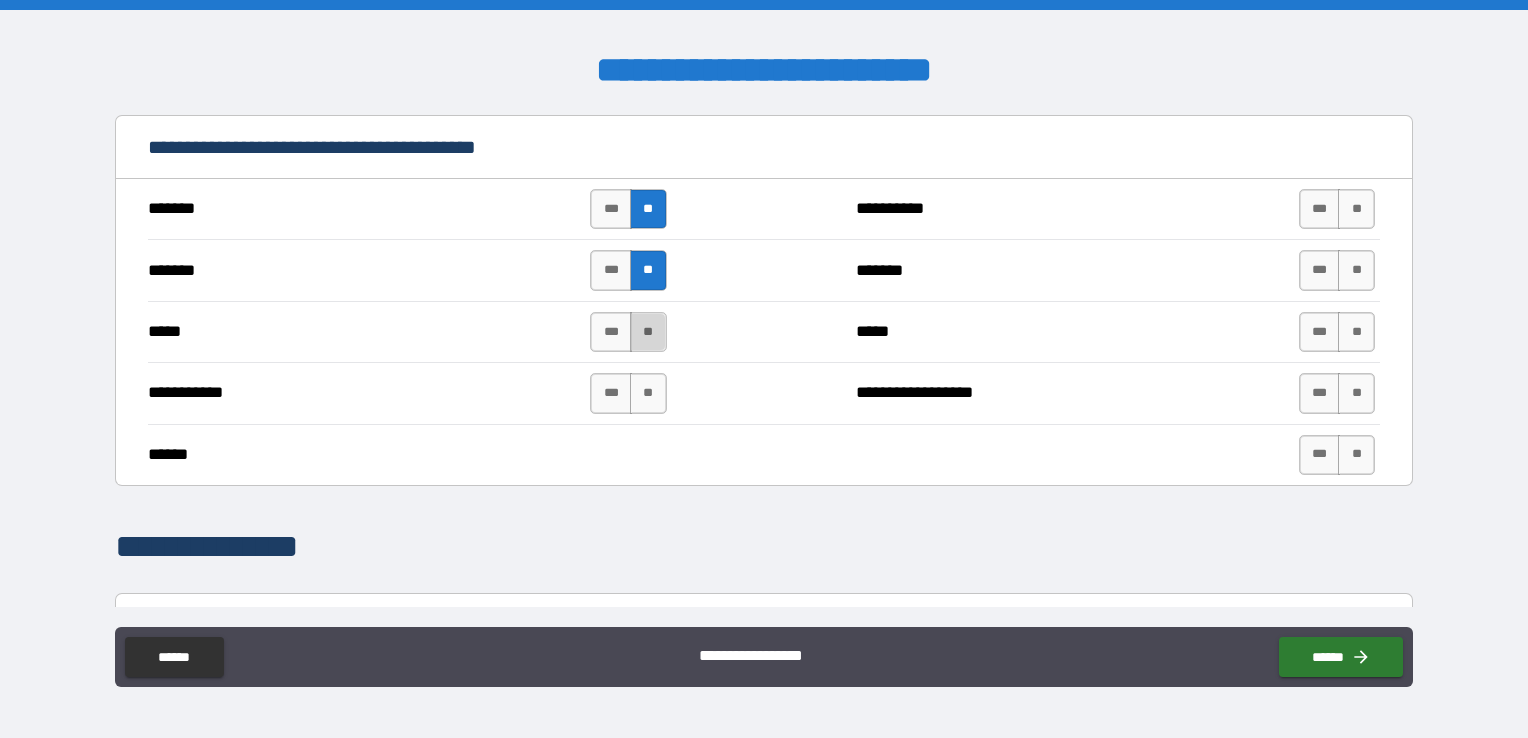 click on "**" at bounding box center [648, 332] 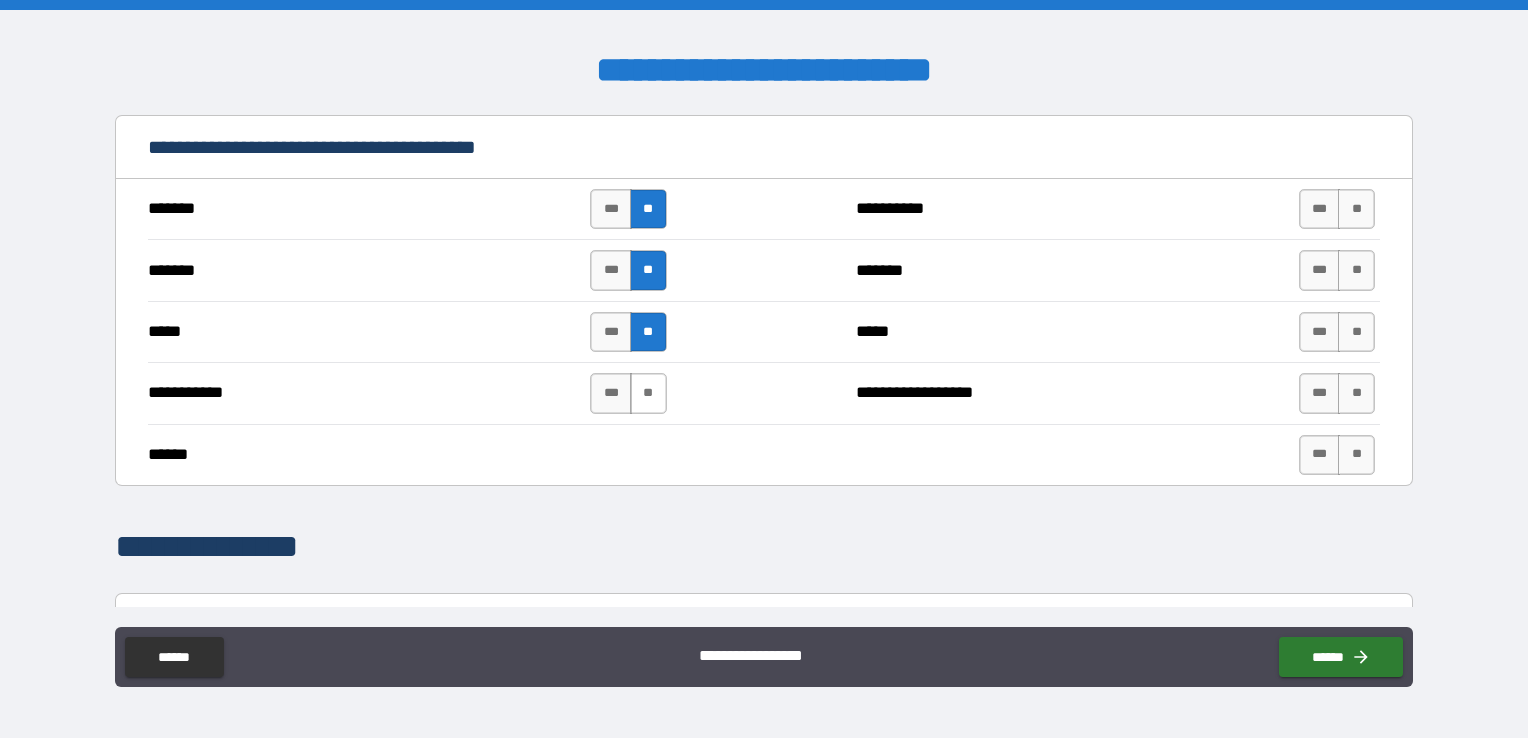 click on "**" at bounding box center (648, 393) 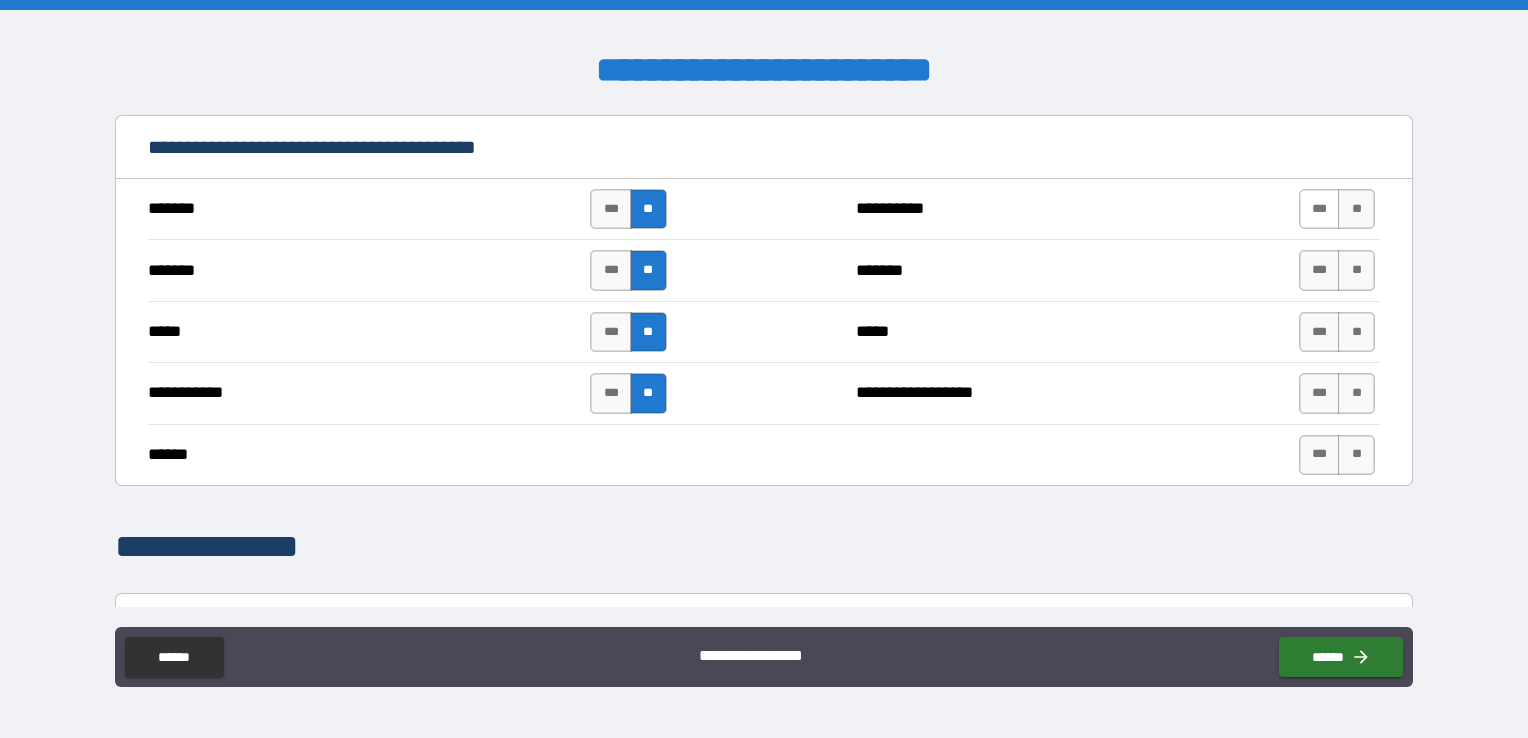 click on "***" at bounding box center [1320, 209] 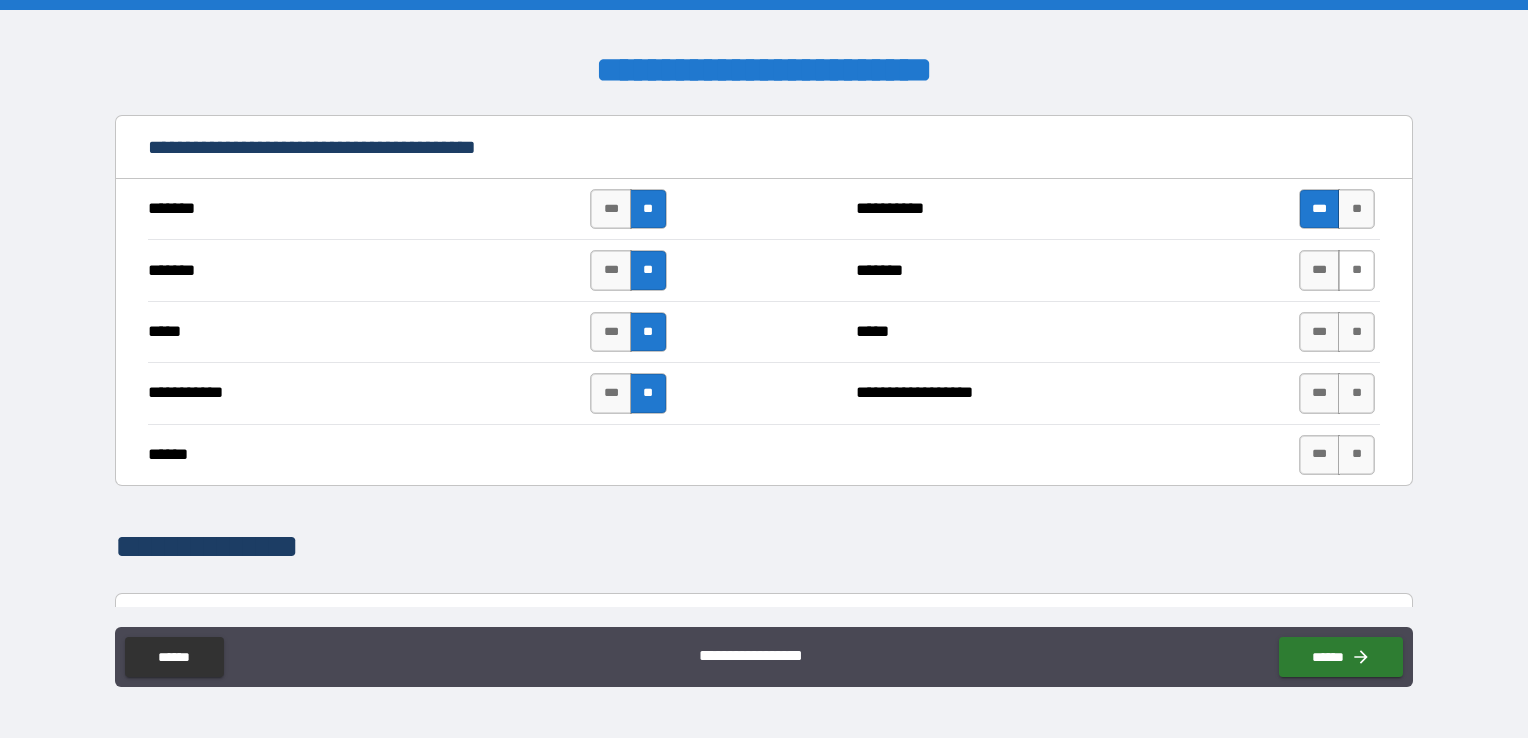 click on "**" at bounding box center (1356, 270) 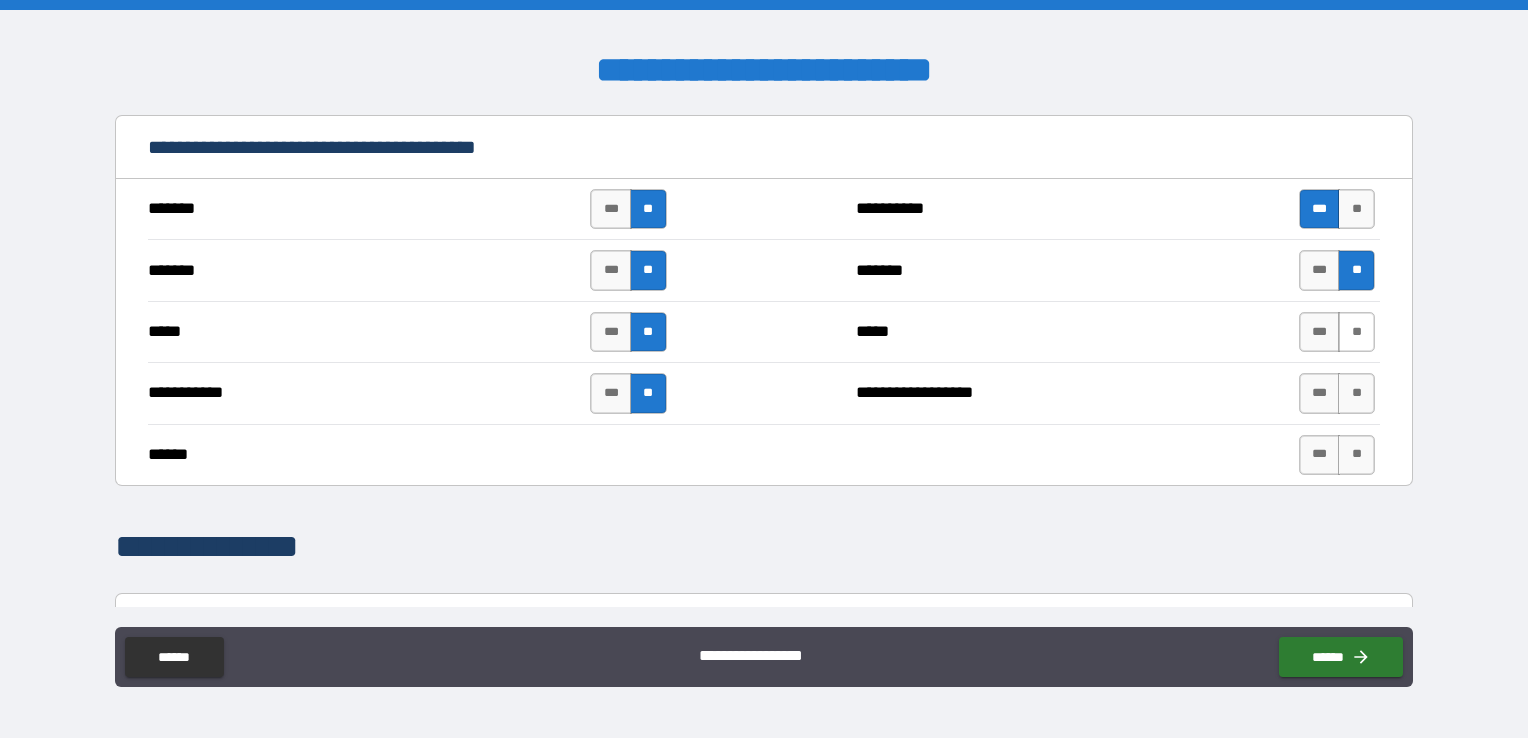 click on "**" at bounding box center [1356, 332] 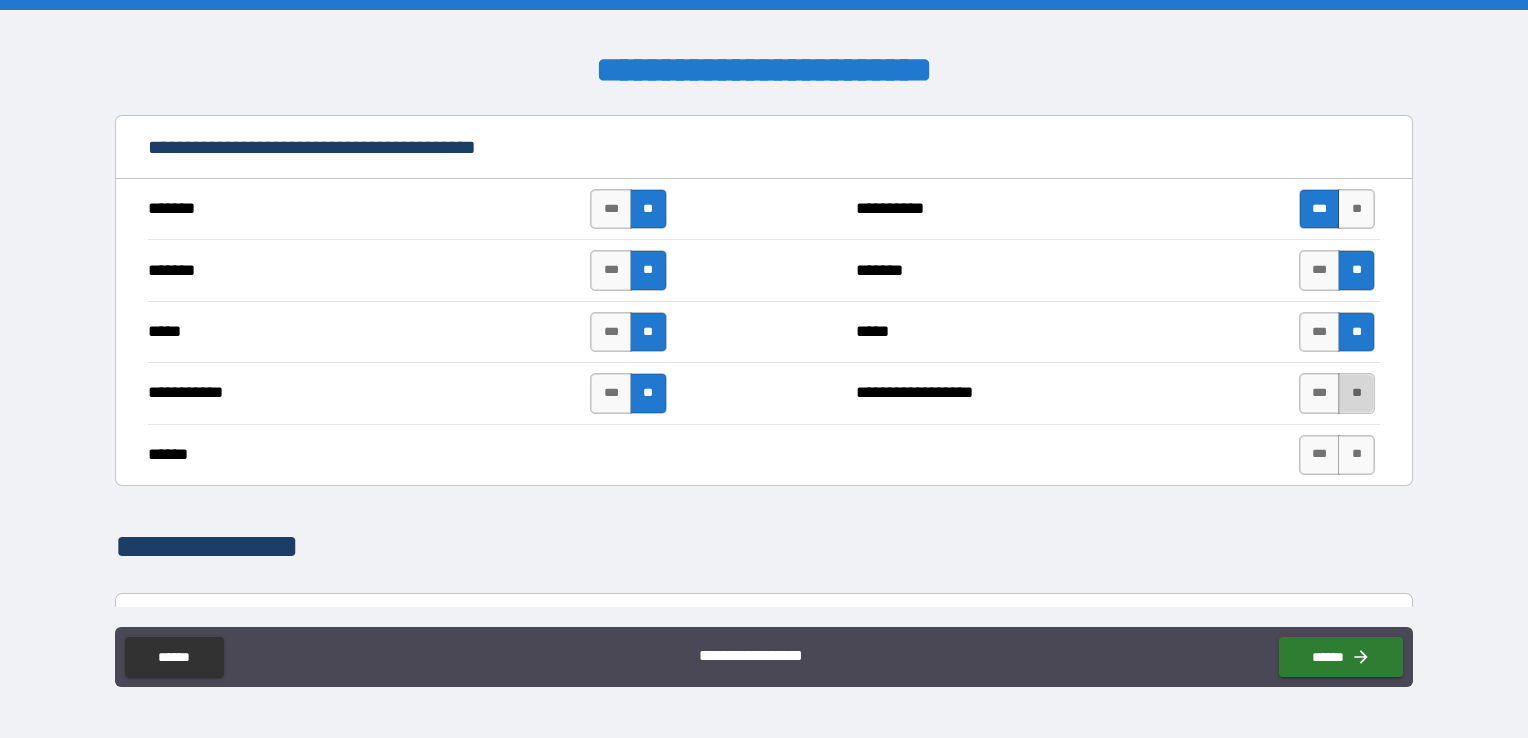 click on "**" at bounding box center [1356, 393] 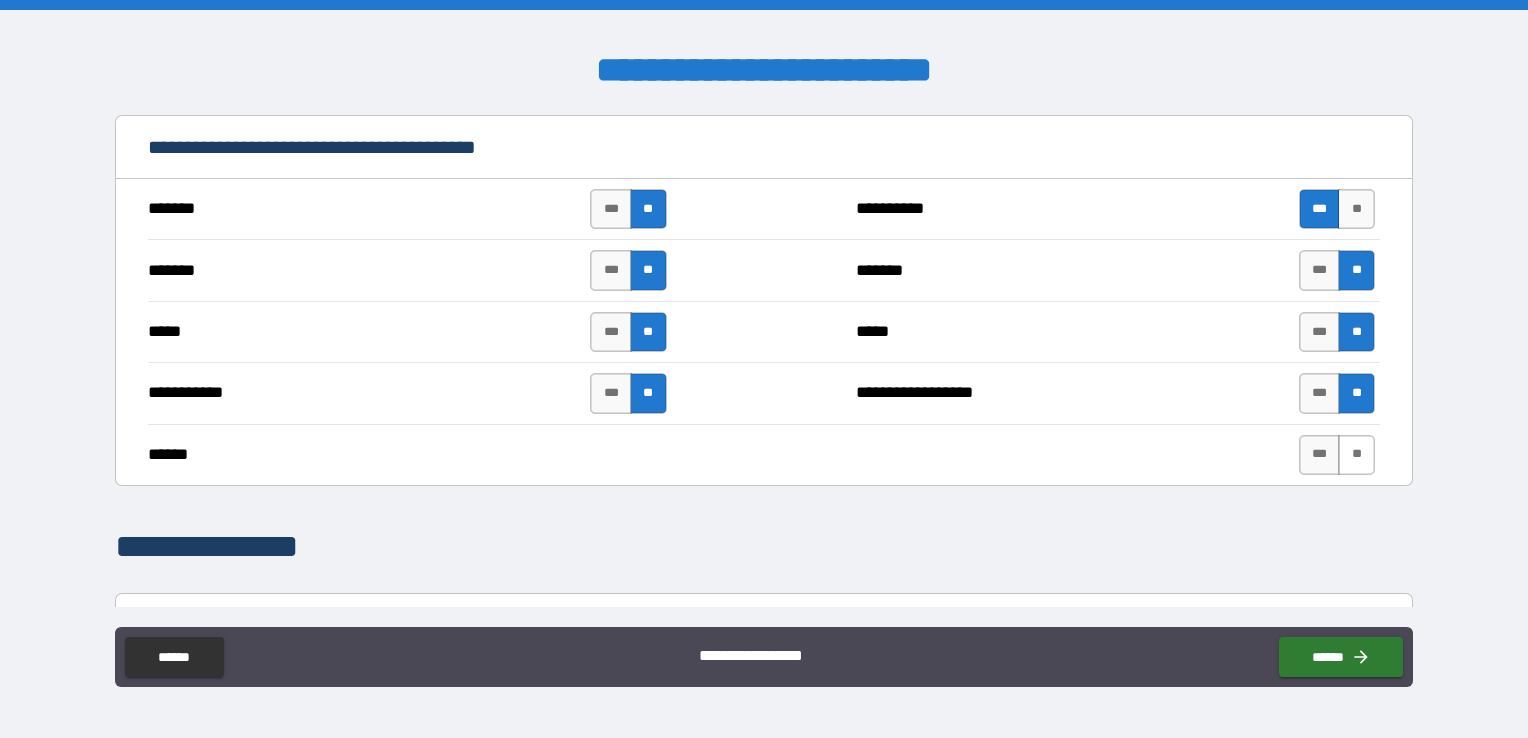 click on "**" at bounding box center (1356, 455) 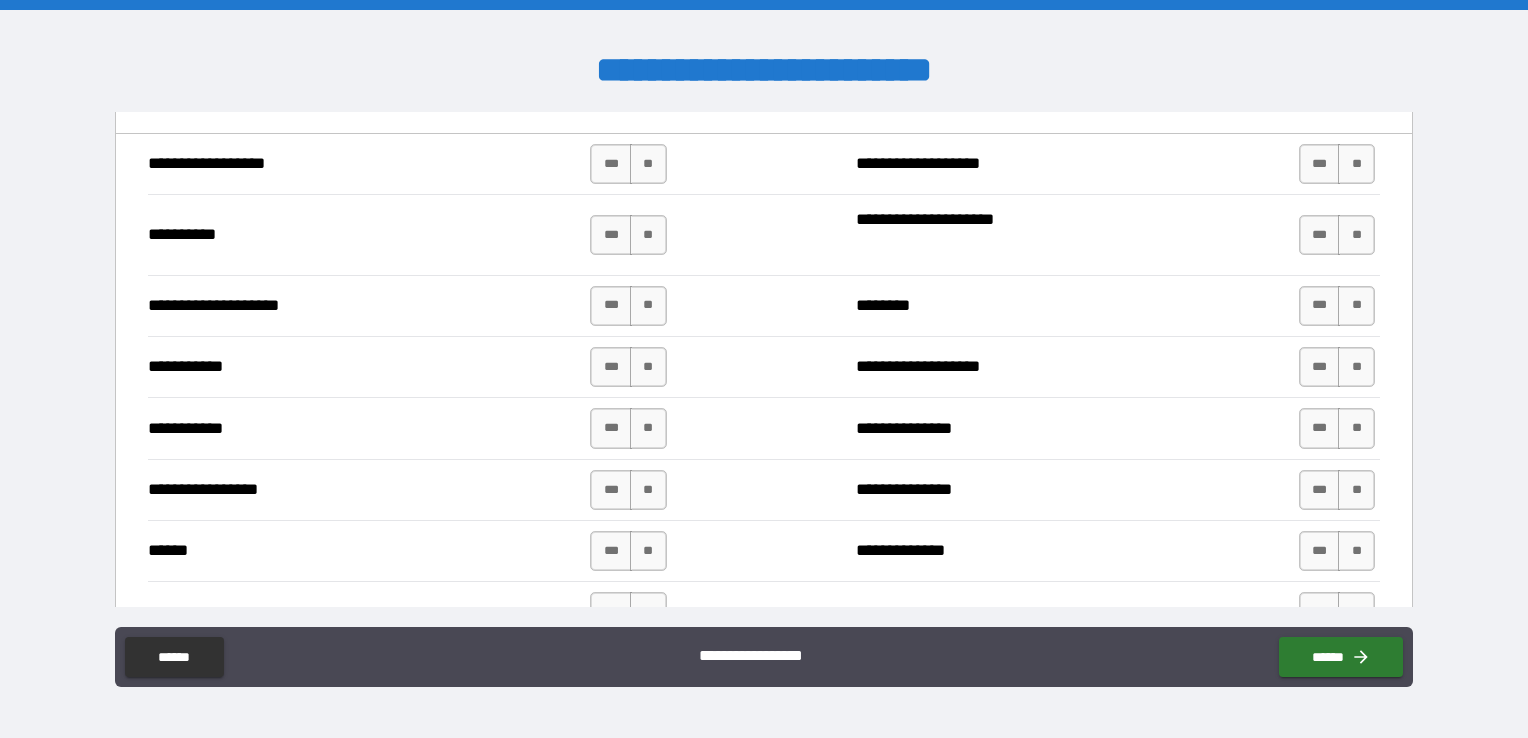 scroll, scrollTop: 2206, scrollLeft: 0, axis: vertical 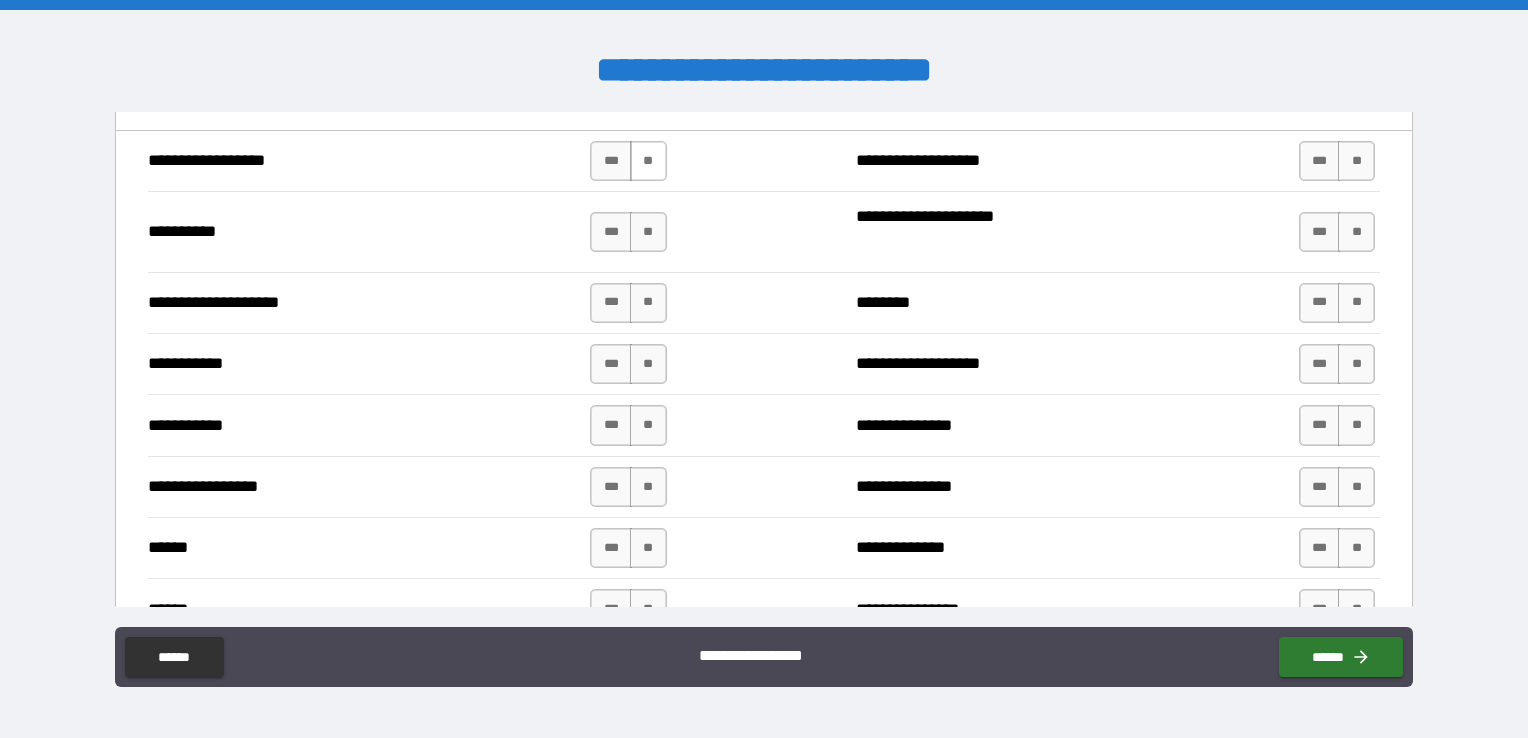 click on "**" at bounding box center (648, 161) 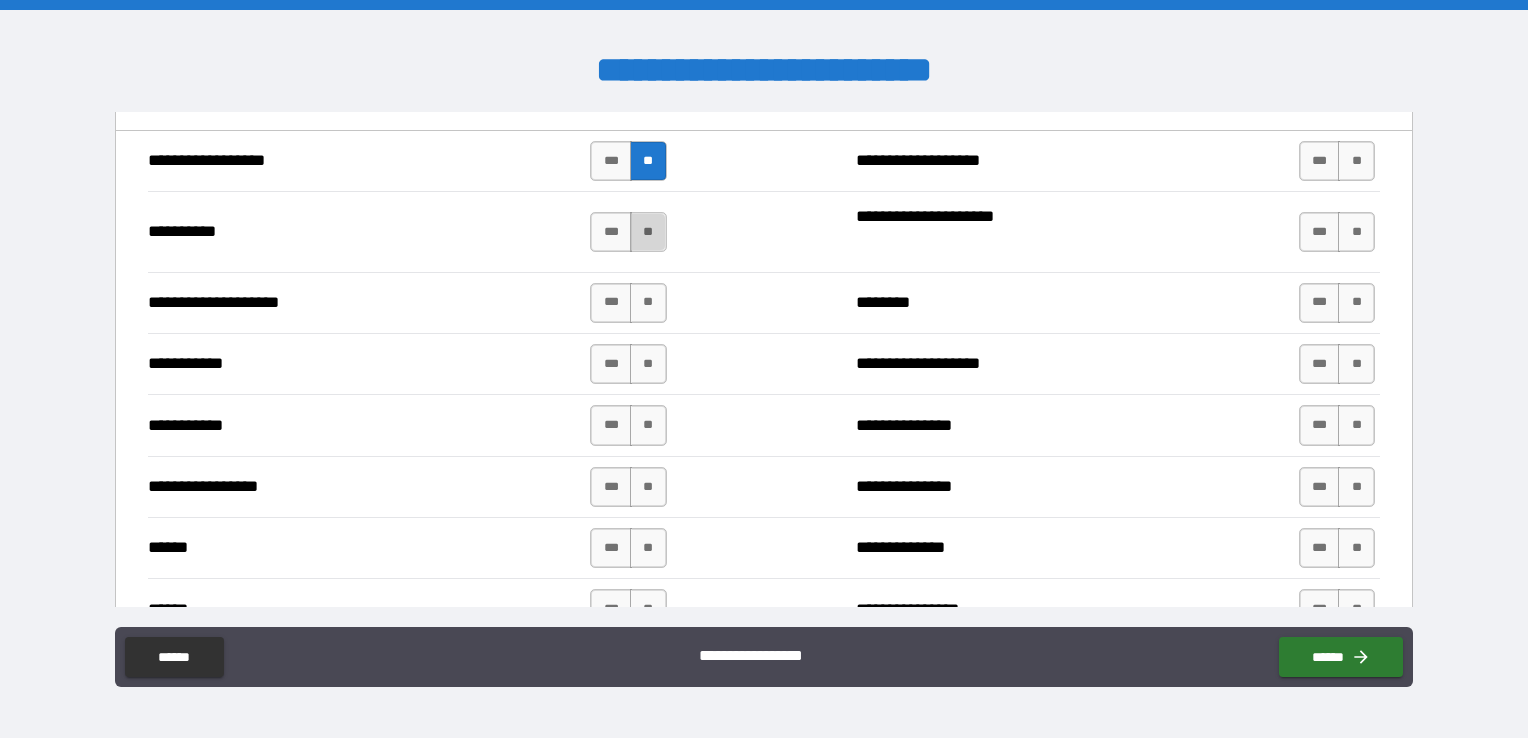 click on "**" at bounding box center (648, 232) 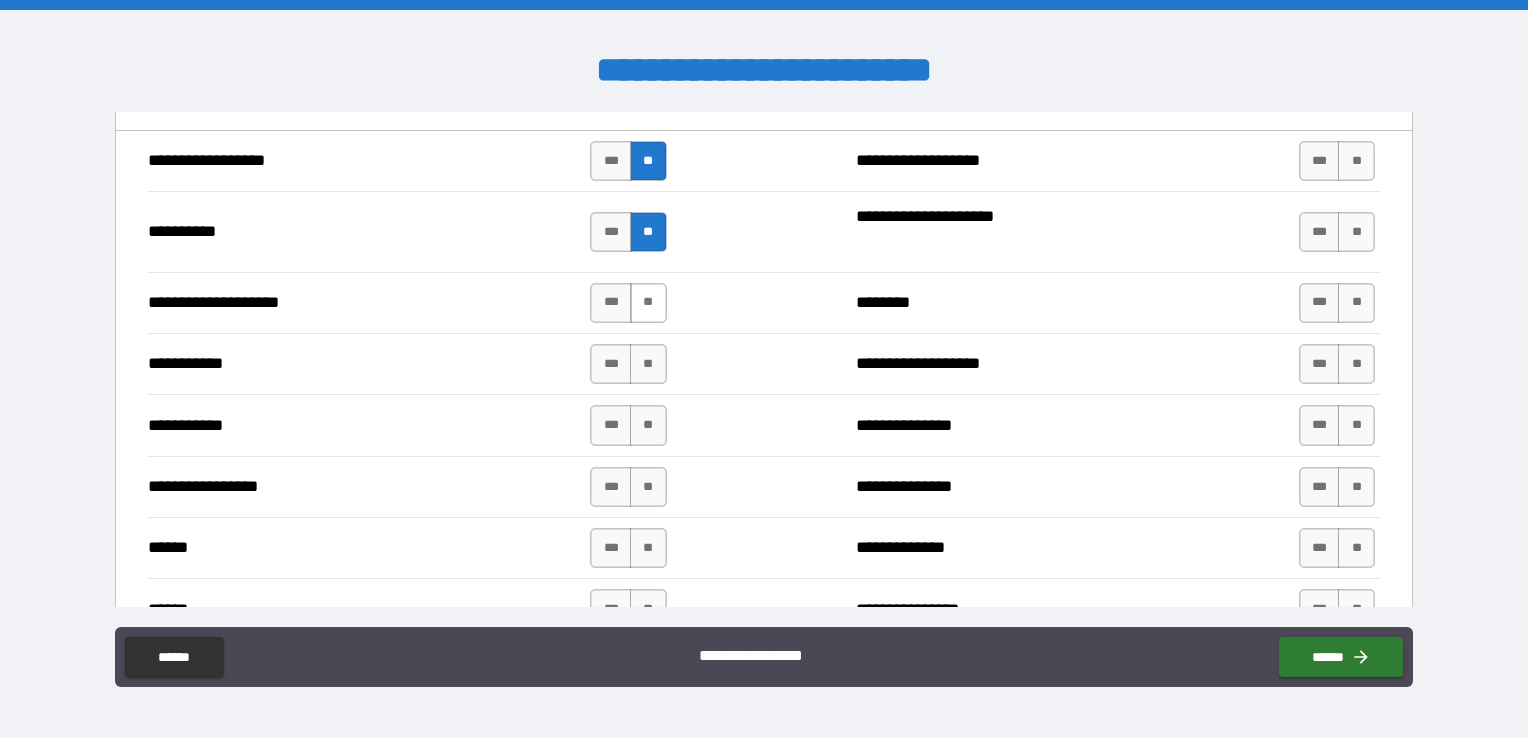 click on "**" at bounding box center (648, 303) 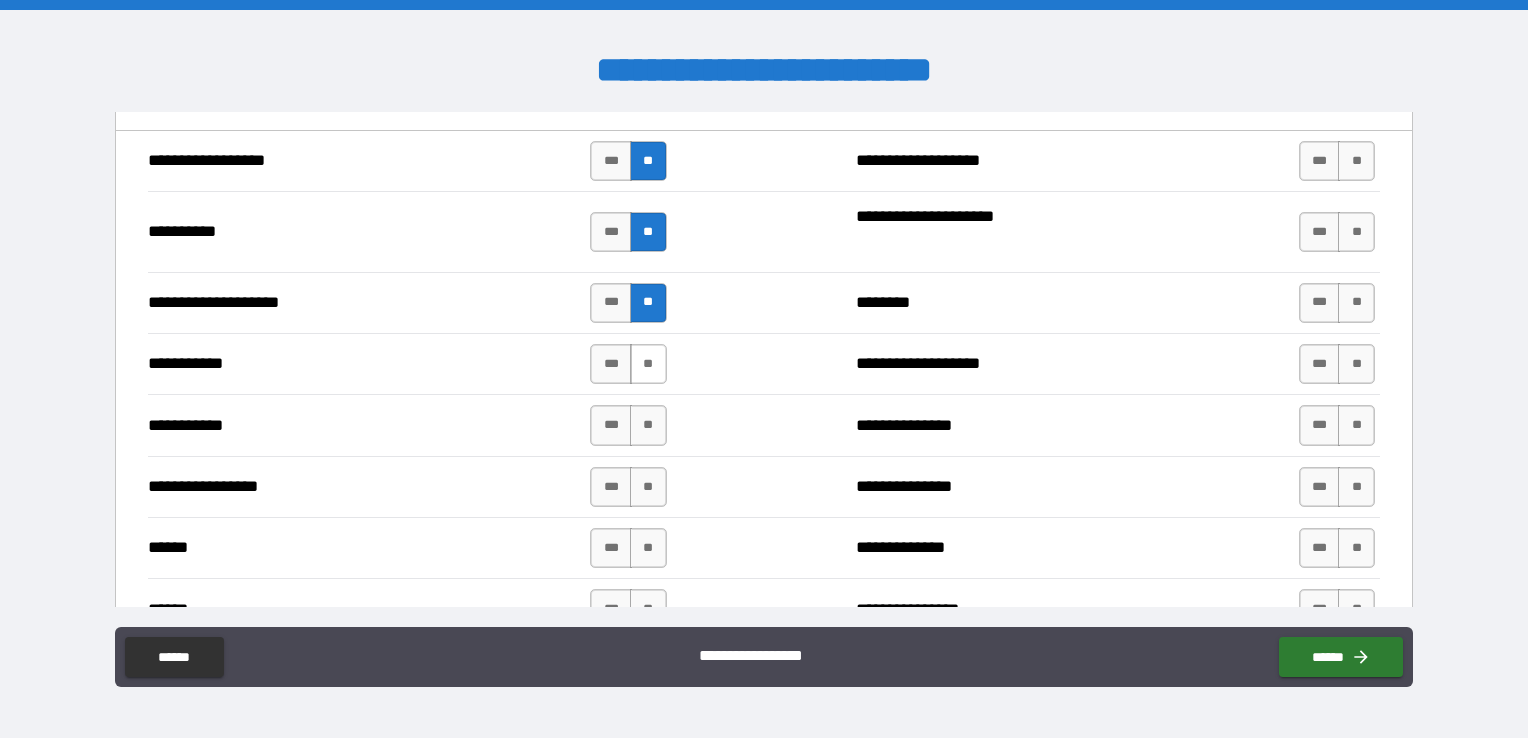 click on "**" at bounding box center [648, 364] 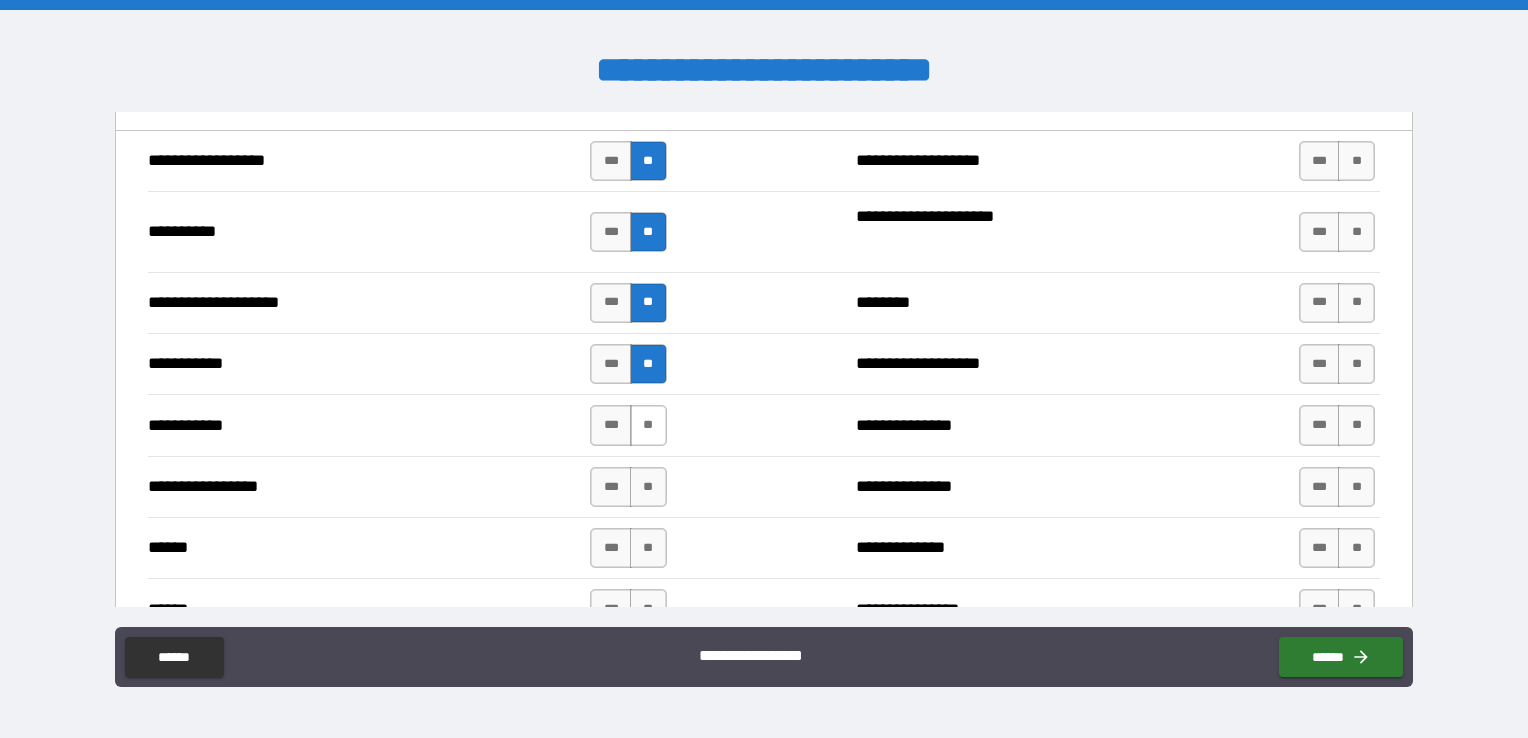 click on "**" at bounding box center (648, 425) 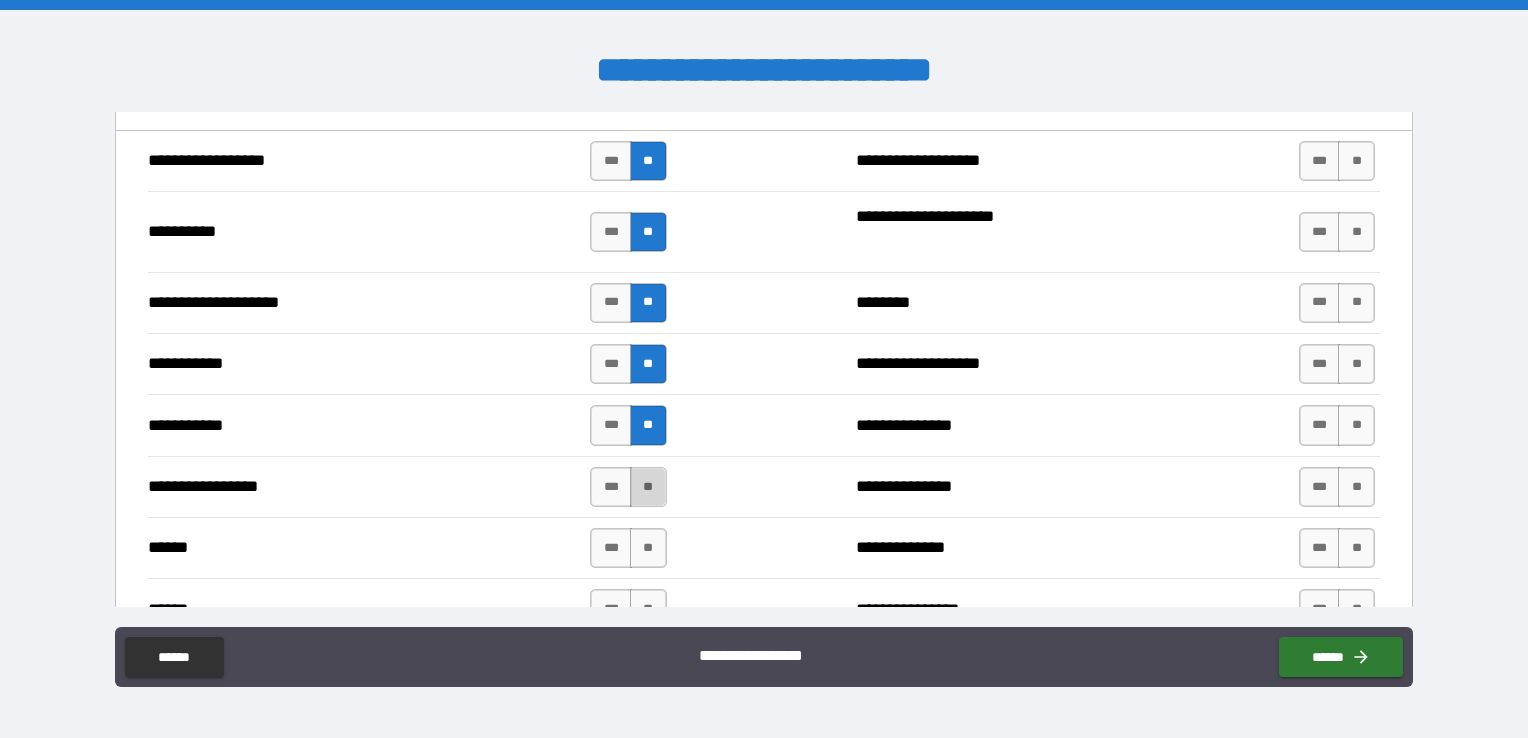 click on "**" at bounding box center (648, 487) 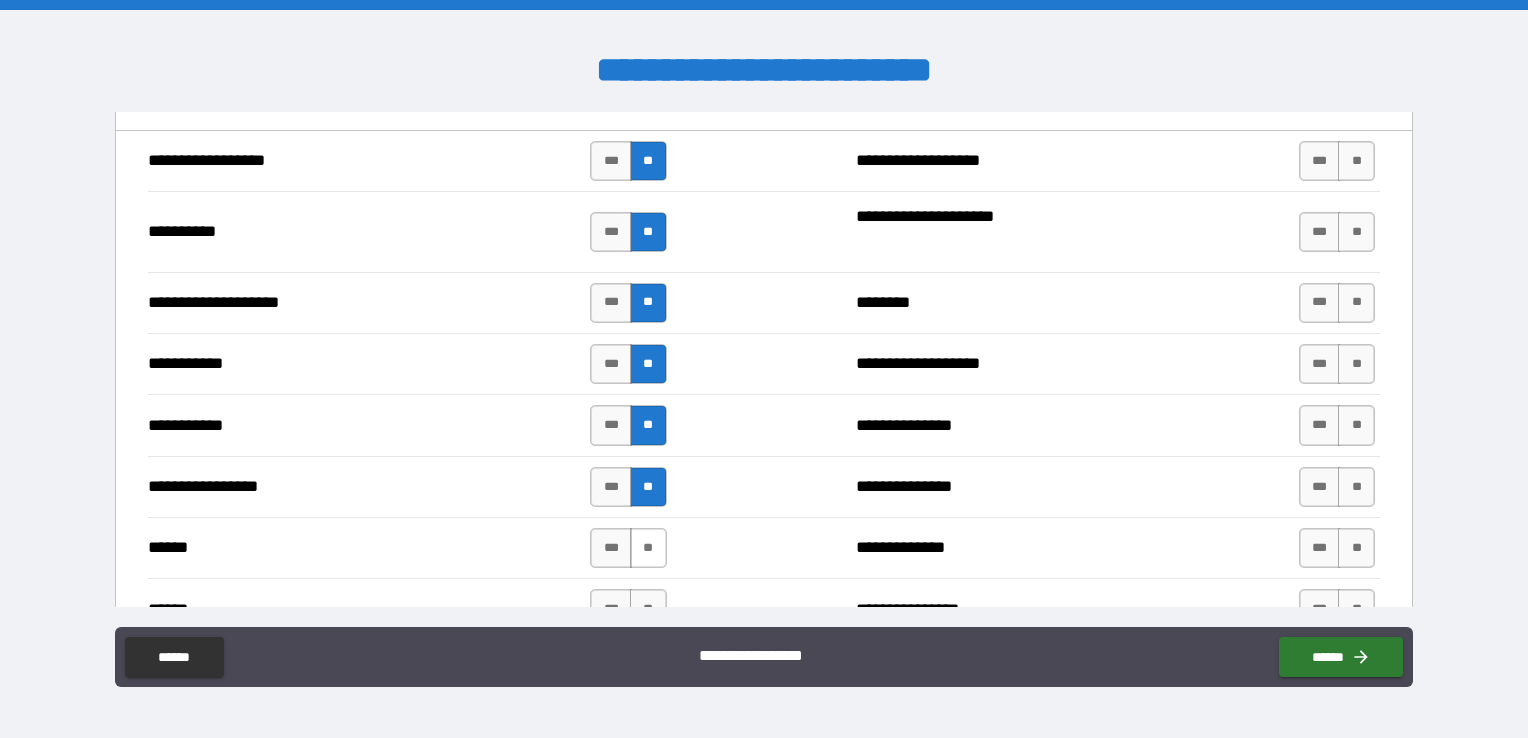 click on "**" at bounding box center [648, 548] 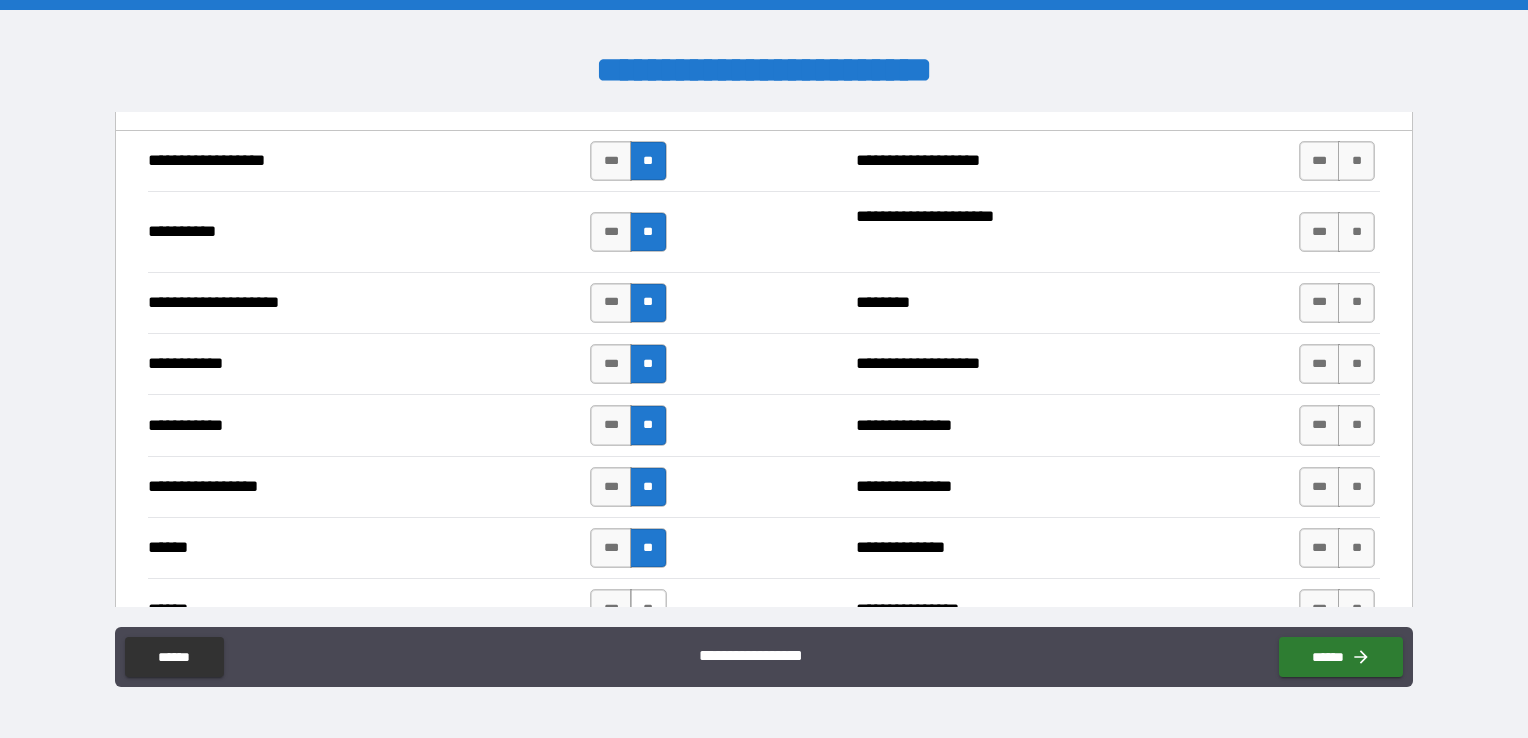click on "**" at bounding box center [648, 609] 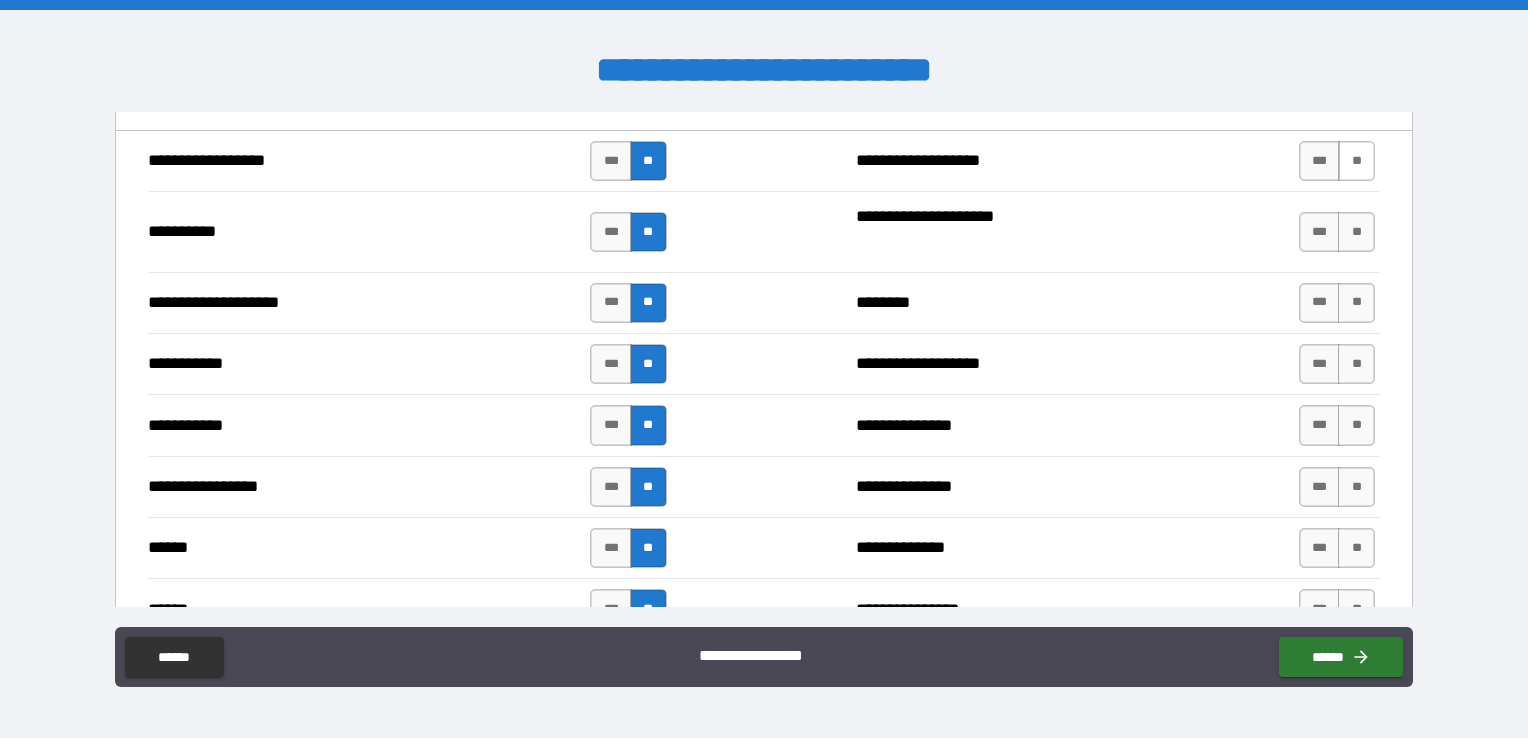click on "**" at bounding box center [1356, 161] 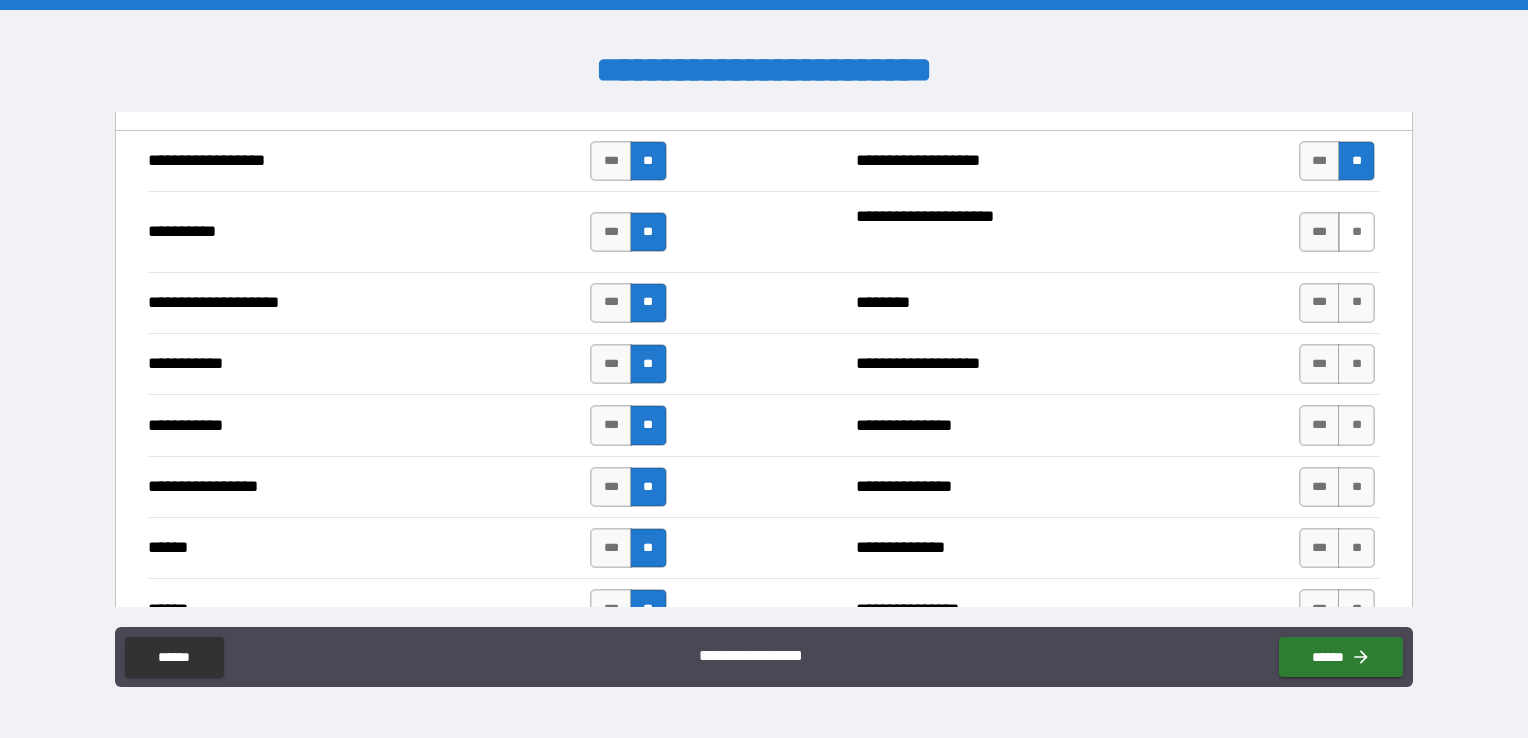 click on "**" at bounding box center (1356, 232) 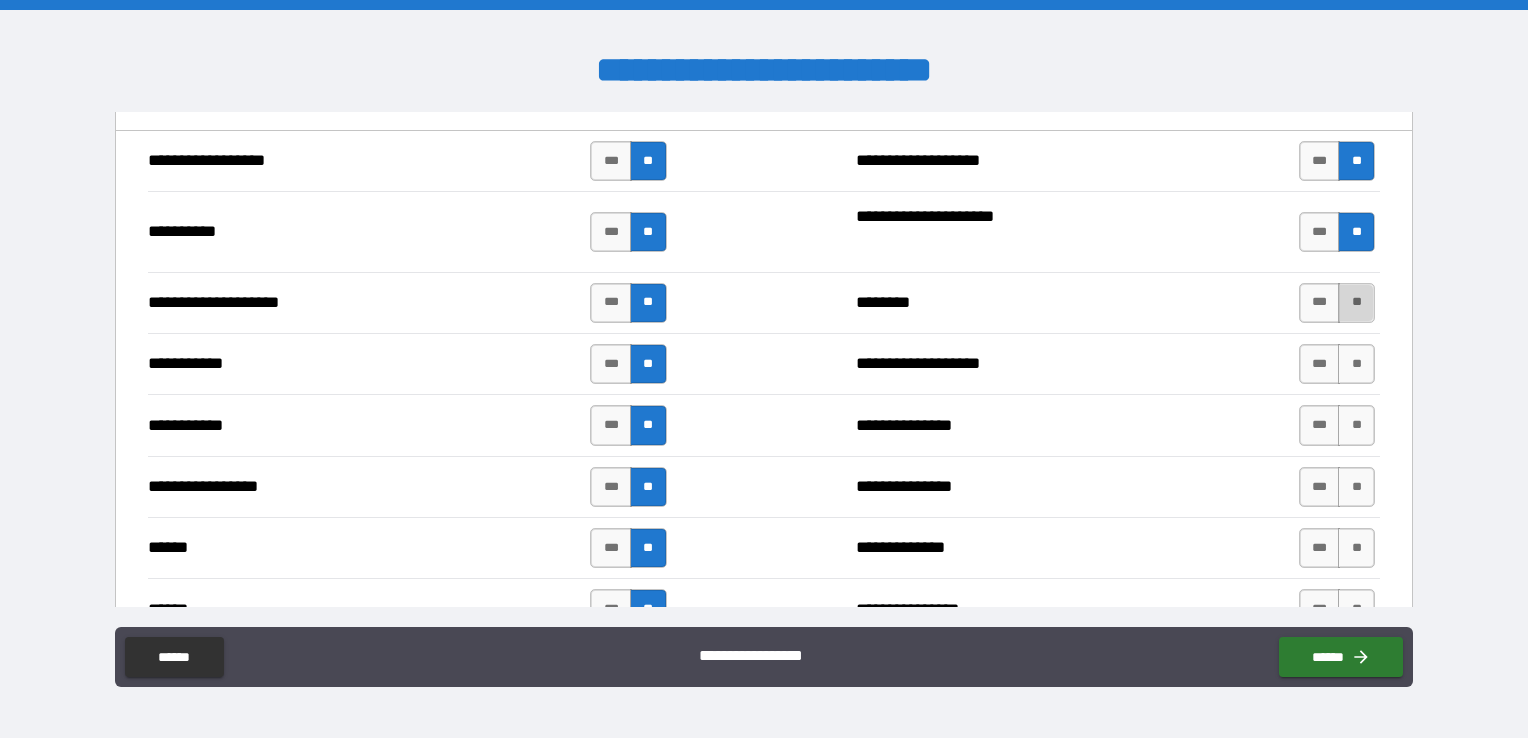 click on "**" at bounding box center [1356, 303] 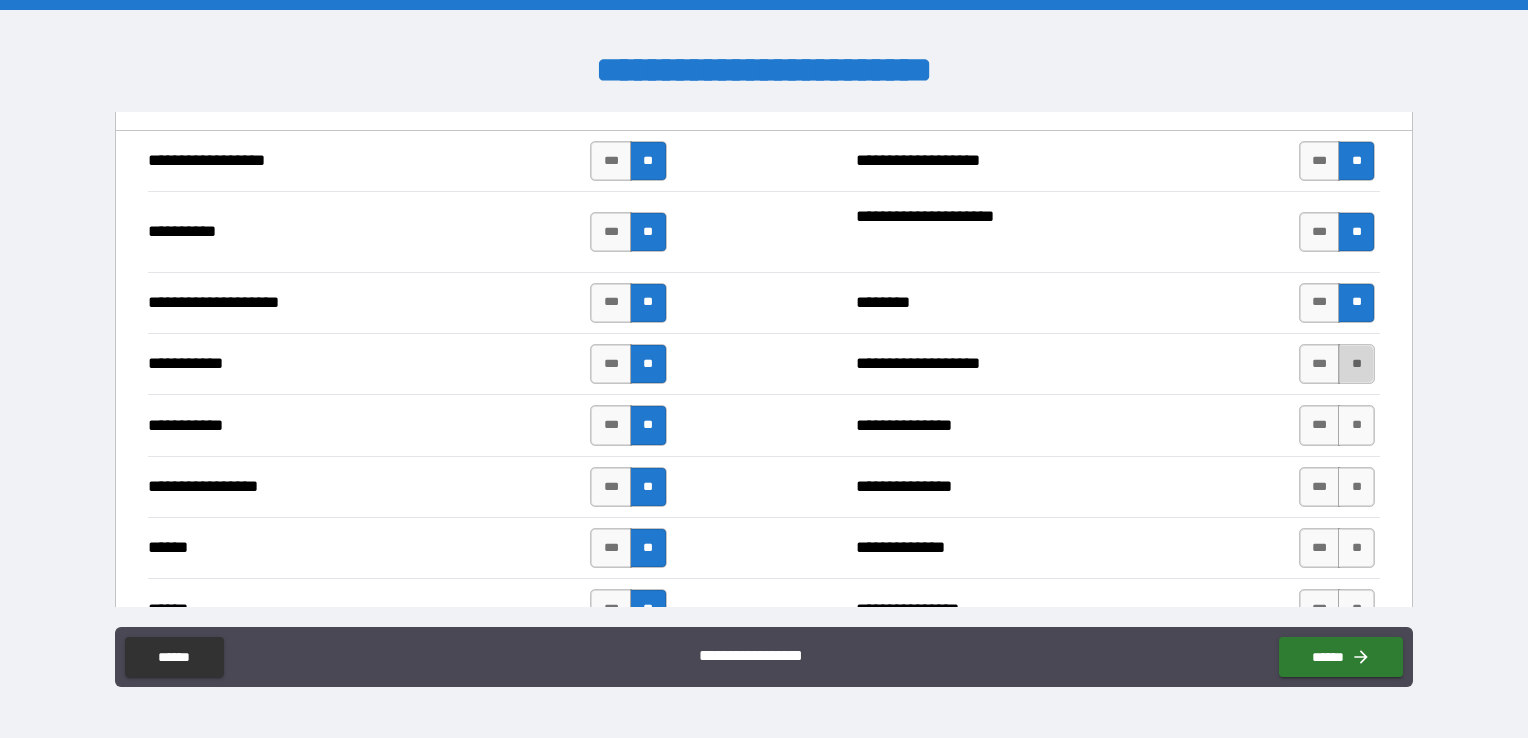 click on "**" at bounding box center [1356, 364] 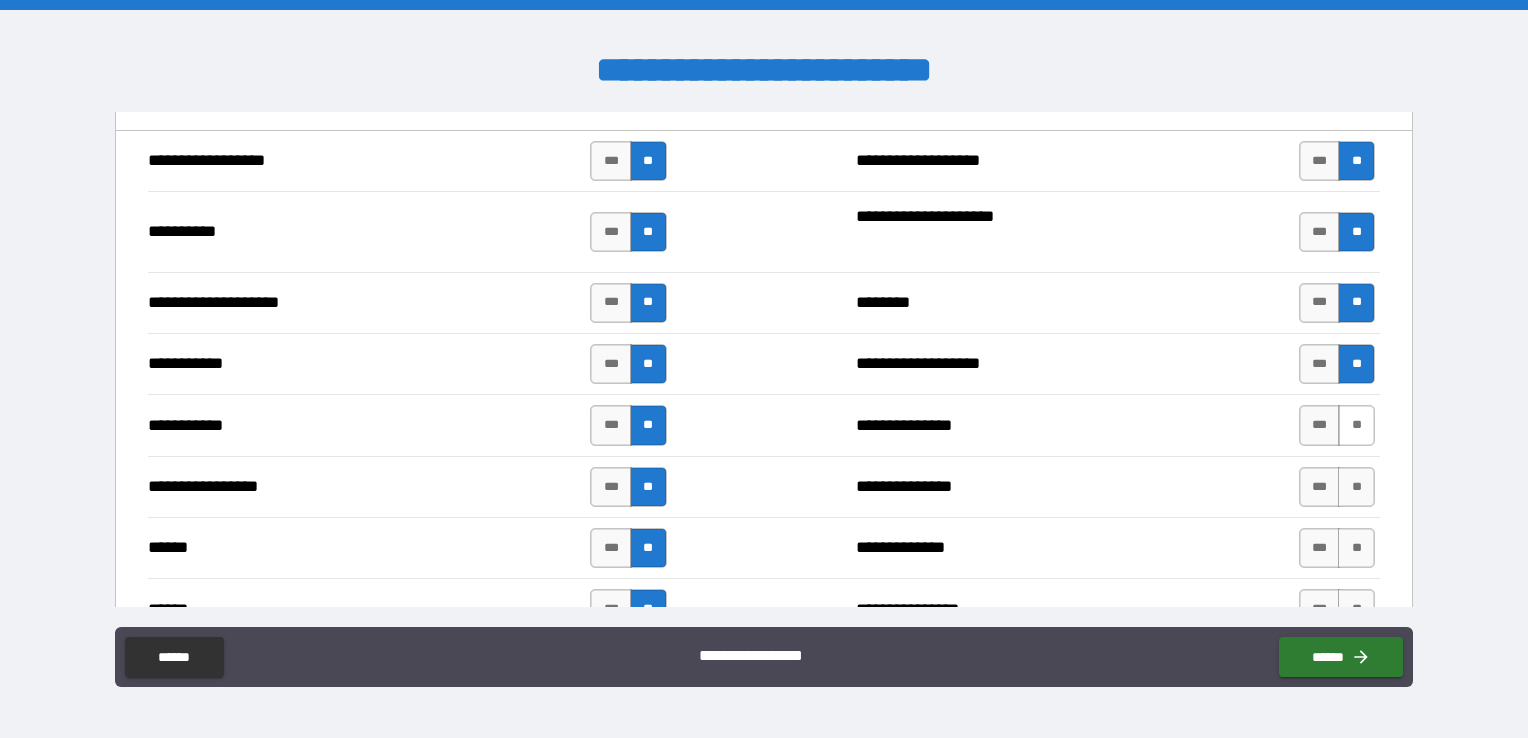 click on "**" at bounding box center [1356, 425] 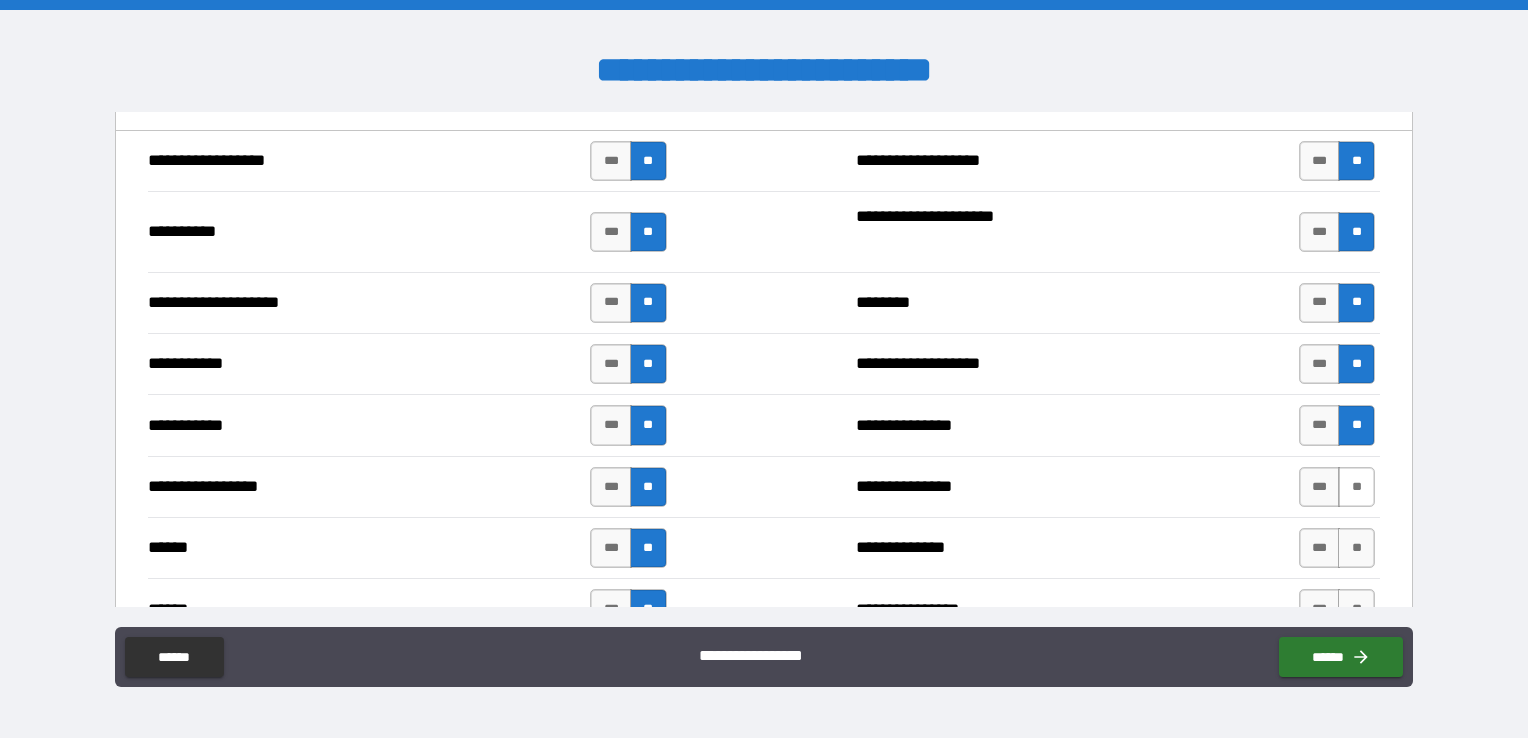 click on "**" at bounding box center (1356, 487) 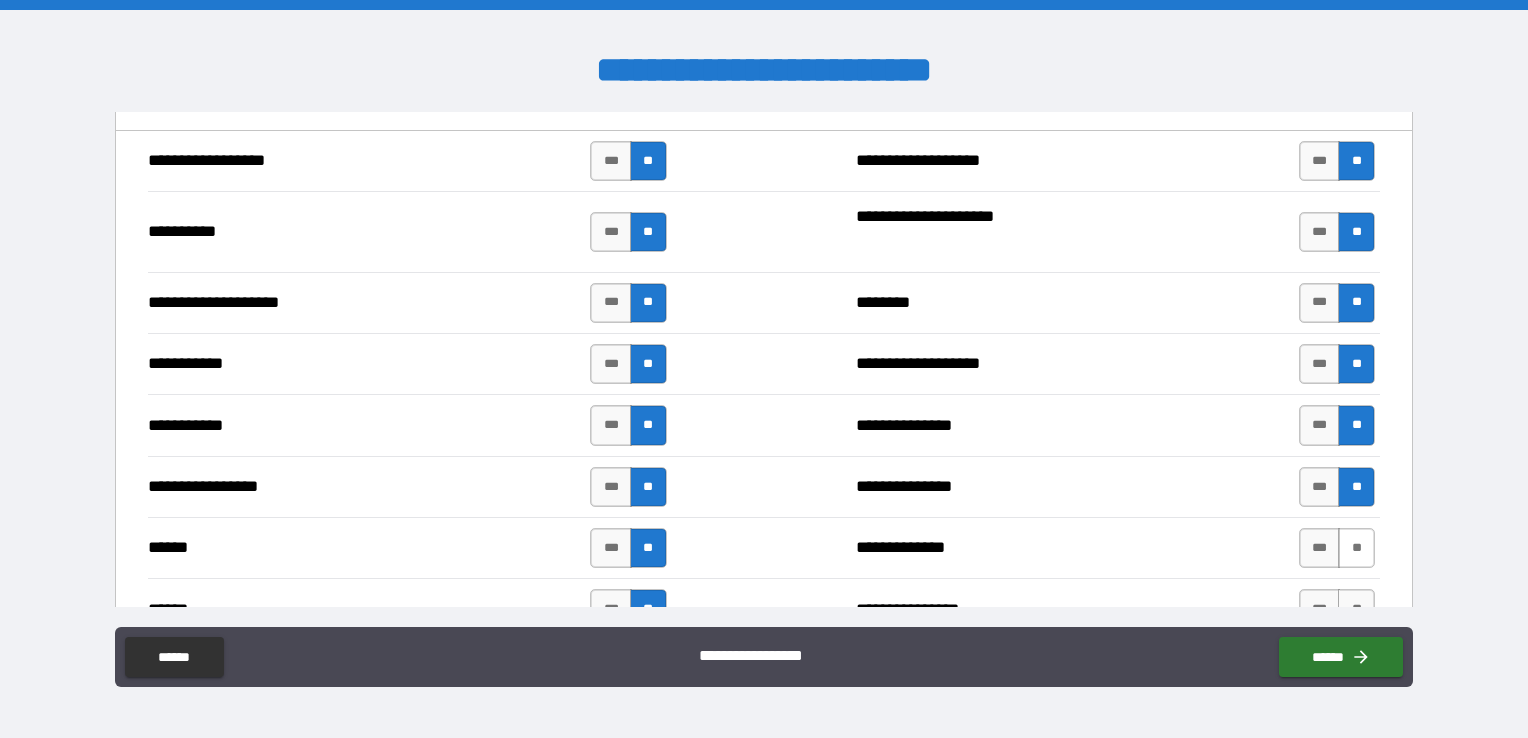 click on "**" at bounding box center (1356, 548) 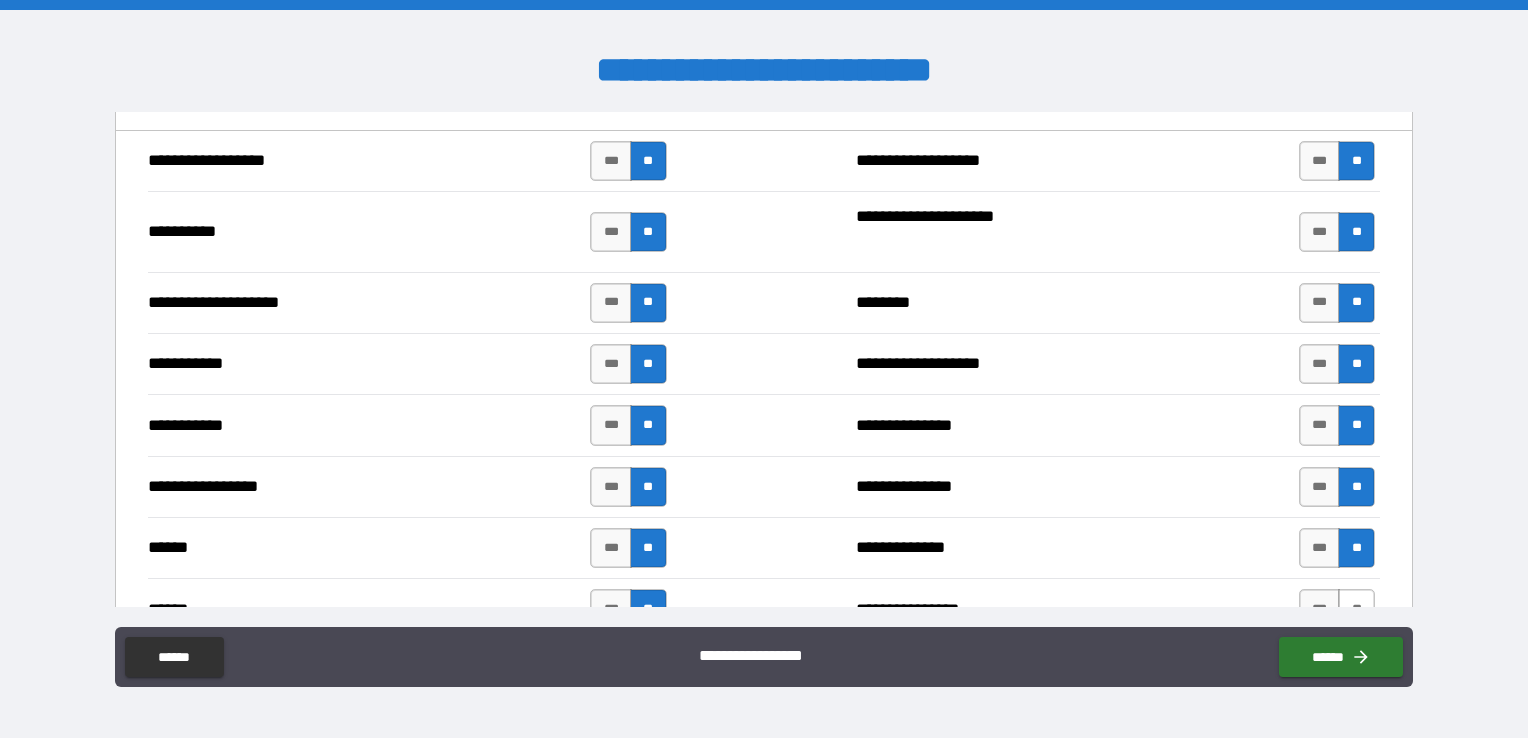 click on "**" at bounding box center (1356, 609) 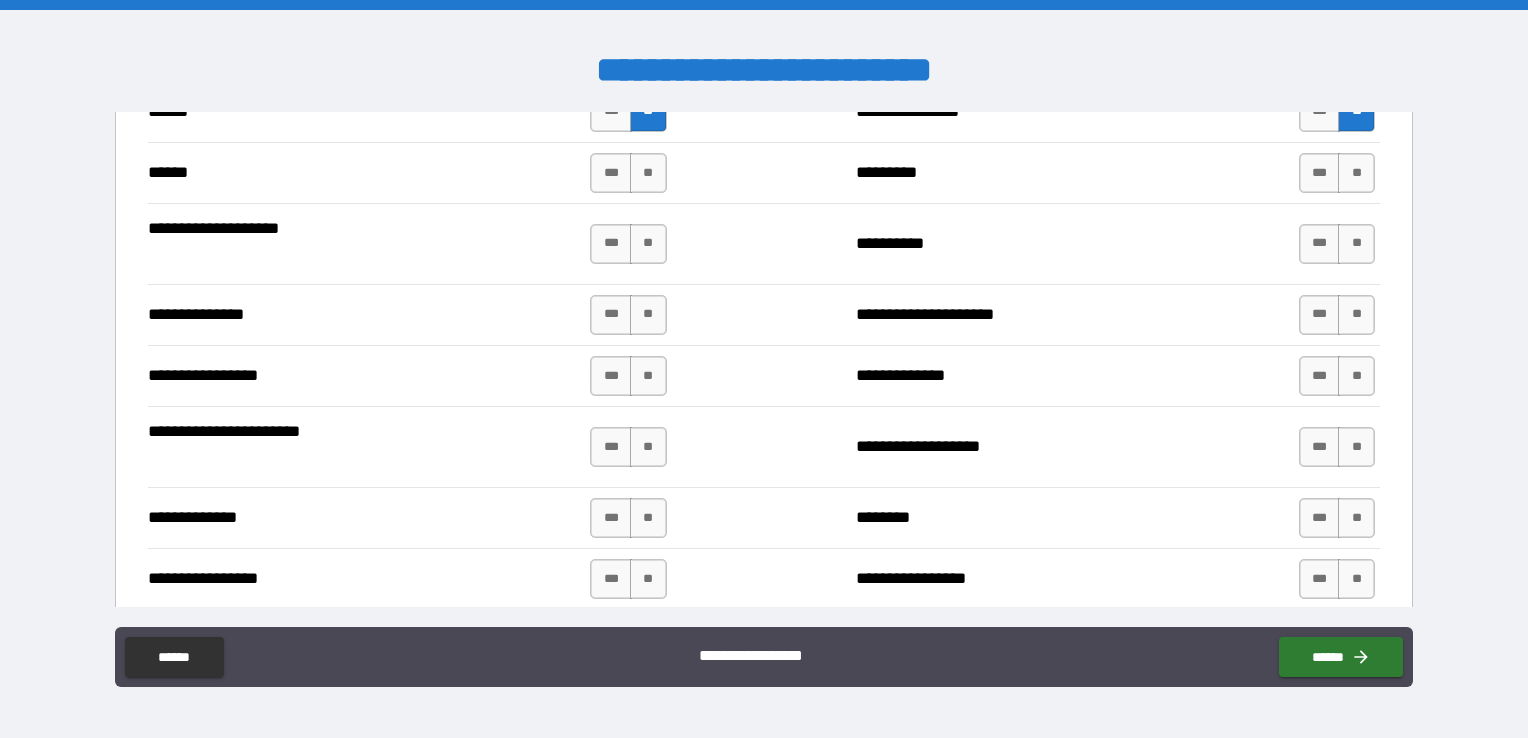 scroll, scrollTop: 2708, scrollLeft: 0, axis: vertical 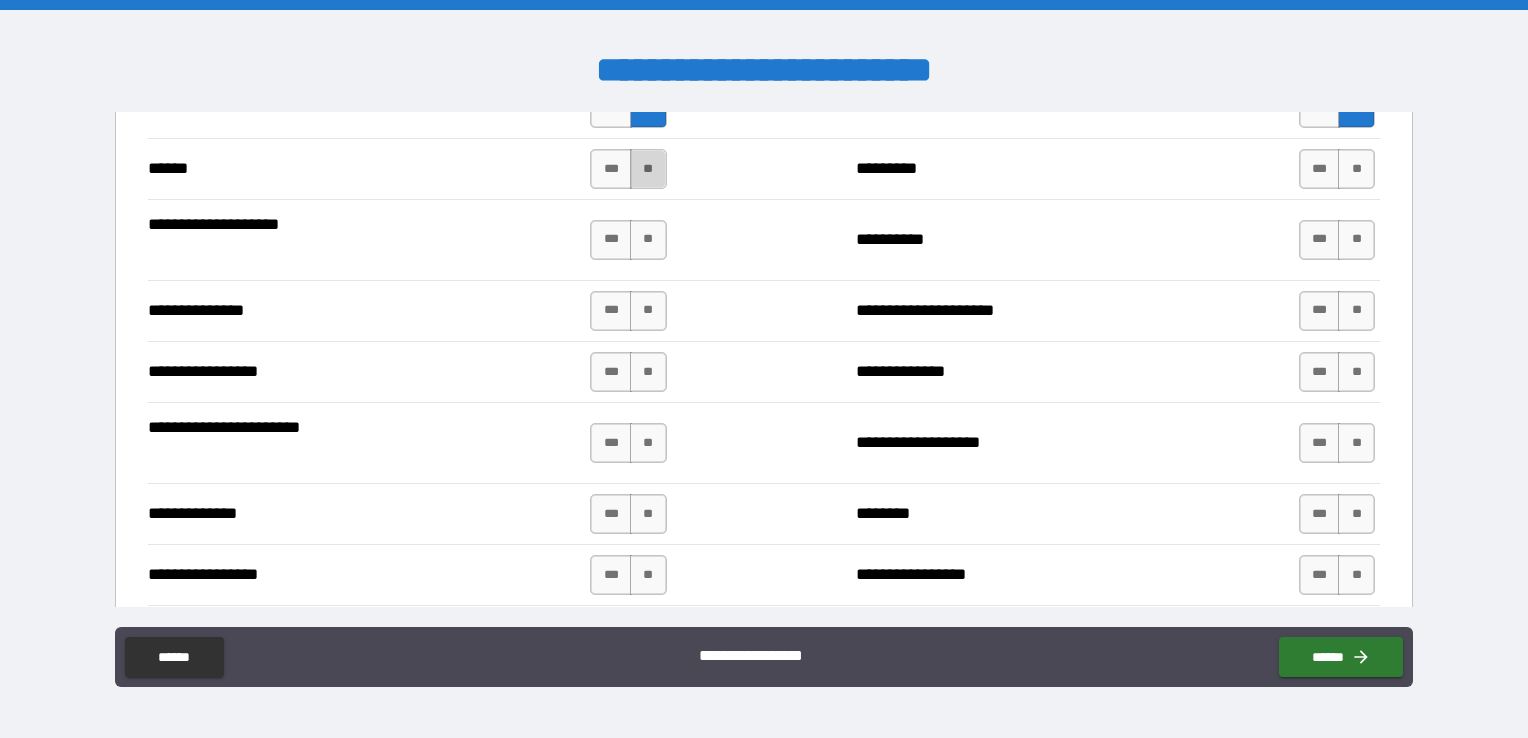 click on "**" at bounding box center [648, 169] 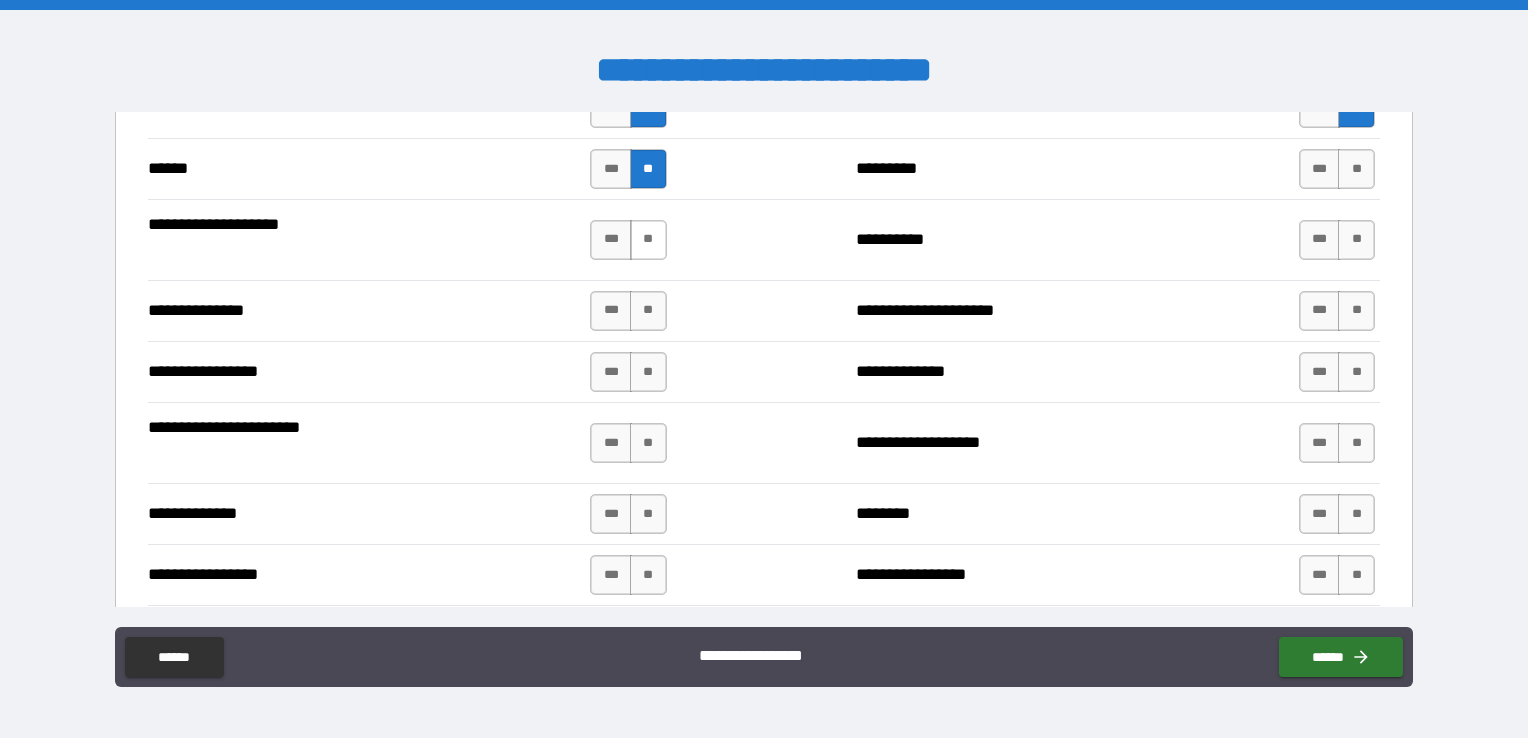 click on "**" at bounding box center (648, 240) 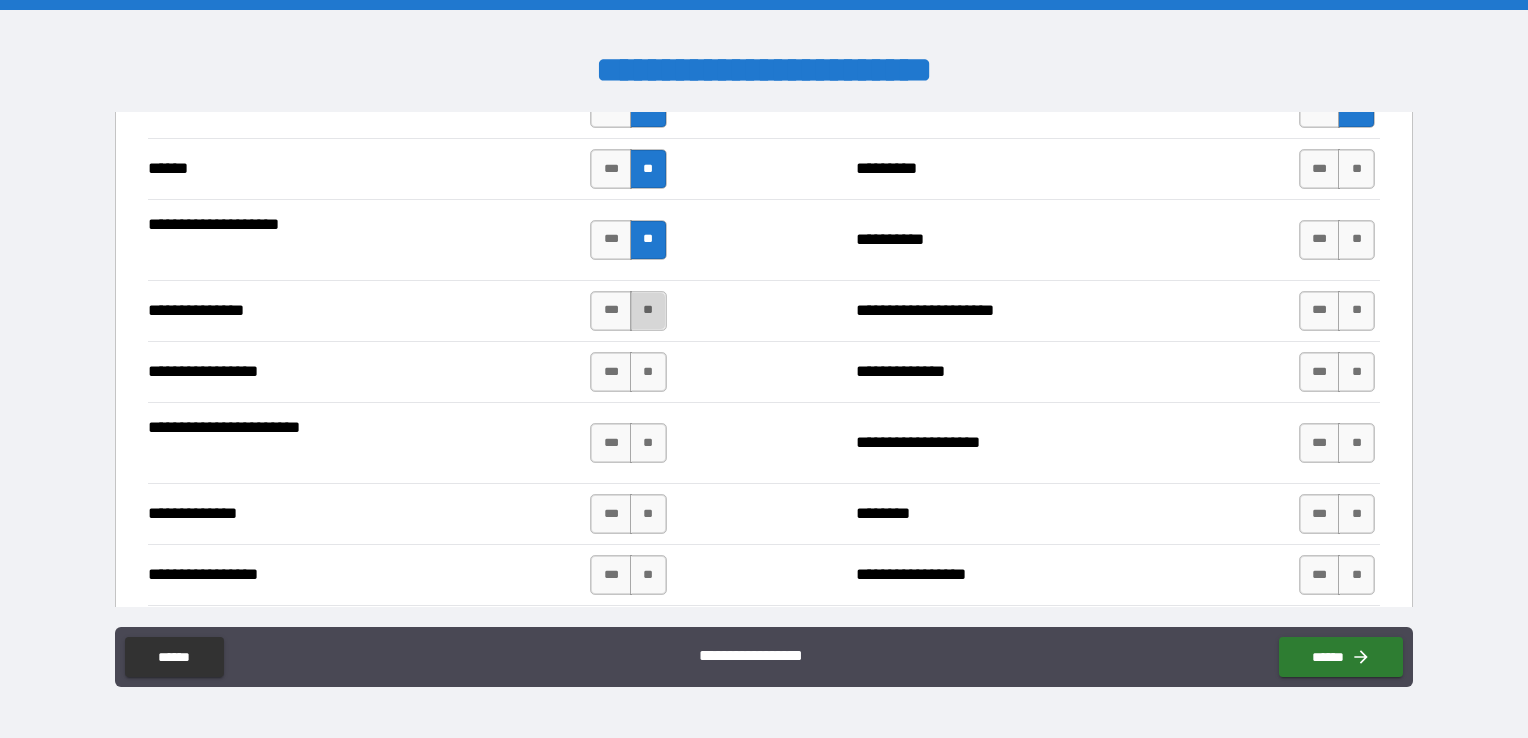 click on "**" at bounding box center (648, 311) 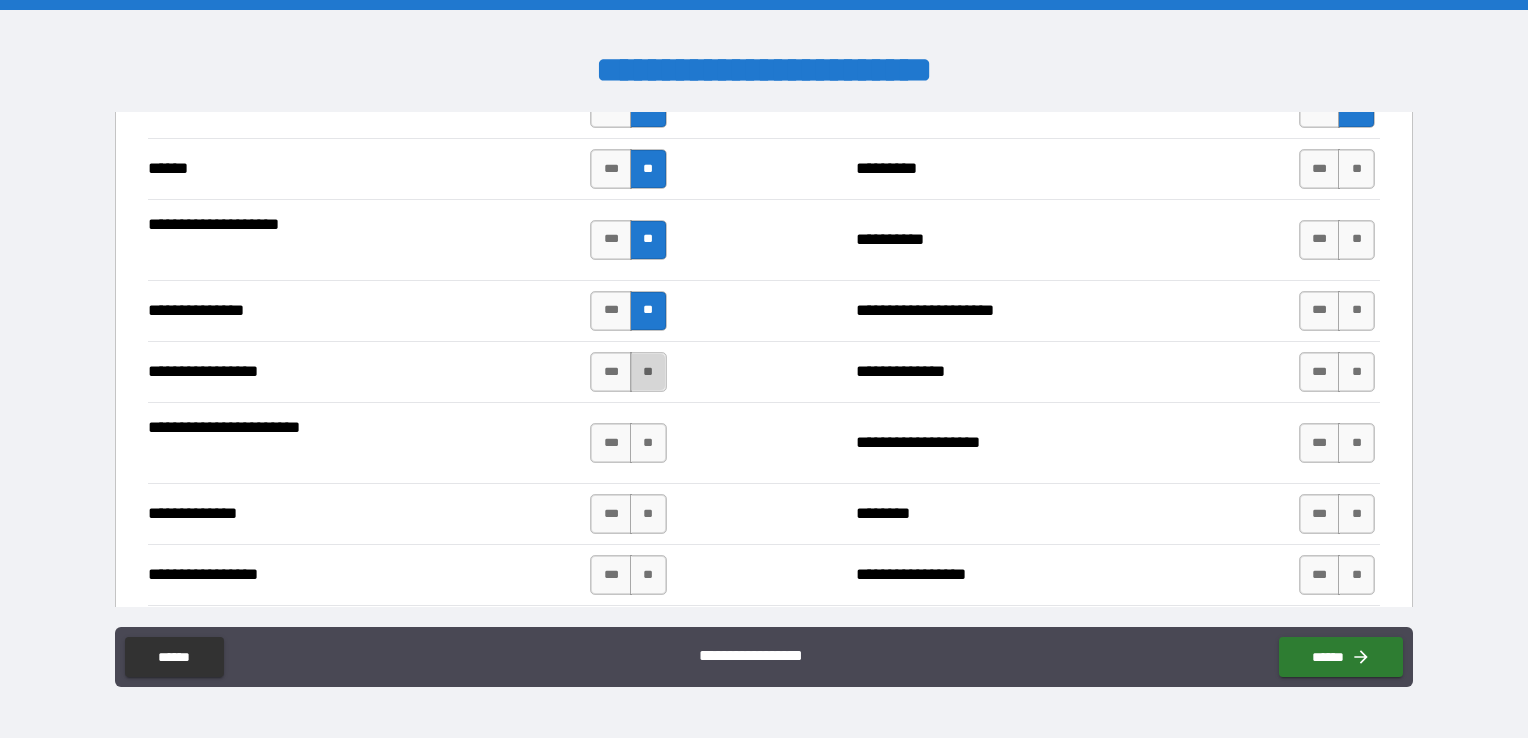 click on "**" at bounding box center [648, 372] 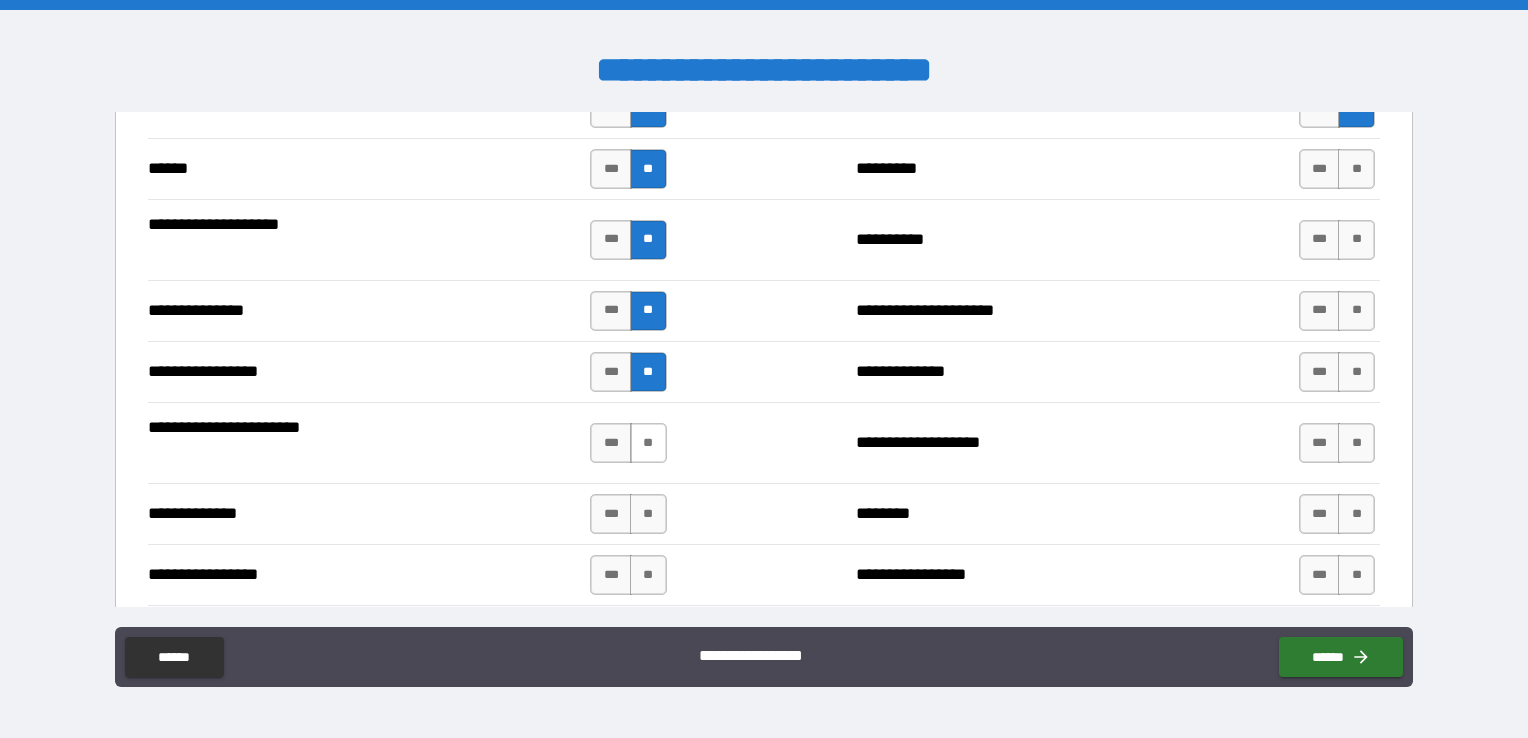 click on "**" at bounding box center [648, 443] 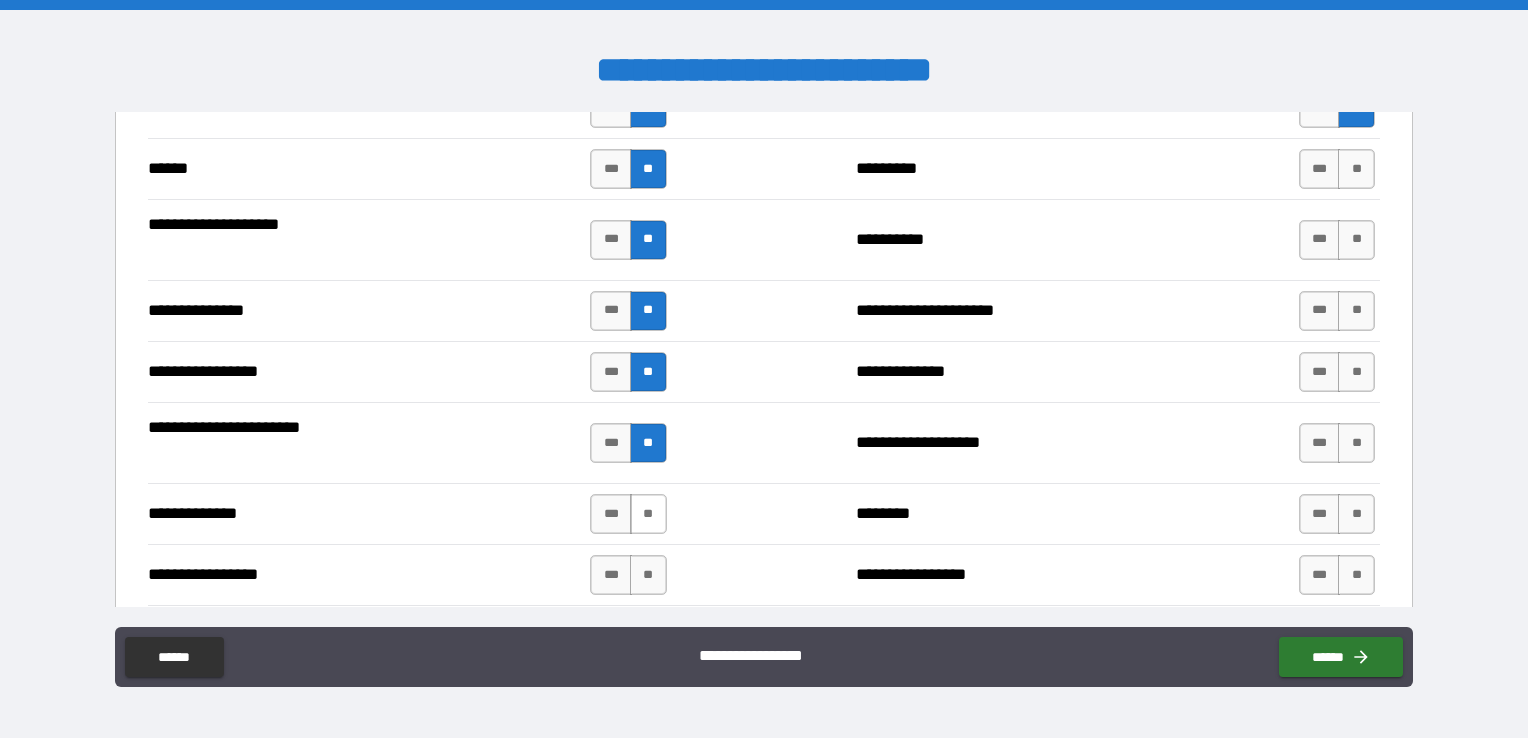 click on "**" at bounding box center (648, 514) 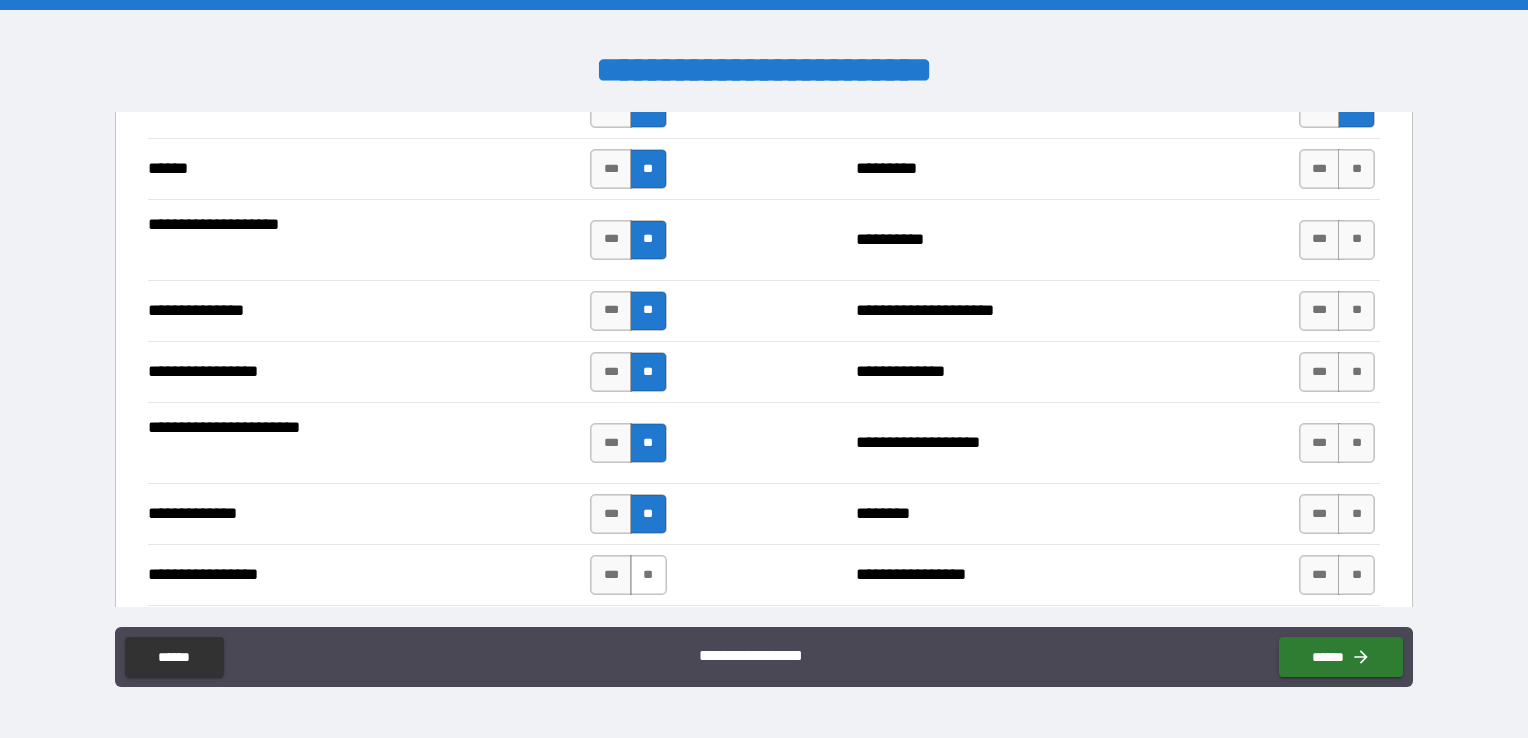 click on "**" at bounding box center (648, 575) 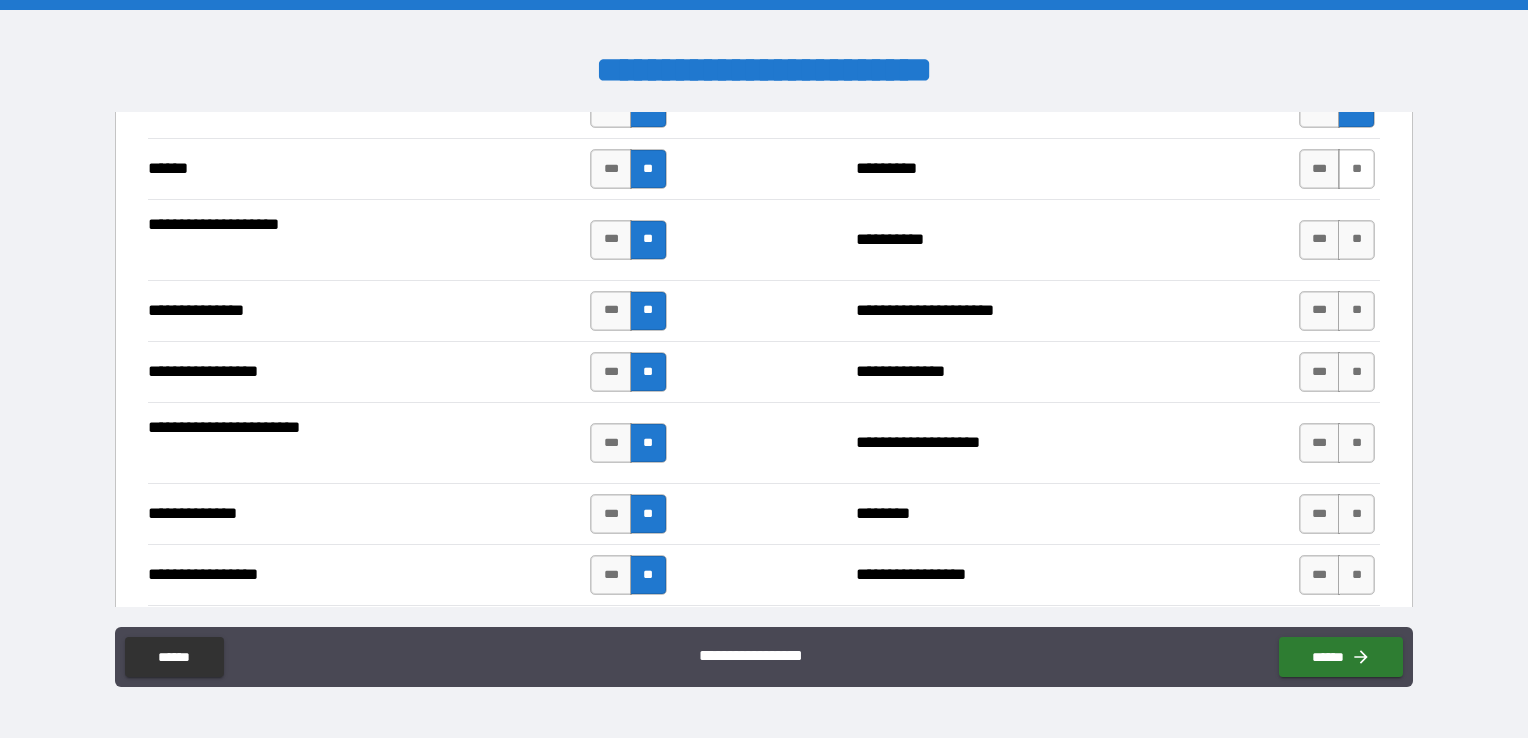 click on "**" at bounding box center (1356, 169) 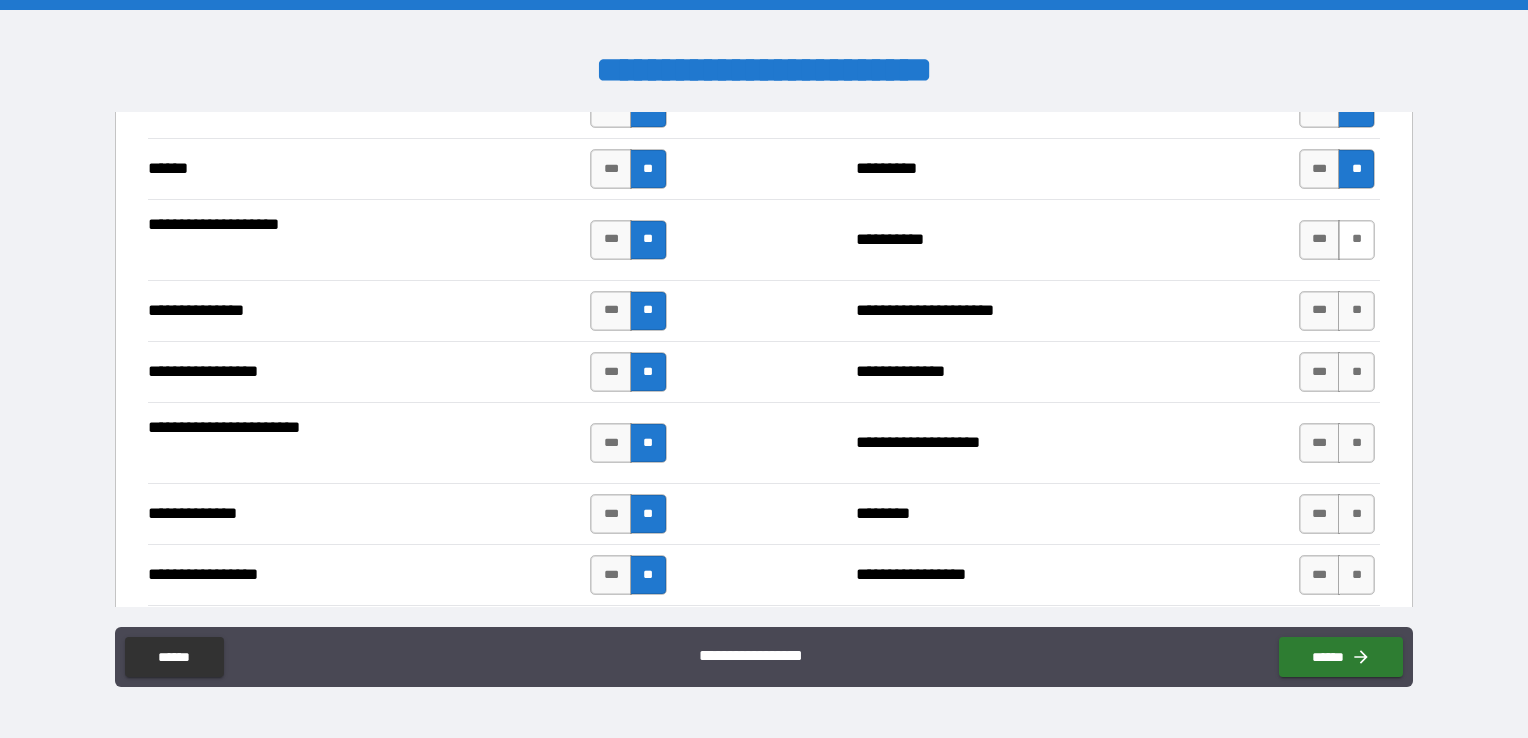 click on "**" at bounding box center (1356, 240) 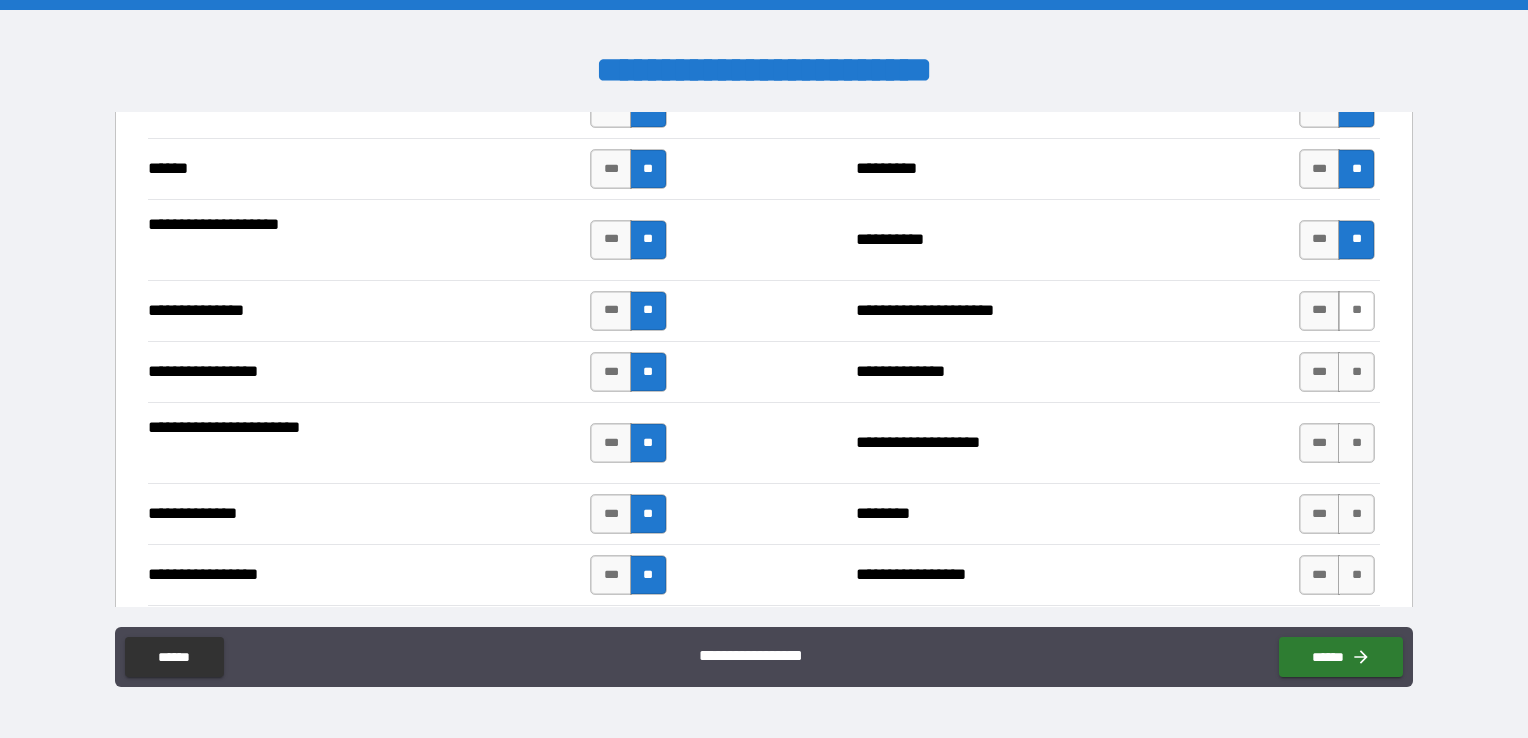 click on "**" at bounding box center [1356, 311] 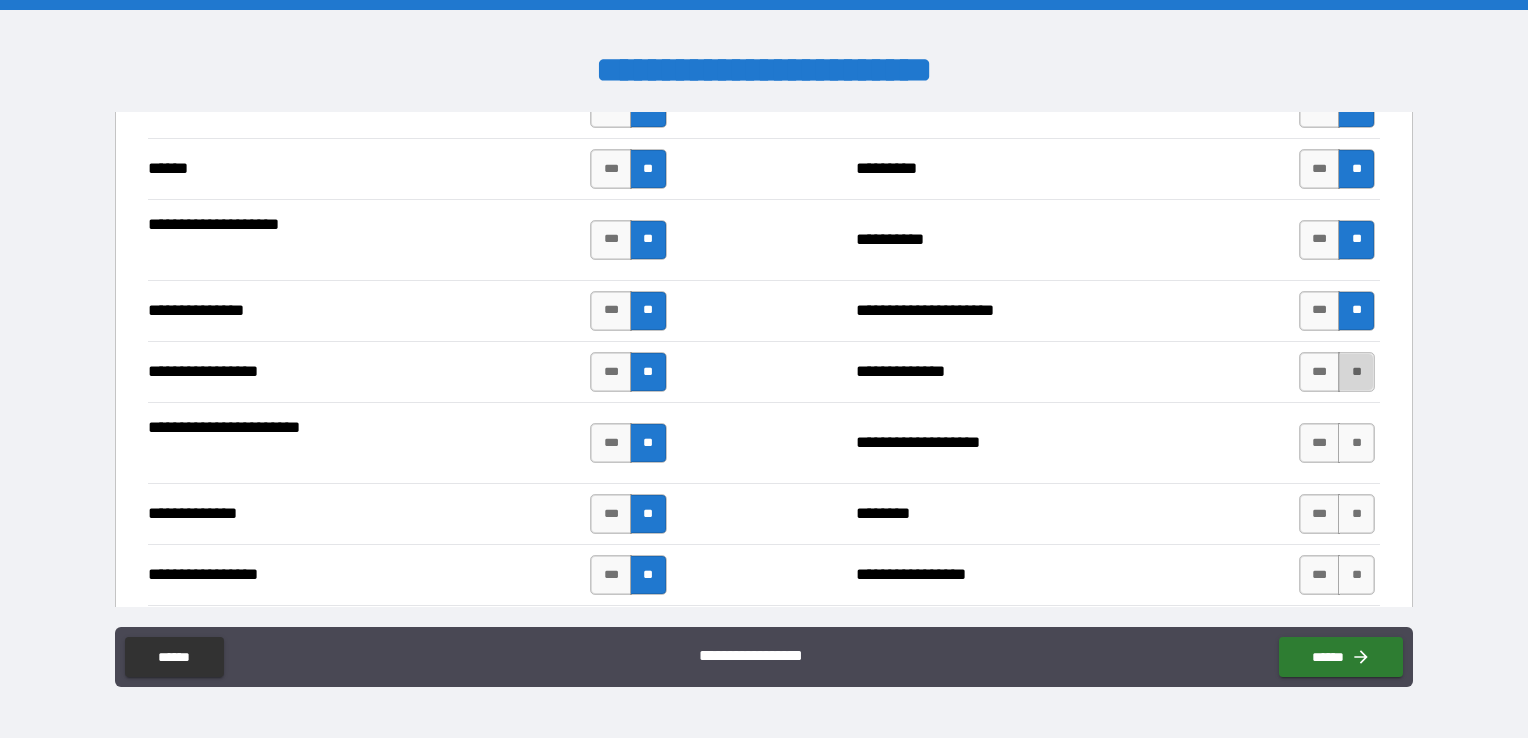 click on "**" at bounding box center (1356, 372) 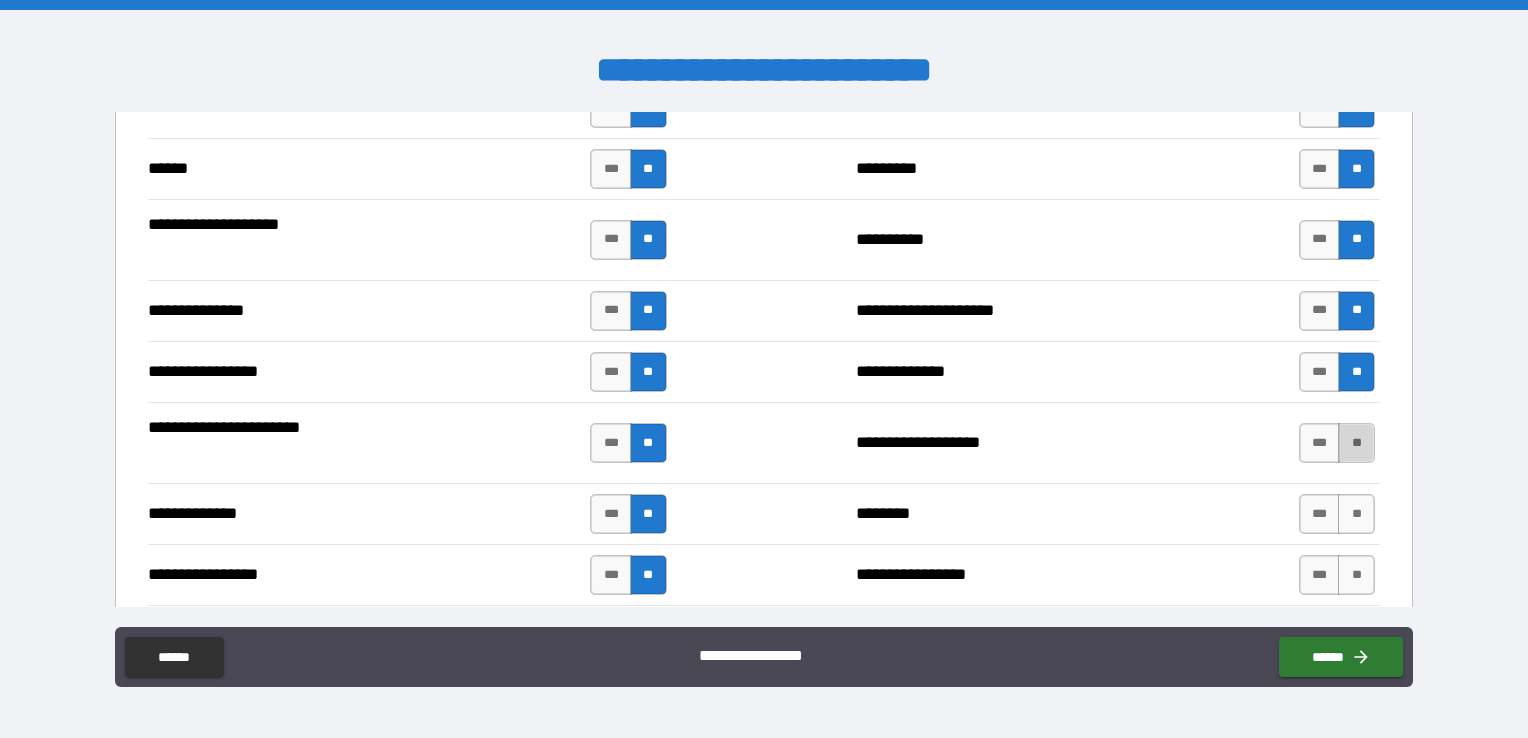 click on "**" at bounding box center (1356, 443) 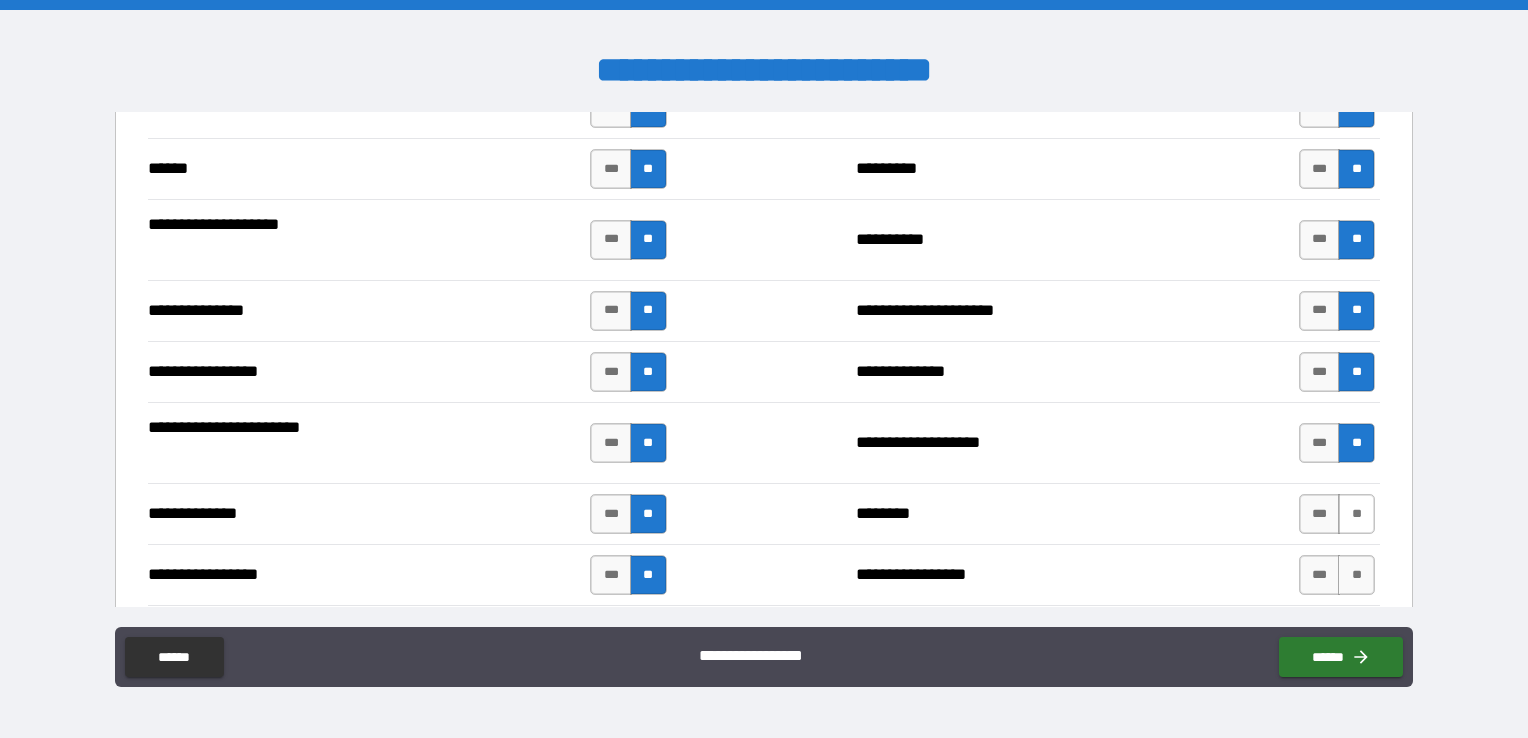click on "**" at bounding box center [1356, 514] 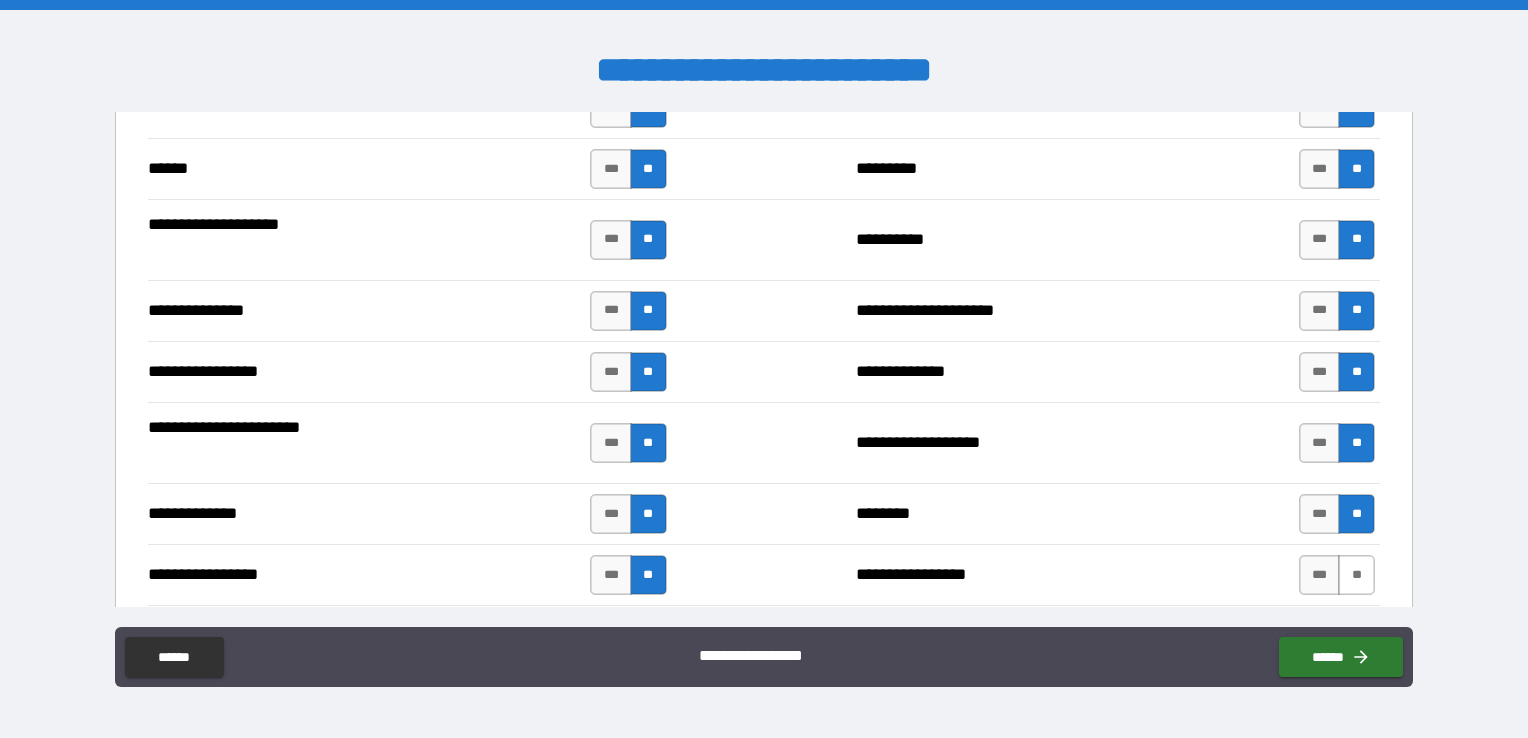 click on "**" at bounding box center (1356, 575) 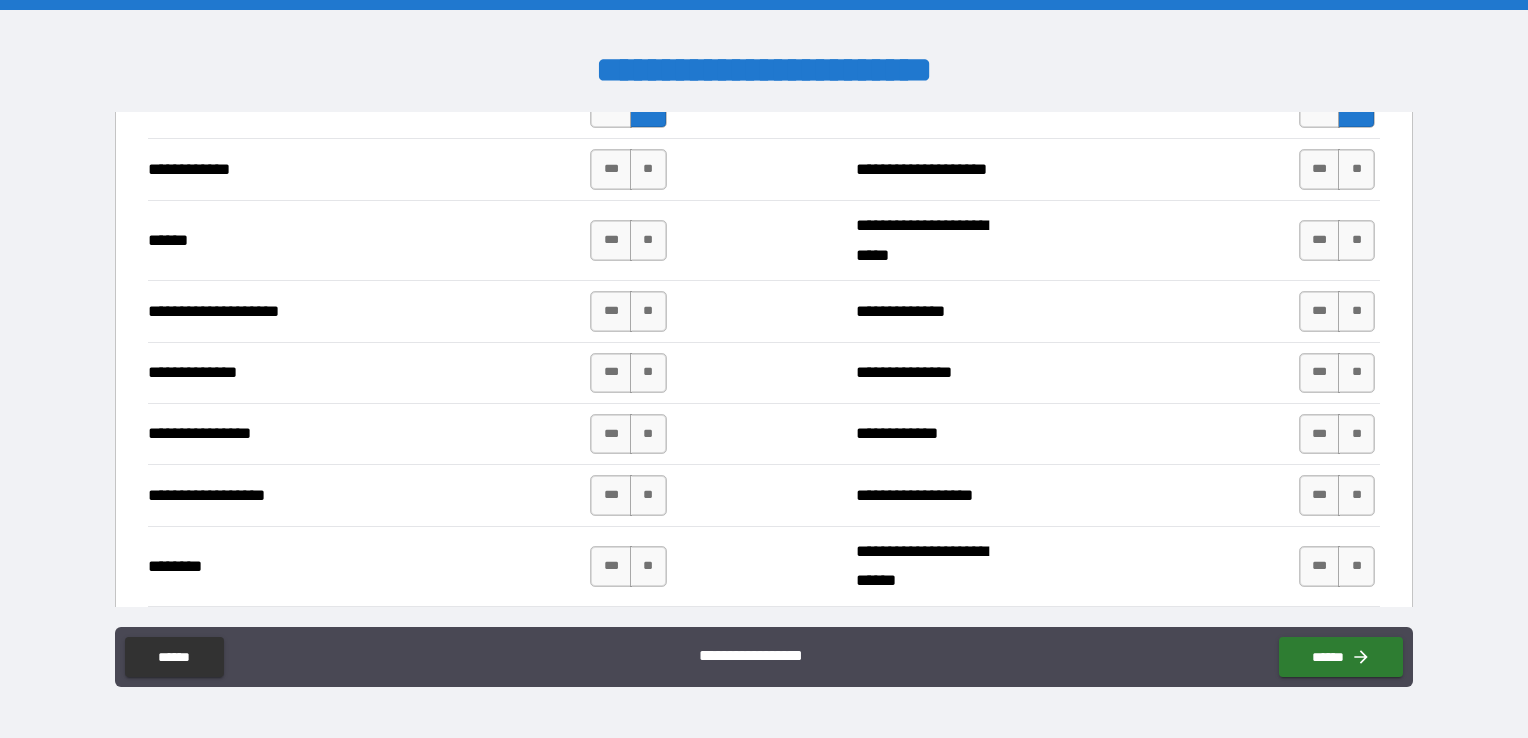 scroll, scrollTop: 3176, scrollLeft: 0, axis: vertical 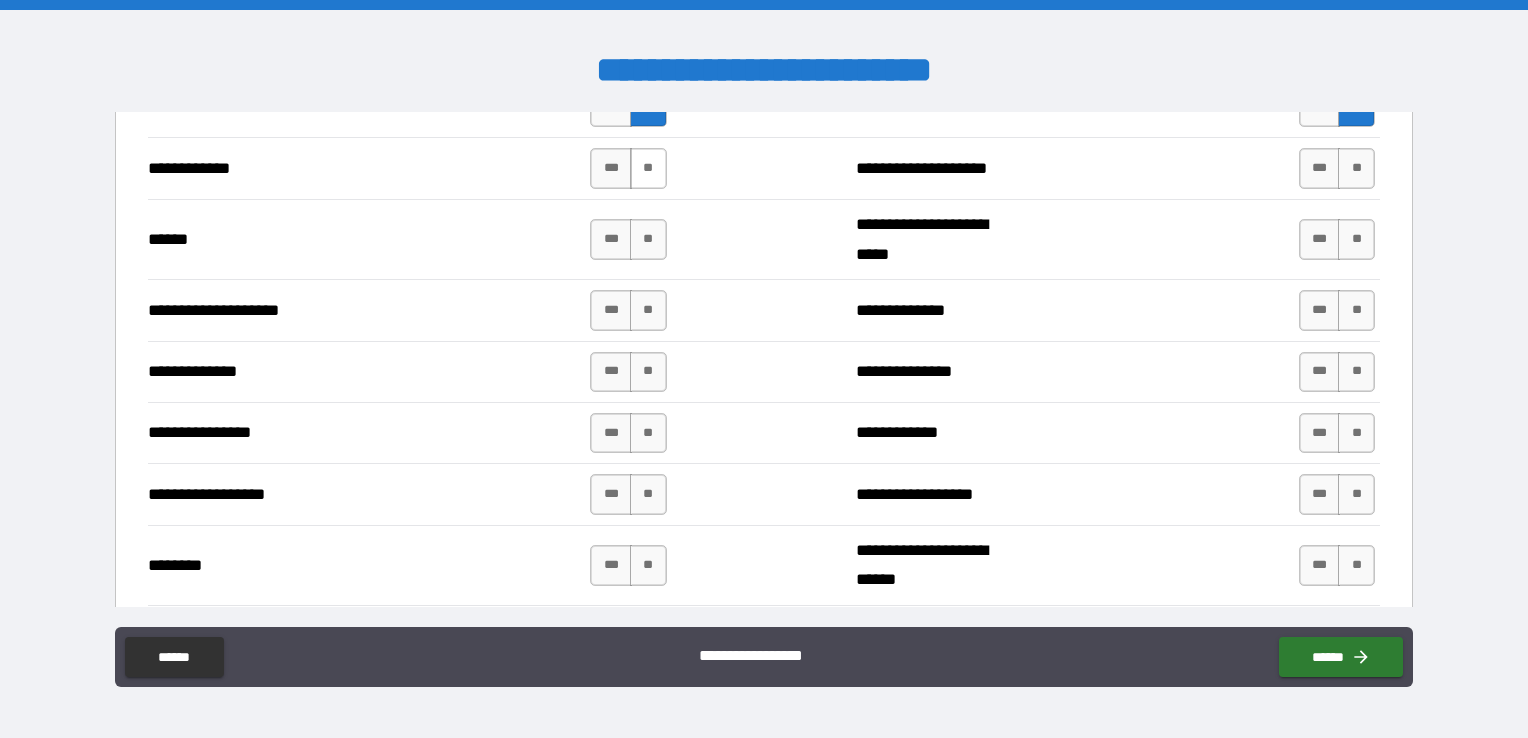 click on "**" at bounding box center [648, 168] 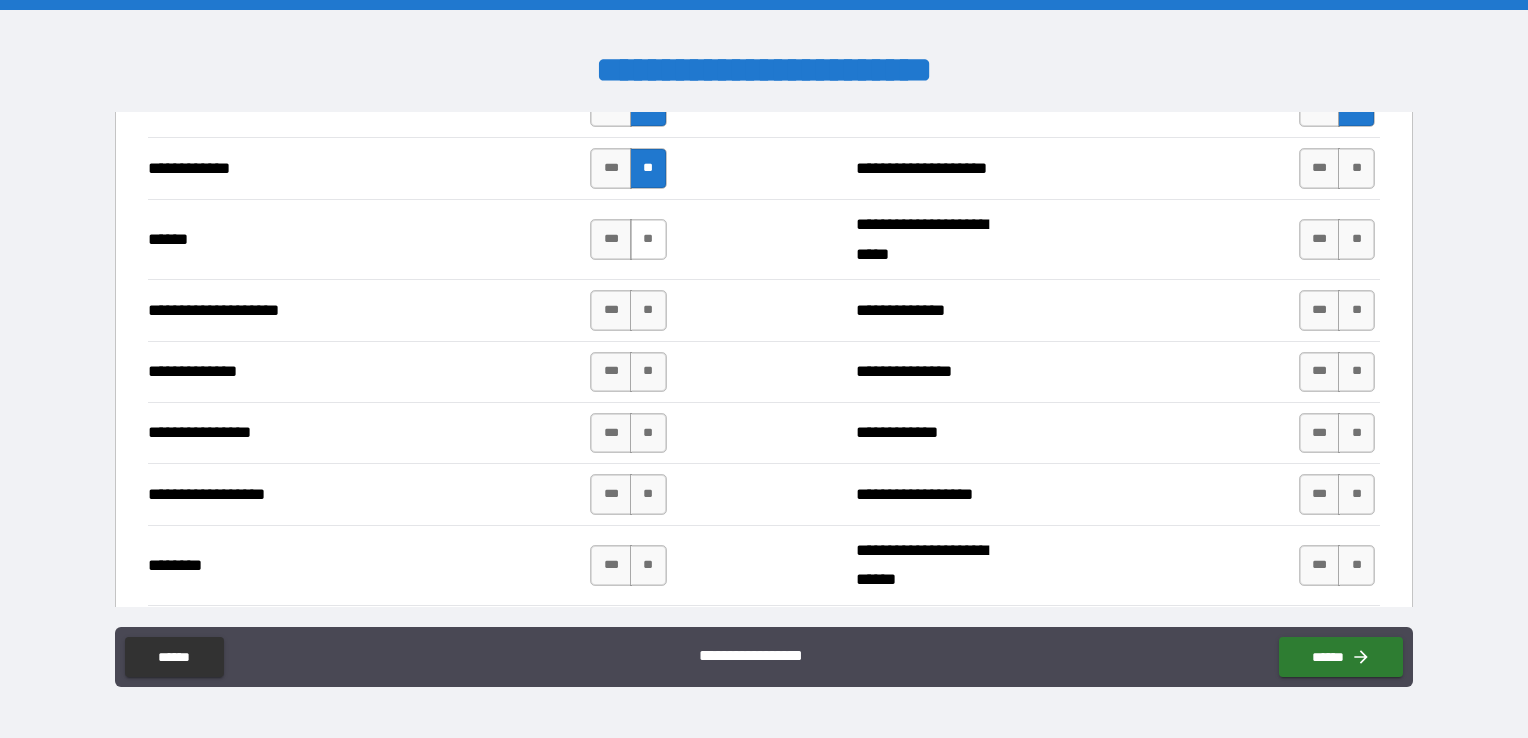 click on "**" at bounding box center [648, 239] 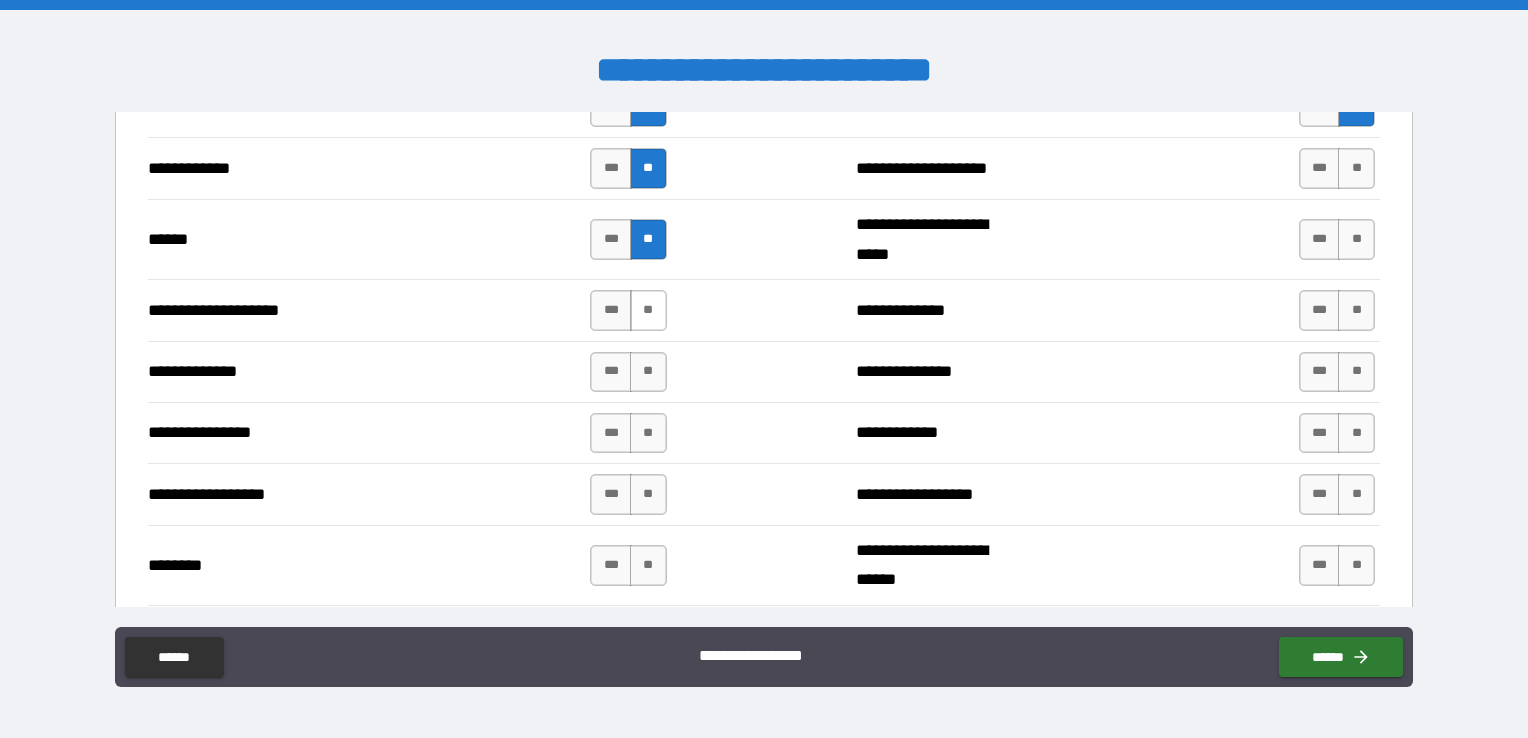 click on "**" at bounding box center [648, 310] 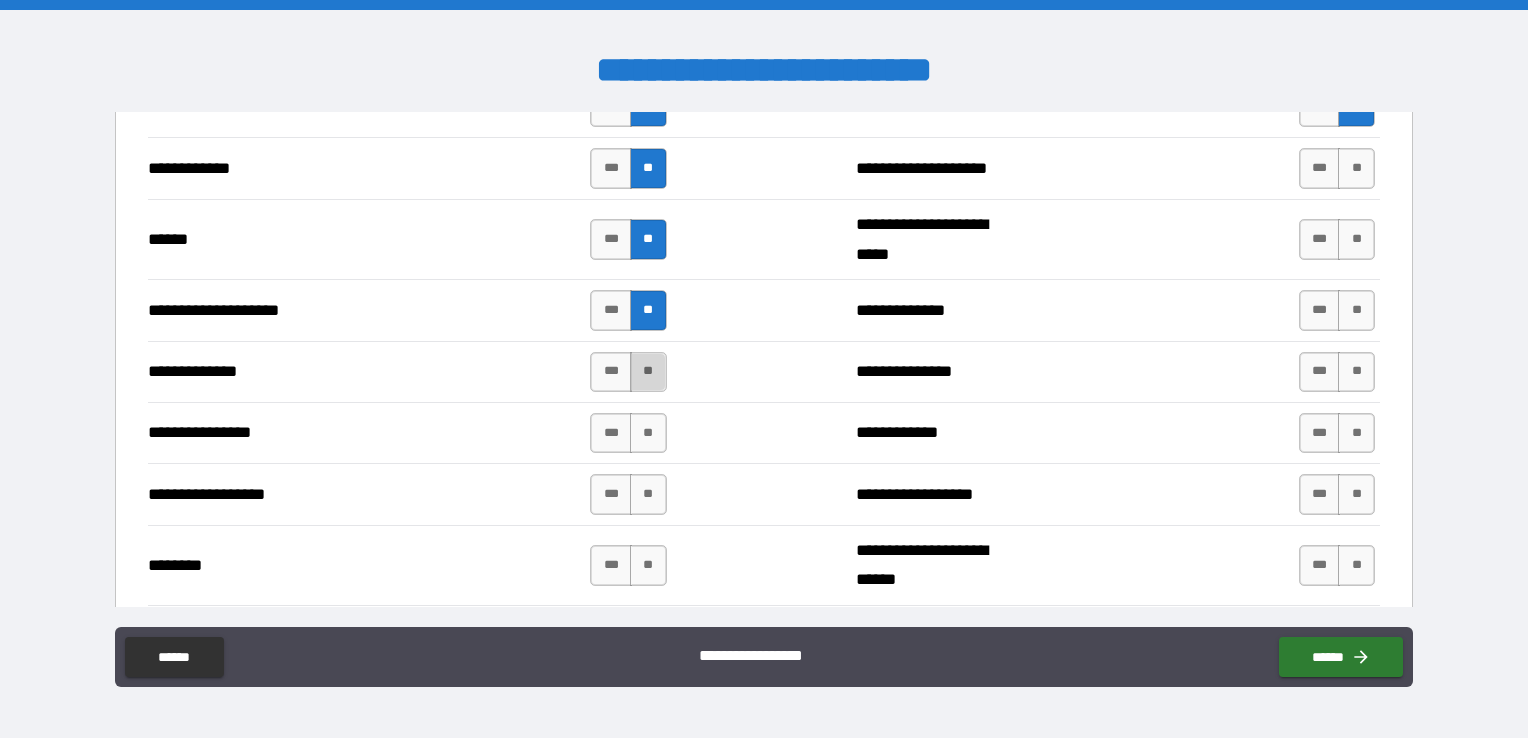 click on "**" at bounding box center [648, 372] 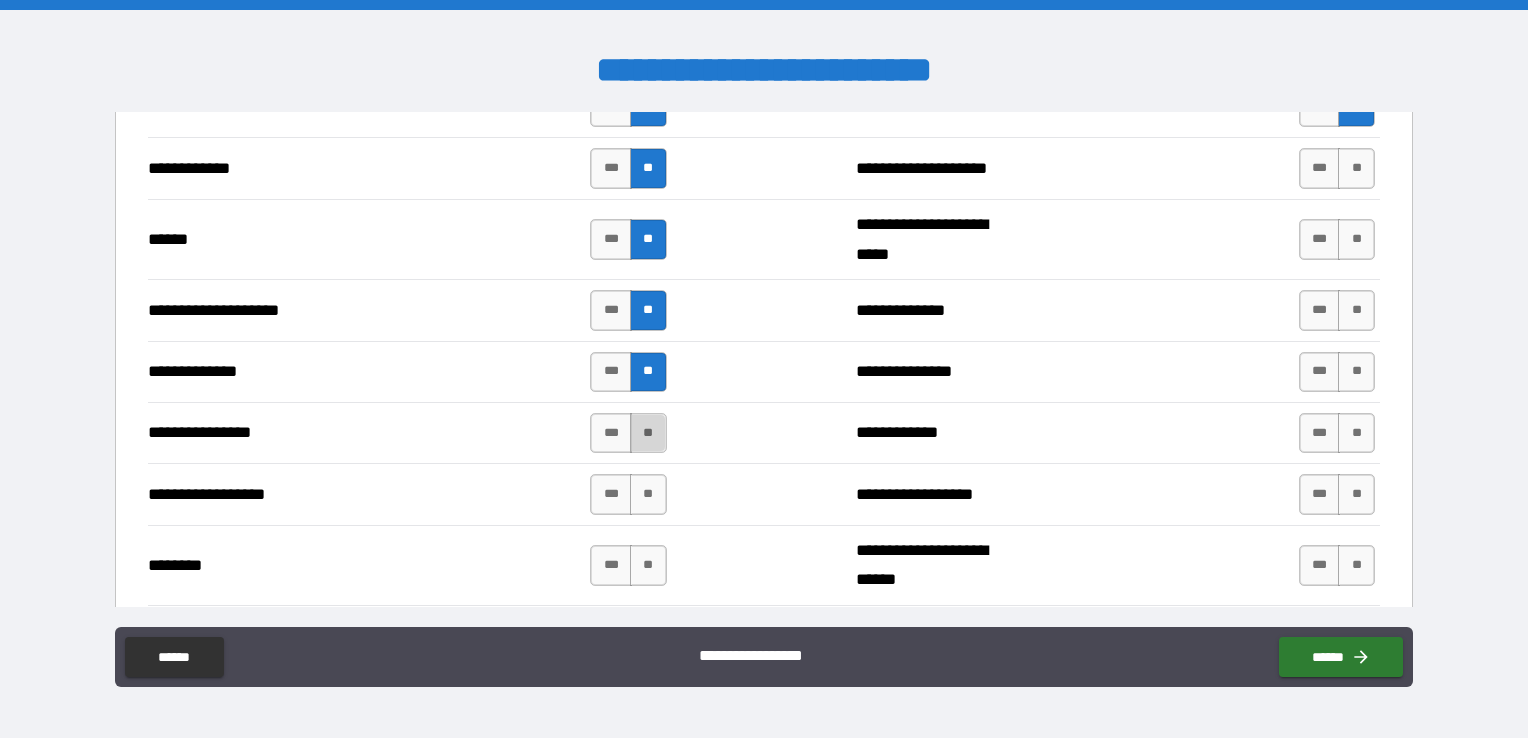 click on "**" at bounding box center [648, 433] 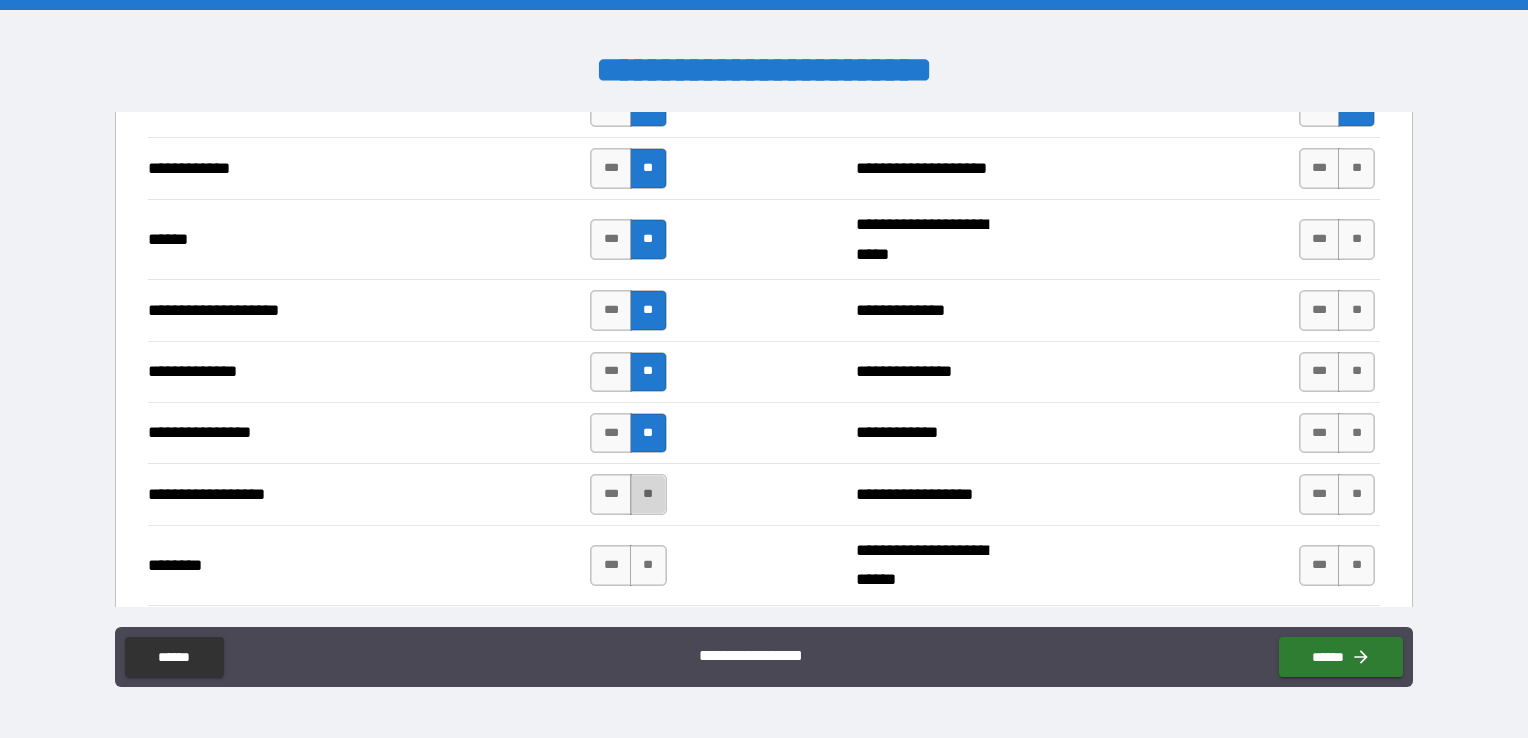 click on "**" at bounding box center (648, 494) 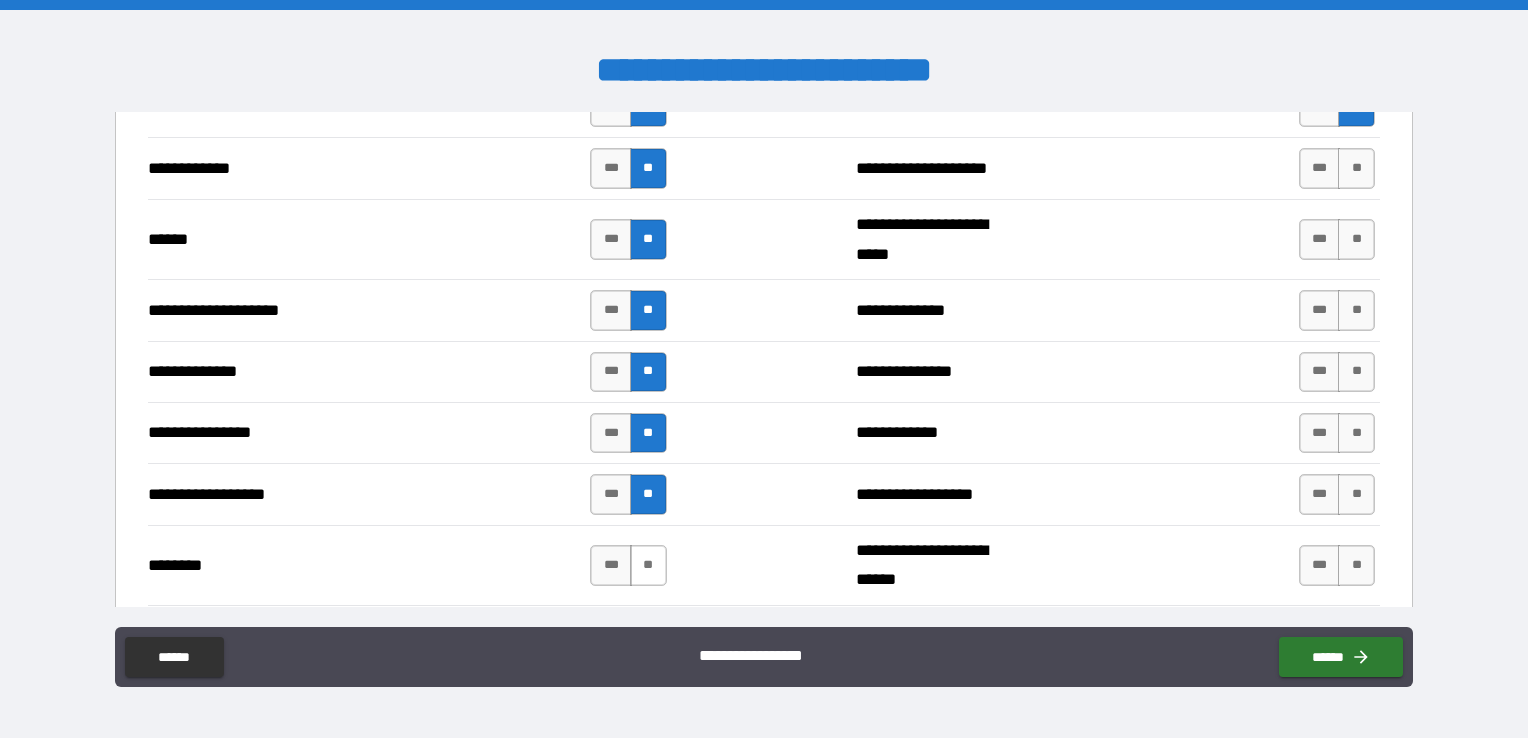 click on "**" at bounding box center [648, 565] 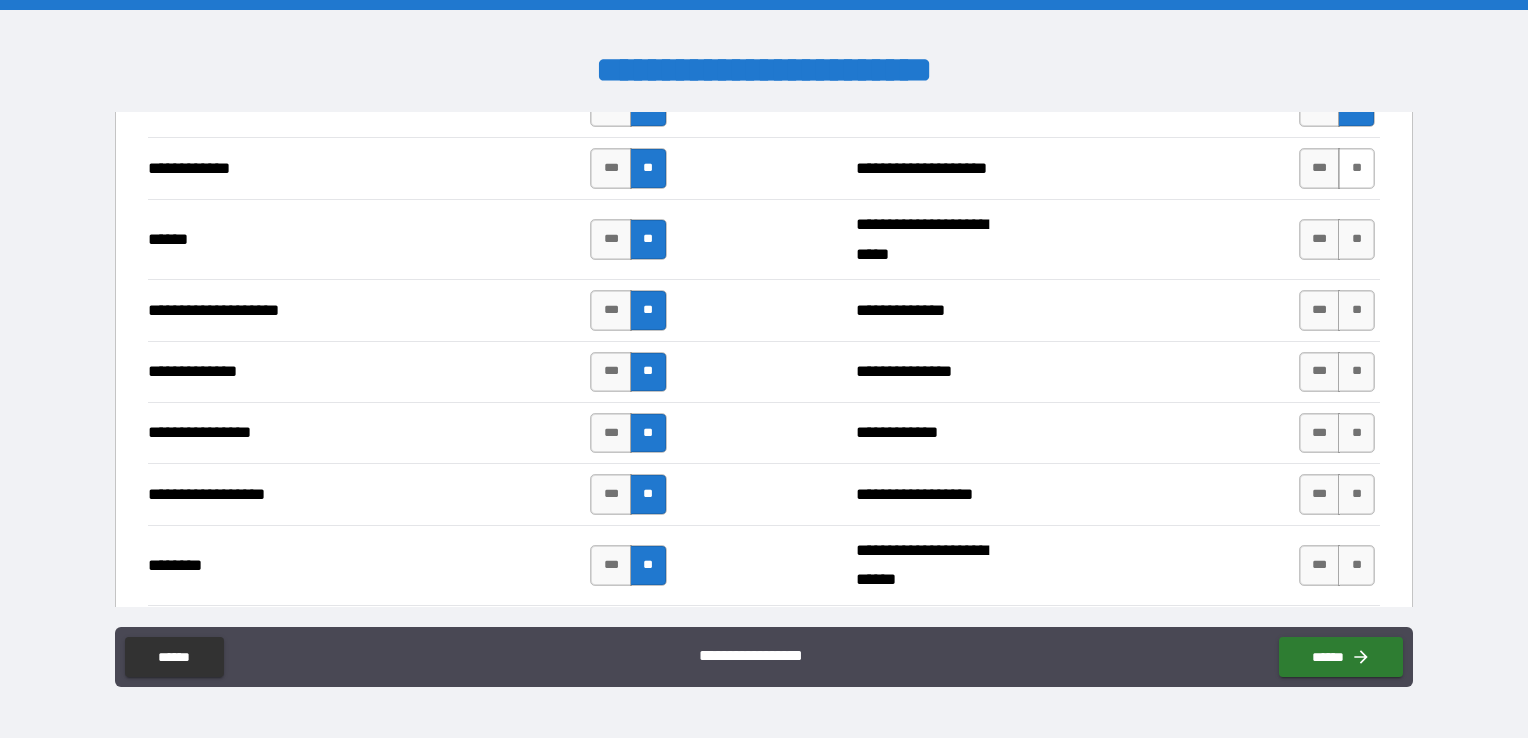 click on "**" at bounding box center [1356, 168] 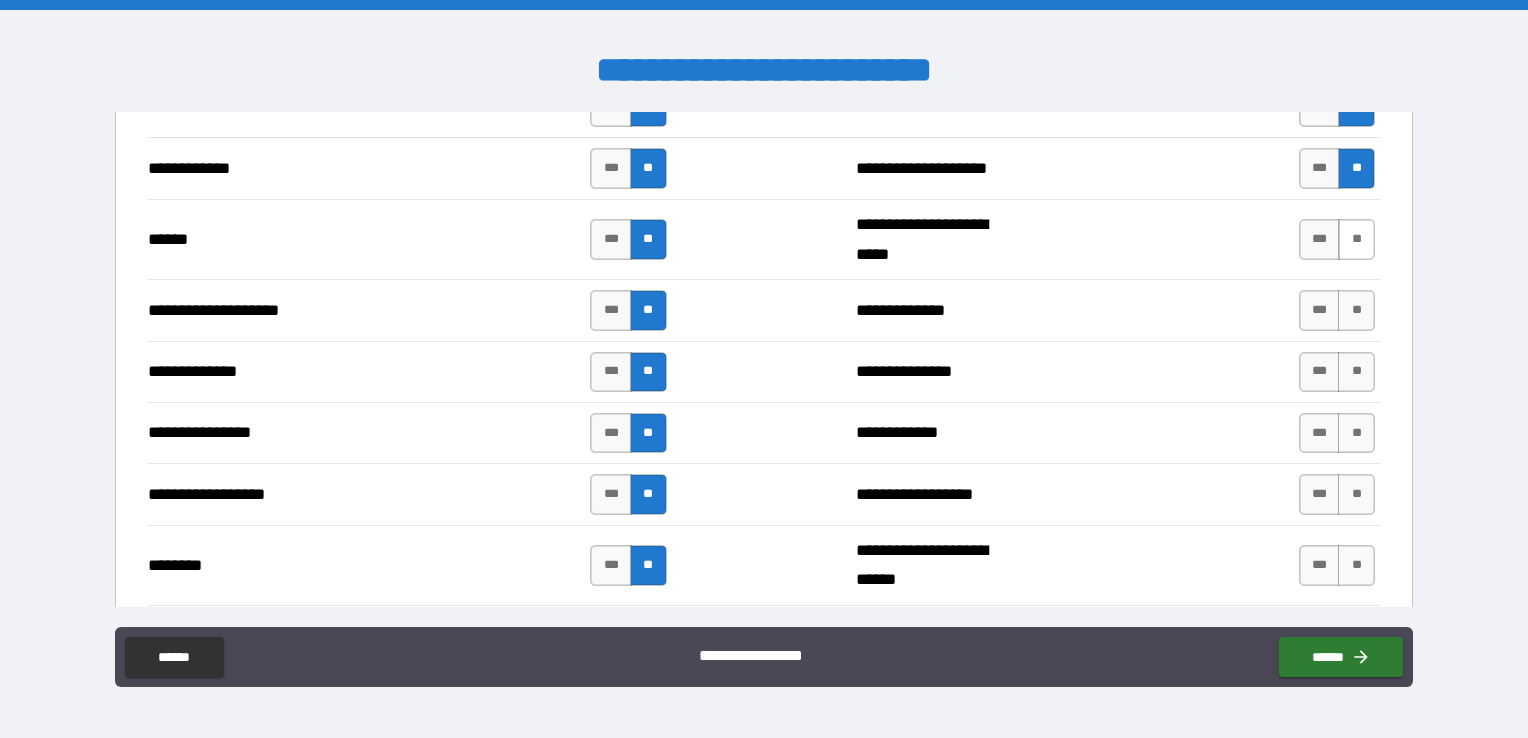 click on "**" at bounding box center (1356, 239) 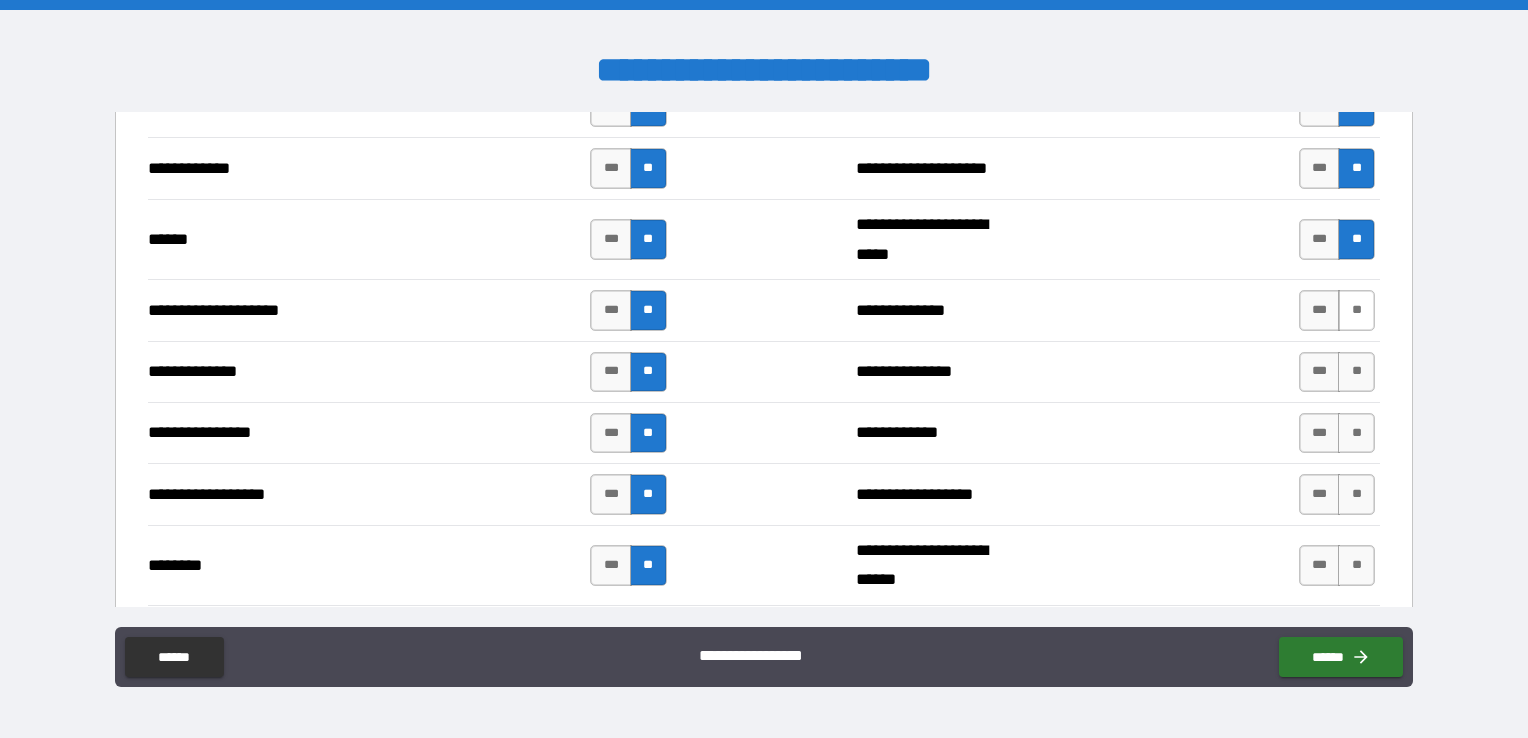 click on "**" at bounding box center [1356, 310] 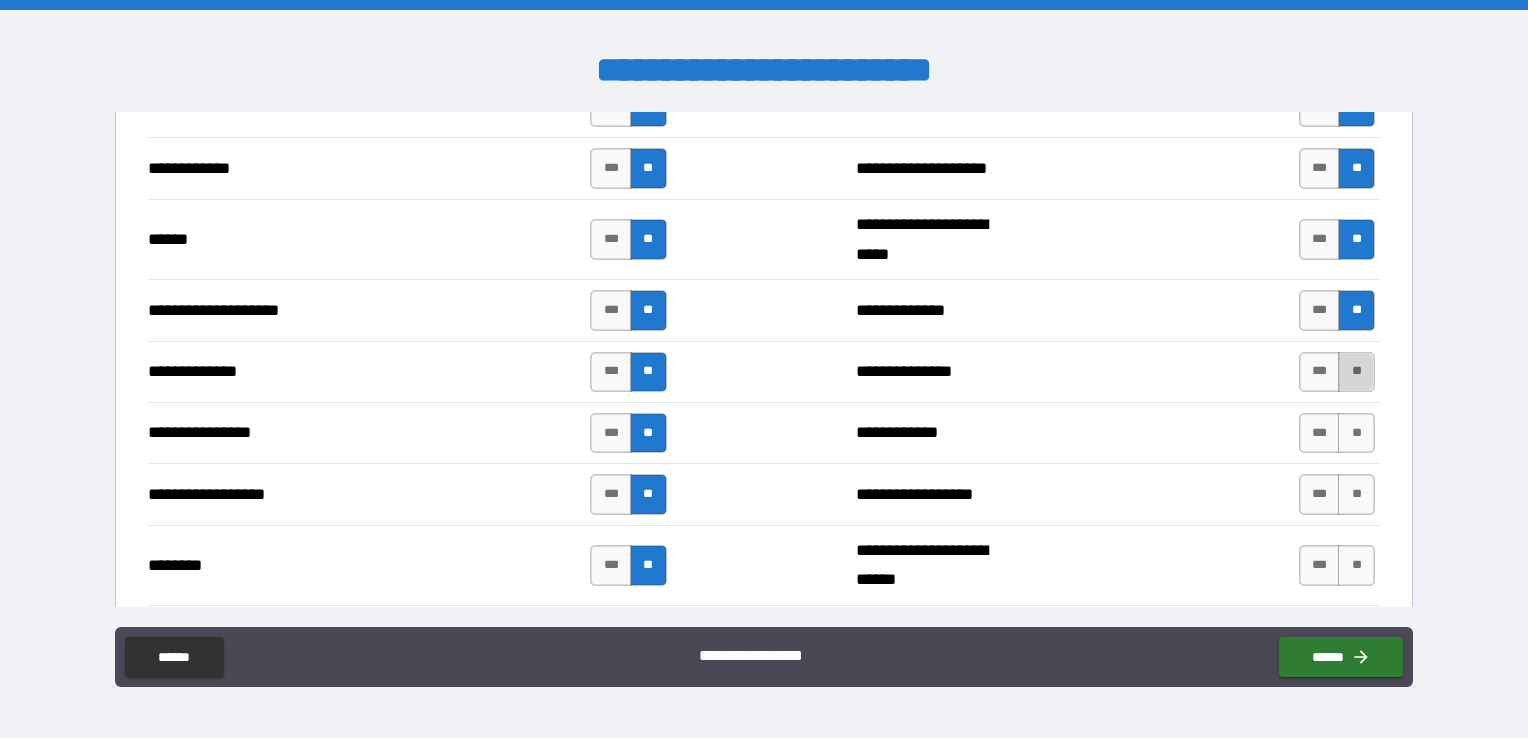 click on "**" at bounding box center (1356, 372) 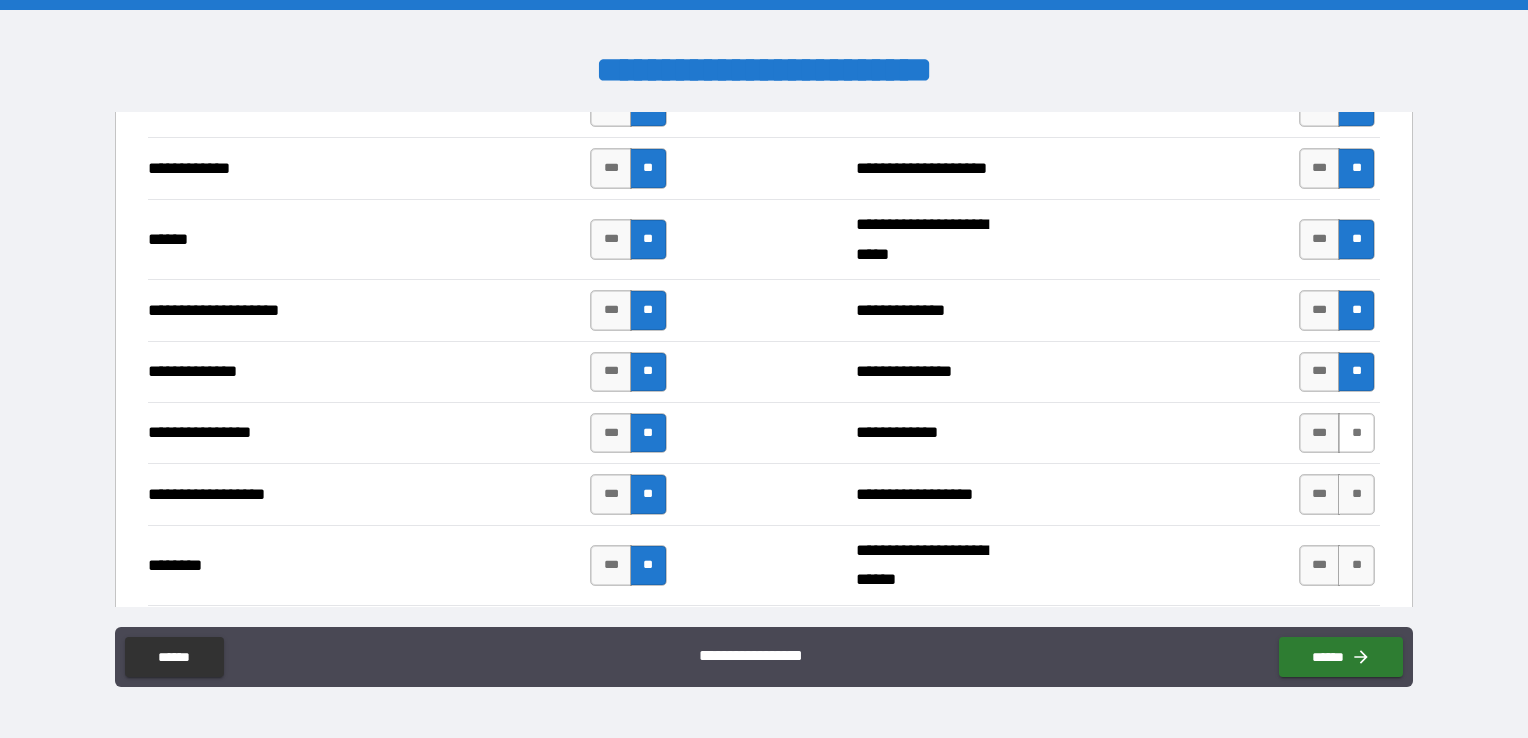 click on "**" at bounding box center [1356, 433] 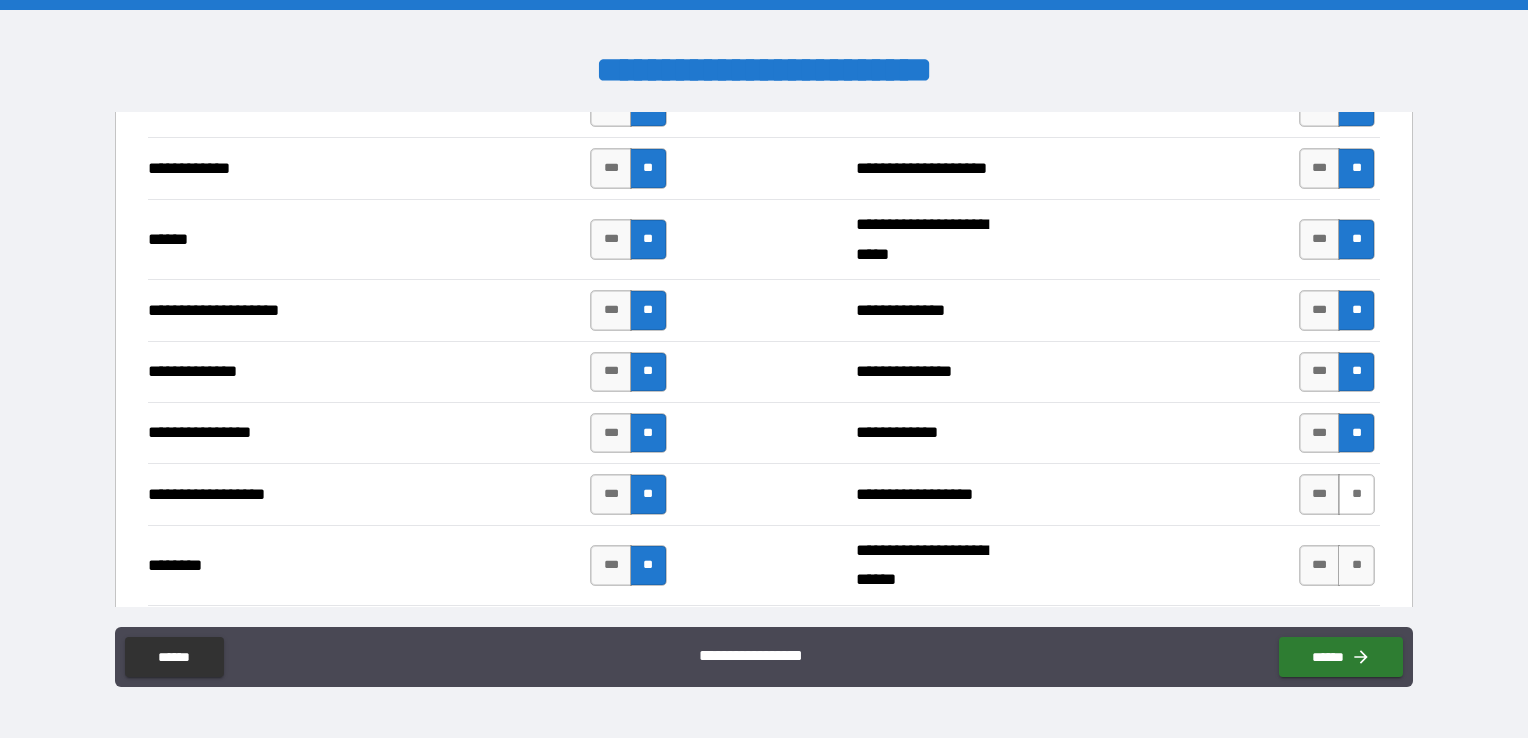 click on "**" at bounding box center [1356, 494] 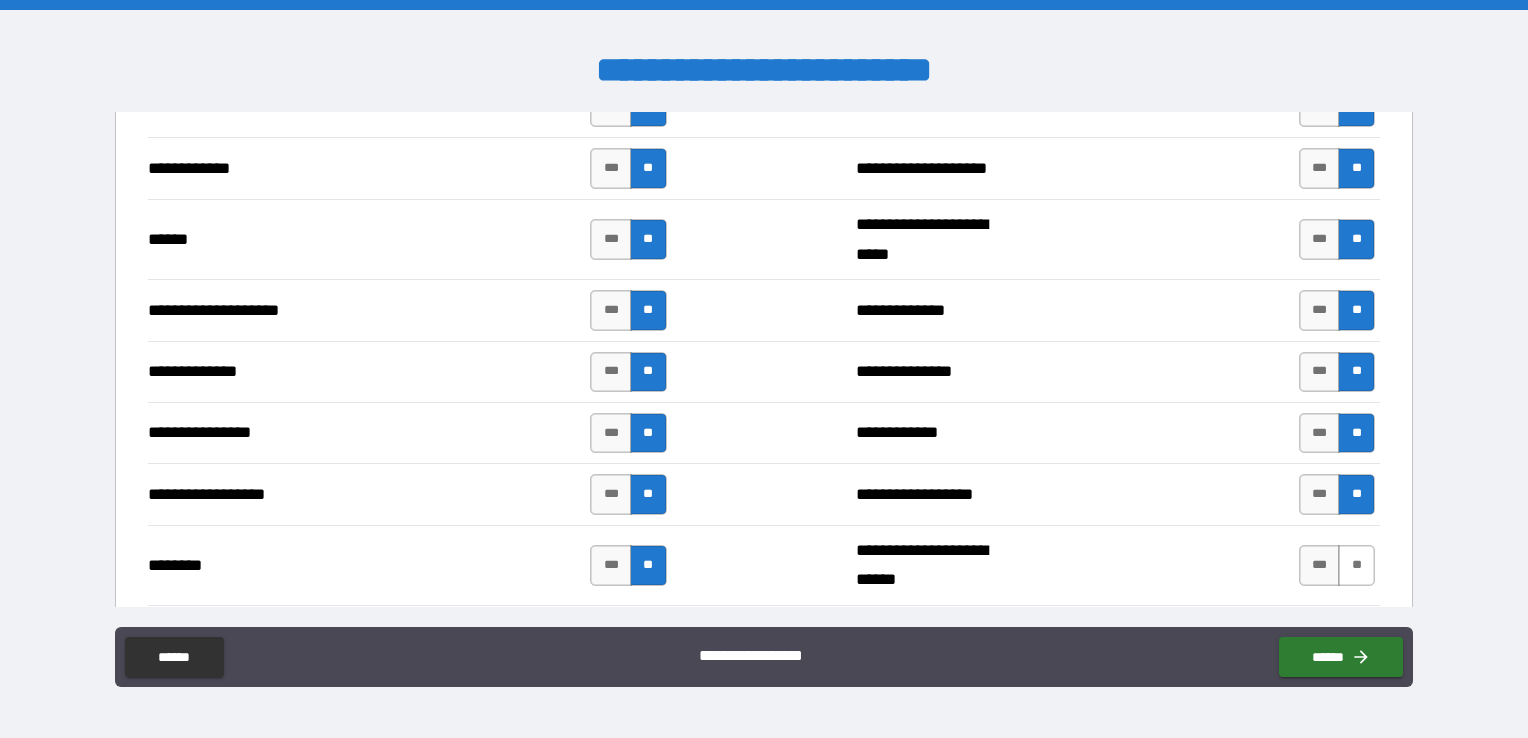 click on "**" at bounding box center [1356, 565] 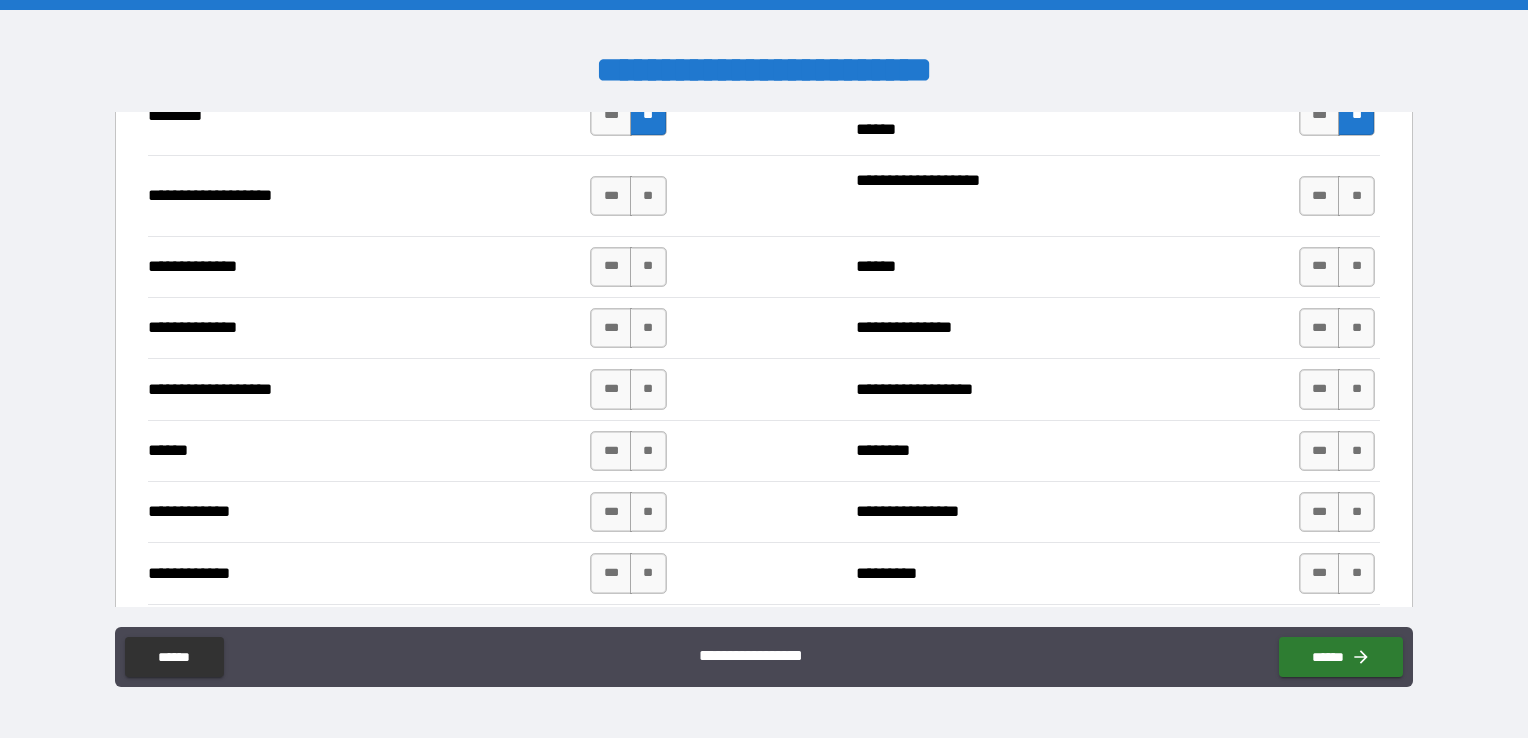 scroll, scrollTop: 3627, scrollLeft: 0, axis: vertical 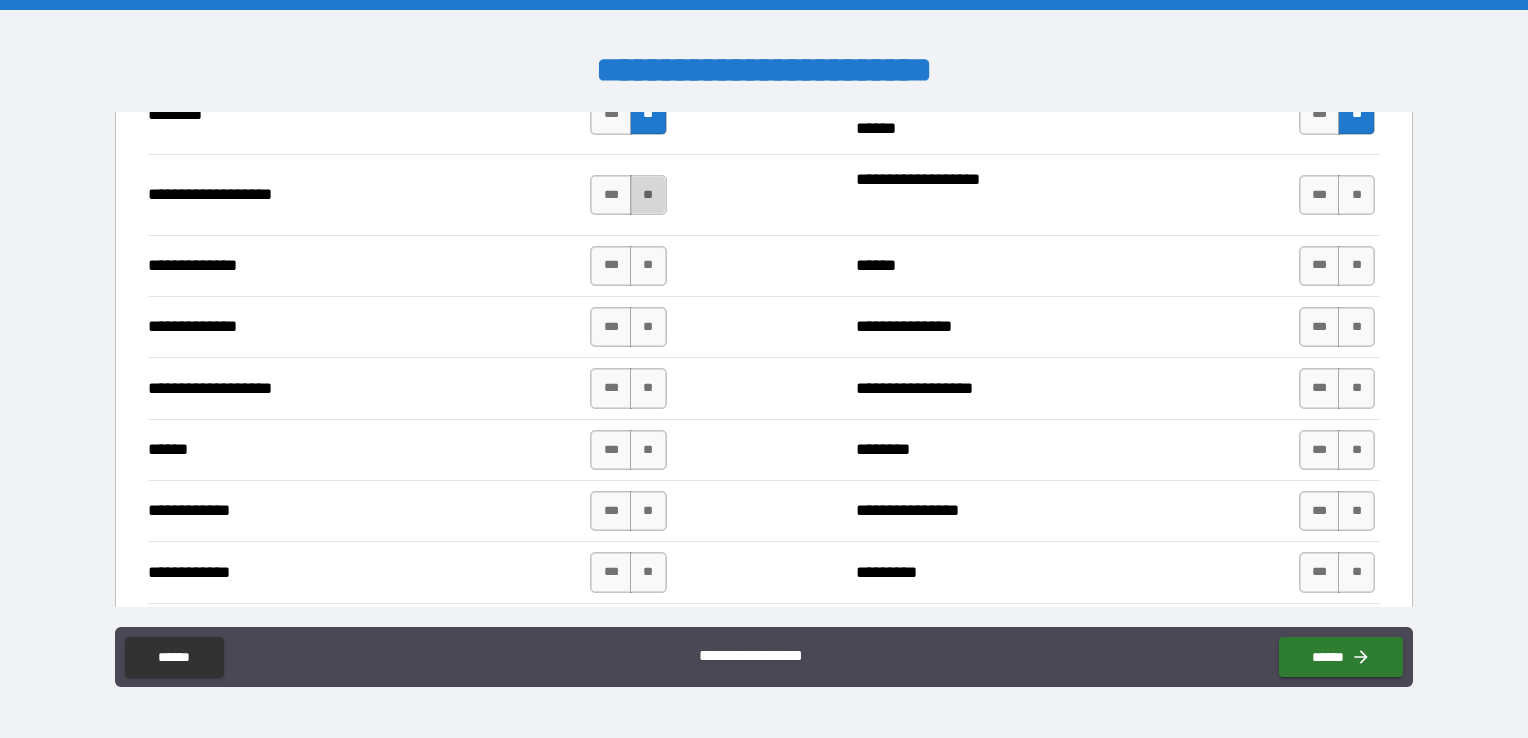 click on "**" at bounding box center (648, 195) 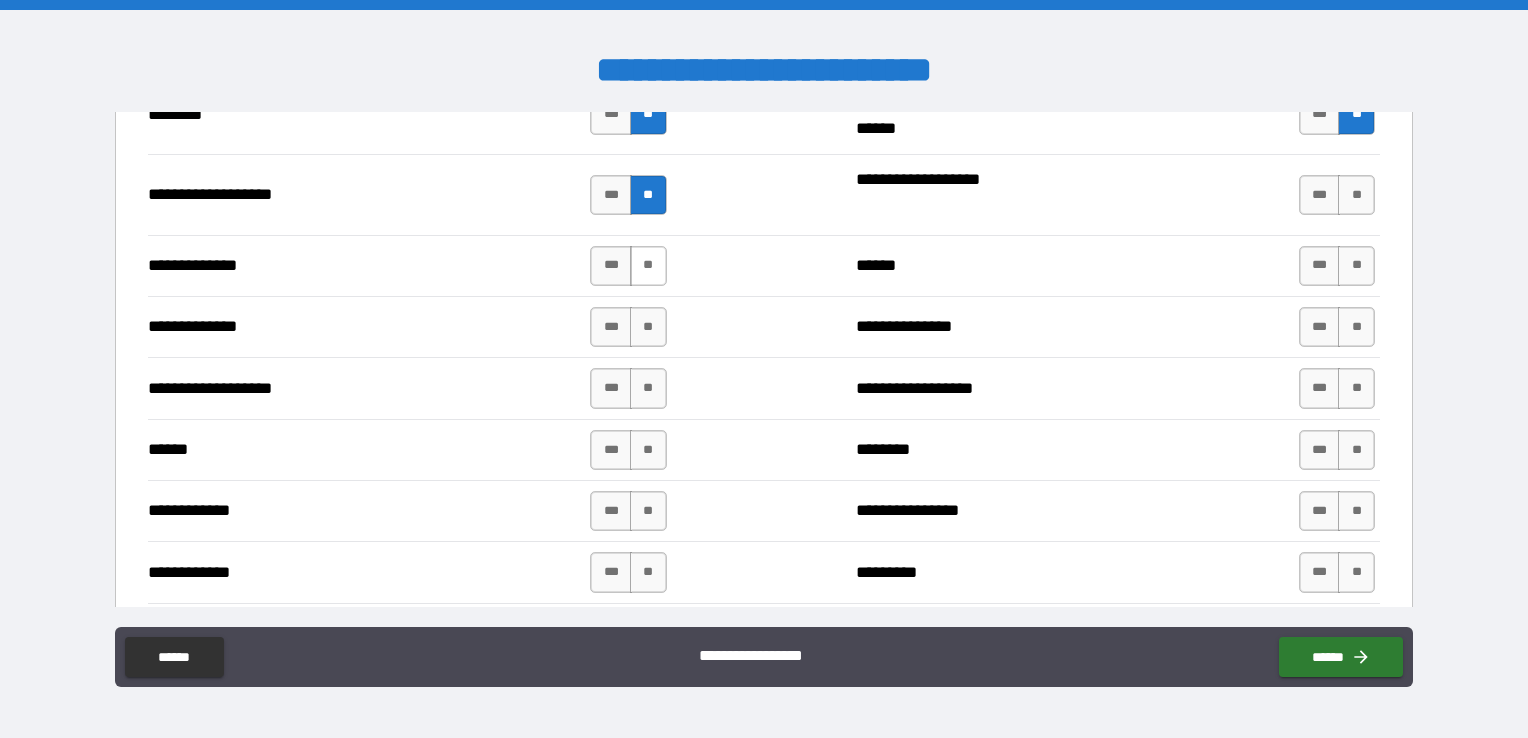 click on "**" at bounding box center [648, 266] 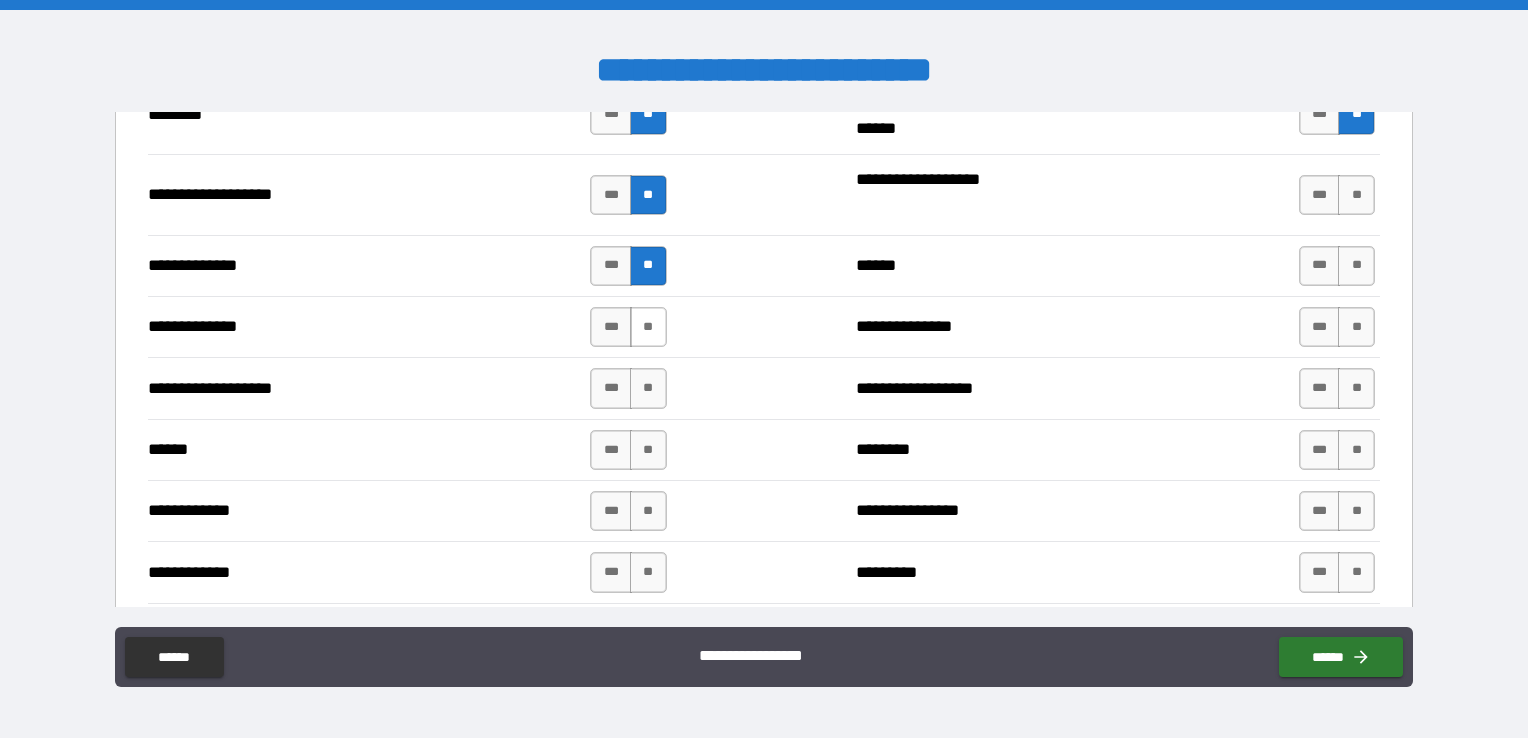click on "**" at bounding box center (648, 327) 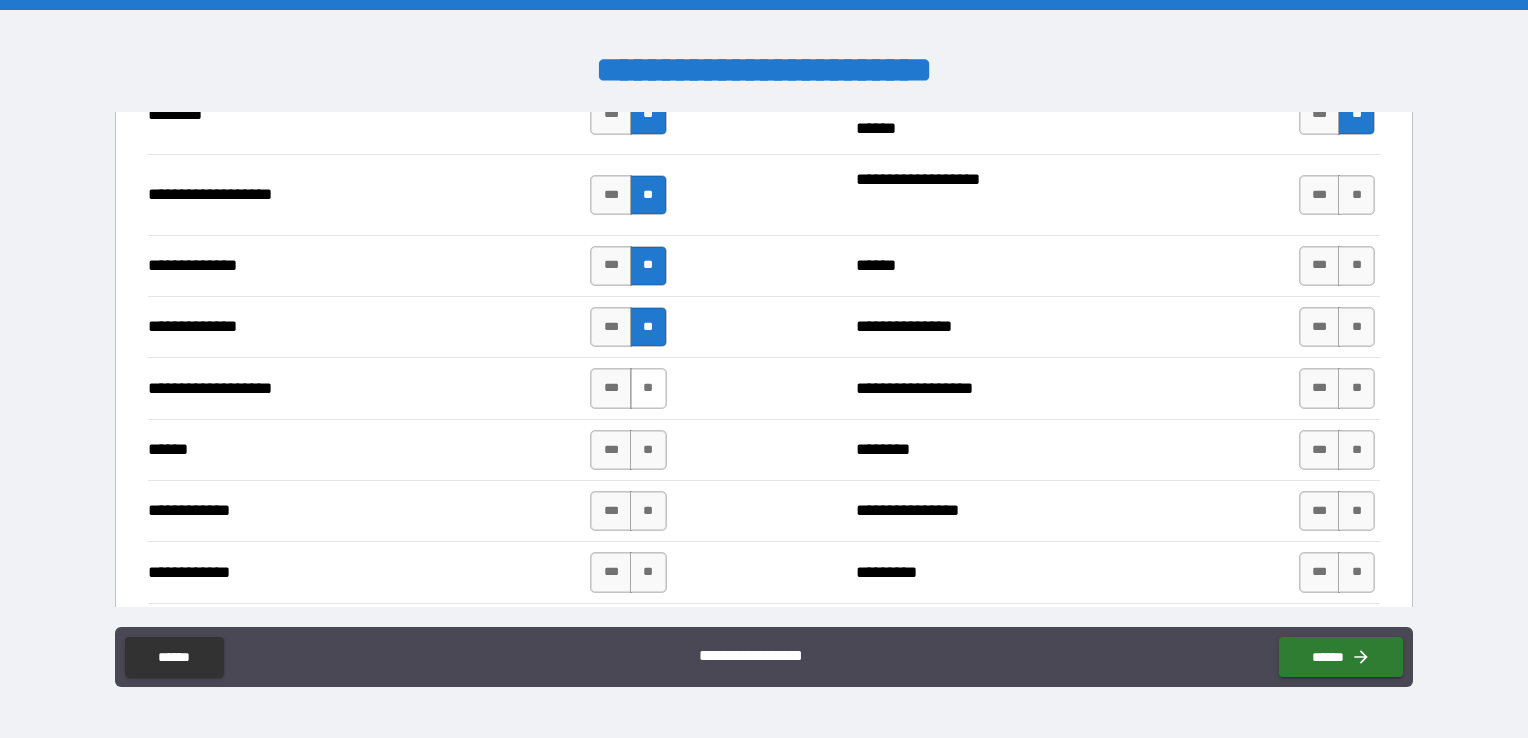 click on "**" at bounding box center (648, 388) 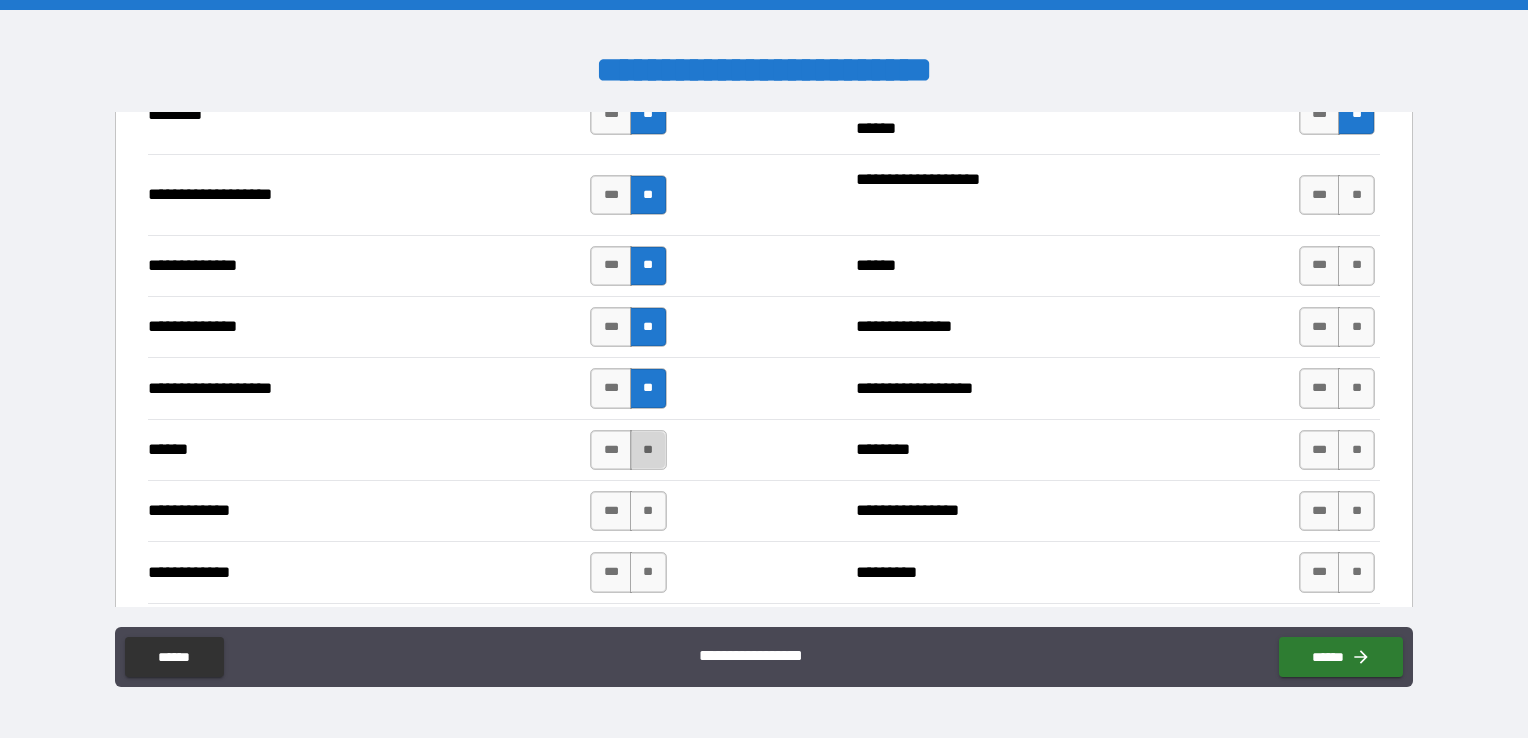click on "**" at bounding box center [648, 450] 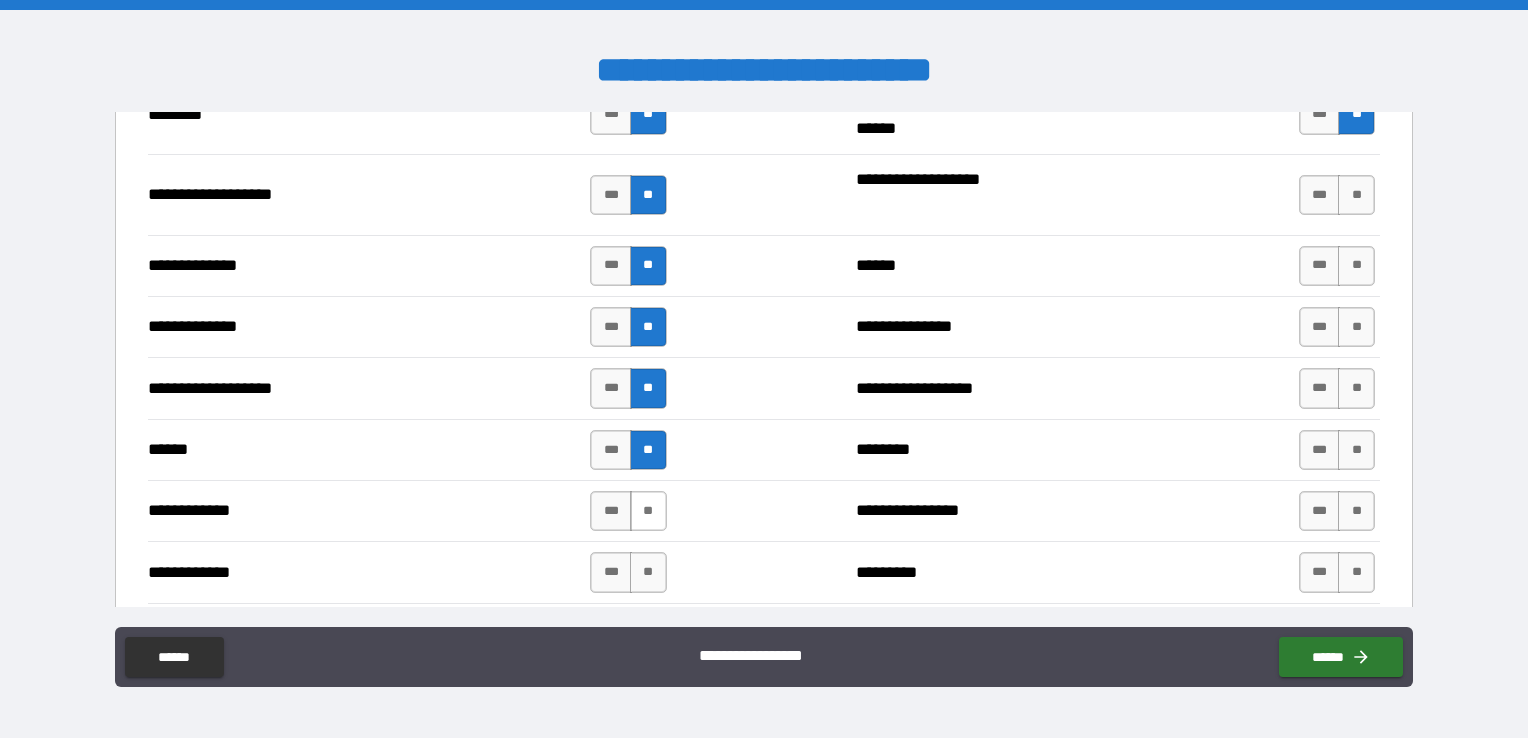 click on "**" at bounding box center [648, 511] 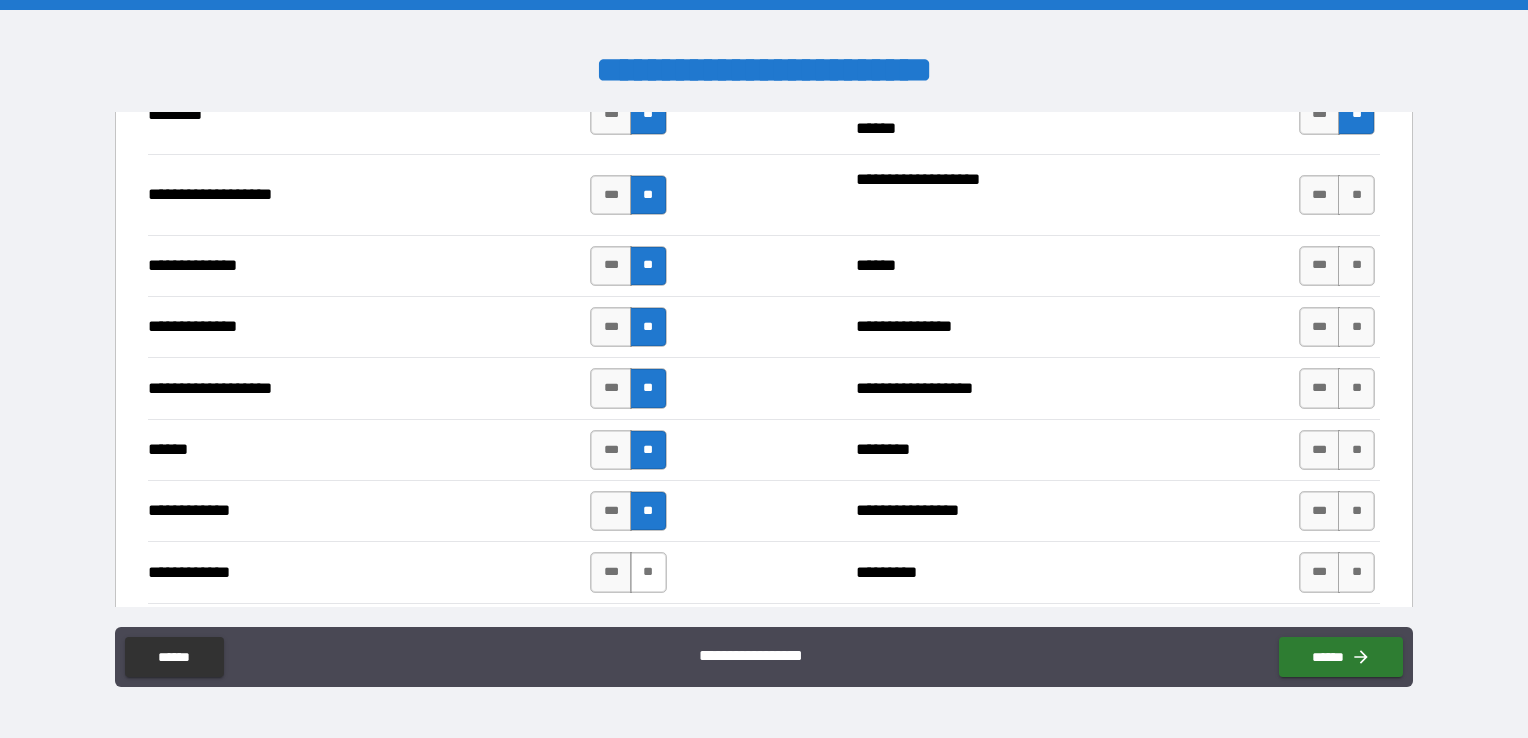 click on "**" at bounding box center (648, 572) 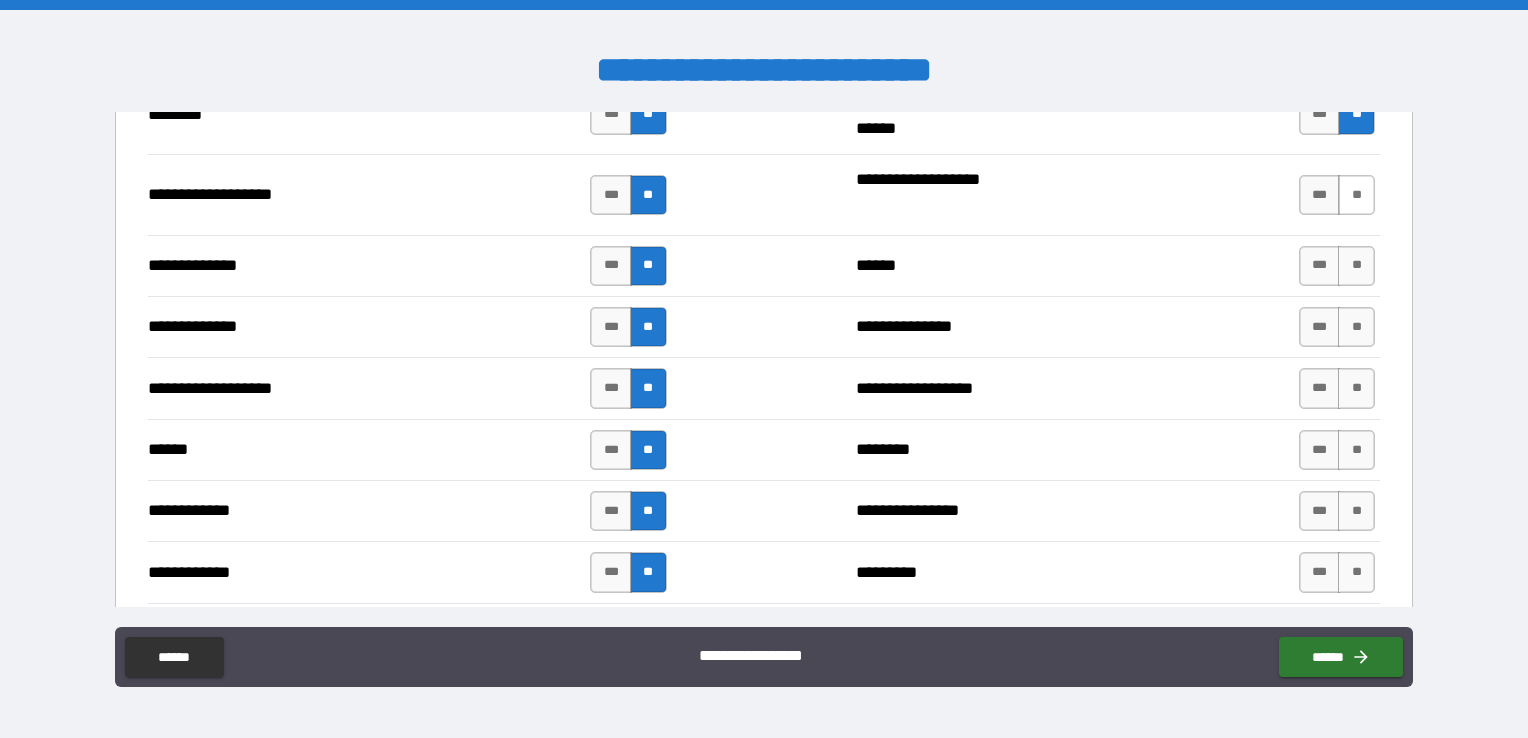click on "**" at bounding box center [1356, 195] 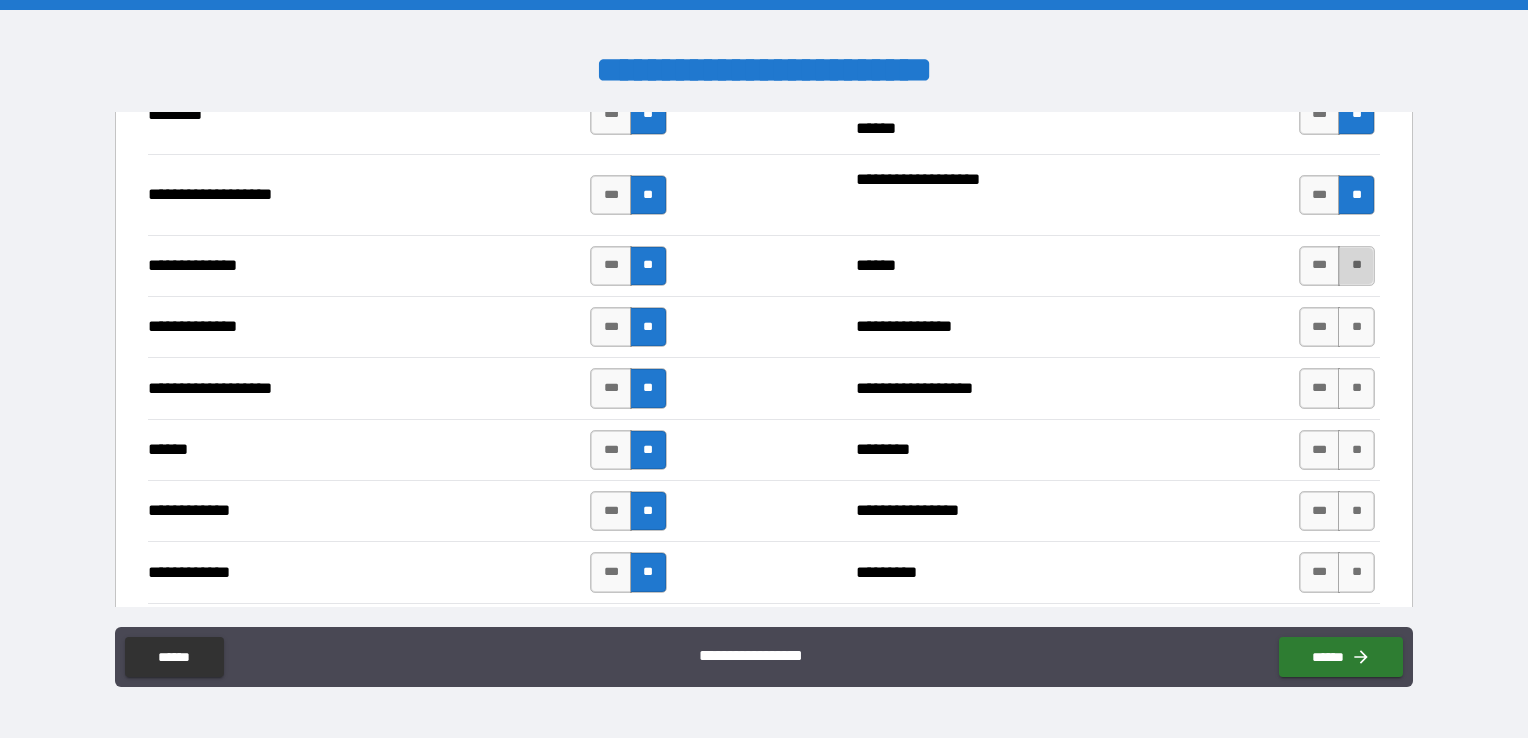 click on "**" at bounding box center (1356, 266) 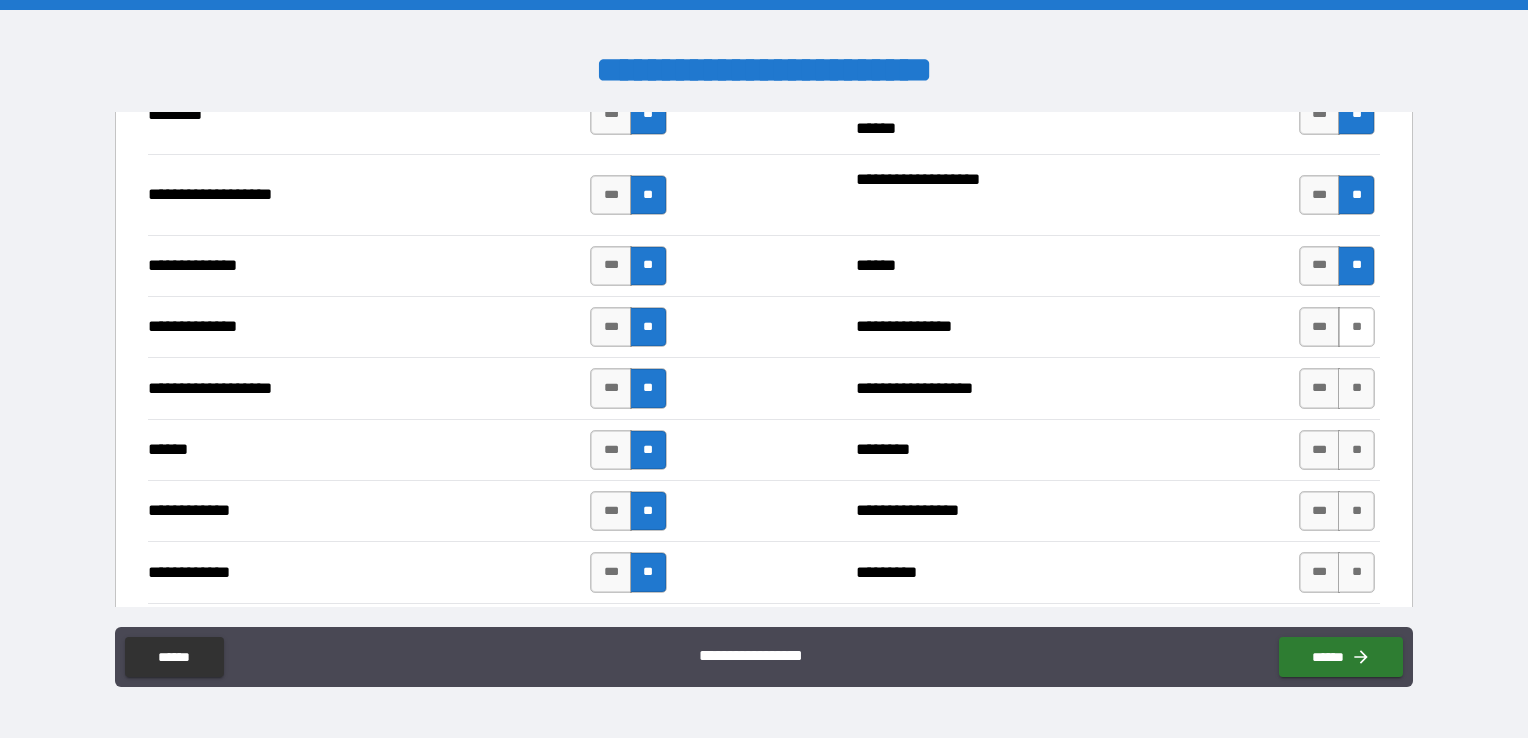 click on "**" at bounding box center (1356, 327) 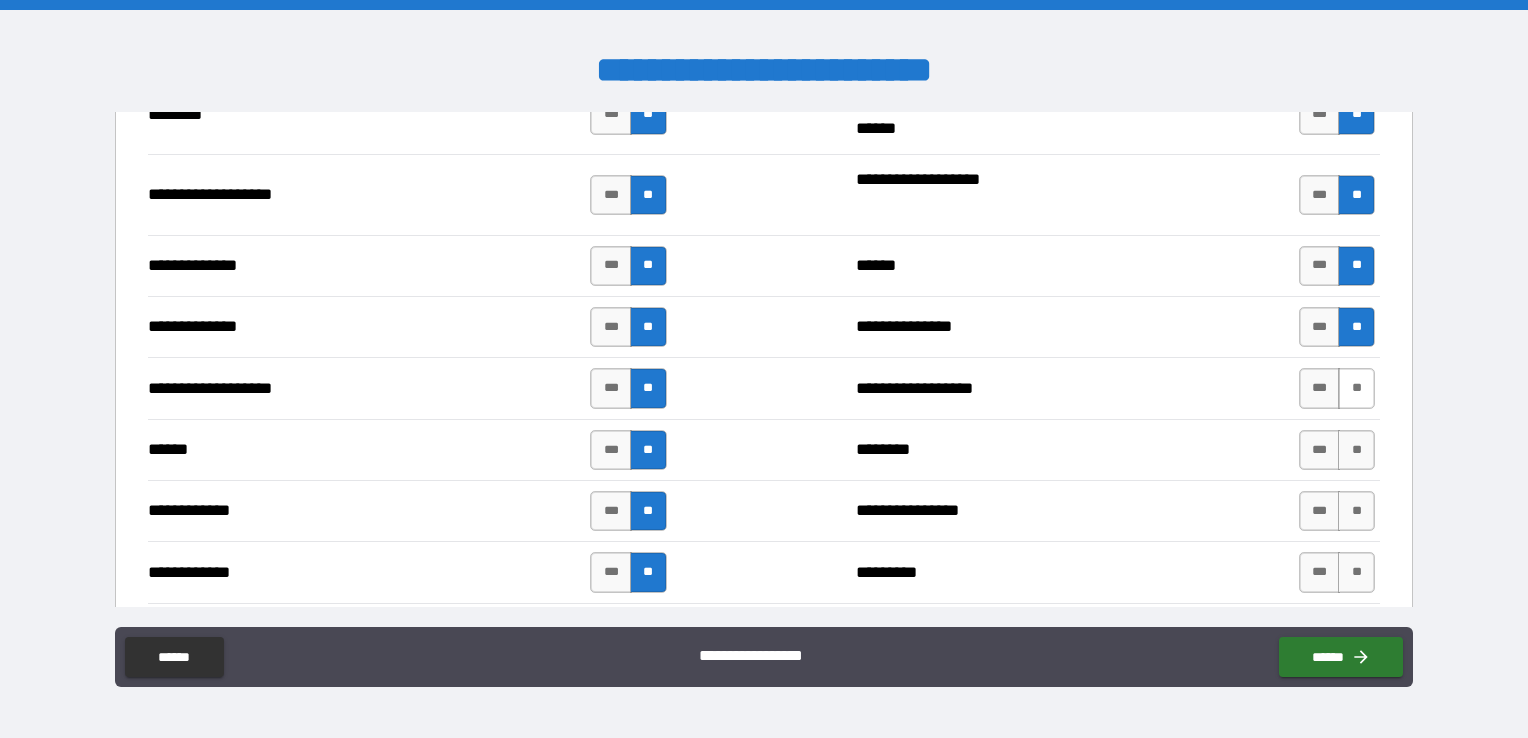 click on "**" at bounding box center [1356, 388] 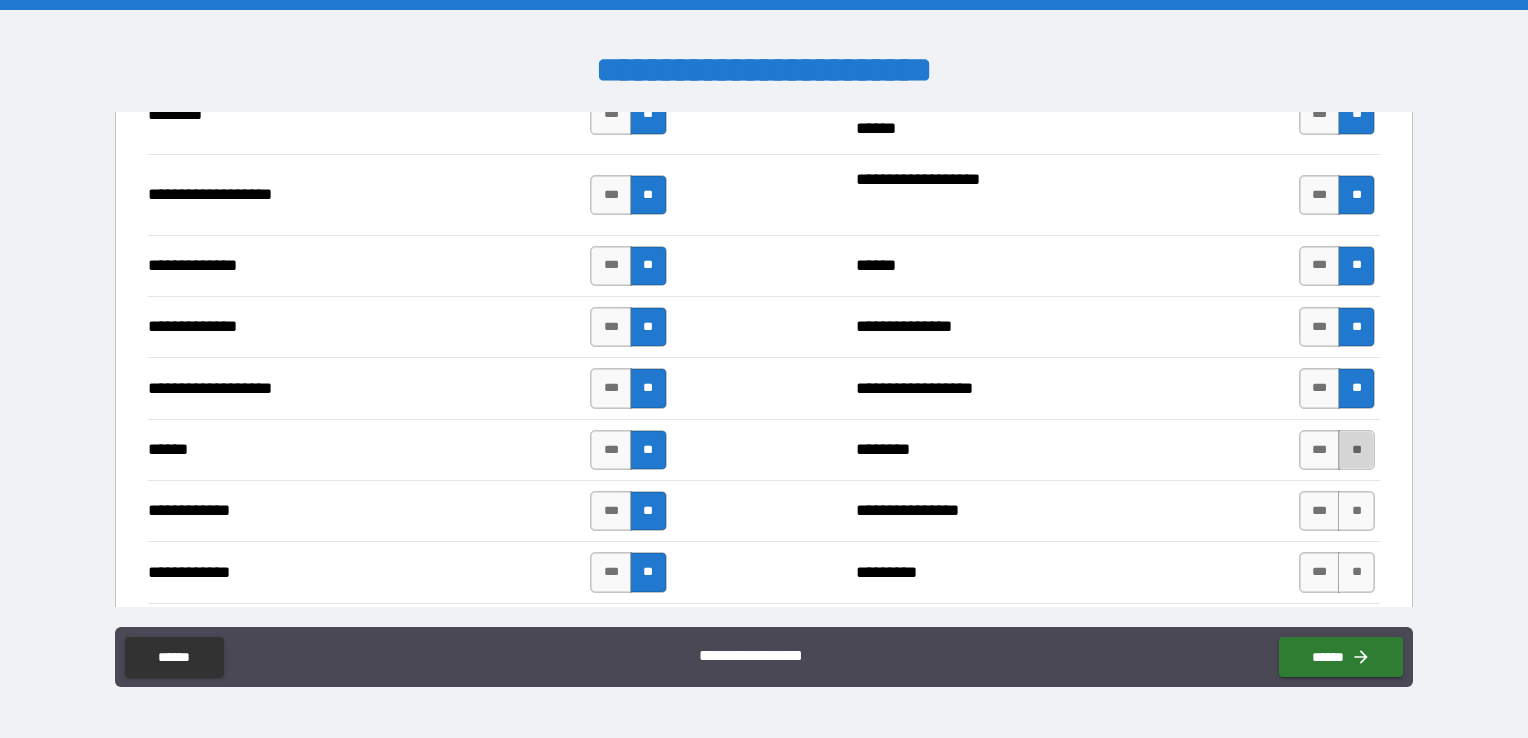 click on "**" at bounding box center [1356, 450] 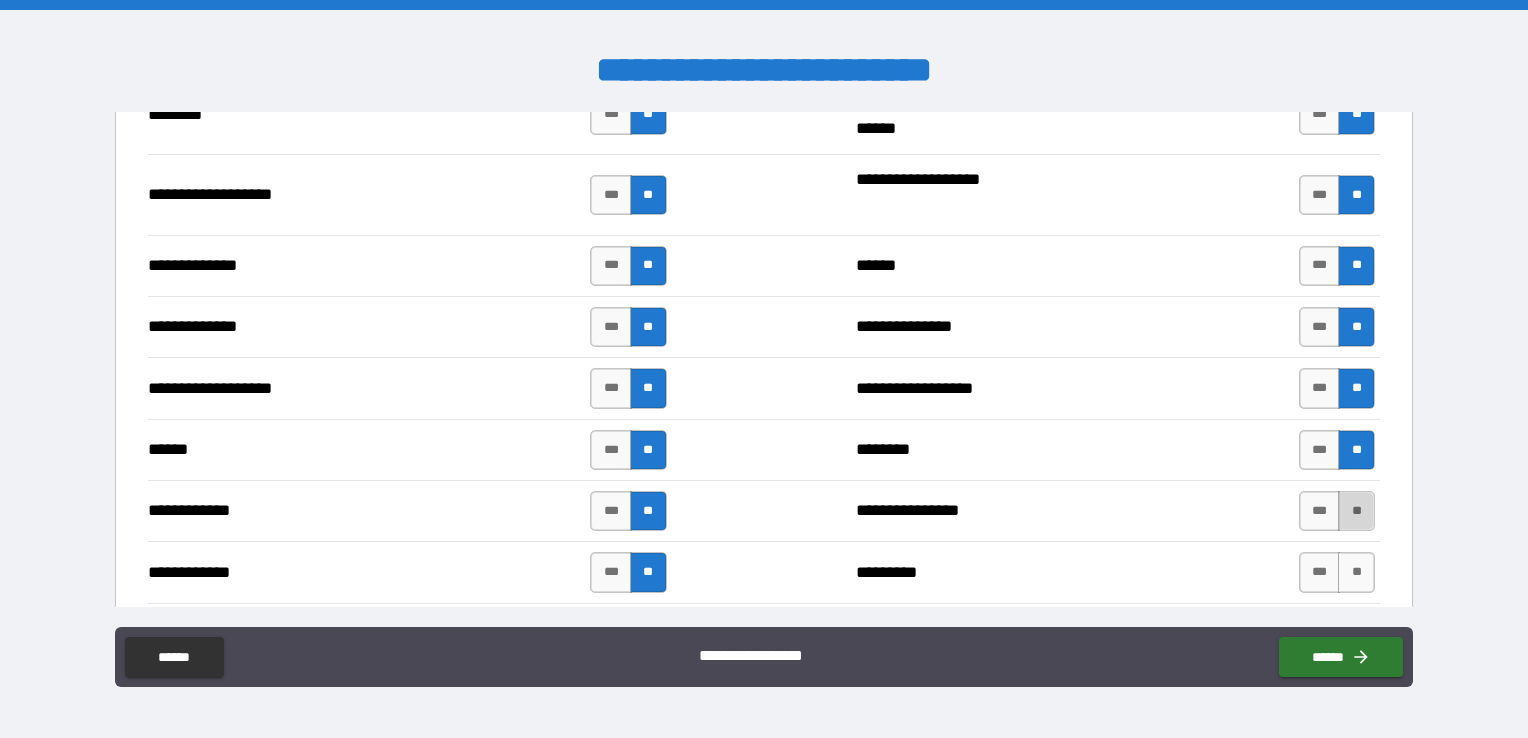 click on "**" at bounding box center (1356, 511) 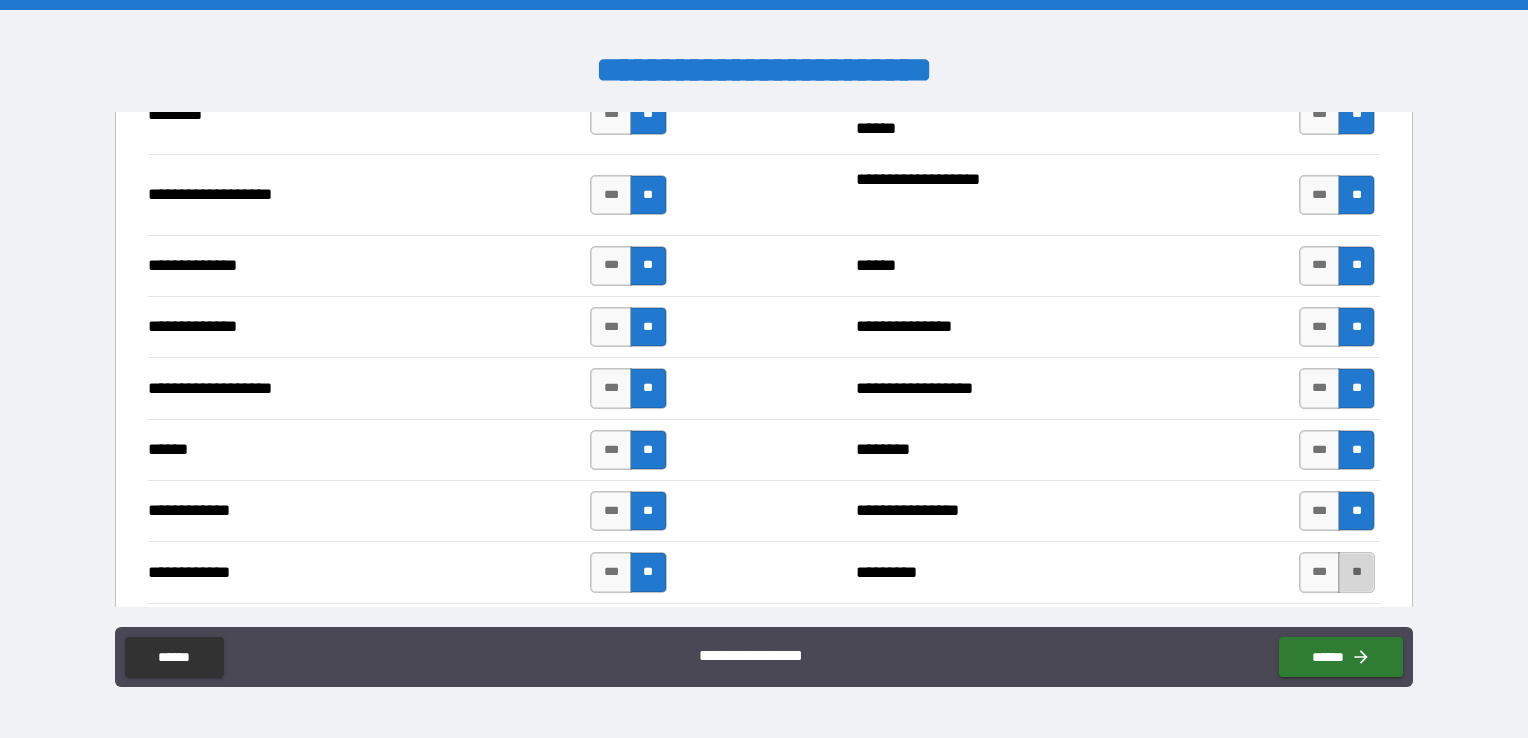 click on "**" at bounding box center (1356, 572) 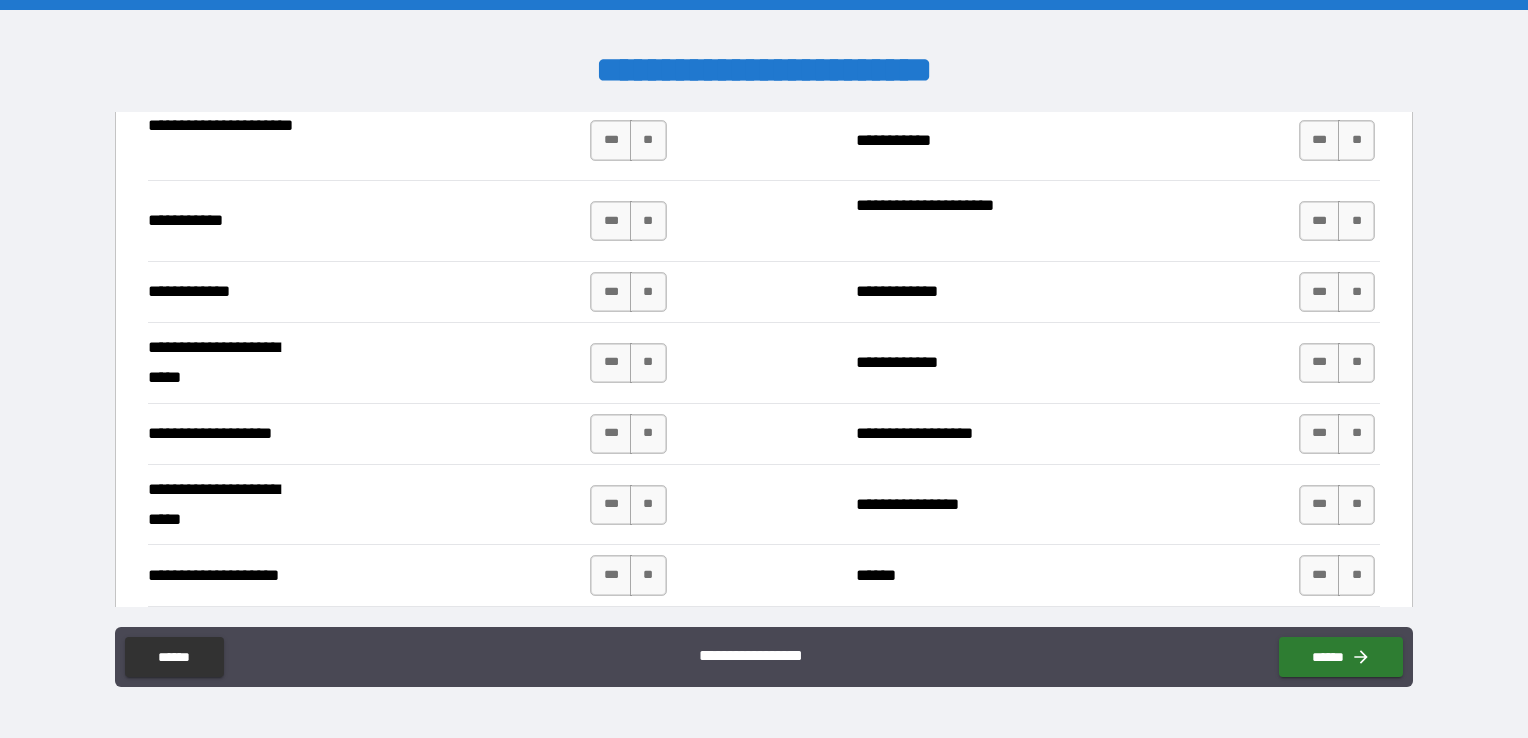 scroll, scrollTop: 4131, scrollLeft: 0, axis: vertical 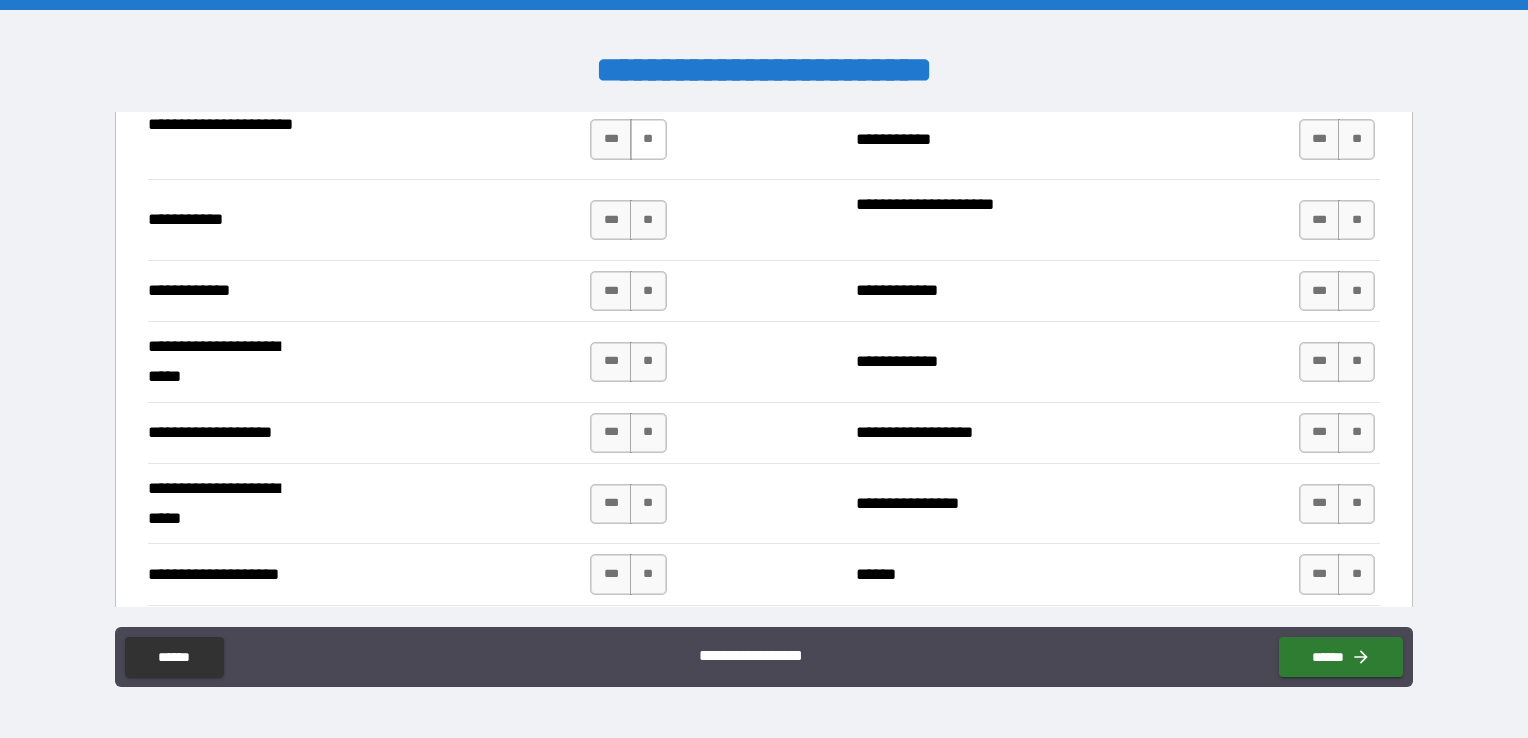 click on "**" at bounding box center [648, 139] 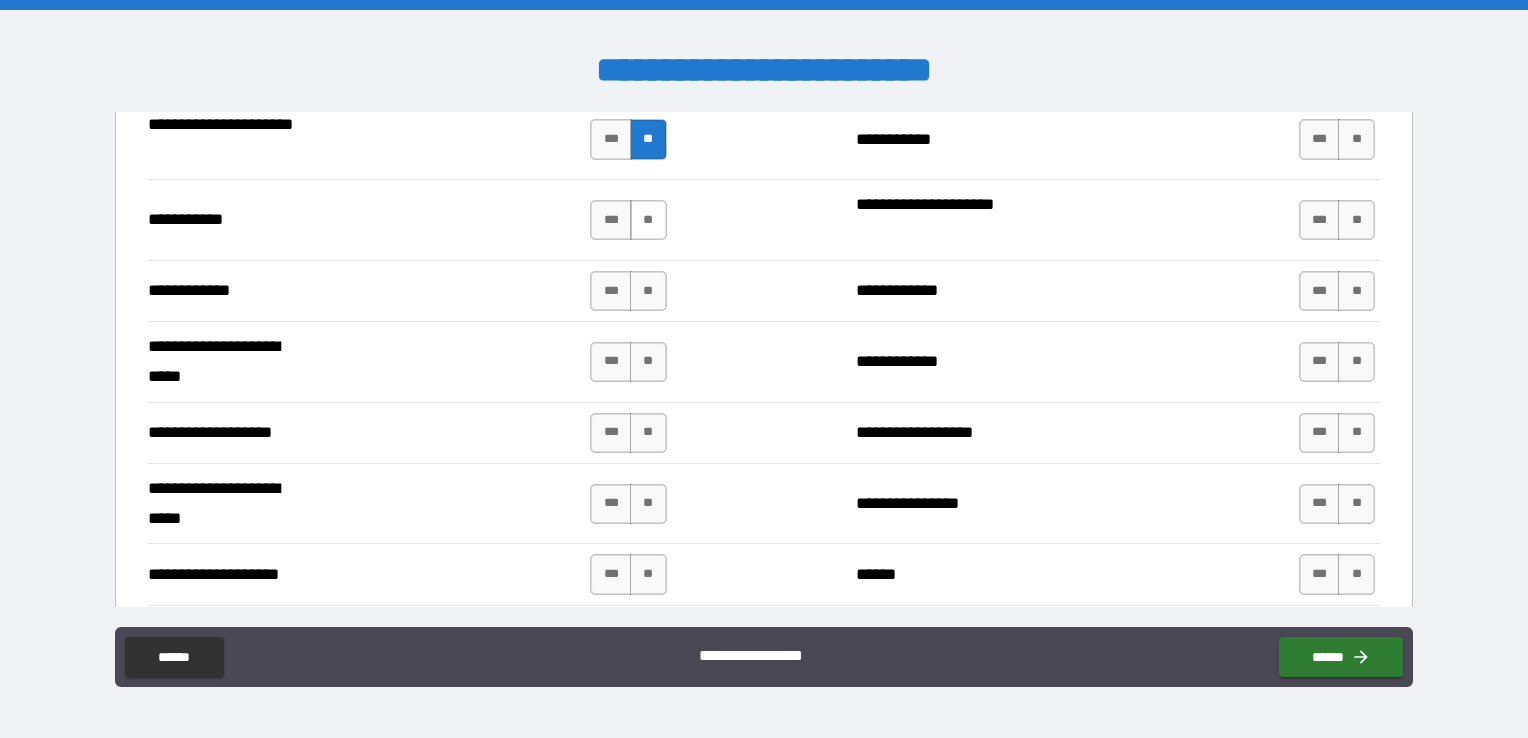 click on "**" at bounding box center [648, 220] 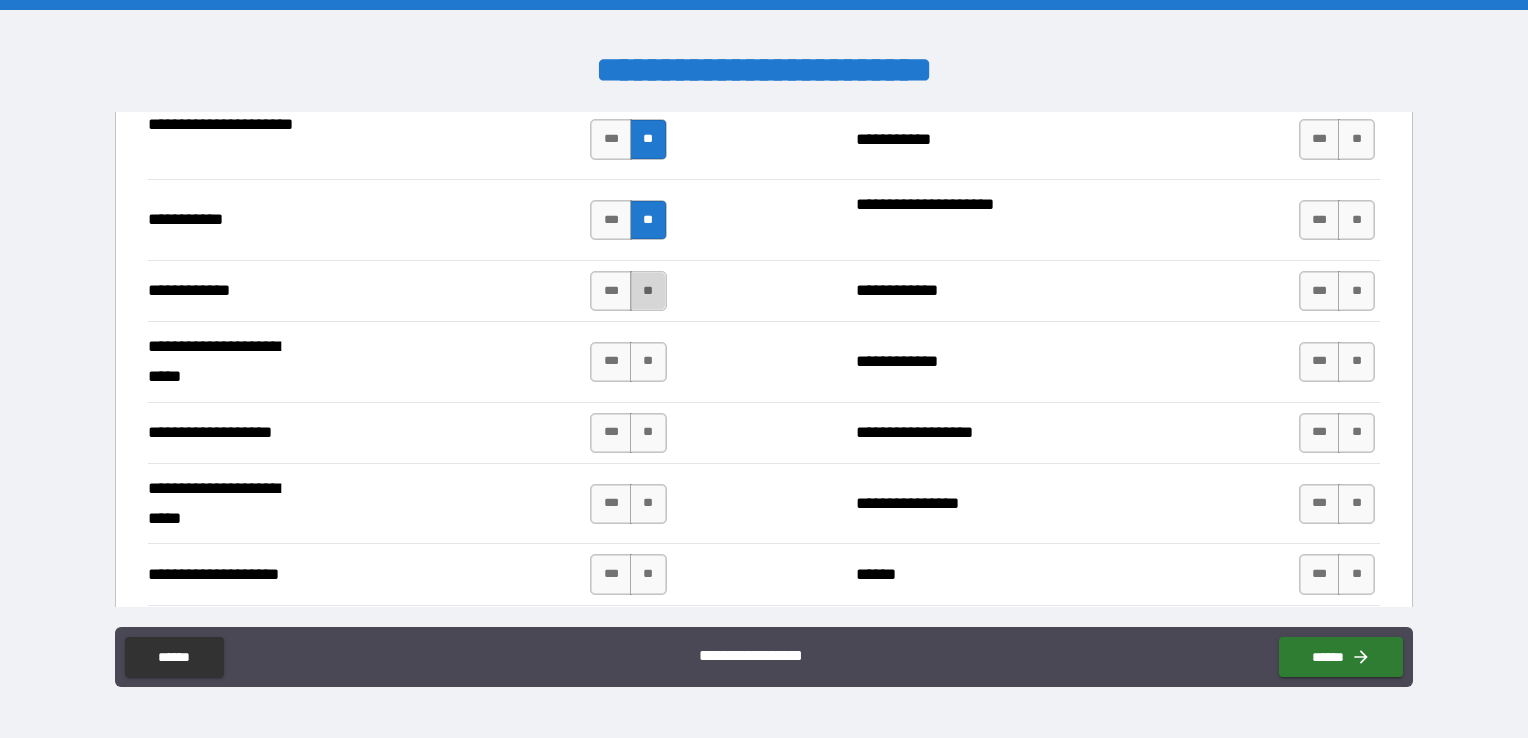 click on "**" at bounding box center (648, 291) 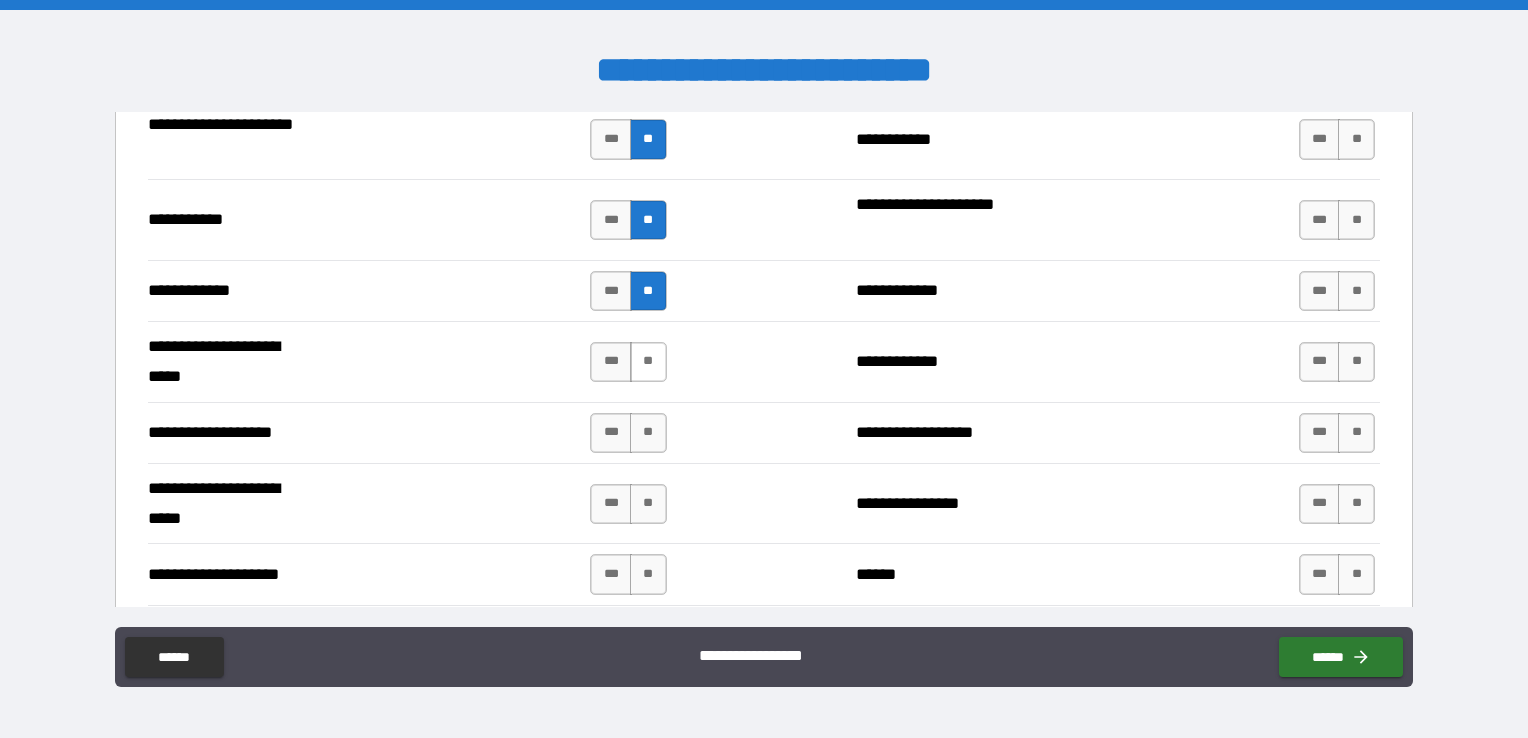click on "**" at bounding box center (648, 362) 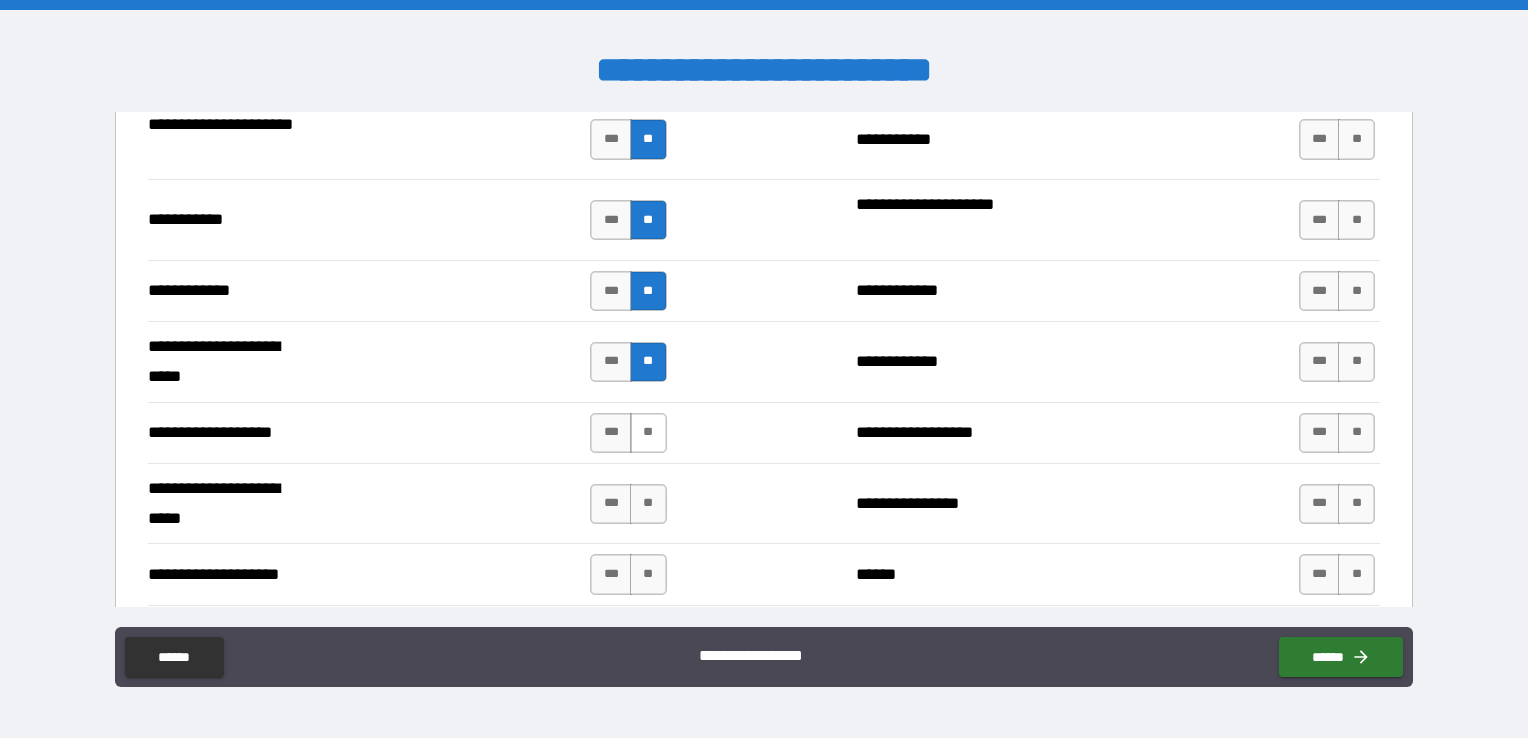 click on "**" at bounding box center [648, 433] 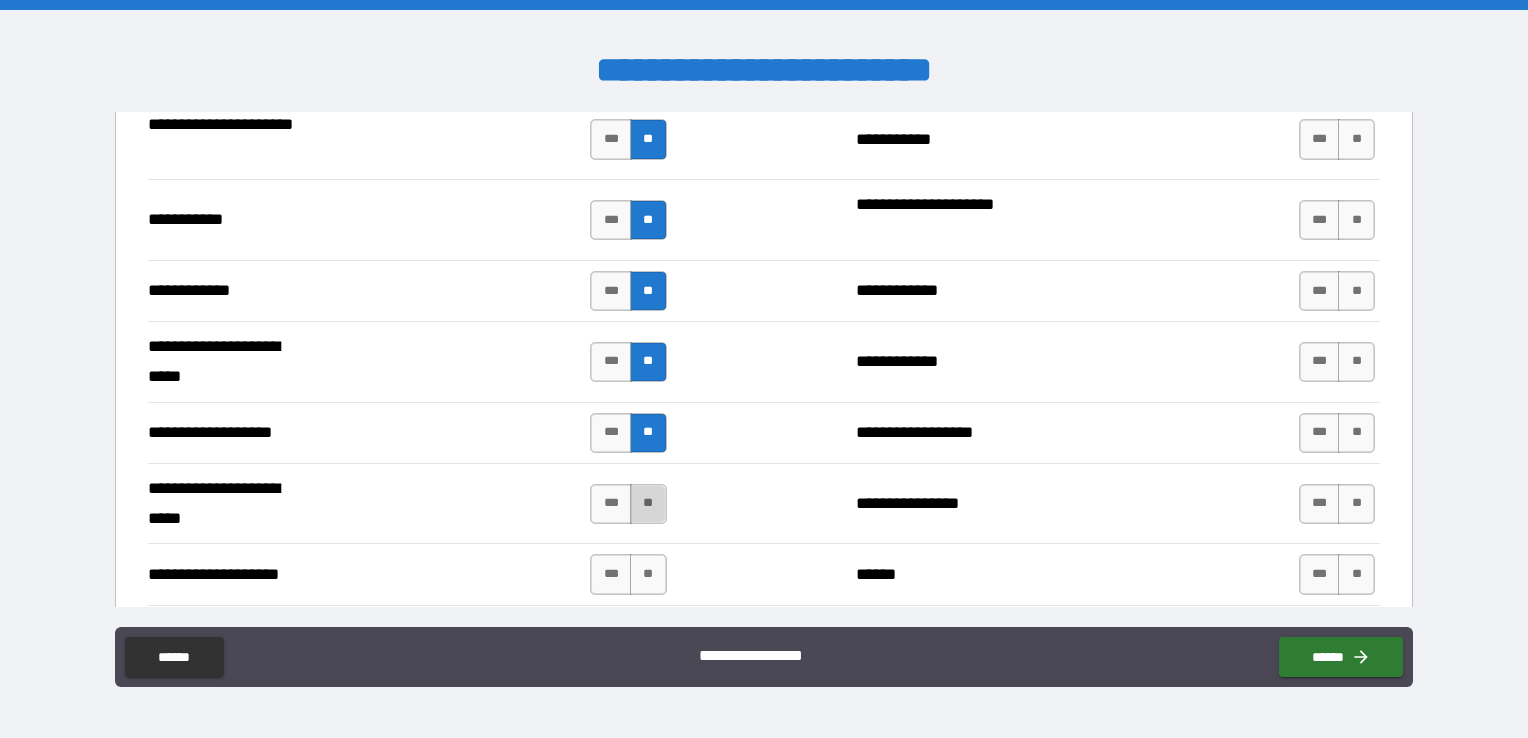 click on "**" at bounding box center (648, 504) 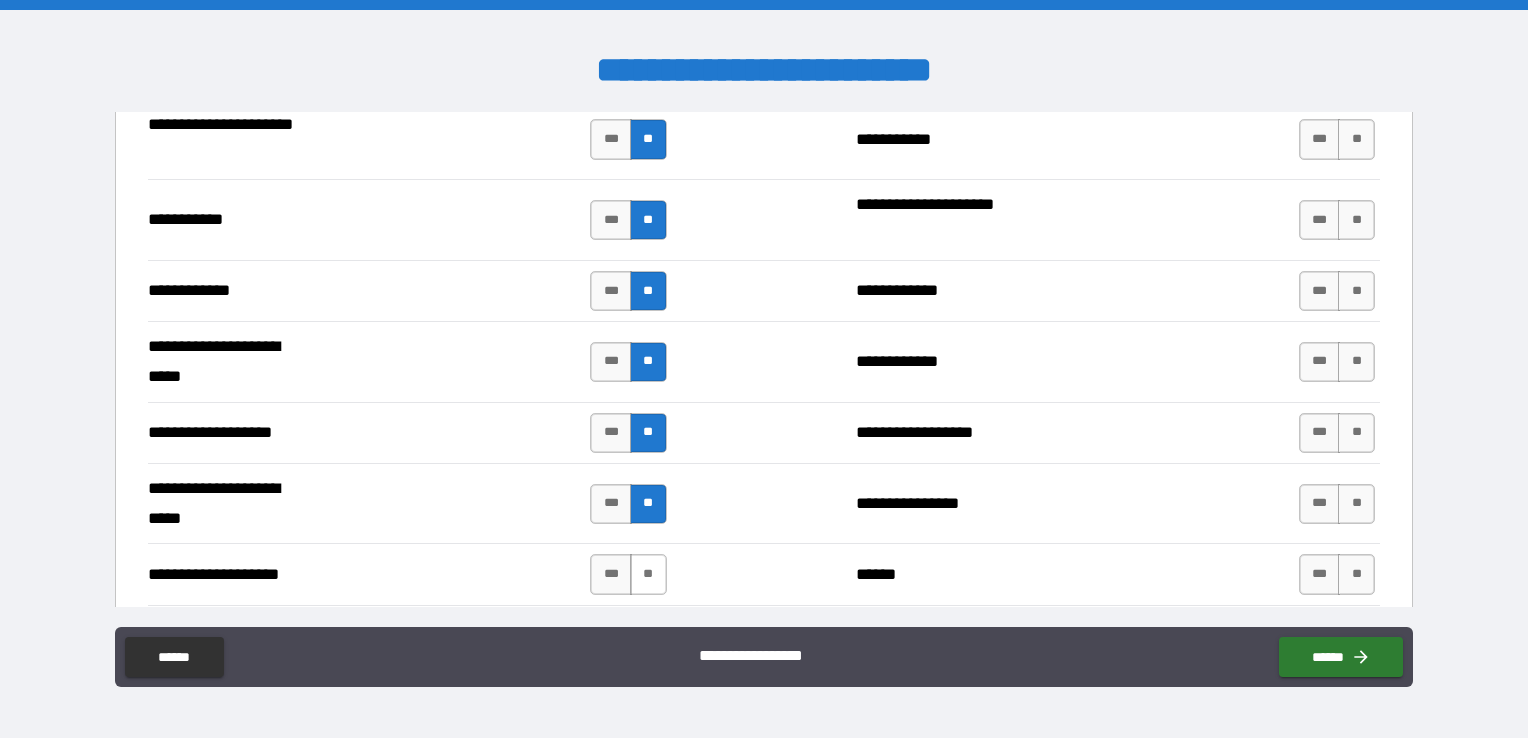click on "**" at bounding box center (648, 574) 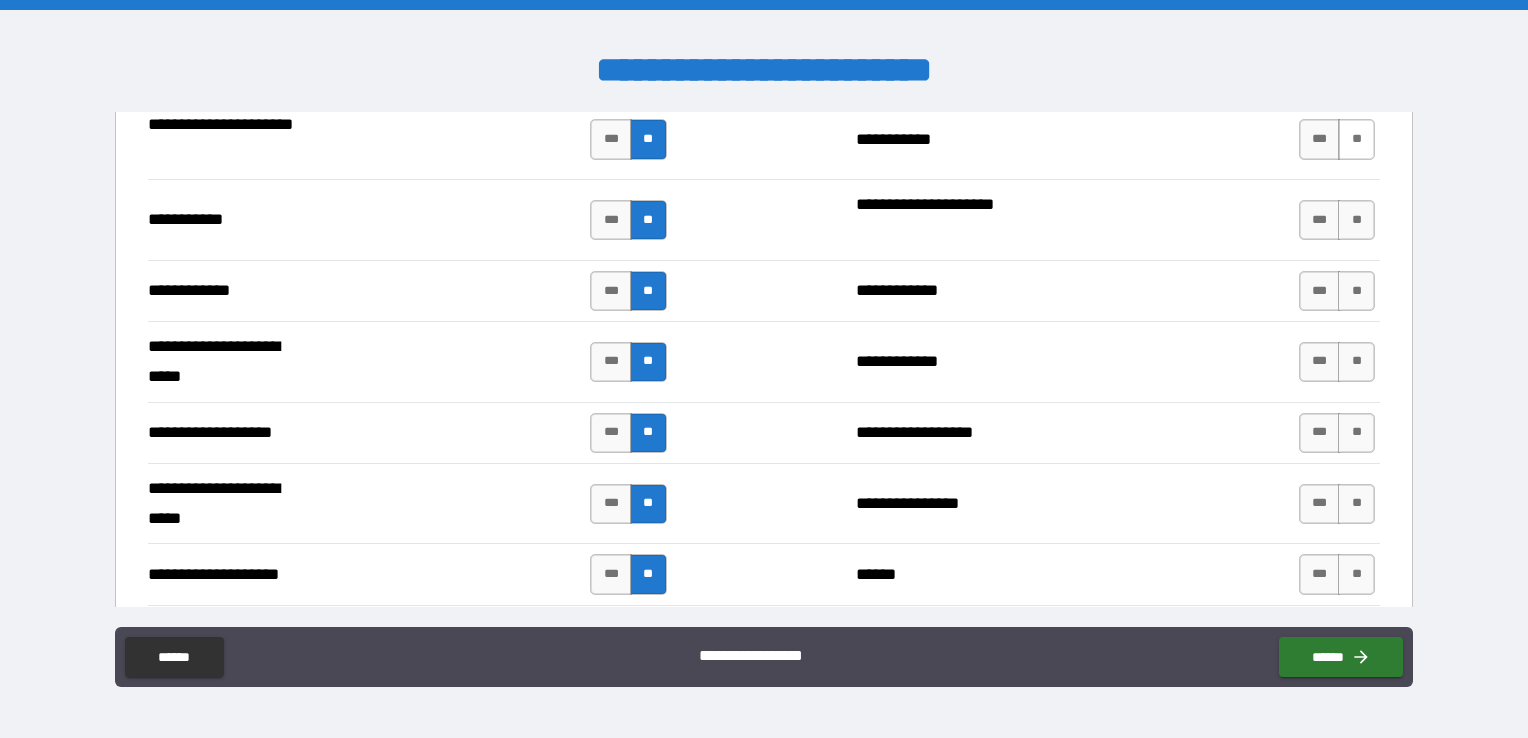 click on "**" at bounding box center [1356, 139] 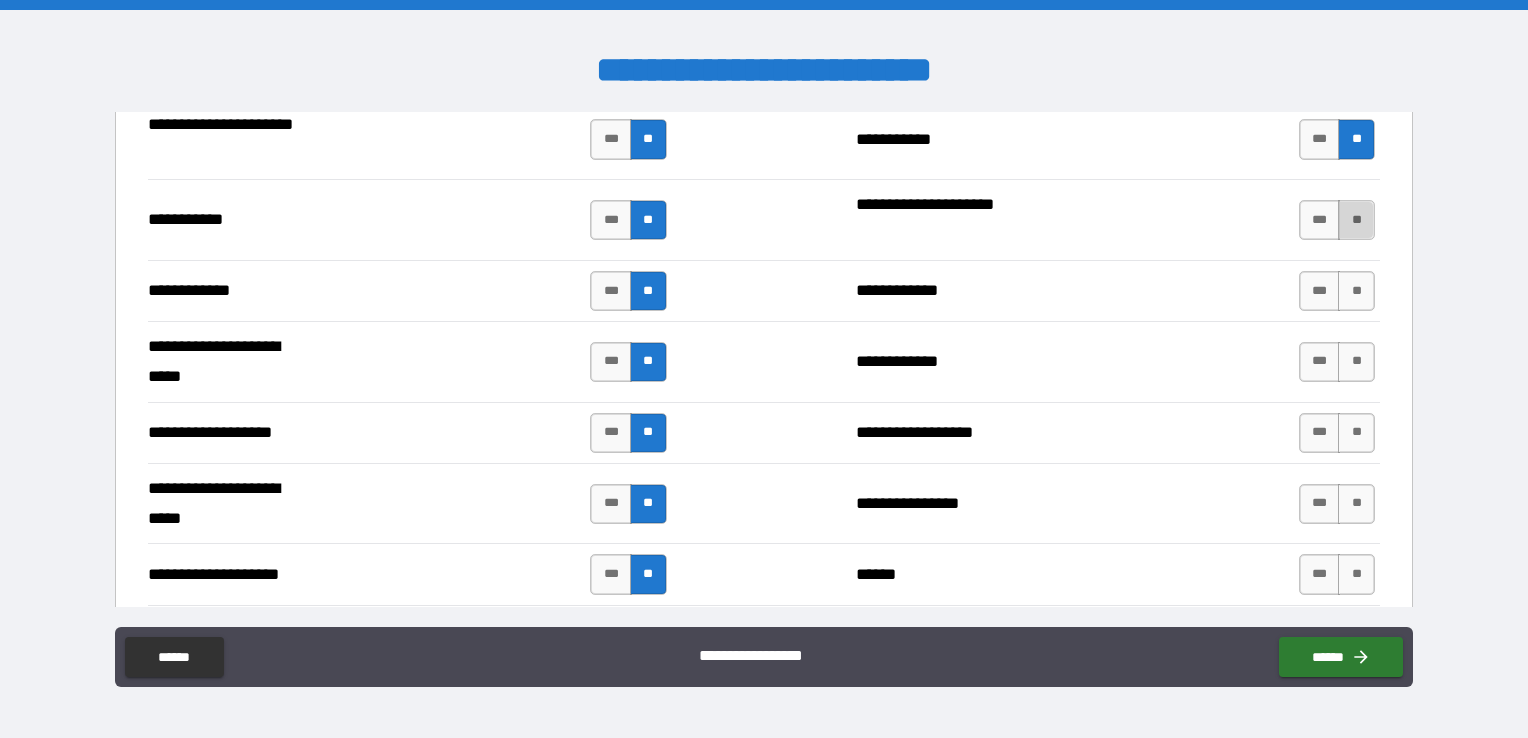 click on "**" at bounding box center (1356, 220) 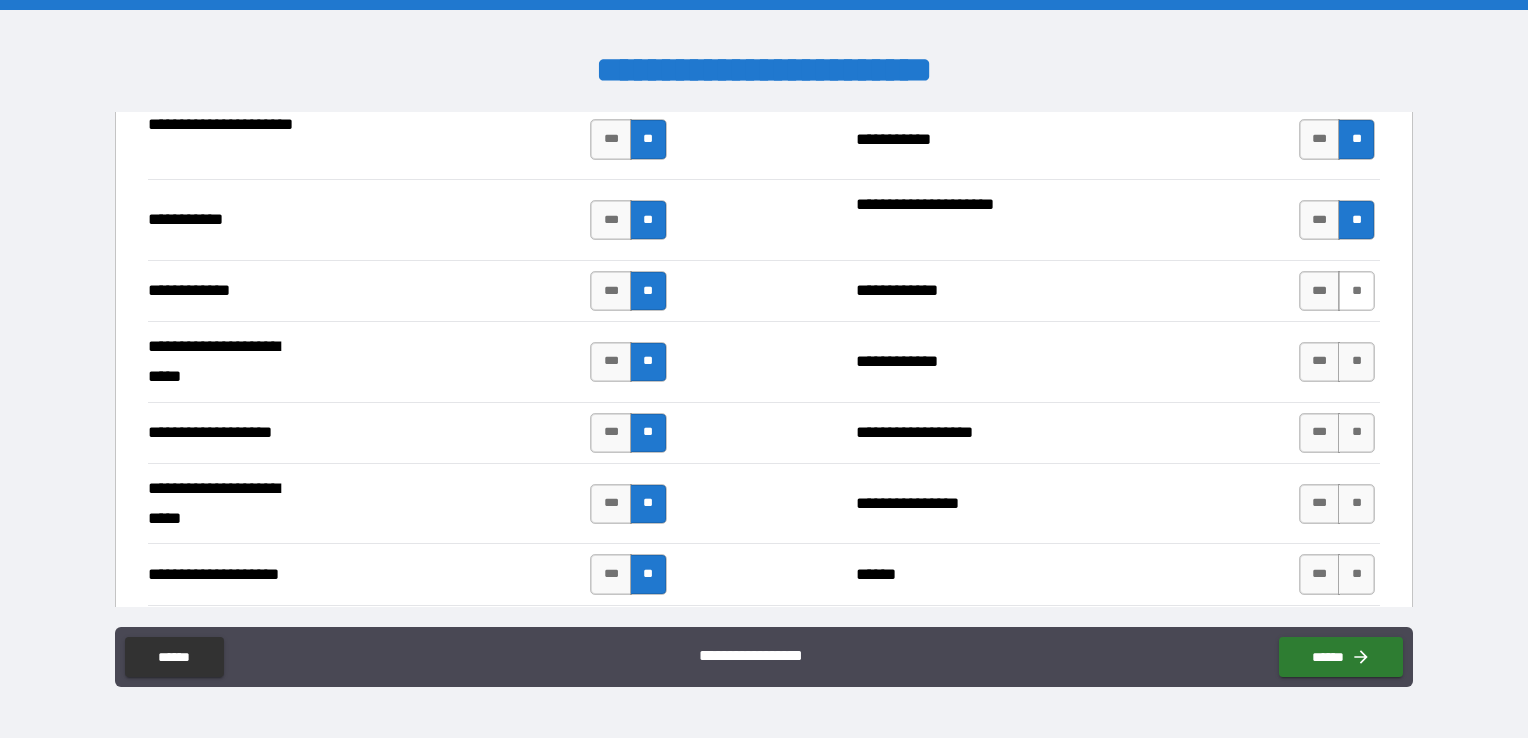 click on "**" at bounding box center [1356, 291] 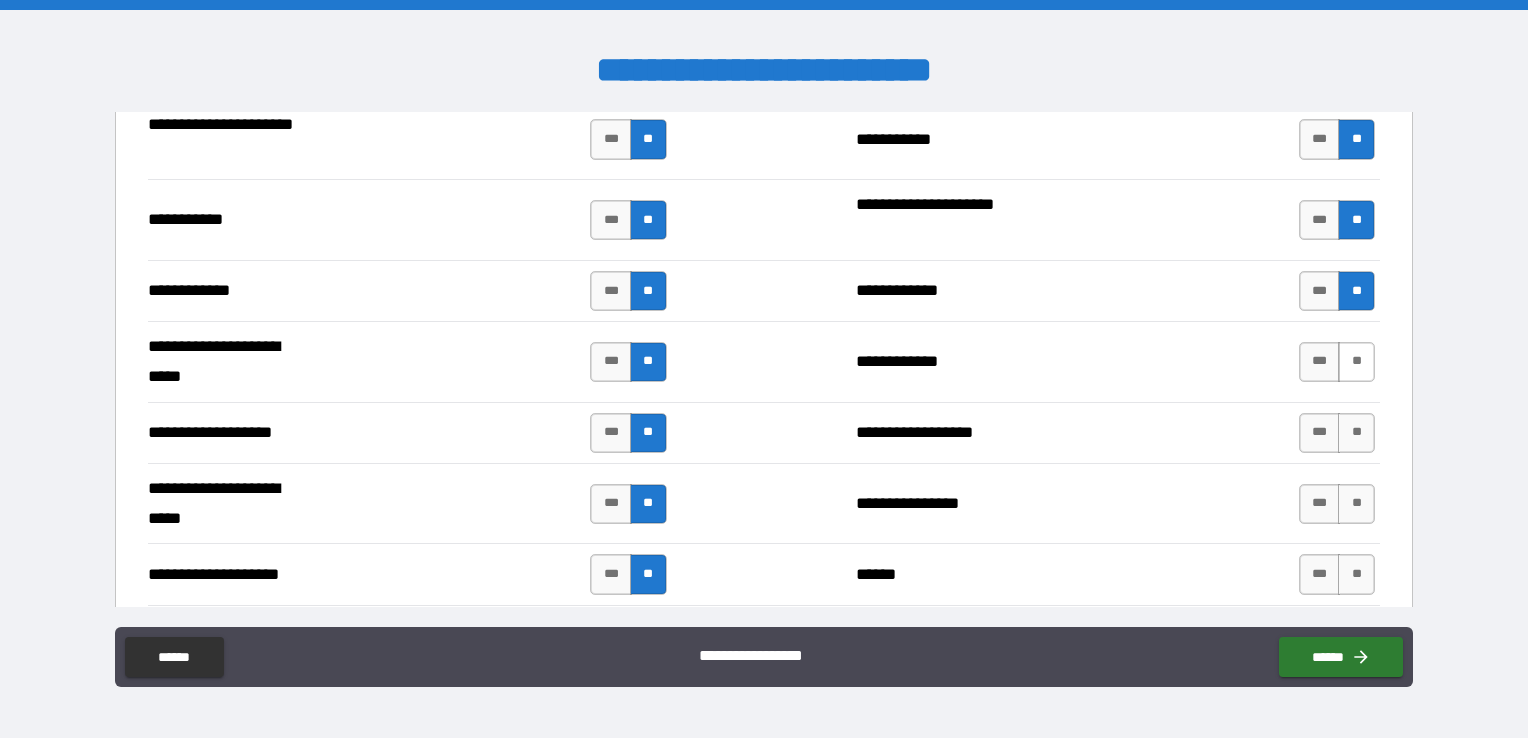 click on "**" at bounding box center (1356, 362) 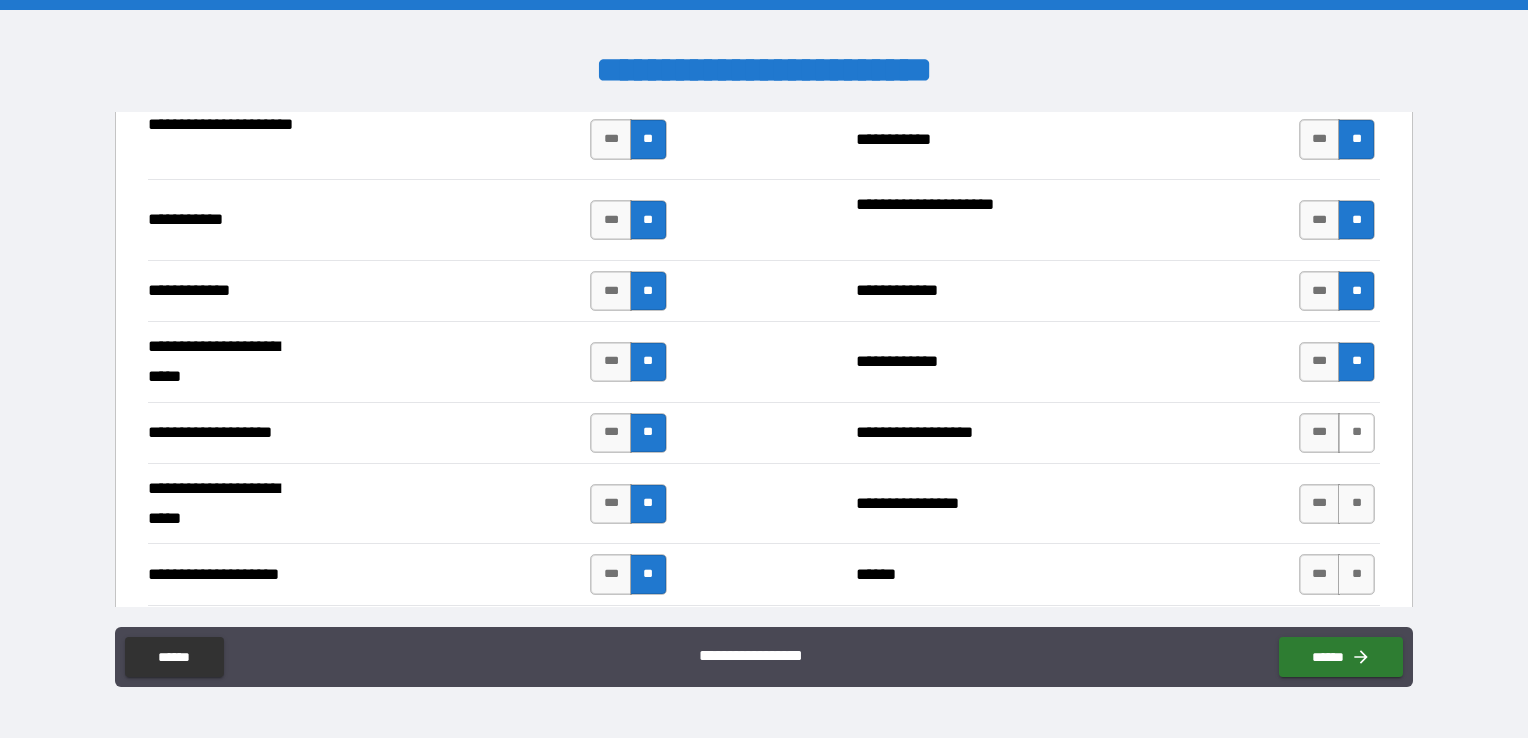 click on "**" at bounding box center (1356, 433) 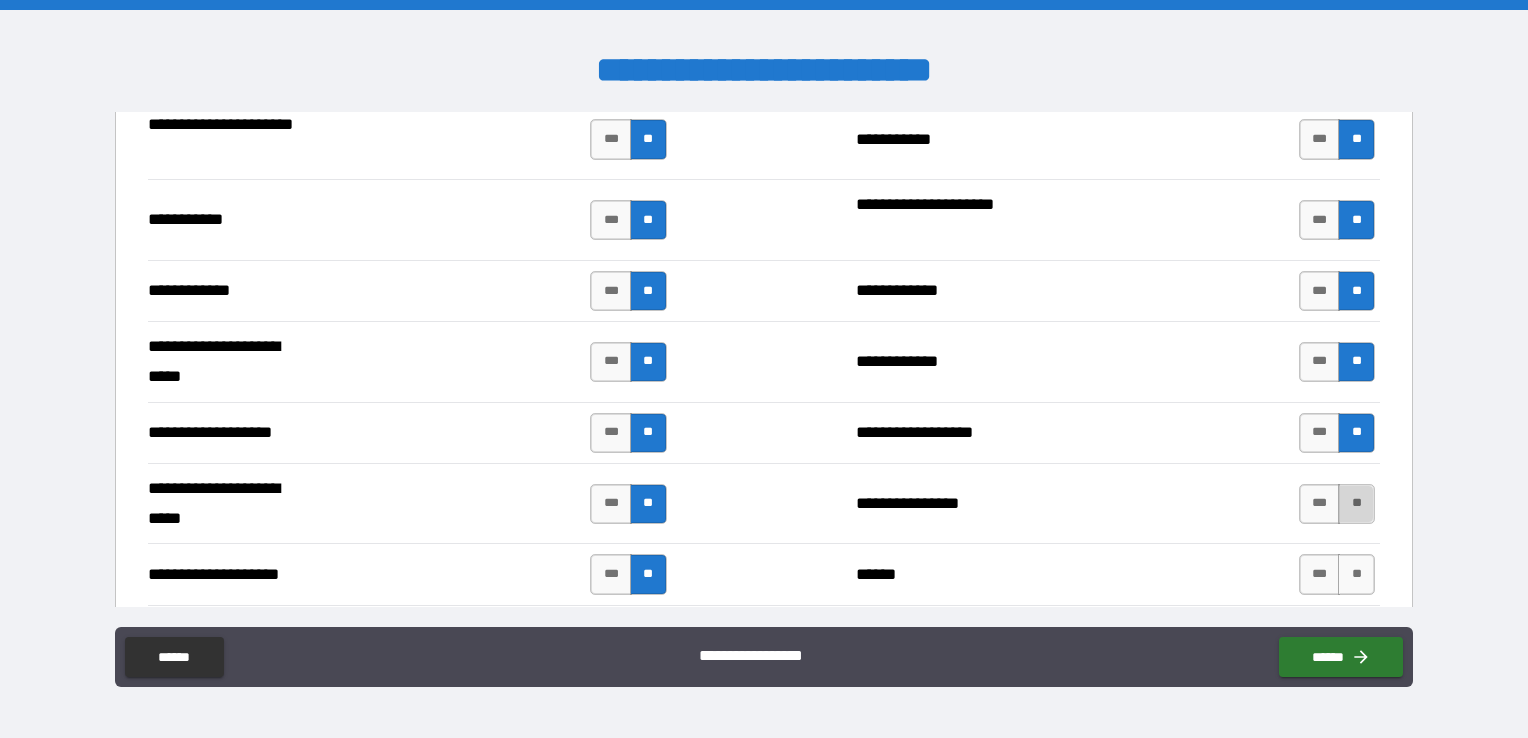 click on "**" at bounding box center (1356, 504) 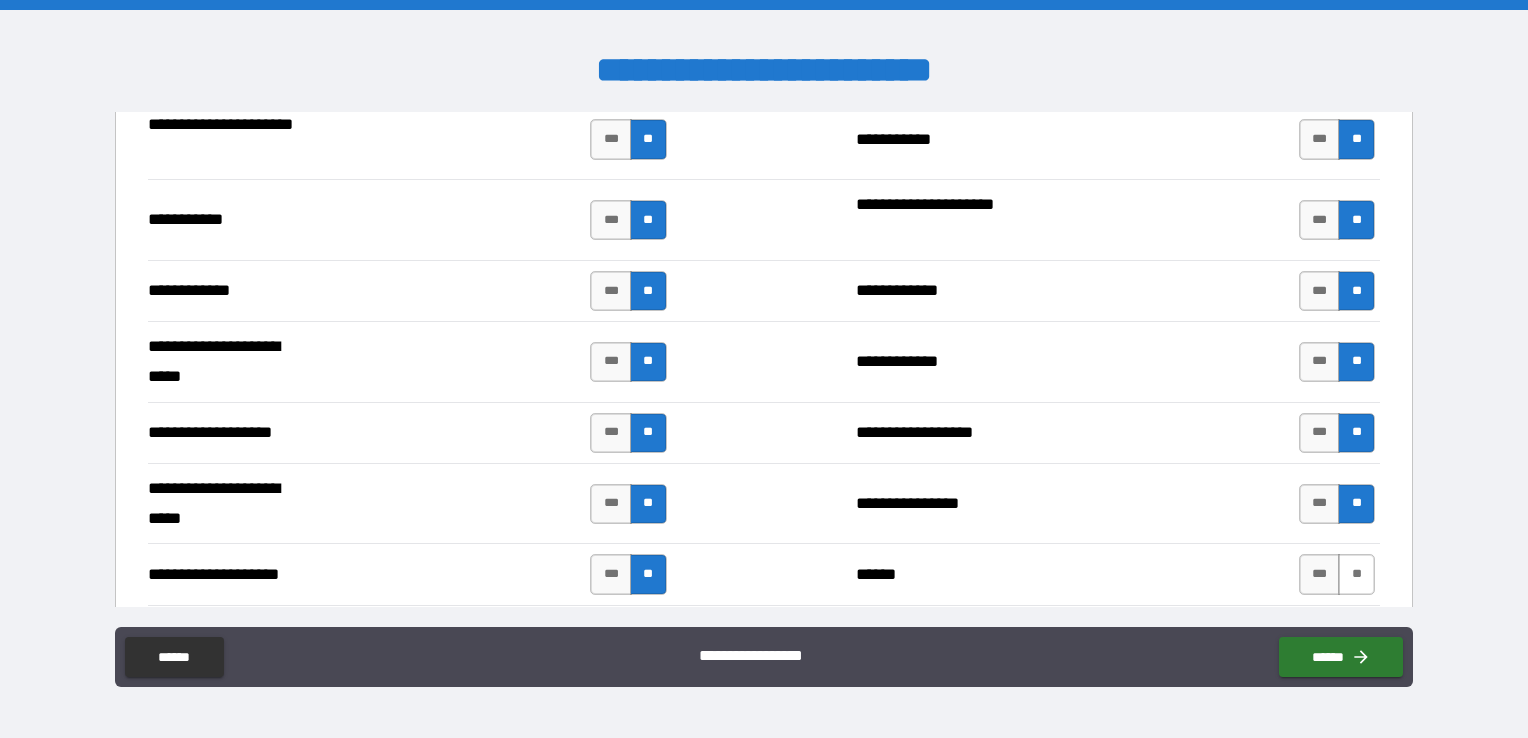 click on "**" at bounding box center (1356, 574) 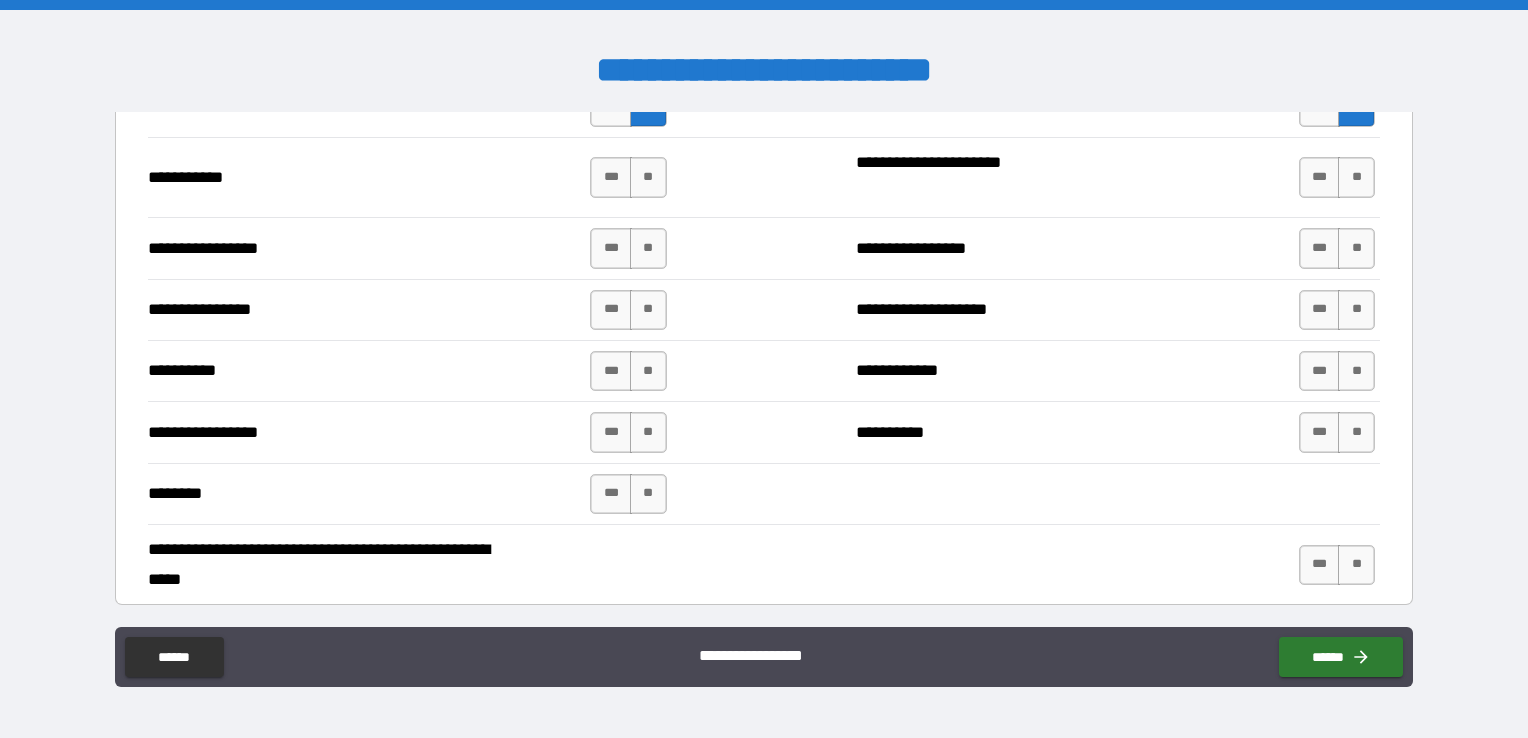 scroll, scrollTop: 4606, scrollLeft: 0, axis: vertical 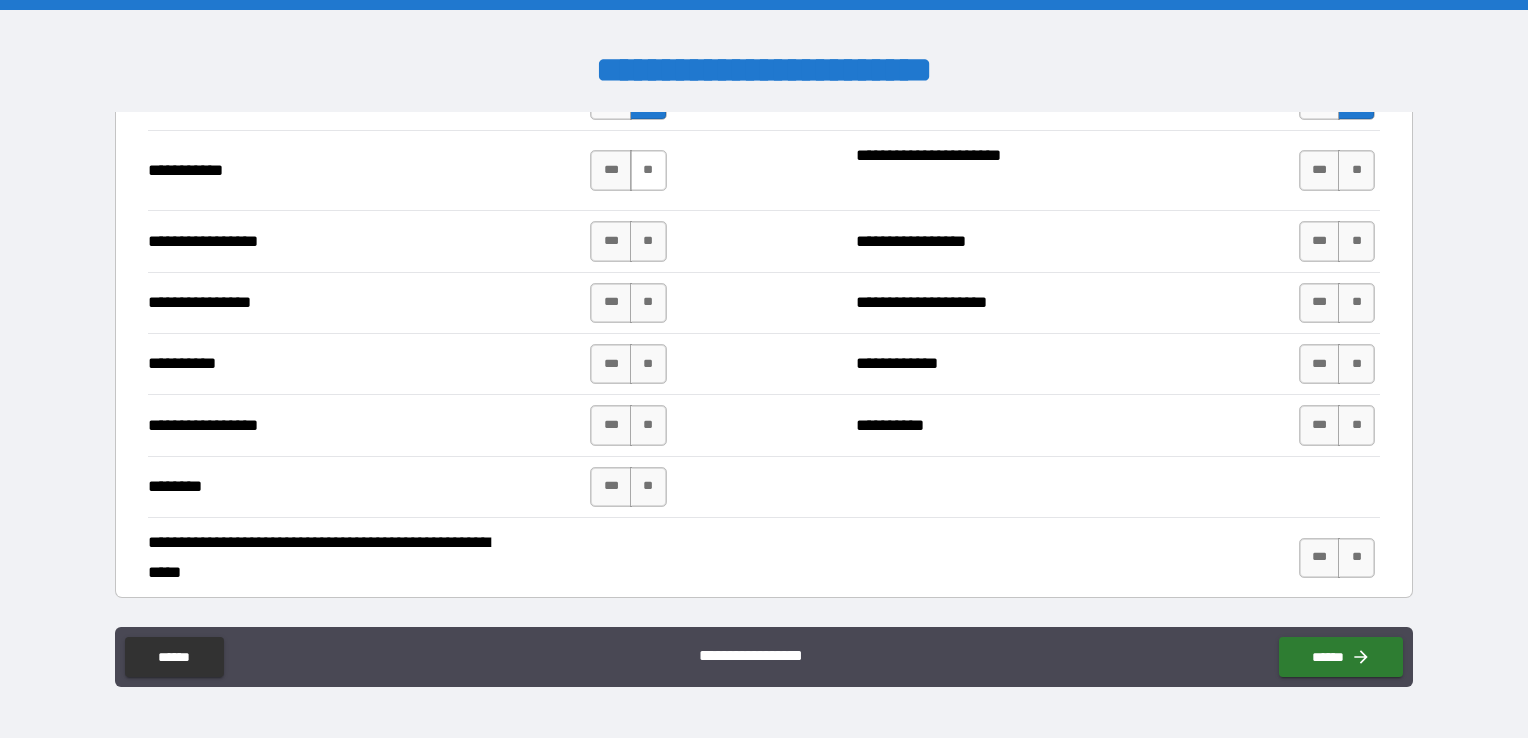 click on "**" at bounding box center (648, 170) 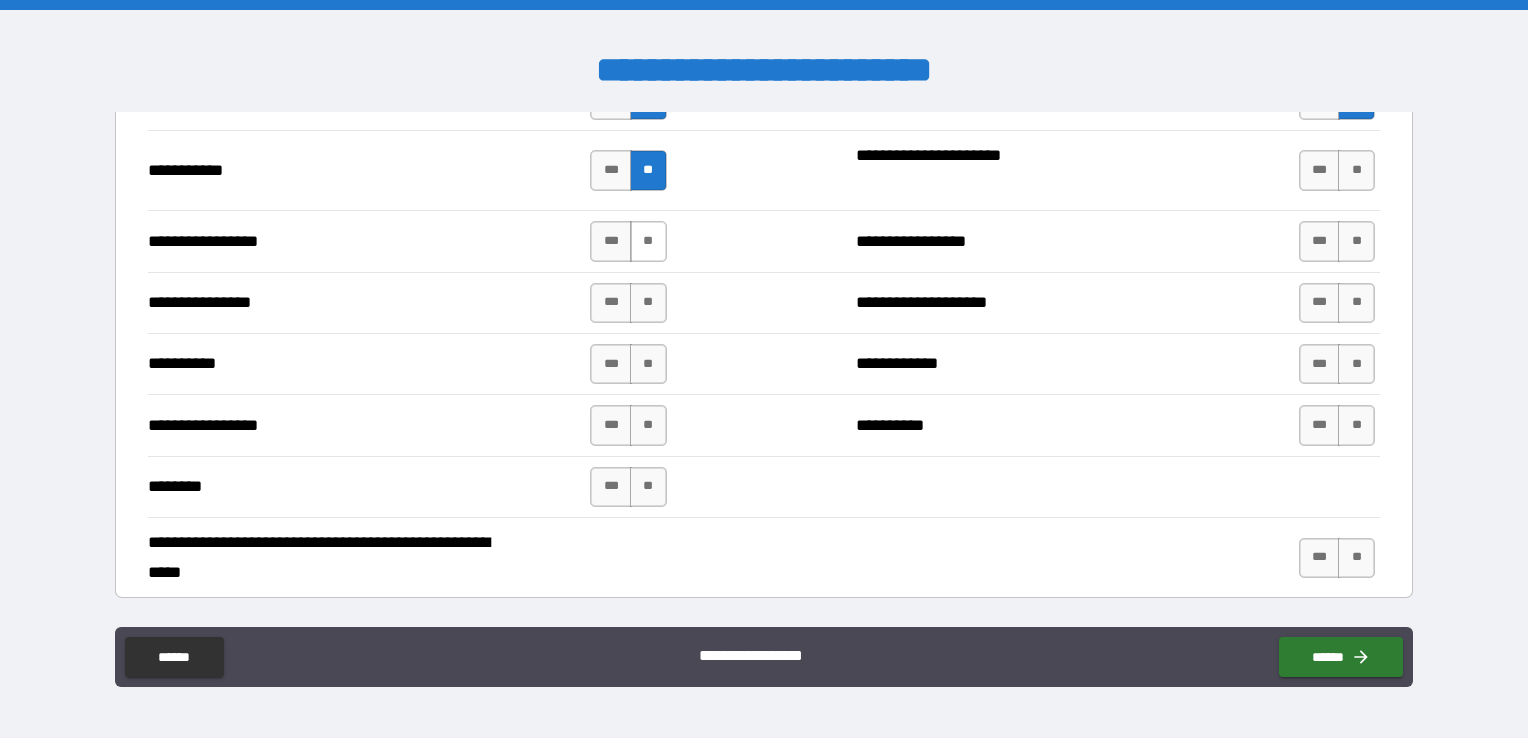 click on "**" at bounding box center [648, 241] 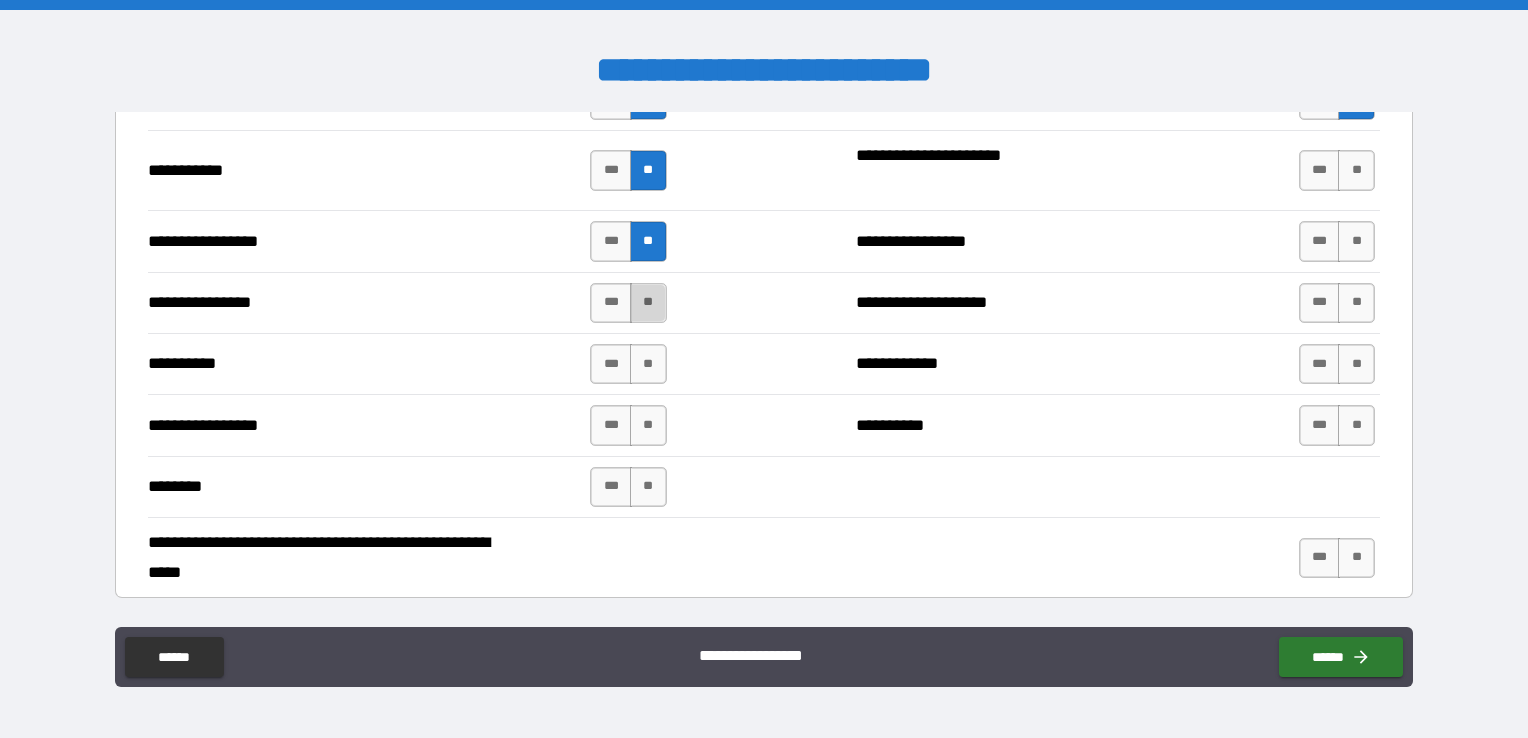 click on "**" at bounding box center [648, 303] 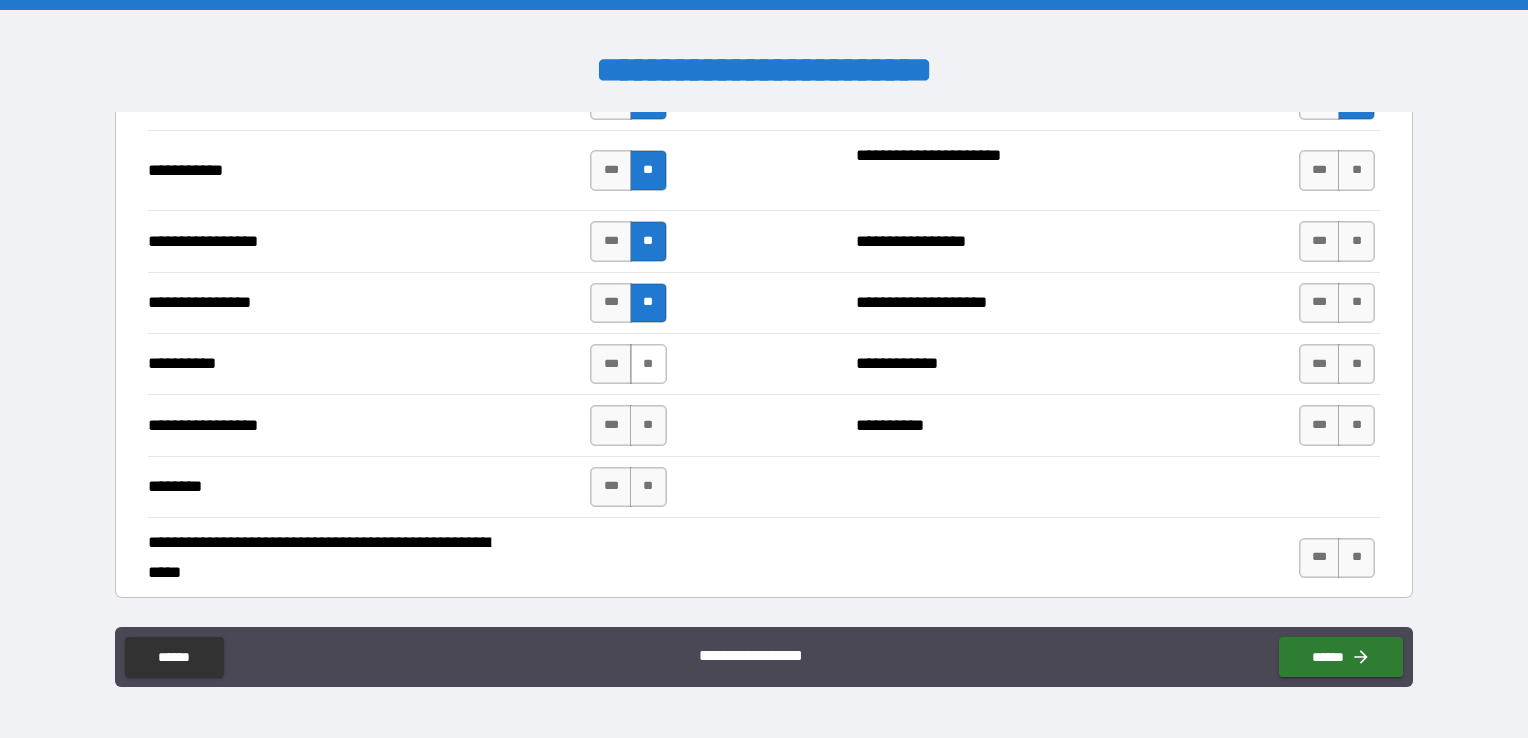 click on "**" at bounding box center (648, 364) 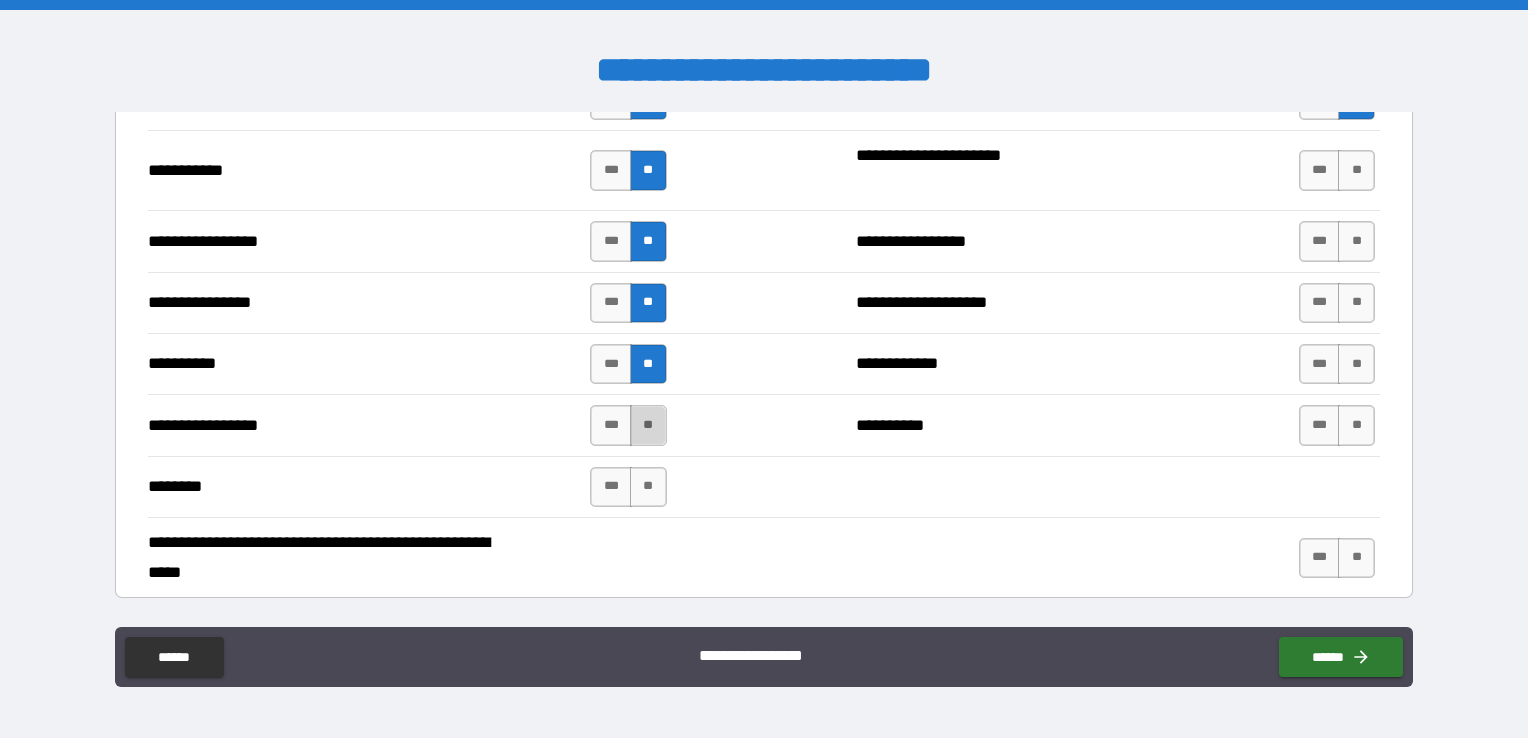 click on "**" at bounding box center (648, 425) 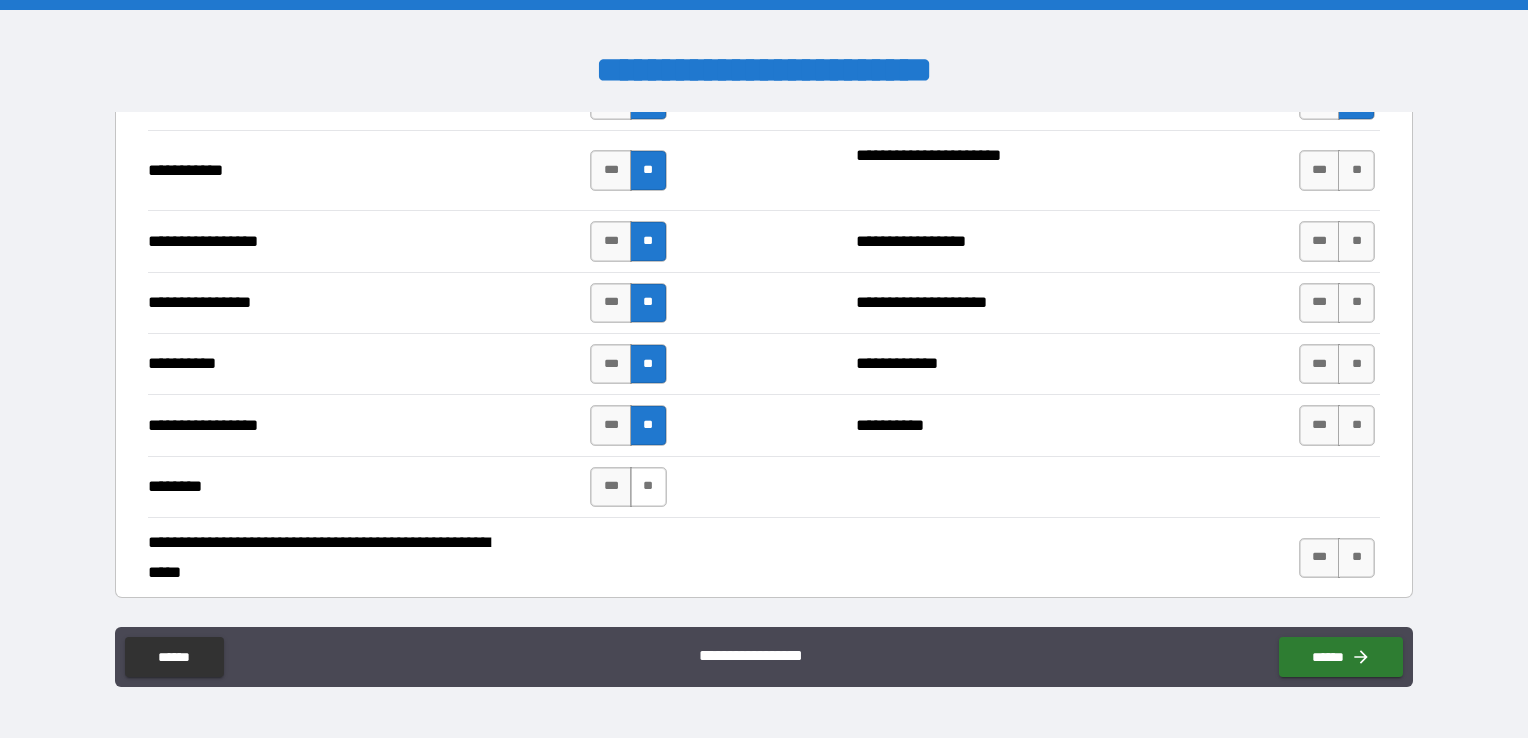 click on "**" at bounding box center (648, 487) 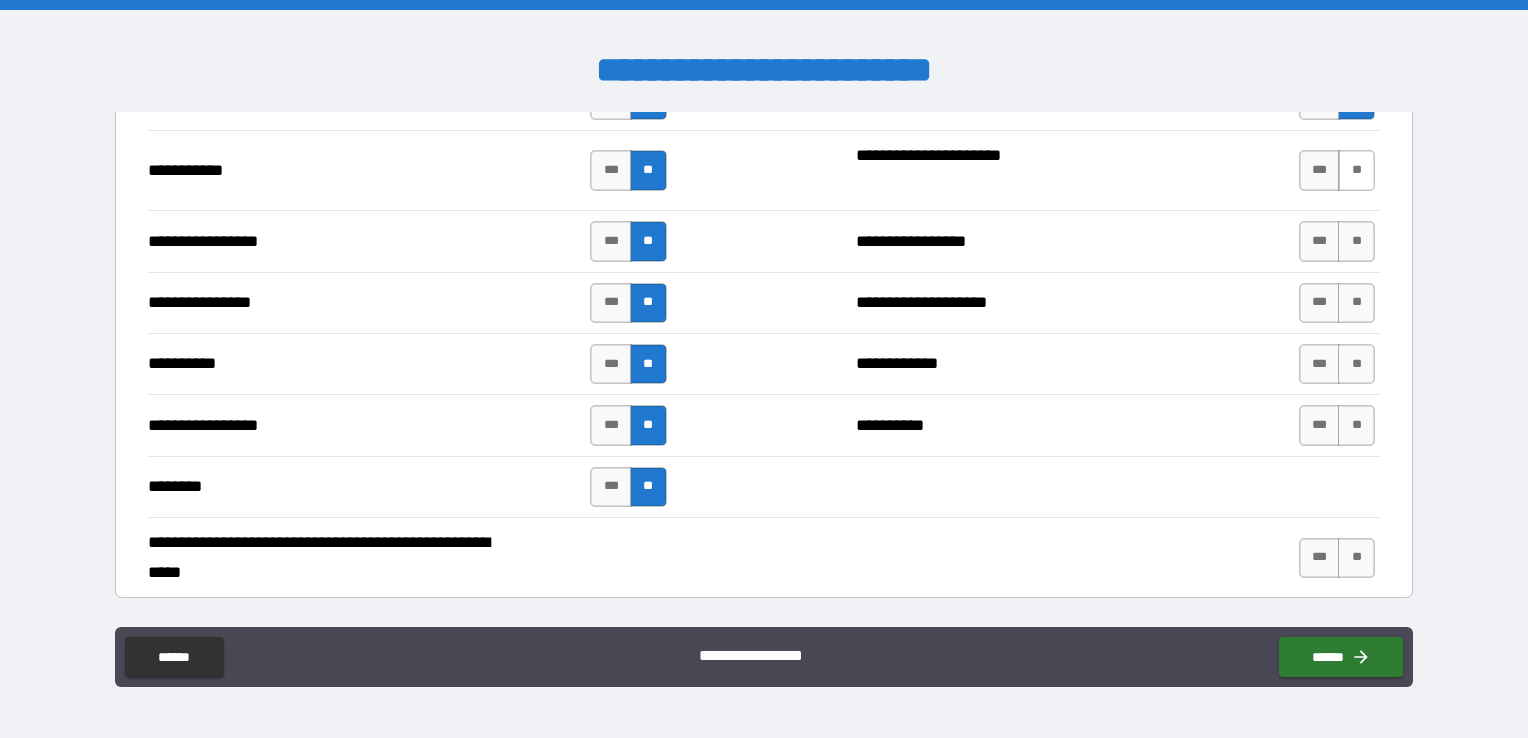 click on "**" at bounding box center (1356, 170) 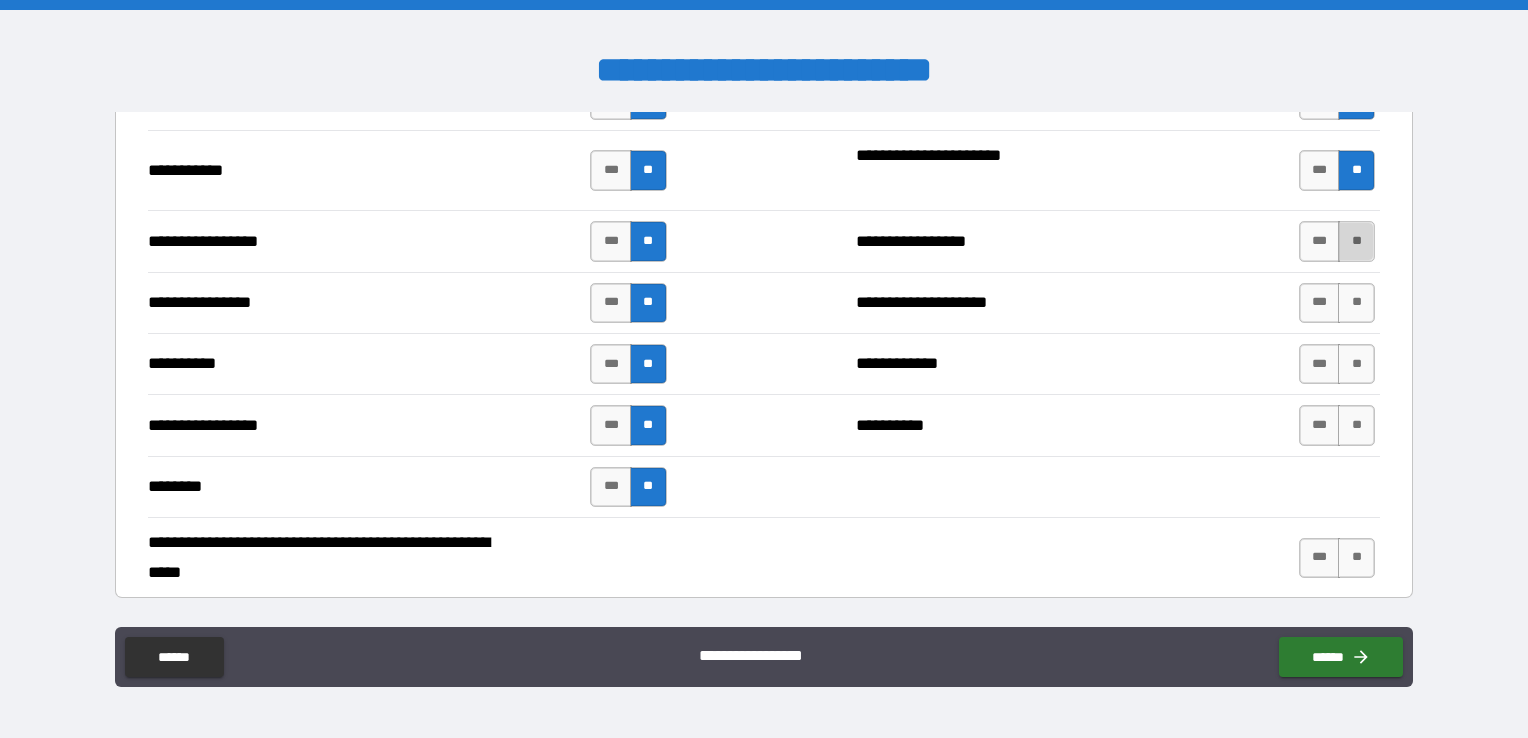 click on "**" at bounding box center [1356, 241] 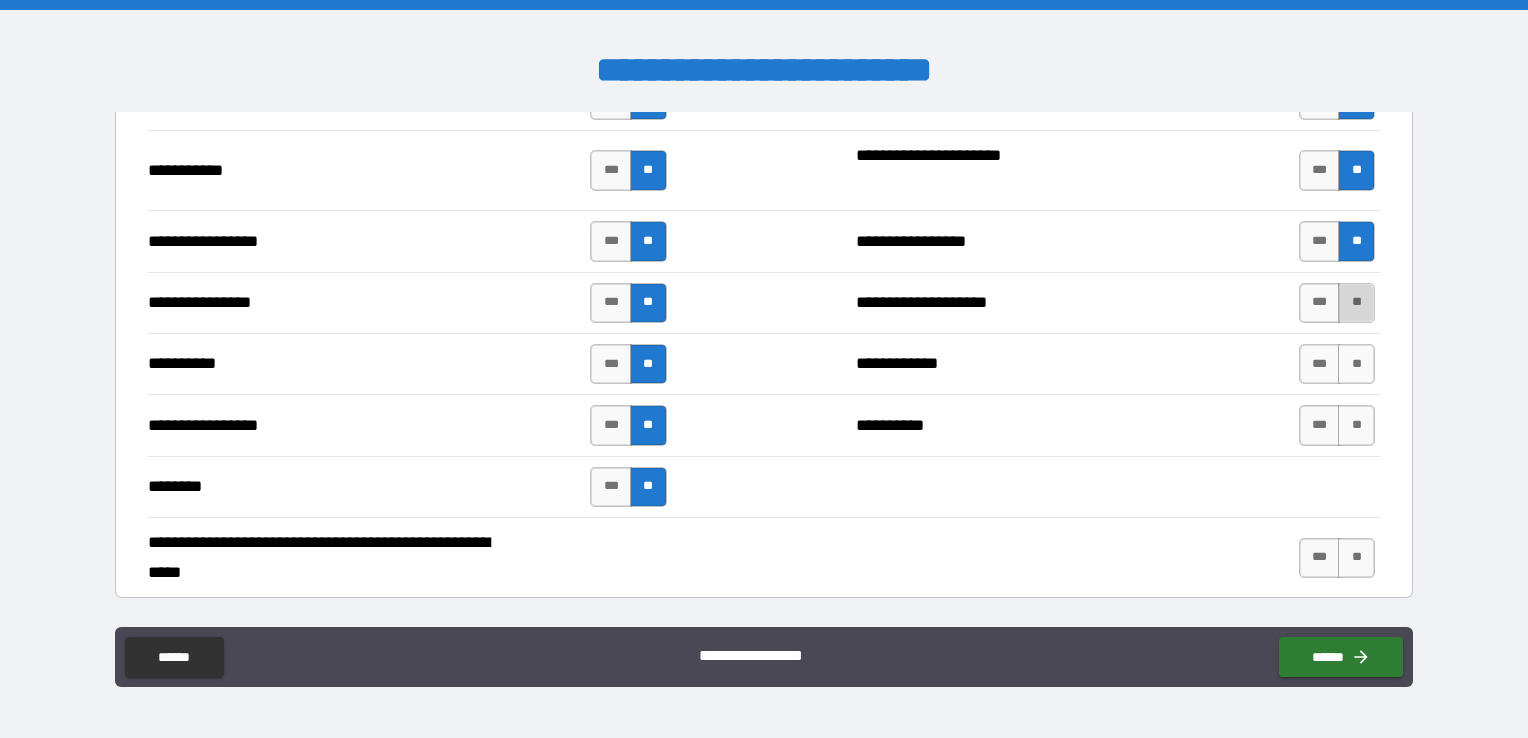 click on "**" at bounding box center (1356, 303) 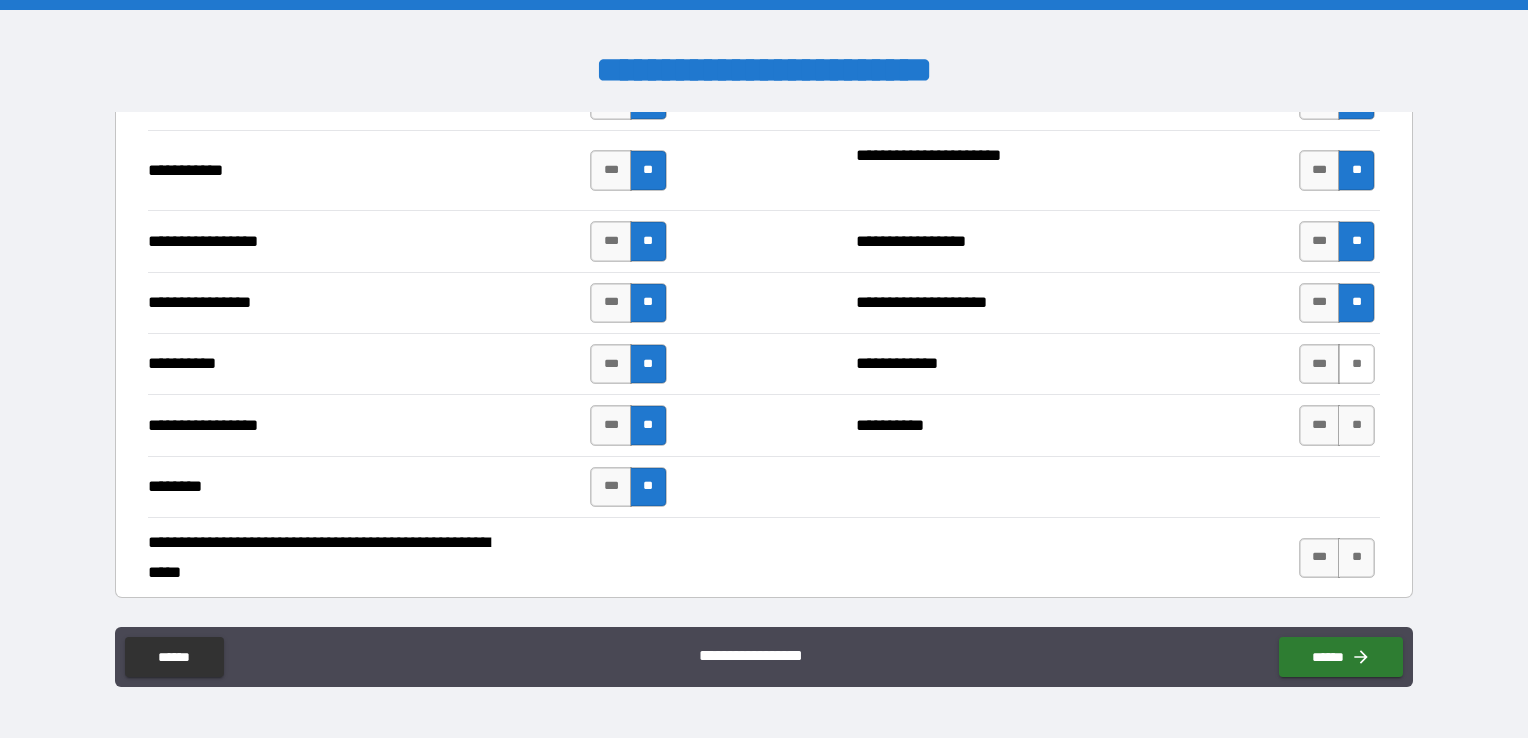 click on "**" at bounding box center [1356, 364] 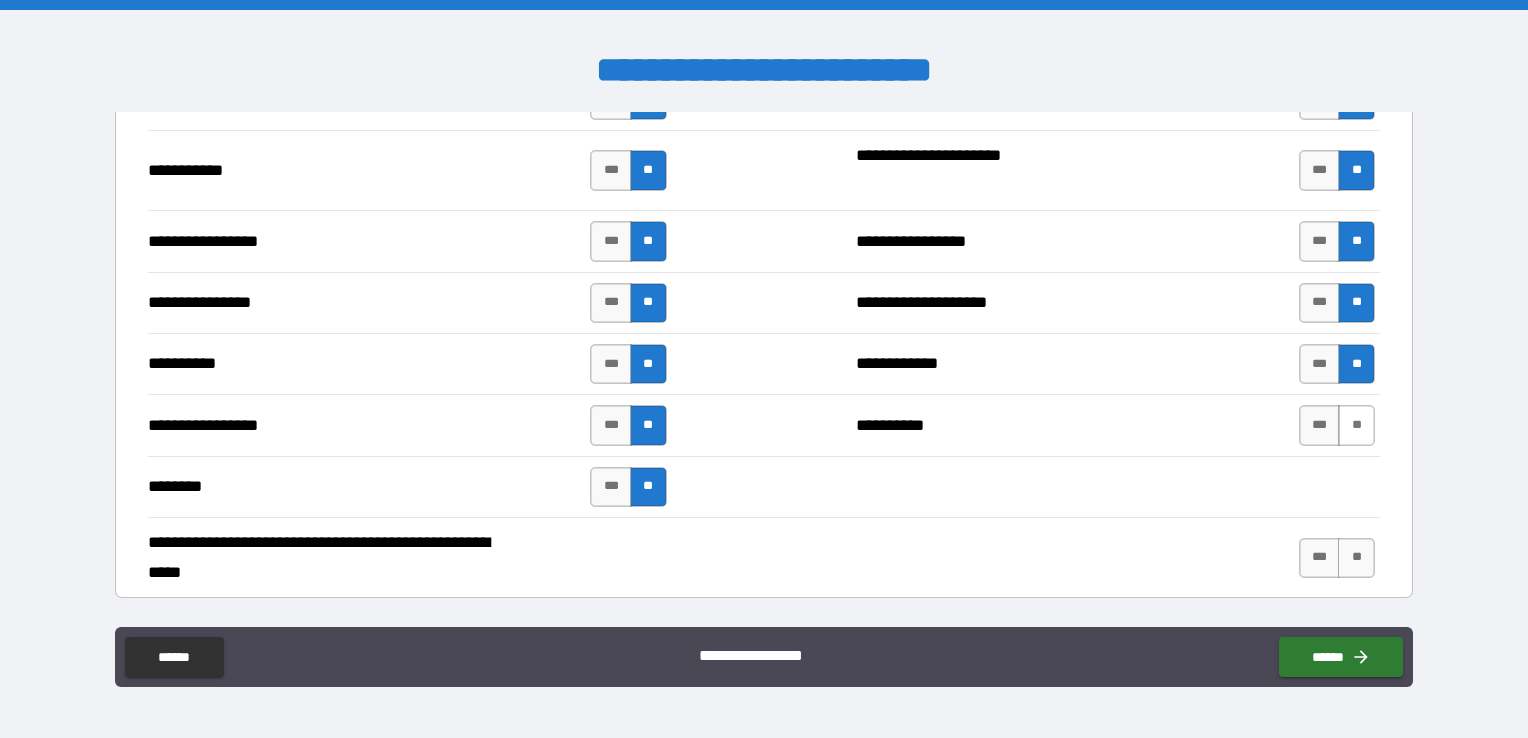 click on "**" at bounding box center [1356, 425] 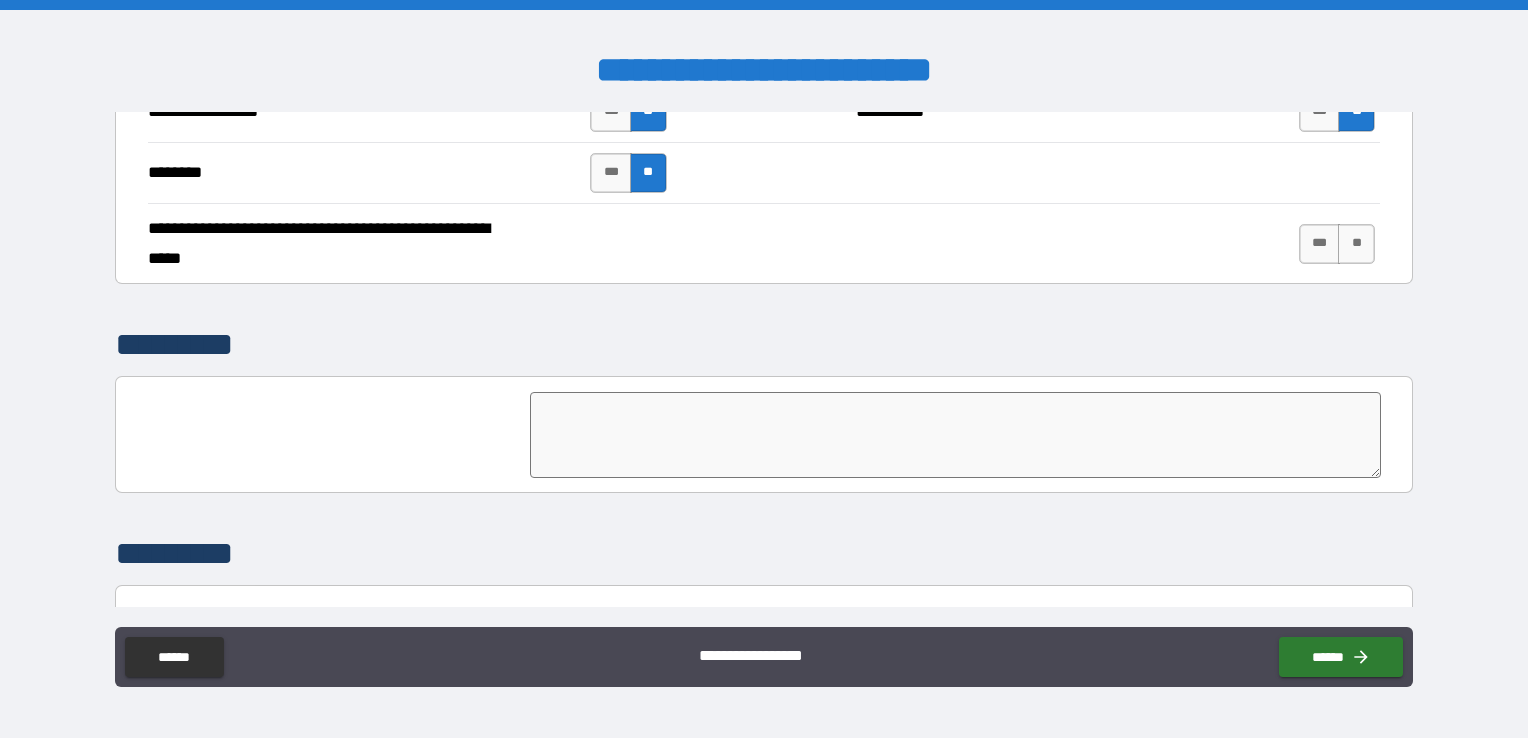scroll, scrollTop: 4924, scrollLeft: 0, axis: vertical 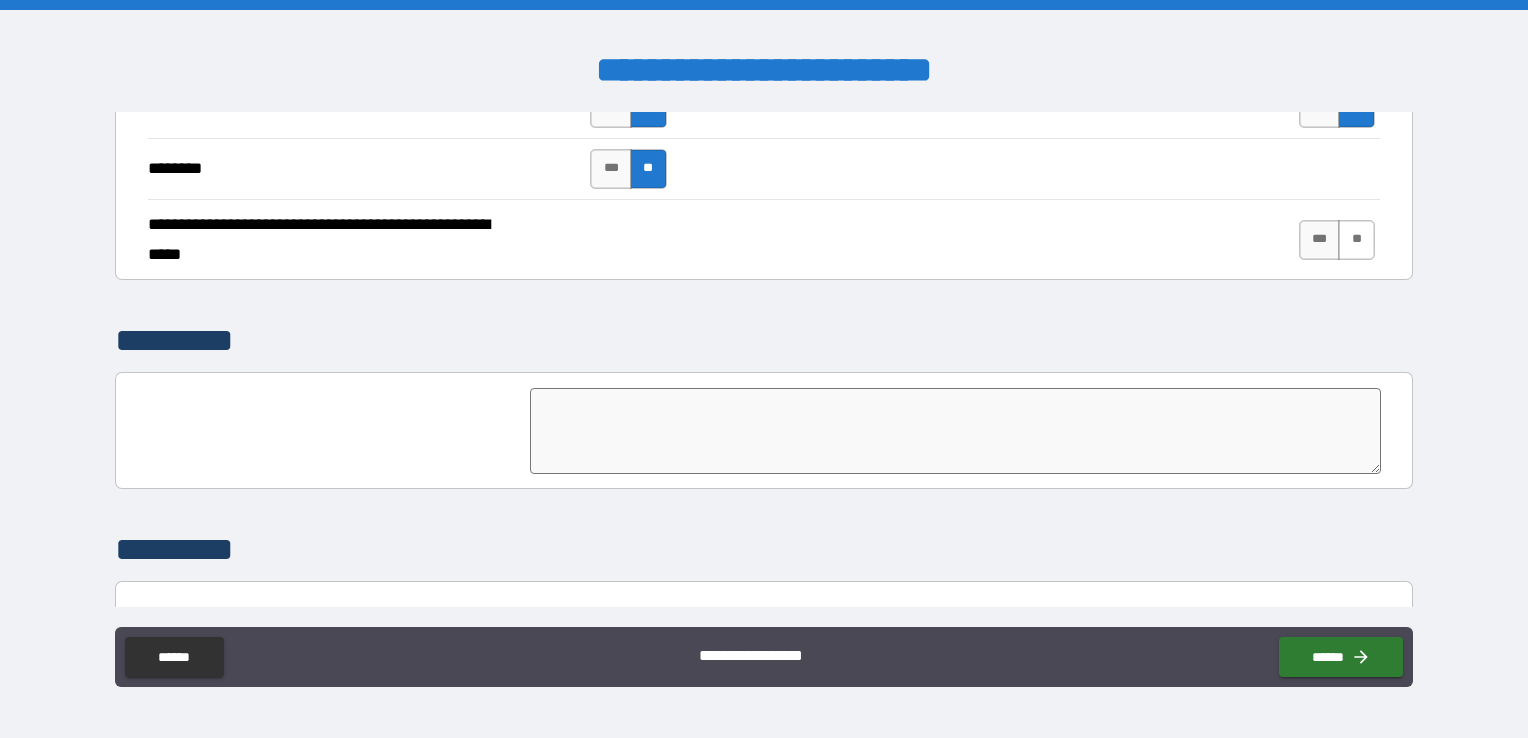 click on "**" at bounding box center (1356, 240) 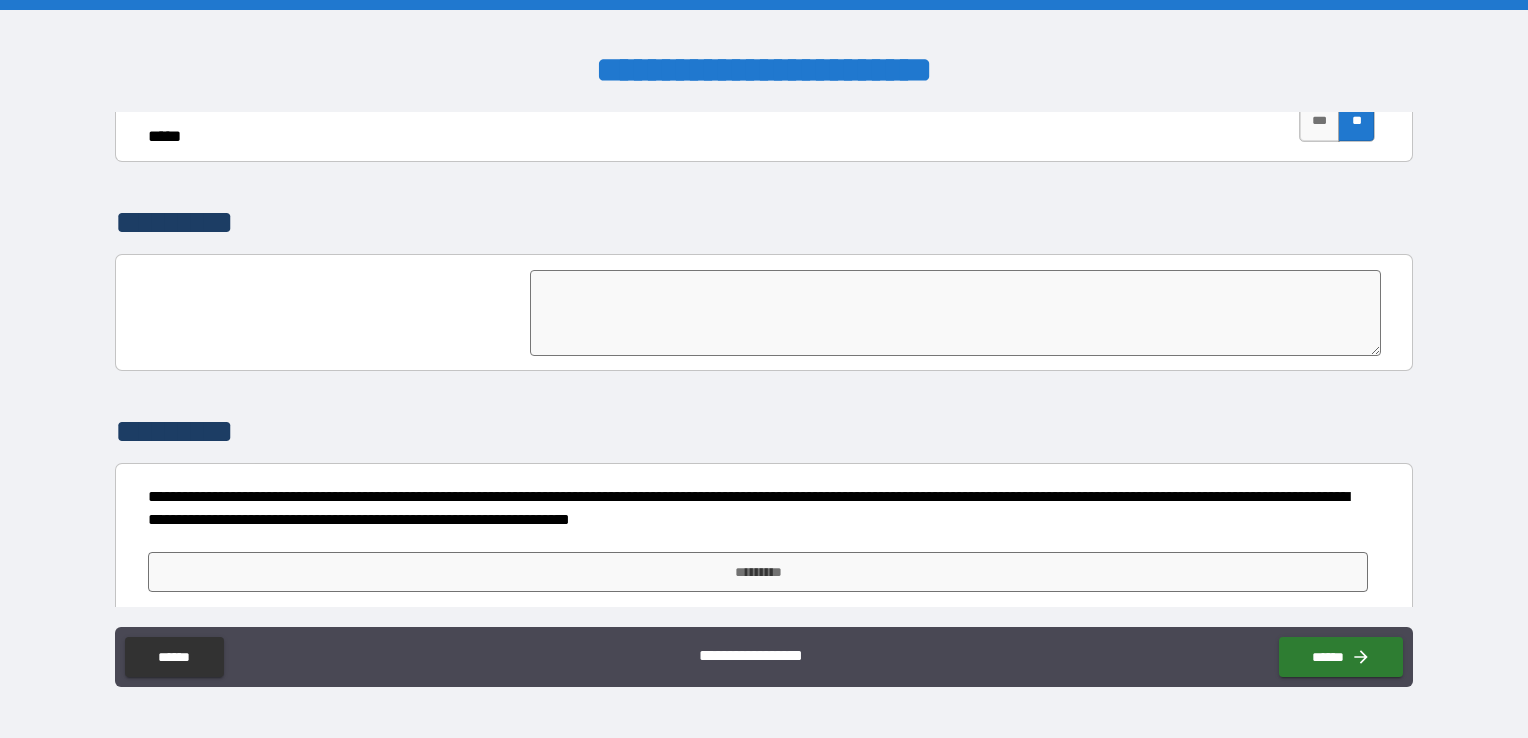 scroll, scrollTop: 5041, scrollLeft: 0, axis: vertical 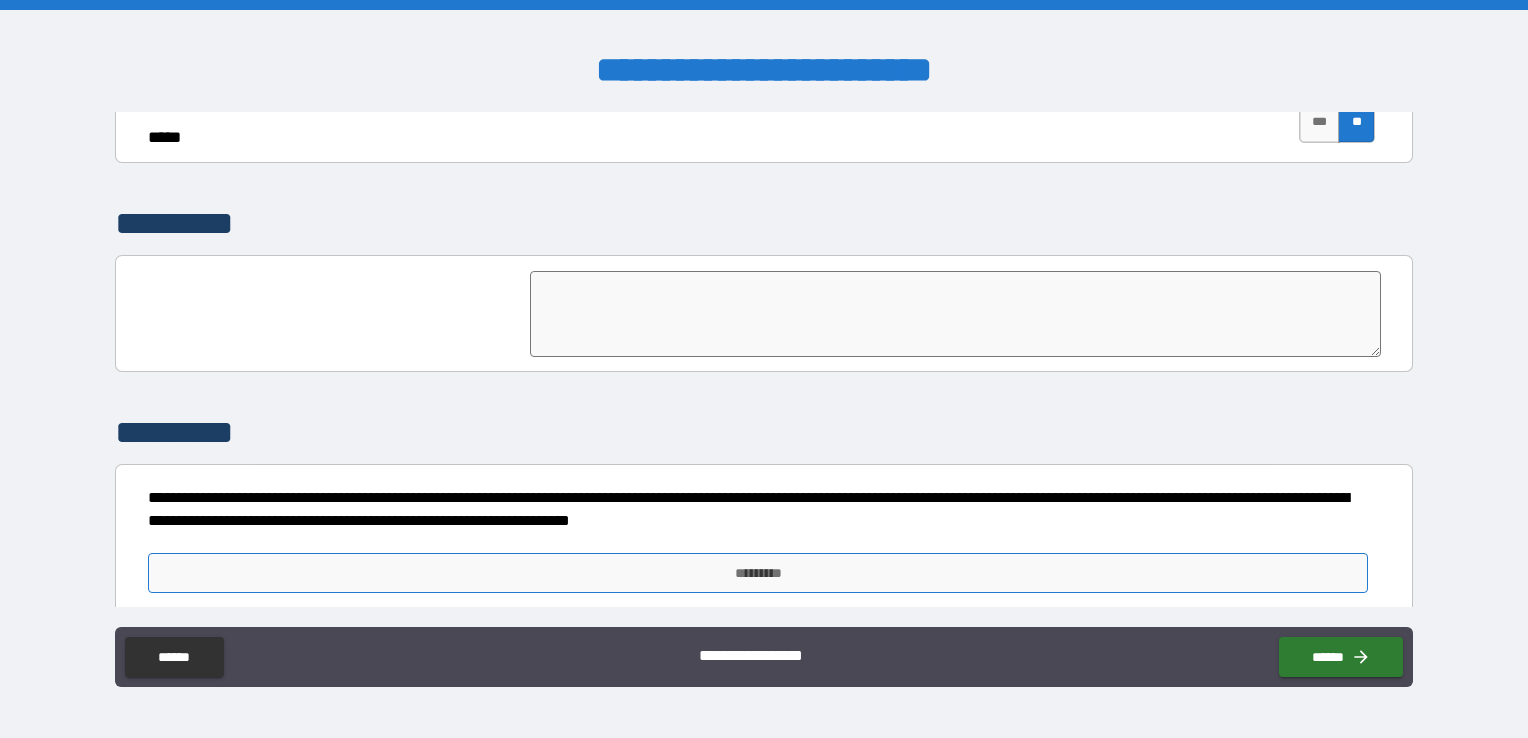 click on "*********" at bounding box center [758, 573] 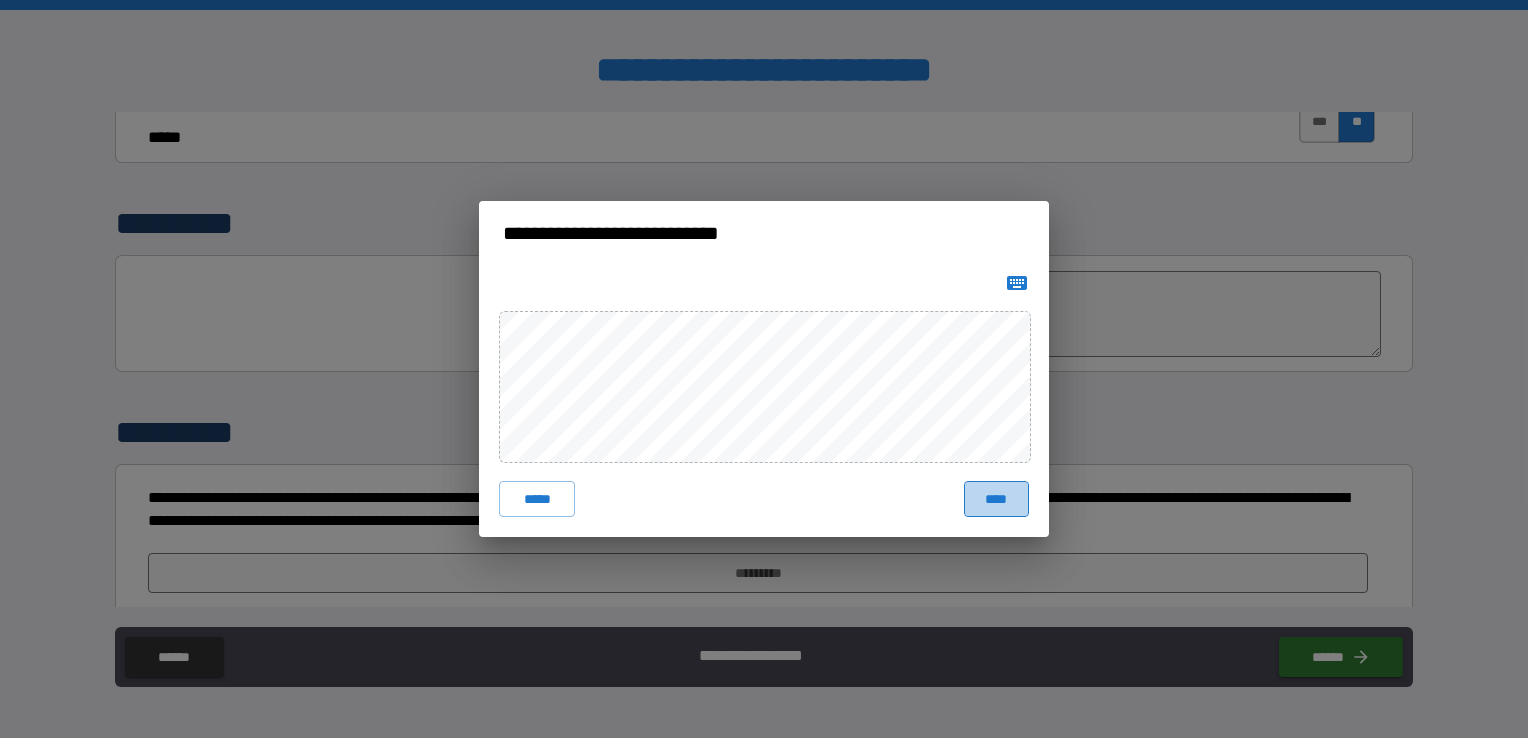click on "****" at bounding box center (996, 499) 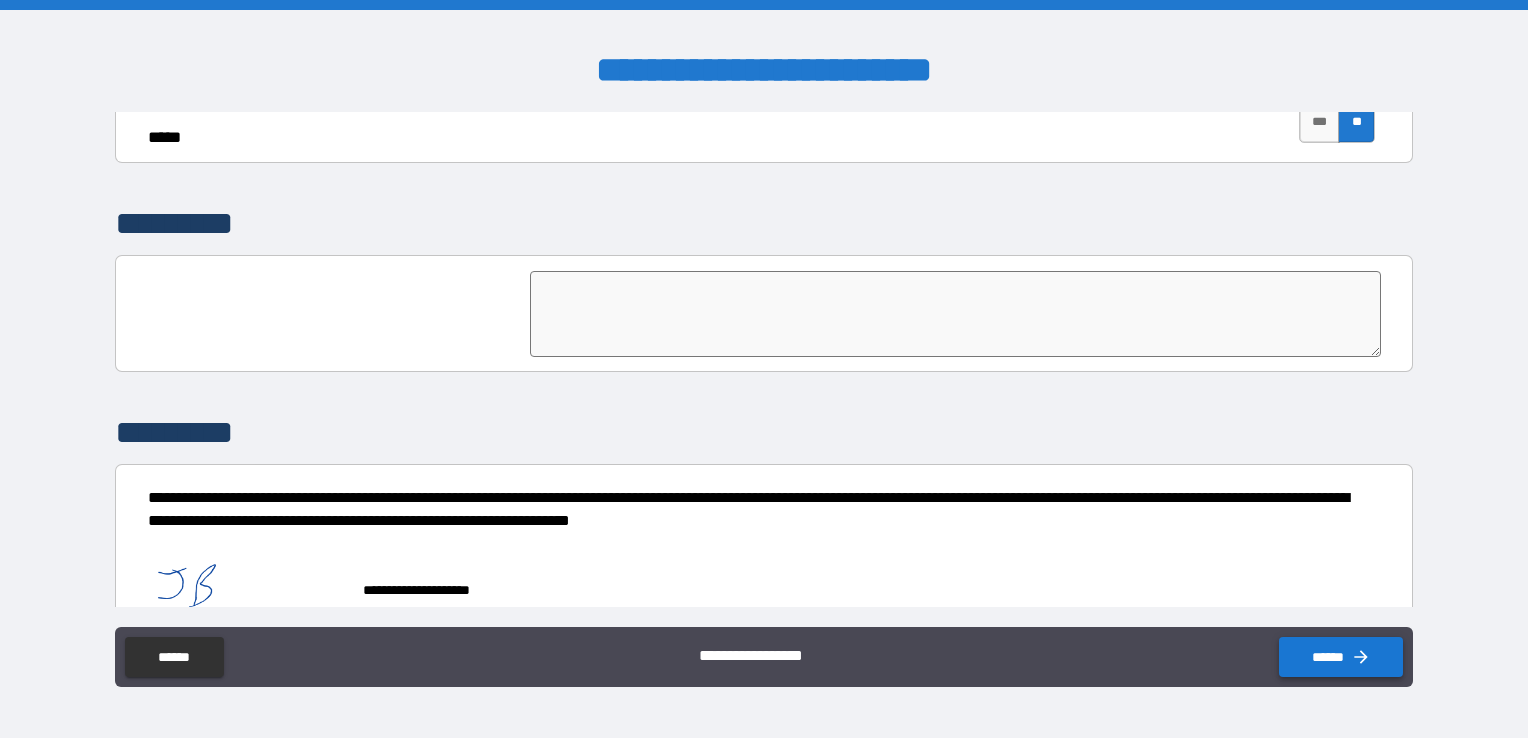 click on "******" at bounding box center [1341, 657] 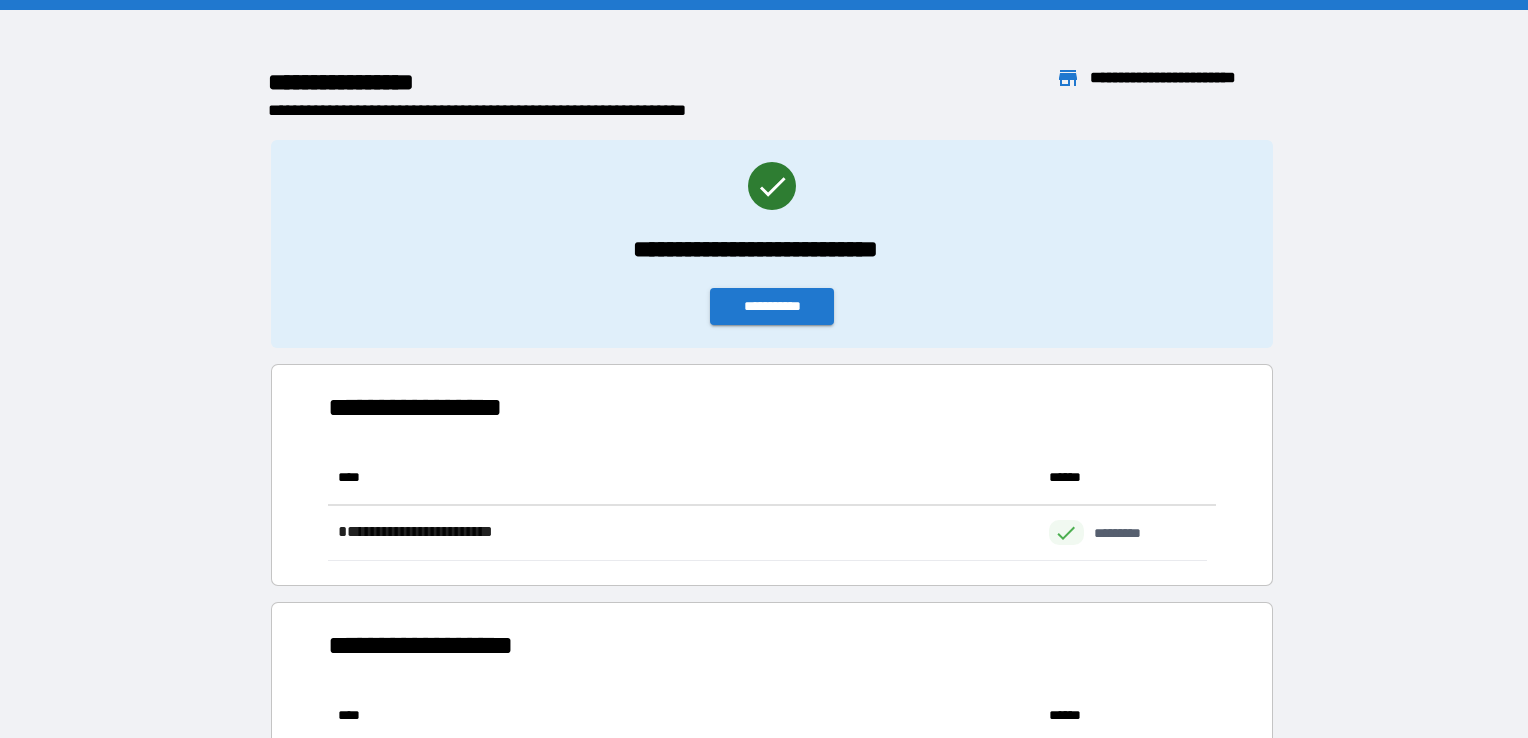 scroll, scrollTop: 16, scrollLeft: 16, axis: both 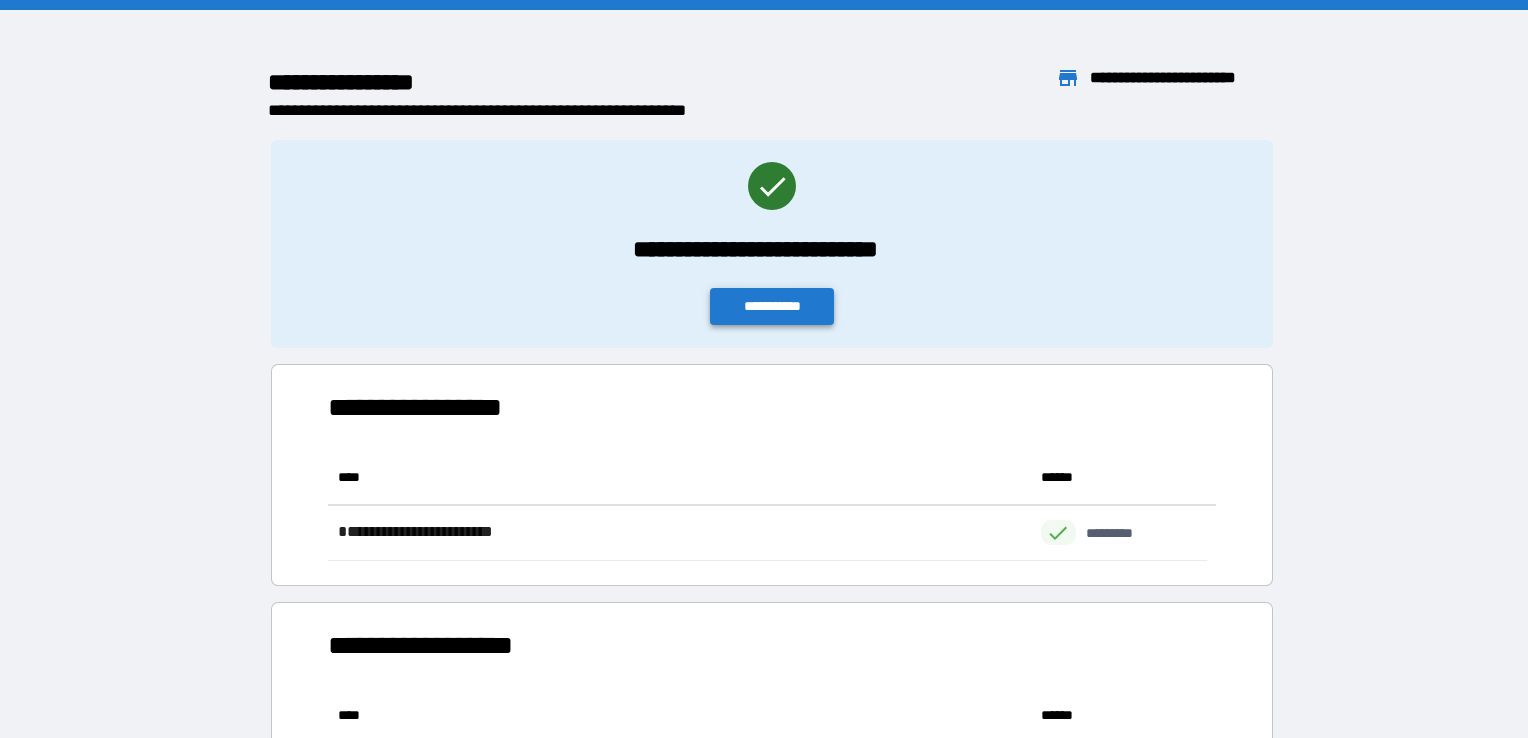click on "**********" at bounding box center (772, 306) 